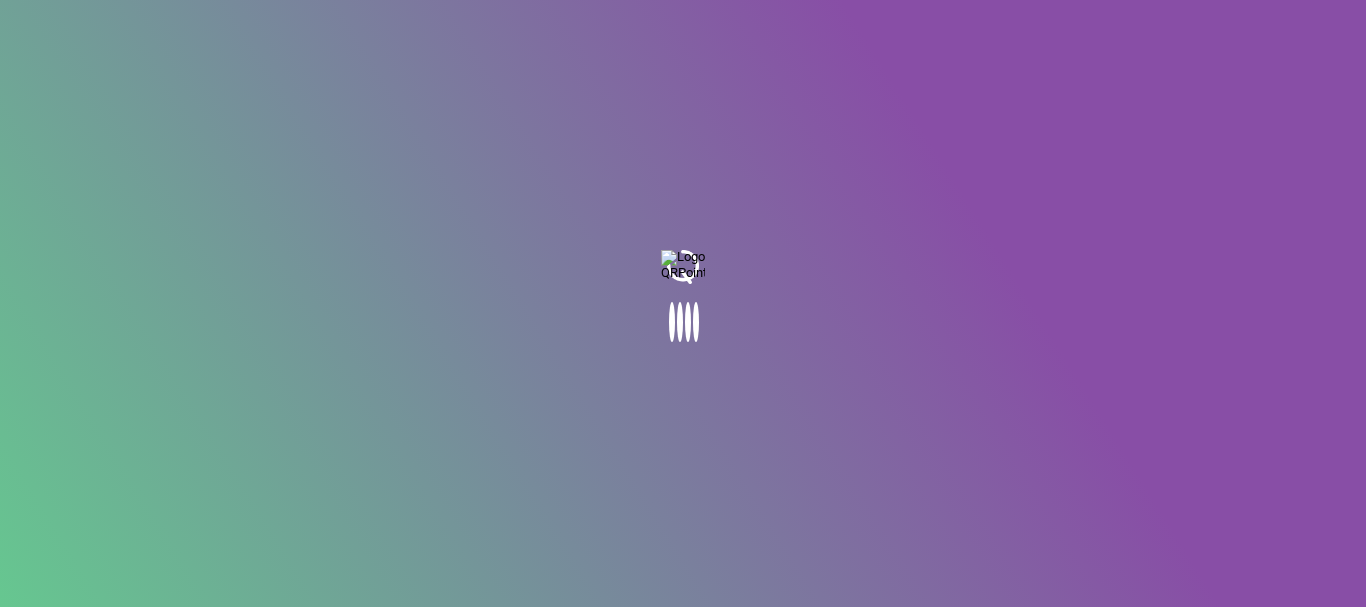 scroll, scrollTop: 0, scrollLeft: 0, axis: both 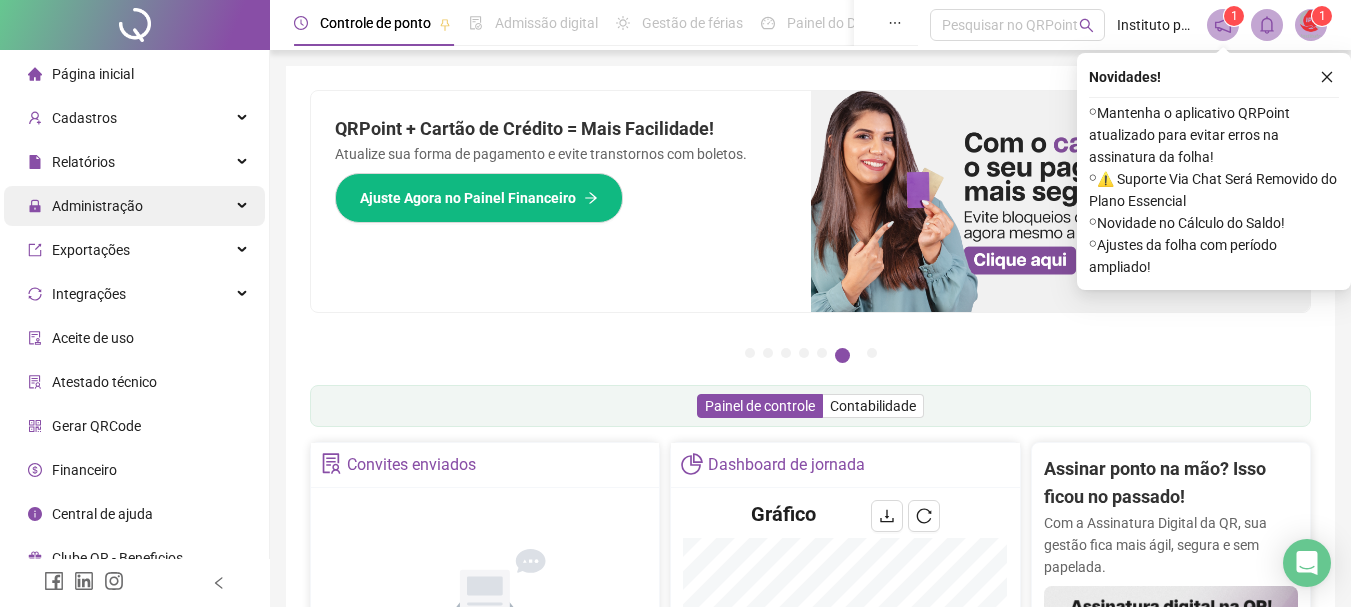 click on "Administração" at bounding box center (97, 206) 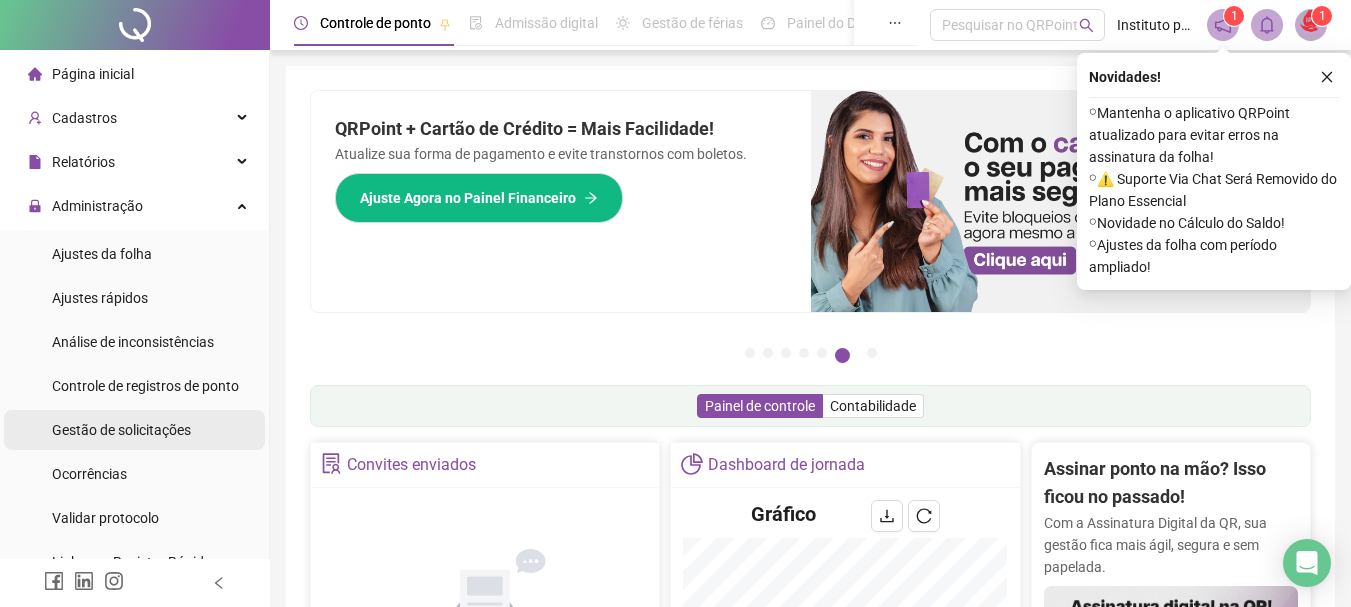 click on "Gestão de solicitações" at bounding box center [121, 430] 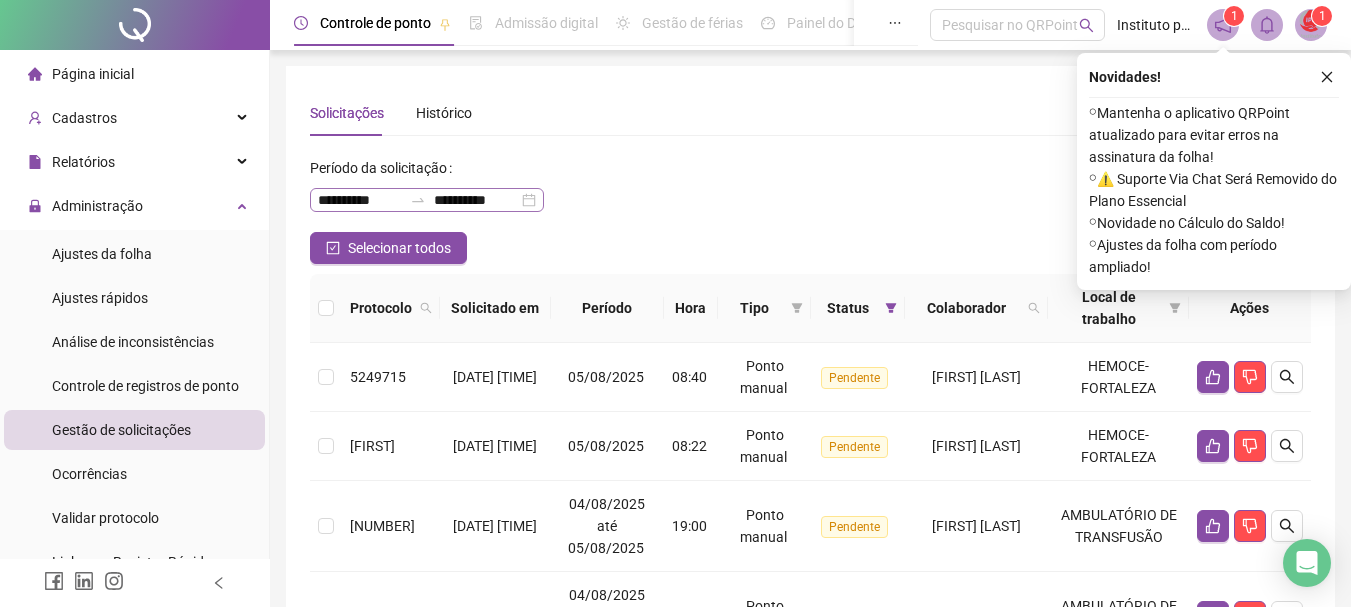 click on "**********" at bounding box center (427, 200) 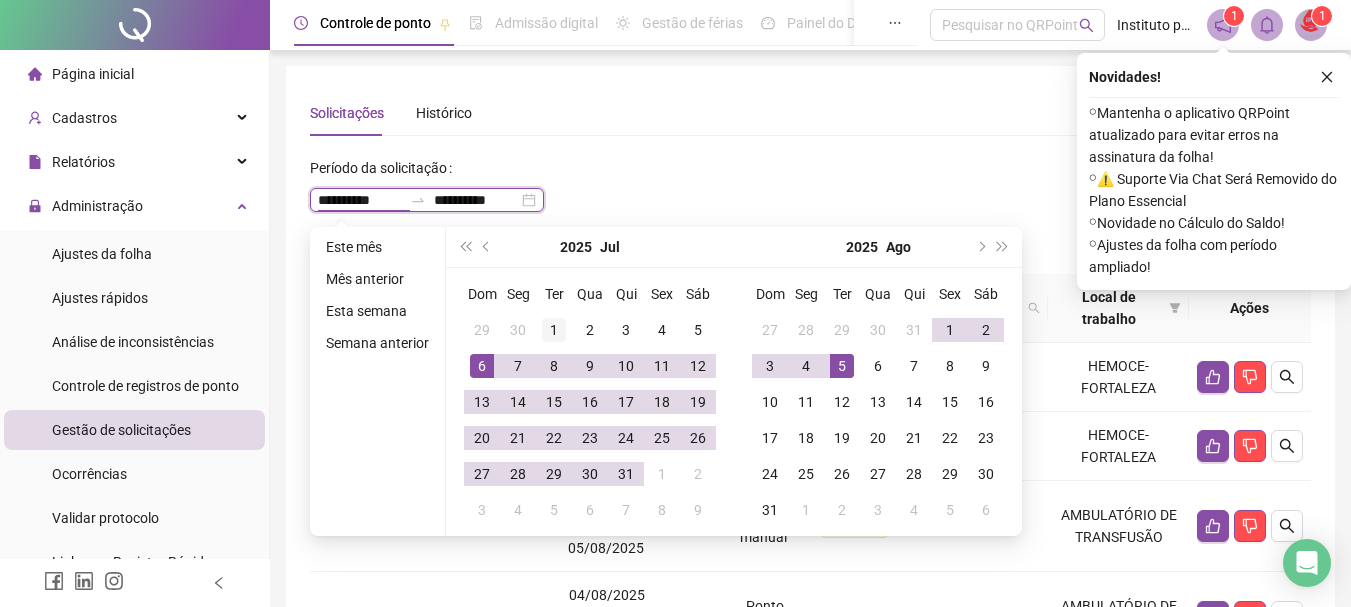 type on "**********" 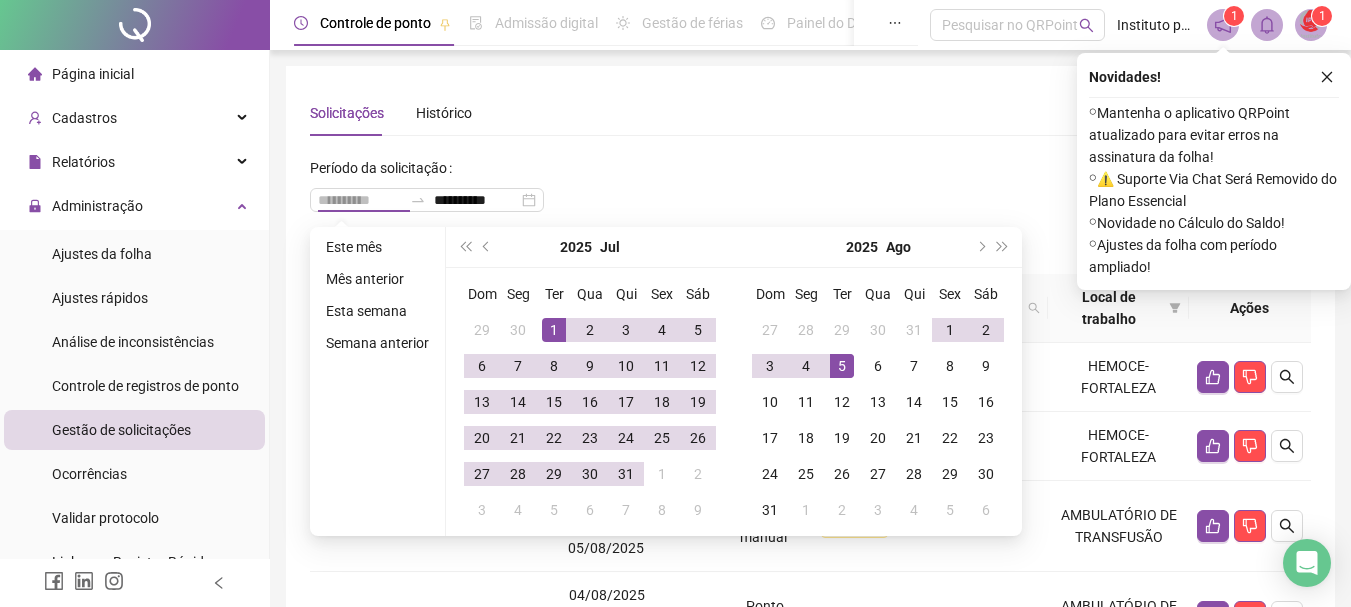 click on "1" at bounding box center (554, 330) 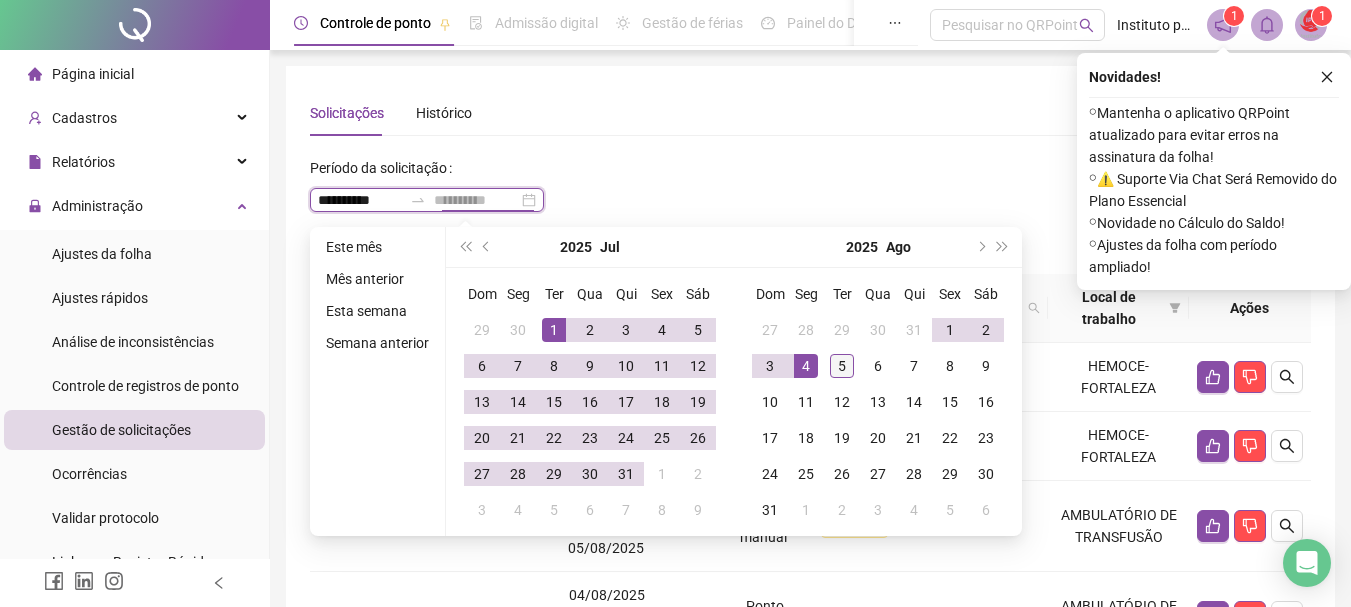 type on "**********" 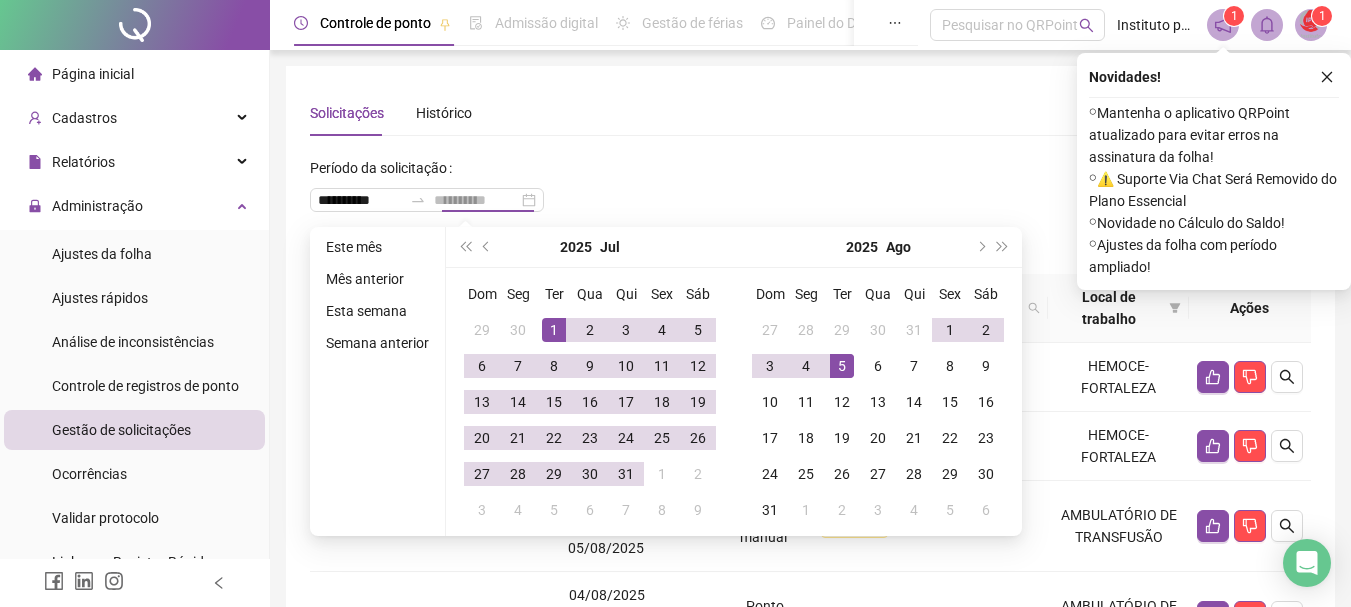 click on "5" at bounding box center [842, 366] 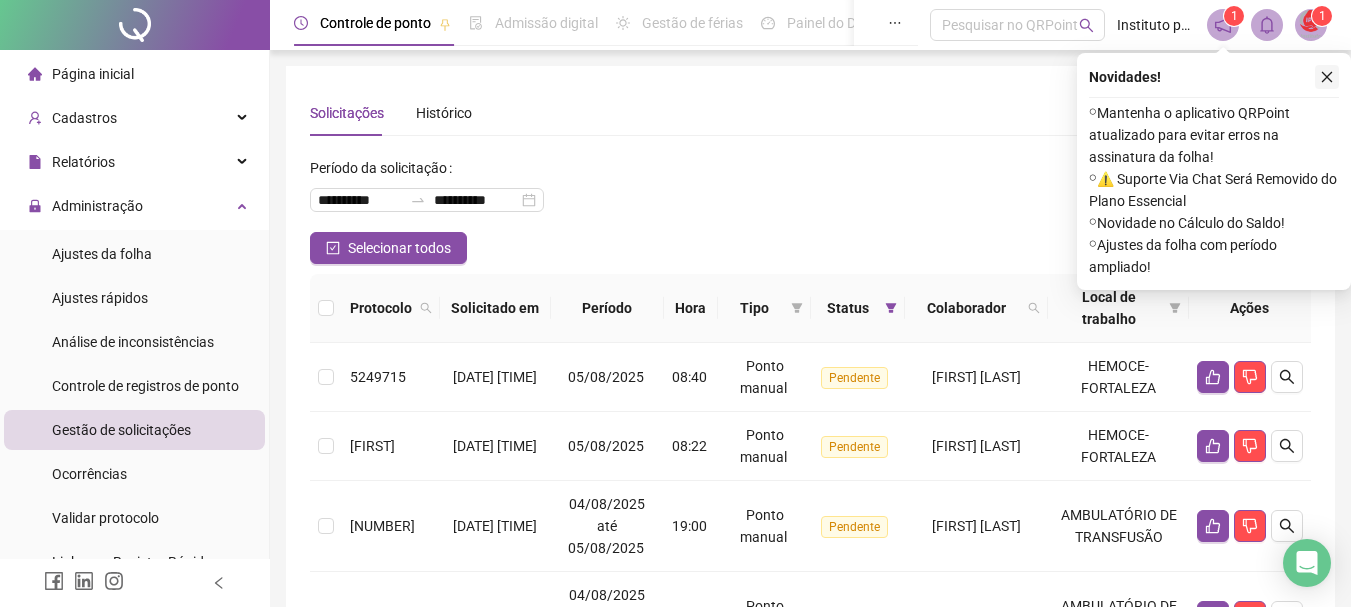 click 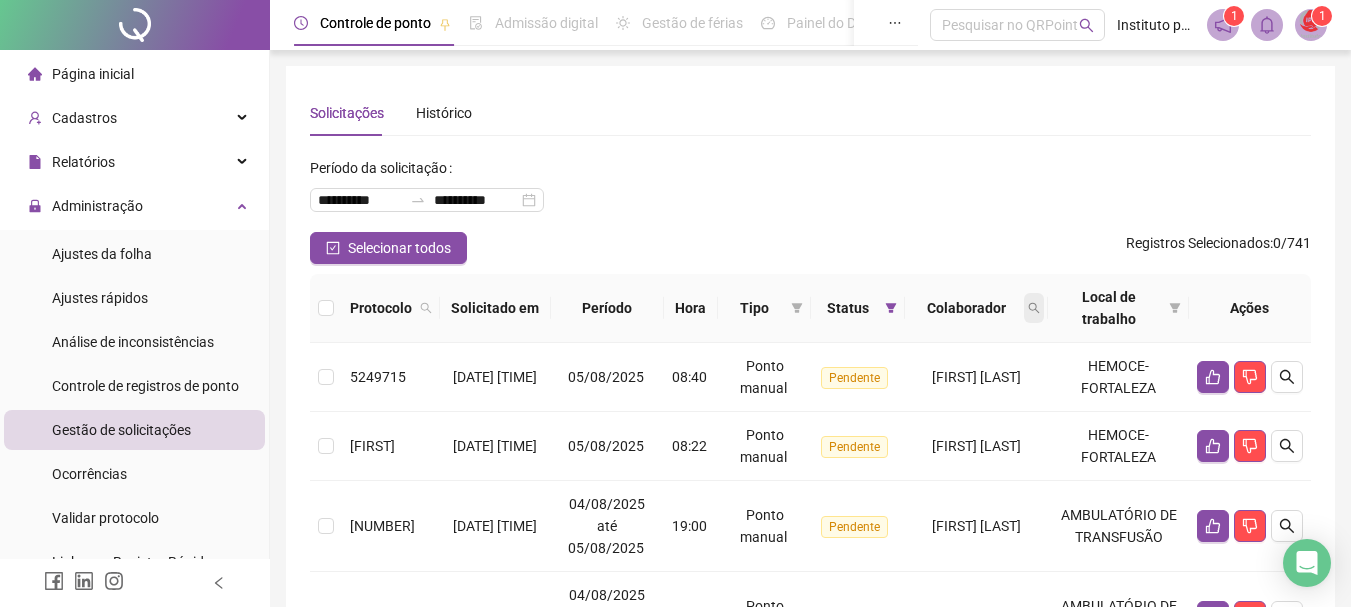 click 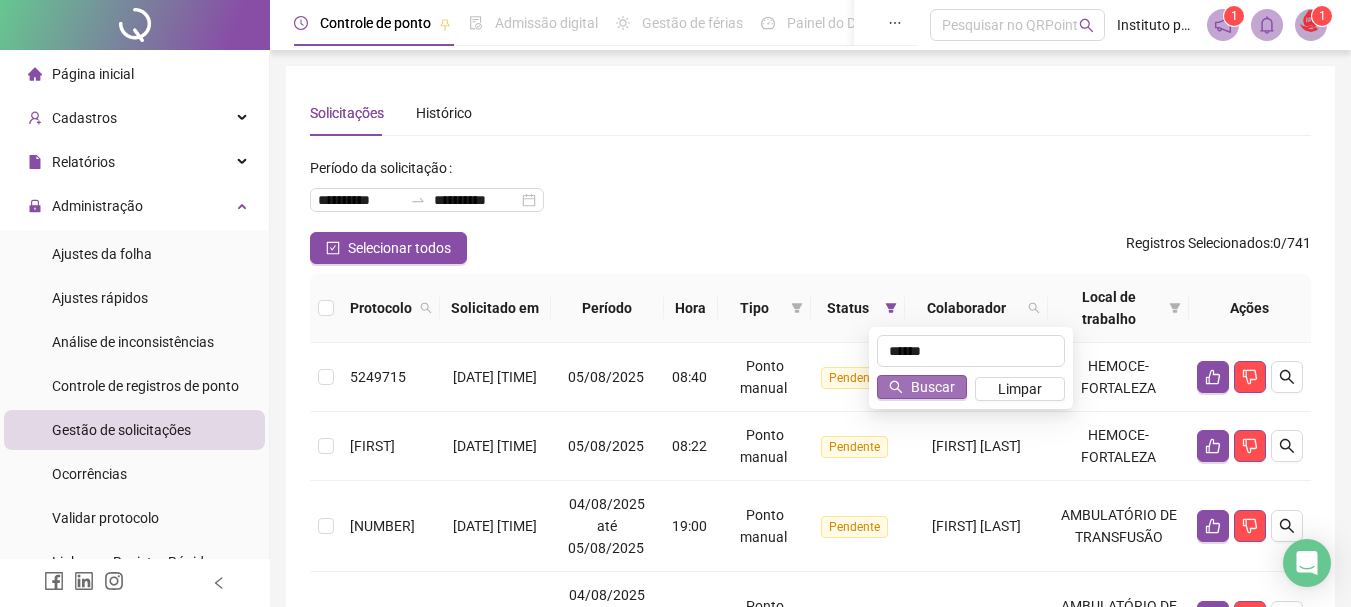 click on "Buscar" at bounding box center (933, 387) 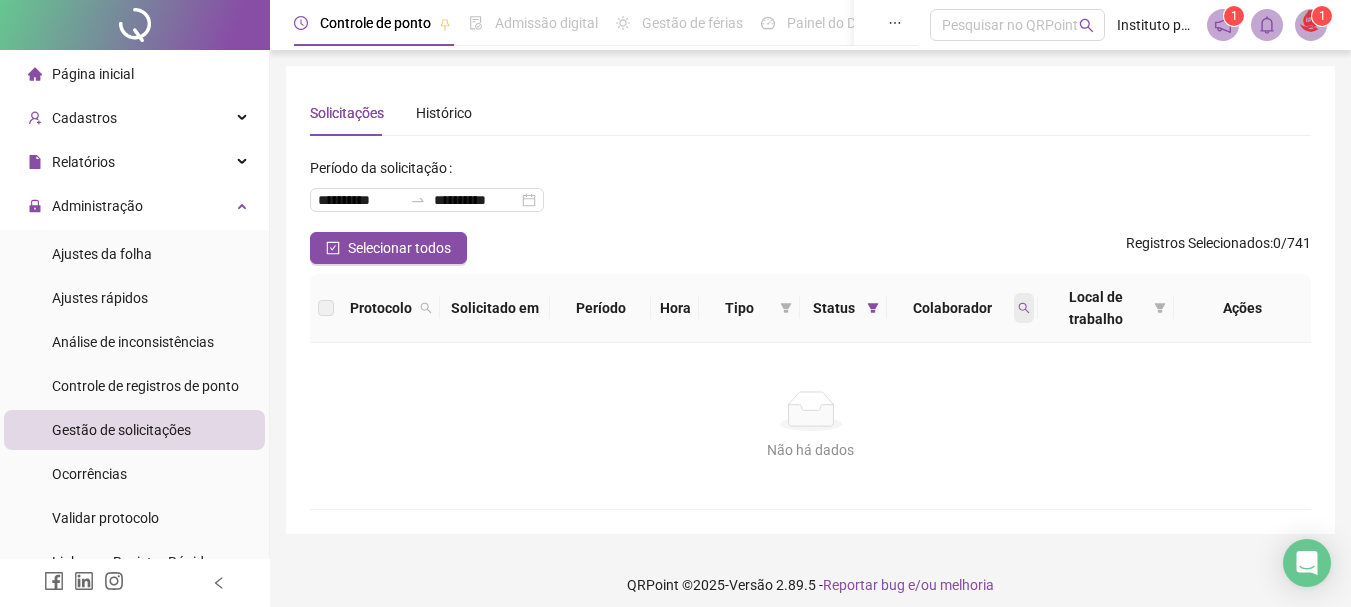 click 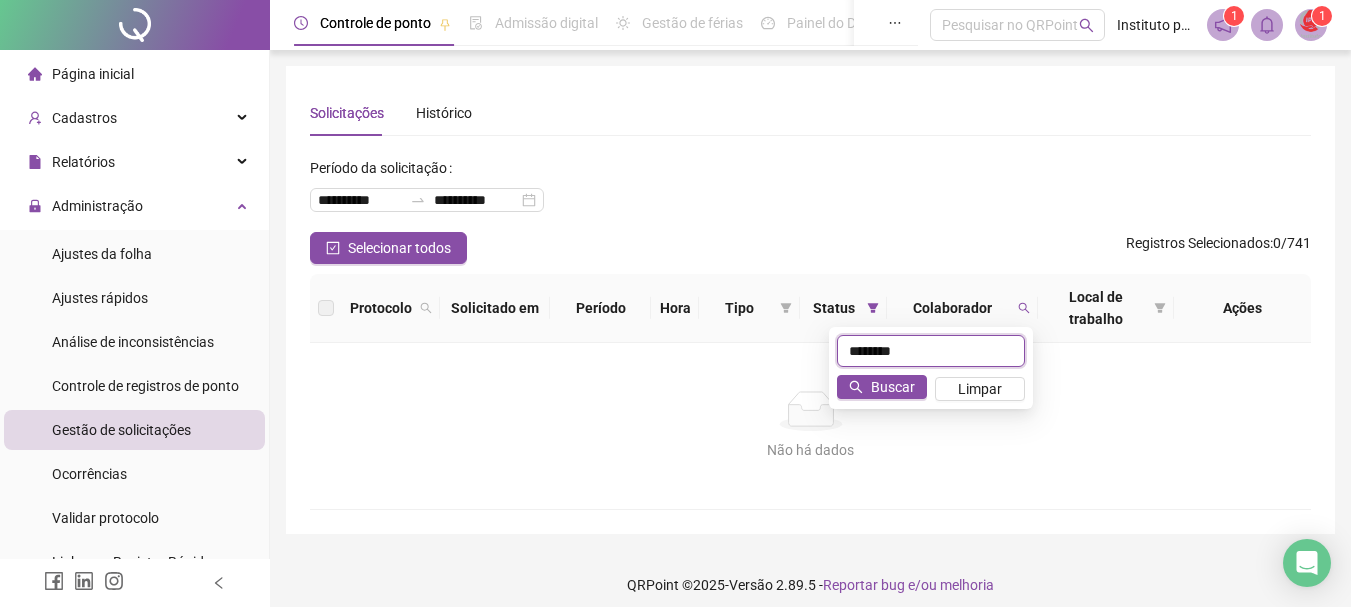 type on "********" 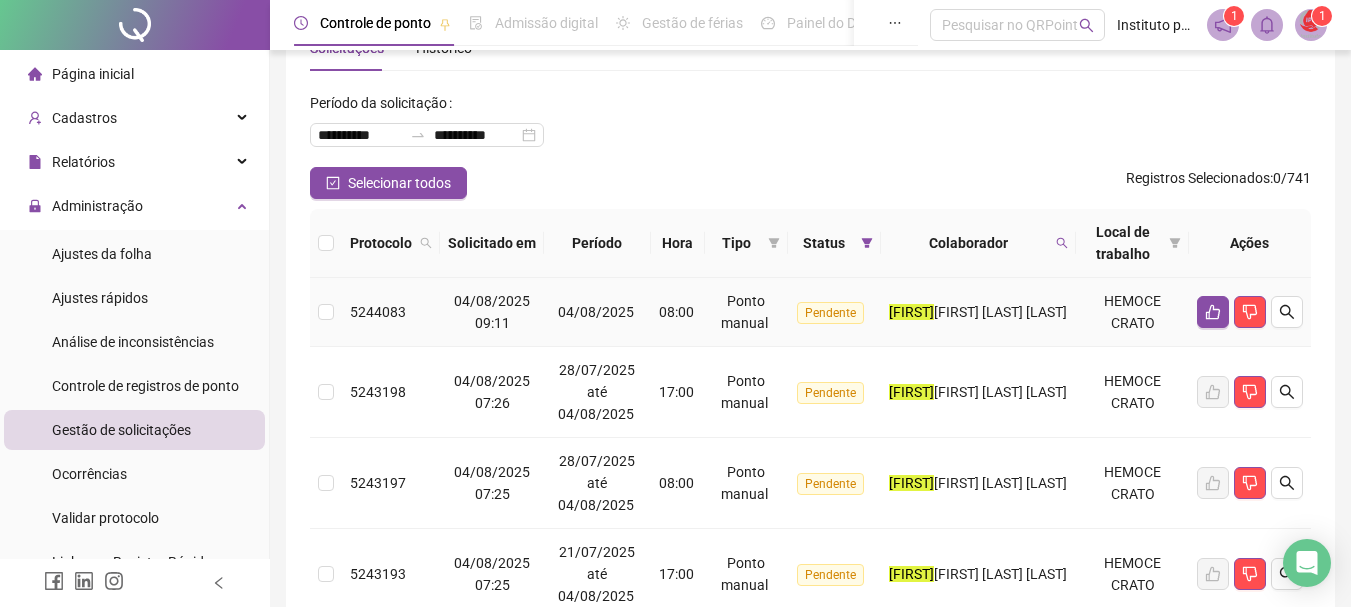 scroll, scrollTop: 100, scrollLeft: 0, axis: vertical 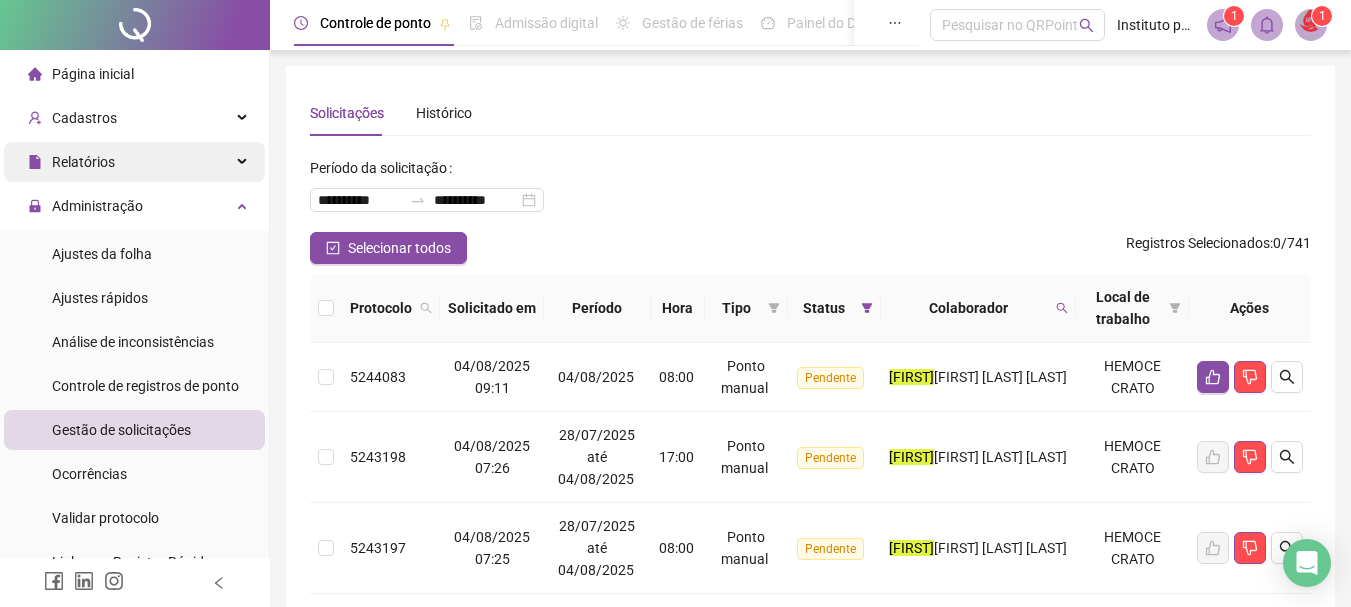 click on "Relatórios" at bounding box center (83, 162) 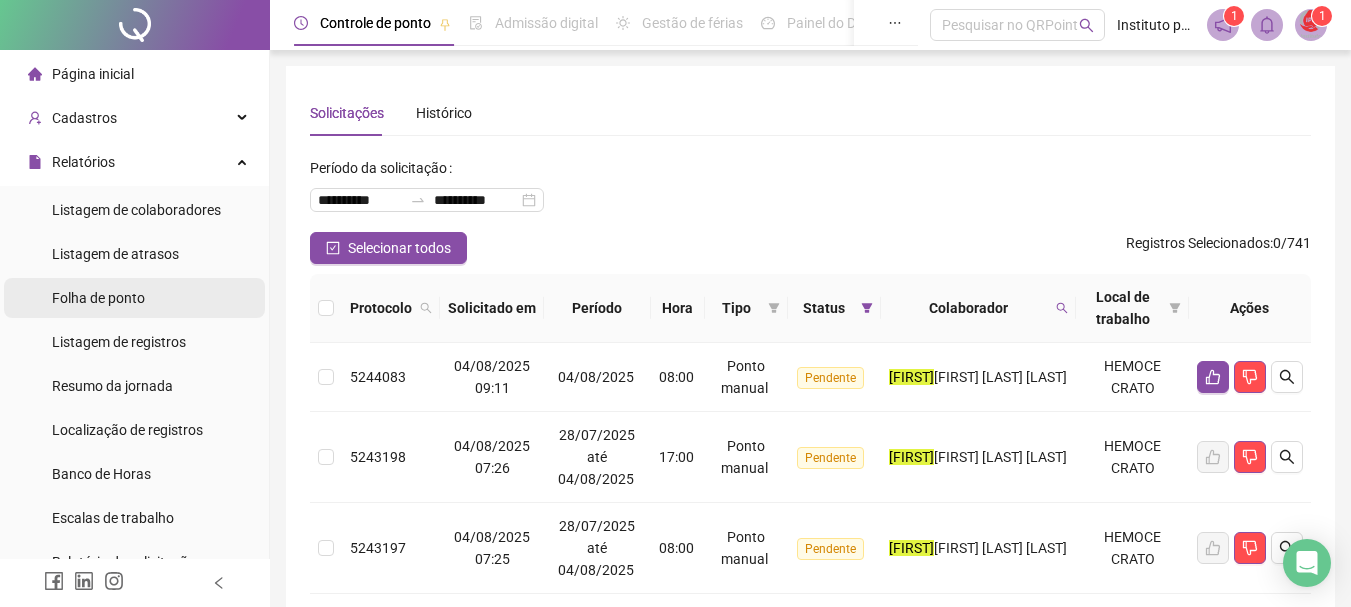 click on "Folha de ponto" at bounding box center (98, 298) 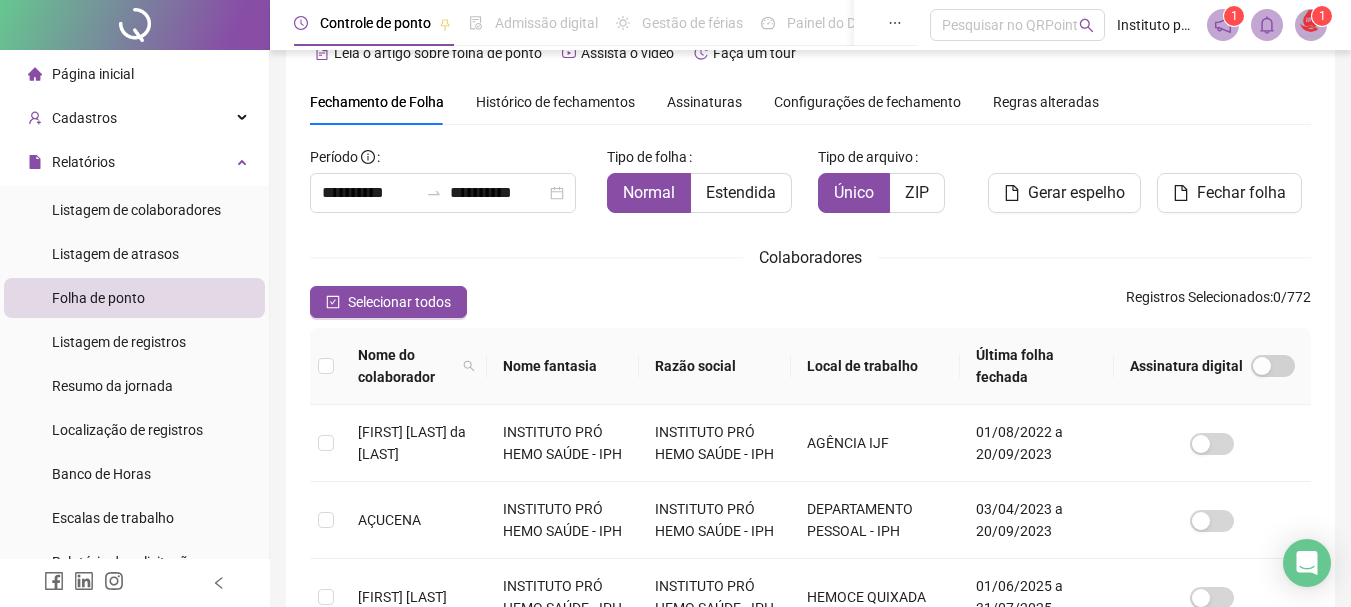 scroll, scrollTop: 0, scrollLeft: 0, axis: both 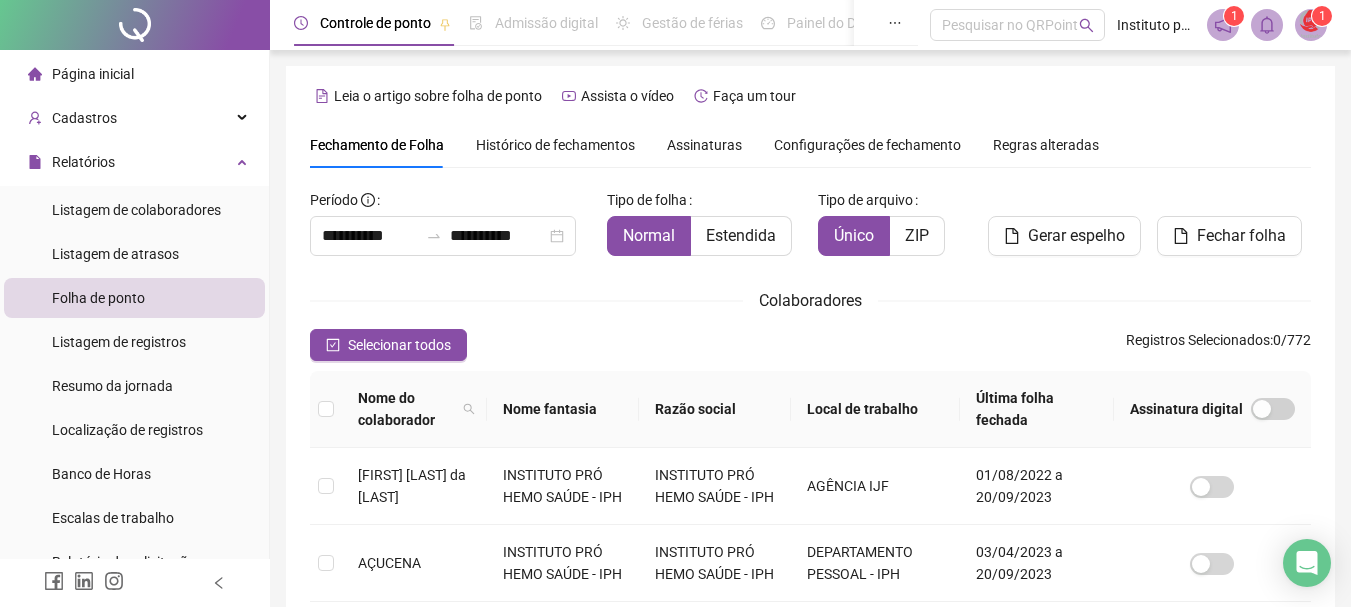 click on "Histórico de fechamentos" at bounding box center (555, 145) 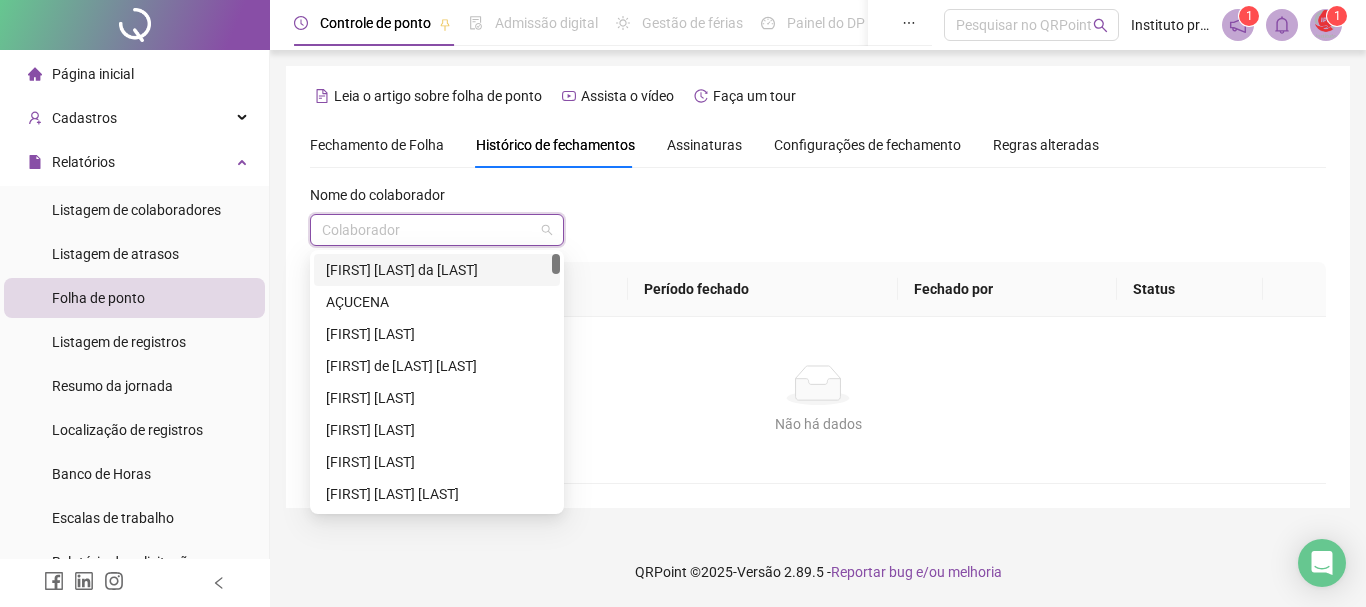 click at bounding box center [428, 230] 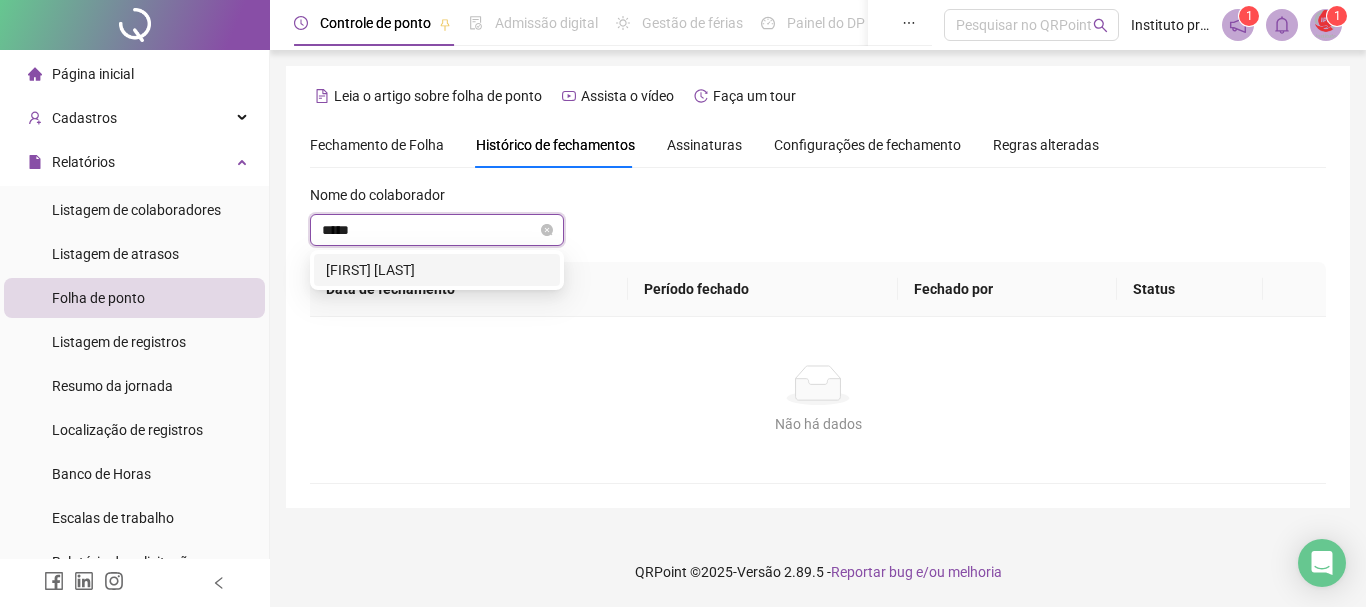 type on "******" 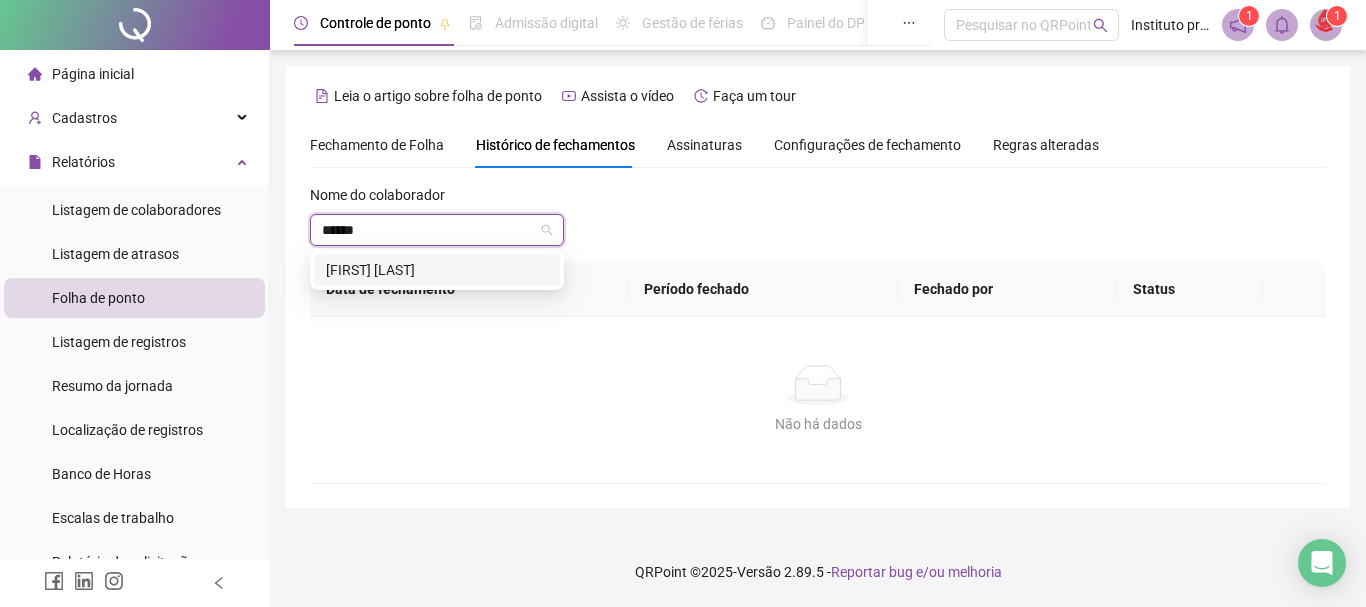 click on "[FIRST] [LAST]" at bounding box center [437, 270] 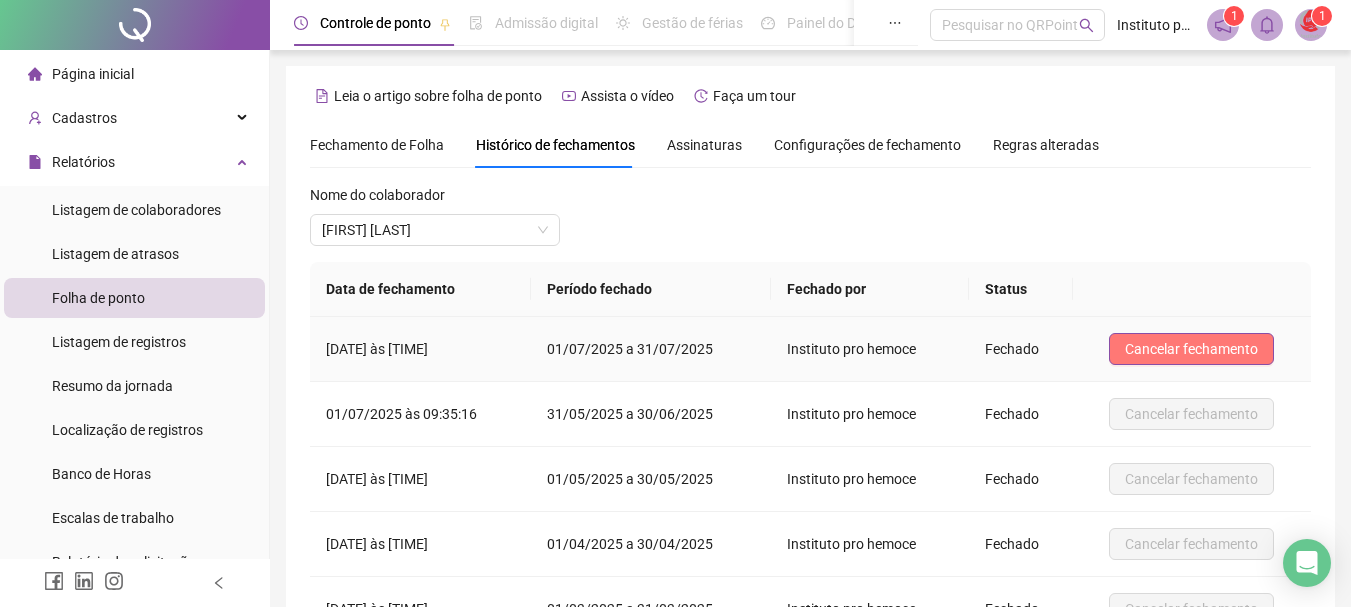 click on "Cancelar fechamento" at bounding box center (1191, 349) 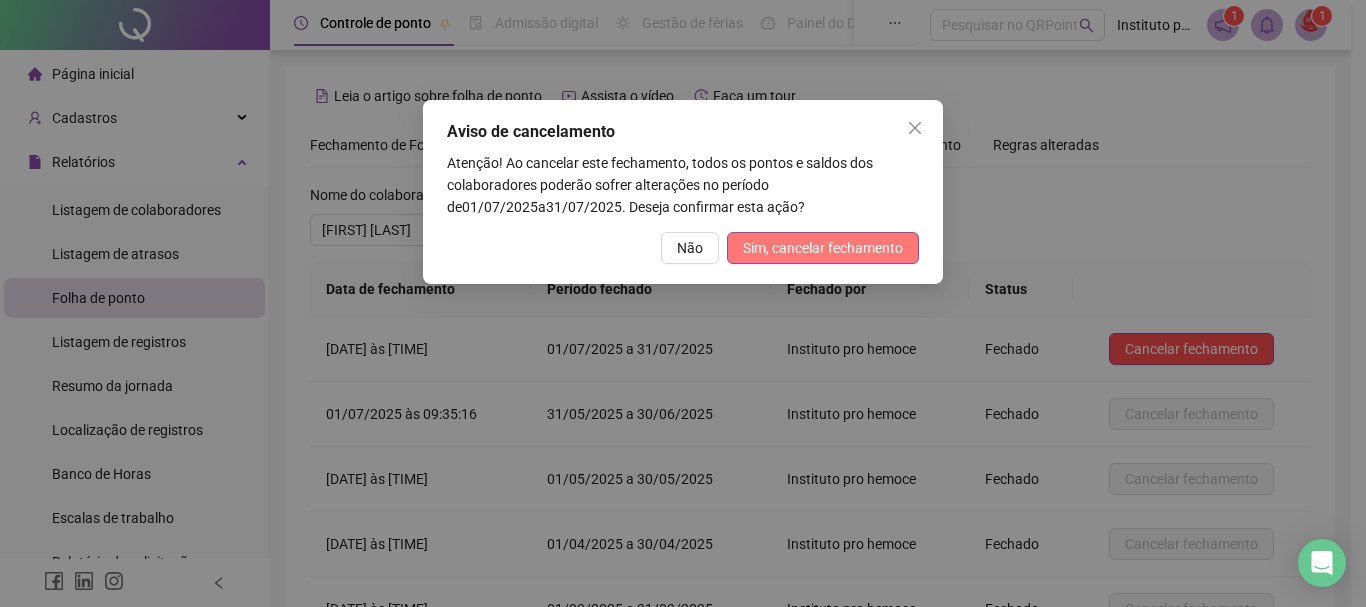 click on "Sim, cancelar fechamento" at bounding box center [823, 248] 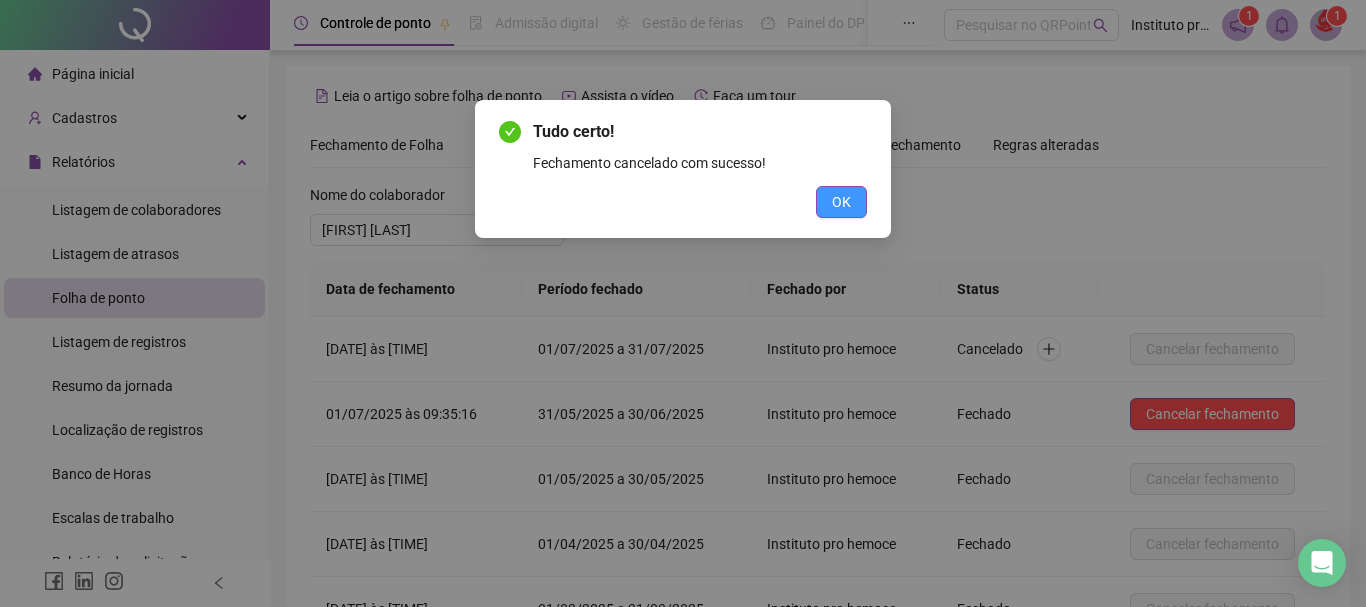 click on "OK" at bounding box center [841, 202] 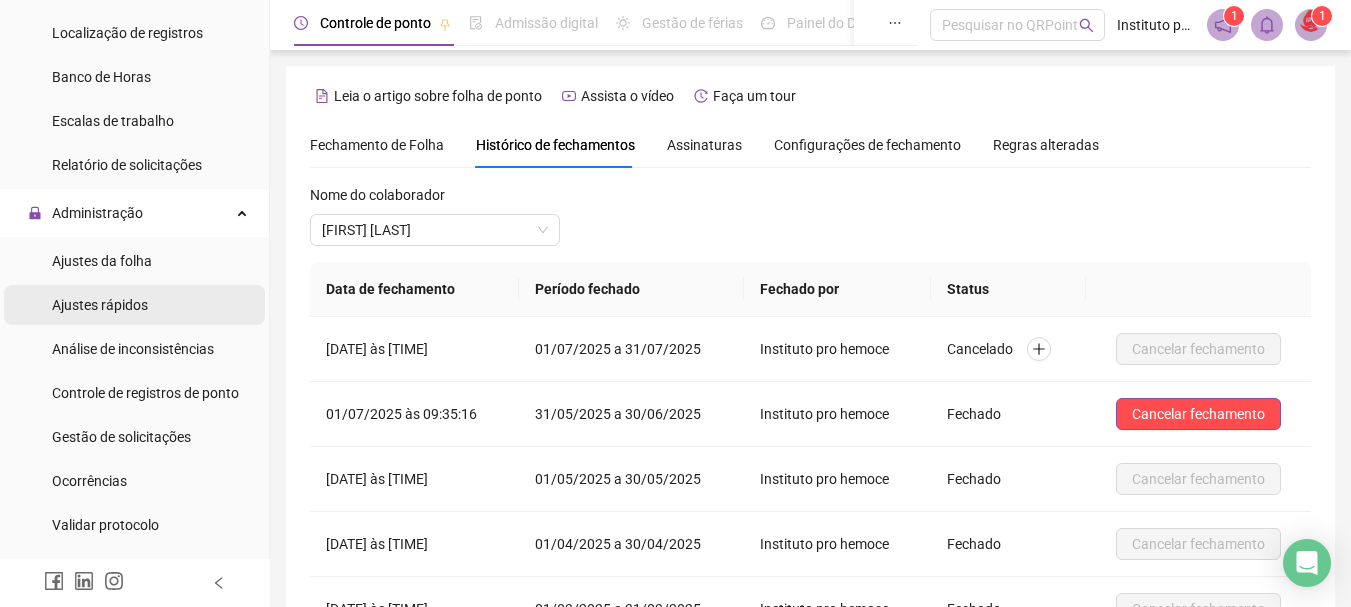 scroll, scrollTop: 400, scrollLeft: 0, axis: vertical 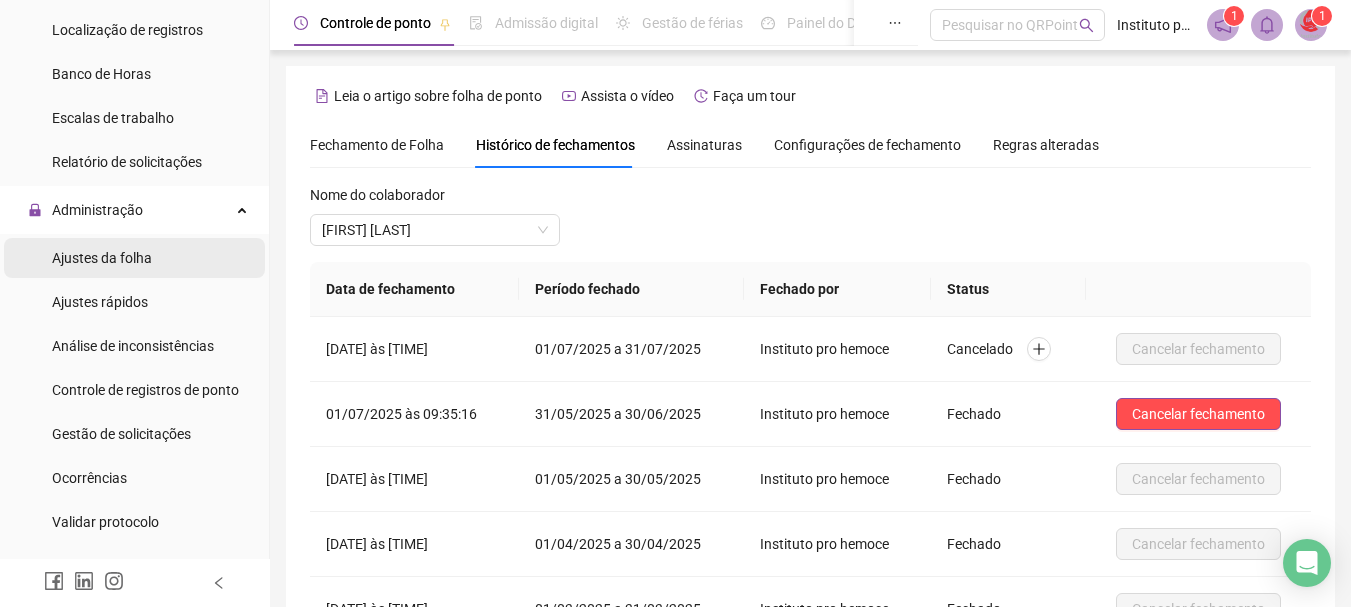 click on "Ajustes da folha" at bounding box center [102, 258] 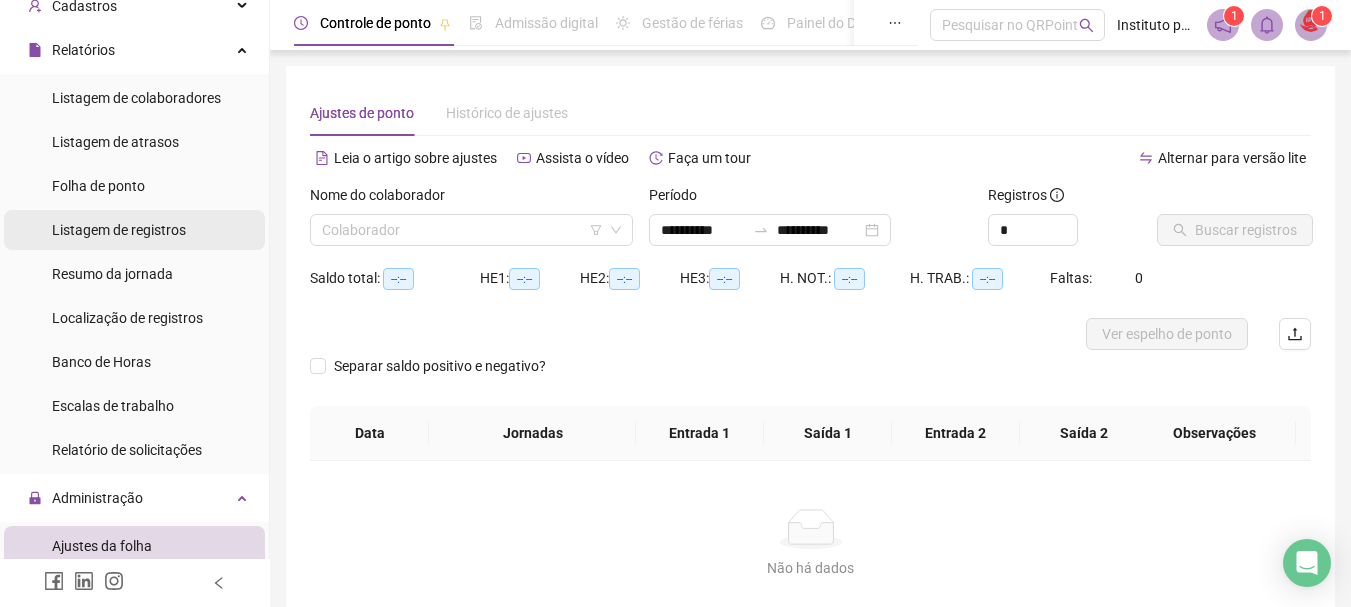 scroll, scrollTop: 100, scrollLeft: 0, axis: vertical 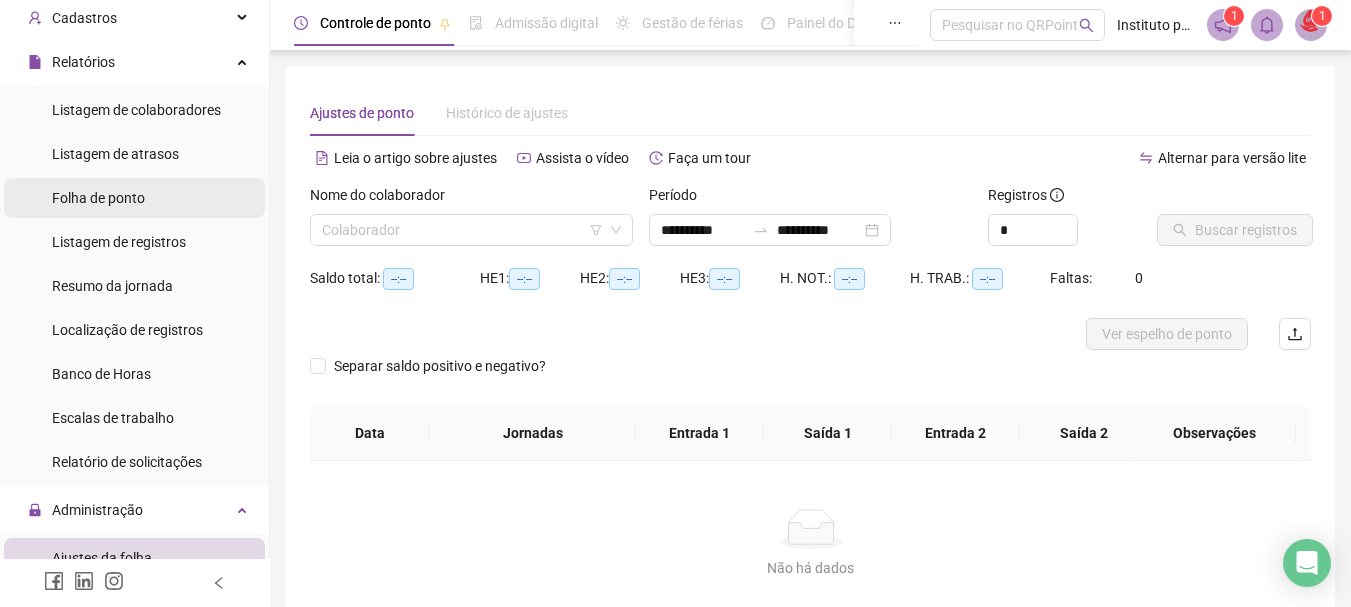 click on "Folha de ponto" at bounding box center (98, 198) 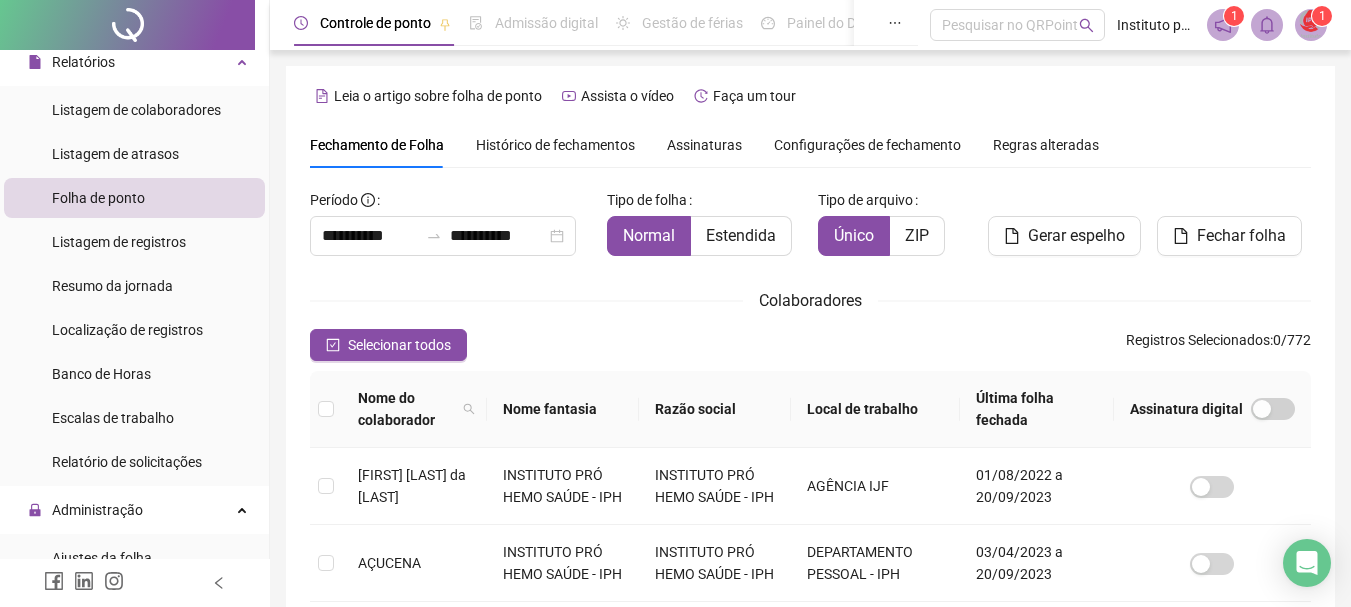 scroll, scrollTop: 106, scrollLeft: 0, axis: vertical 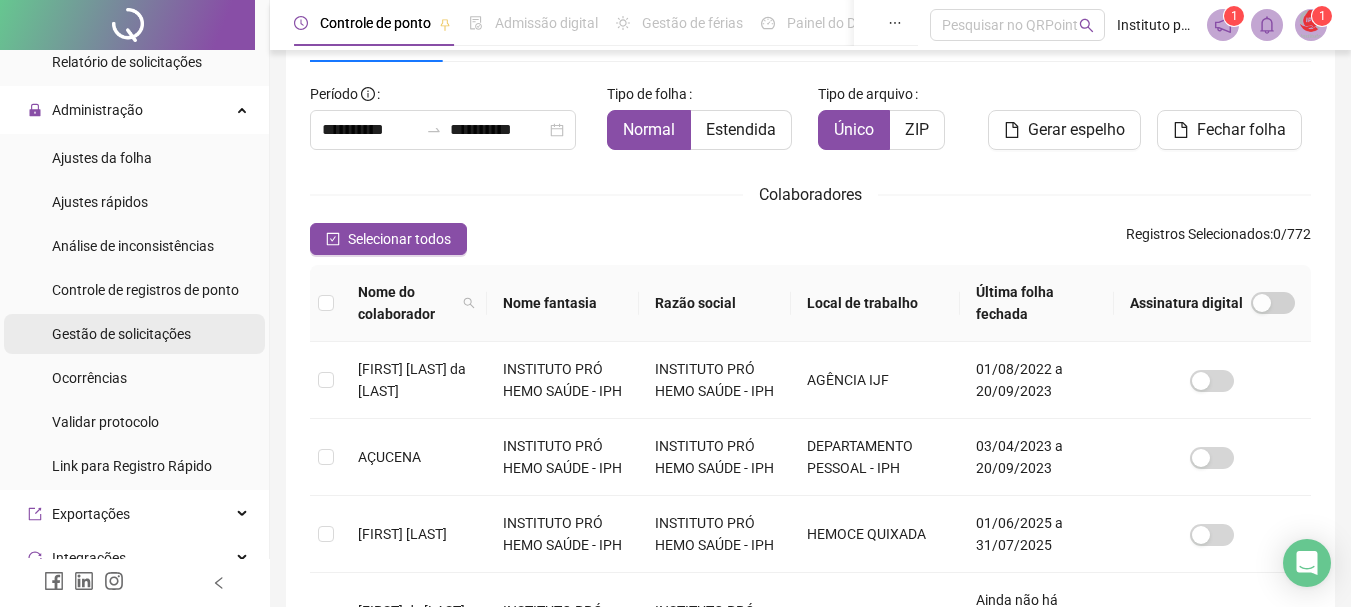 click on "Gestão de solicitações" at bounding box center [121, 334] 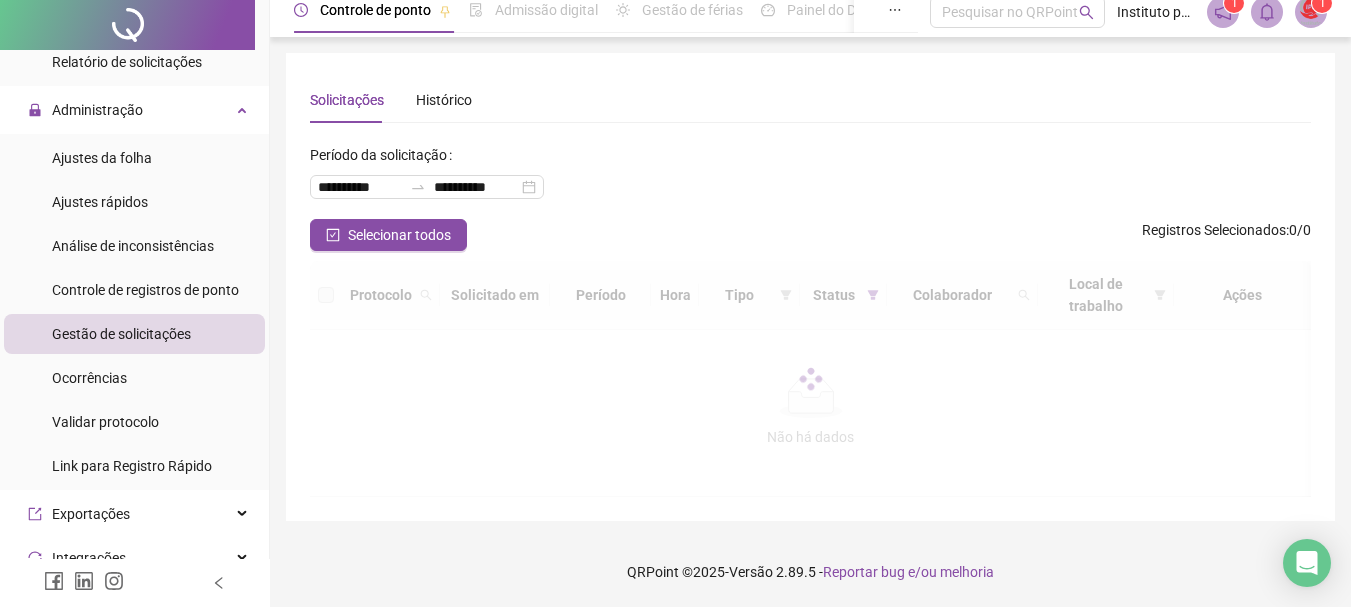 scroll, scrollTop: 0, scrollLeft: 0, axis: both 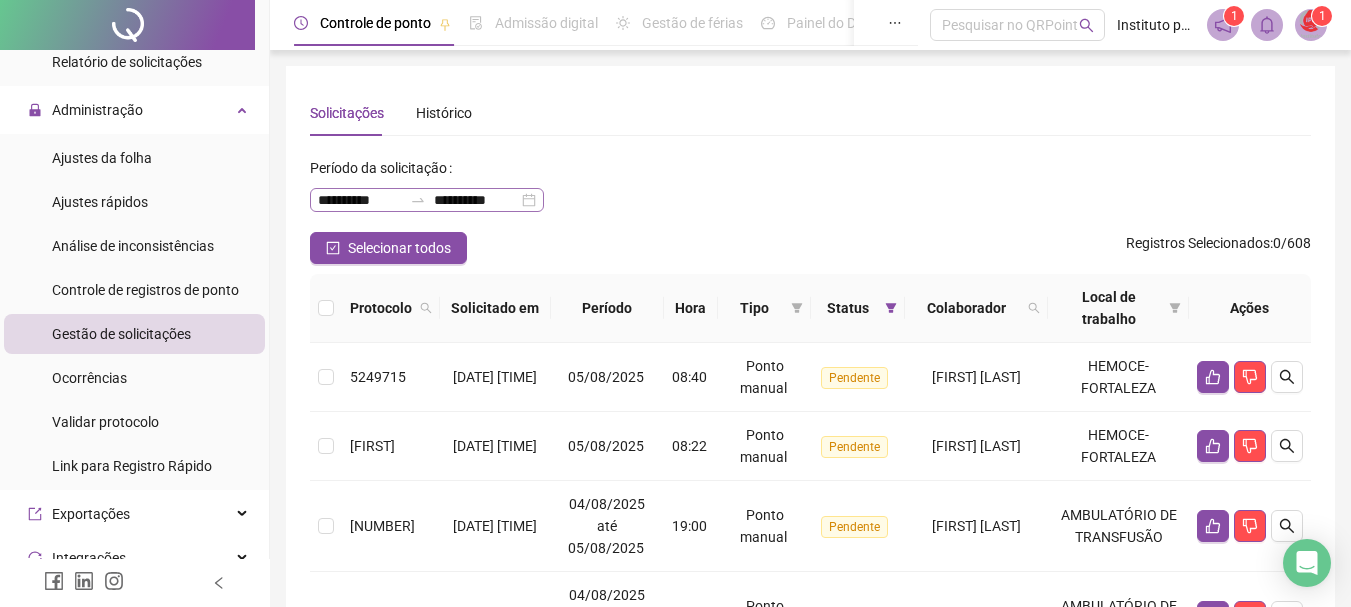 click on "**********" at bounding box center [427, 200] 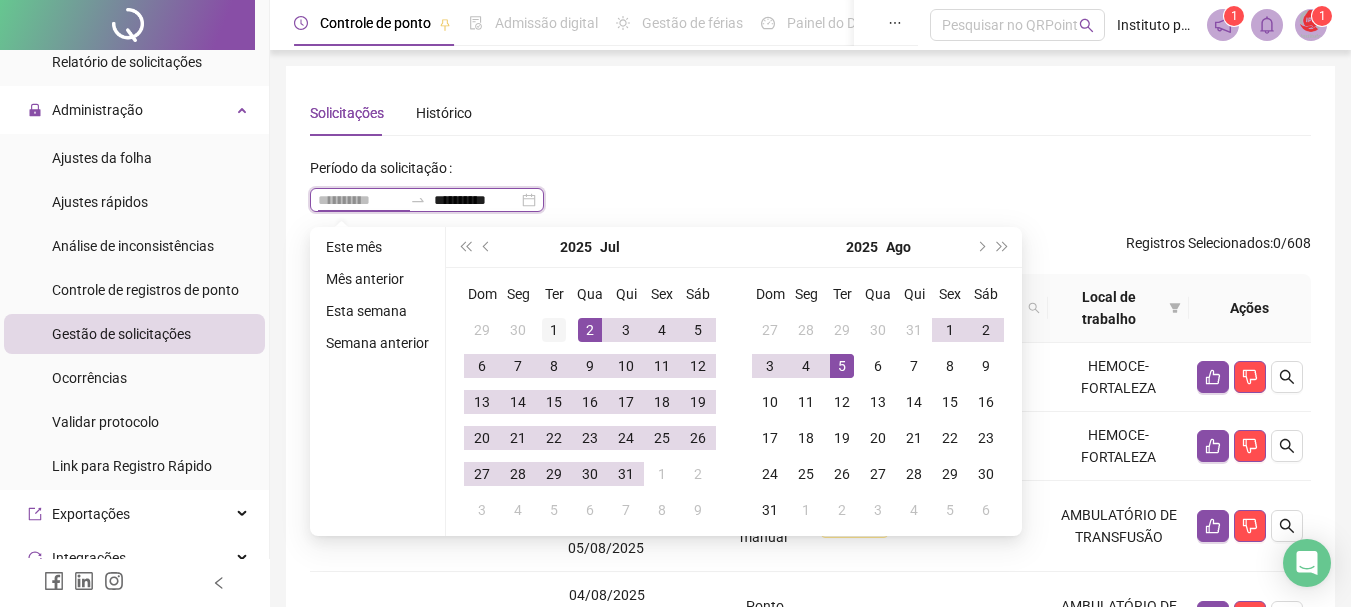 type on "**********" 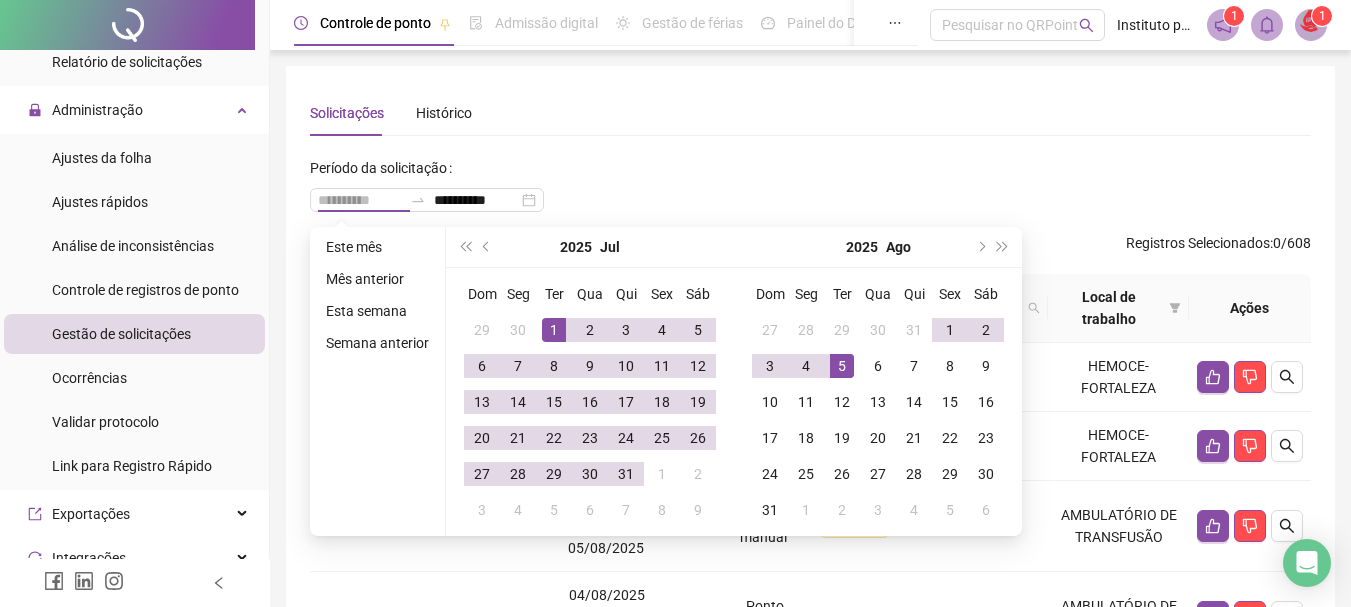 click on "1" at bounding box center (554, 330) 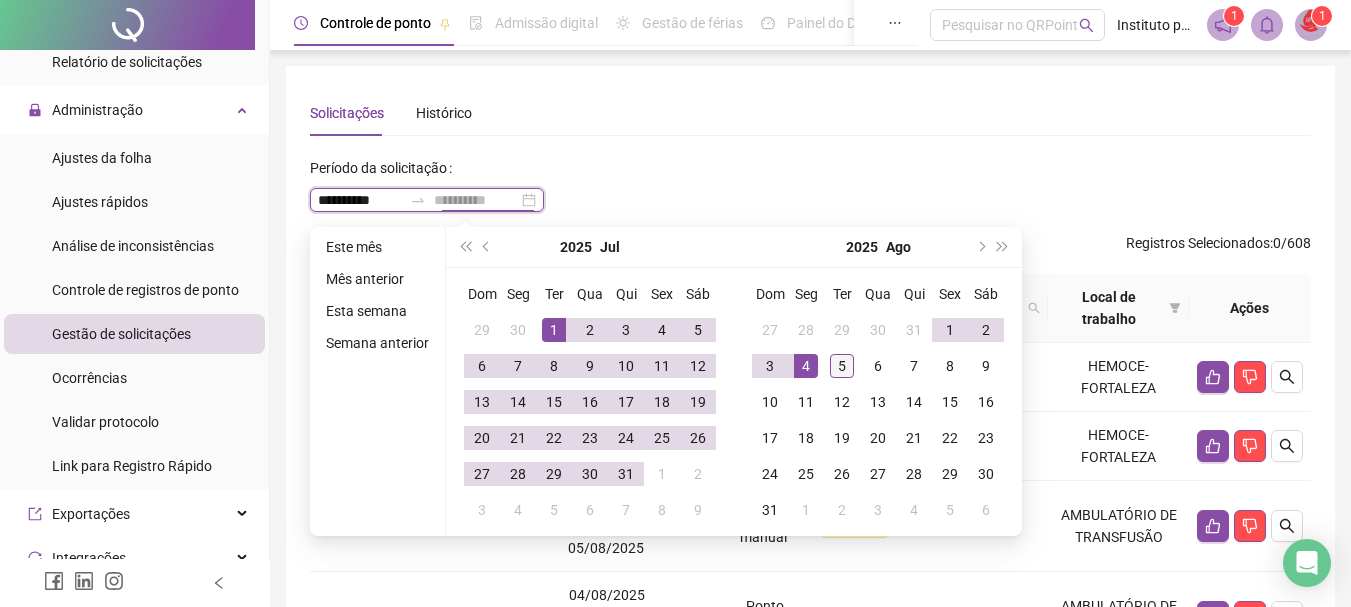 type on "**********" 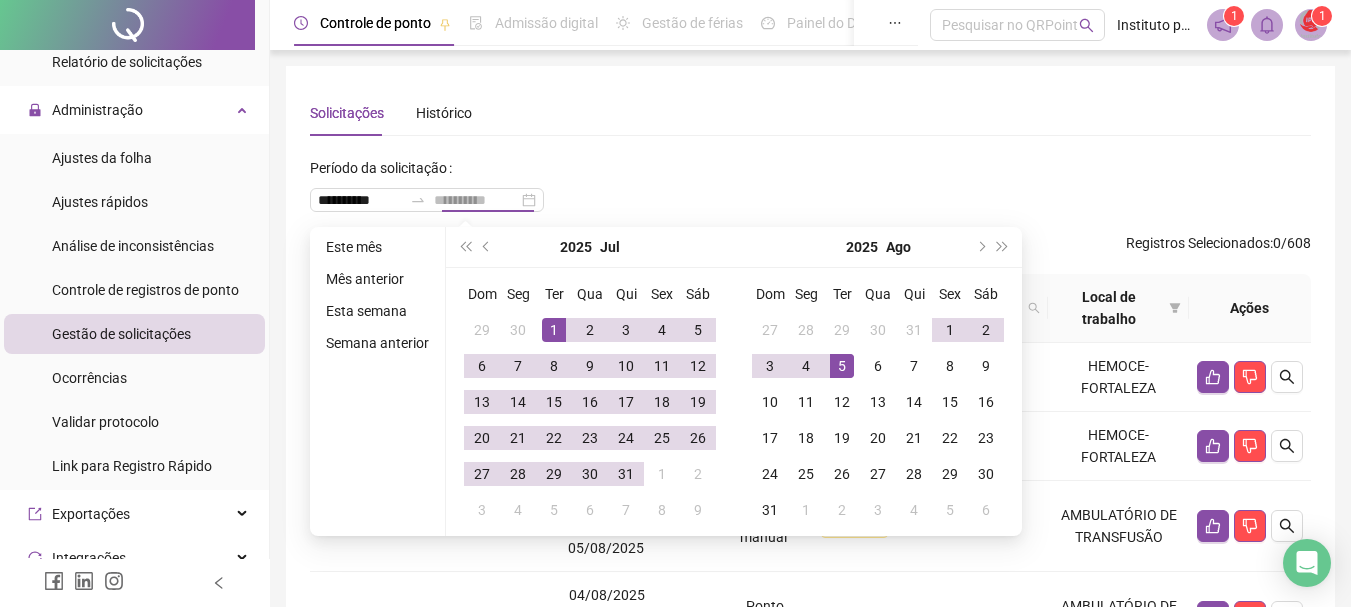 click on "5" at bounding box center [842, 366] 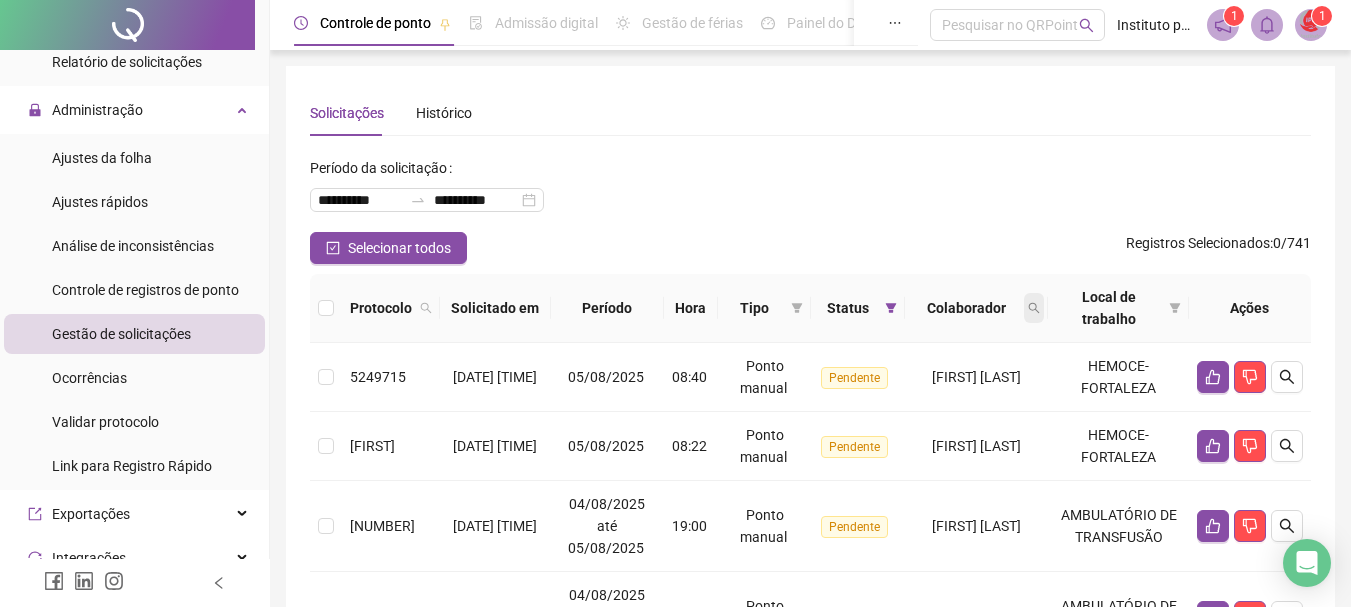 click at bounding box center [1034, 308] 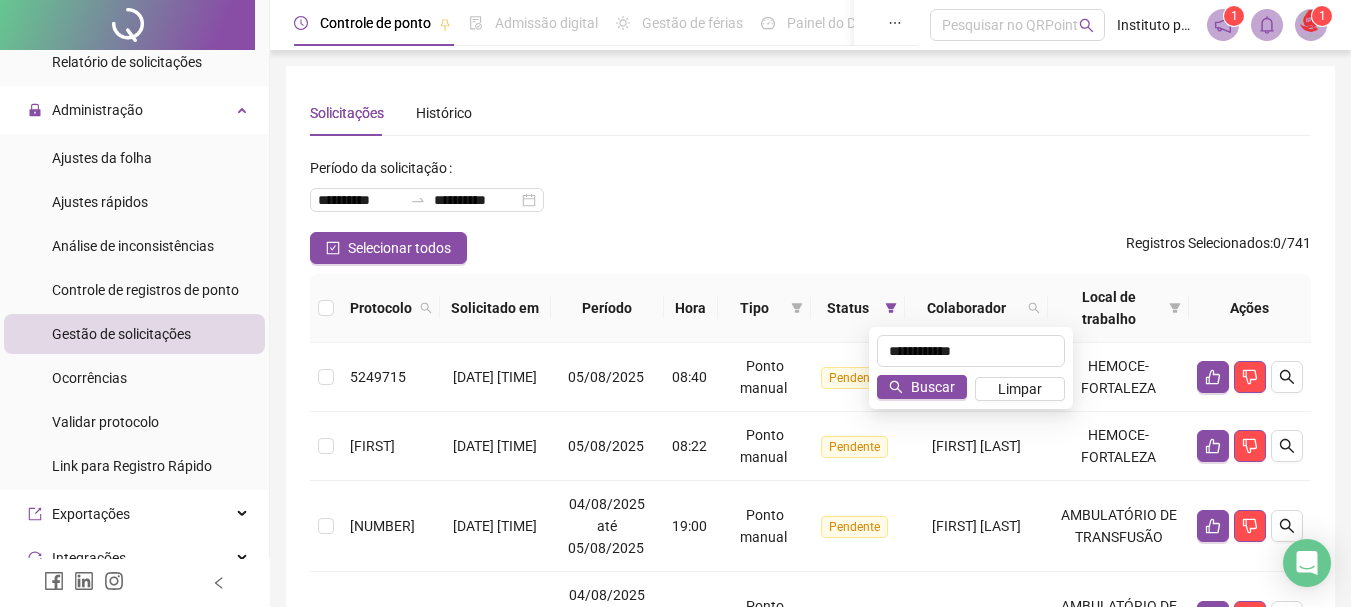 type on "**********" 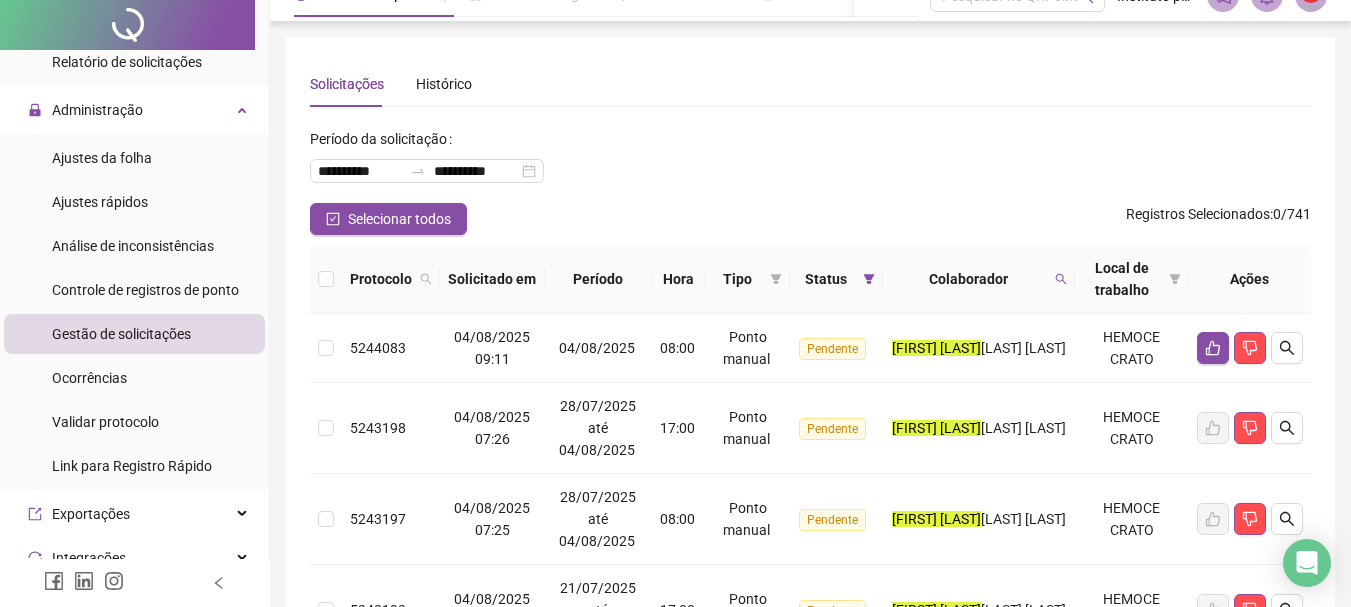 scroll, scrollTop: 0, scrollLeft: 0, axis: both 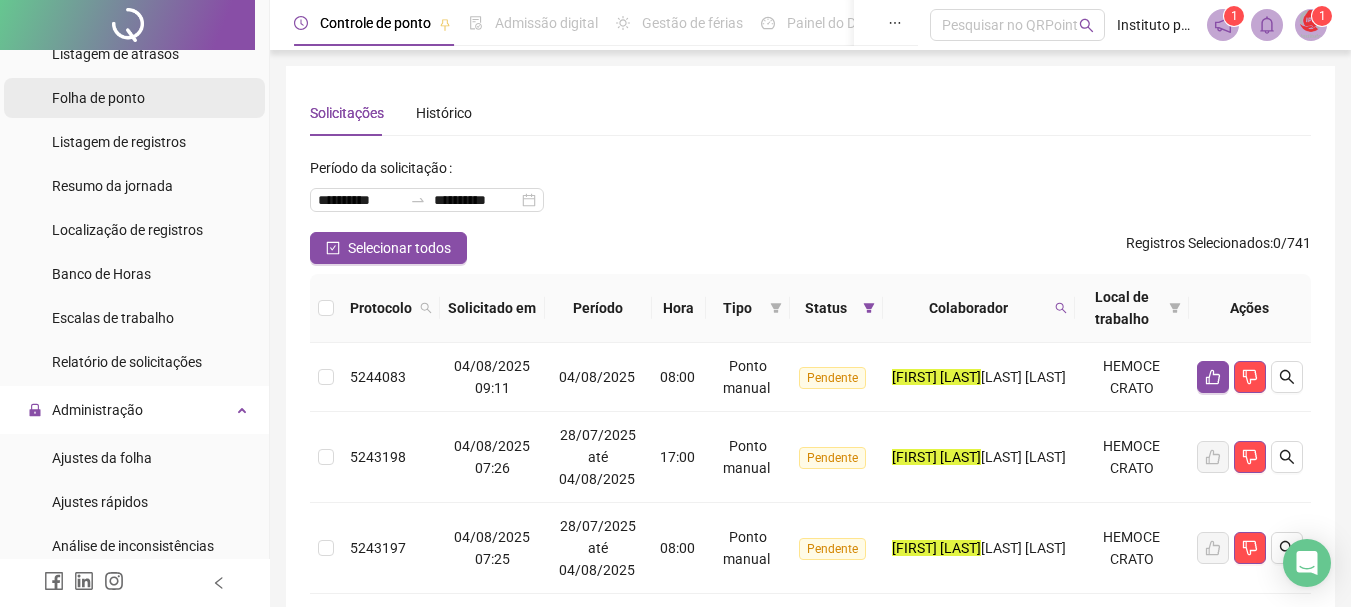 click on "Folha de ponto" at bounding box center [98, 98] 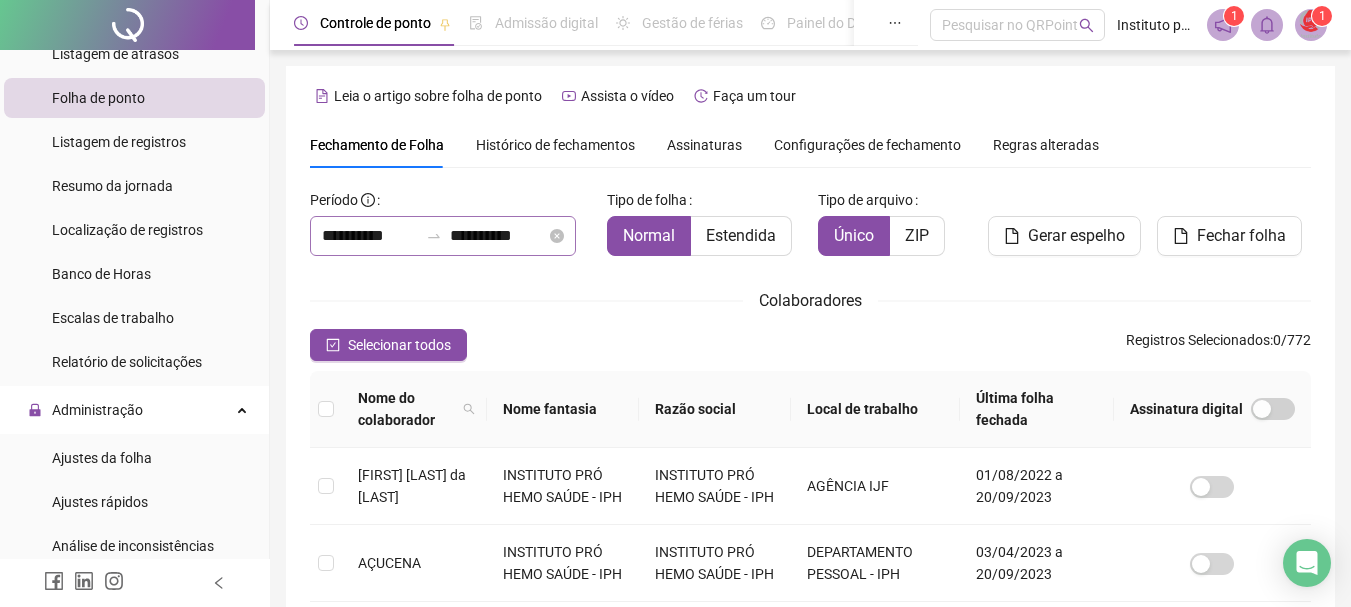 scroll, scrollTop: 106, scrollLeft: 0, axis: vertical 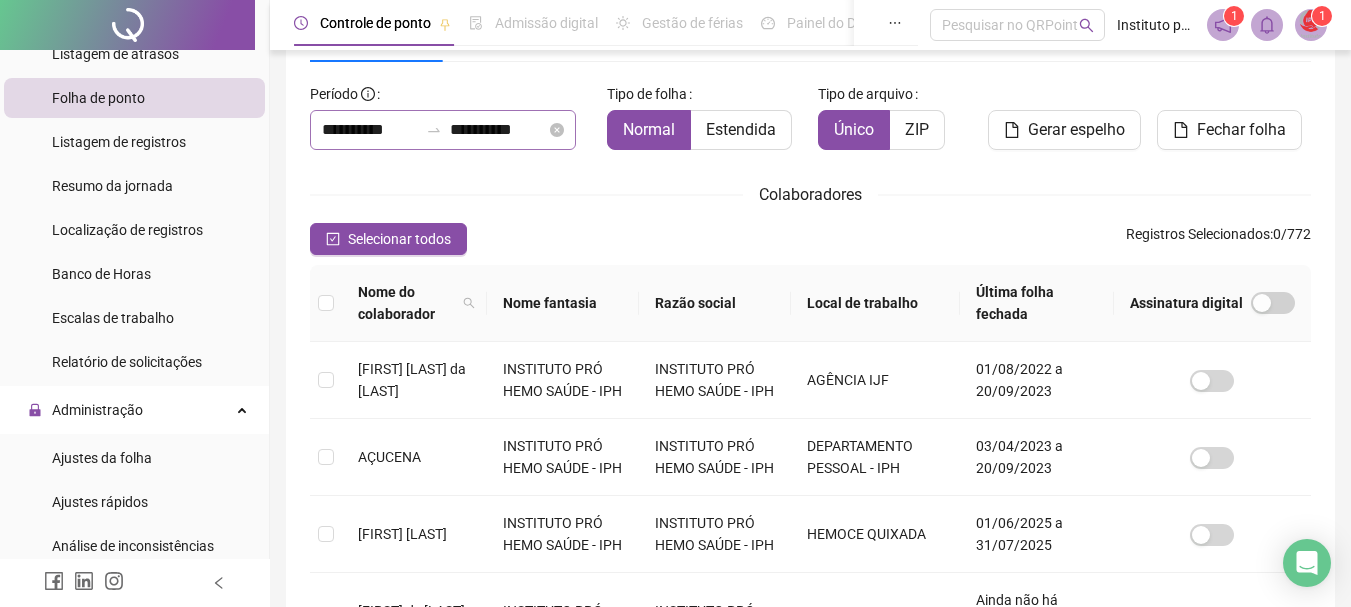 click on "**********" at bounding box center [443, 130] 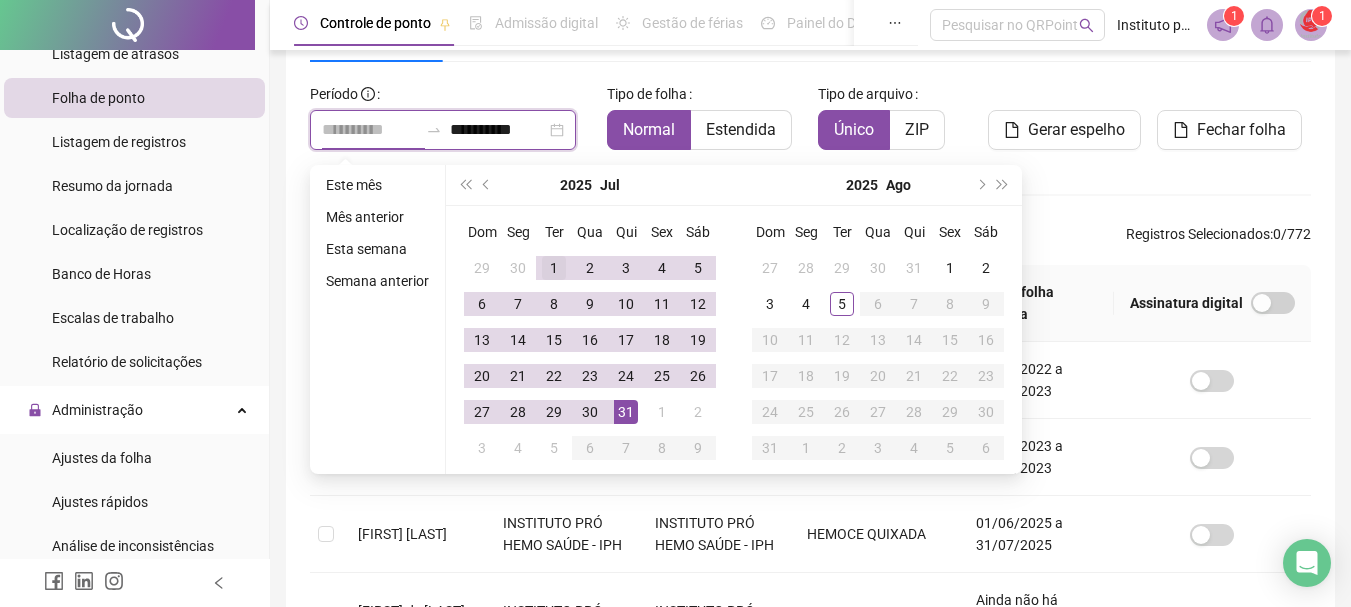 type on "**********" 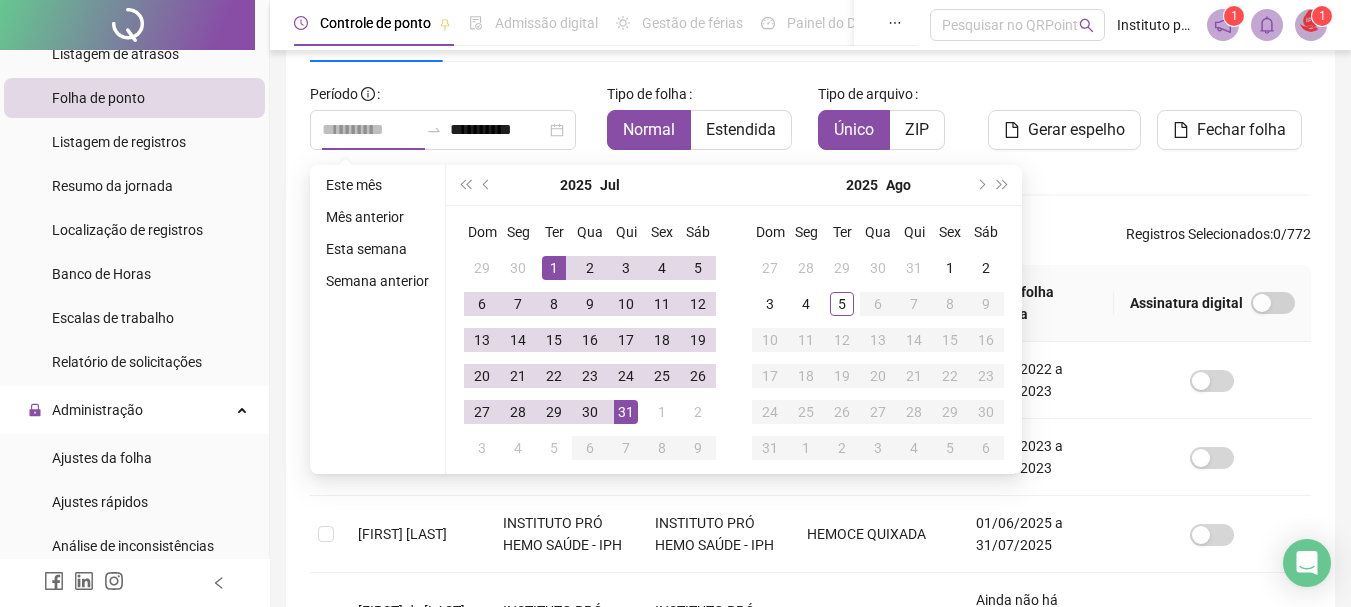 click on "1" at bounding box center (554, 268) 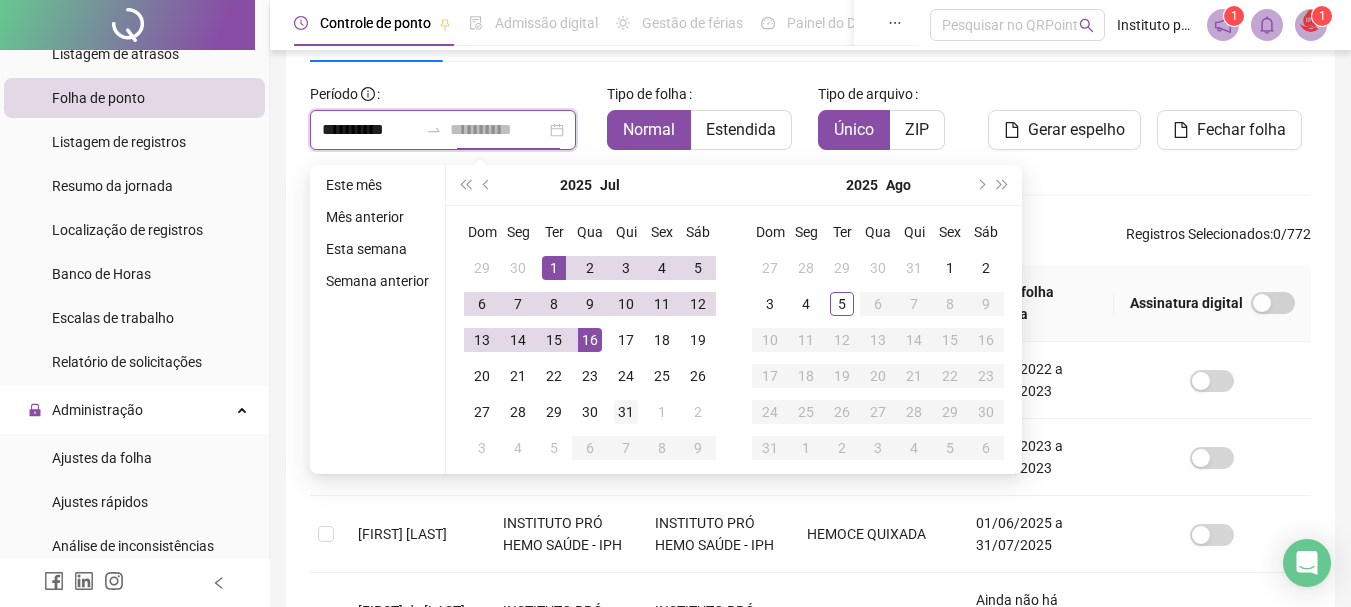 type on "**********" 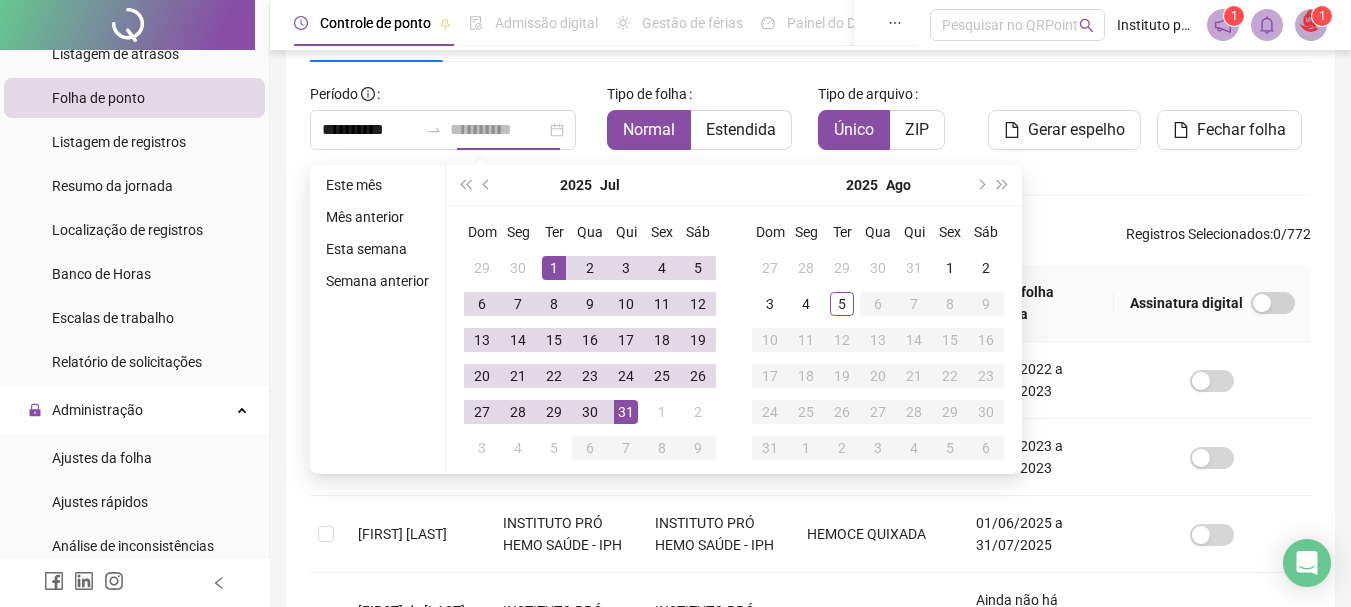 click on "31" at bounding box center (626, 412) 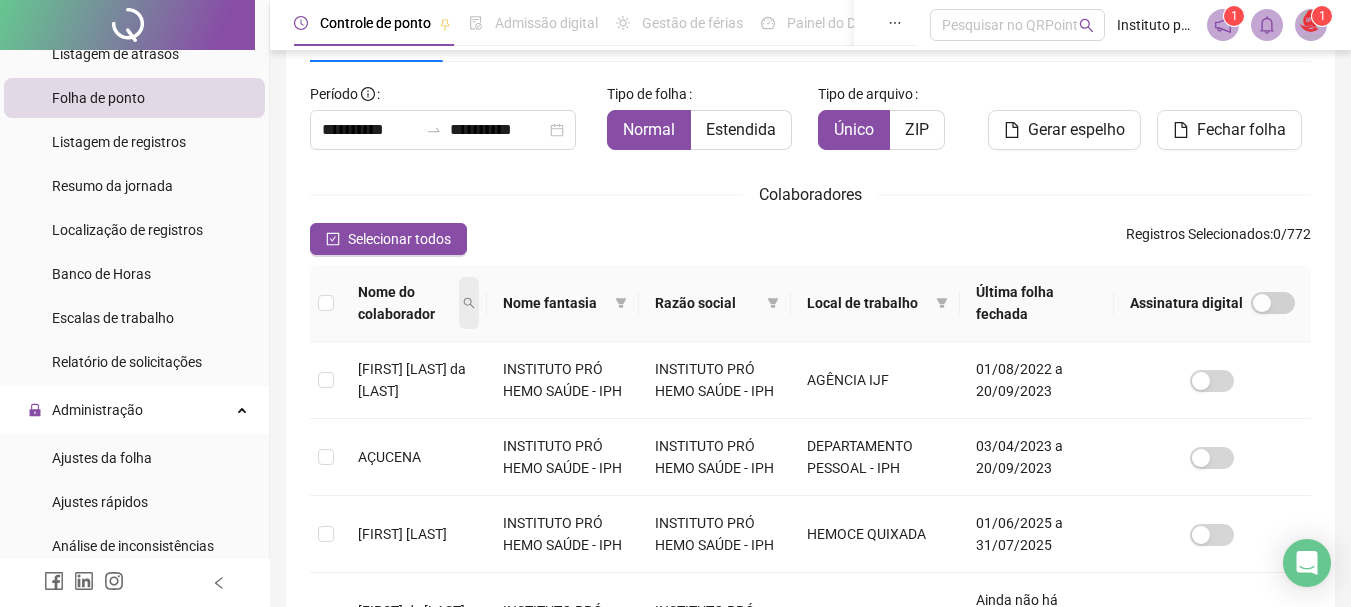 click 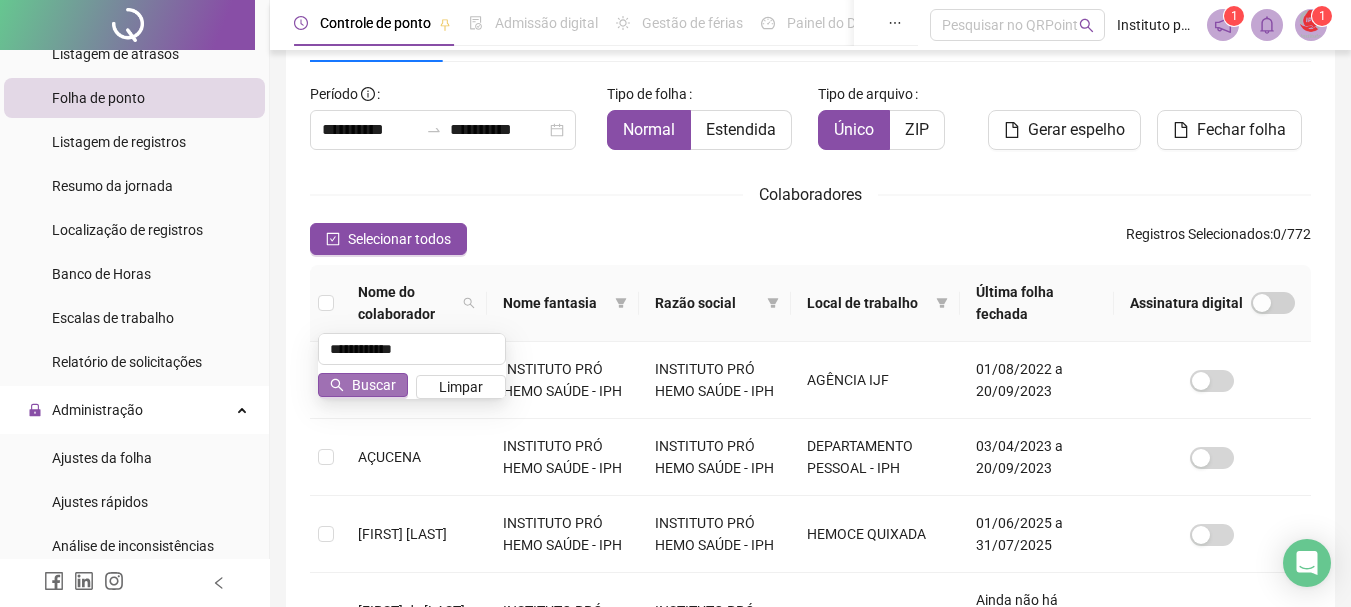 click on "Buscar" at bounding box center (363, 385) 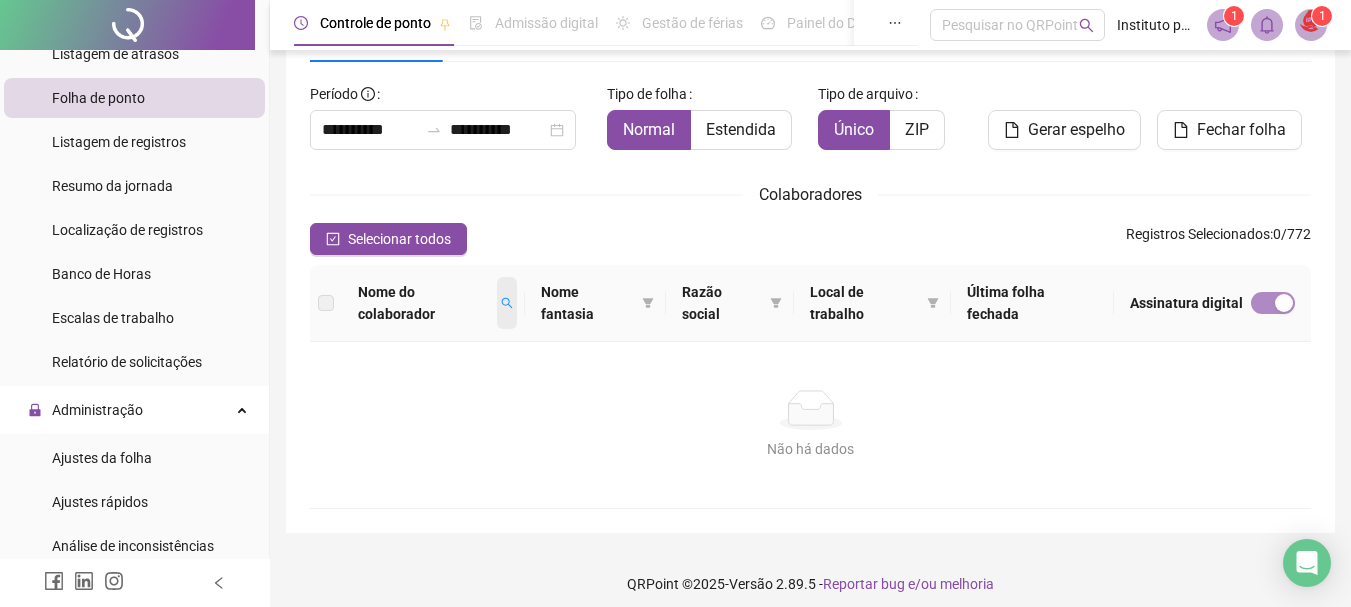 click 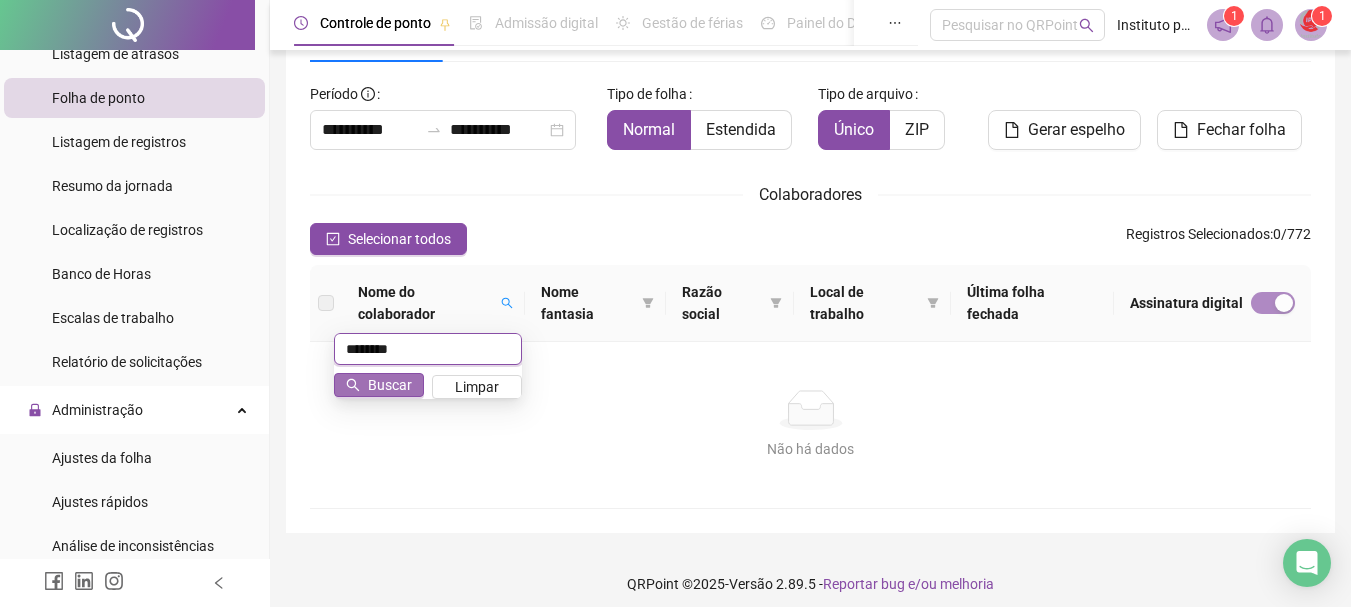 type on "********" 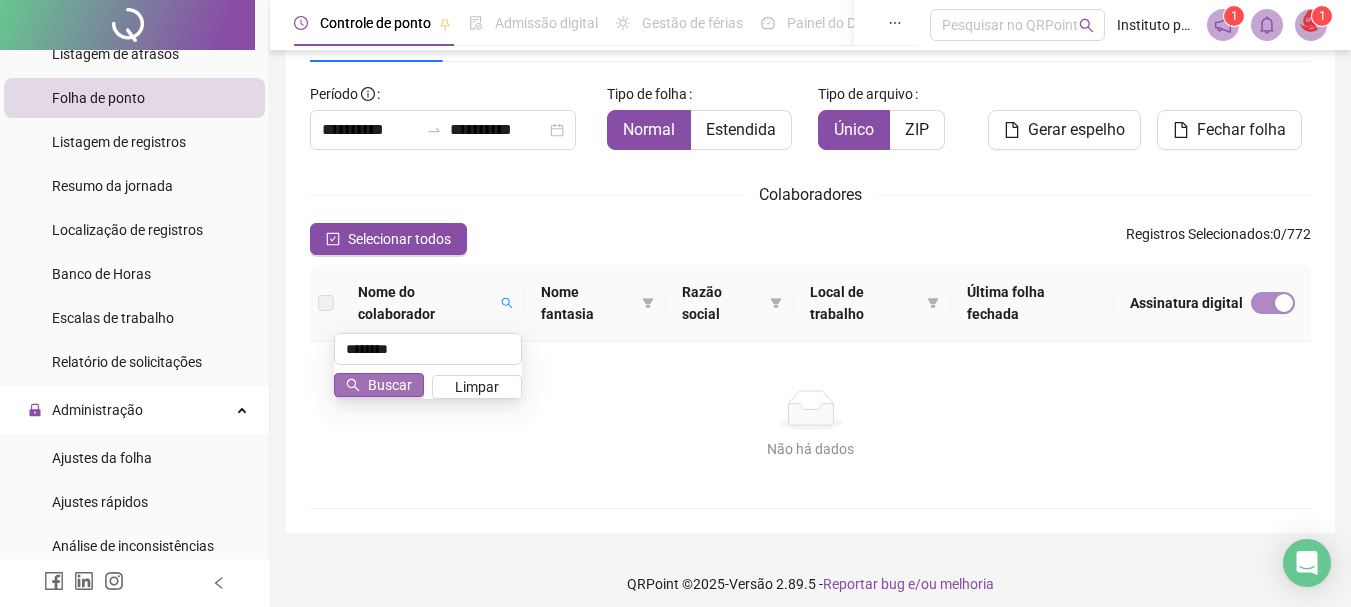 click 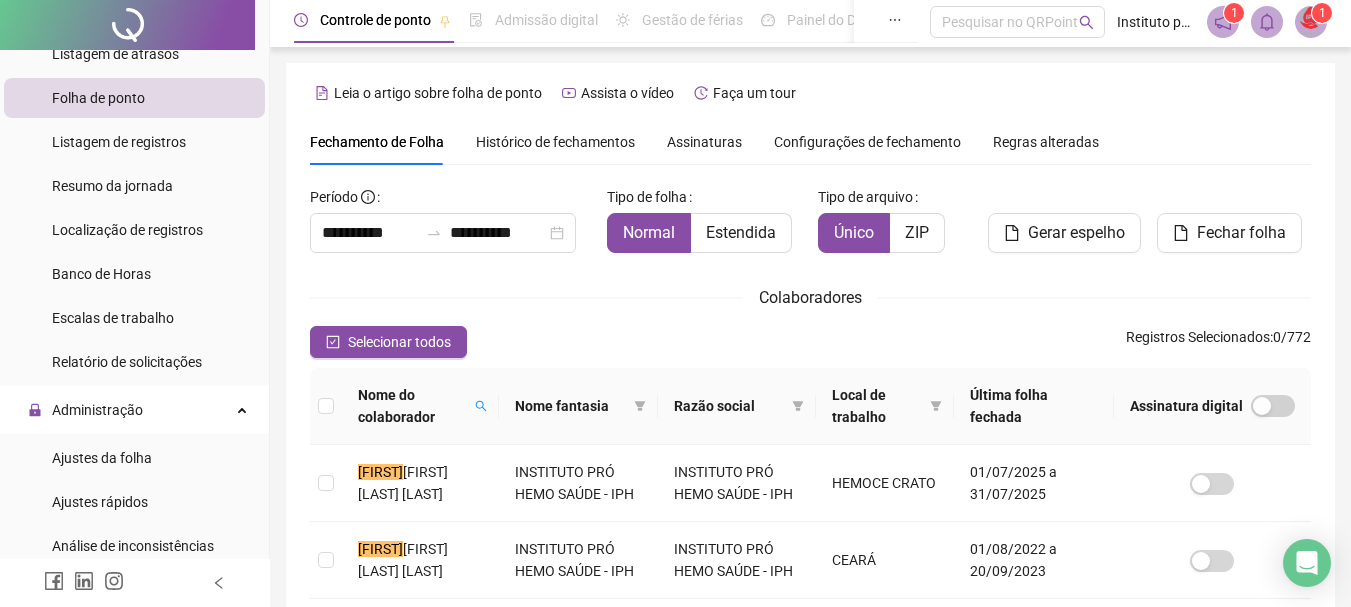scroll, scrollTop: 0, scrollLeft: 0, axis: both 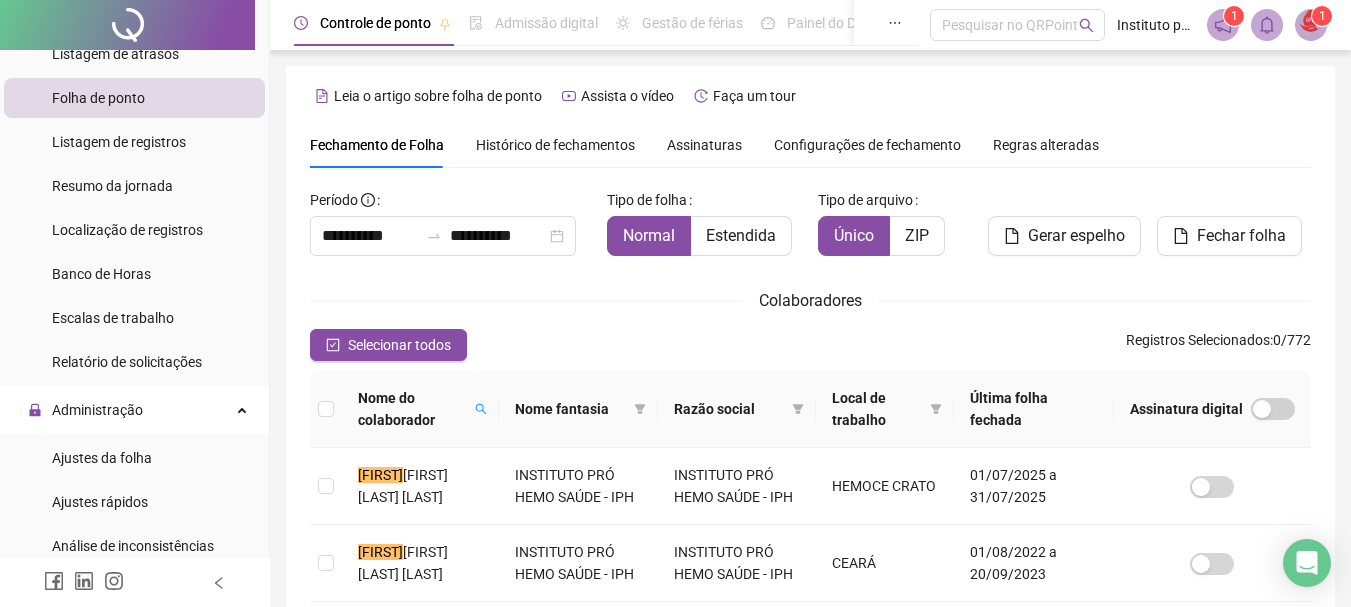 click on "Histórico de fechamentos" at bounding box center [555, 145] 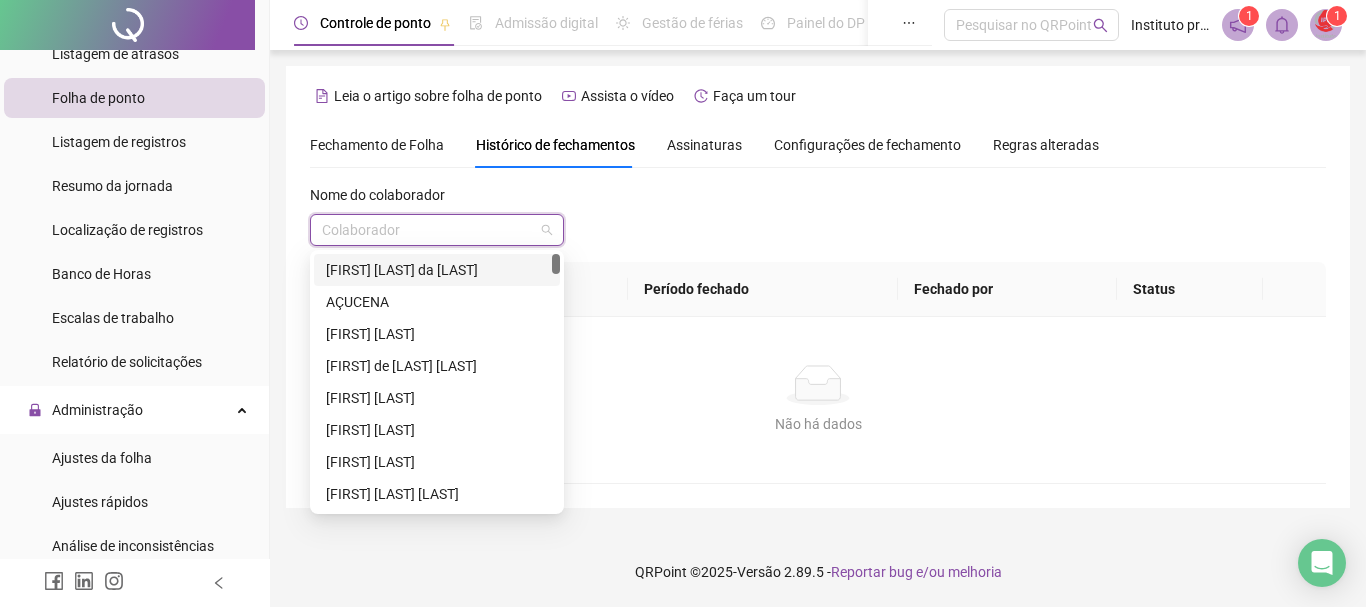 click at bounding box center [428, 230] 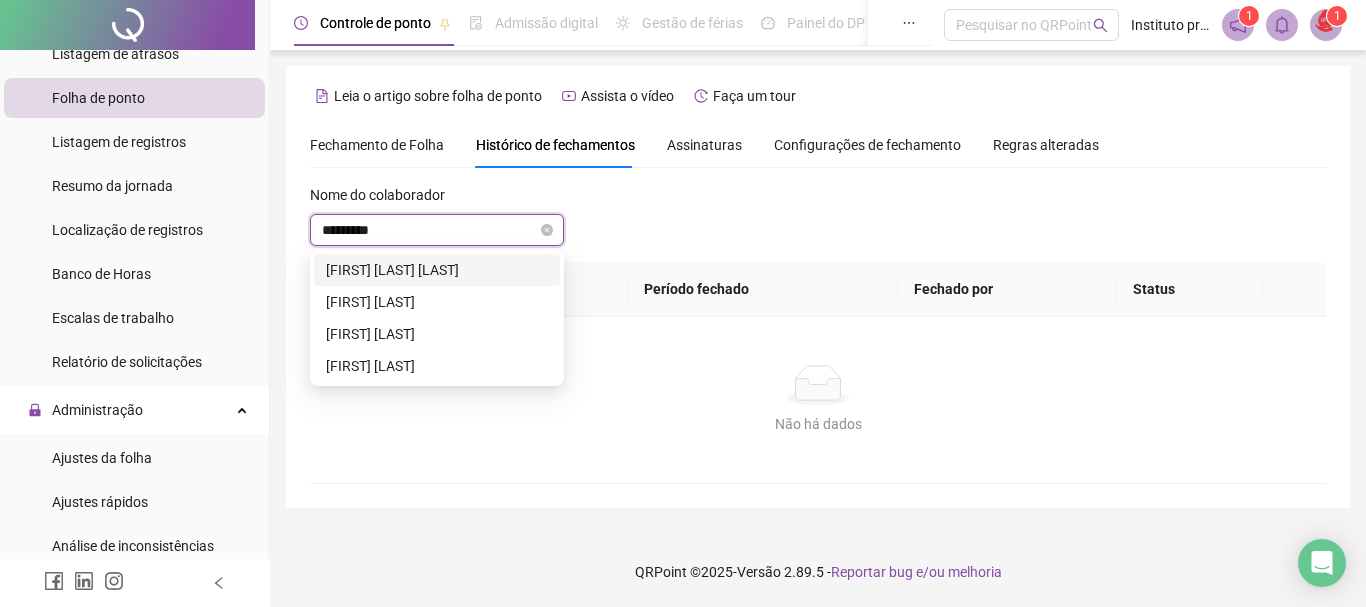 type on "**********" 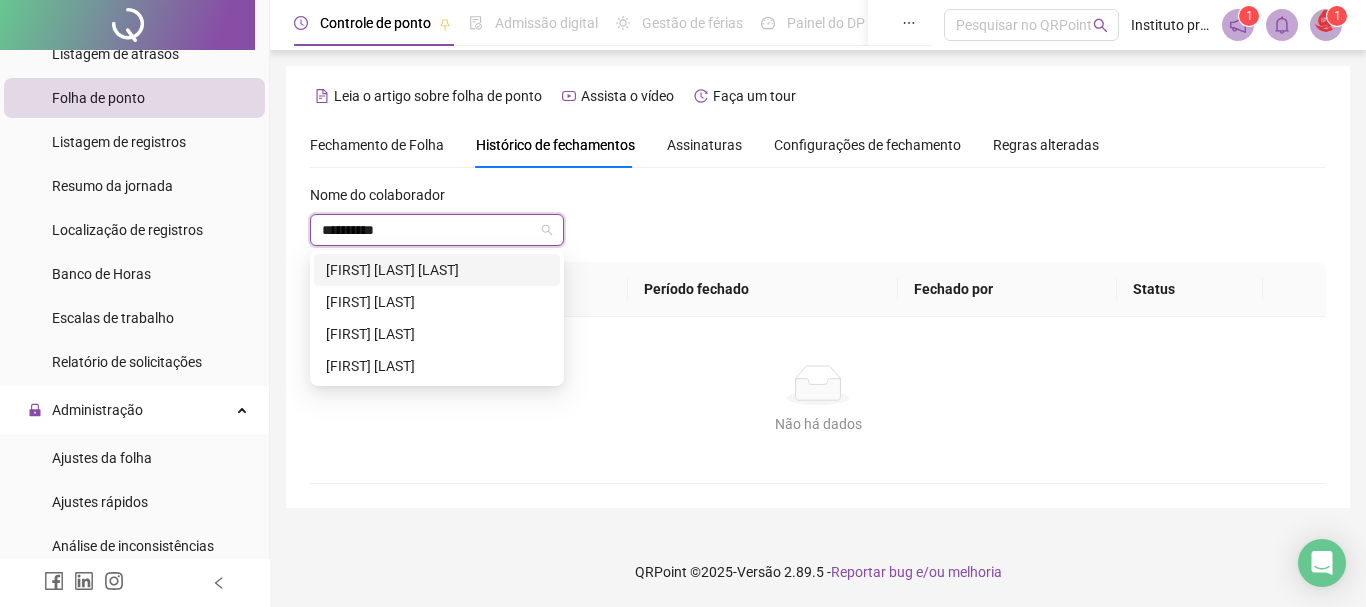 click on "[FIRST] [LAST] [LAST]" at bounding box center [437, 270] 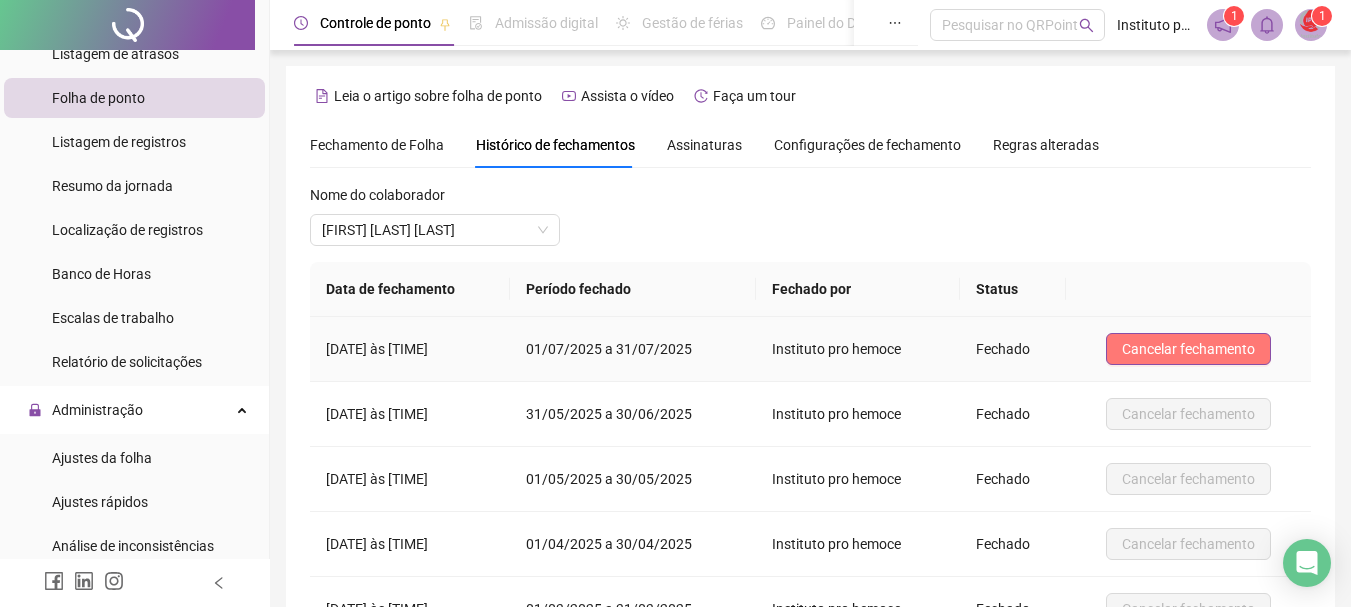 click on "Cancelar fechamento" at bounding box center [1188, 349] 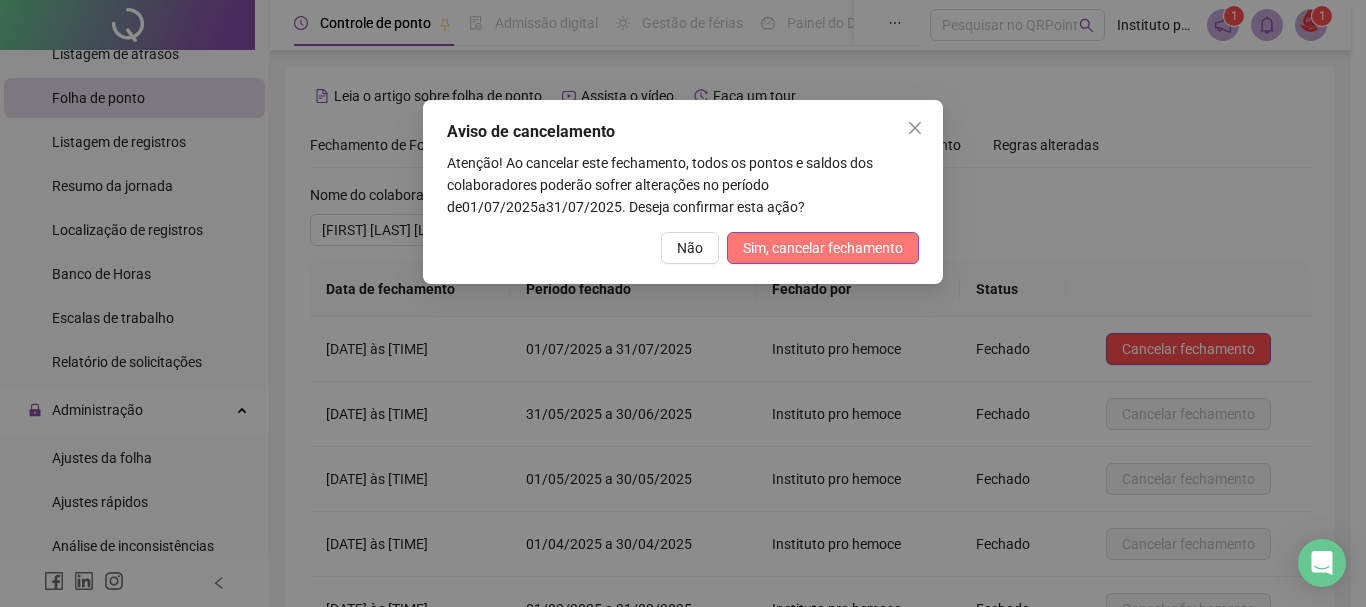 click on "Sim, cancelar fechamento" at bounding box center [823, 248] 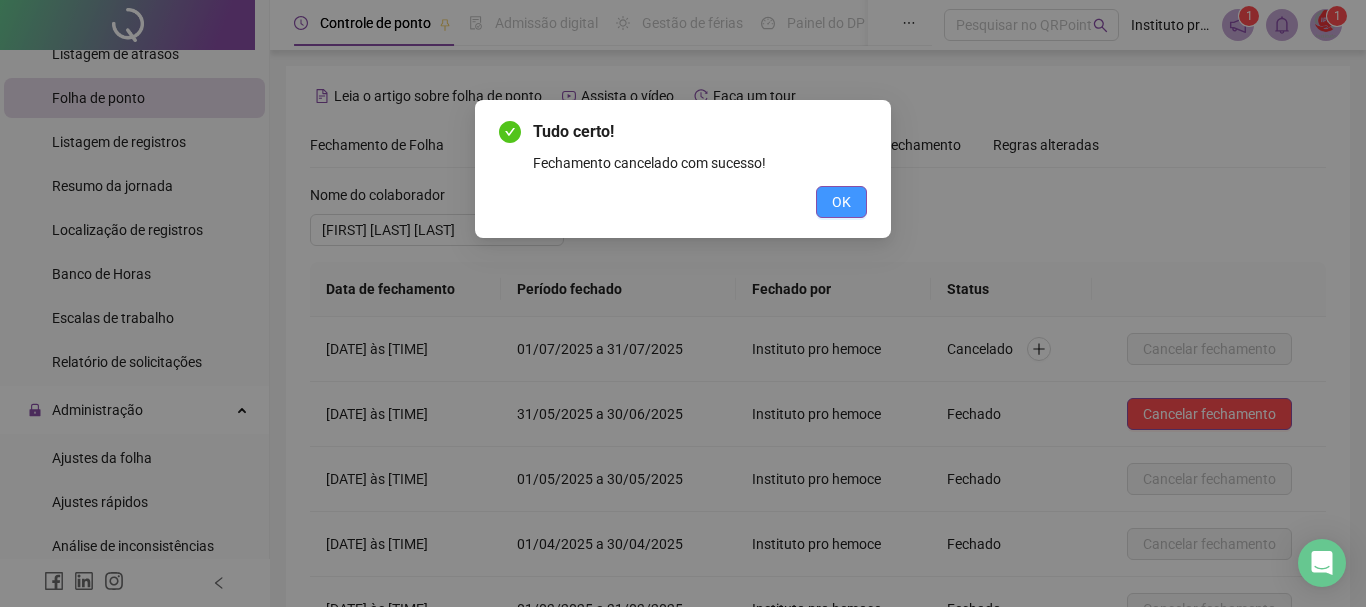 click on "OK" at bounding box center (841, 202) 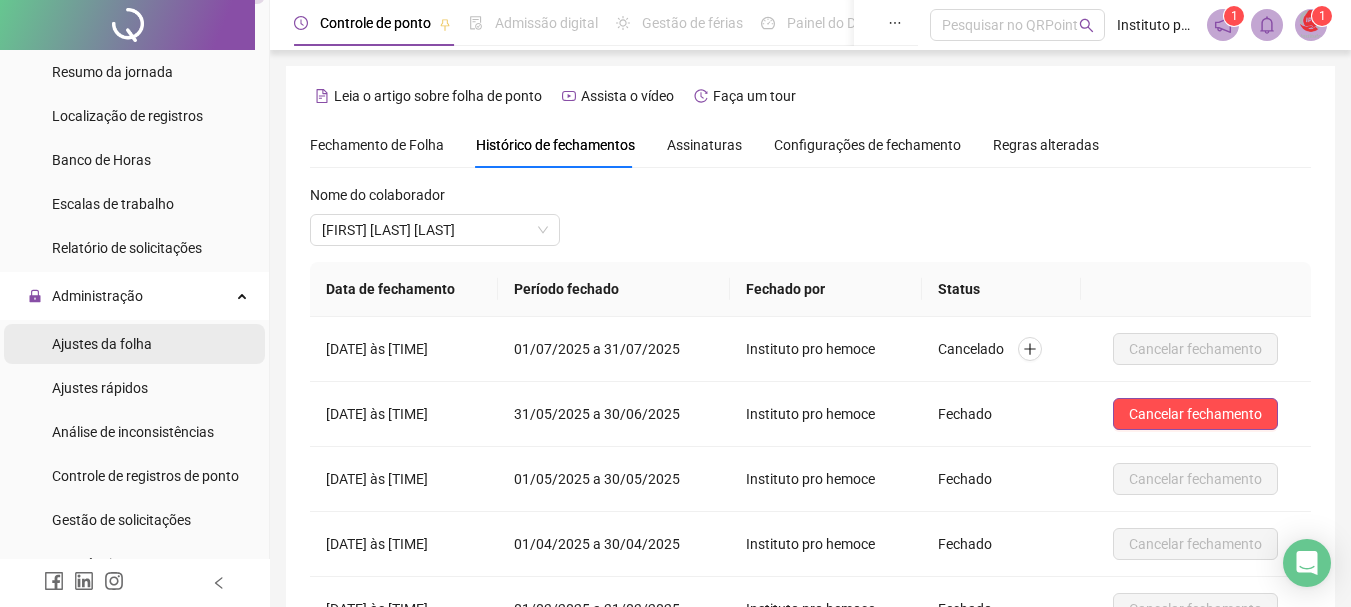 scroll, scrollTop: 400, scrollLeft: 0, axis: vertical 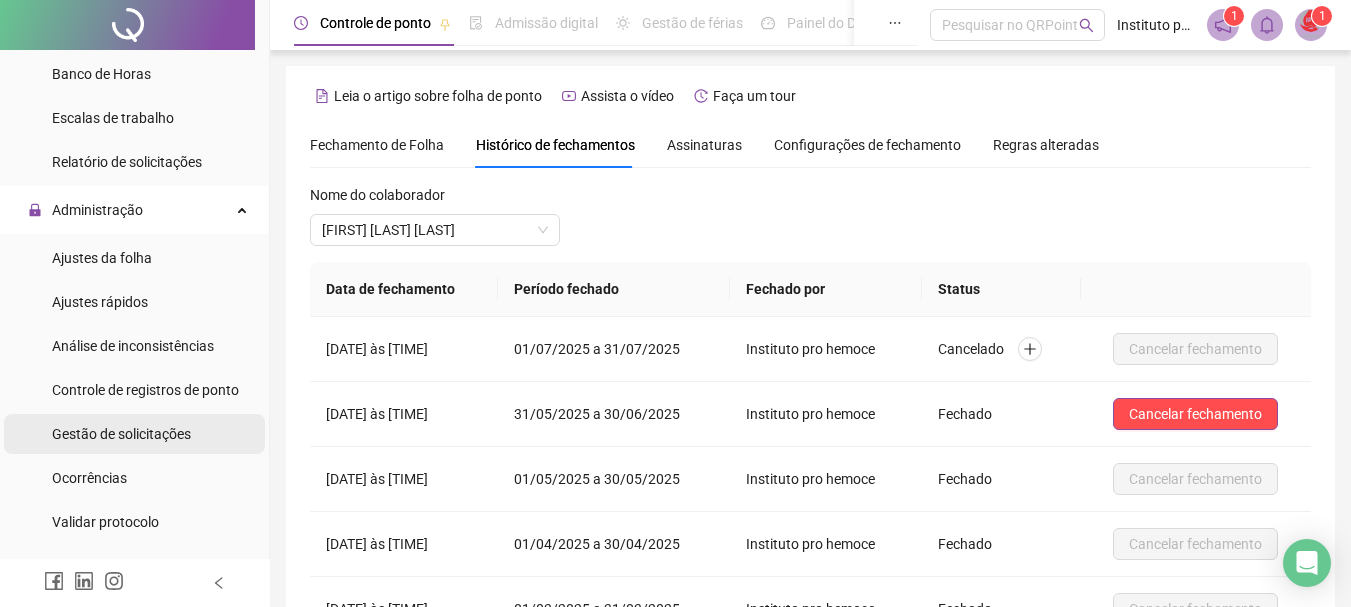 click on "Gestão de solicitações" at bounding box center (121, 434) 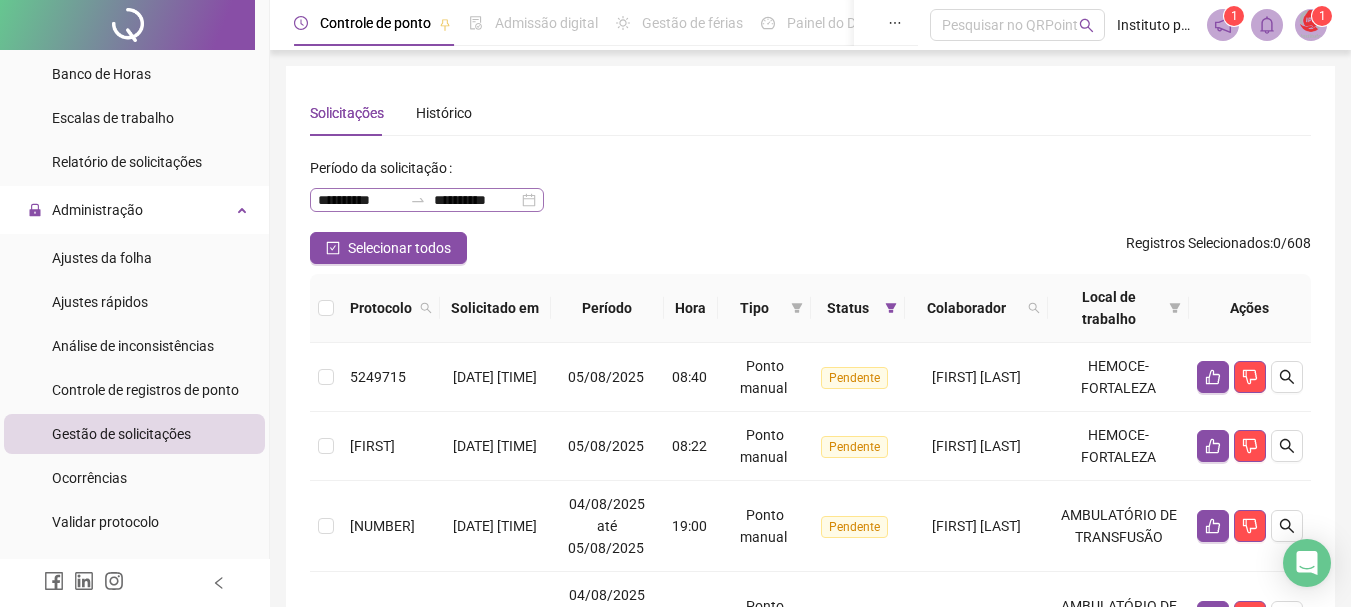 click on "**********" at bounding box center [427, 200] 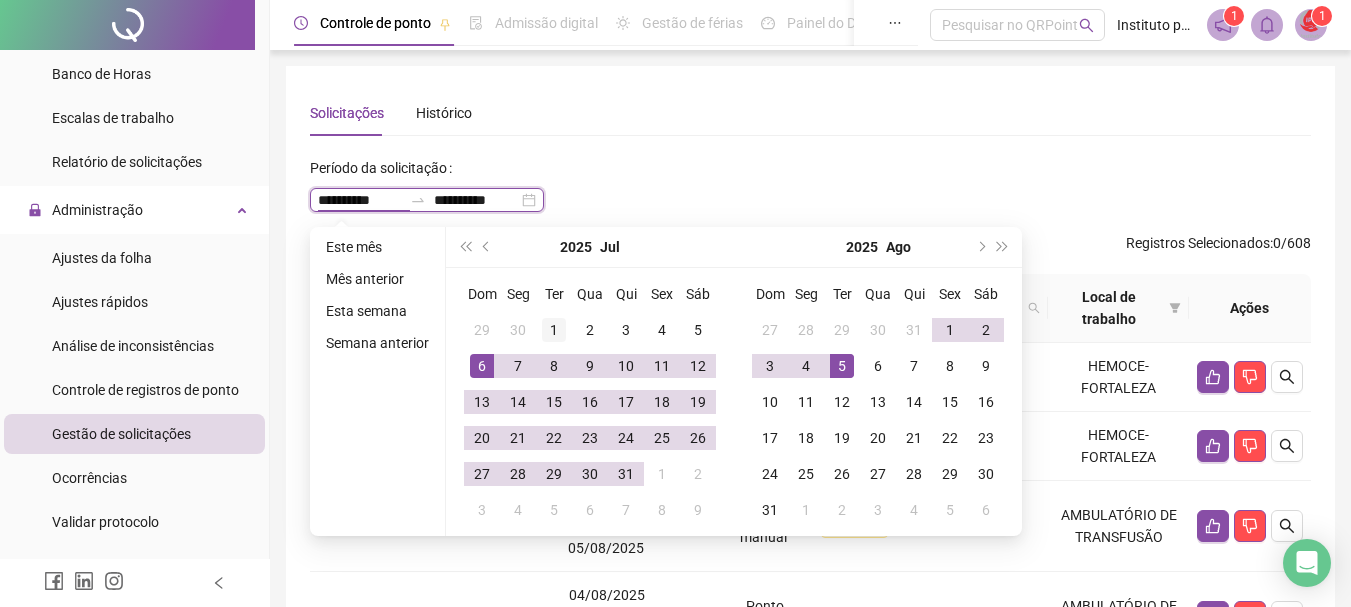 type on "**********" 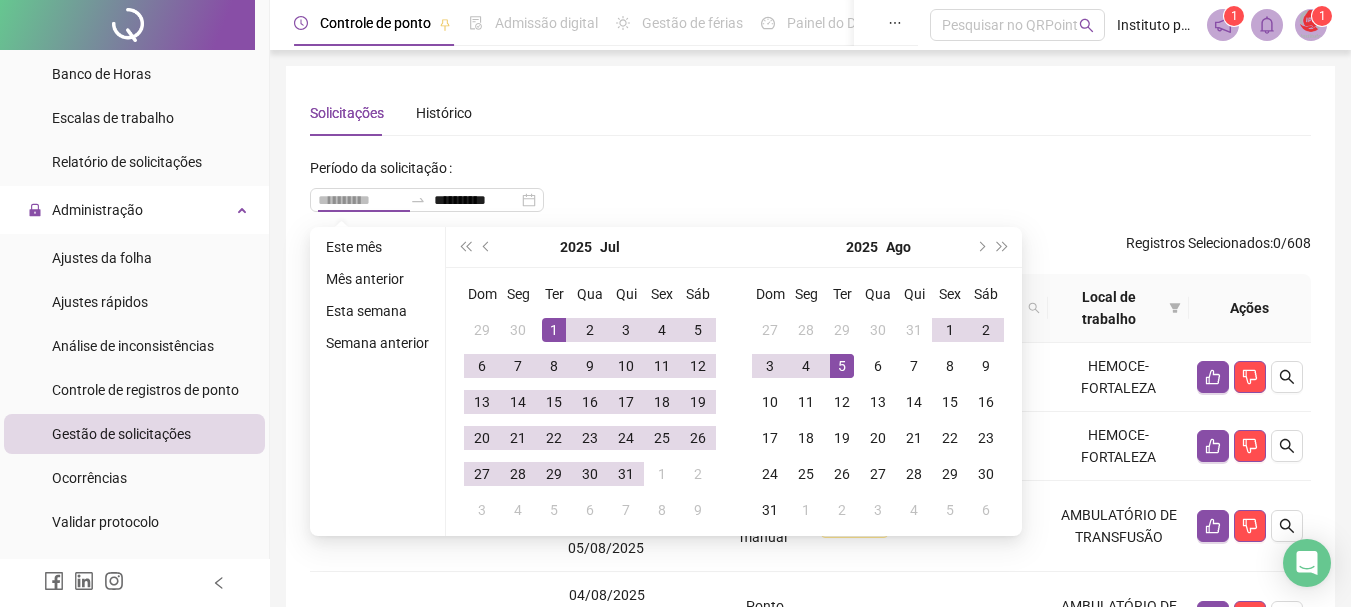 click on "1" at bounding box center (554, 330) 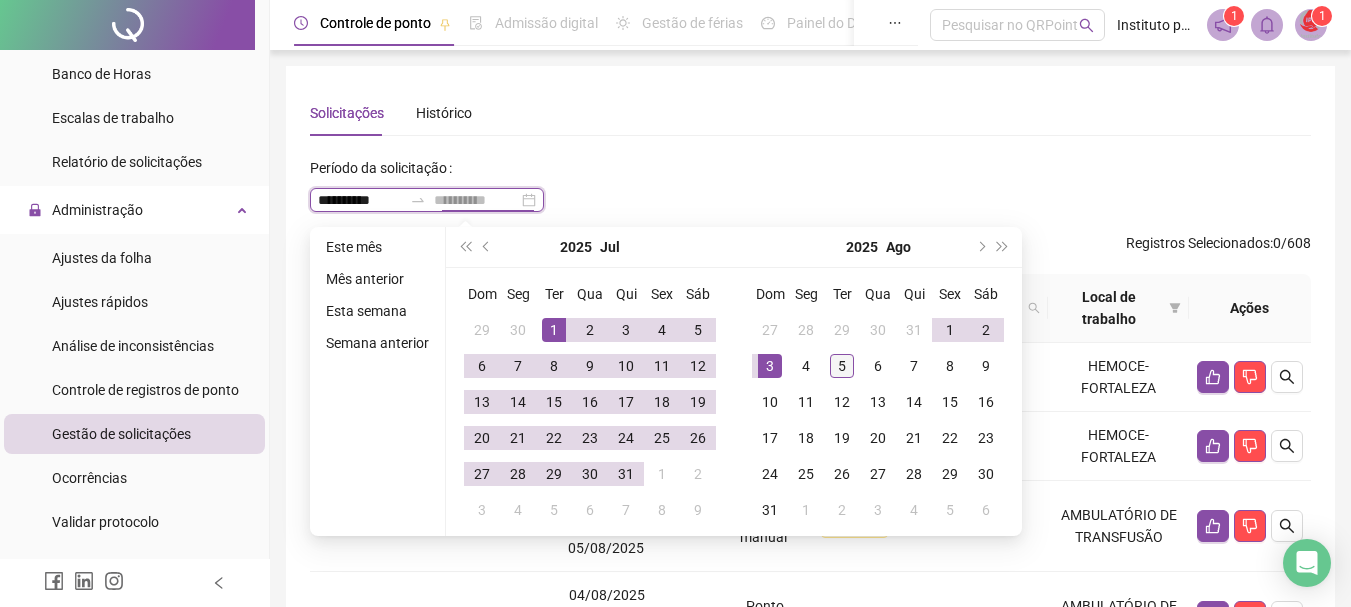 type on "**********" 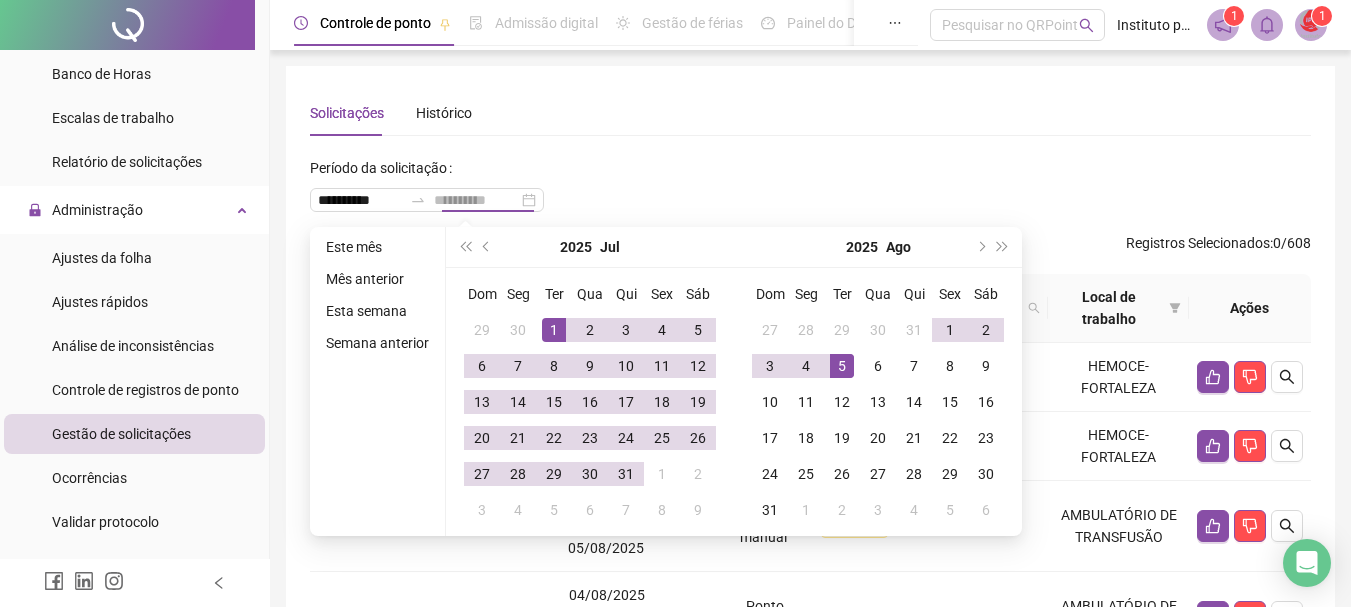 click on "5" at bounding box center [842, 366] 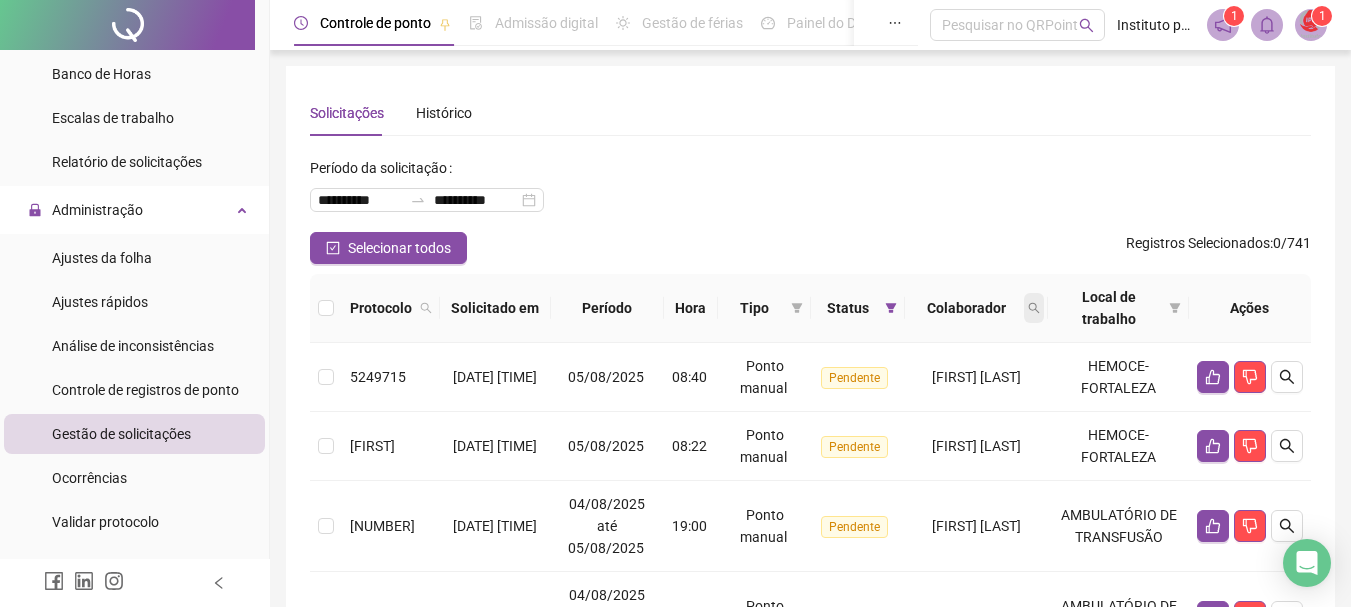 click 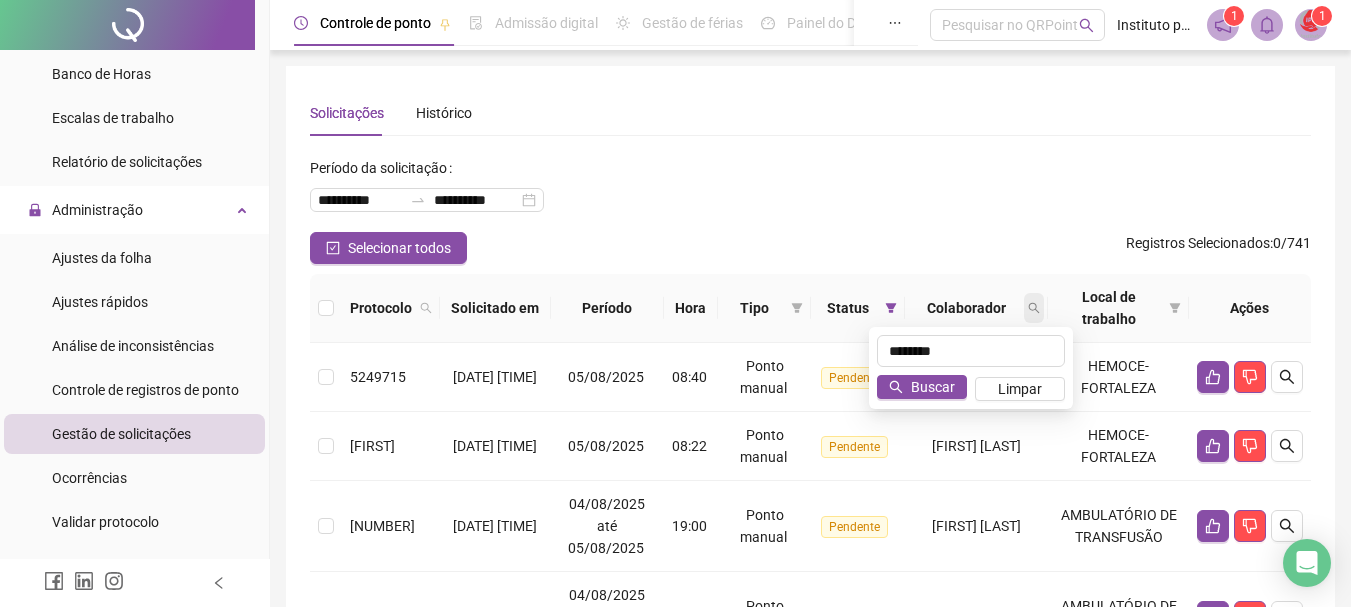 type on "********" 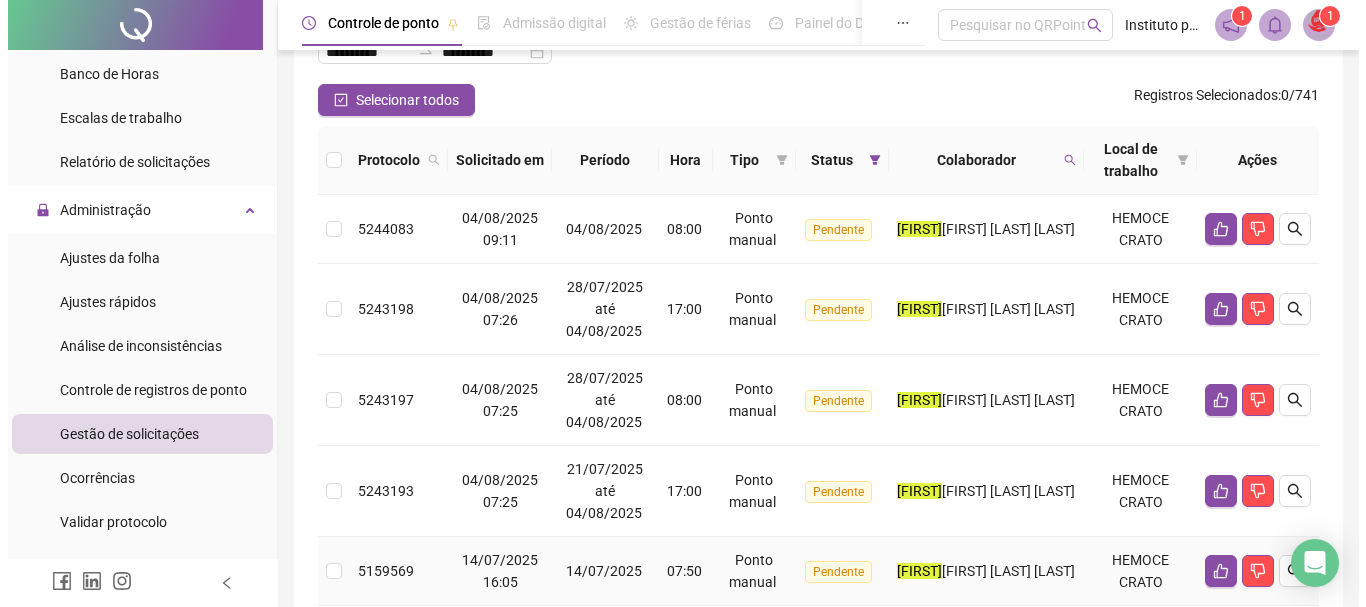 scroll, scrollTop: 82, scrollLeft: 0, axis: vertical 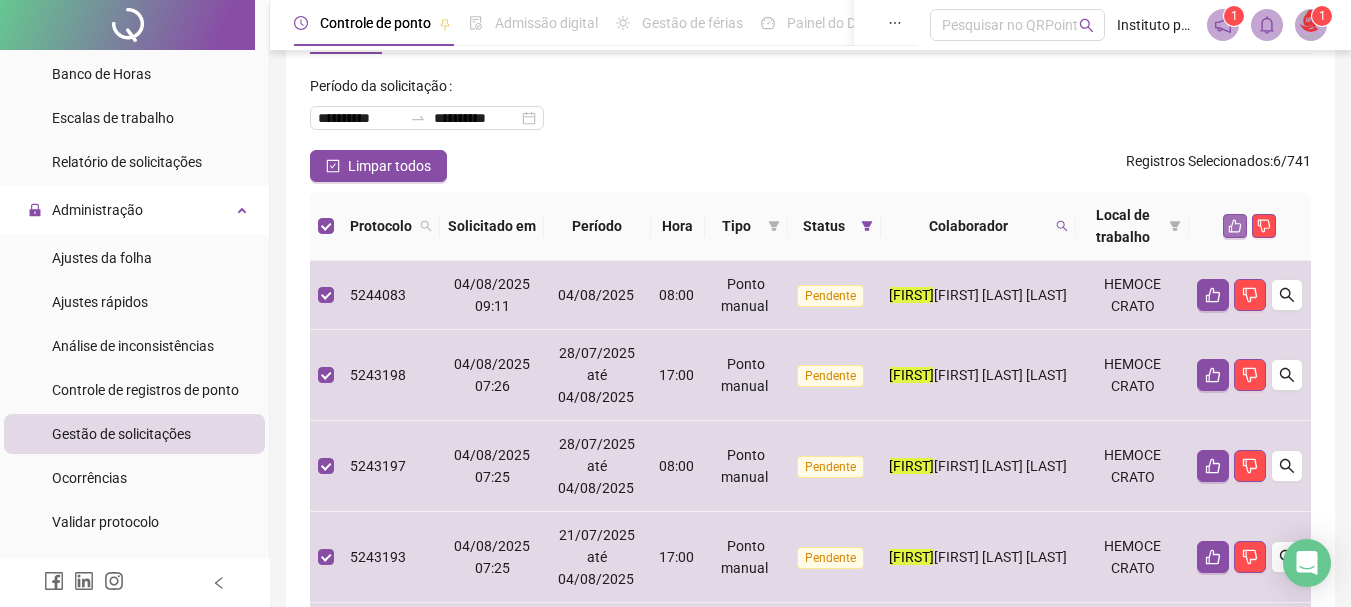 click 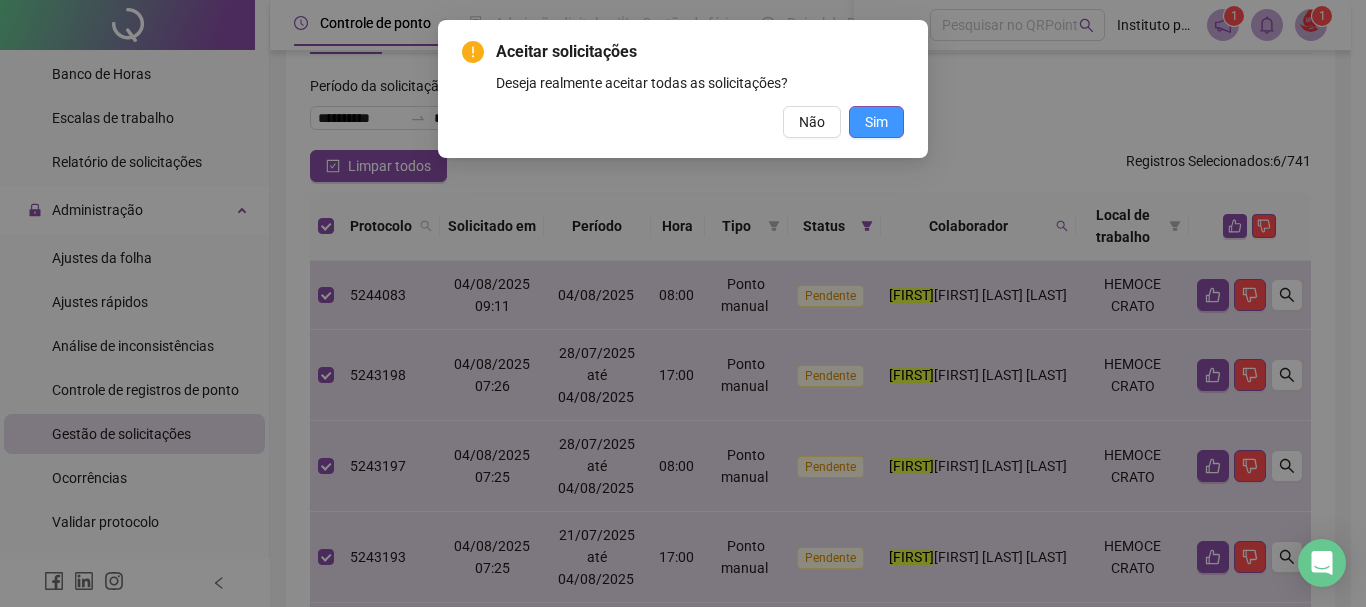 click on "Sim" at bounding box center (876, 122) 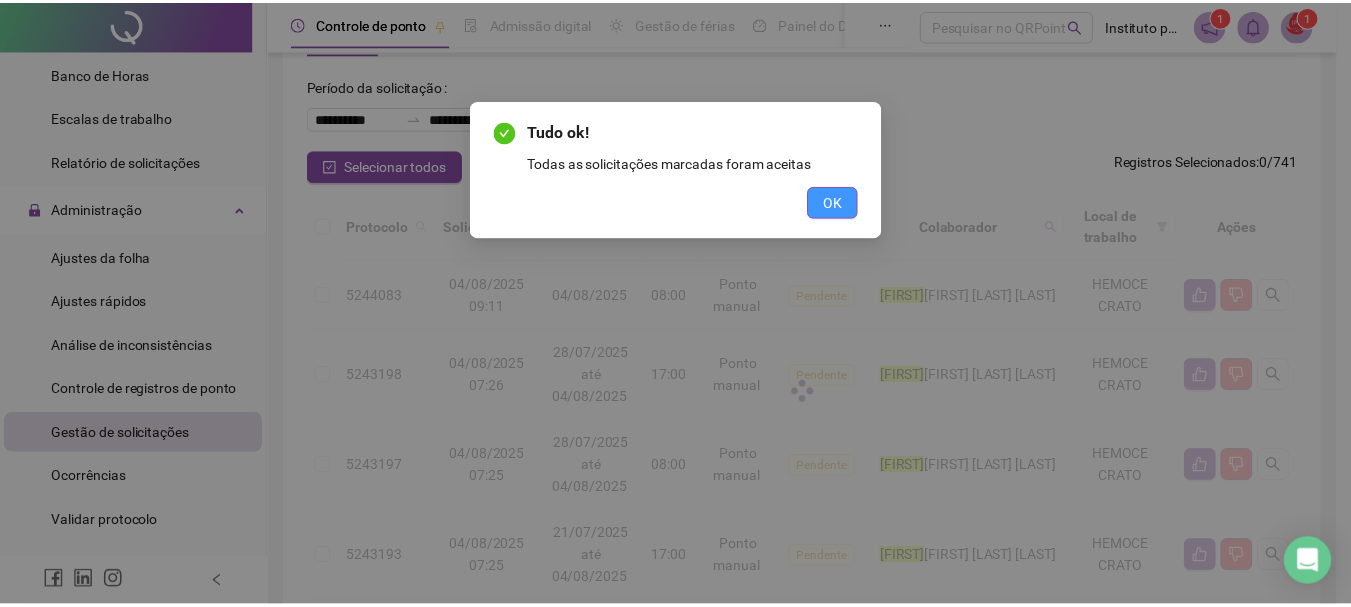 scroll, scrollTop: 13, scrollLeft: 0, axis: vertical 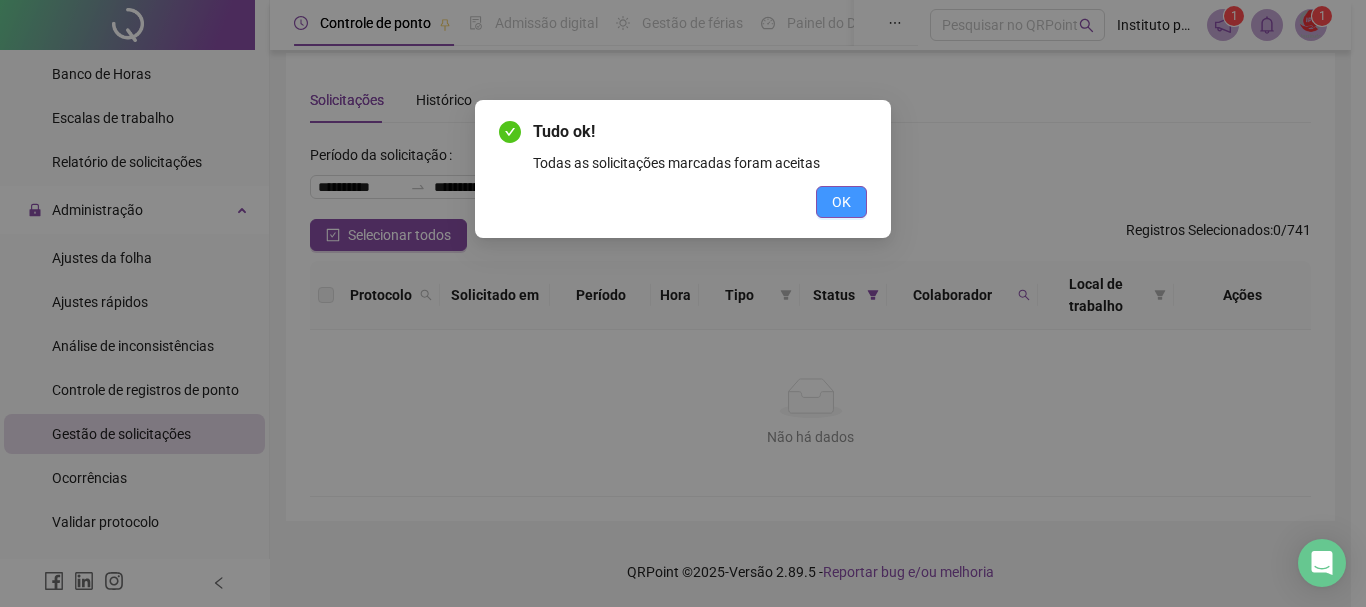 click on "OK" at bounding box center [841, 202] 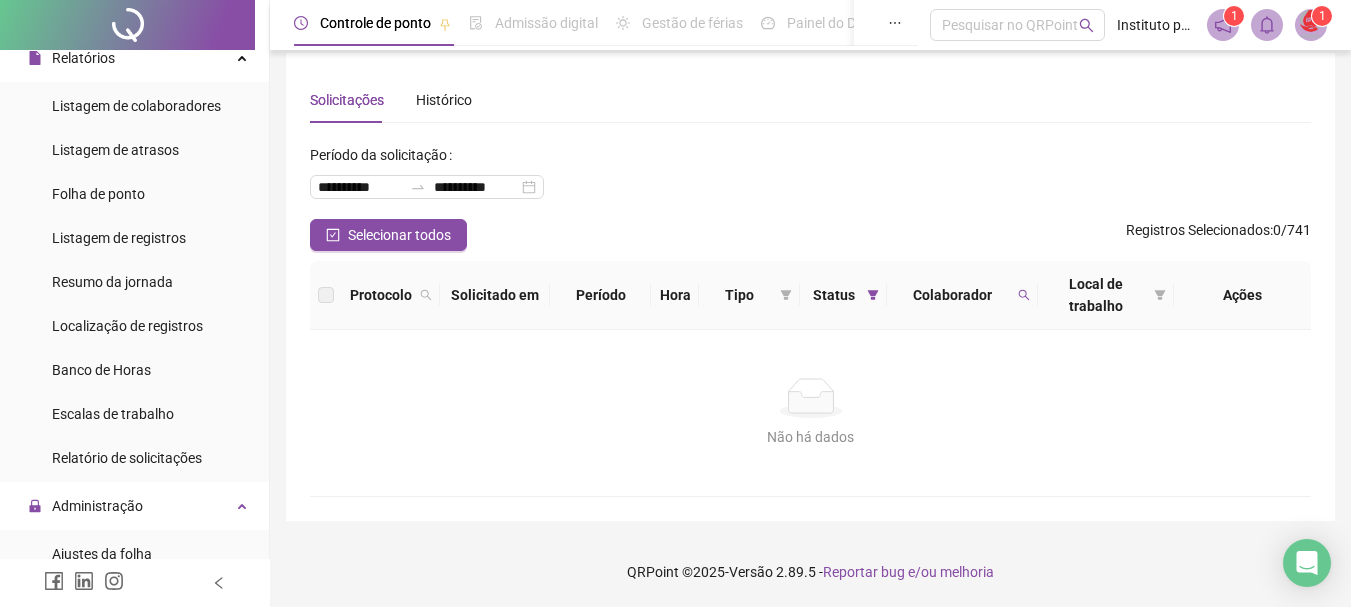 scroll, scrollTop: 100, scrollLeft: 0, axis: vertical 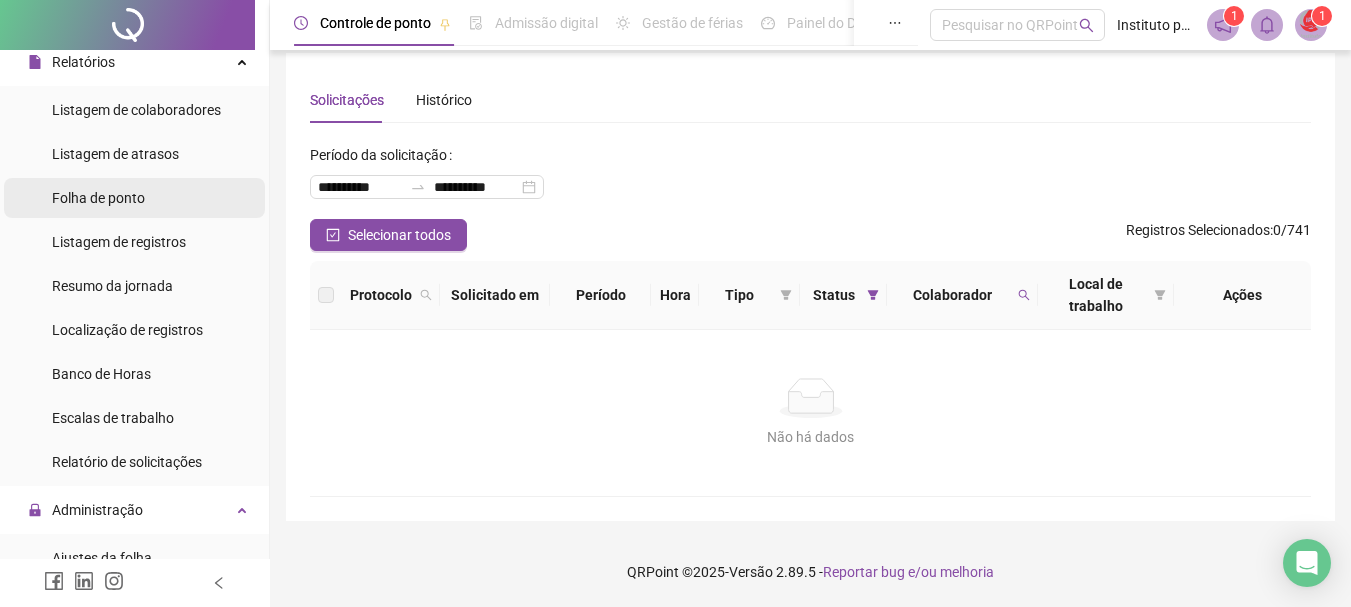 click on "Folha de ponto" at bounding box center (98, 198) 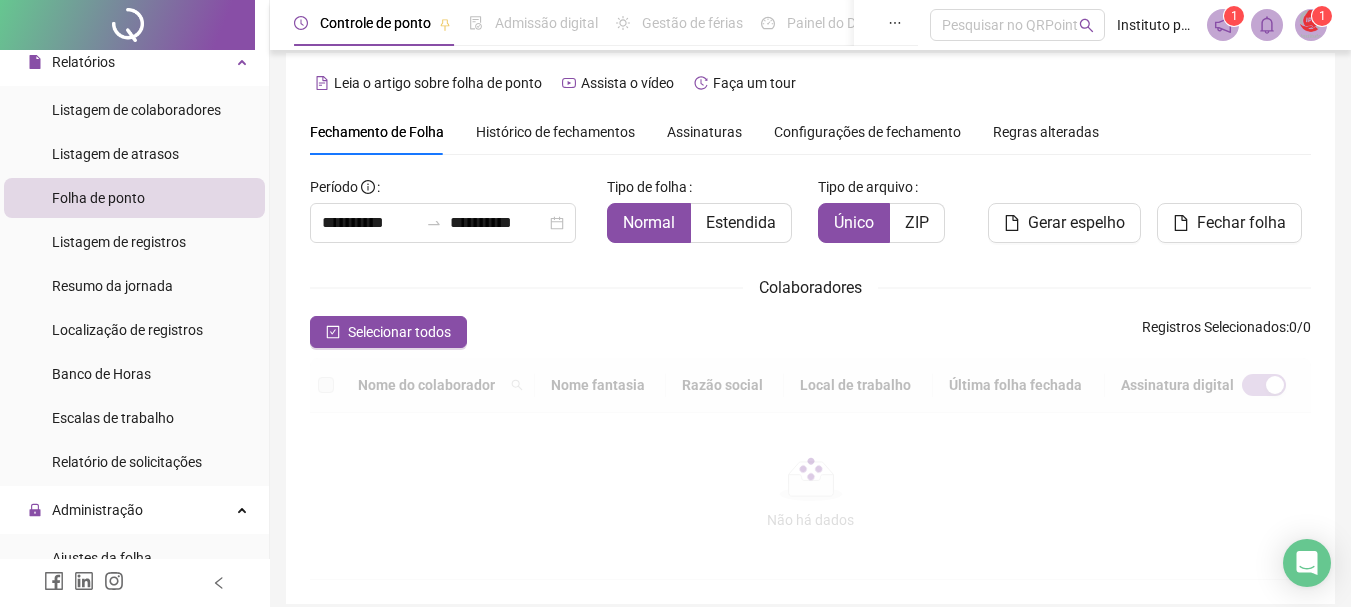 scroll, scrollTop: 106, scrollLeft: 0, axis: vertical 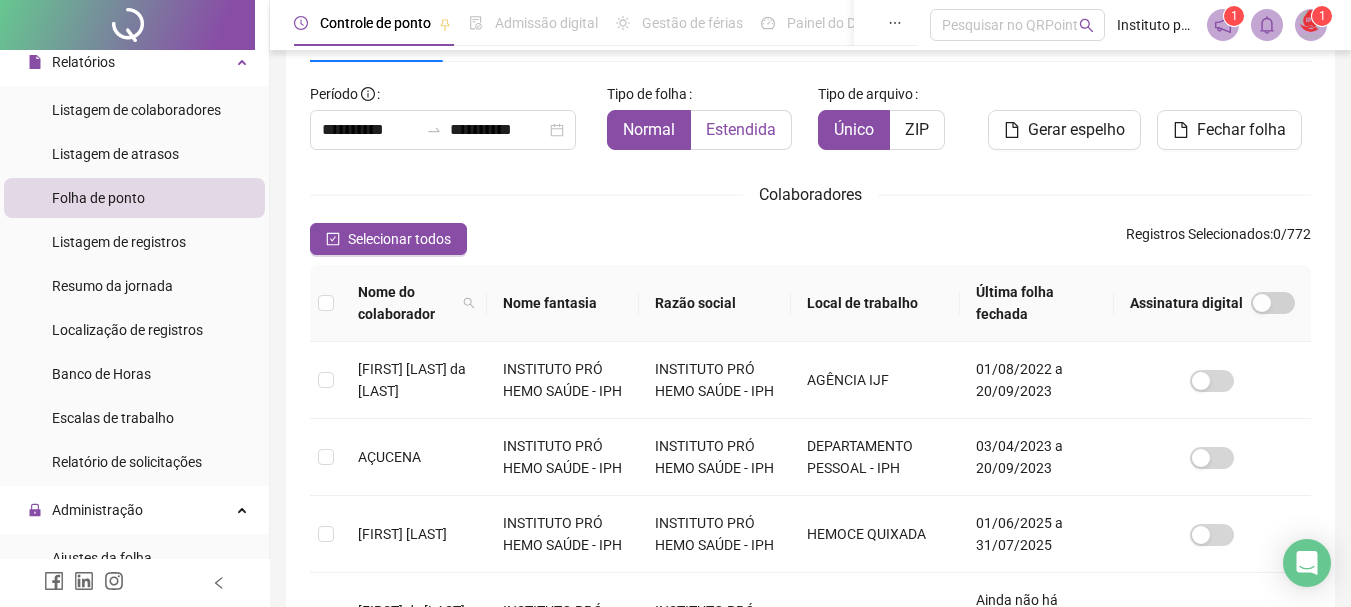 click on "Estendida" at bounding box center [741, 129] 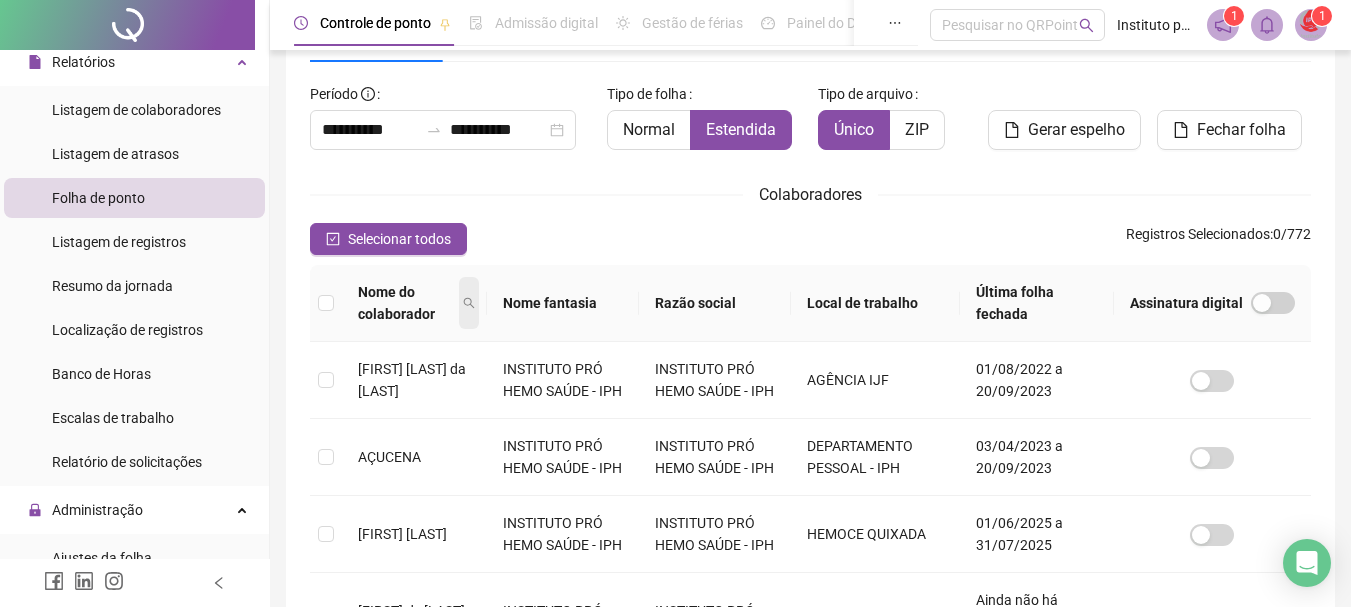 click 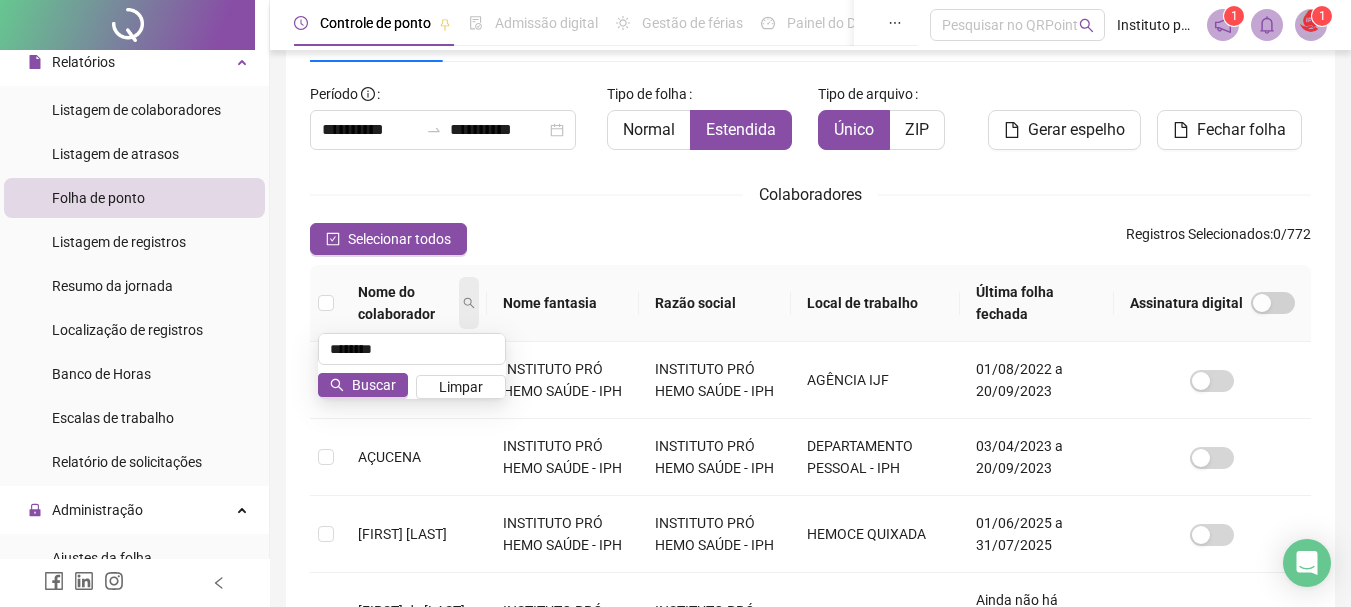 type on "********" 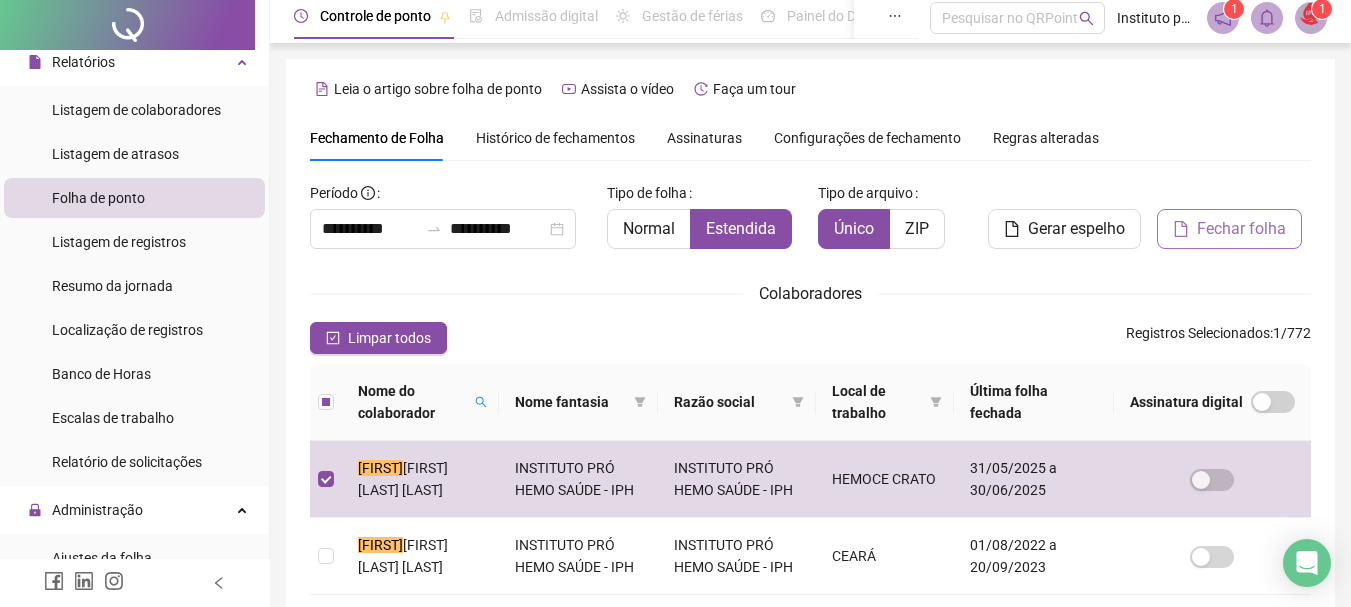 scroll, scrollTop: 0, scrollLeft: 0, axis: both 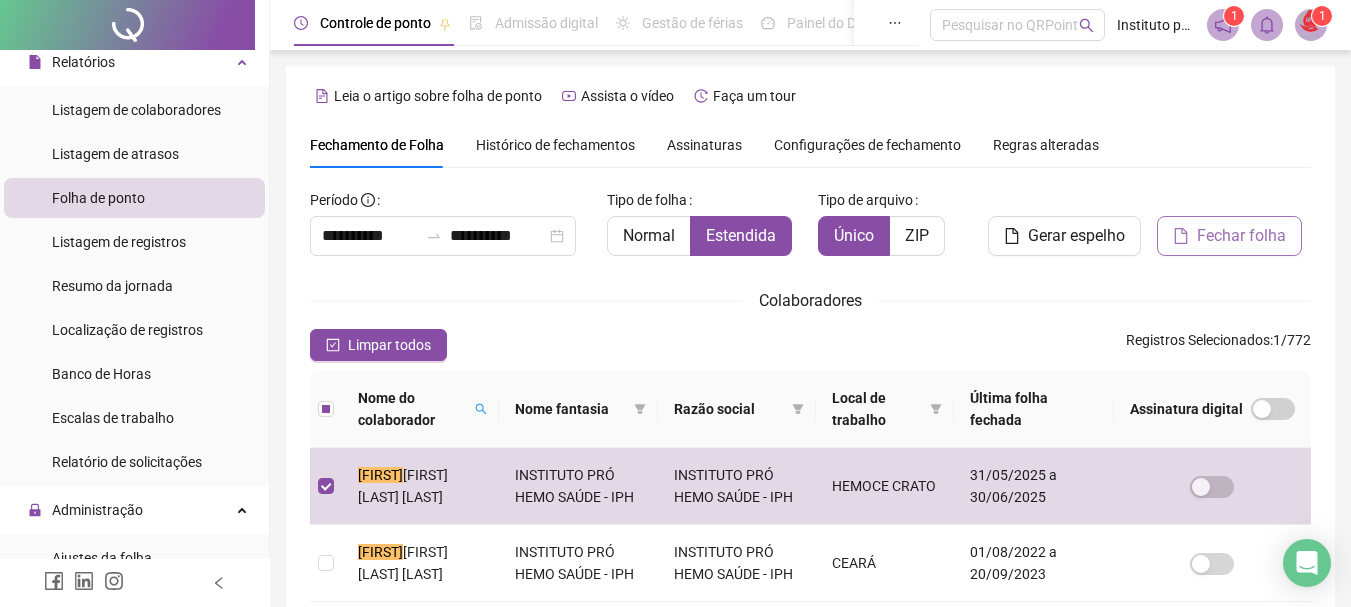 click on "Fechar folha" at bounding box center [1241, 236] 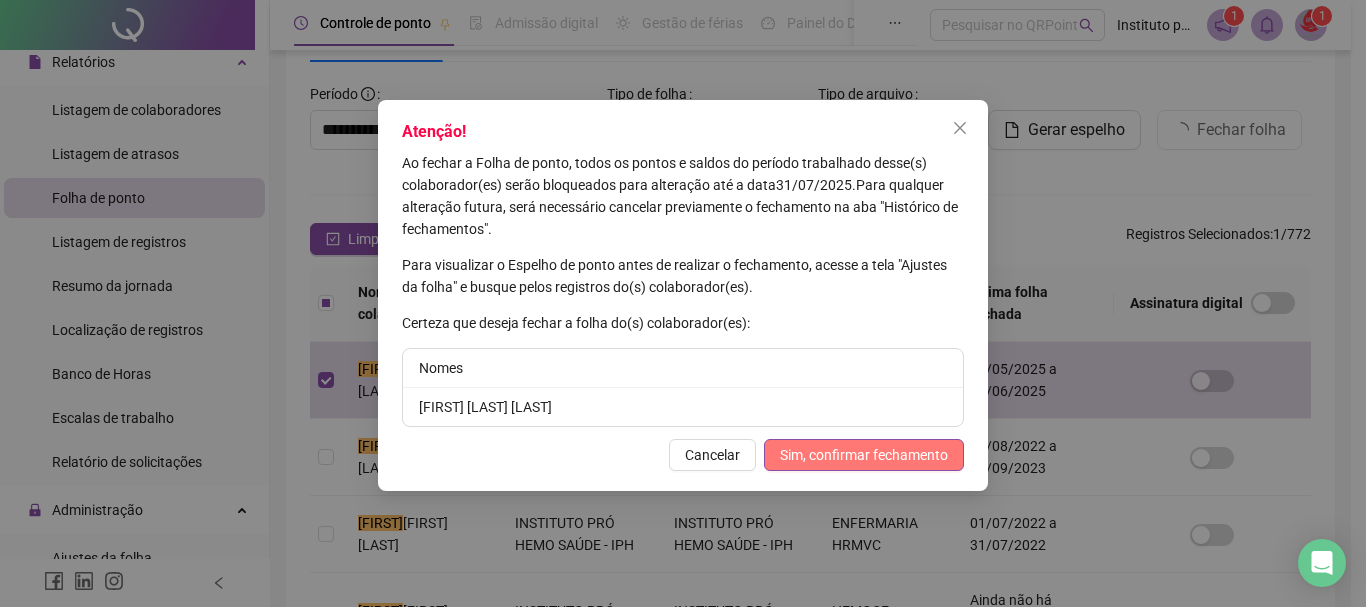 click on "Sim, confirmar fechamento" at bounding box center [864, 455] 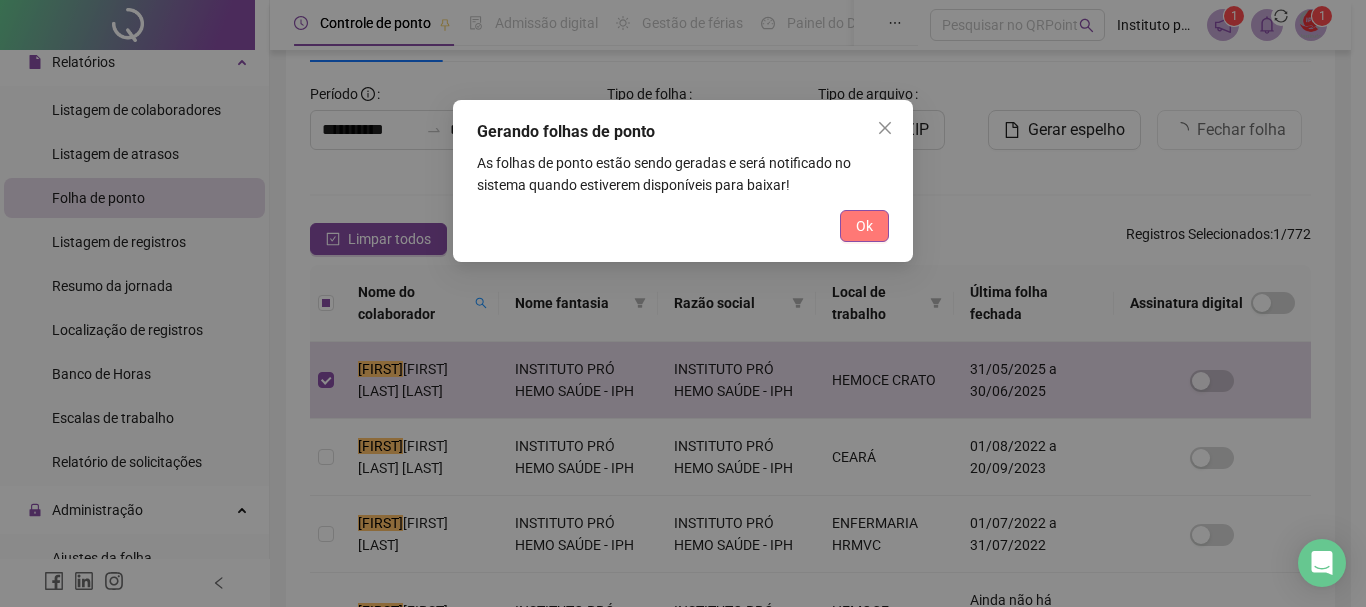 click on "Ok" at bounding box center (864, 226) 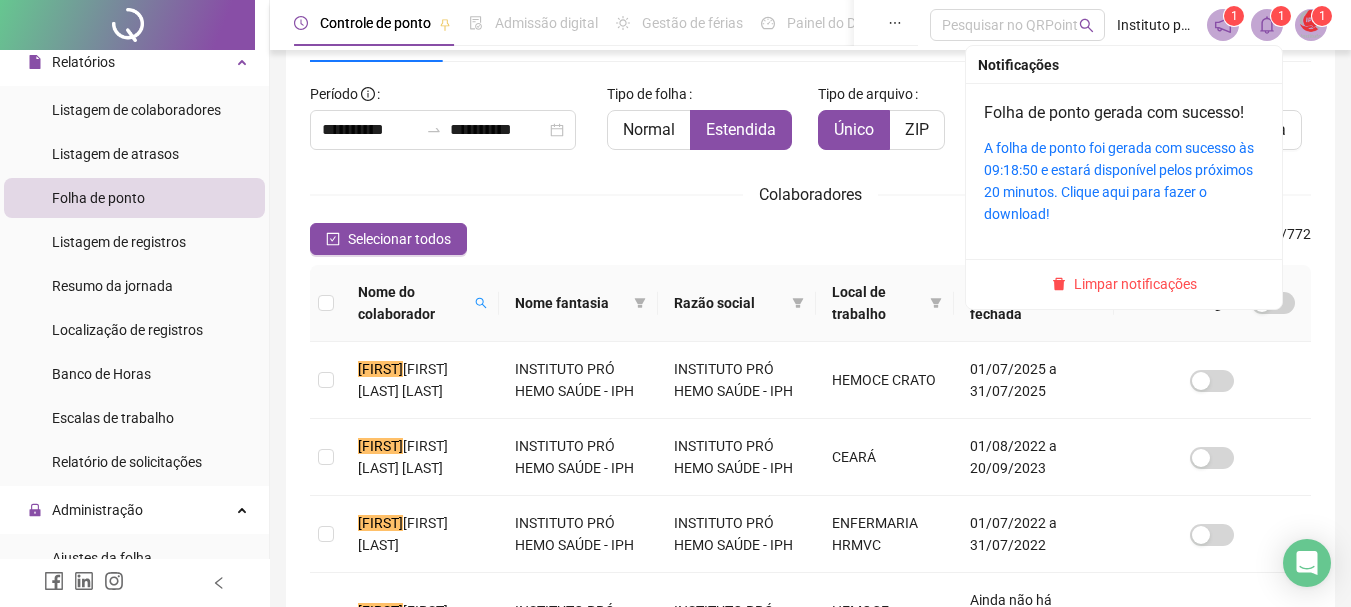 click 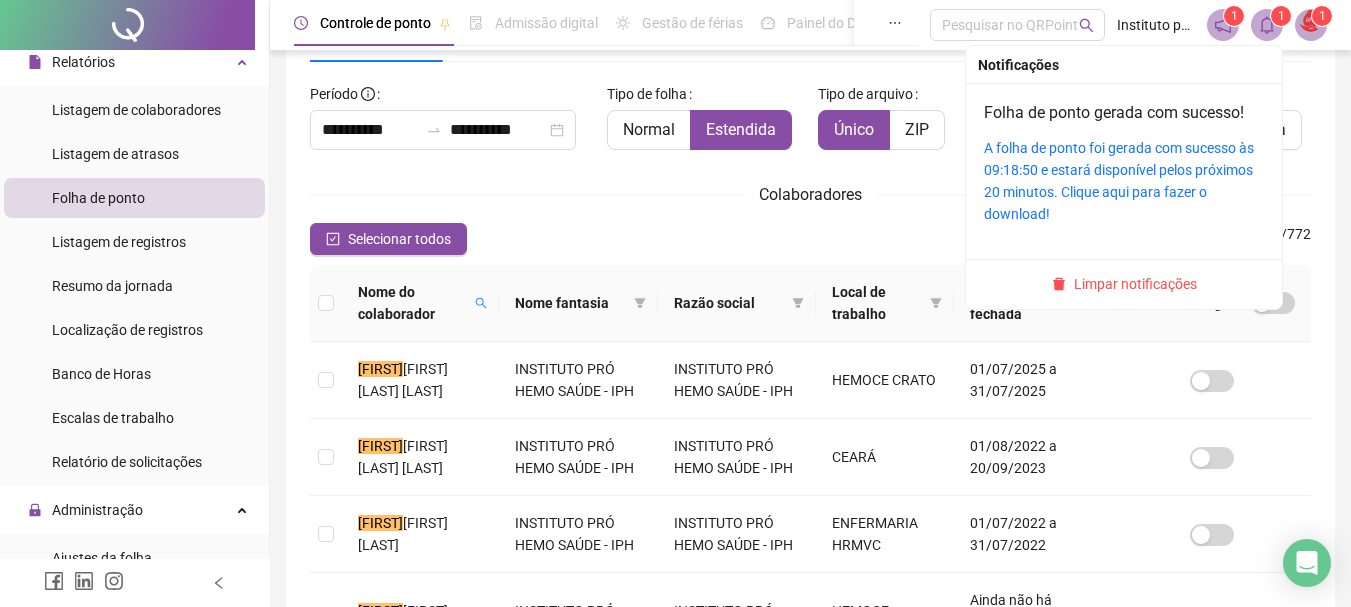 click on "A folha de ponto foi gerada com sucesso às 09:18:50 e estará disponível pelos próximos 20 minutos.
Clique aqui para fazer o download!" at bounding box center [1124, 181] 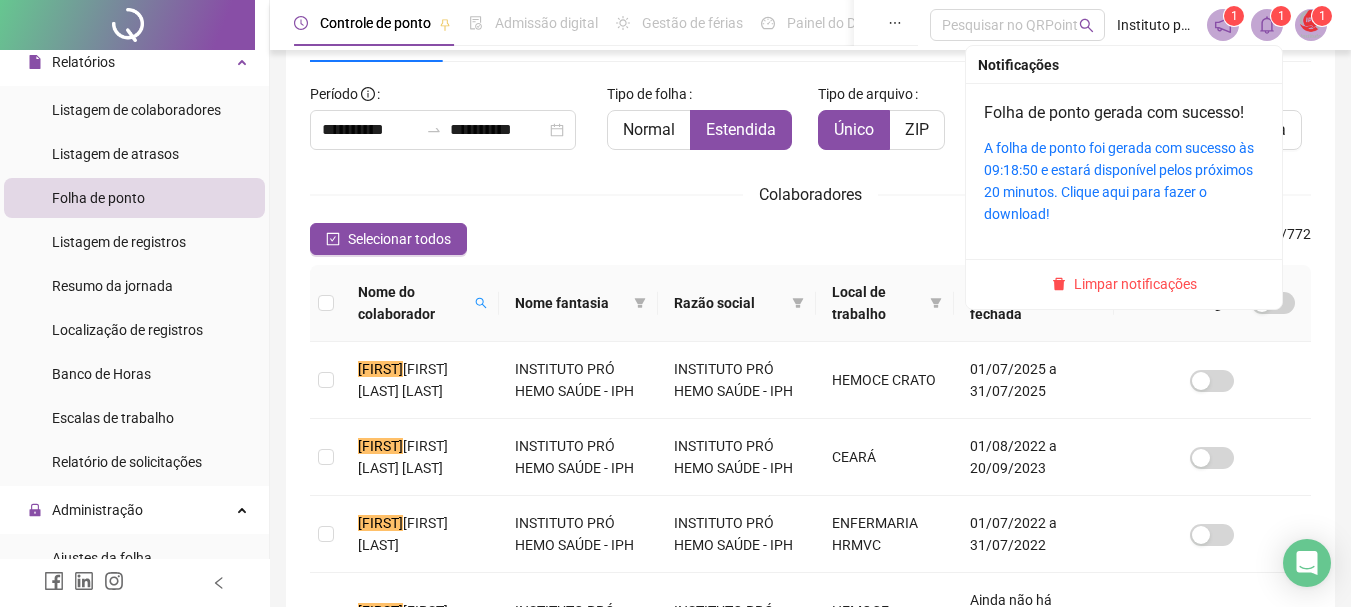 click on "A folha de ponto foi gerada com sucesso às 09:18:50 e estará disponível pelos próximos 20 minutos.
Clique aqui para fazer o download!" at bounding box center [1124, 181] 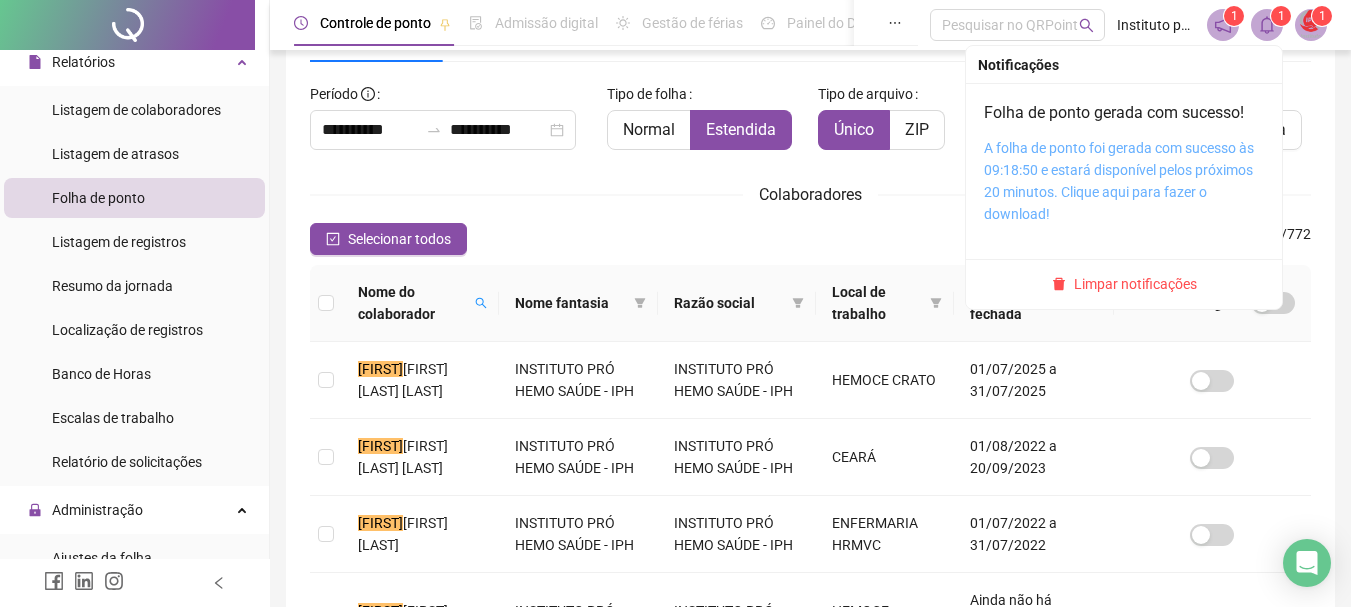 click on "A folha de ponto foi gerada com sucesso às 09:18:50 e estará disponível pelos próximos 20 minutos.
Clique aqui para fazer o download!" at bounding box center [1119, 181] 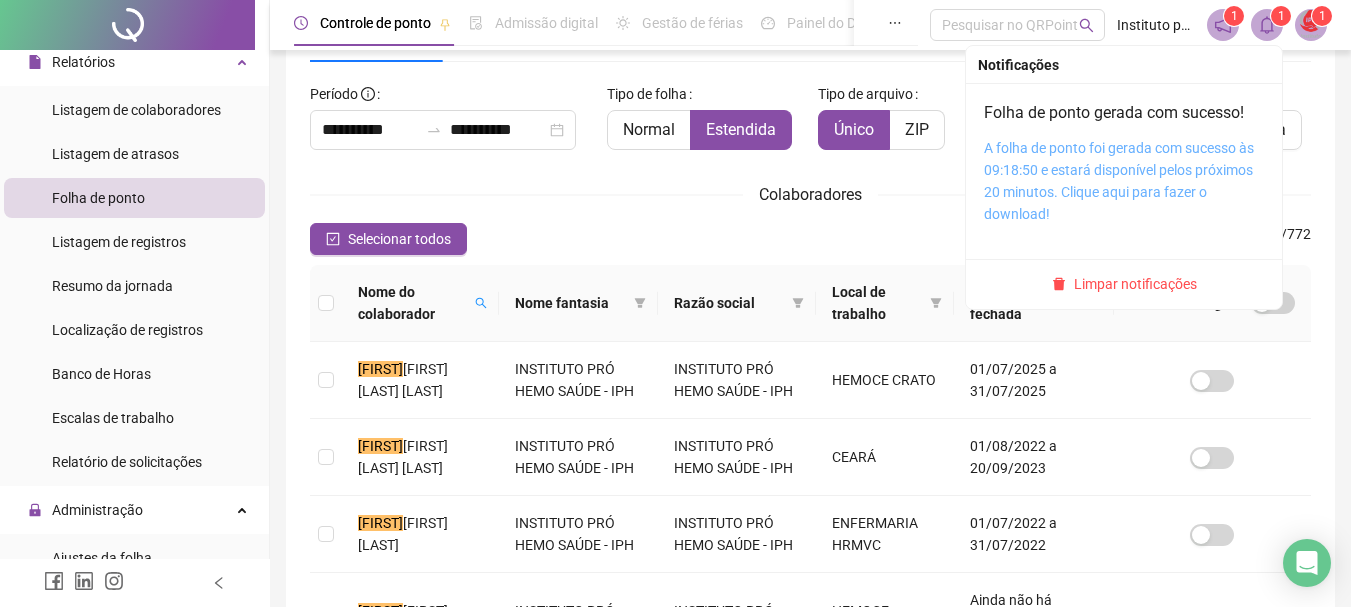 click on "A folha de ponto foi gerada com sucesso às 09:18:50 e estará disponível pelos próximos 20 minutos.
Clique aqui para fazer o download!" at bounding box center [1119, 181] 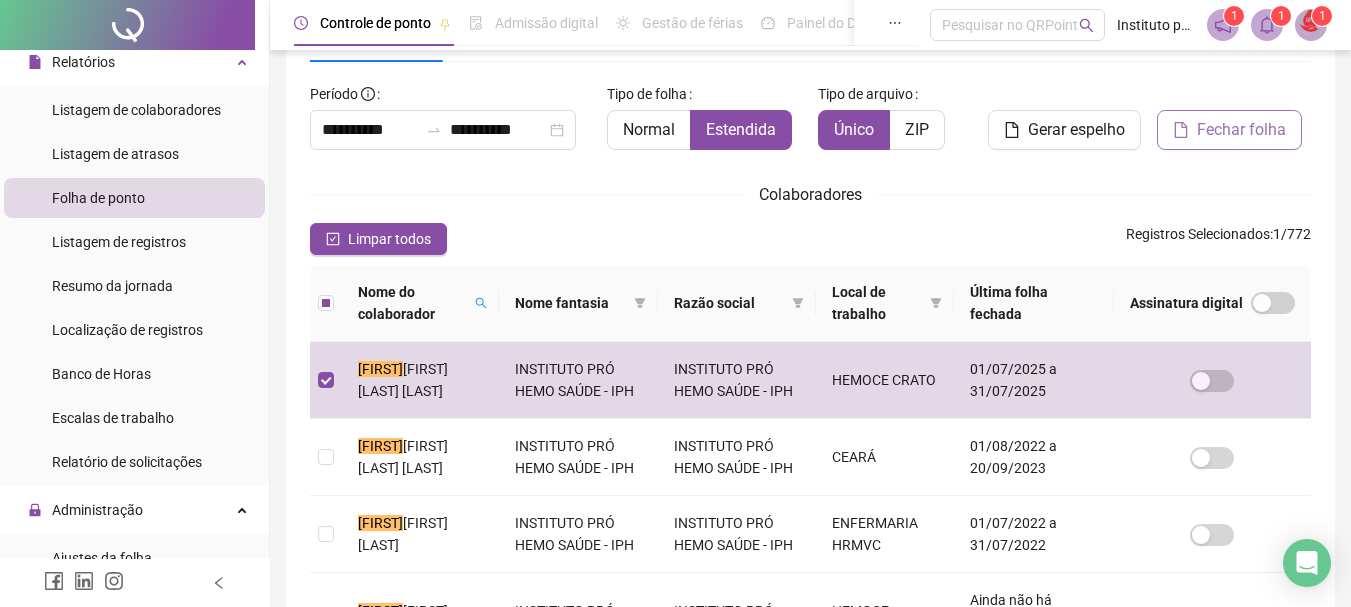 click on "Fechar folha" at bounding box center [1241, 130] 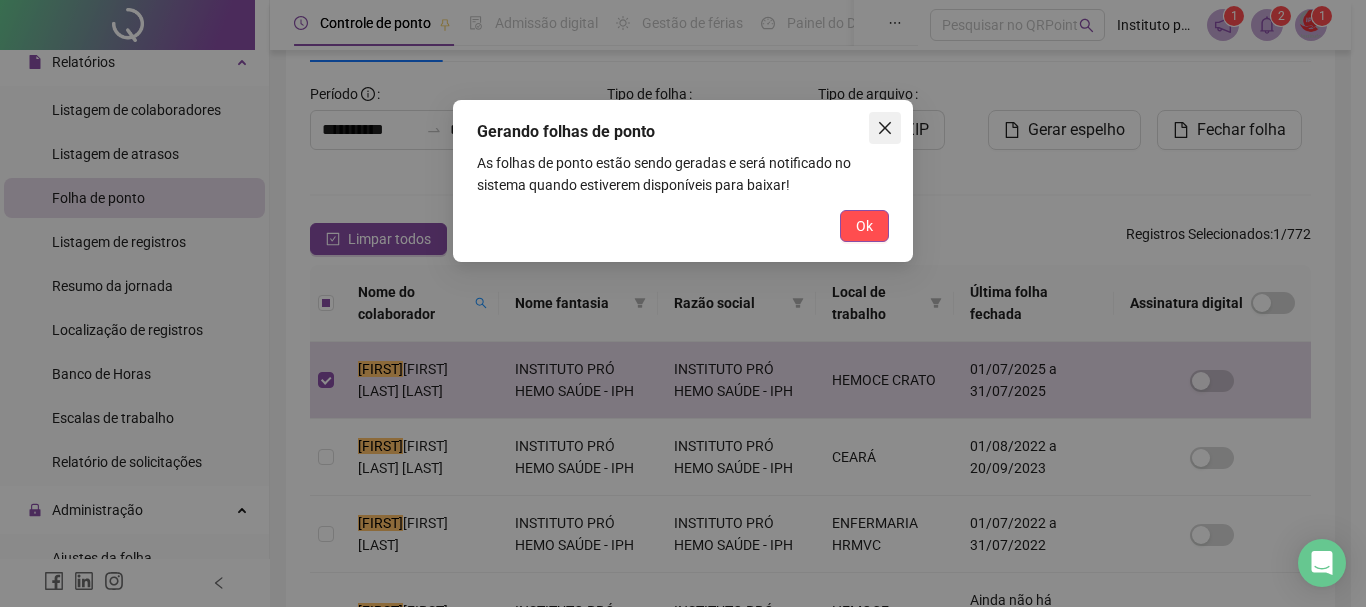 click 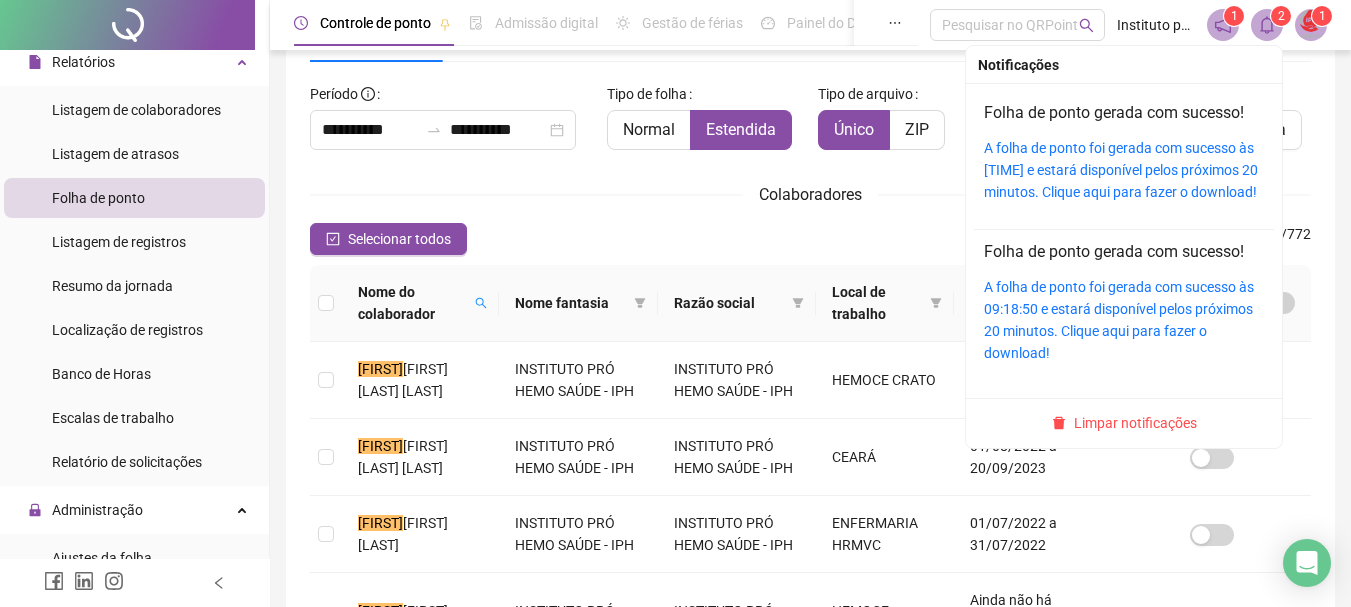 click 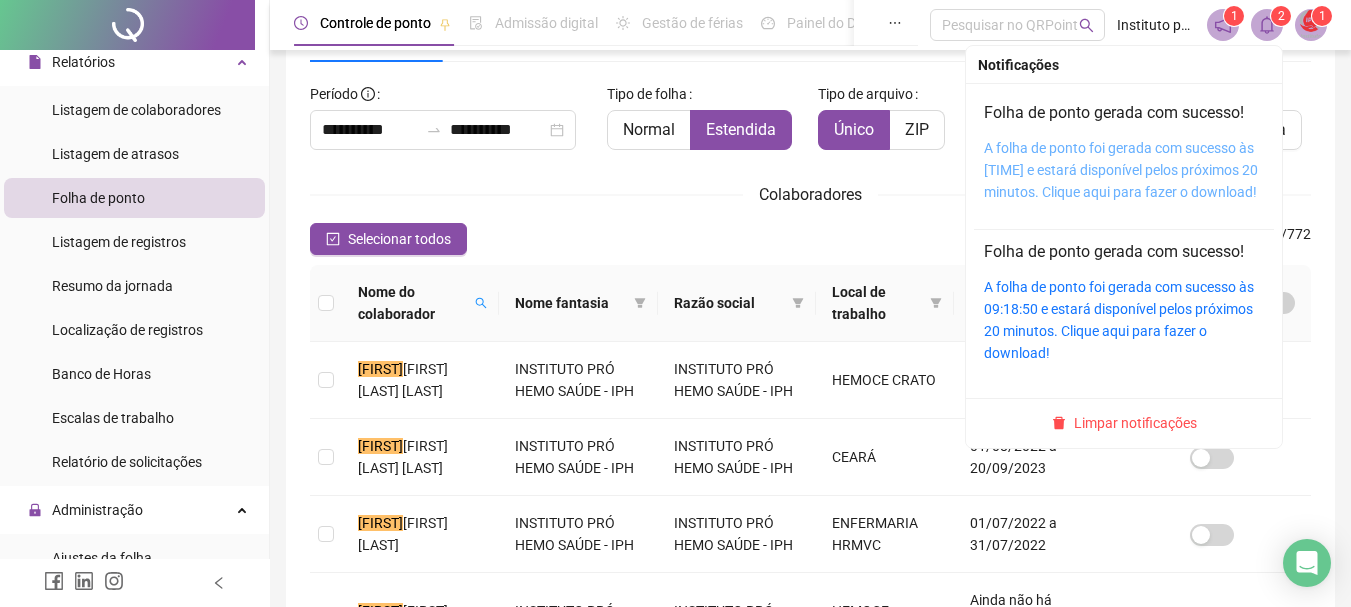 click on "A folha de ponto foi gerada com sucesso às [TIME] e estará disponível pelos próximos 20 minutos.
Clique aqui para fazer o download!" at bounding box center [1121, 170] 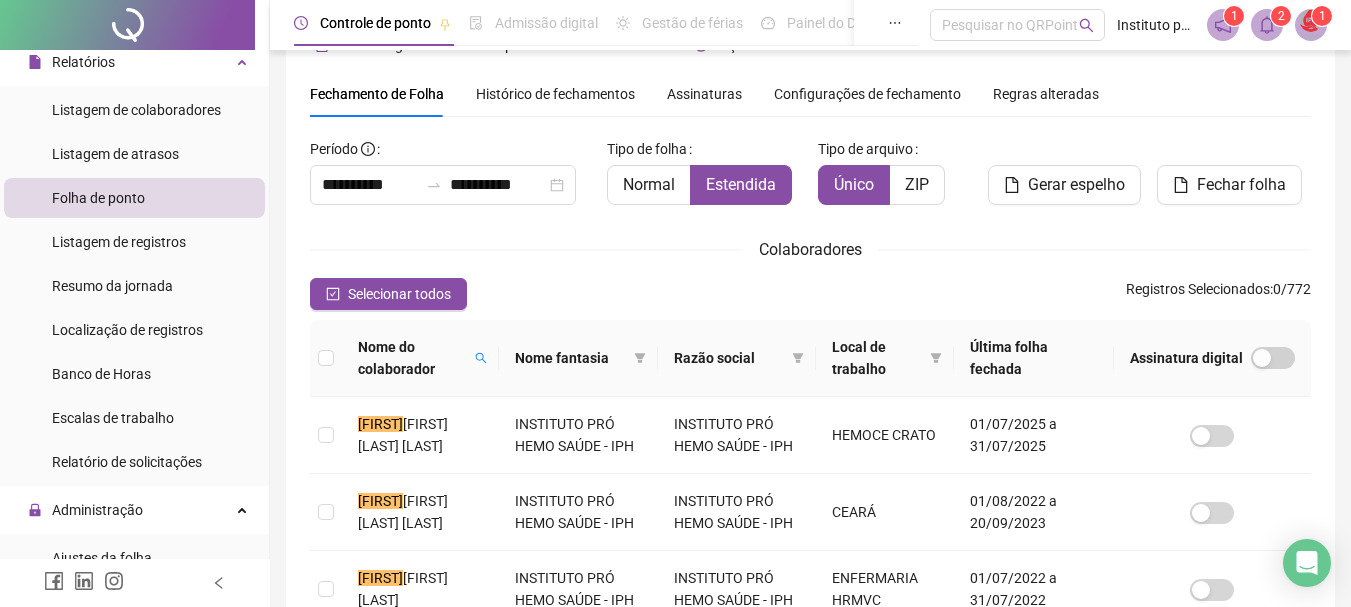 scroll, scrollTop: 0, scrollLeft: 0, axis: both 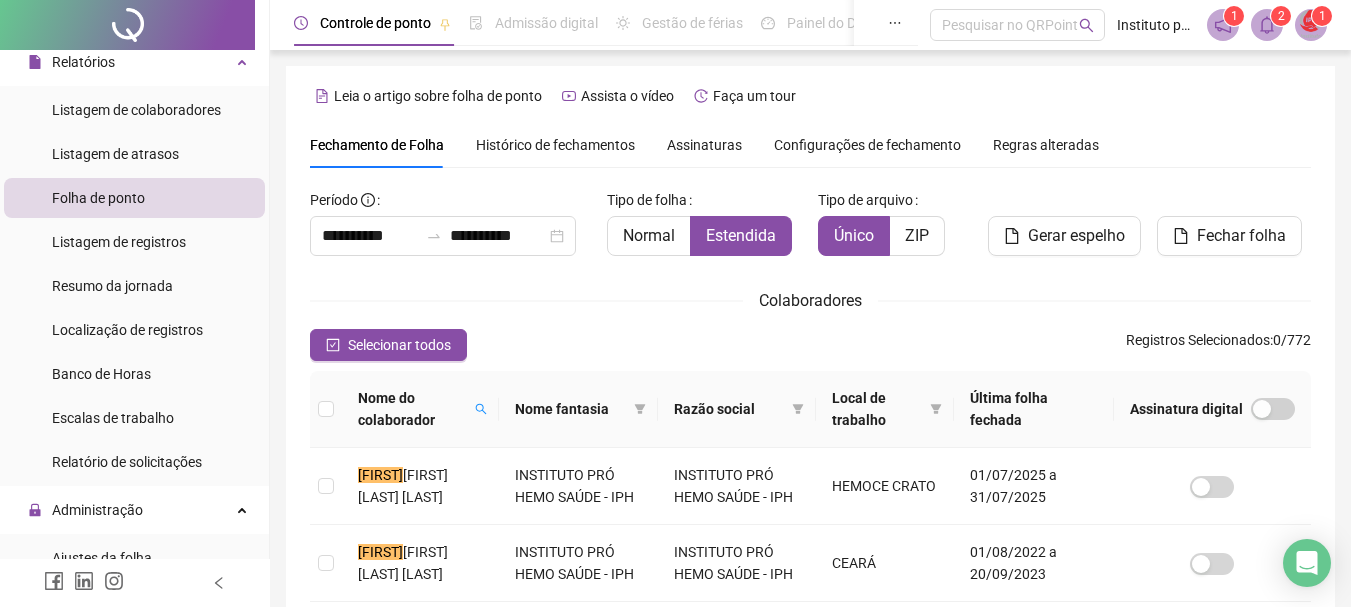 click on "Histórico de fechamentos" at bounding box center (555, 145) 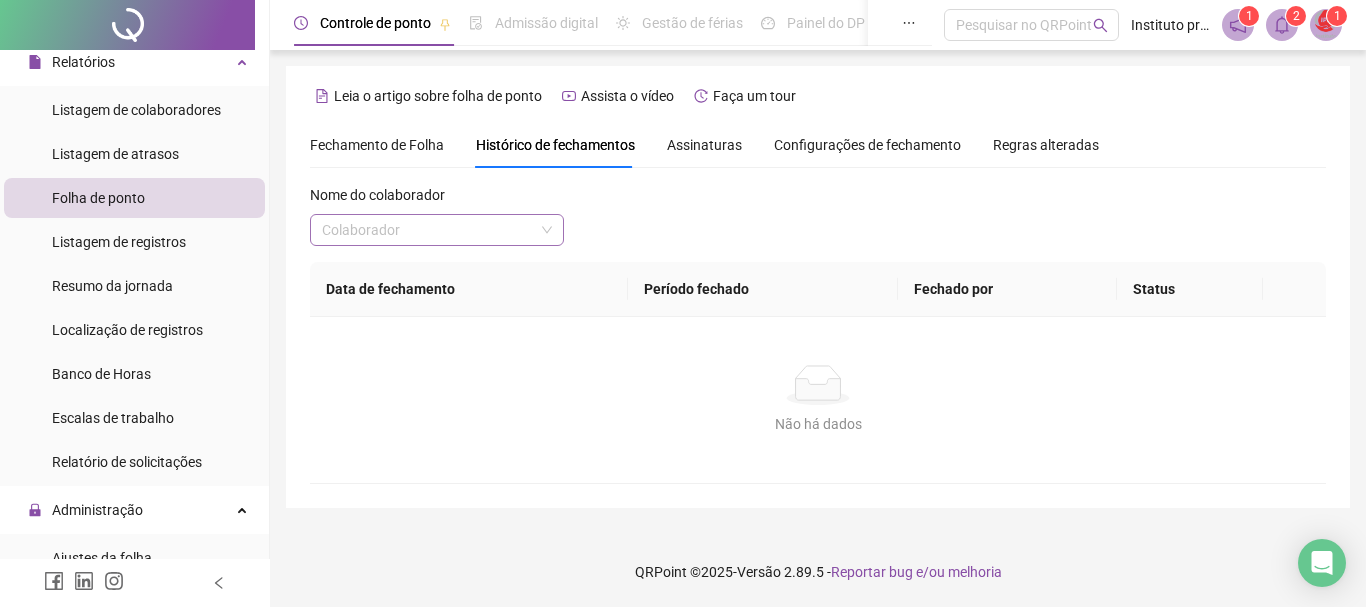 click at bounding box center (428, 230) 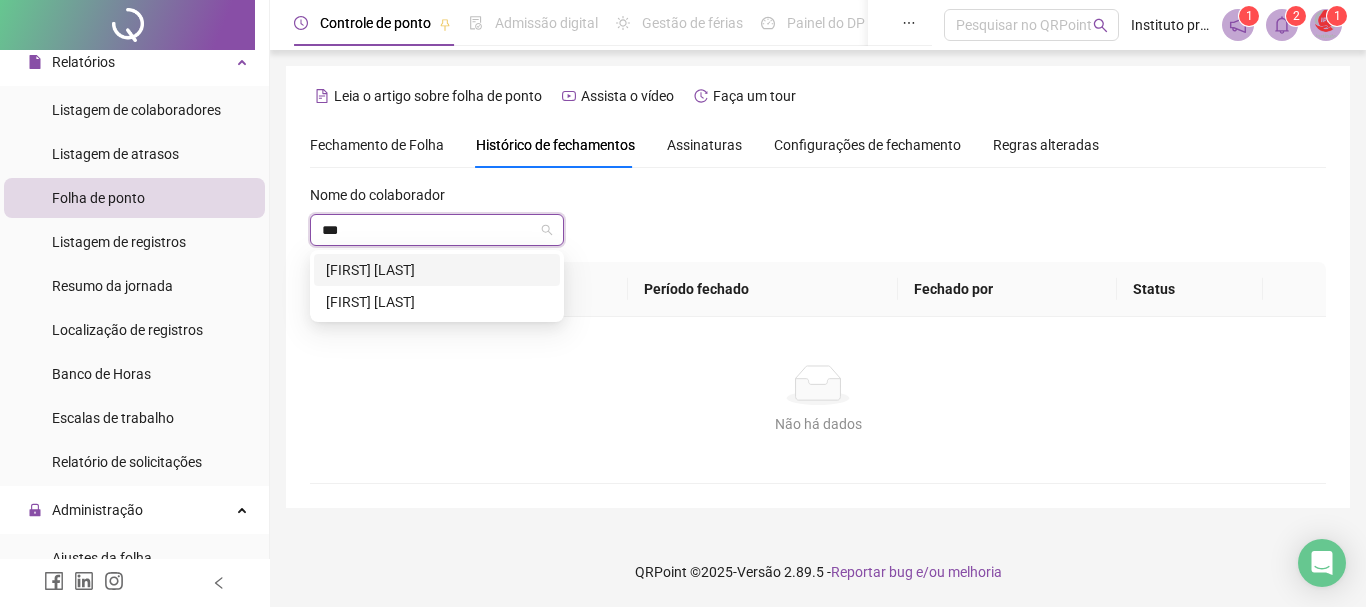 type on "****" 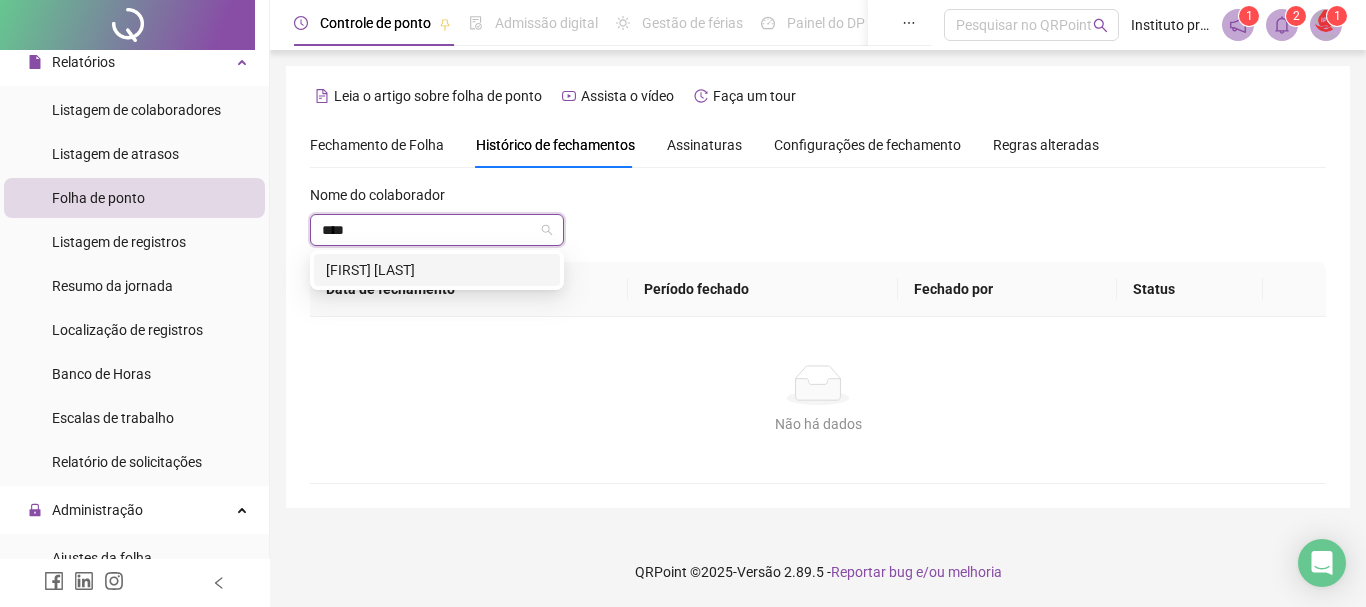 click on "[FIRST] [LAST]" at bounding box center (437, 270) 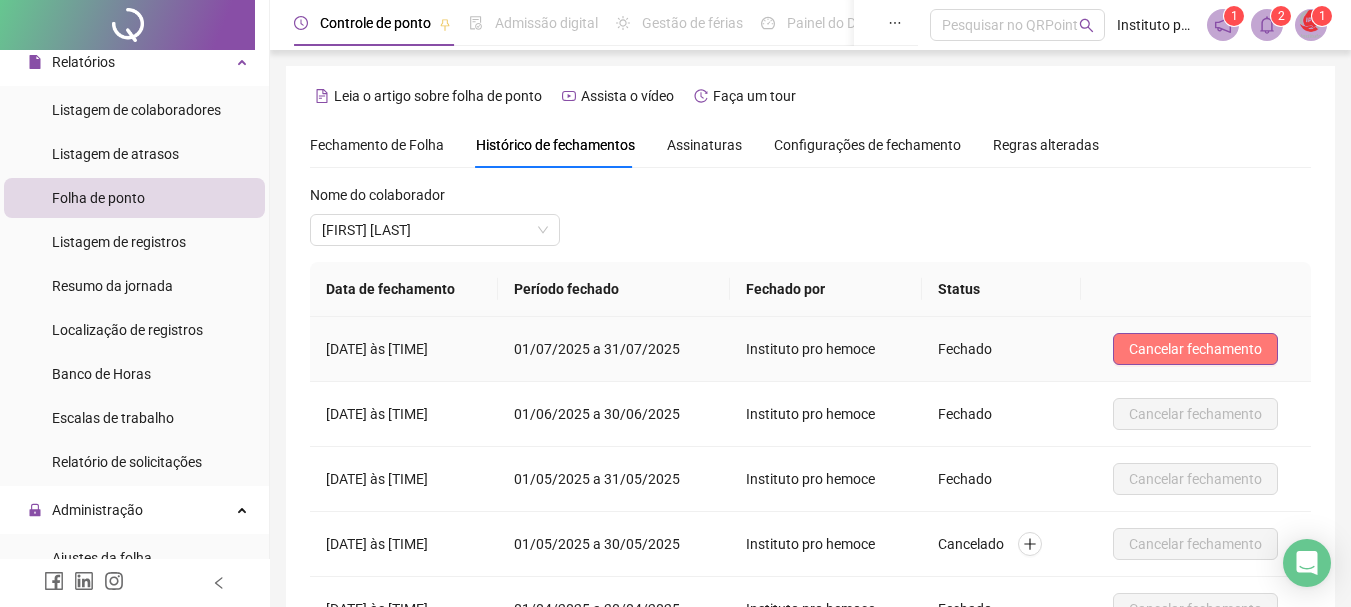 click on "Cancelar fechamento" at bounding box center (1195, 349) 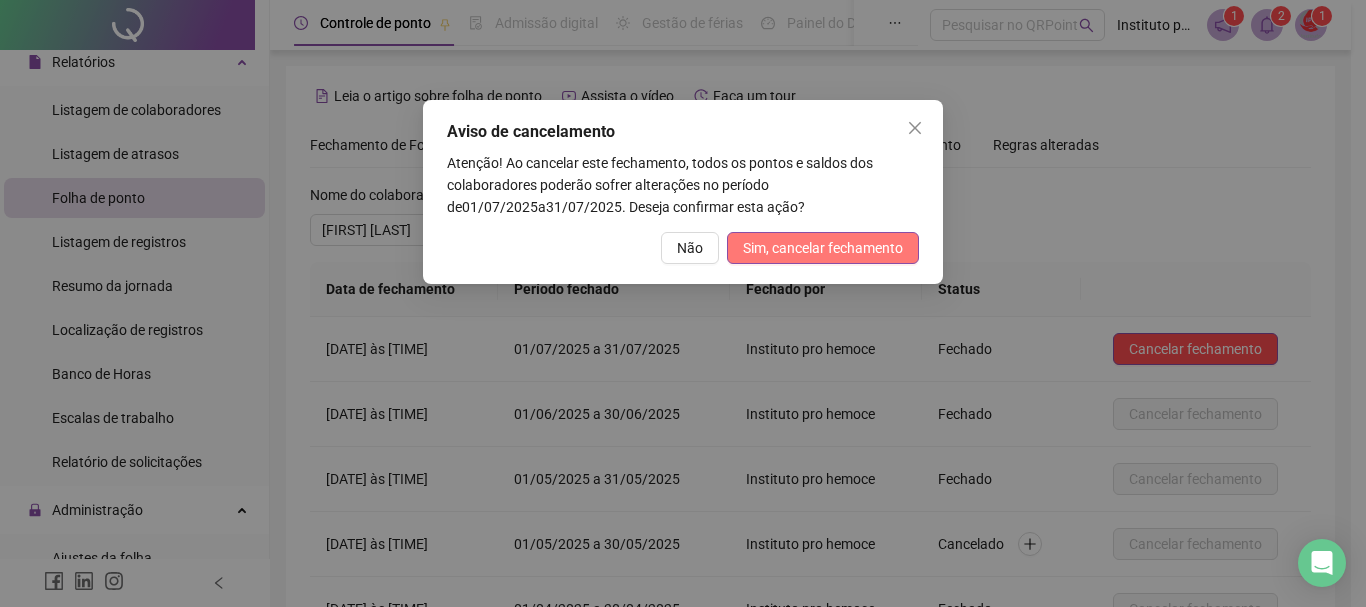 click on "Sim, cancelar fechamento" at bounding box center (823, 248) 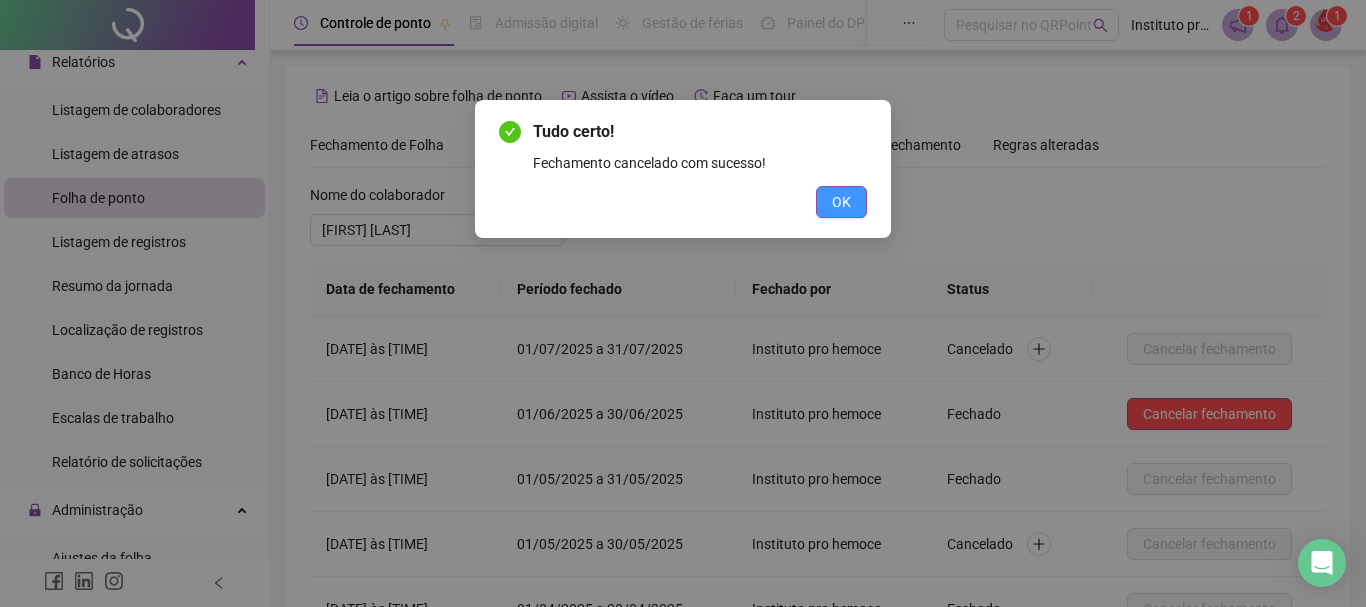 click on "OK" at bounding box center [841, 202] 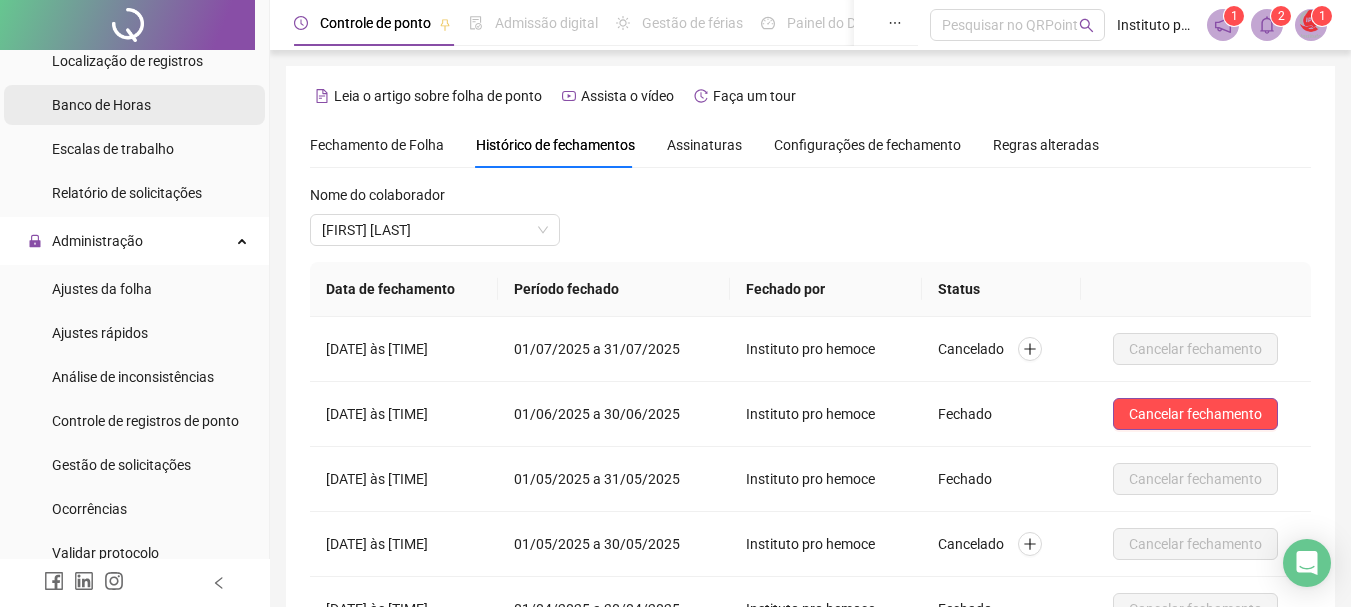 scroll, scrollTop: 400, scrollLeft: 0, axis: vertical 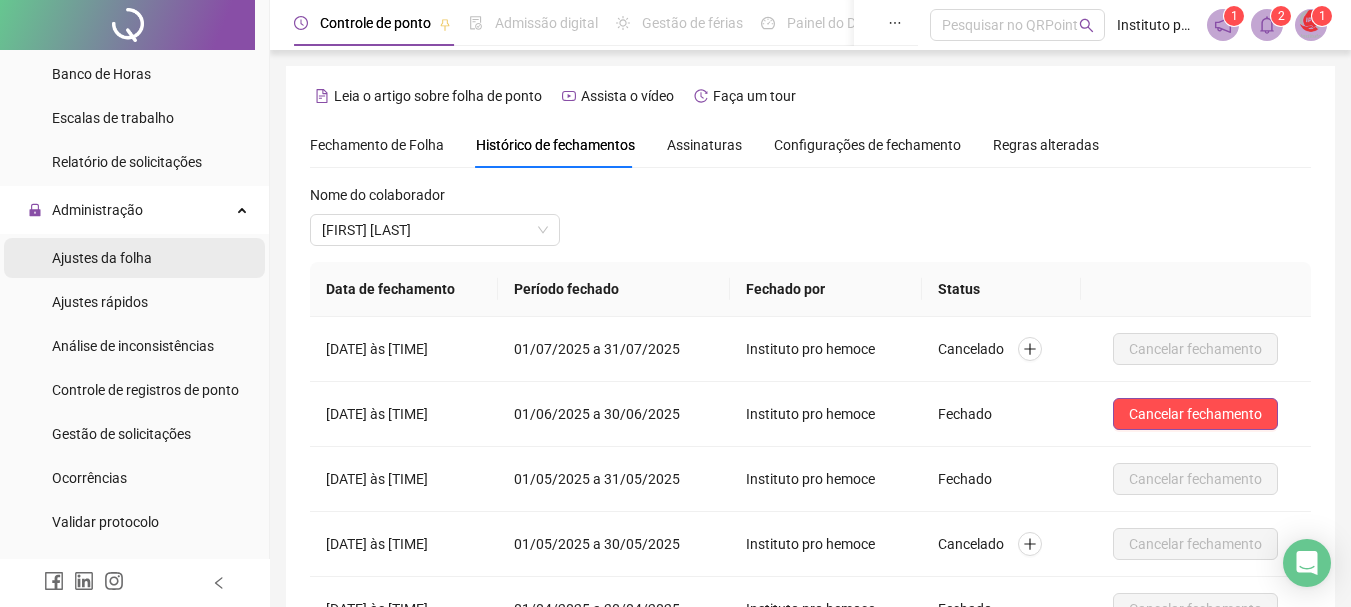 click on "Ajustes da folha" at bounding box center (102, 258) 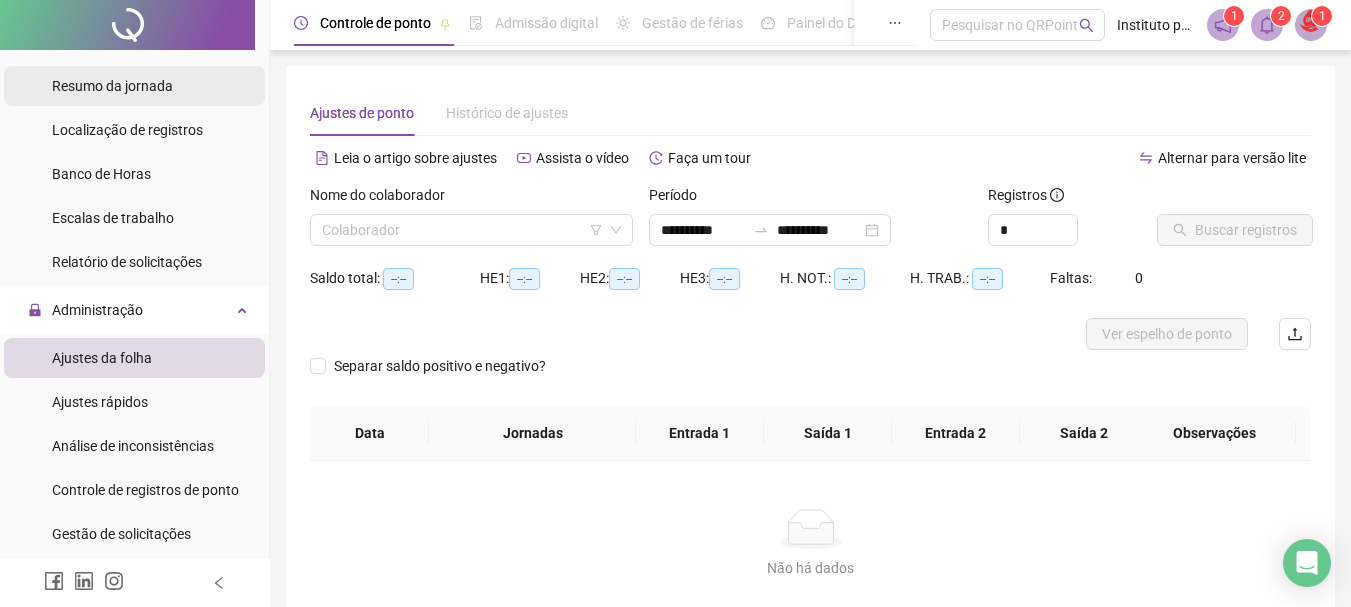 scroll, scrollTop: 500, scrollLeft: 0, axis: vertical 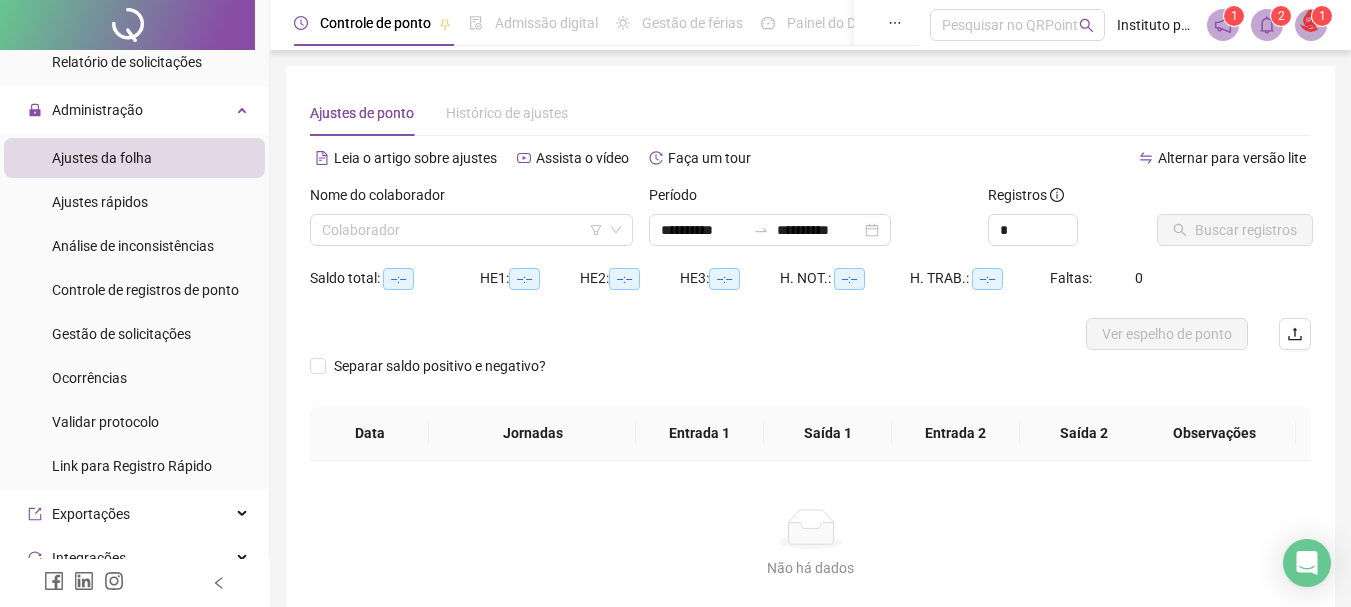 click on "Gestão de solicitações" at bounding box center (121, 334) 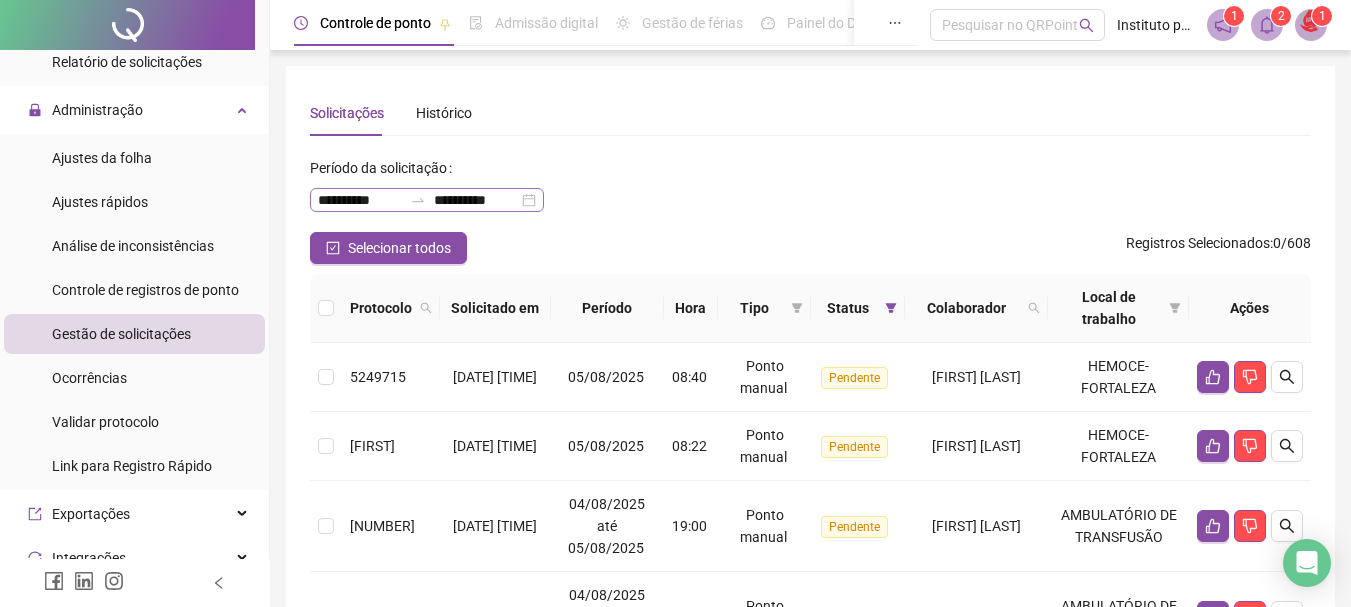 click on "**********" at bounding box center (427, 200) 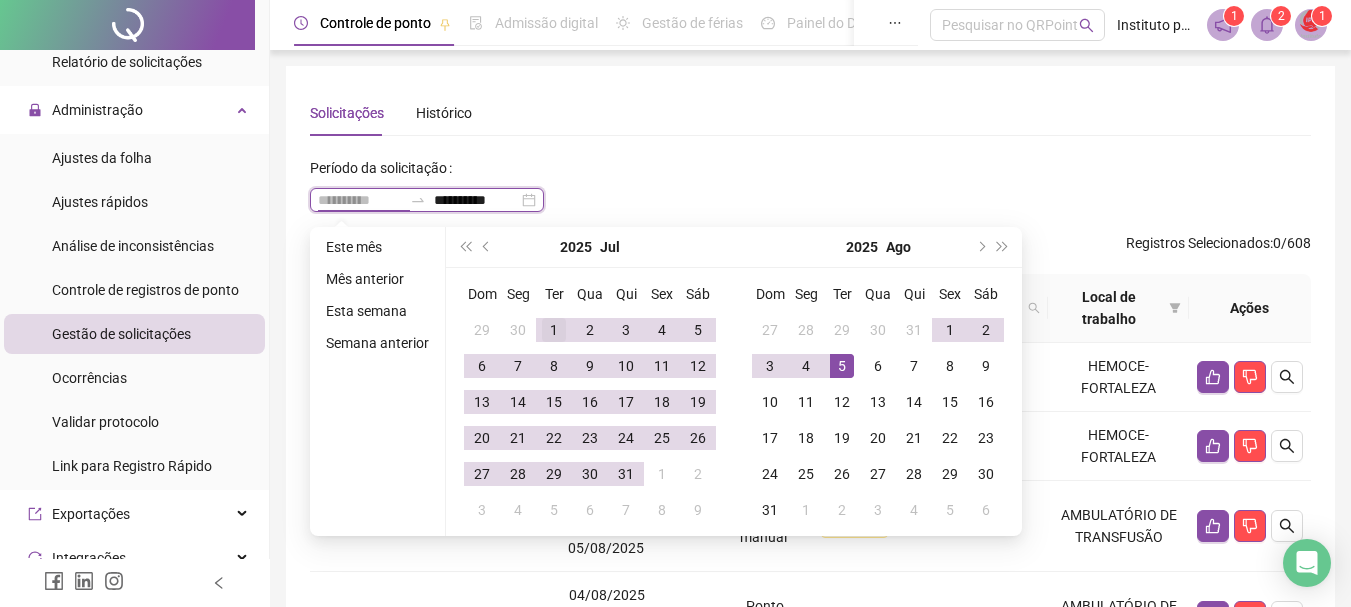 type on "**********" 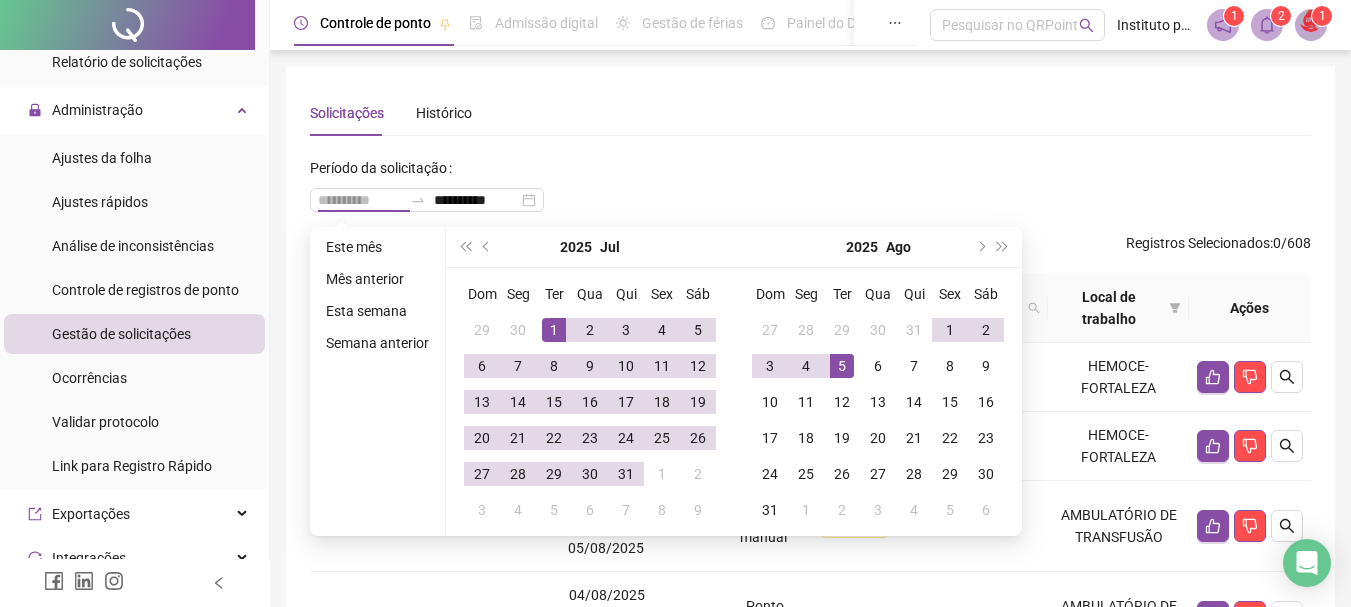 click on "1" at bounding box center [554, 330] 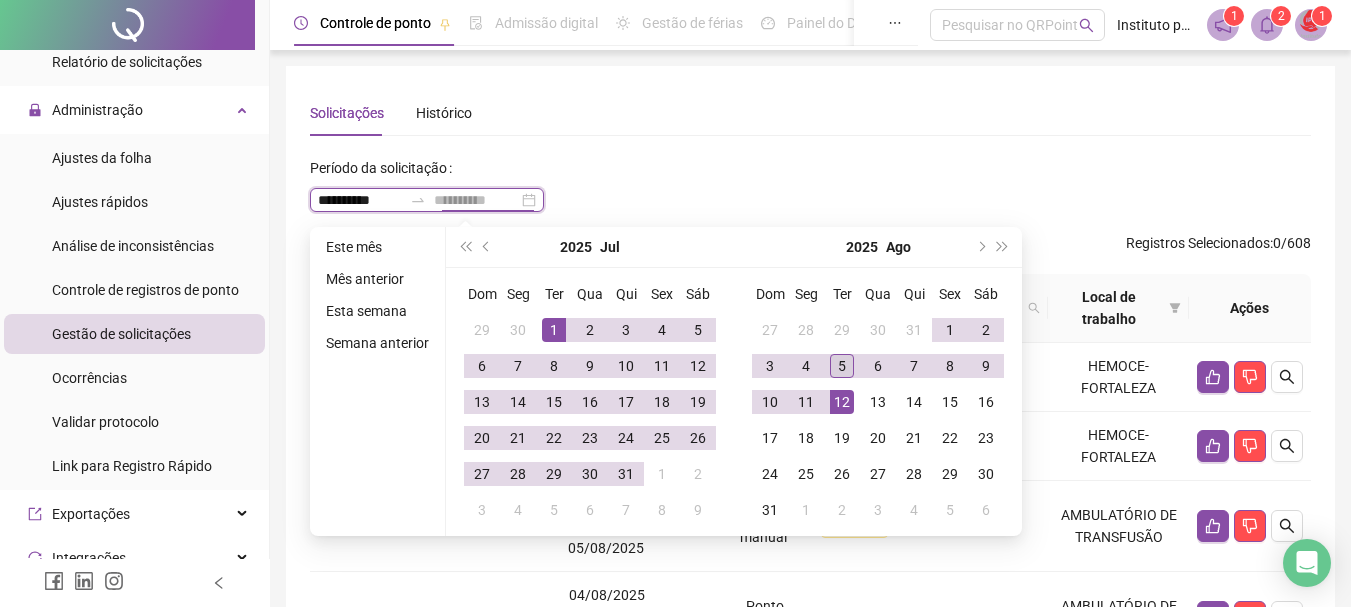 type on "**********" 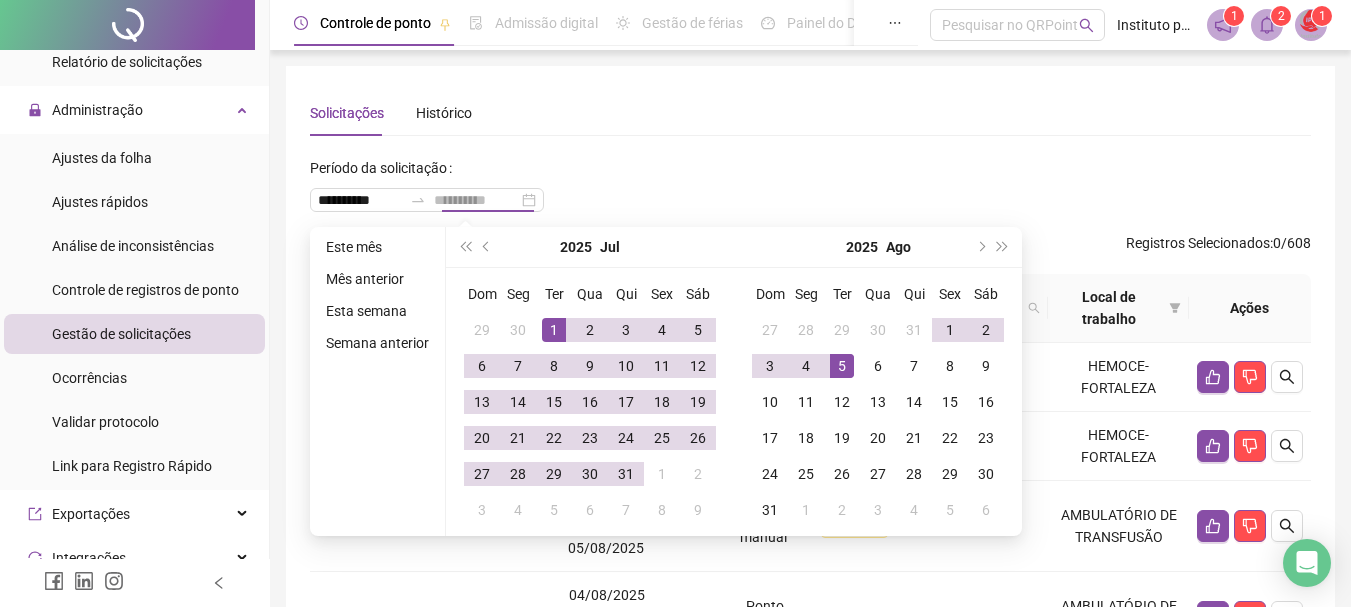click on "5" at bounding box center [842, 366] 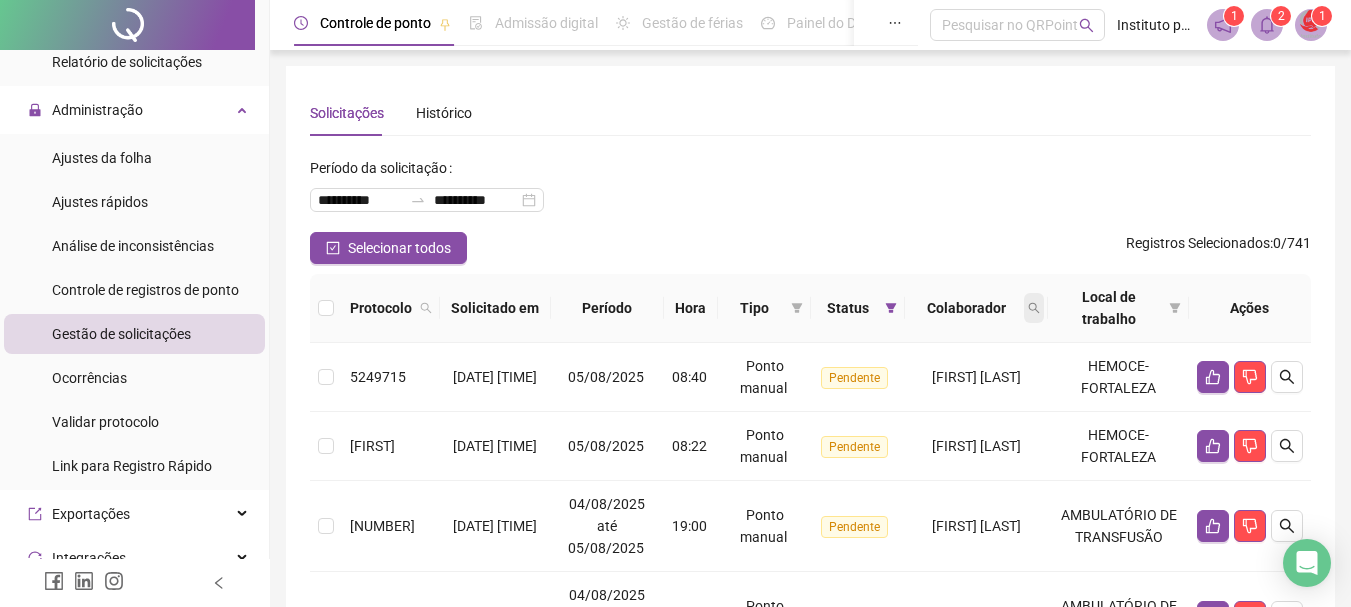 click 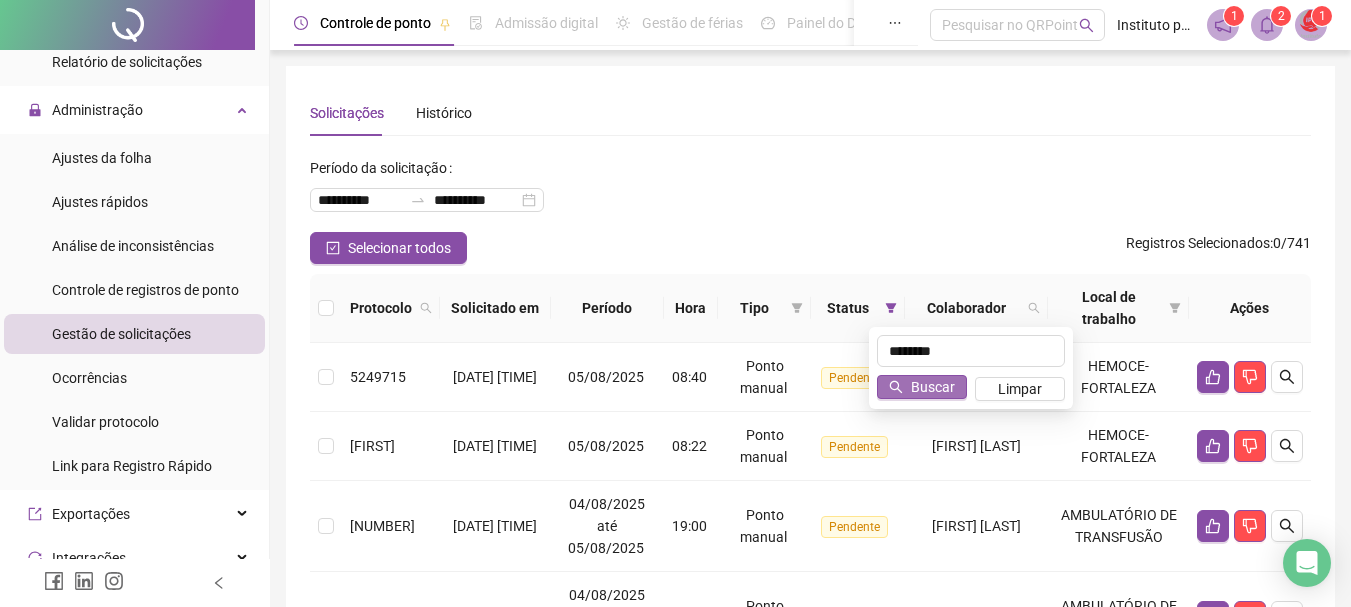 type on "********" 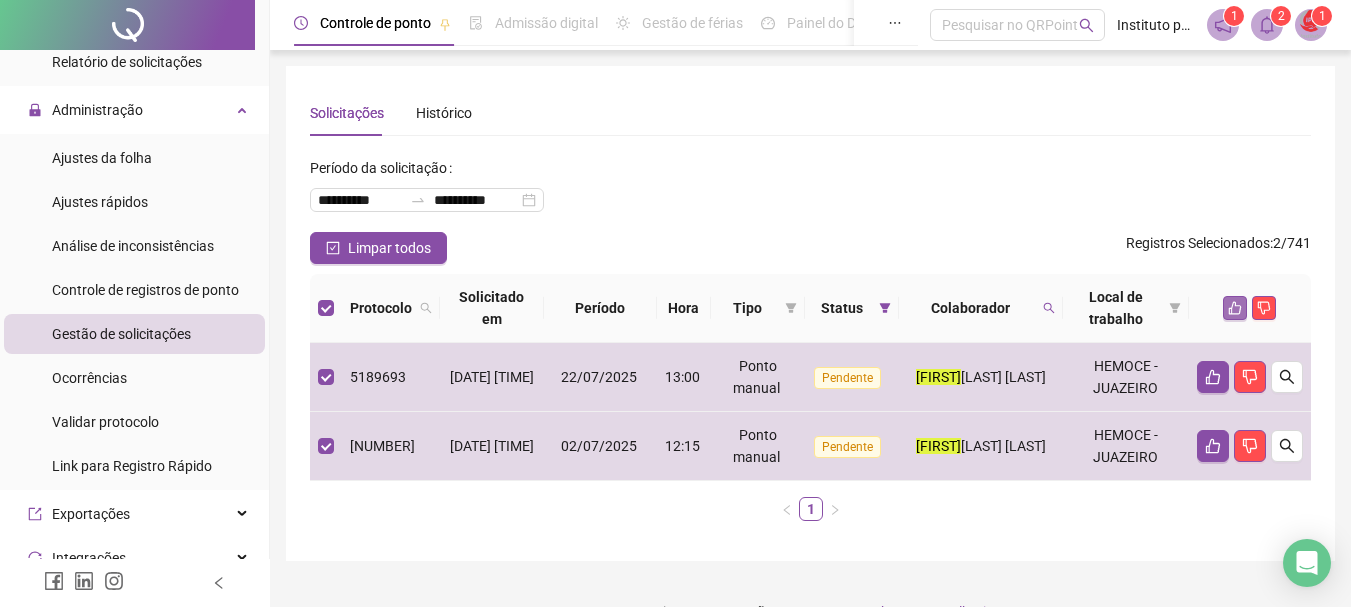 click 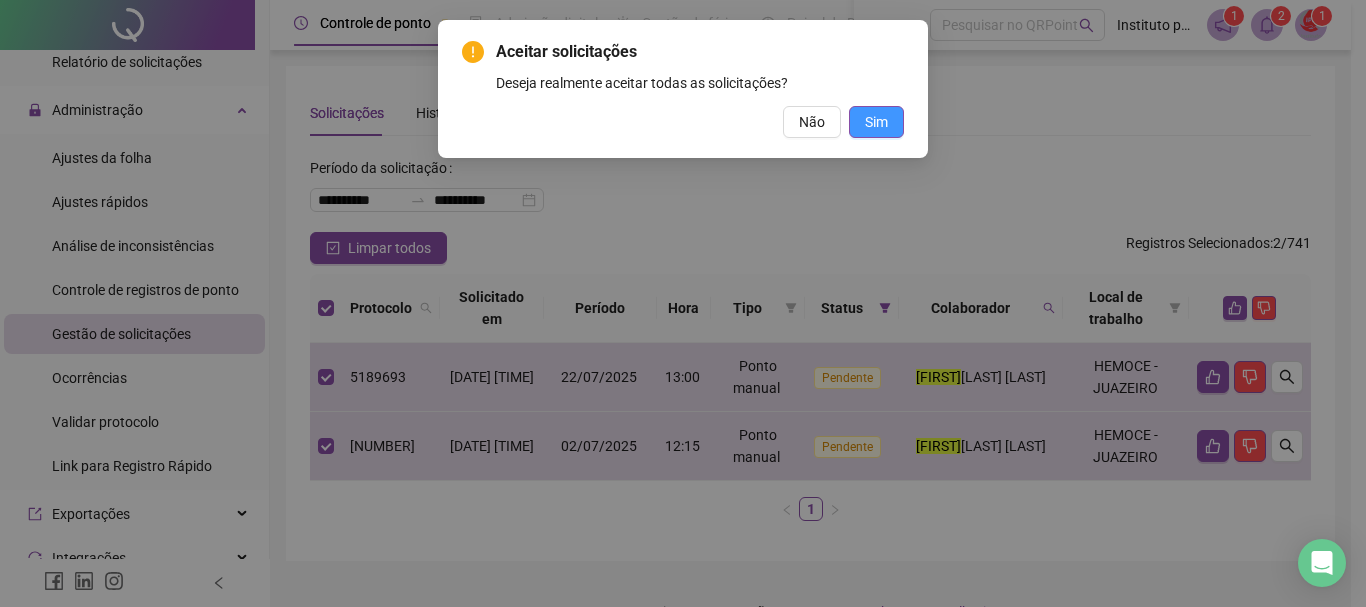 click on "Sim" at bounding box center (876, 122) 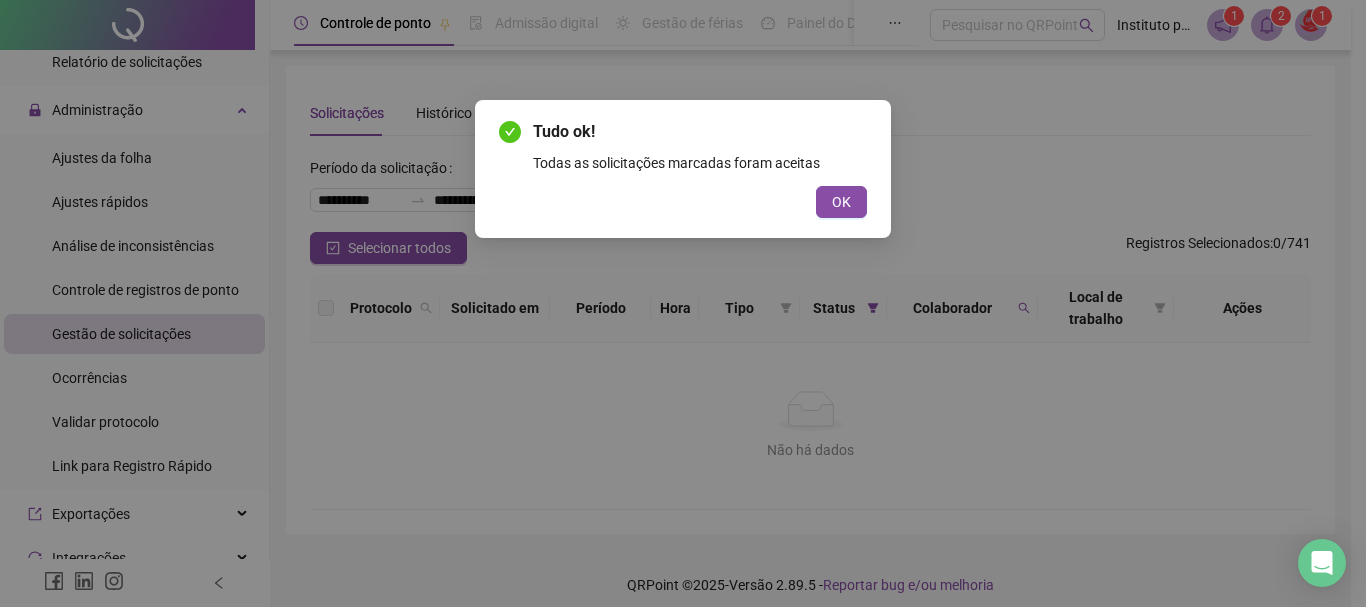 drag, startPoint x: 861, startPoint y: 210, endPoint x: 756, endPoint y: 193, distance: 106.36729 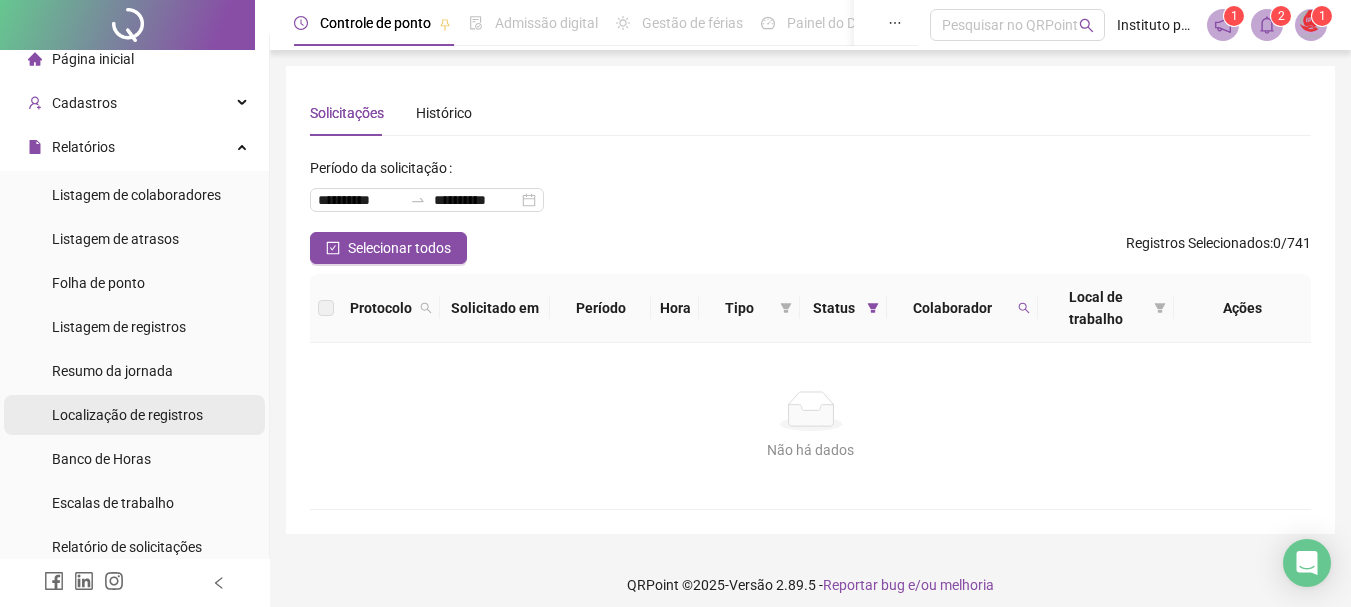 scroll, scrollTop: 0, scrollLeft: 0, axis: both 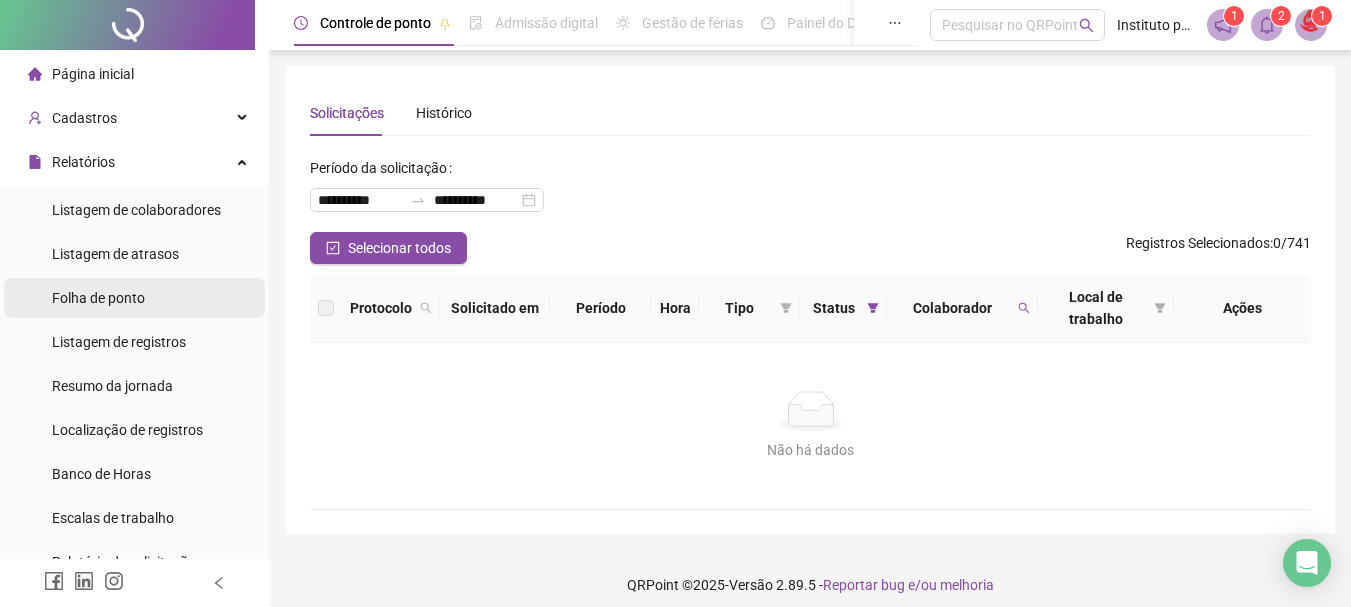drag, startPoint x: 94, startPoint y: 296, endPoint x: 111, endPoint y: 298, distance: 17.117243 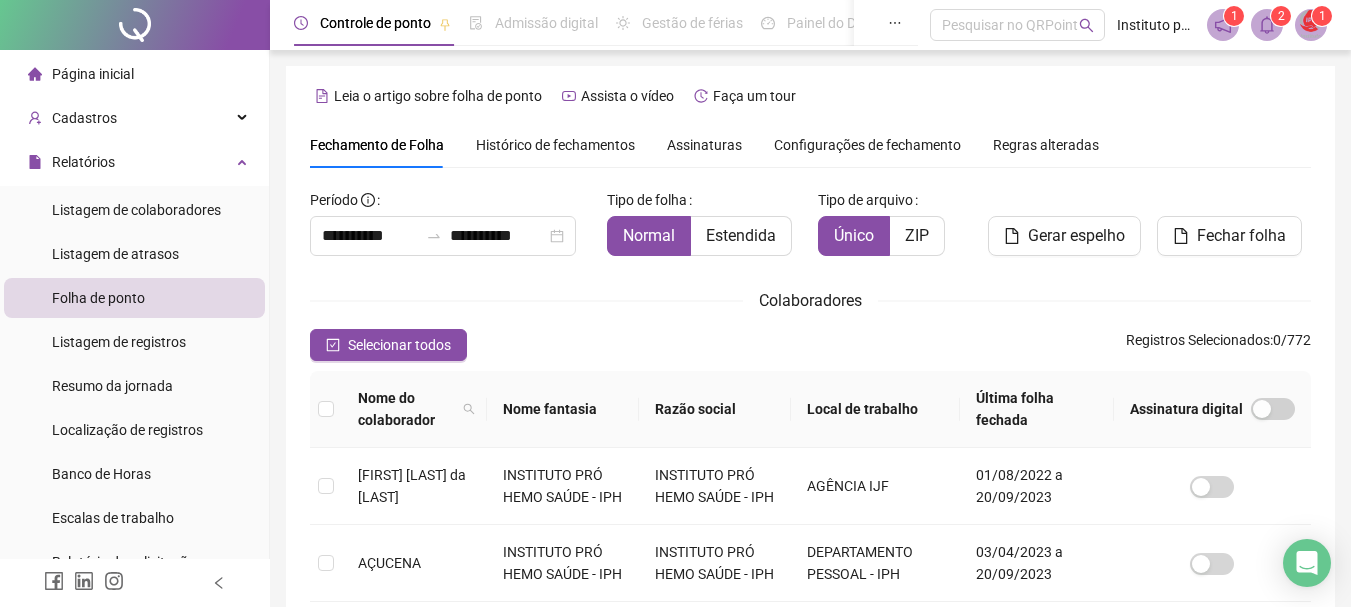 scroll, scrollTop: 106, scrollLeft: 0, axis: vertical 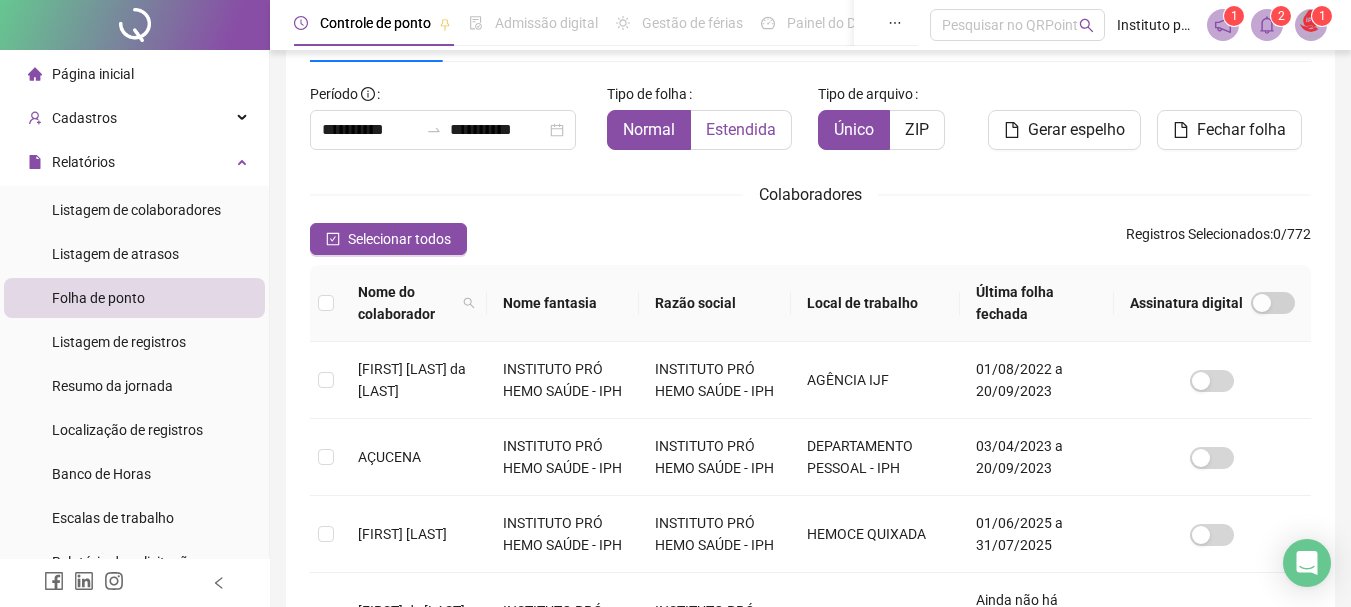 click on "Estendida" at bounding box center [741, 129] 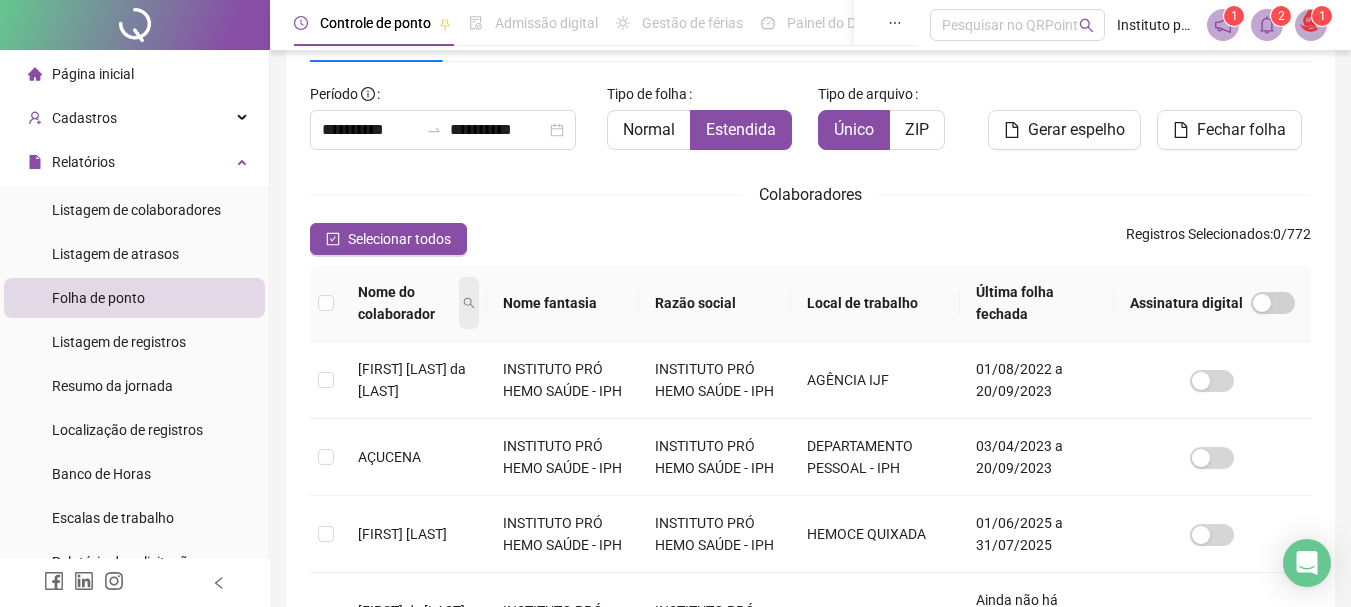 click 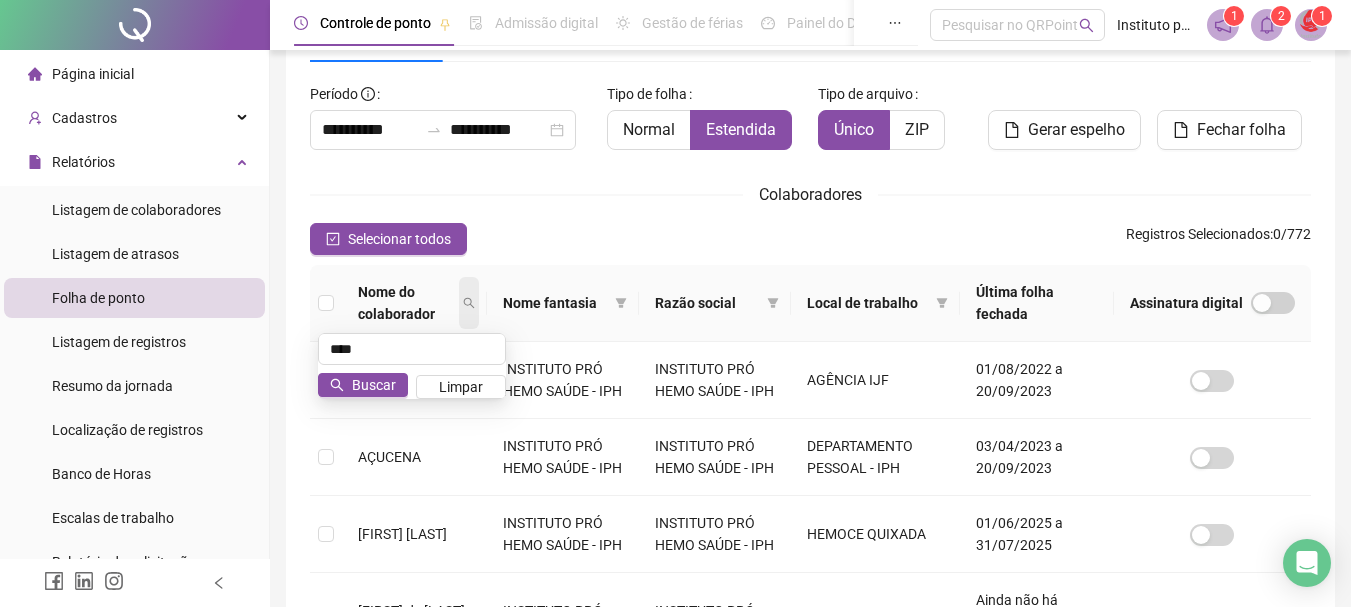 type on "****" 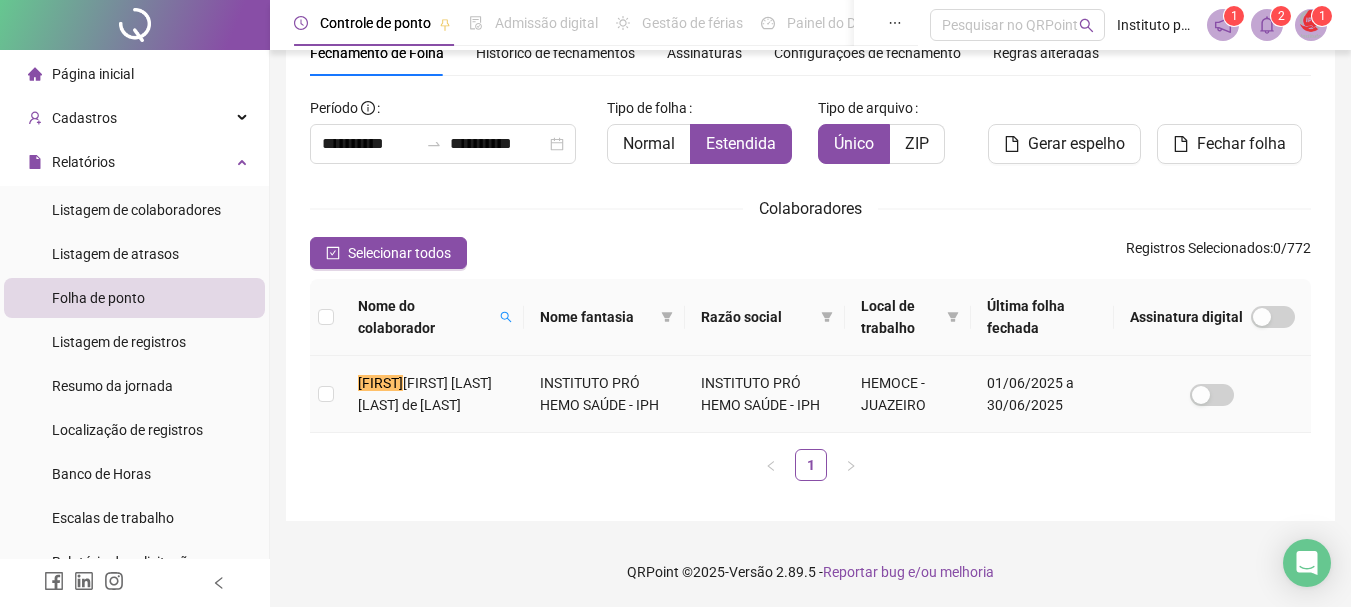 click at bounding box center [326, 394] 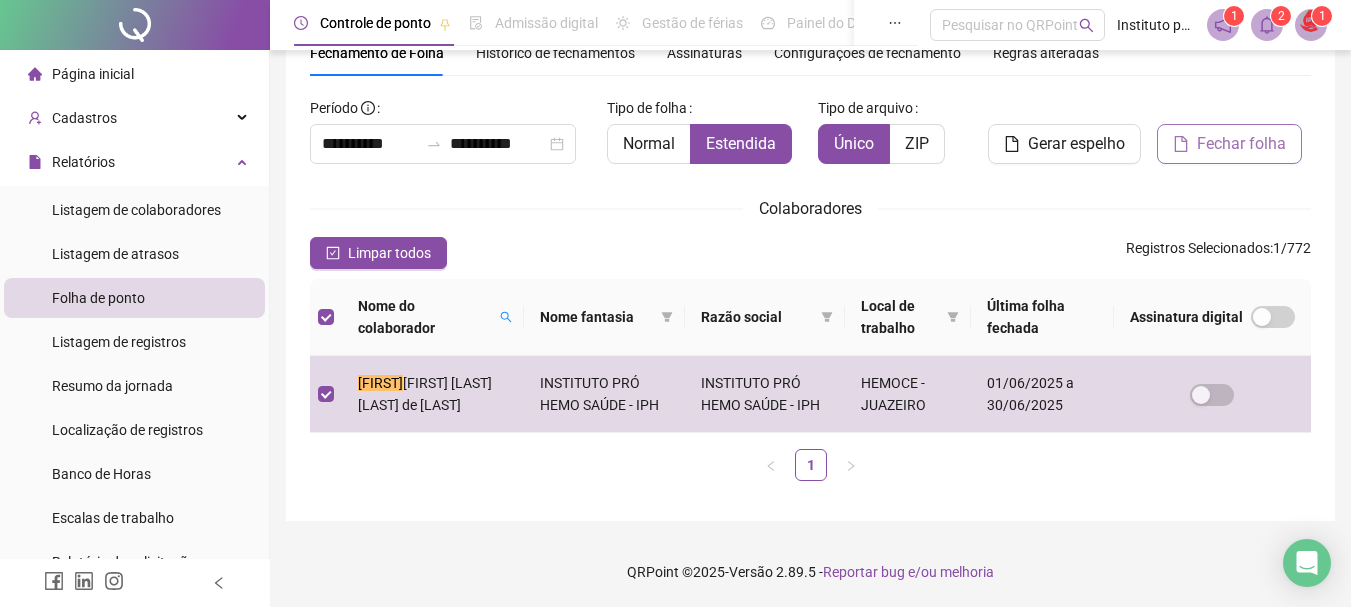 click on "Fechar folha" at bounding box center (1241, 144) 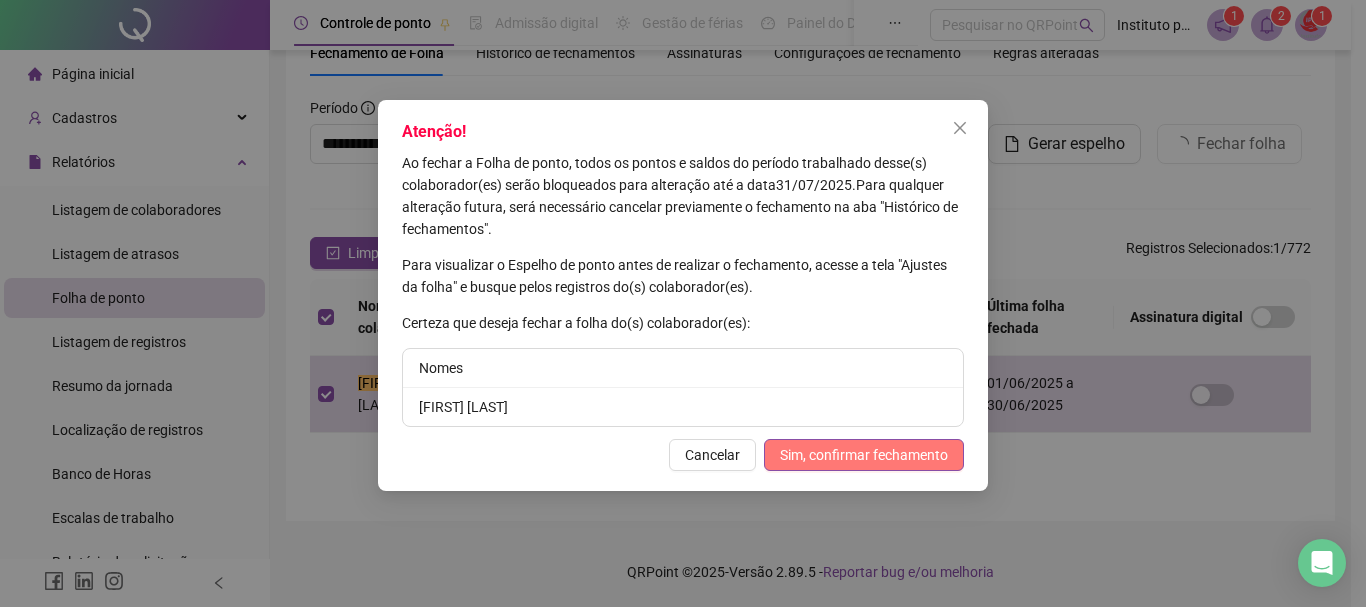 click on "Sim, confirmar fechamento" at bounding box center (864, 455) 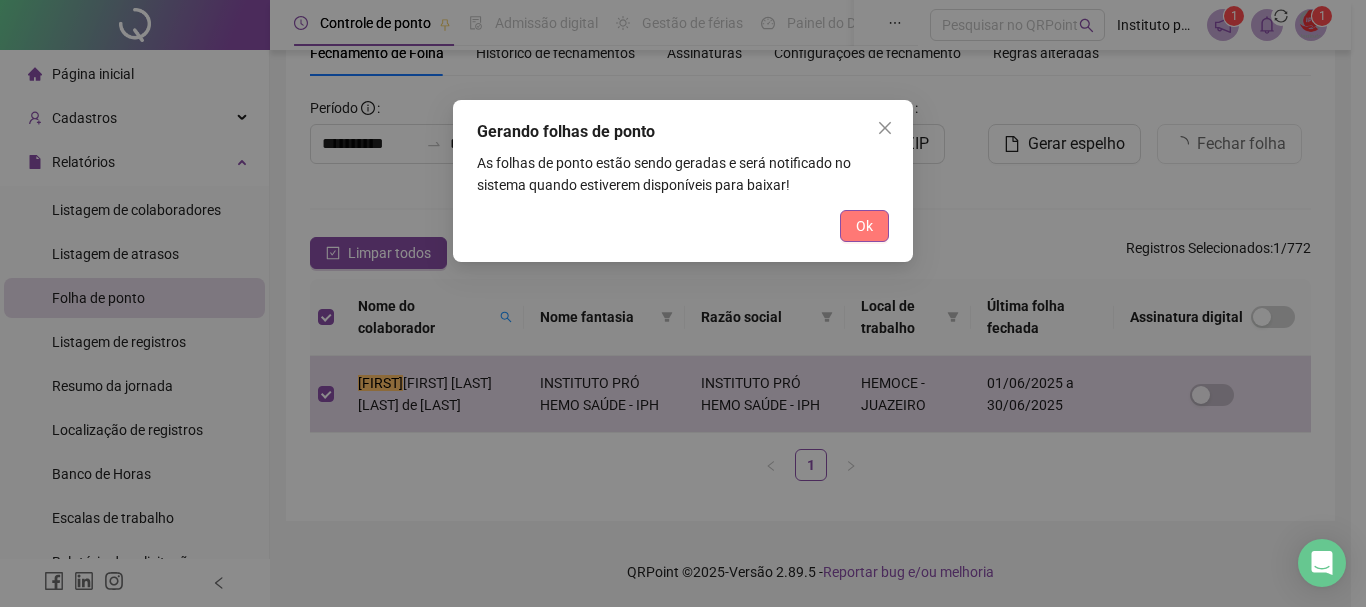 click on "Ok" at bounding box center [864, 226] 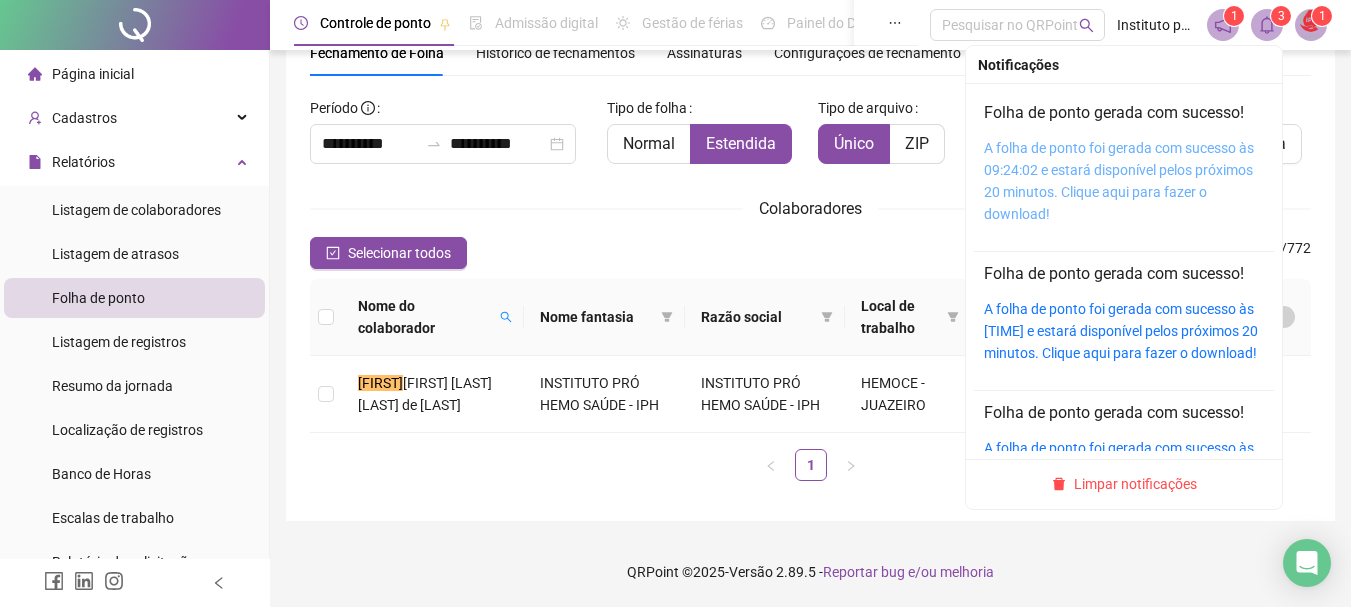 click on "A folha de ponto foi gerada com sucesso às 09:24:02 e estará disponível pelos próximos 20 minutos.
Clique aqui para fazer o download!" at bounding box center (1119, 181) 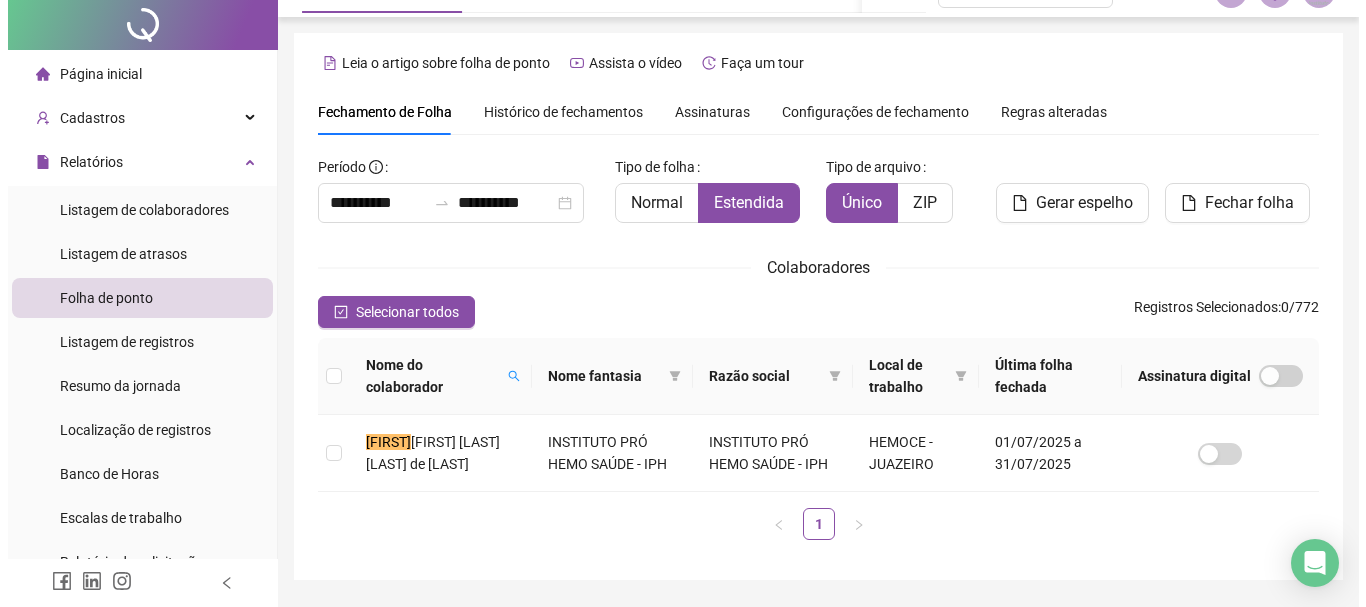 scroll, scrollTop: 0, scrollLeft: 0, axis: both 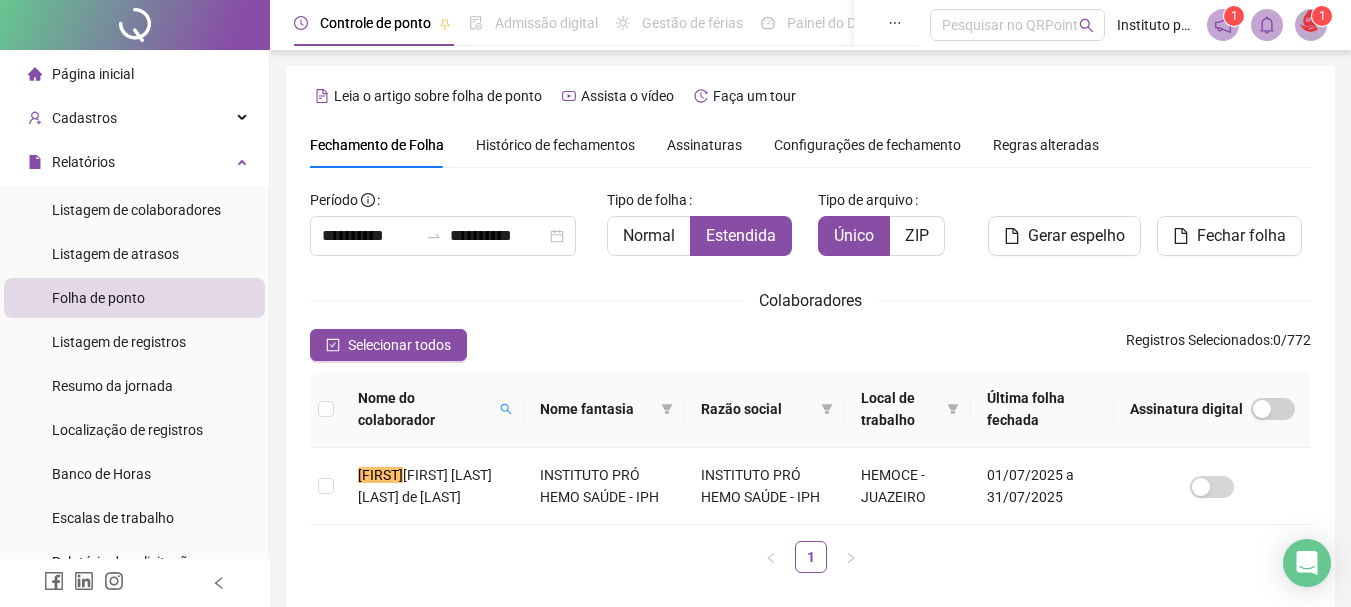 click on "Histórico de fechamentos" at bounding box center (555, 145) 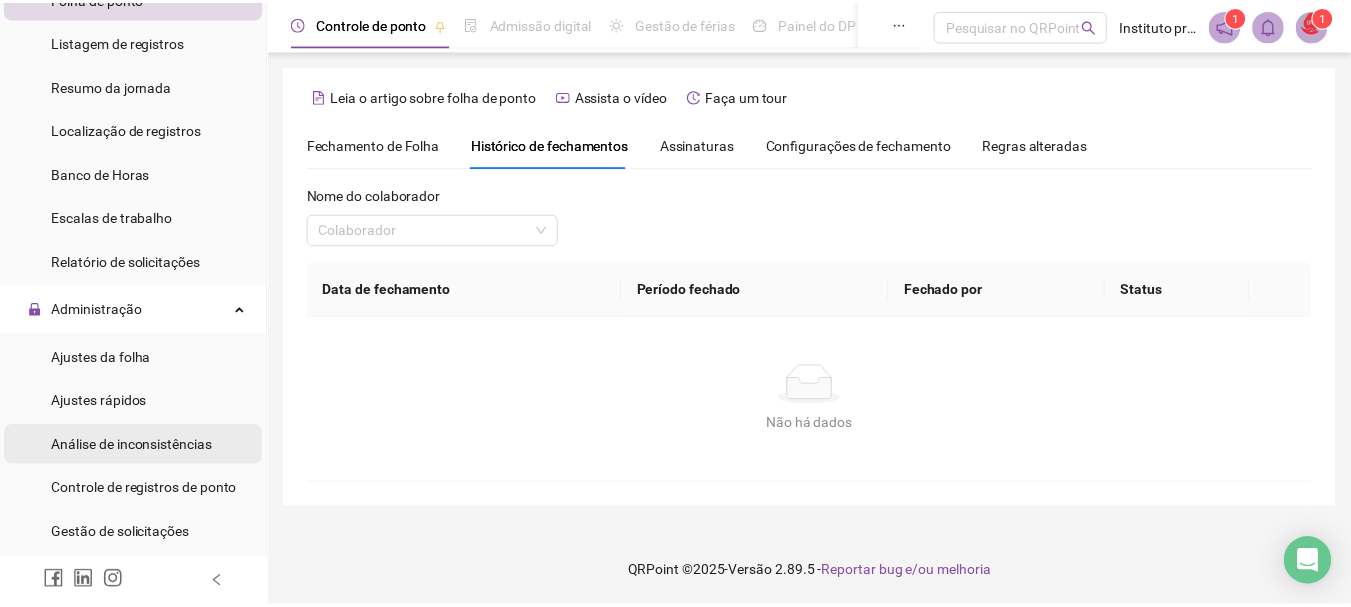 scroll, scrollTop: 400, scrollLeft: 0, axis: vertical 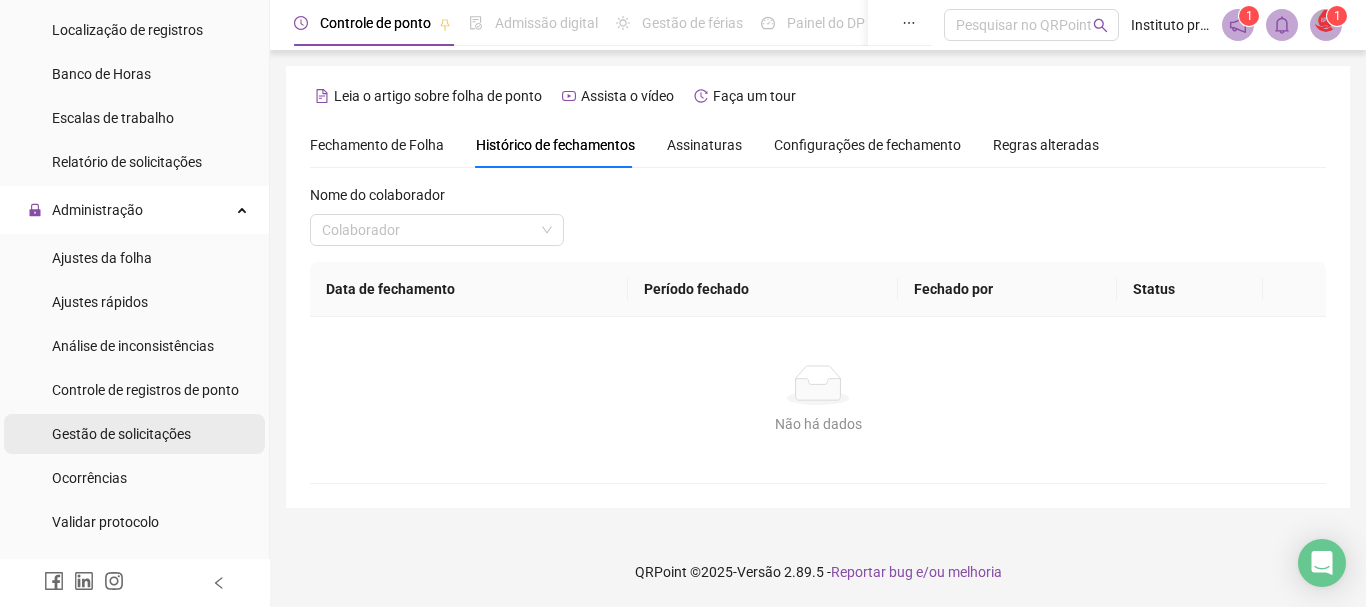 click on "Gestão de solicitações" at bounding box center [121, 434] 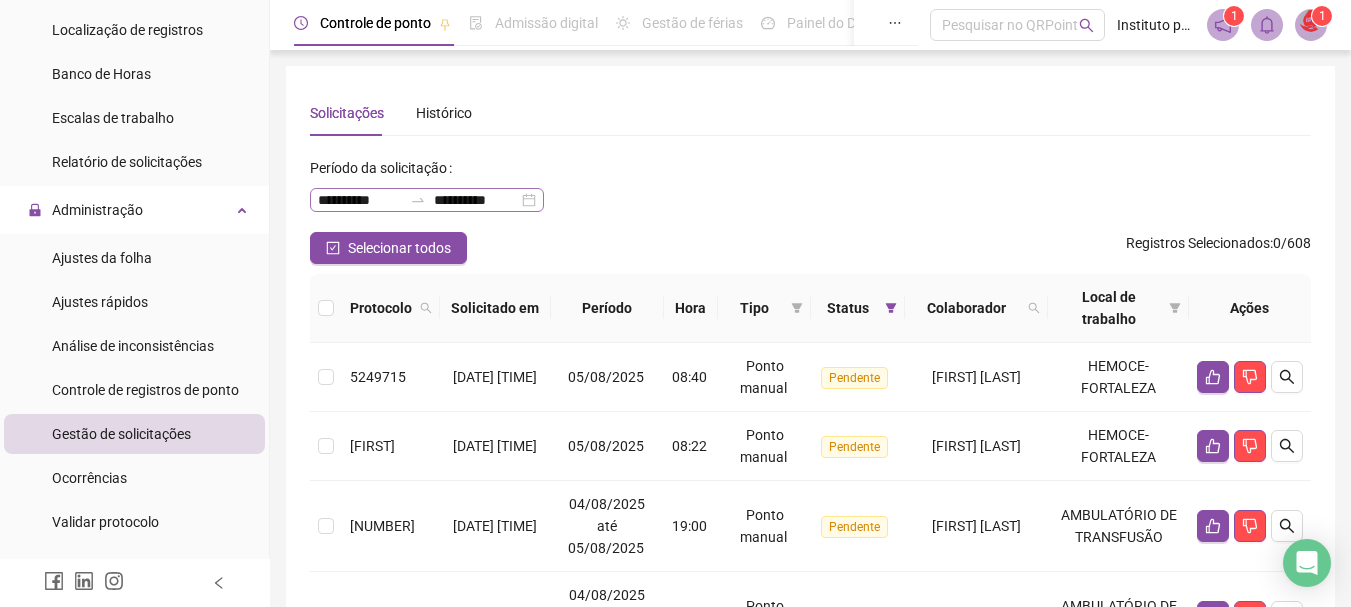 click on "**********" at bounding box center [427, 200] 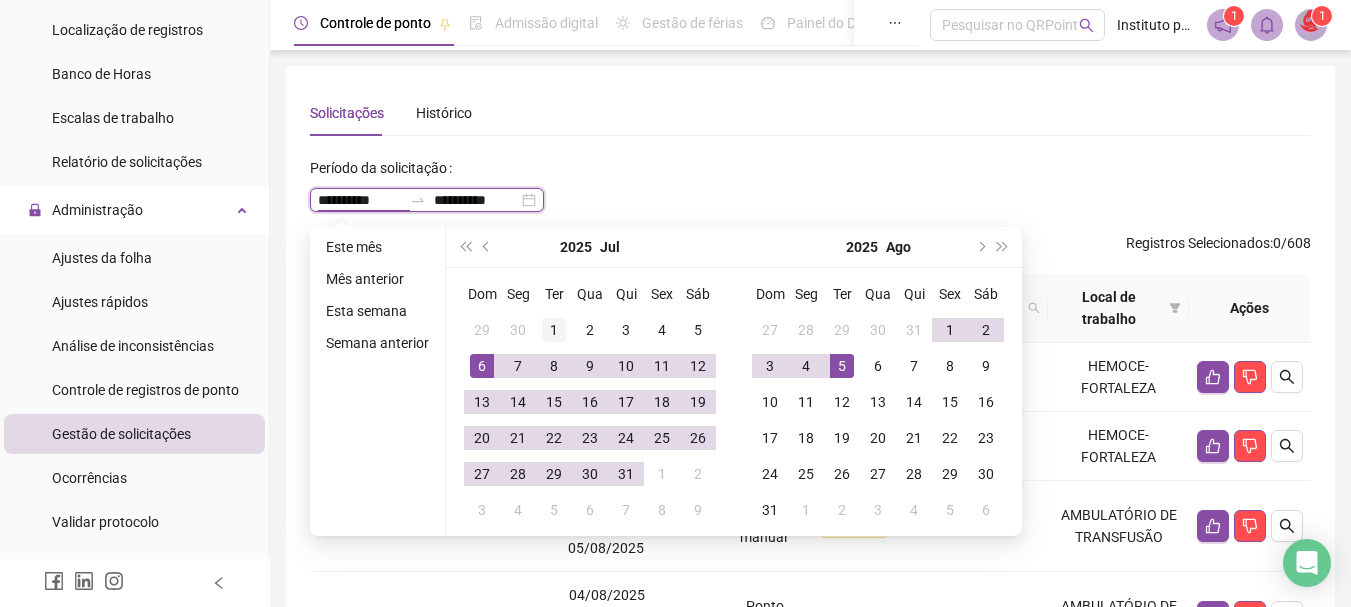 type on "**********" 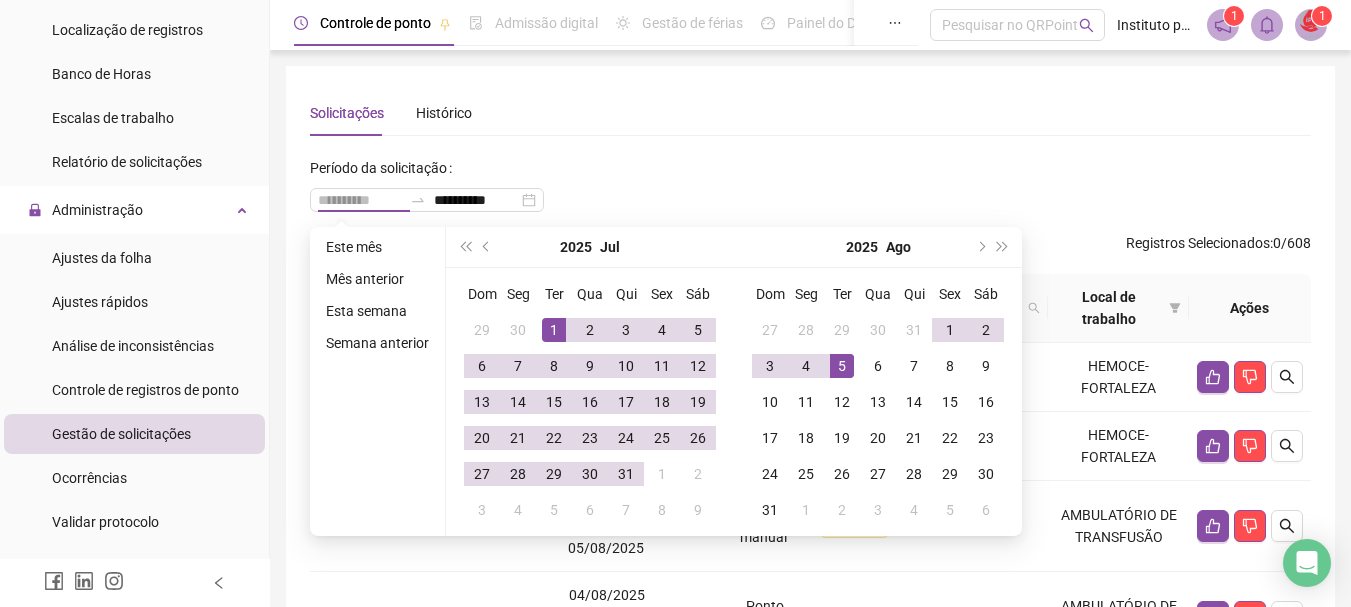 click on "1" at bounding box center [554, 330] 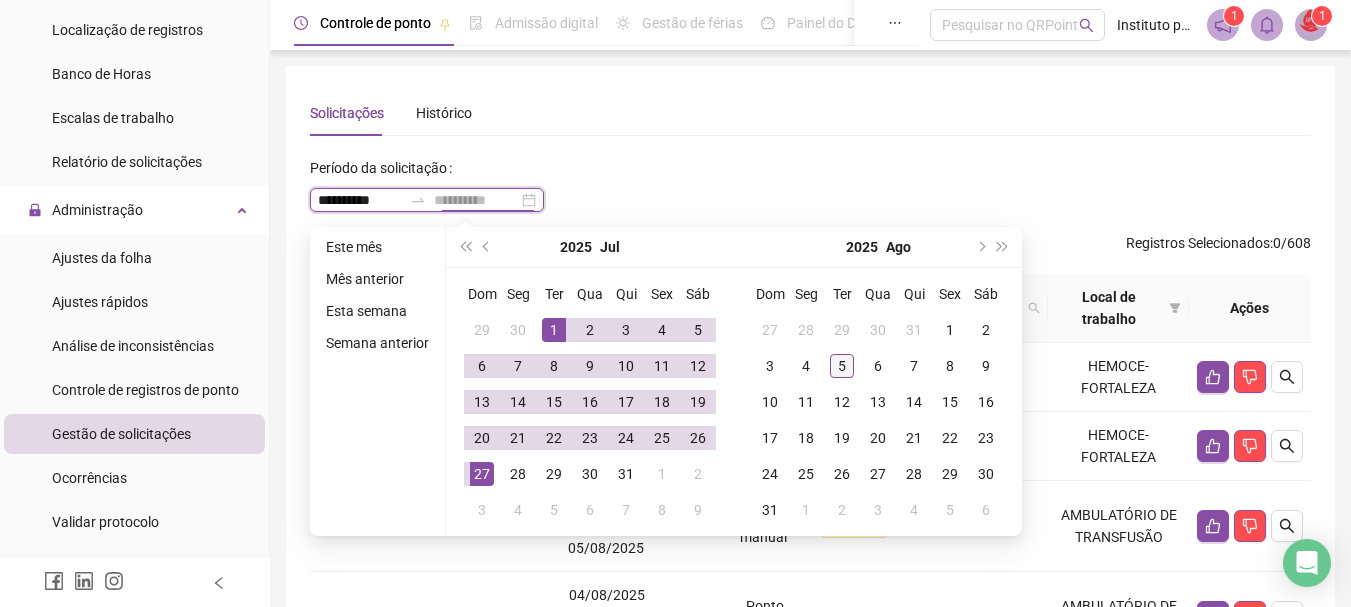 type on "**********" 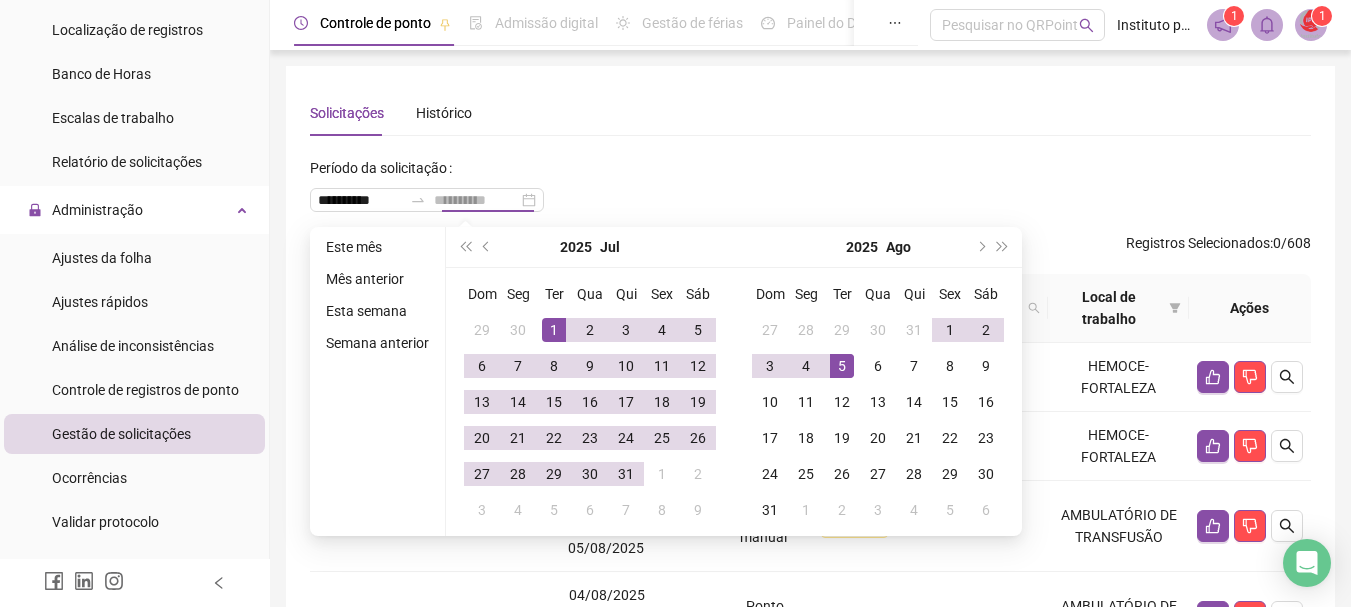 click on "5" at bounding box center (842, 366) 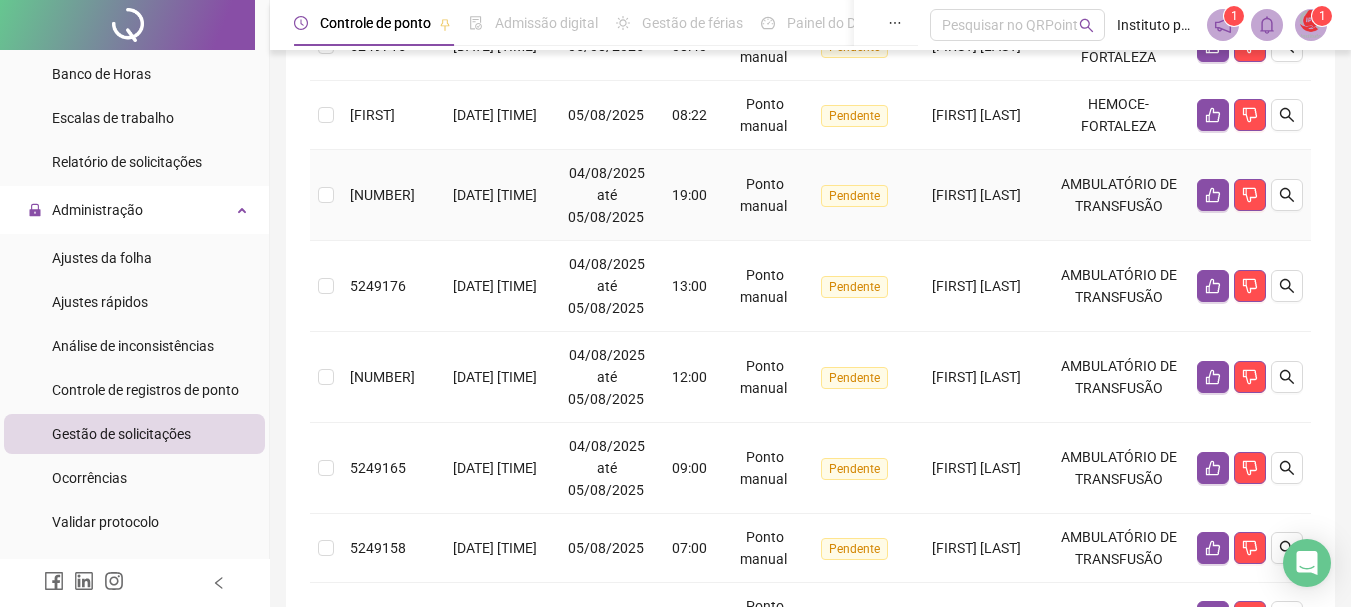 scroll, scrollTop: 200, scrollLeft: 0, axis: vertical 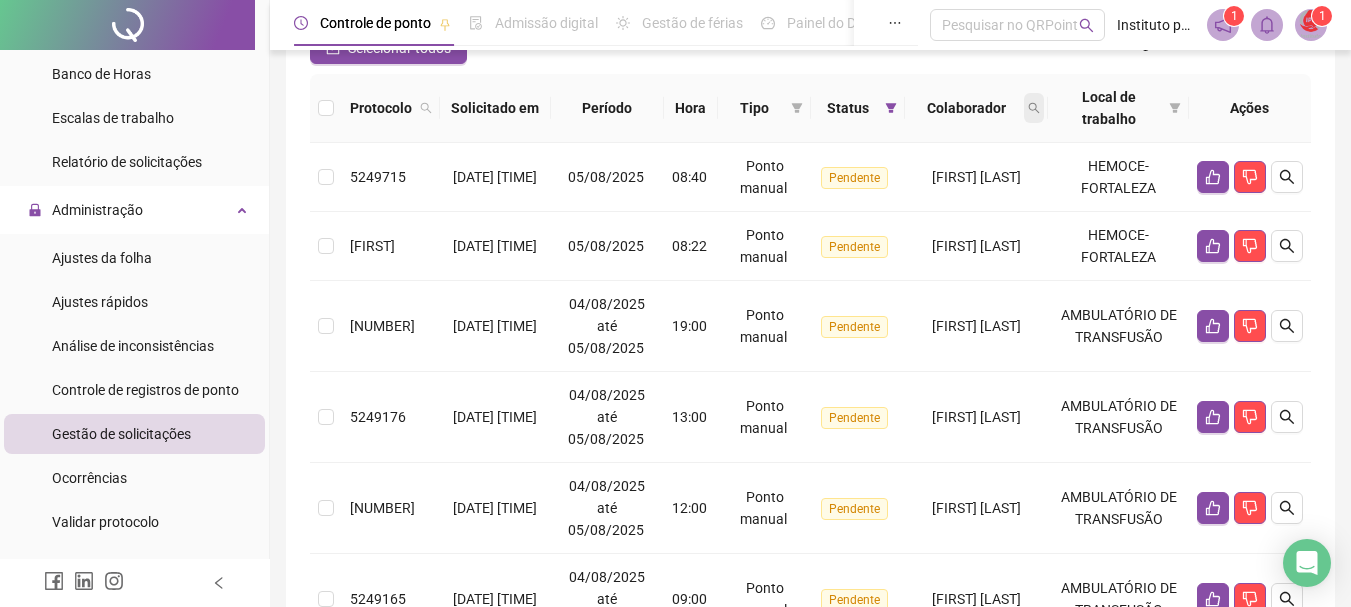 click 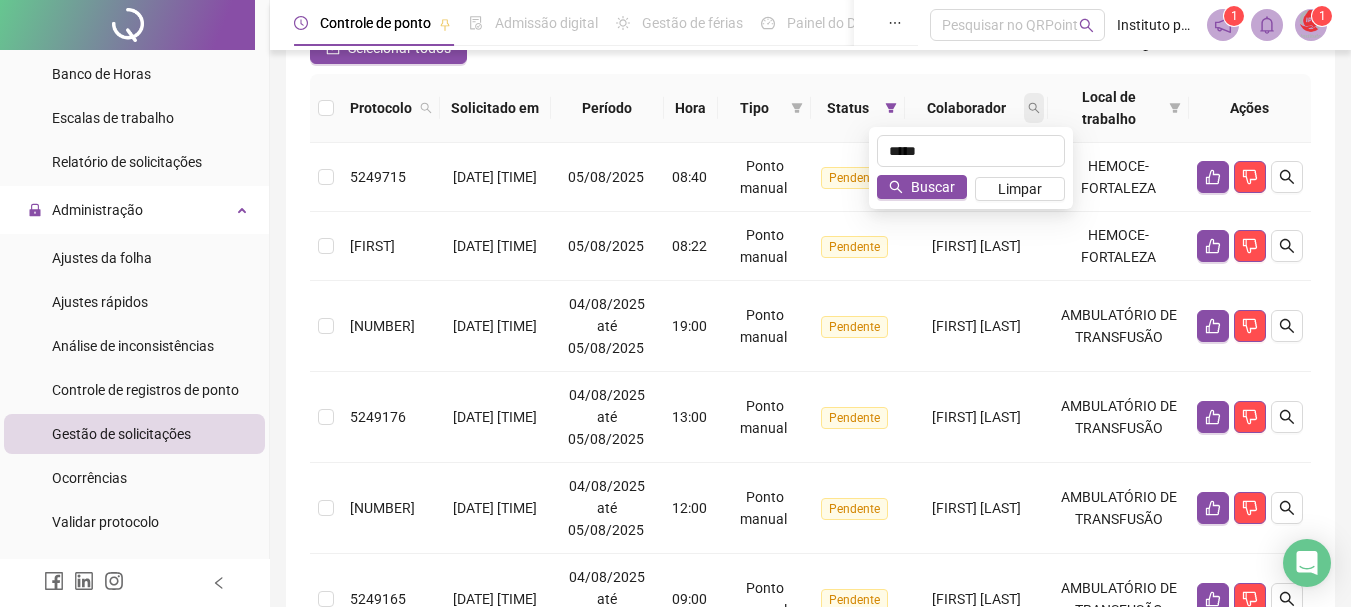 type on "*****" 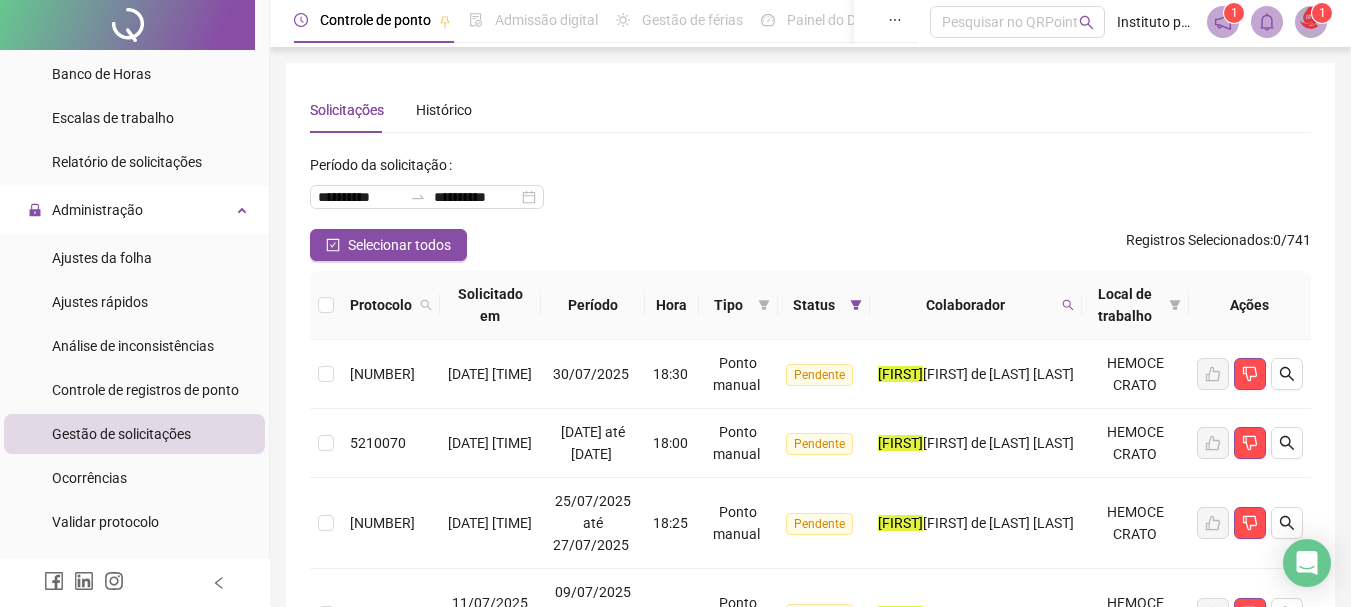 scroll, scrollTop: 0, scrollLeft: 0, axis: both 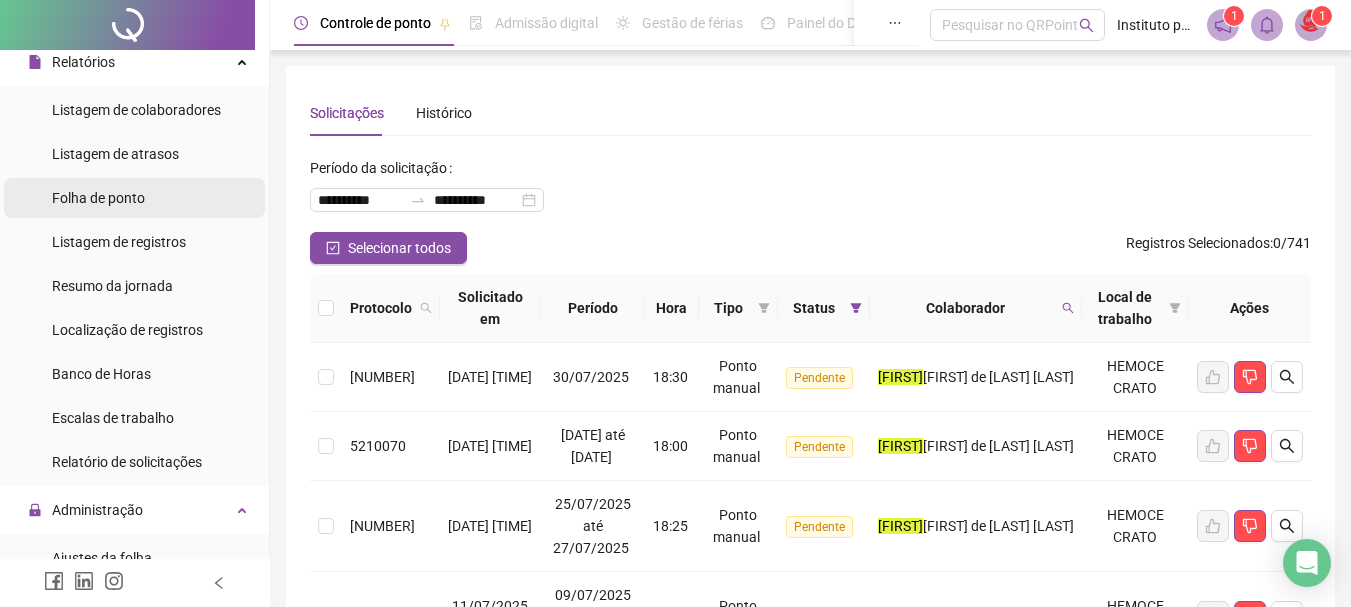 drag, startPoint x: 105, startPoint y: 186, endPoint x: 115, endPoint y: 191, distance: 11.18034 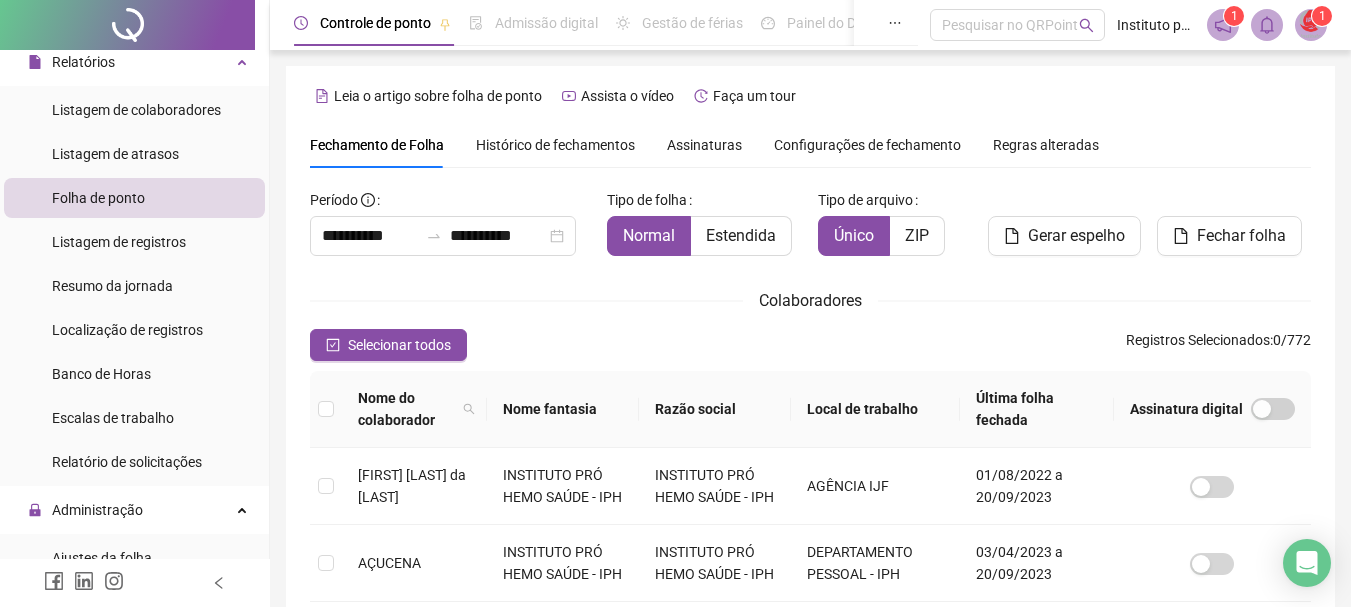 scroll, scrollTop: 6, scrollLeft: 0, axis: vertical 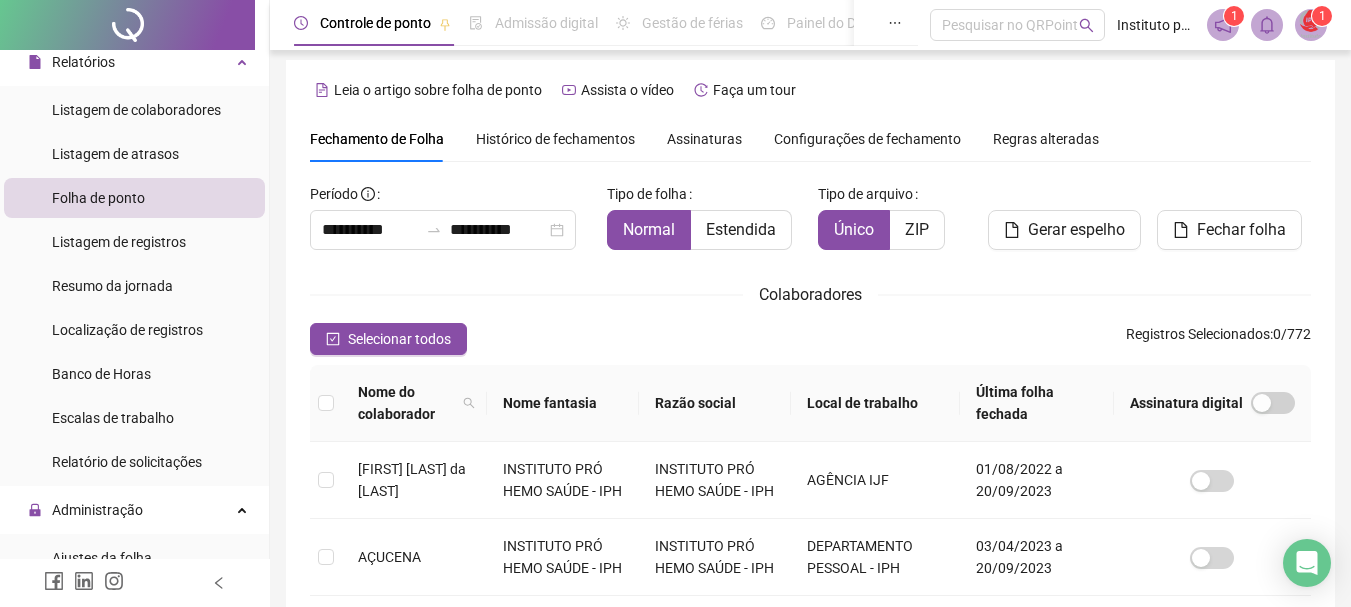 click on "Histórico de fechamentos" at bounding box center [555, 139] 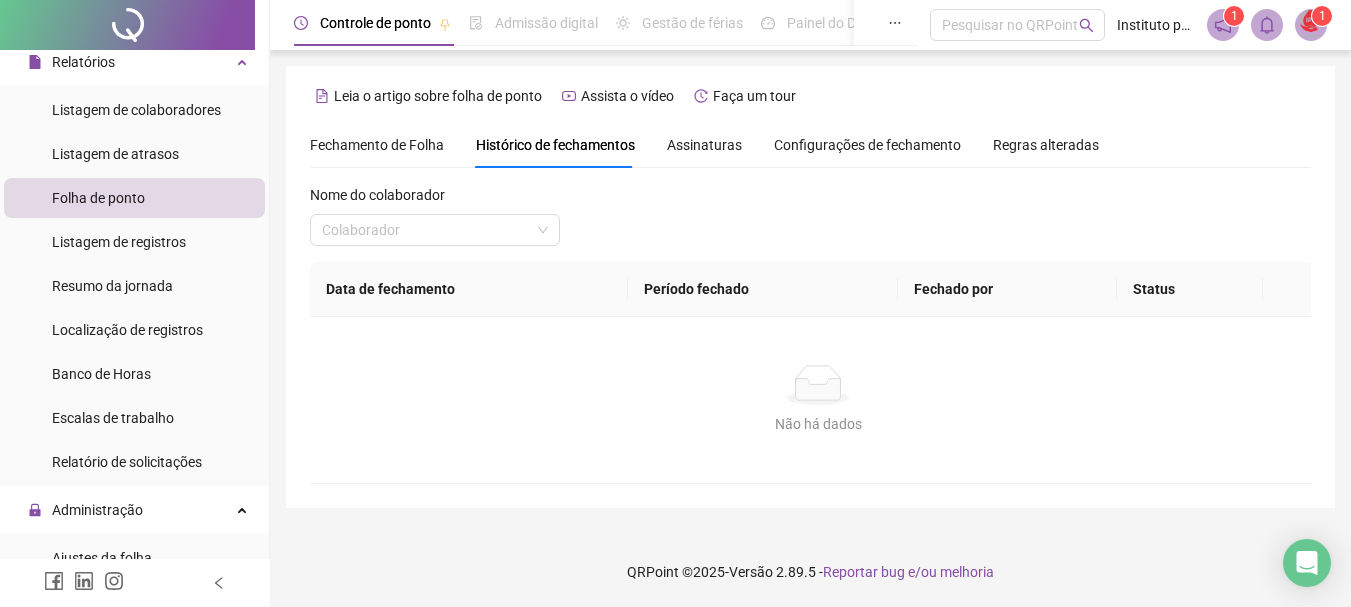 scroll, scrollTop: 0, scrollLeft: 0, axis: both 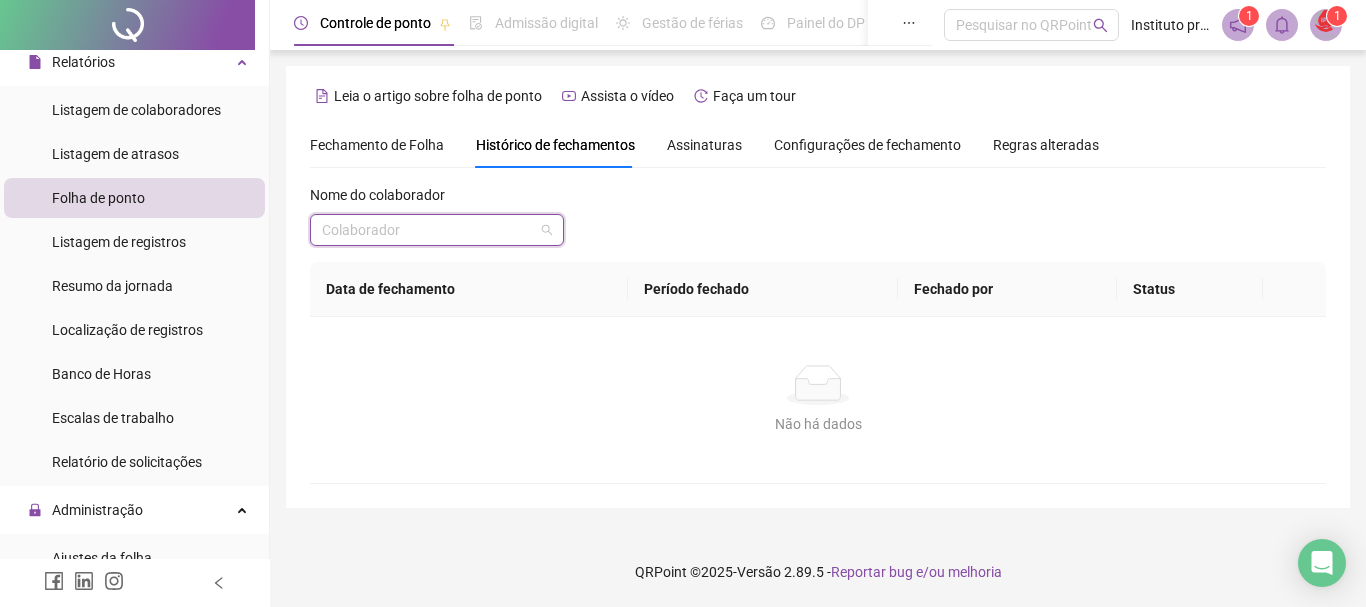 click at bounding box center [428, 230] 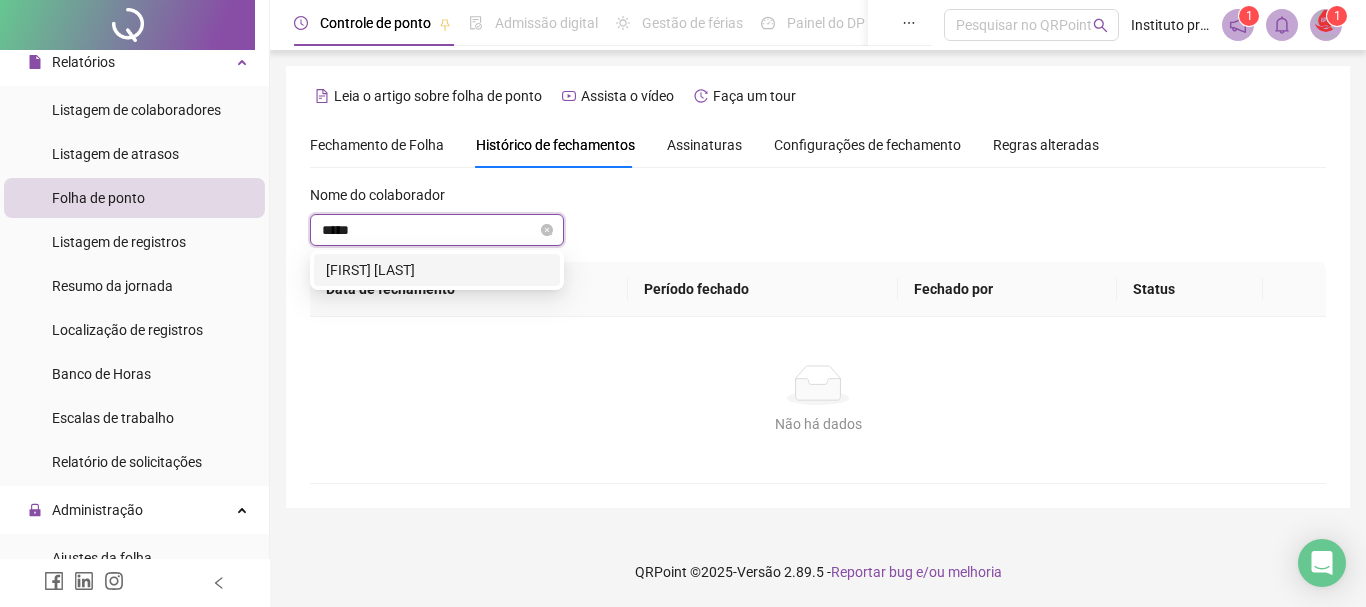 type on "*****" 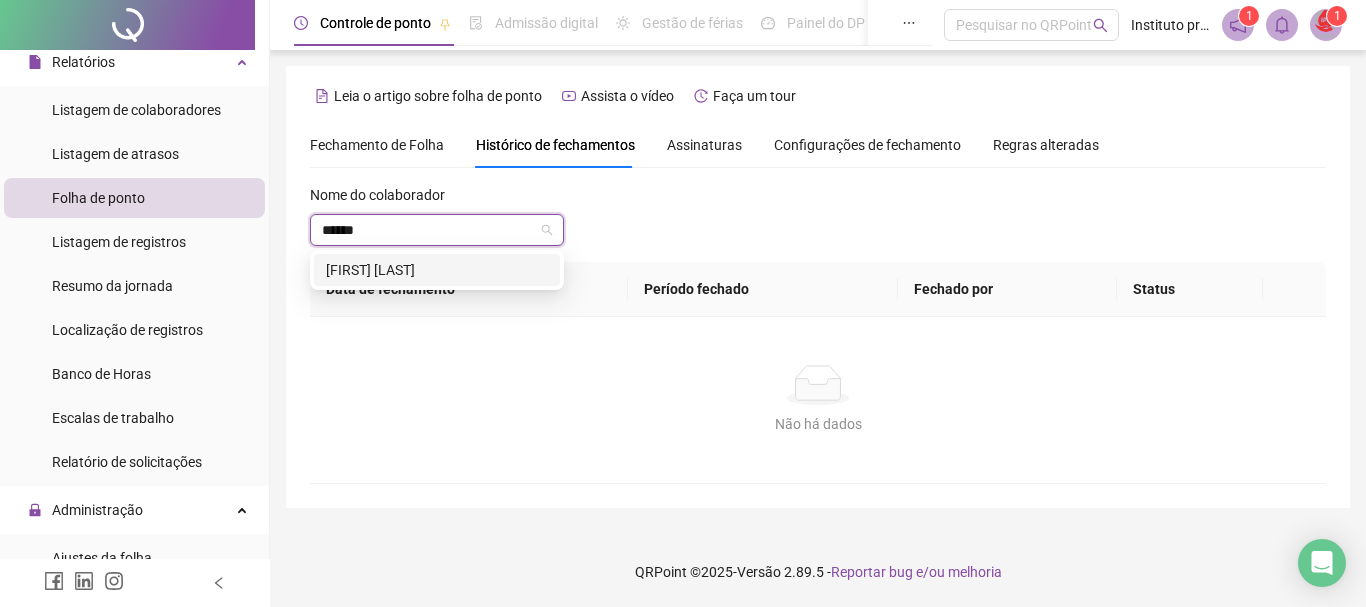 click on "[FIRST] [LAST]" at bounding box center [437, 270] 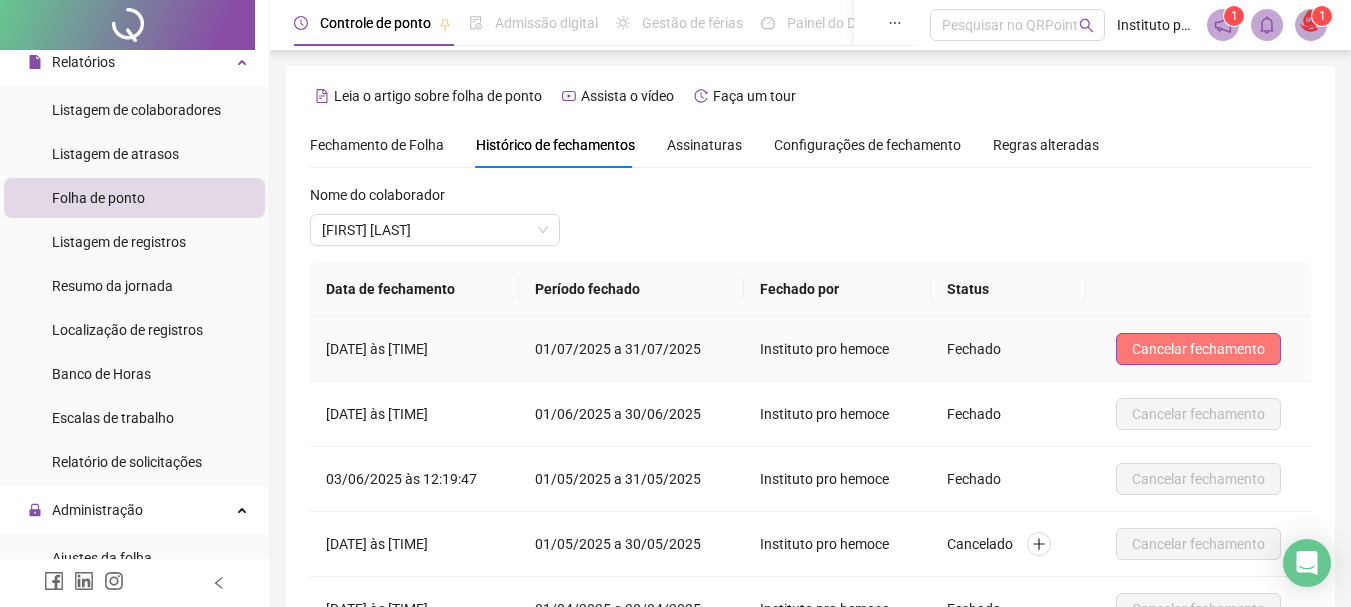 click on "Cancelar fechamento" at bounding box center [1198, 349] 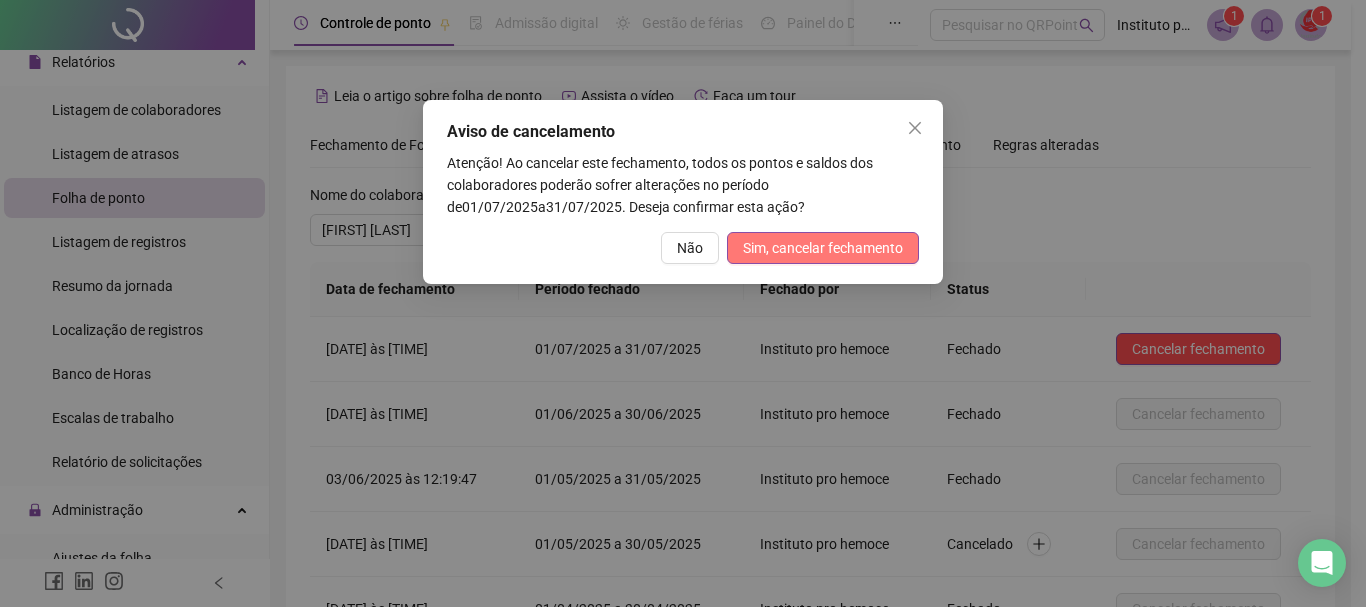 click on "Sim, cancelar fechamento" at bounding box center [823, 248] 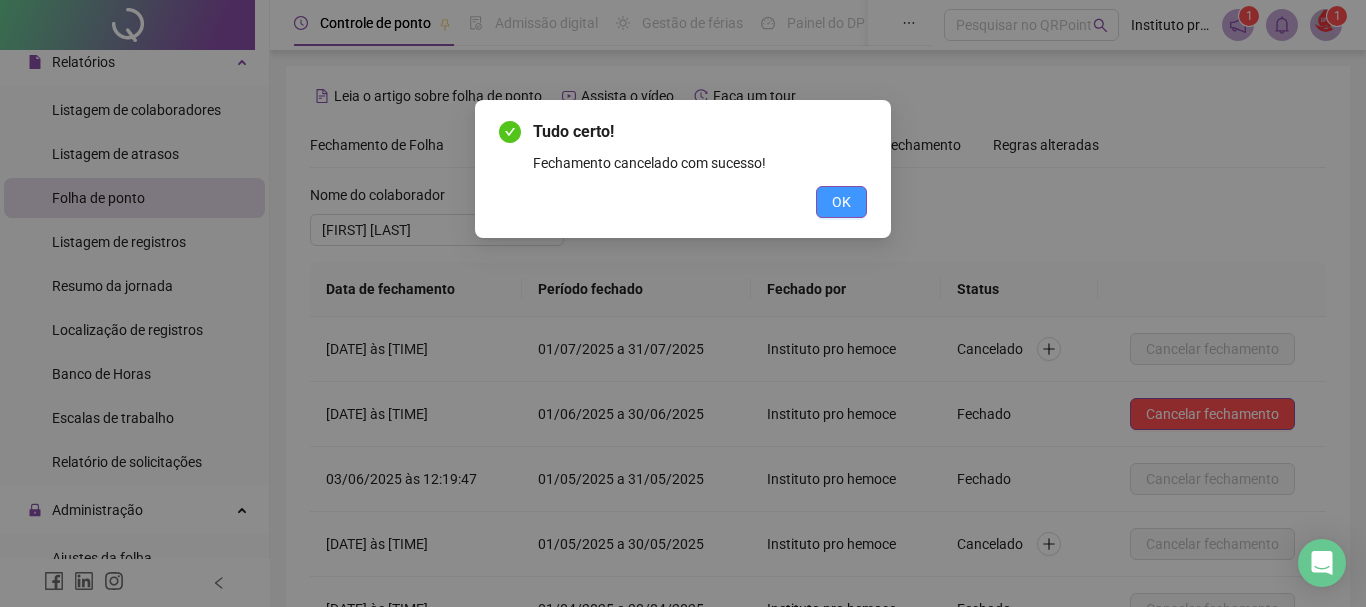 click on "OK" at bounding box center [841, 202] 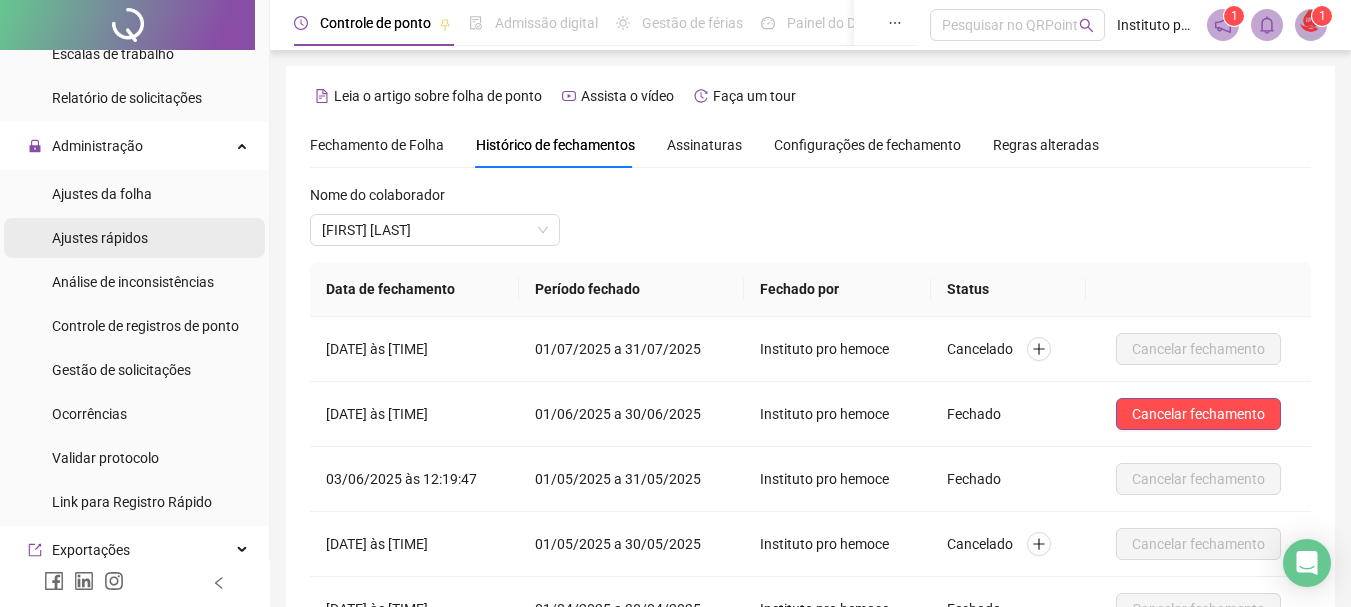 scroll, scrollTop: 500, scrollLeft: 0, axis: vertical 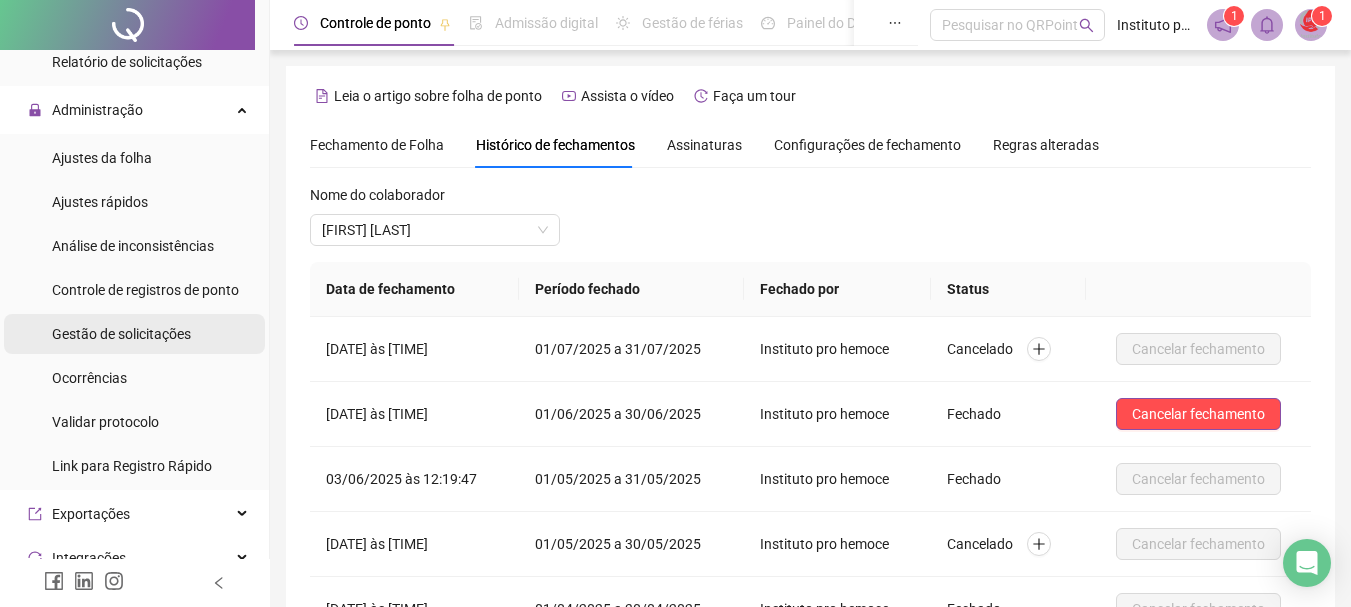 click on "Gestão de solicitações" at bounding box center [121, 334] 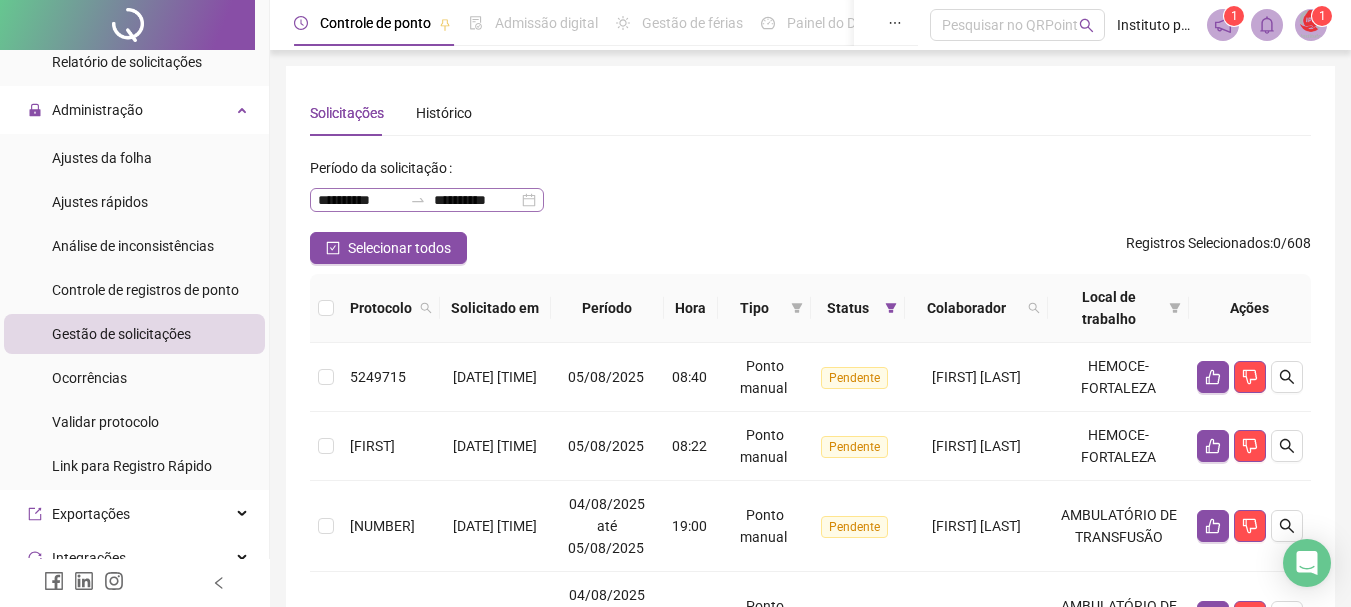 click on "**********" at bounding box center [427, 200] 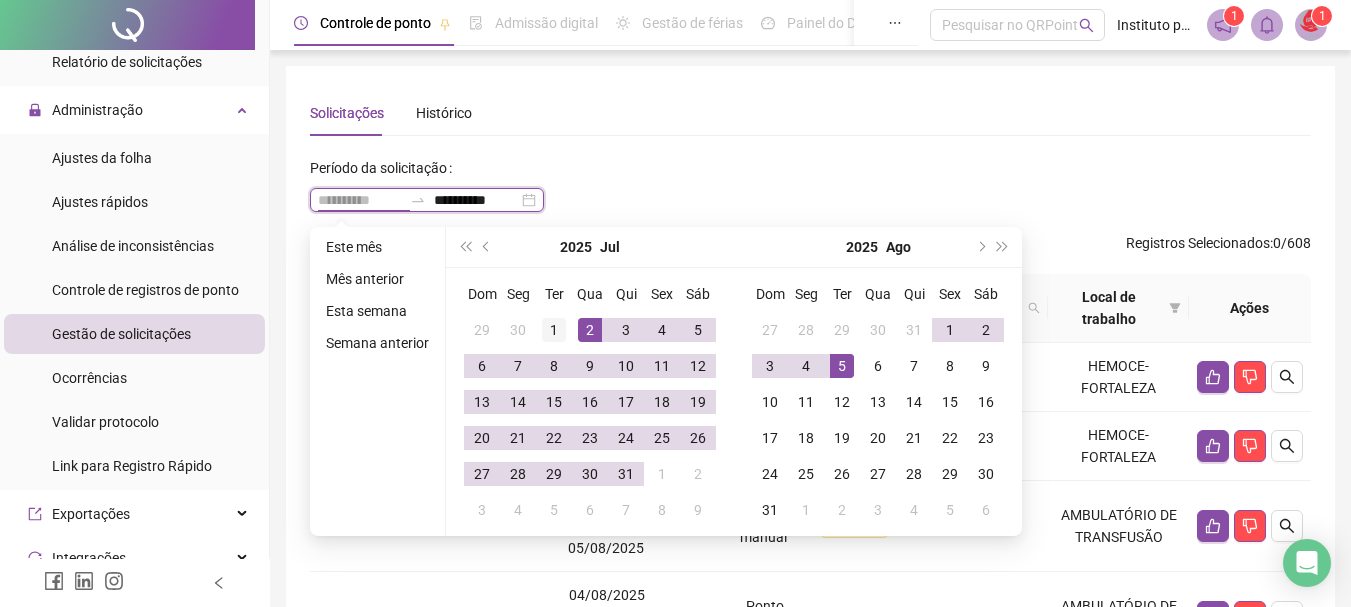 type on "**********" 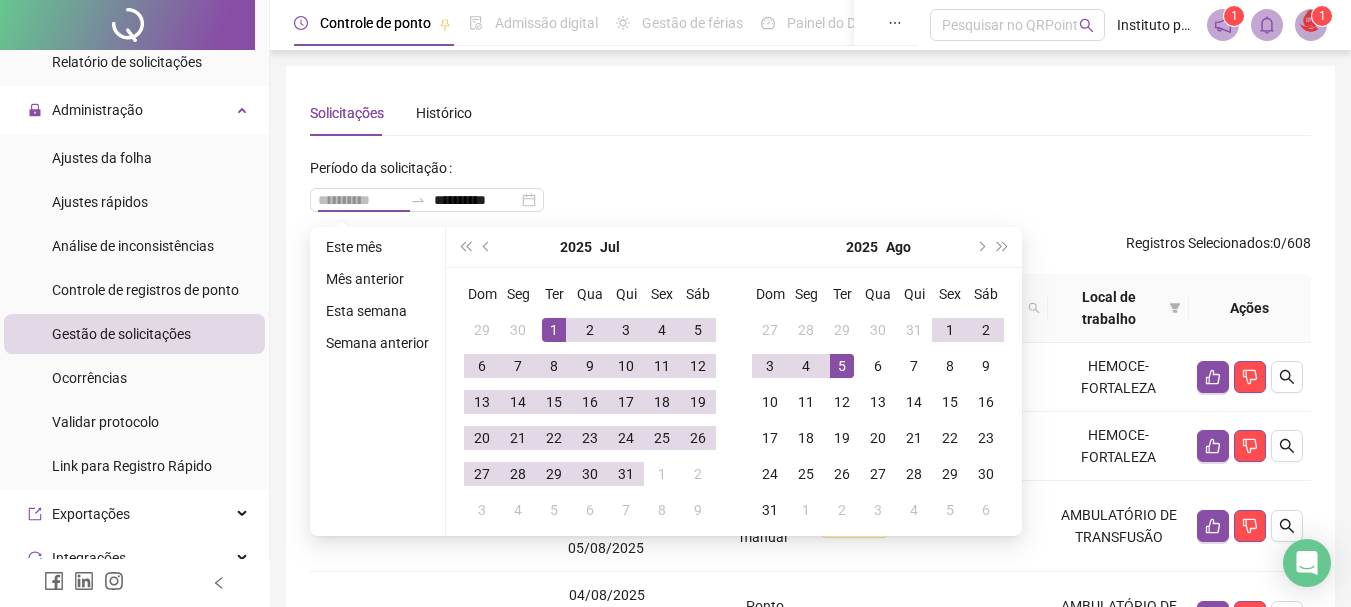 click on "1" at bounding box center (554, 330) 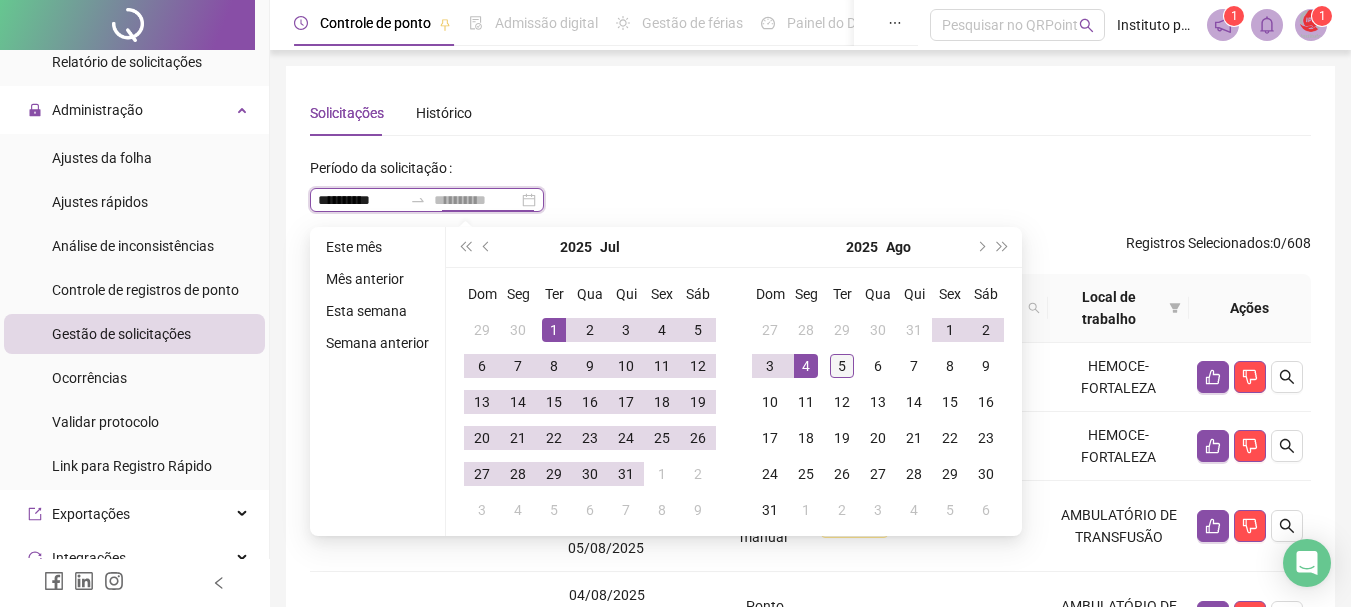 type on "**********" 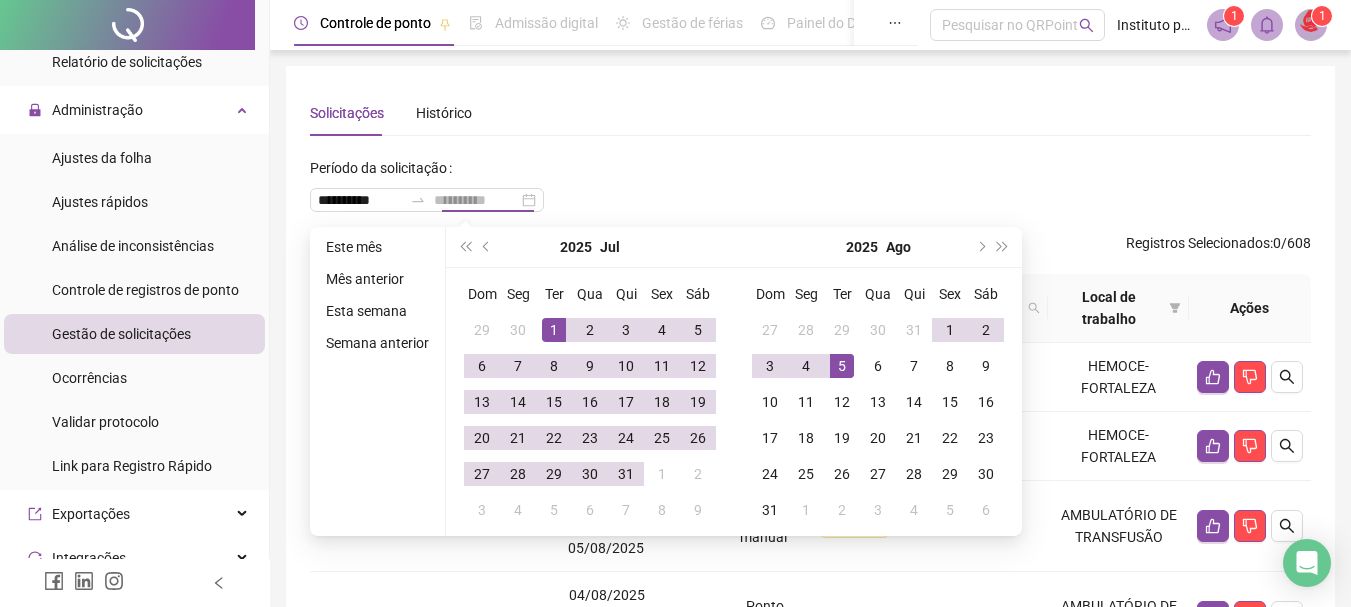 click on "5" at bounding box center (842, 366) 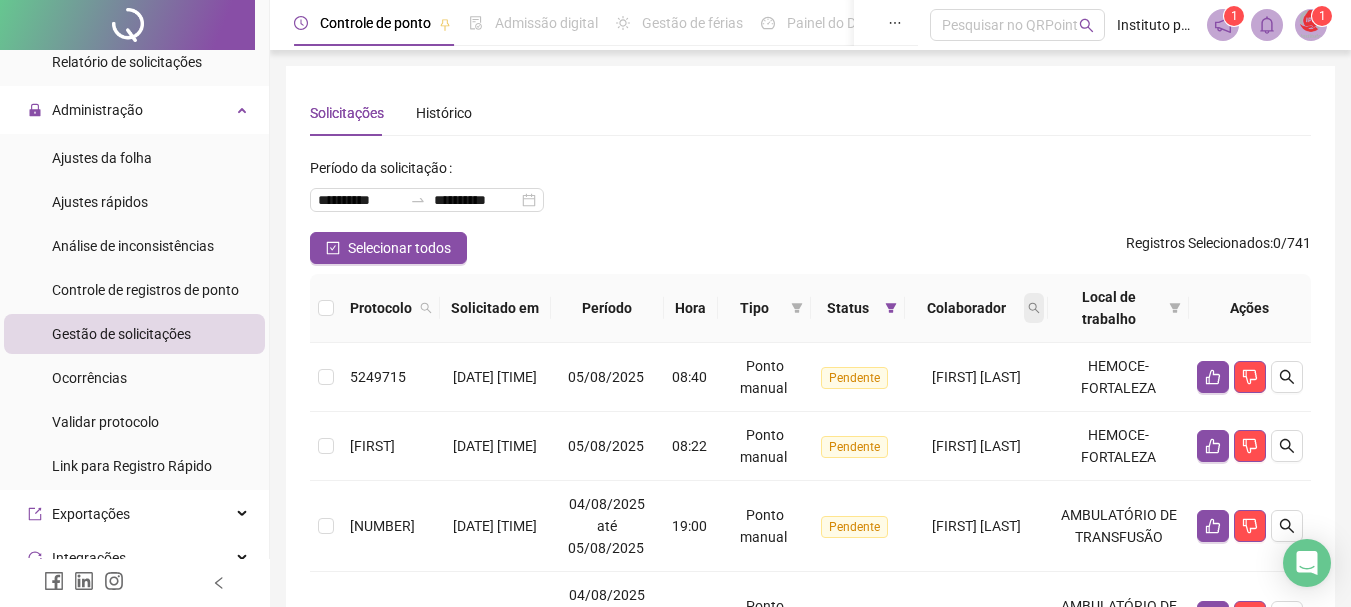 click 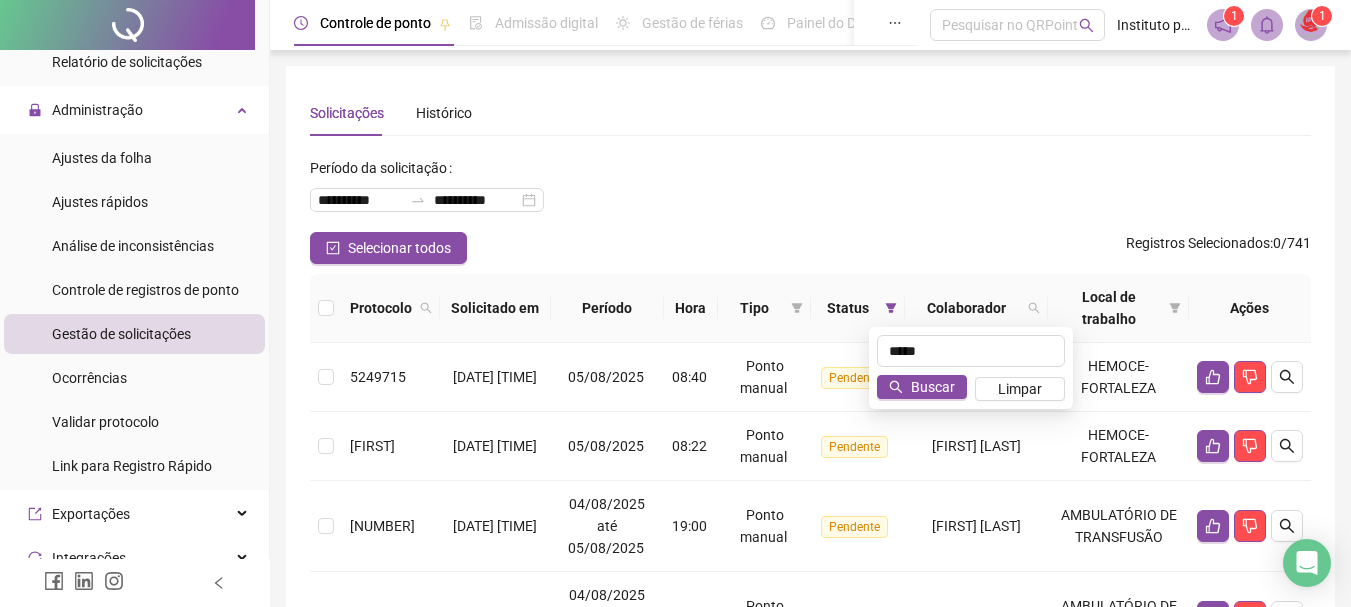 type on "*****" 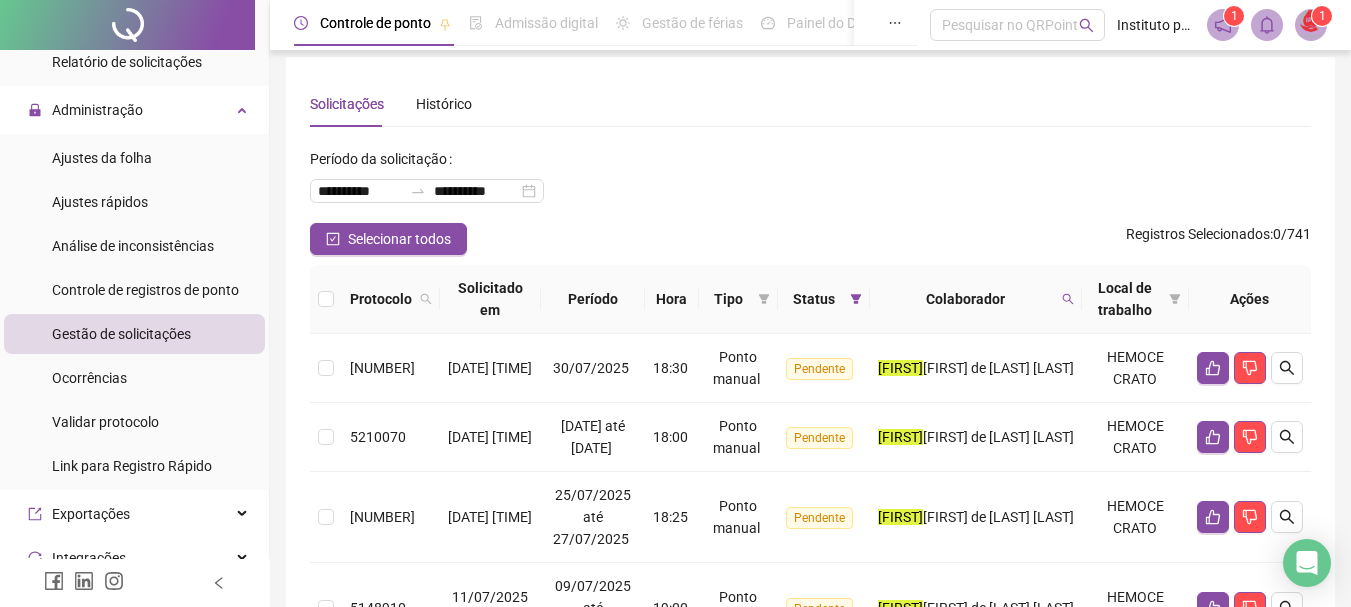 scroll, scrollTop: 0, scrollLeft: 0, axis: both 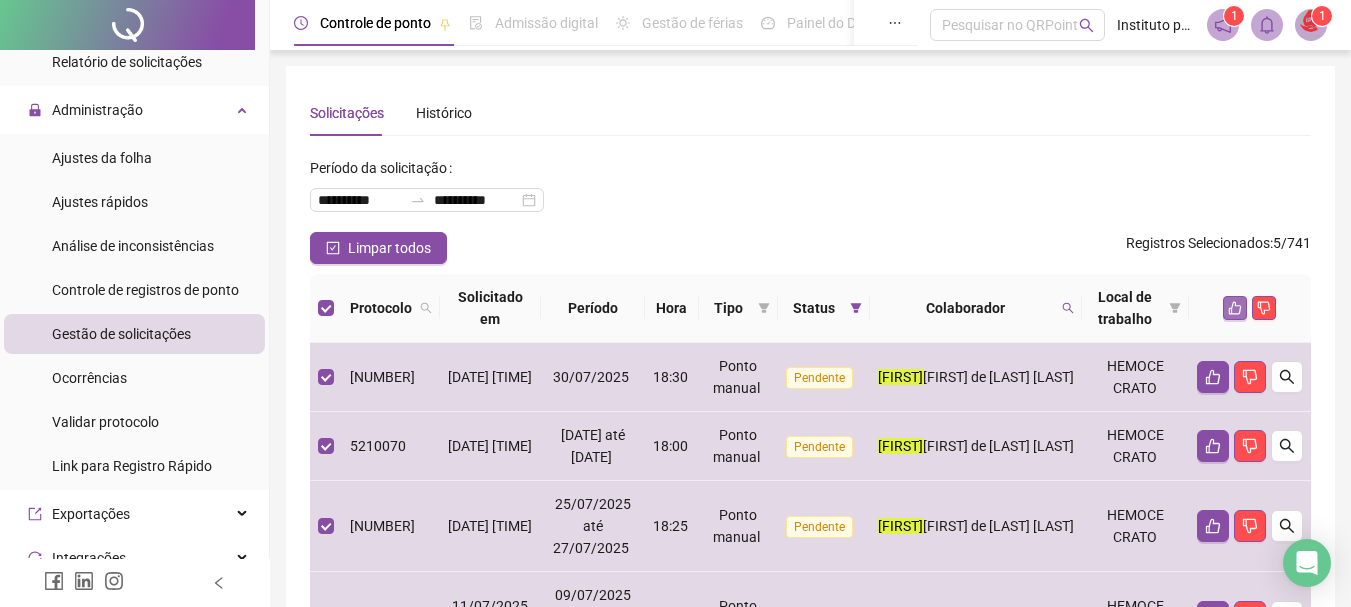 click 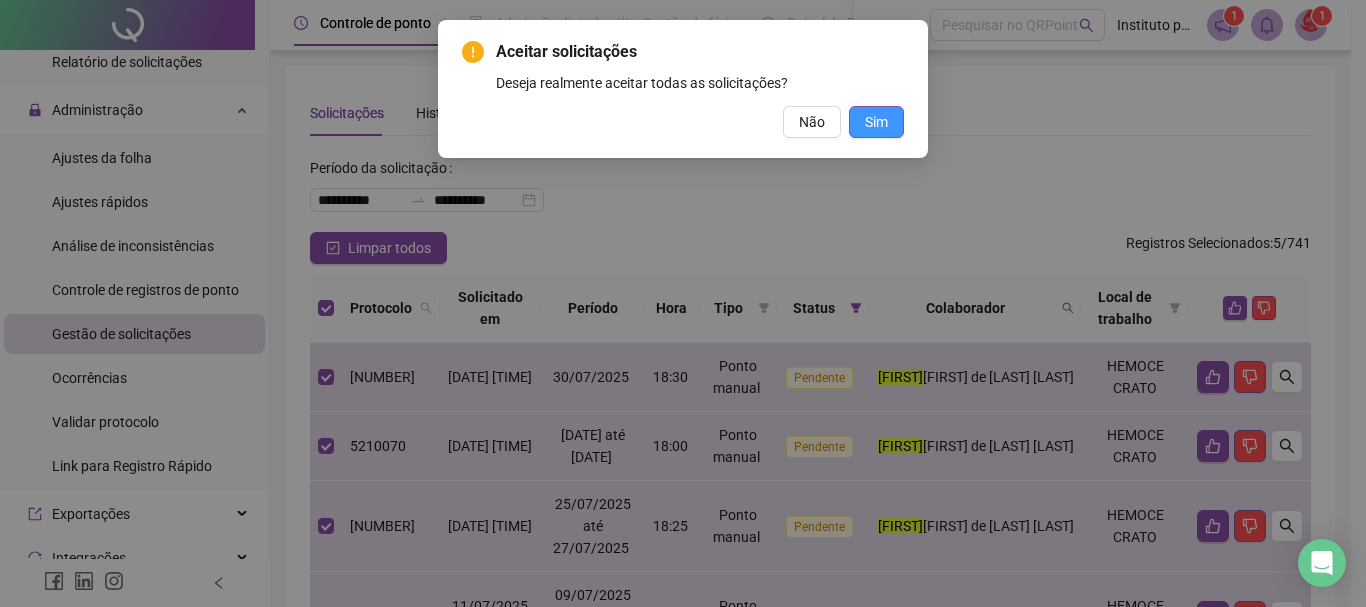 click on "Sim" at bounding box center (876, 122) 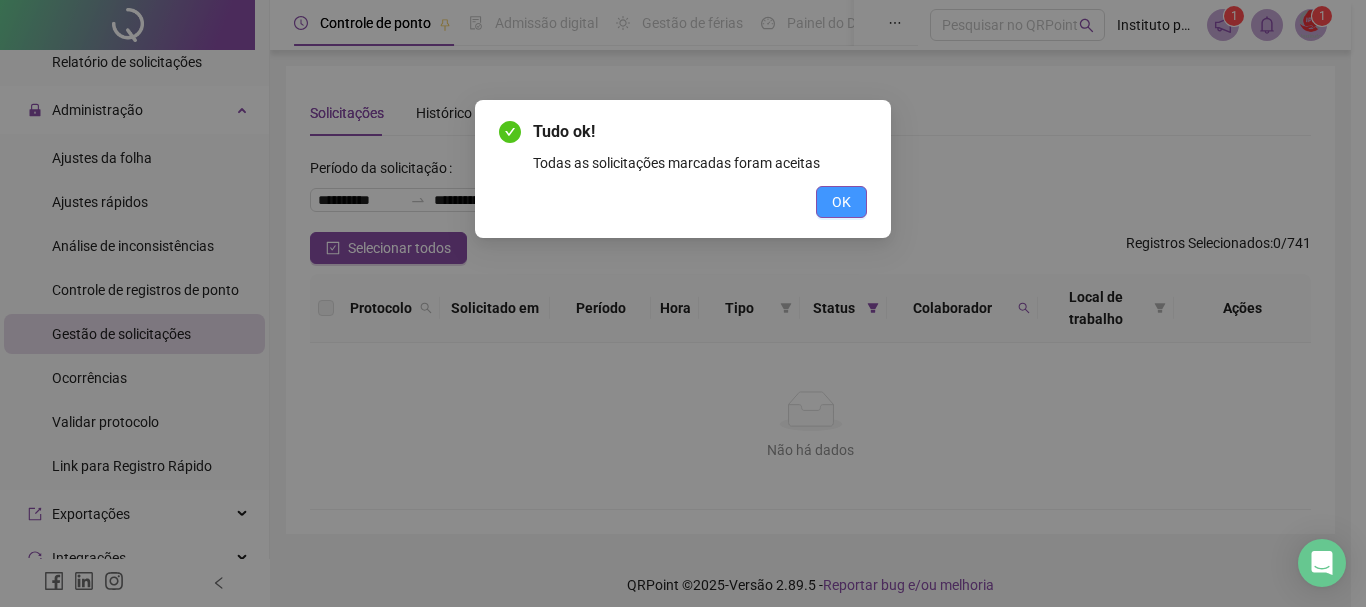 click on "OK" at bounding box center [841, 202] 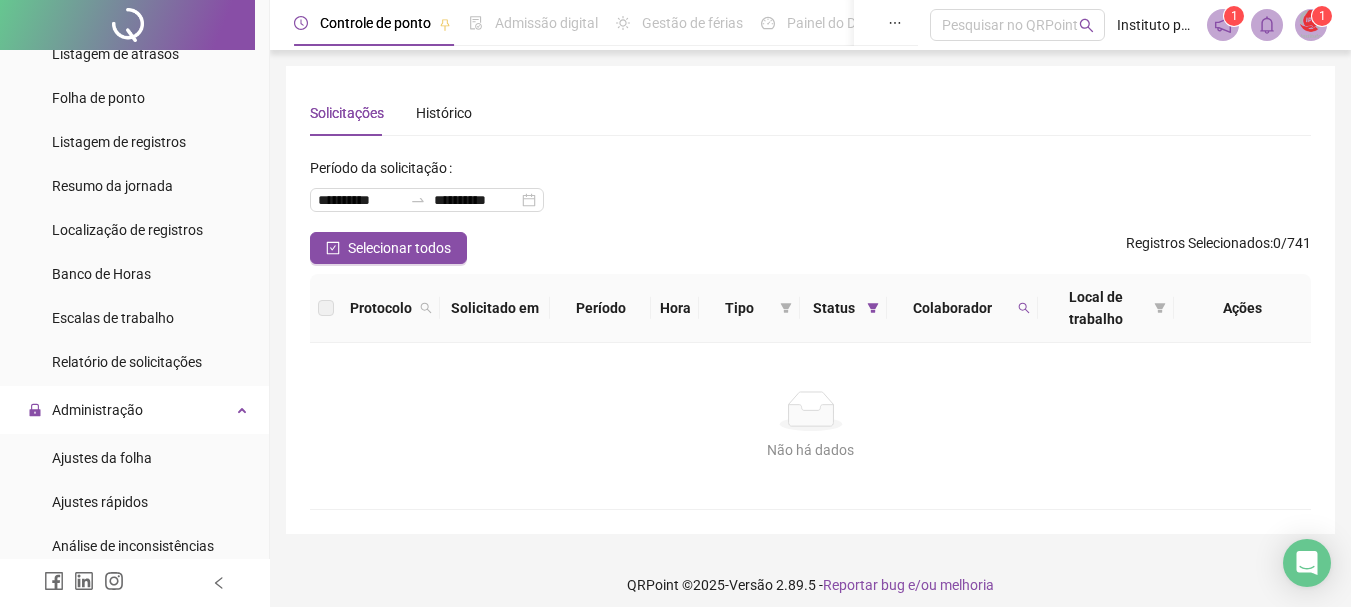 scroll, scrollTop: 100, scrollLeft: 0, axis: vertical 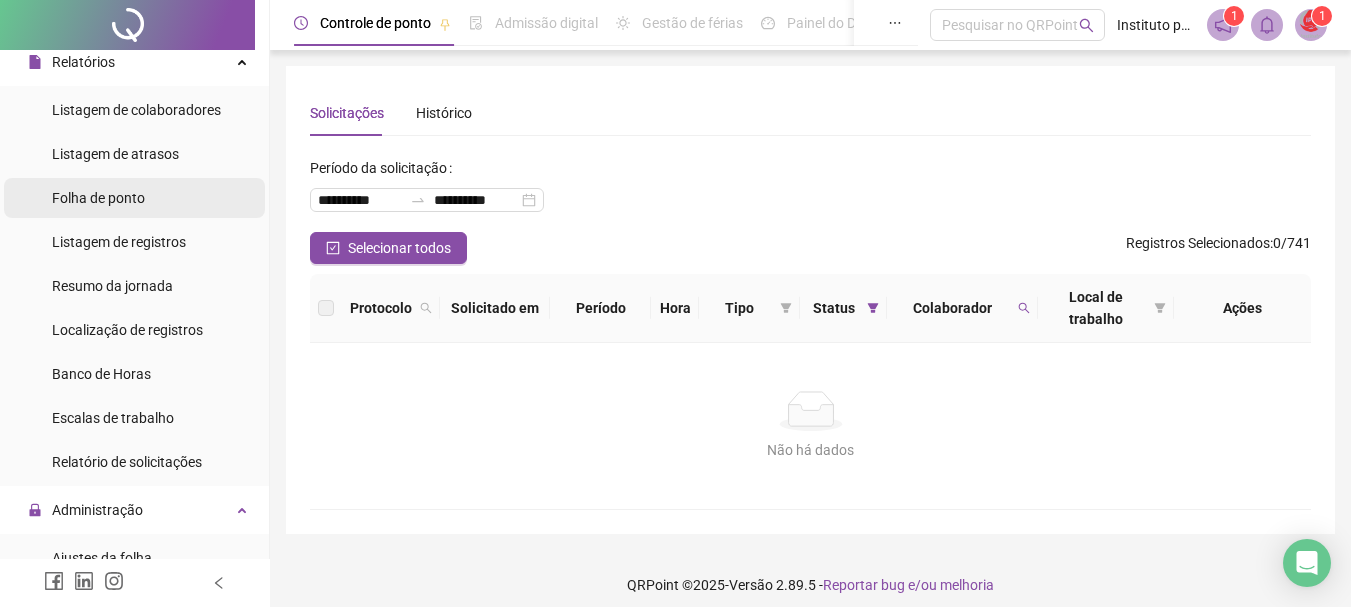 click on "Folha de ponto" at bounding box center [98, 198] 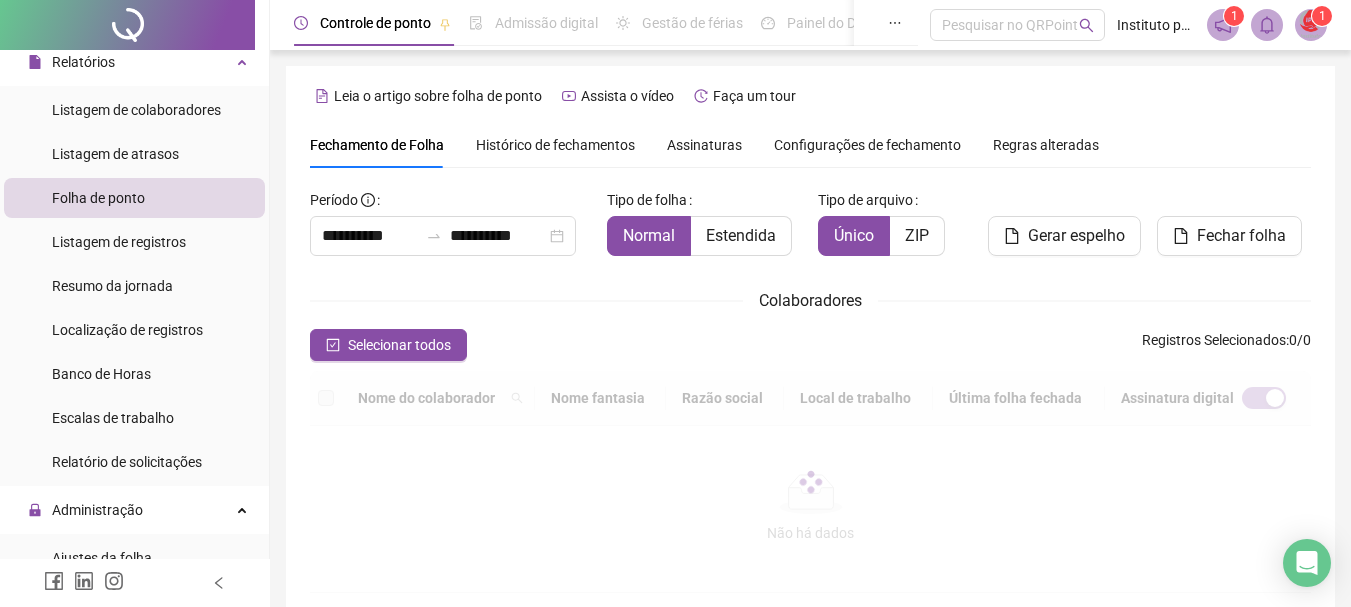 scroll, scrollTop: 106, scrollLeft: 0, axis: vertical 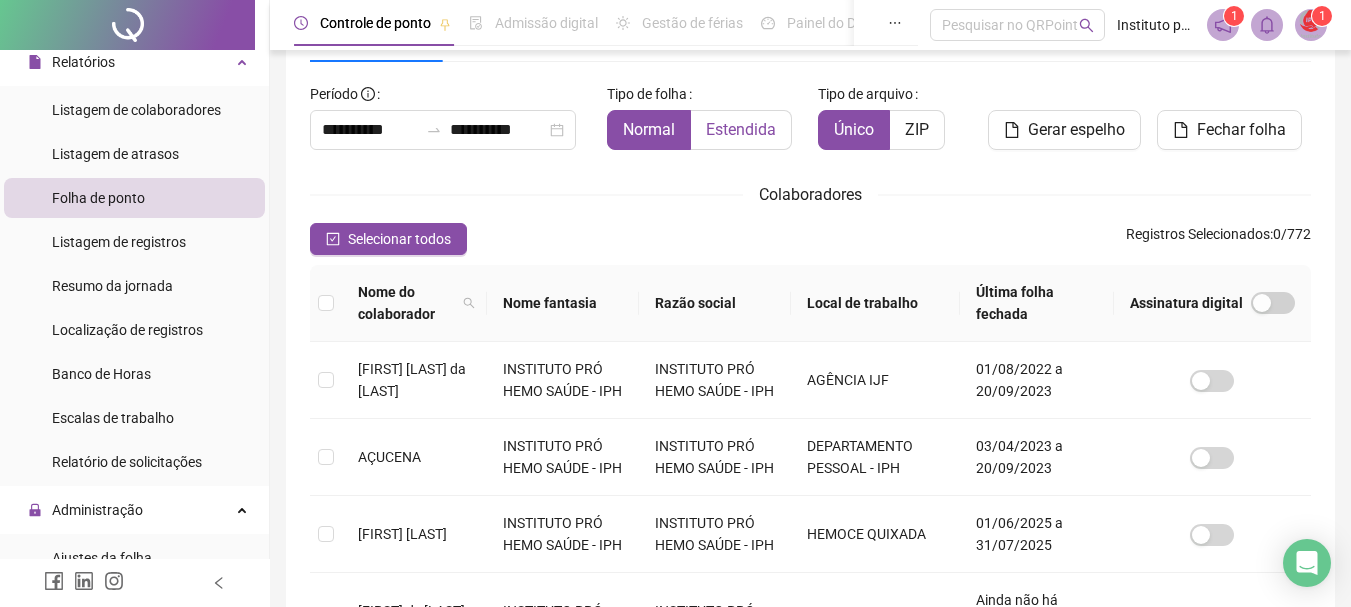 click on "Estendida" at bounding box center (741, 130) 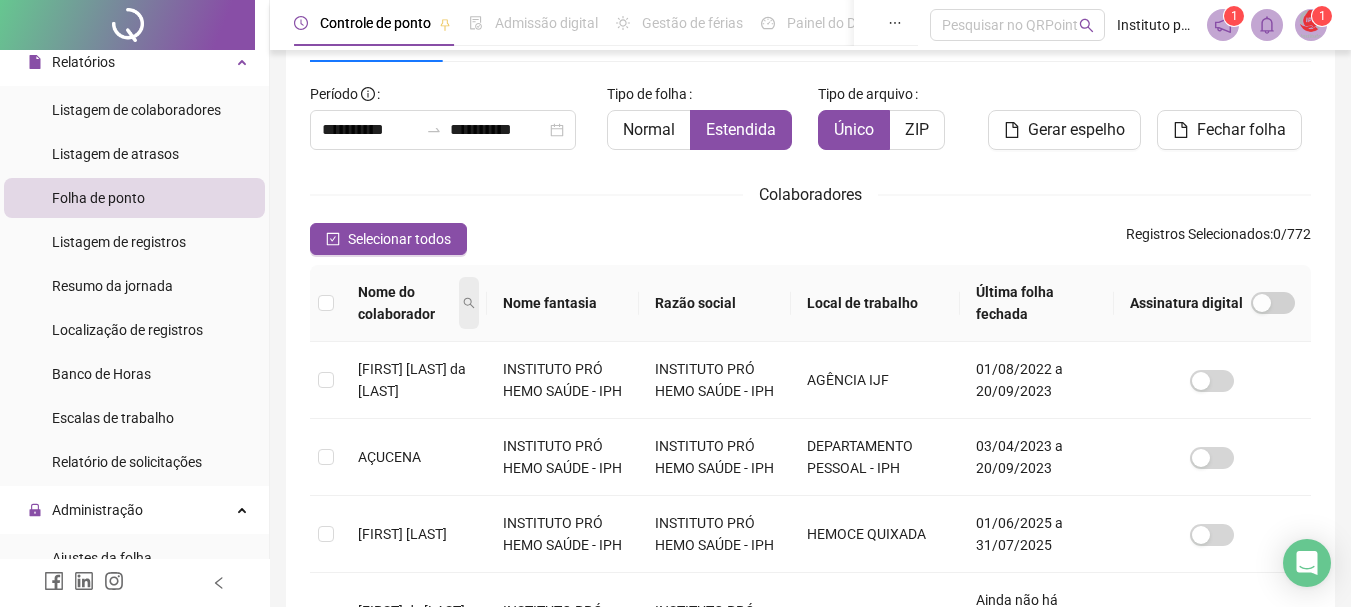 click 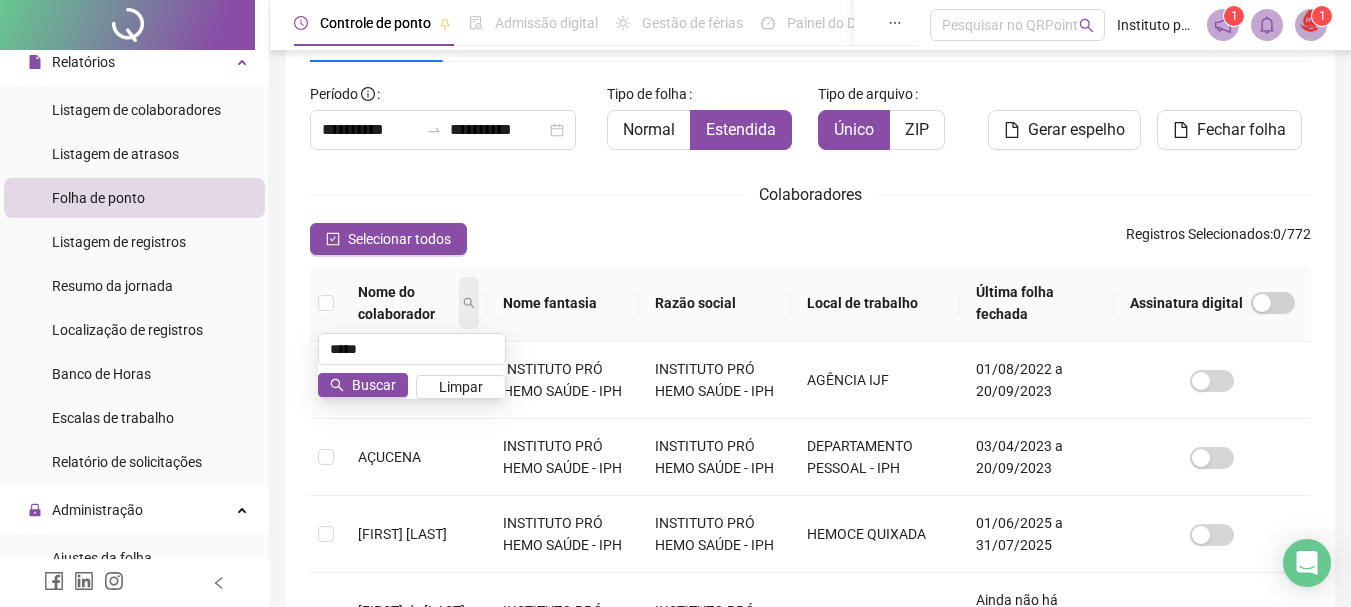 type on "*****" 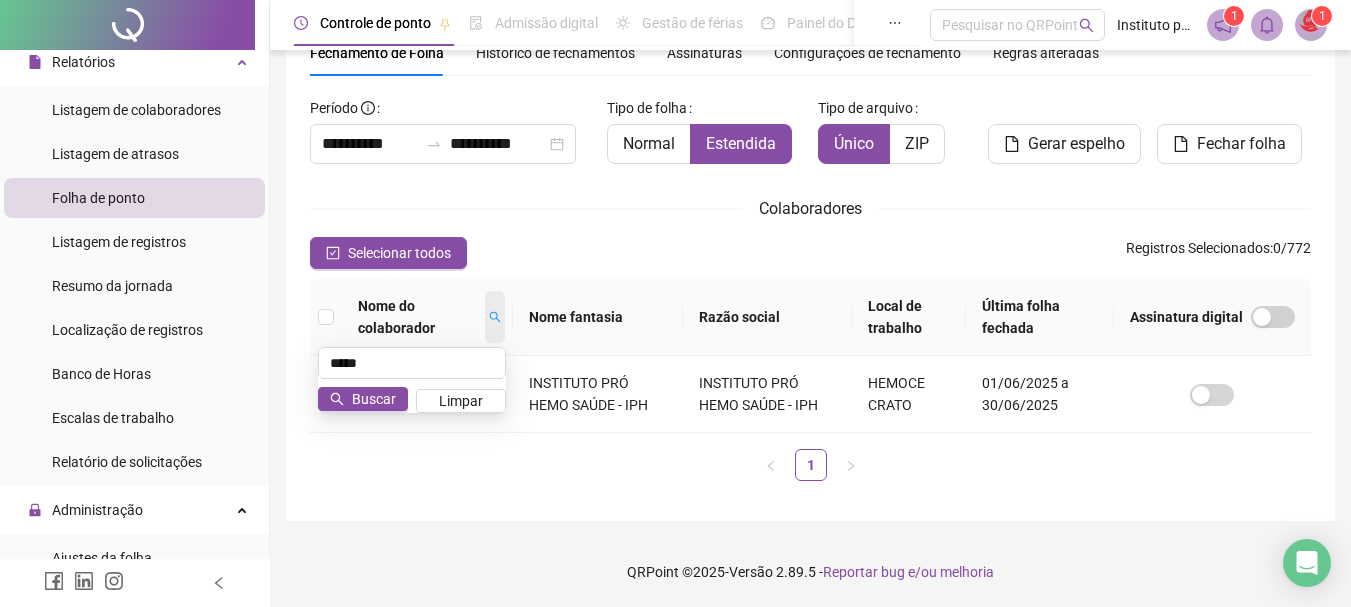 scroll, scrollTop: 92, scrollLeft: 0, axis: vertical 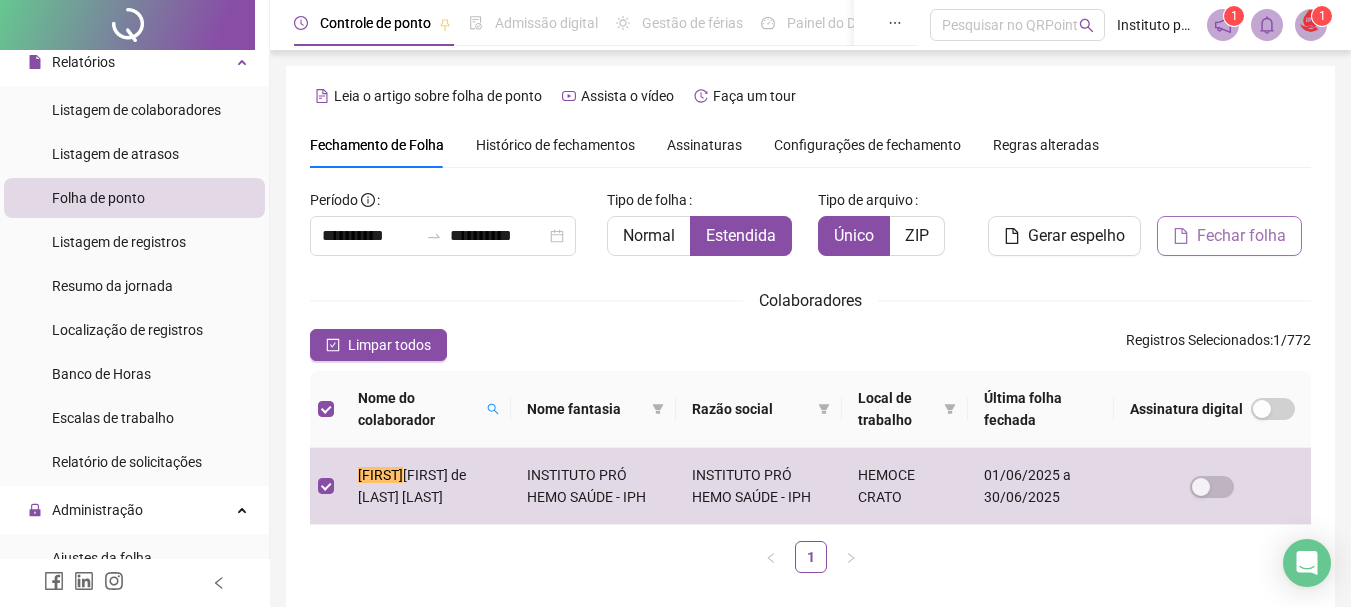 click on "Fechar folha" at bounding box center (1241, 236) 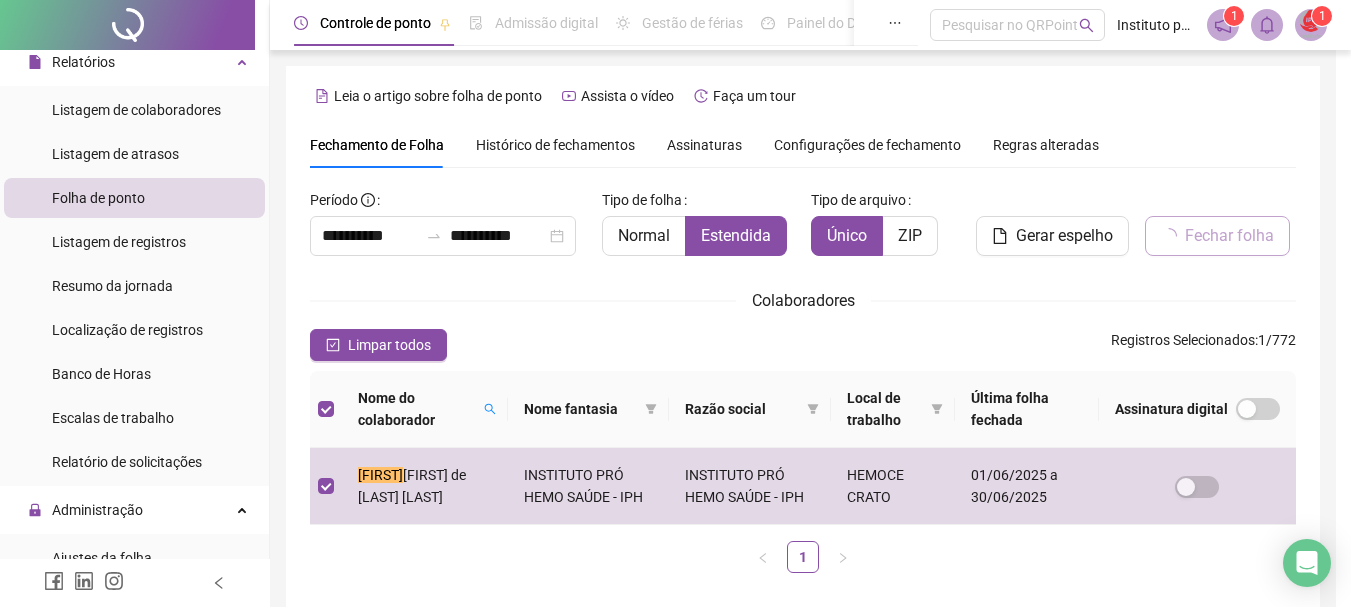scroll, scrollTop: 92, scrollLeft: 0, axis: vertical 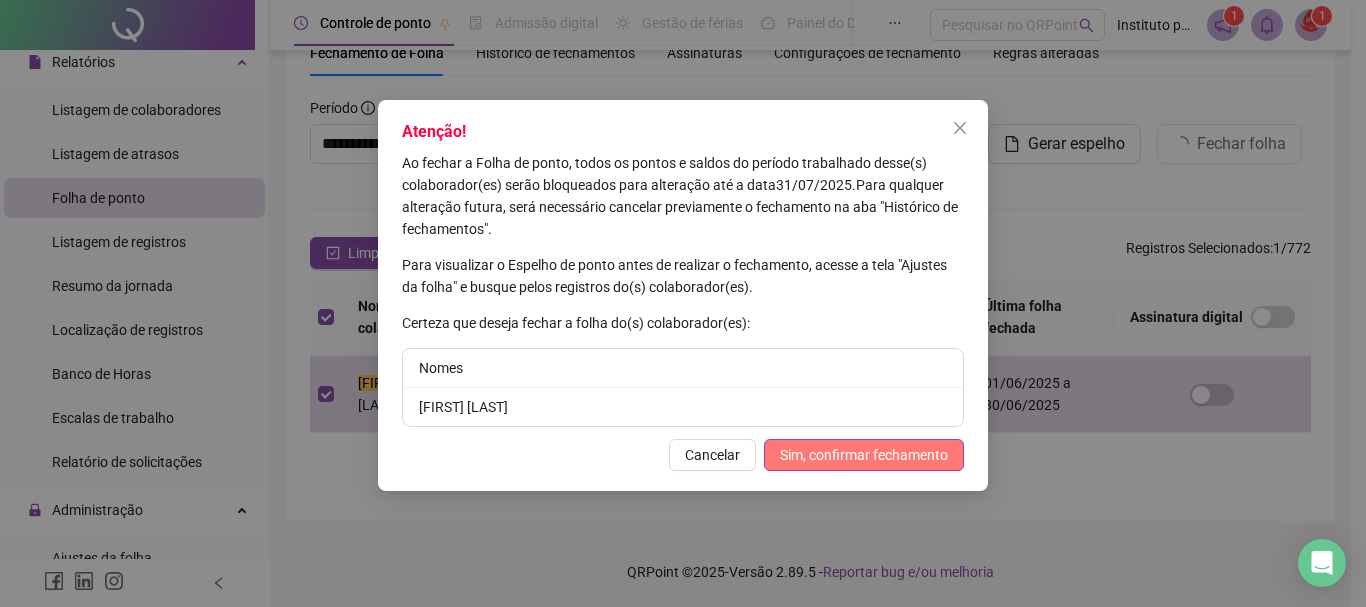 click on "Sim, confirmar fechamento" at bounding box center [864, 455] 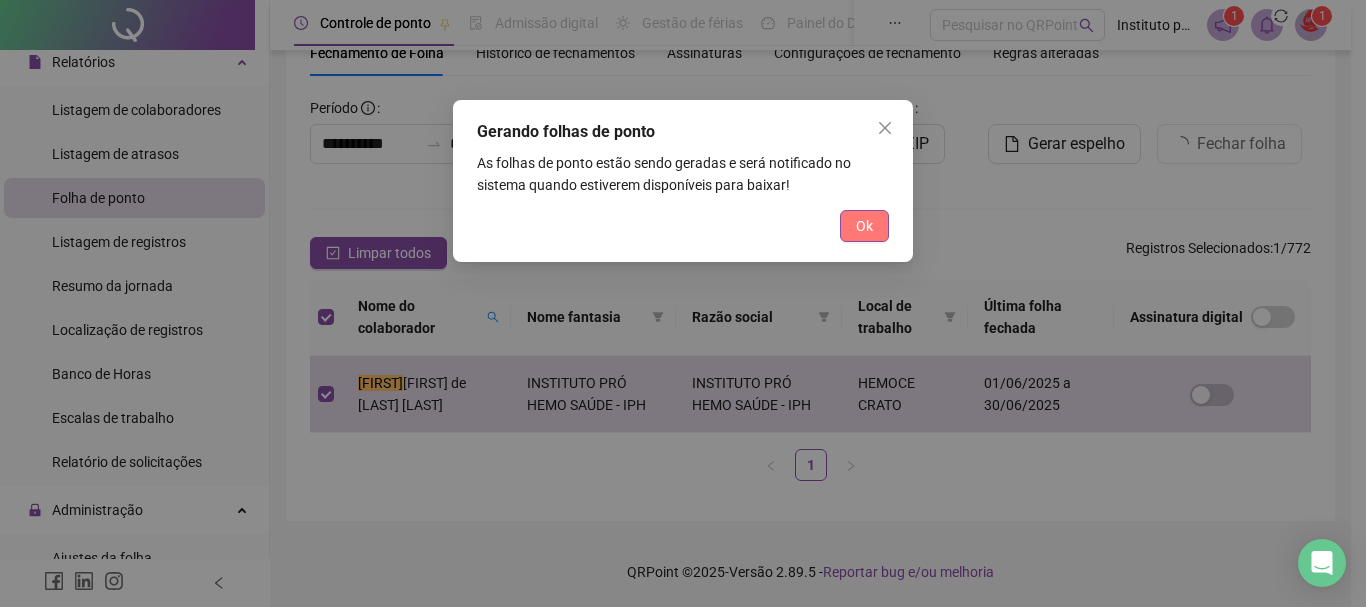 click on "Ok" at bounding box center (864, 226) 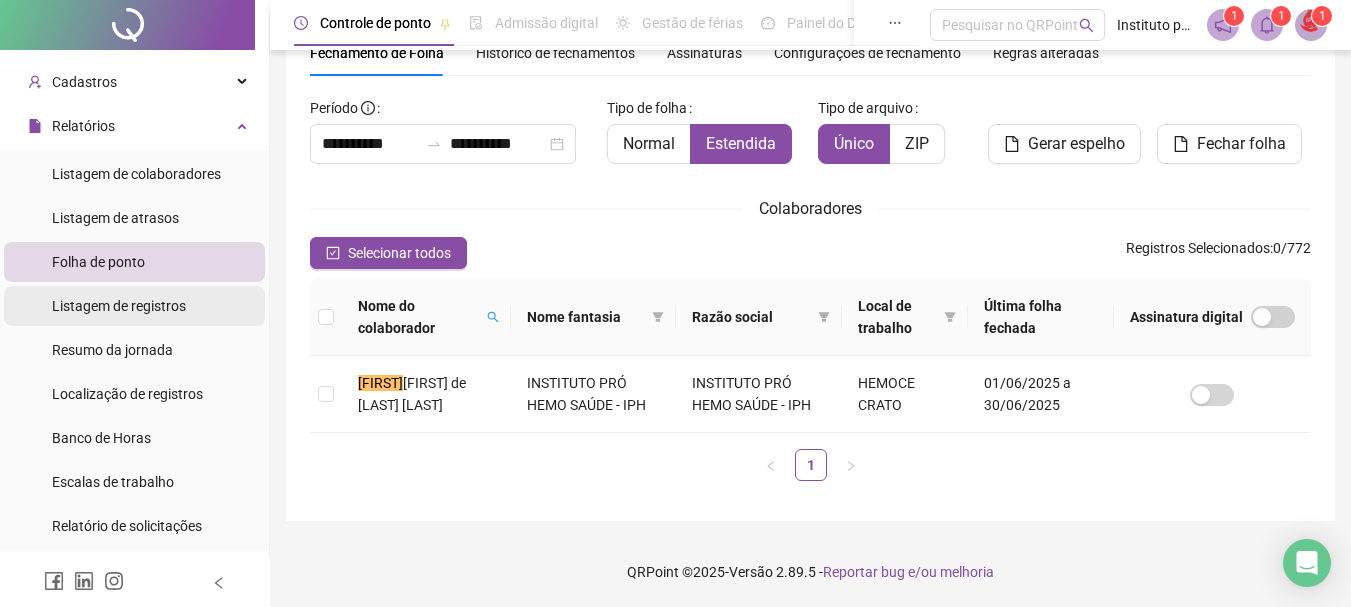 scroll, scrollTop: 0, scrollLeft: 0, axis: both 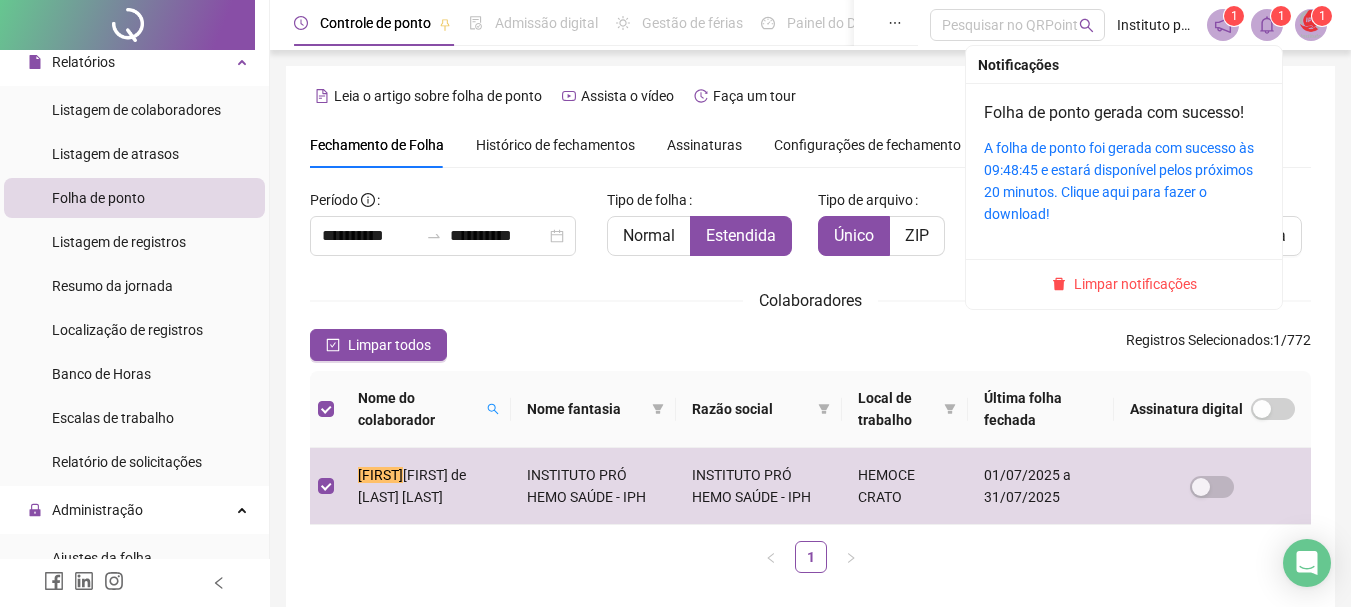 click 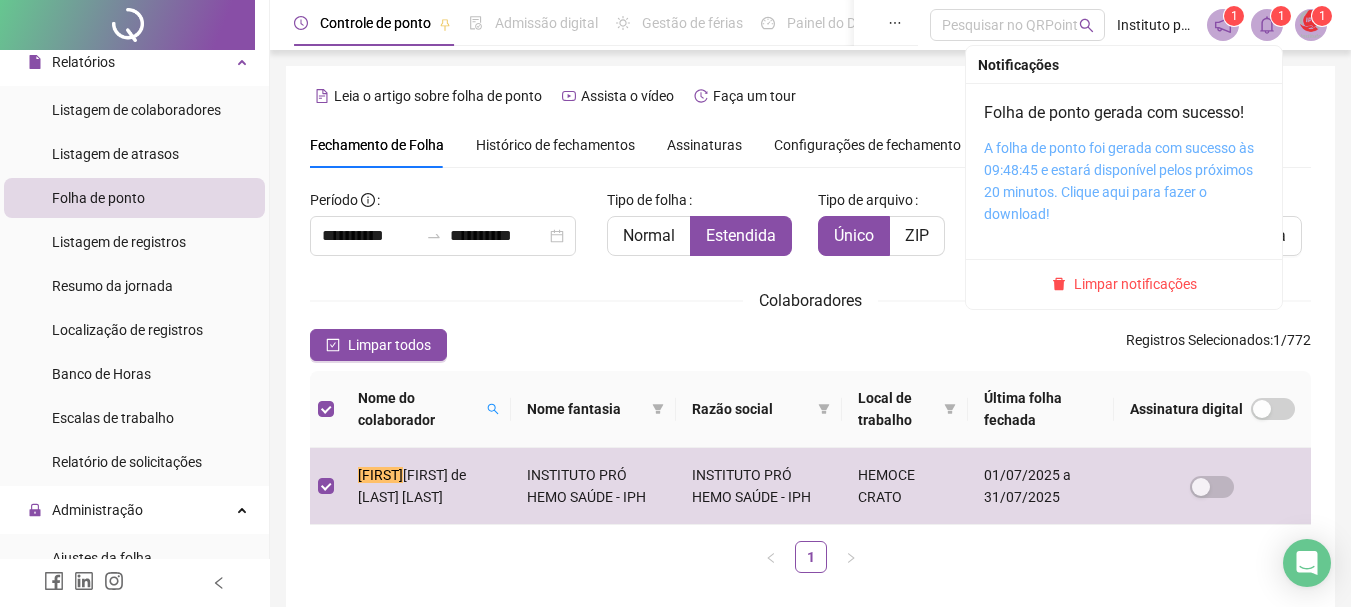 click on "A folha de ponto foi gerada com sucesso às 09:48:45 e estará disponível pelos próximos 20 minutos.
Clique aqui para fazer o download!" at bounding box center [1119, 181] 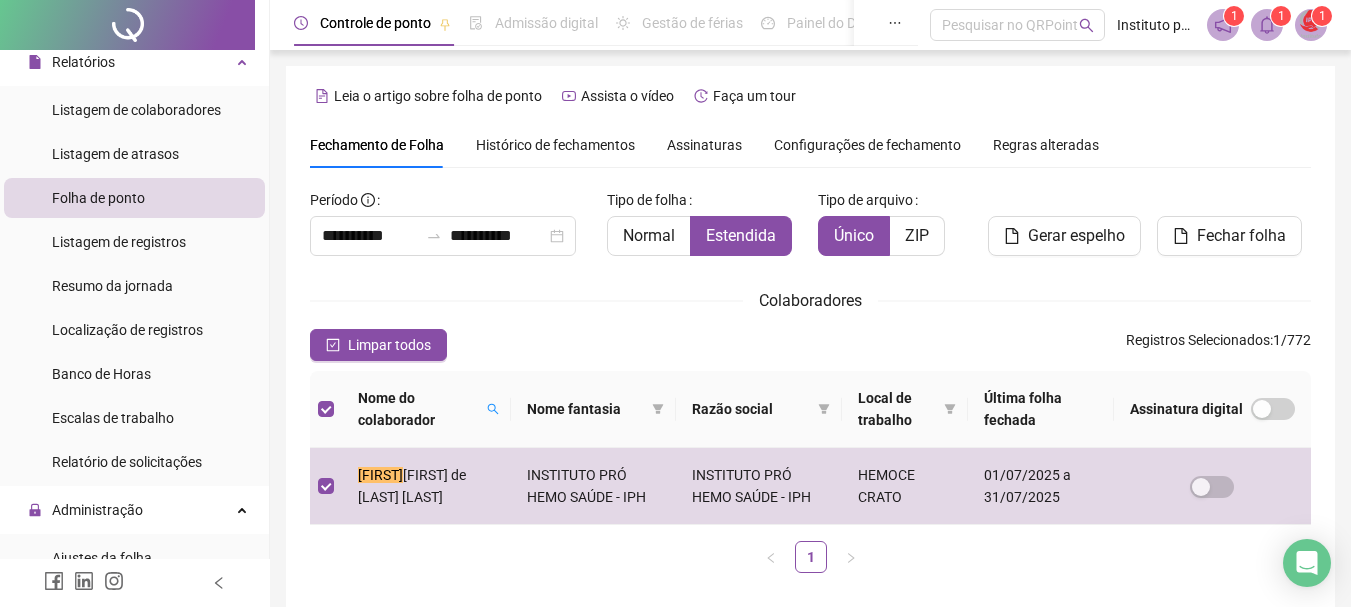 click on "Histórico de fechamentos" at bounding box center (555, 145) 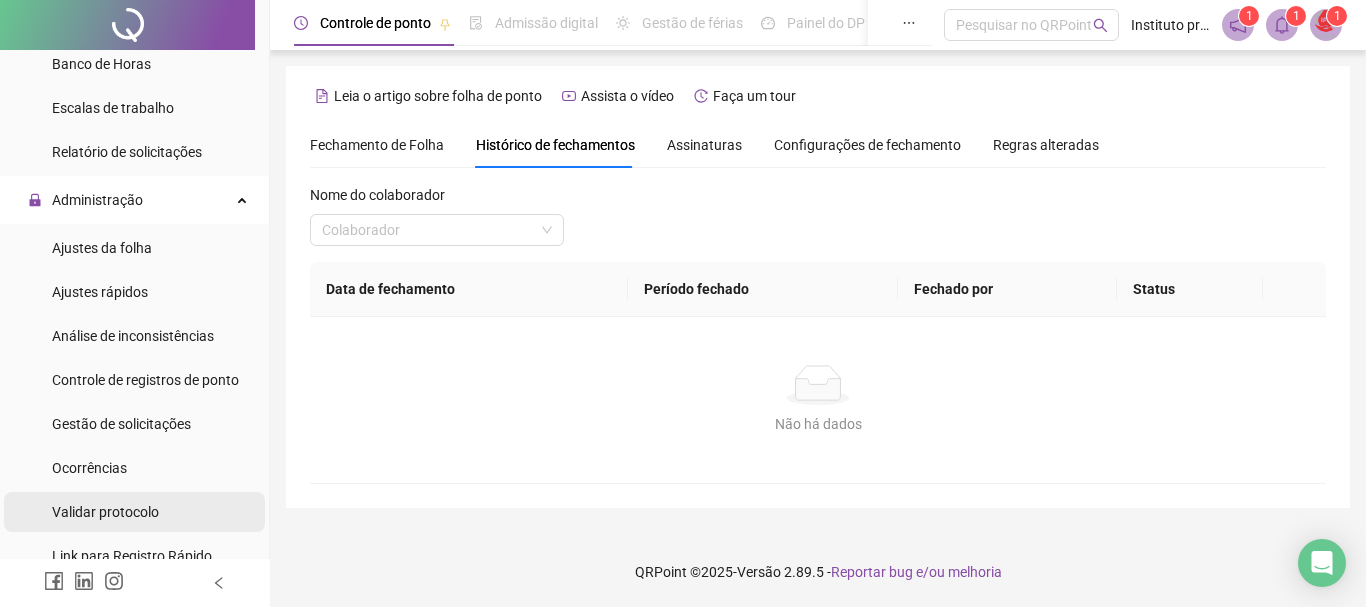 scroll, scrollTop: 500, scrollLeft: 0, axis: vertical 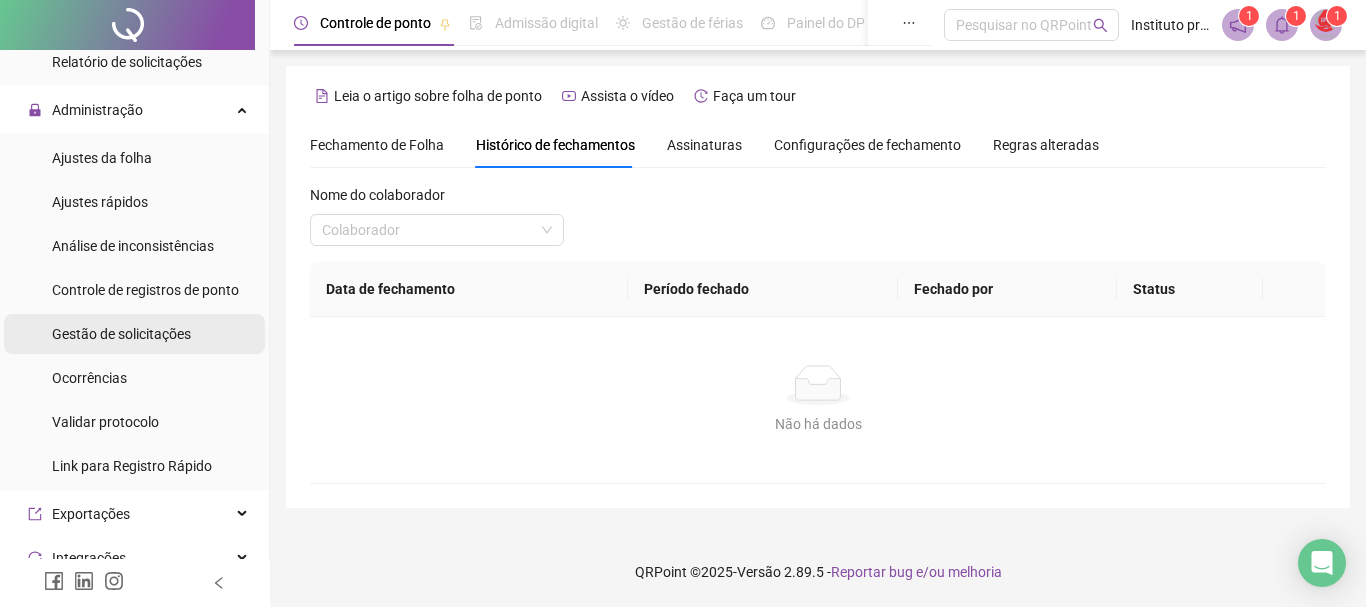 click on "Gestão de solicitações" at bounding box center (121, 334) 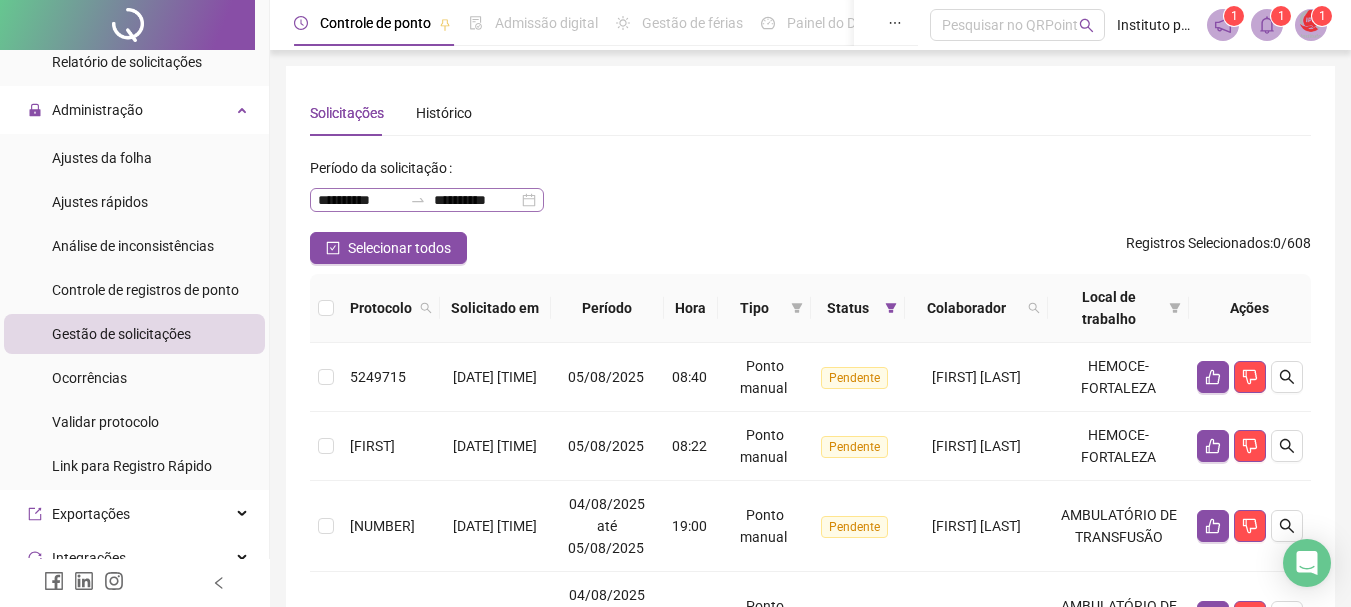 click on "**********" at bounding box center (427, 200) 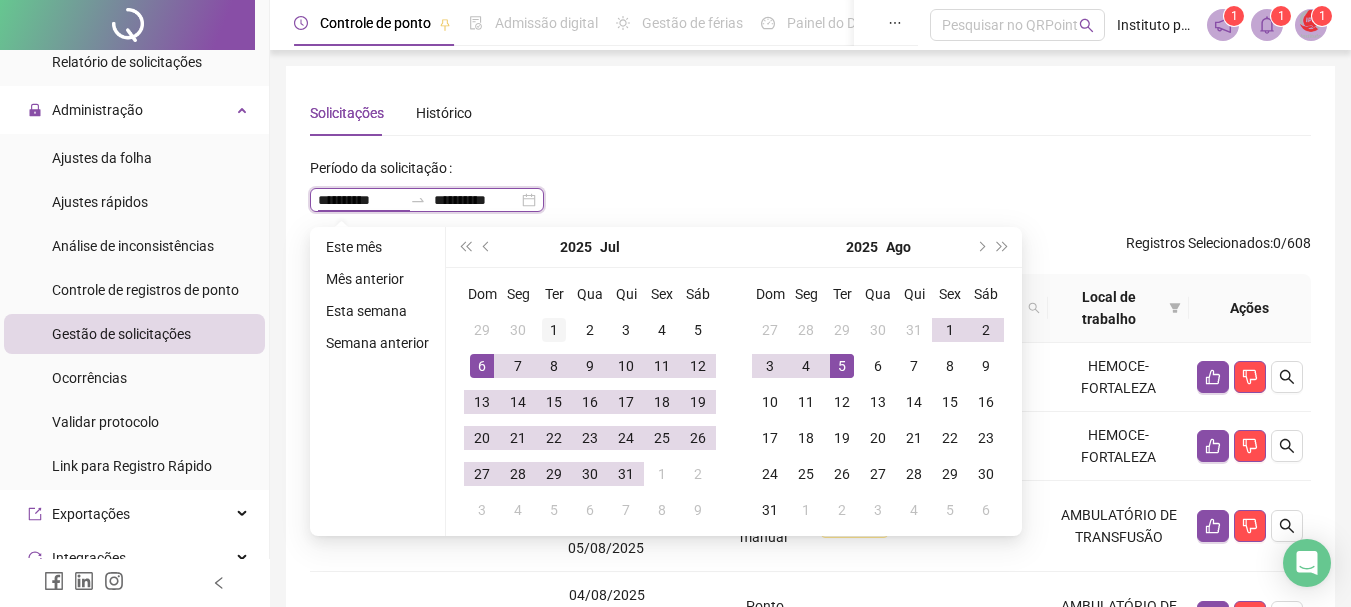 type on "**********" 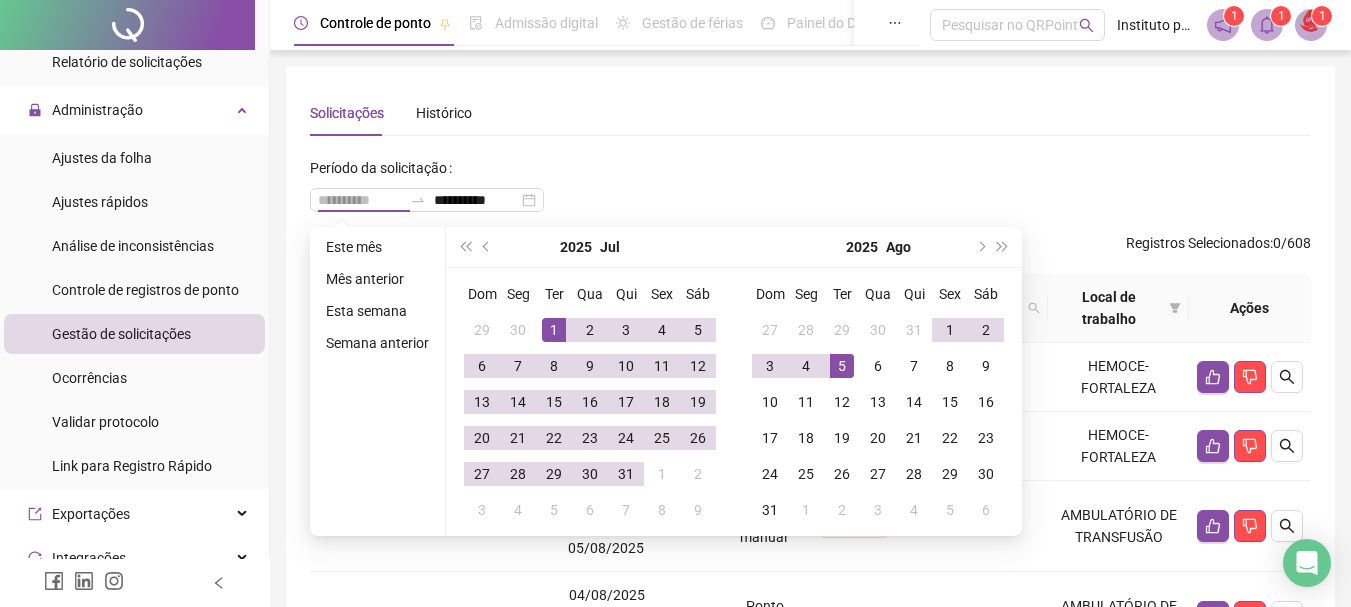 click on "1" at bounding box center (554, 330) 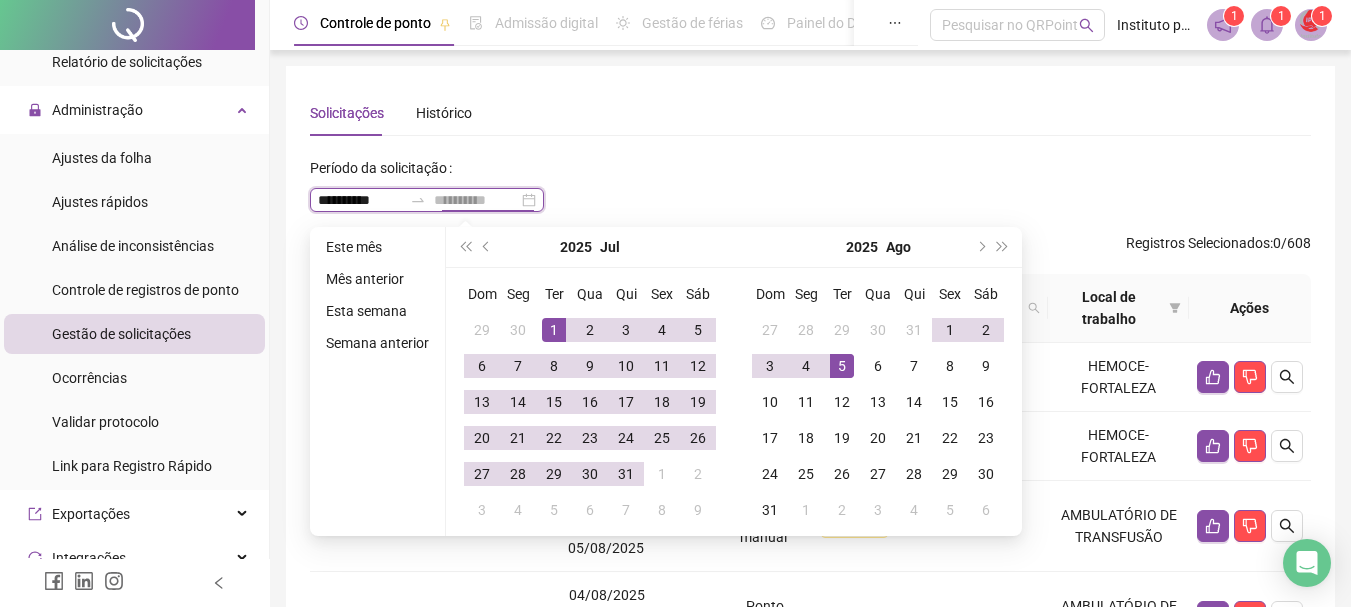type on "**********" 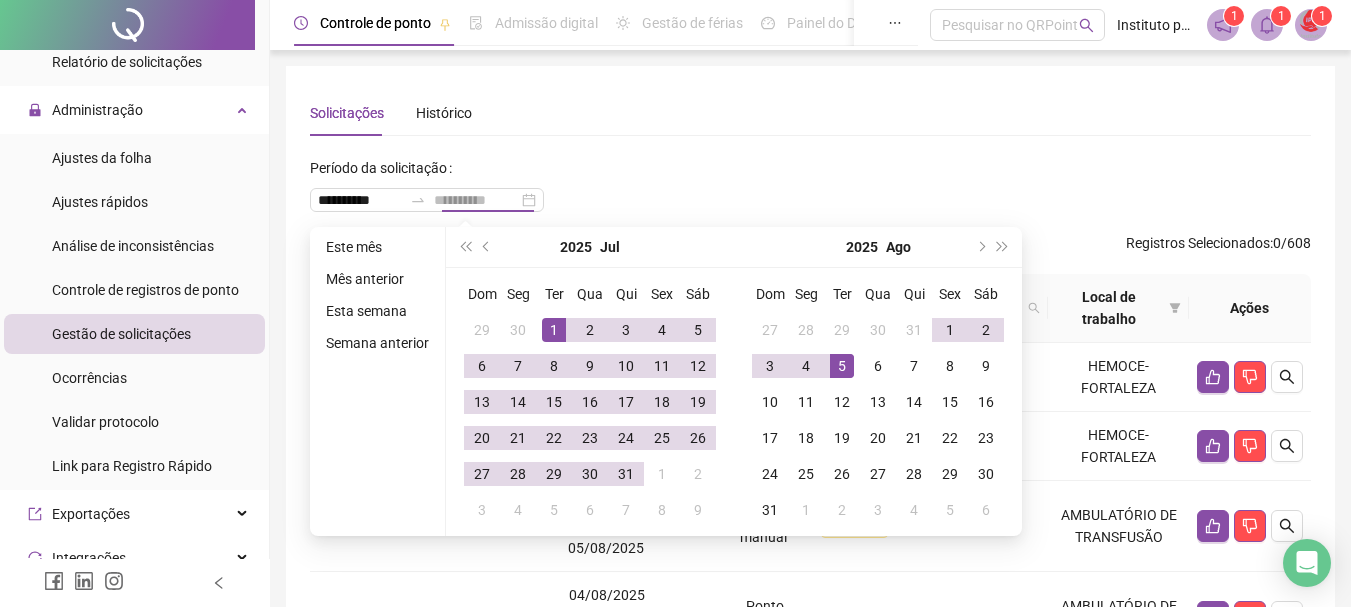 click on "5" at bounding box center (842, 366) 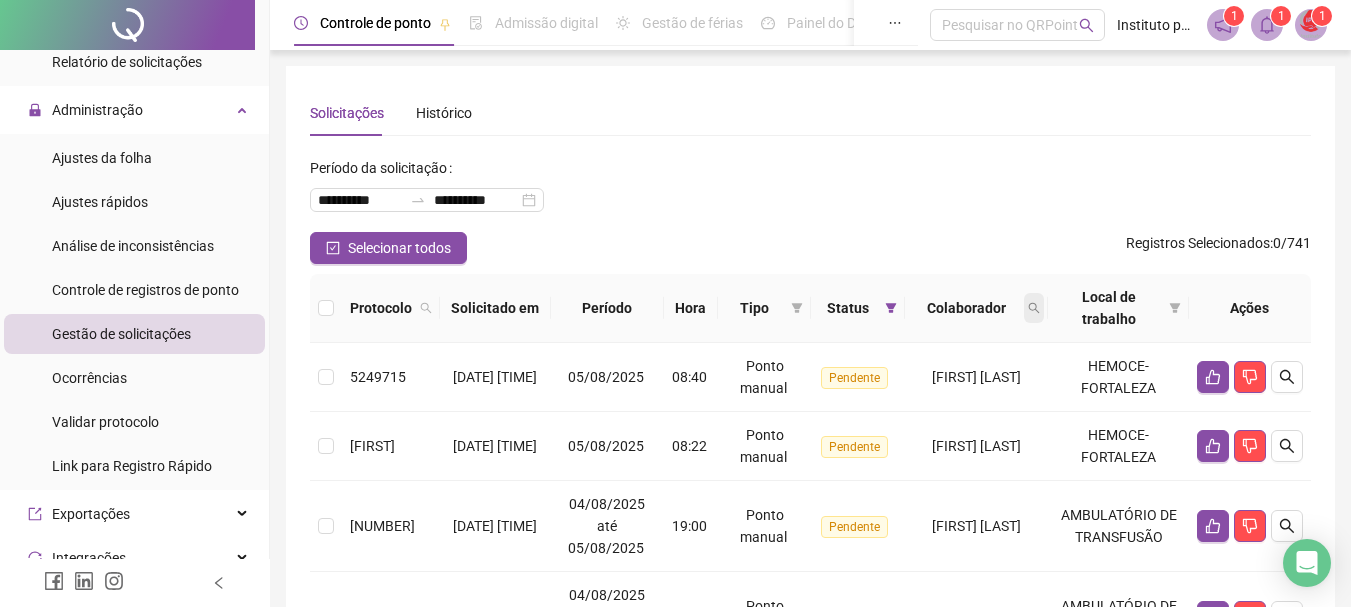 click 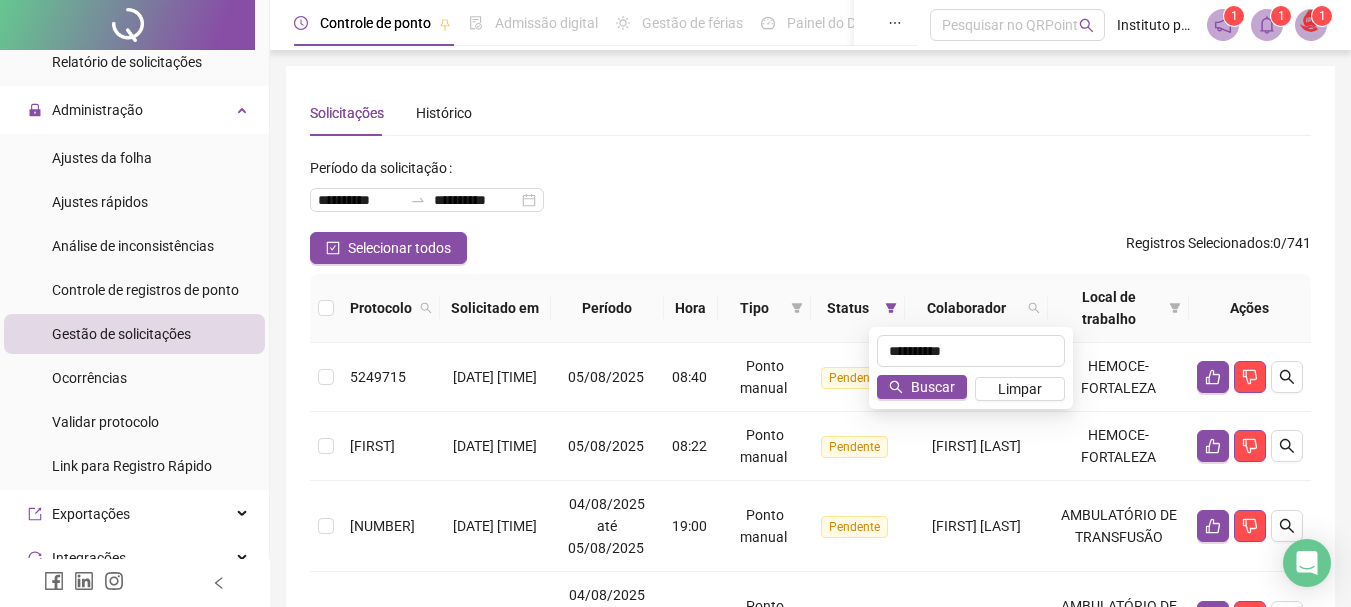 type on "**********" 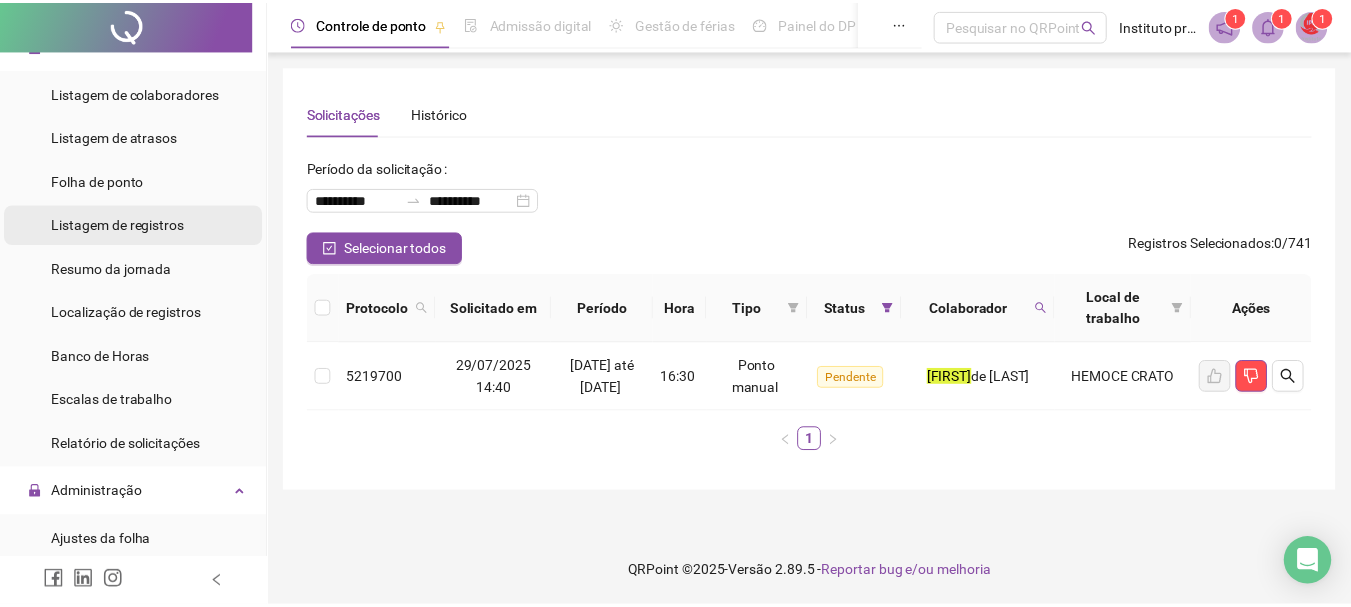 scroll, scrollTop: 100, scrollLeft: 0, axis: vertical 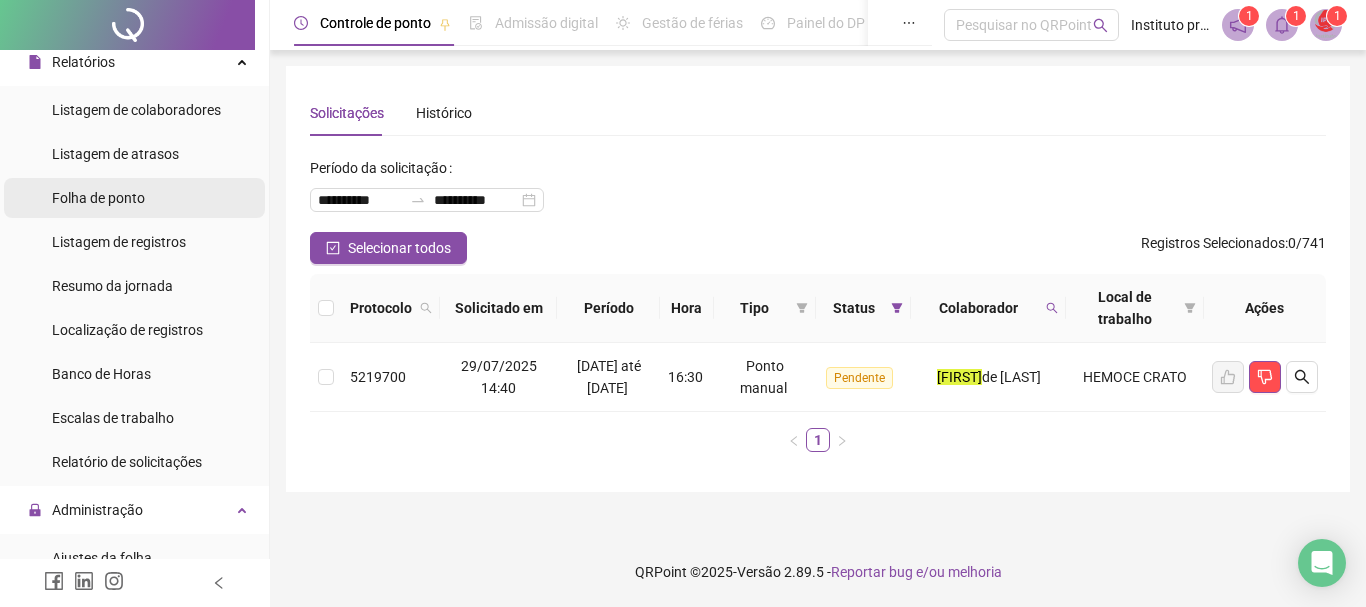 click on "Folha de ponto" at bounding box center [98, 198] 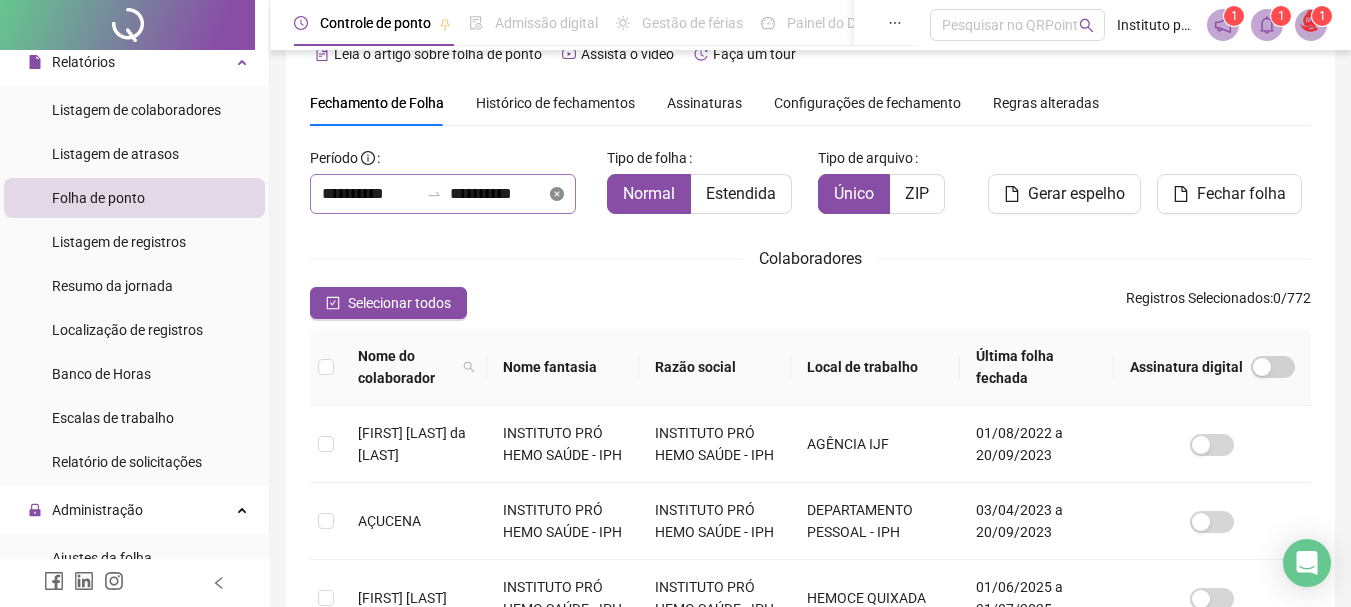 scroll, scrollTop: 0, scrollLeft: 0, axis: both 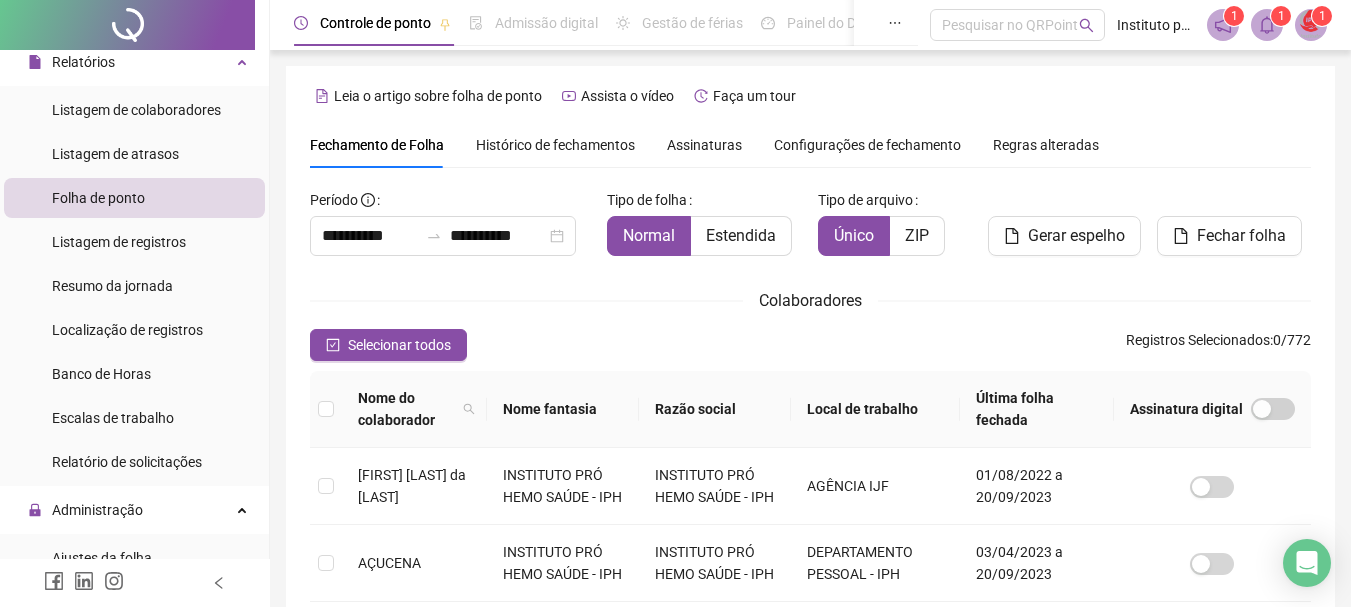 click on "Histórico de fechamentos" at bounding box center [555, 145] 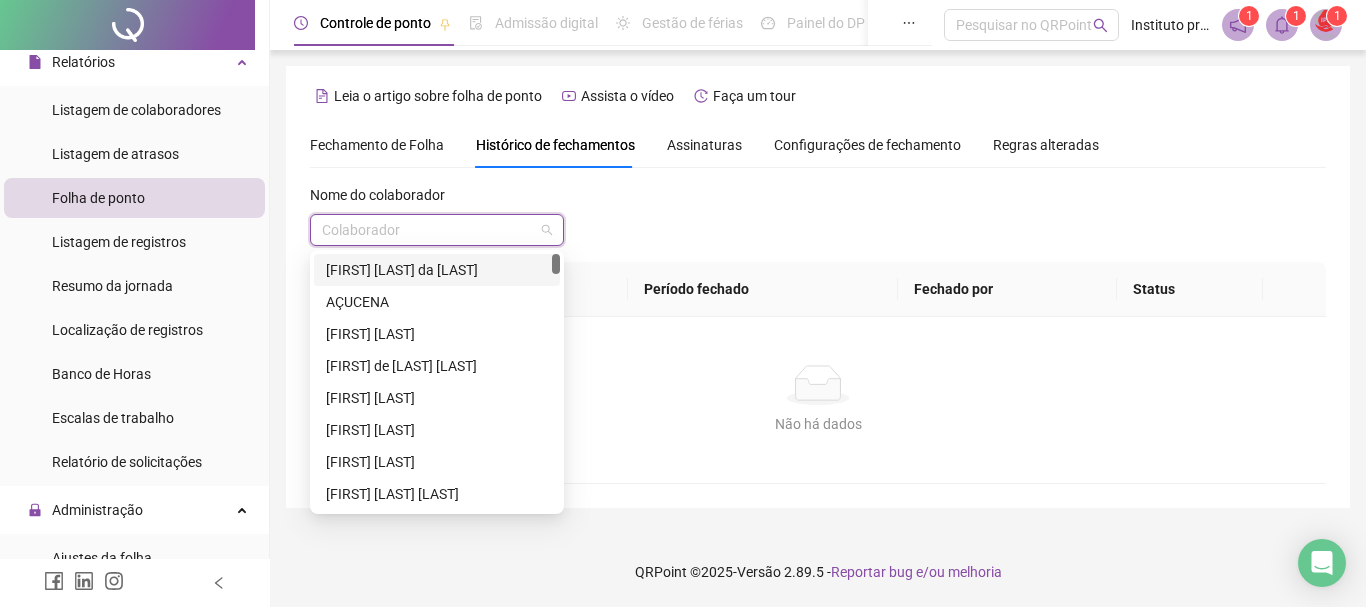 click at bounding box center [428, 230] 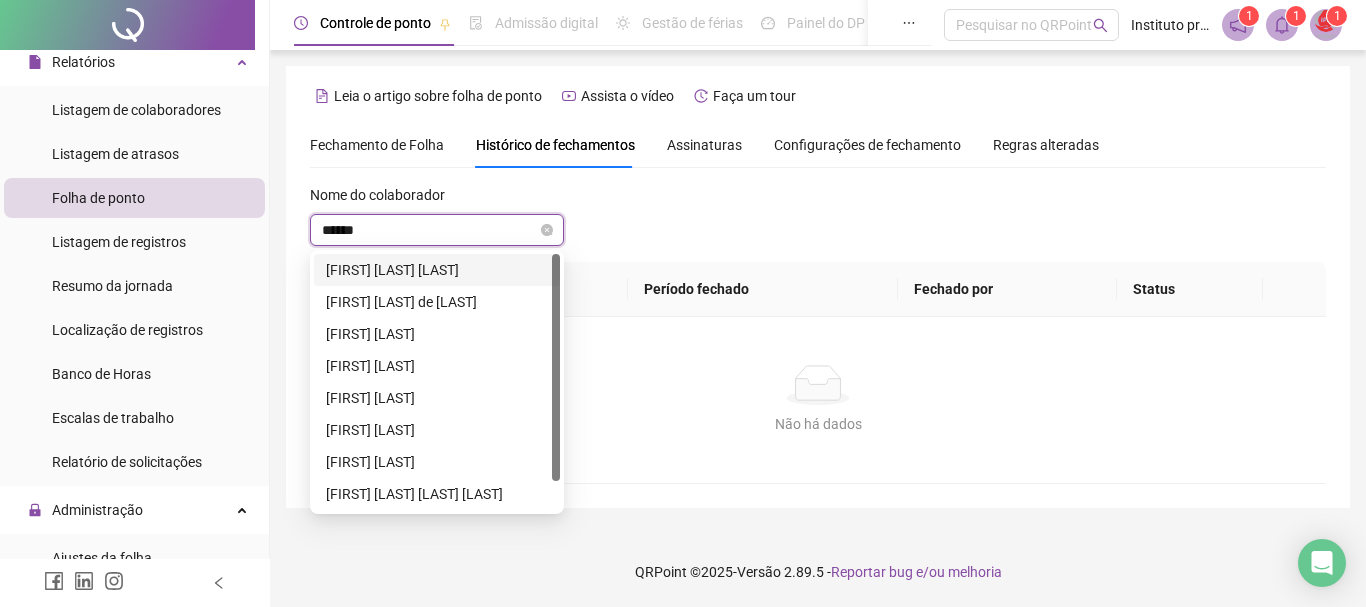 type on "*******" 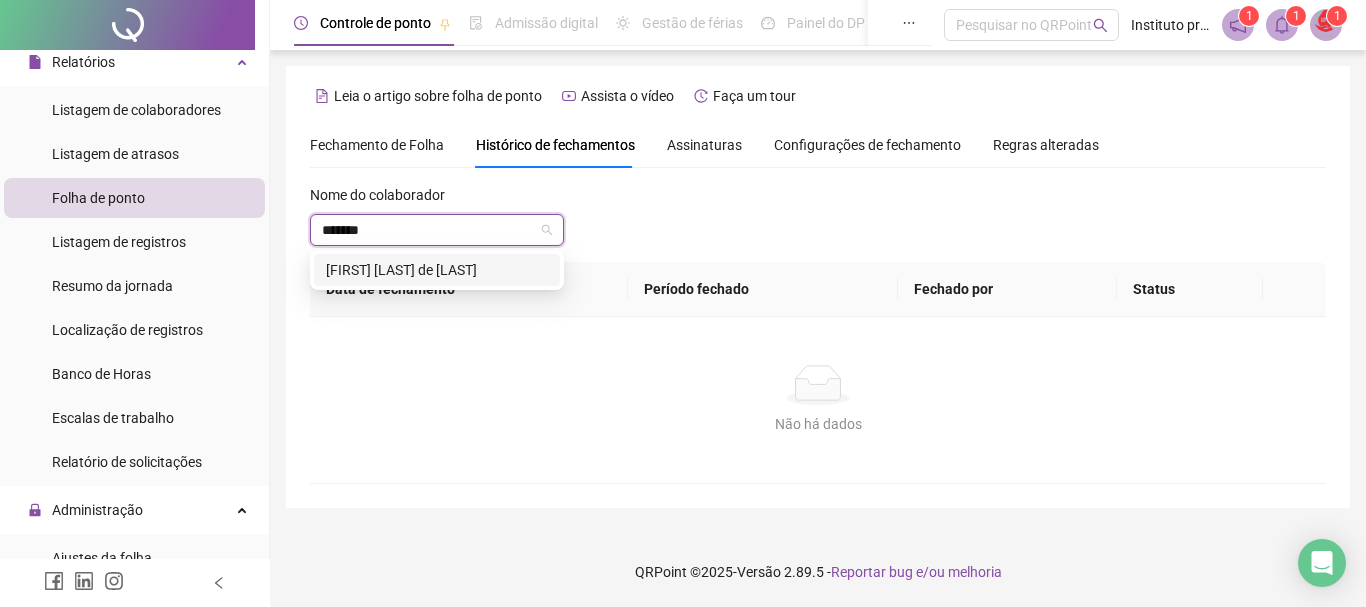 click on "[FIRST] [LAST] de [LAST]" at bounding box center [437, 270] 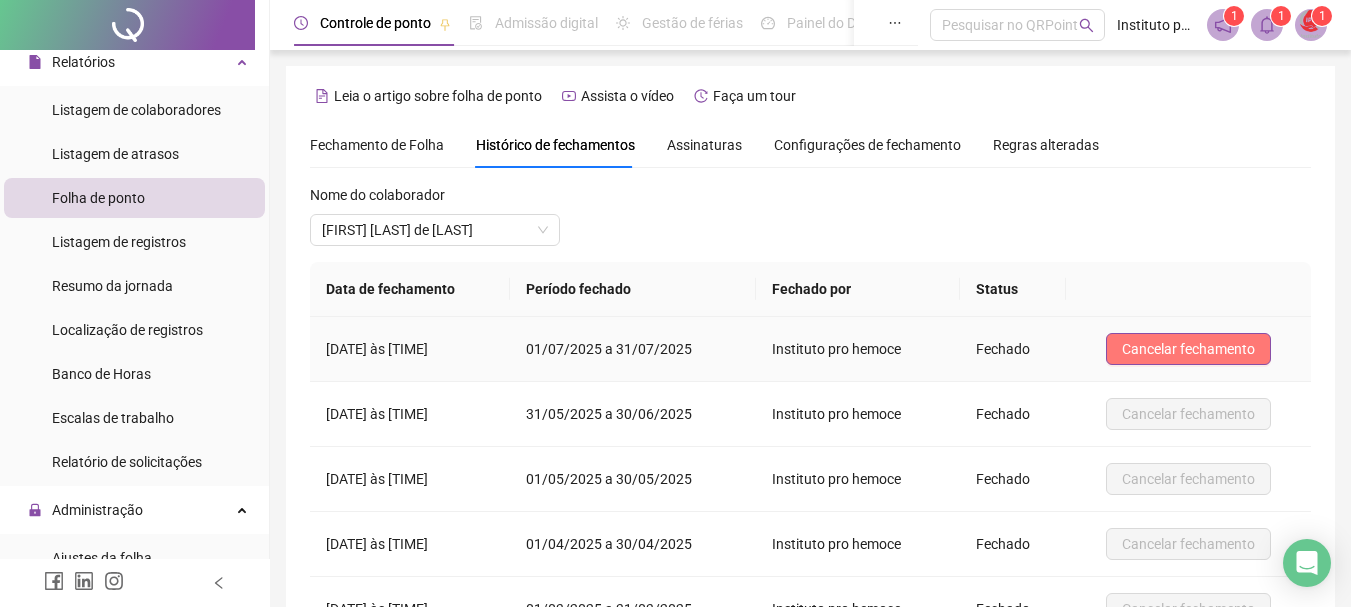 click on "Cancelar fechamento" at bounding box center (1188, 349) 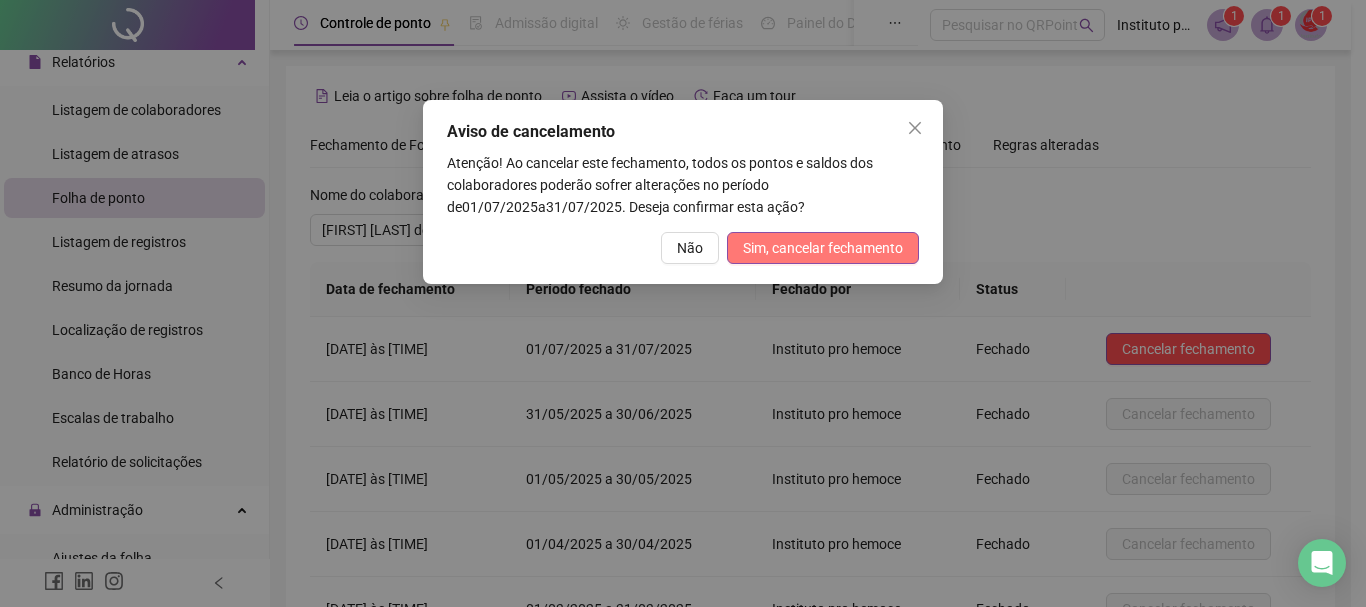 click on "Sim, cancelar fechamento" at bounding box center (823, 248) 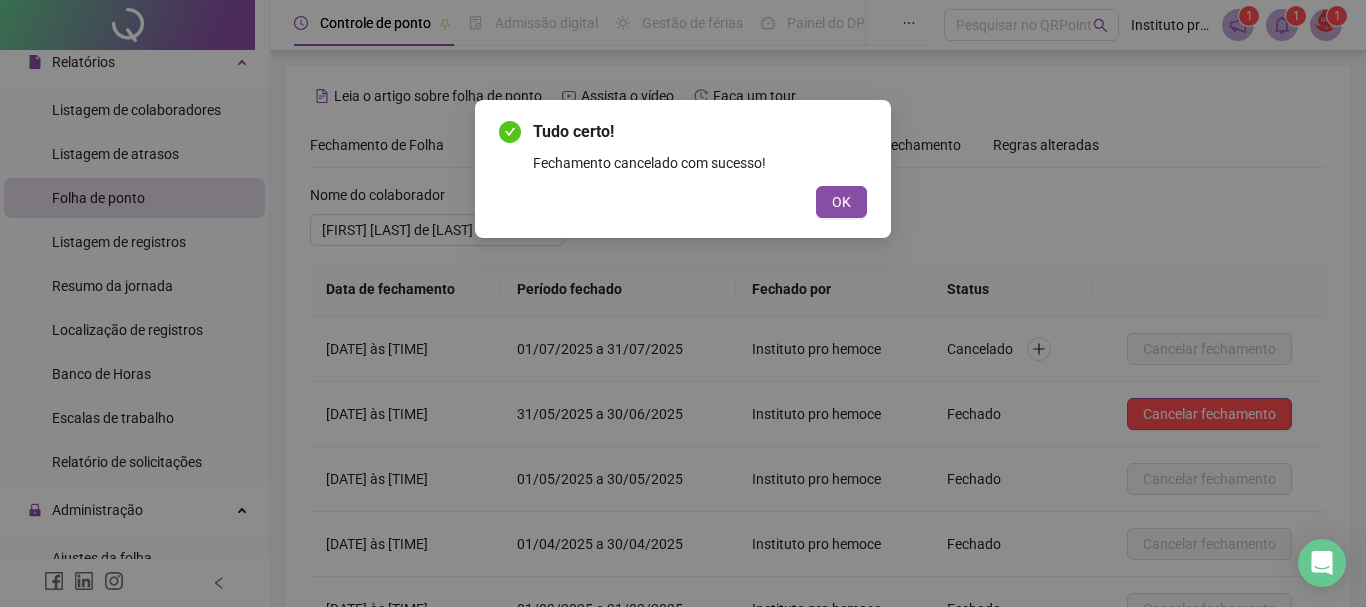 click on "Tudo certo! Fechamento cancelado com sucesso! OK" at bounding box center [683, 169] 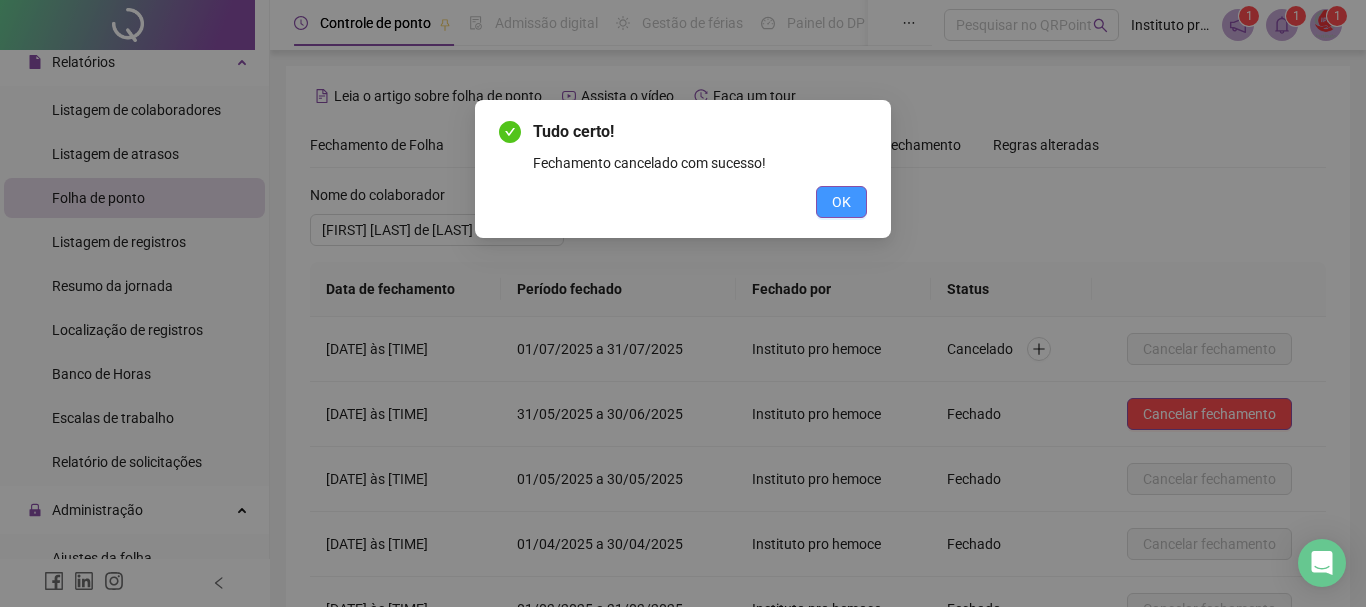 click on "OK" at bounding box center (841, 202) 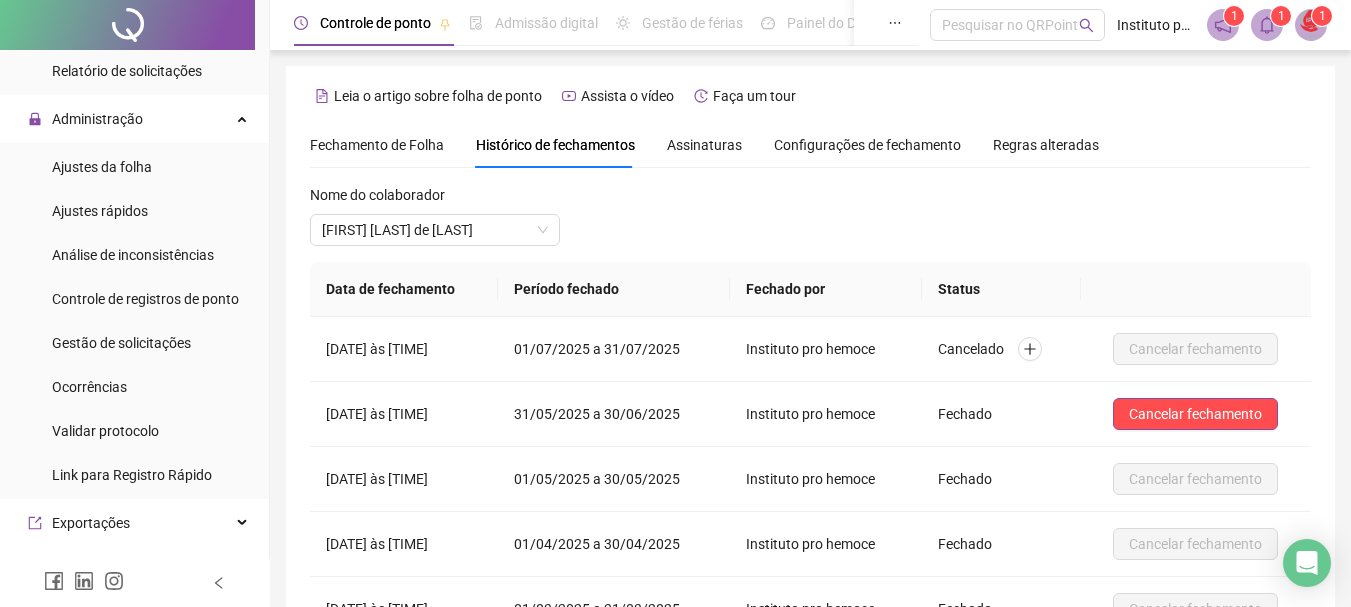 scroll, scrollTop: 500, scrollLeft: 0, axis: vertical 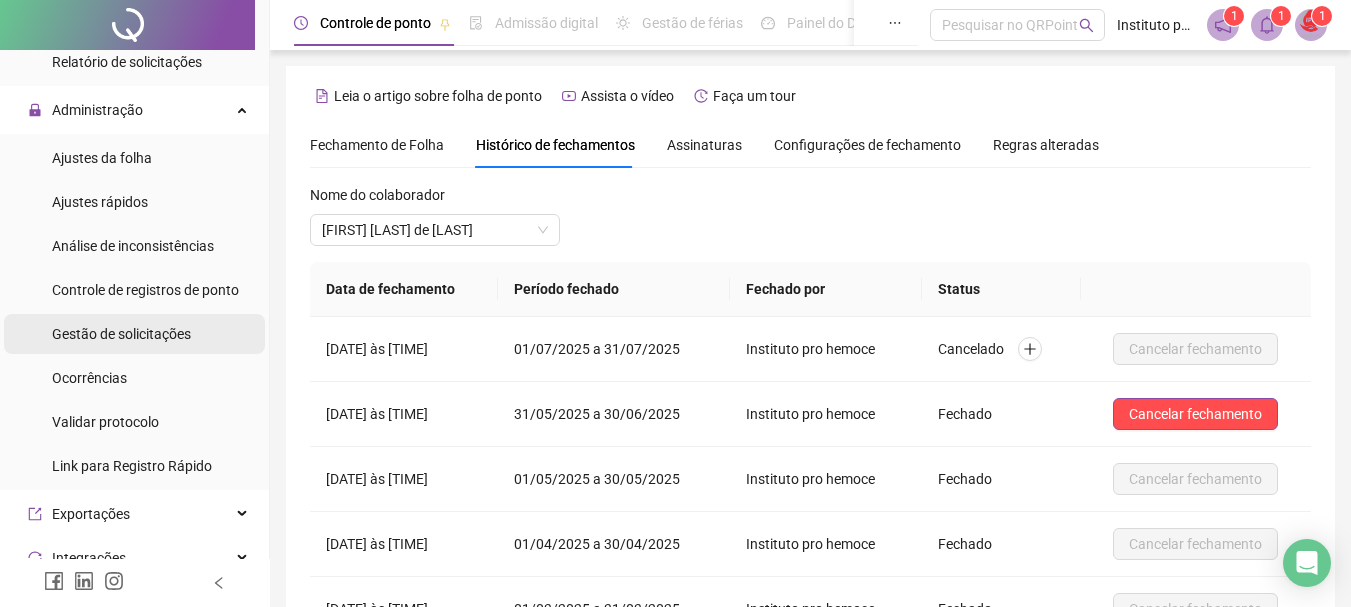 click on "Gestão de solicitações" at bounding box center [121, 334] 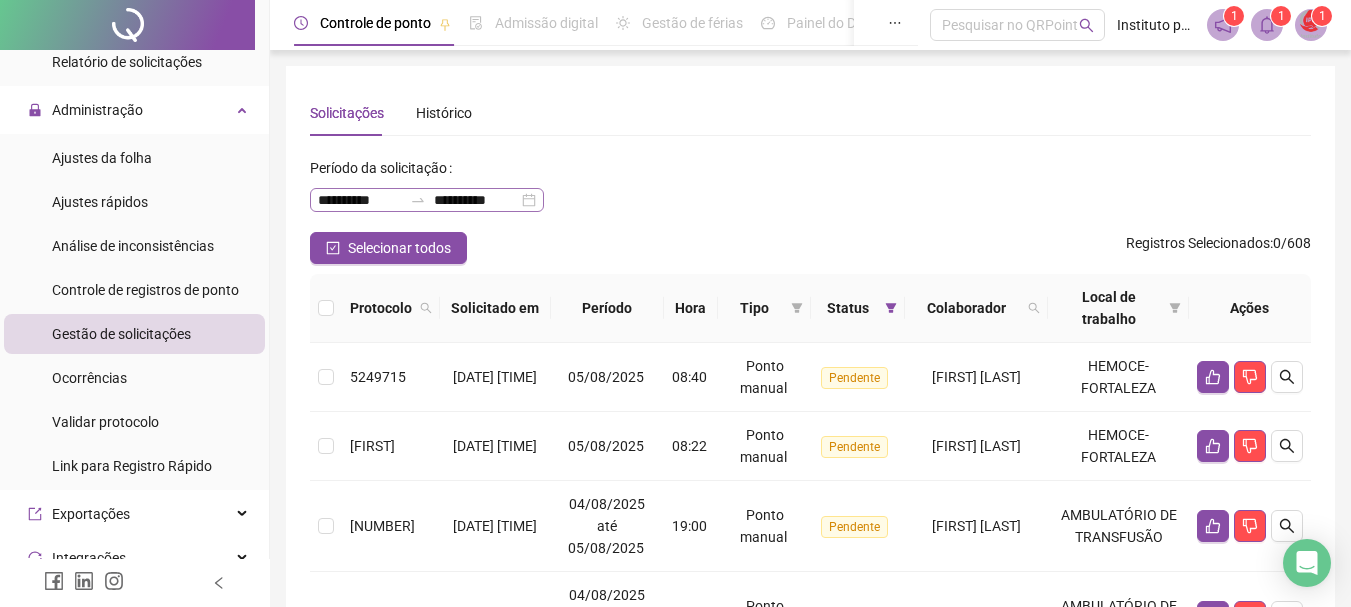 click on "**********" at bounding box center [427, 200] 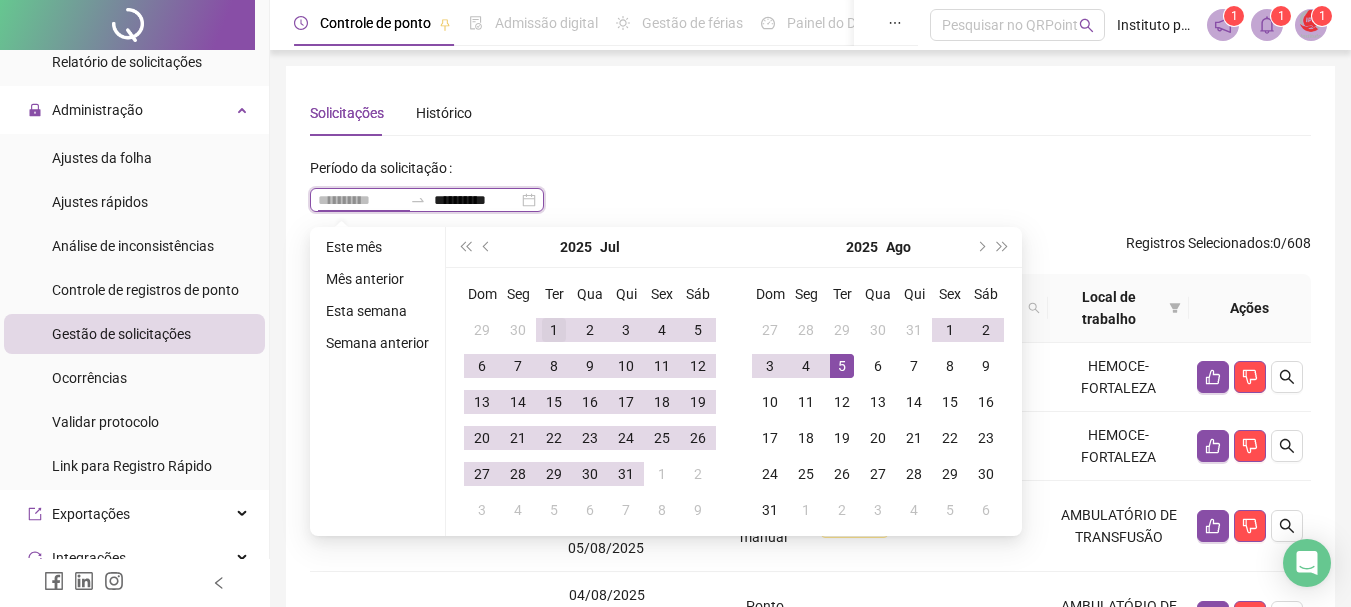 type on "**********" 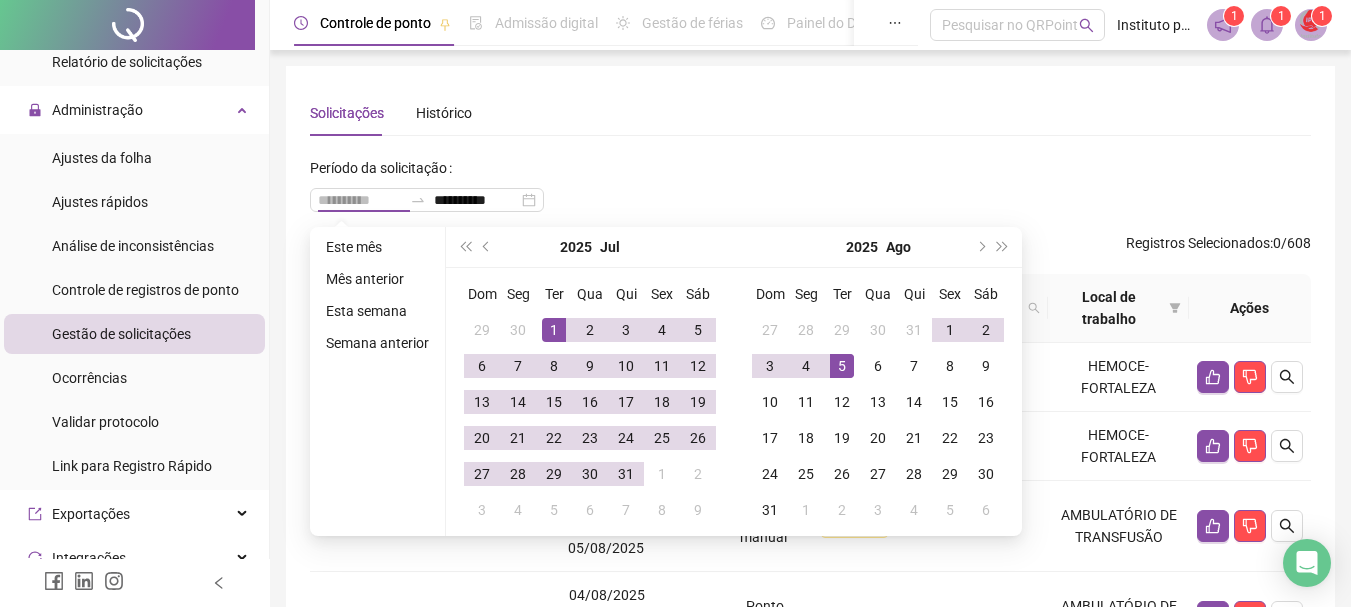 click on "1" at bounding box center (554, 330) 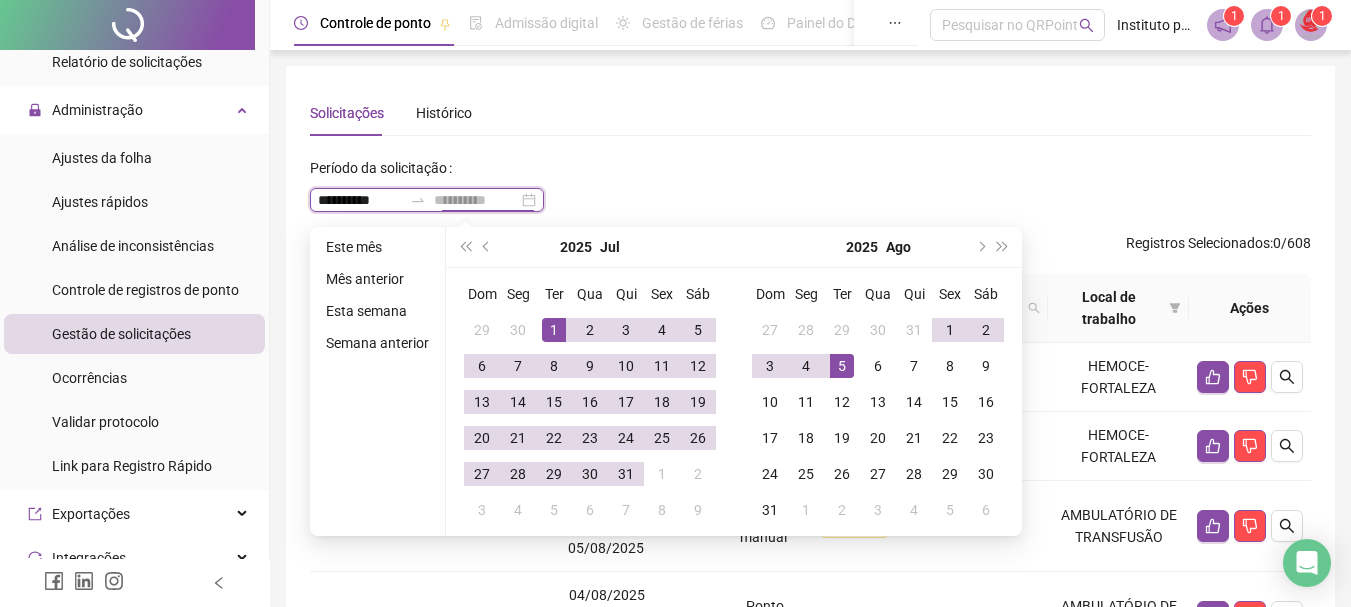 type on "**********" 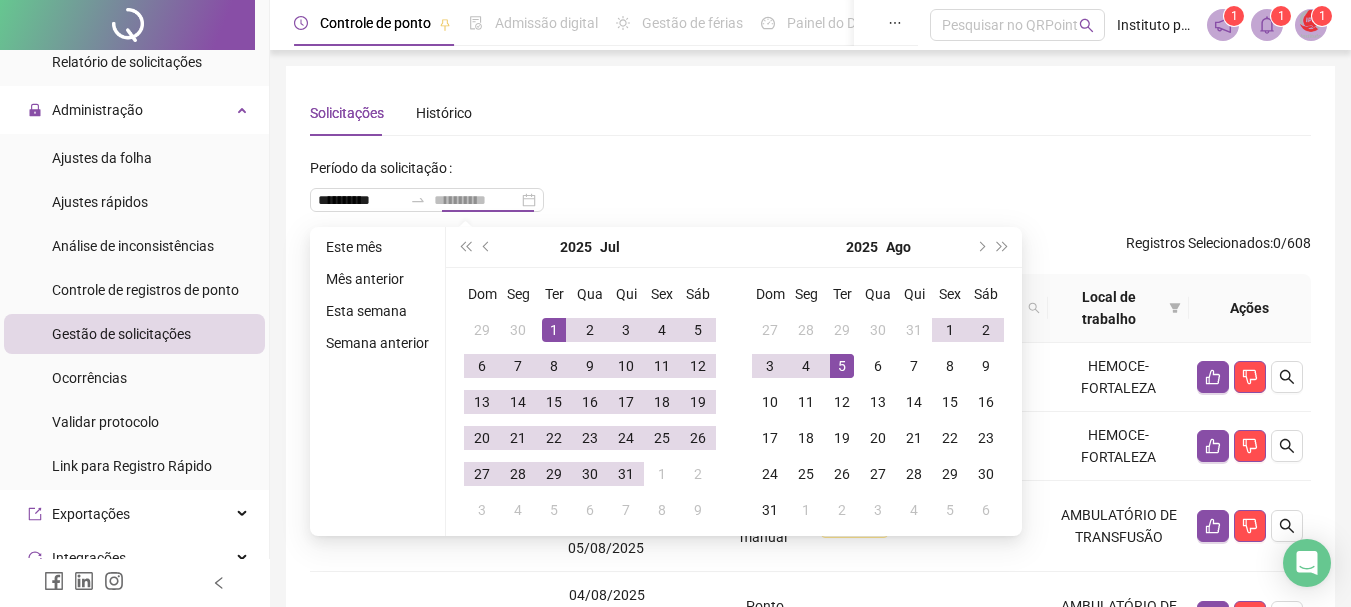 click on "5" at bounding box center (842, 366) 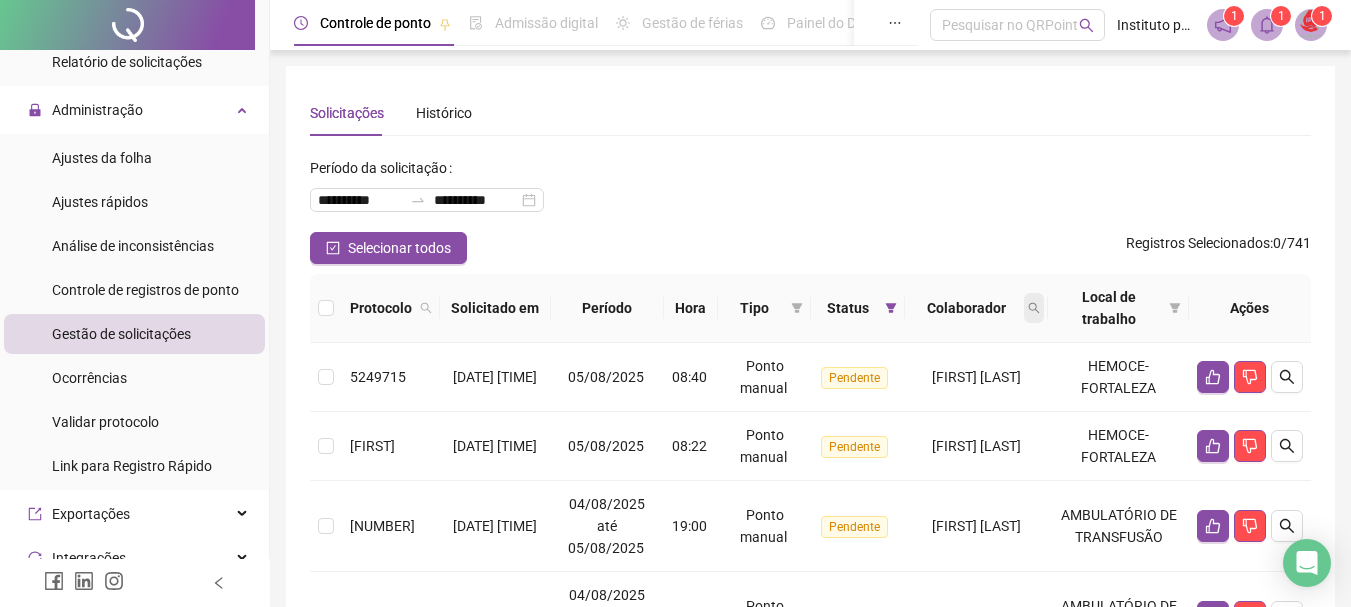 click 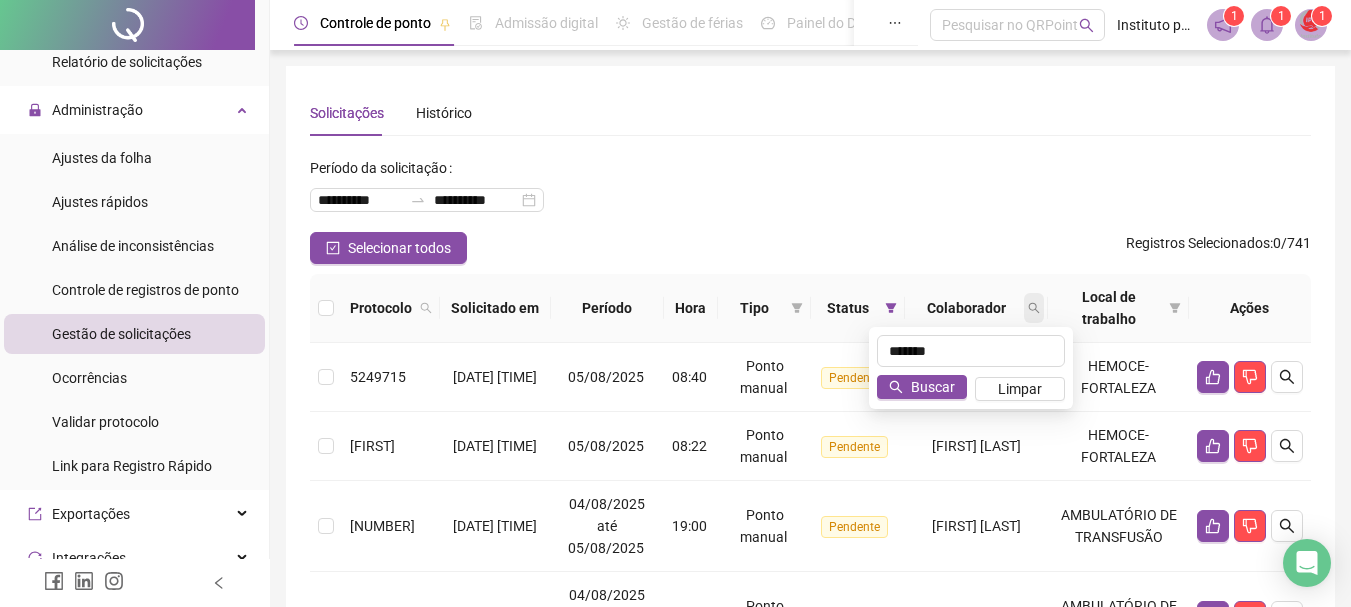 type on "*******" 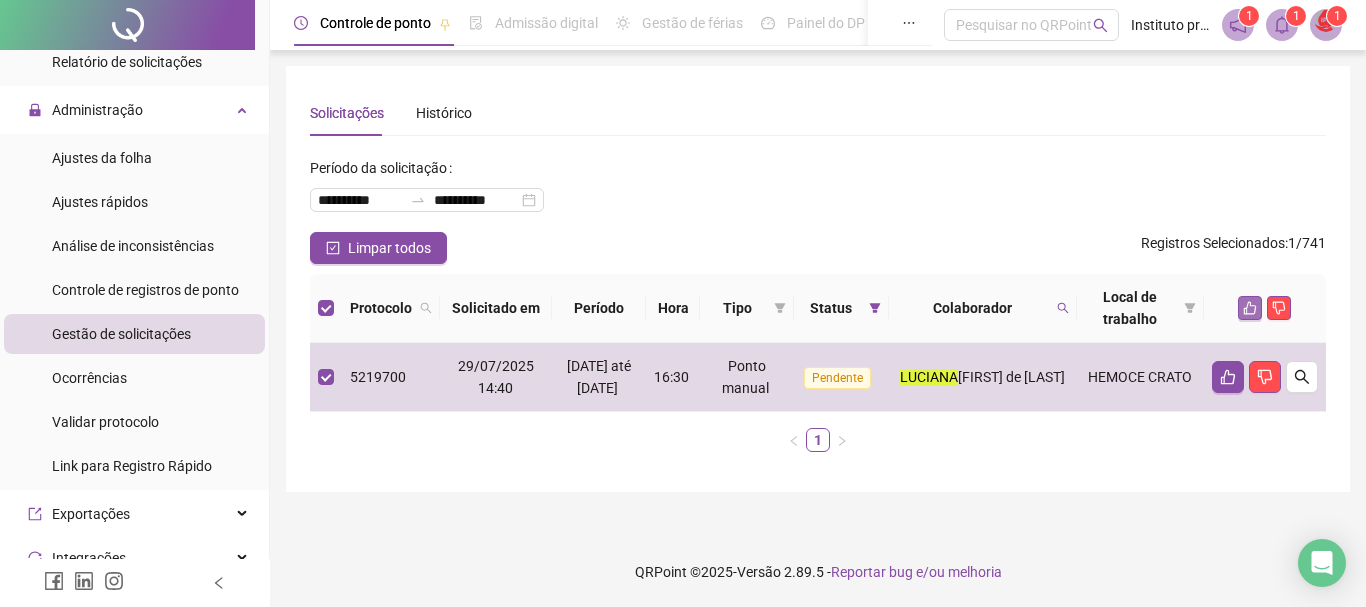 click 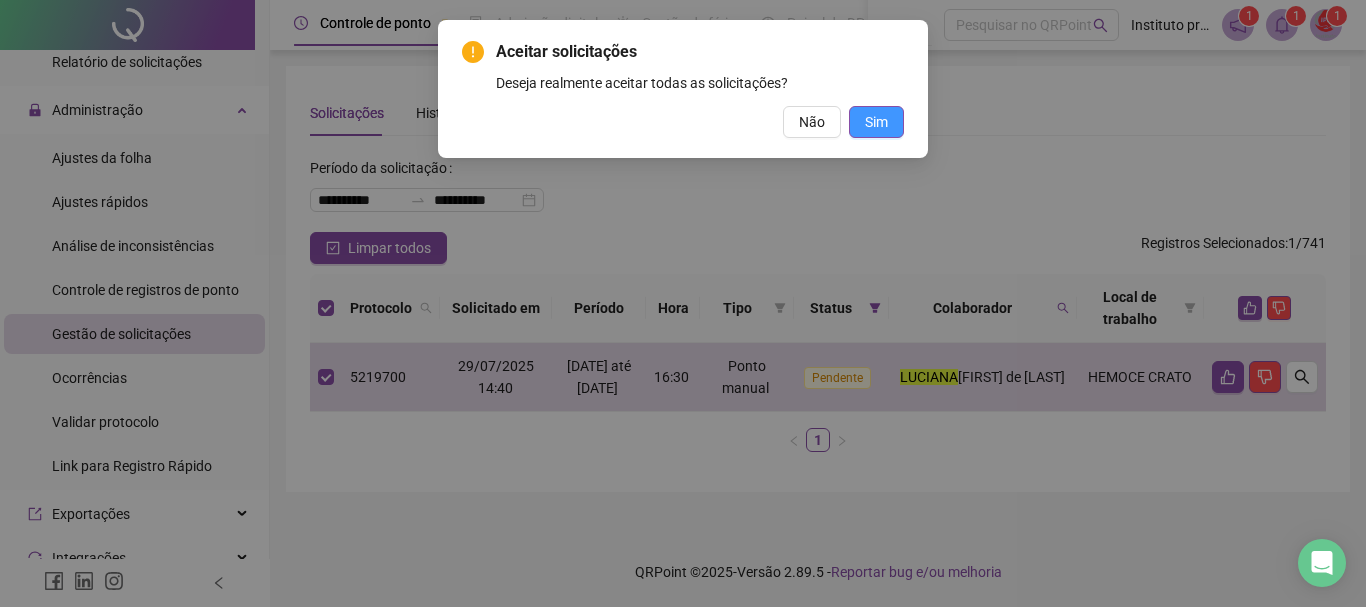 click on "Sim" at bounding box center [876, 122] 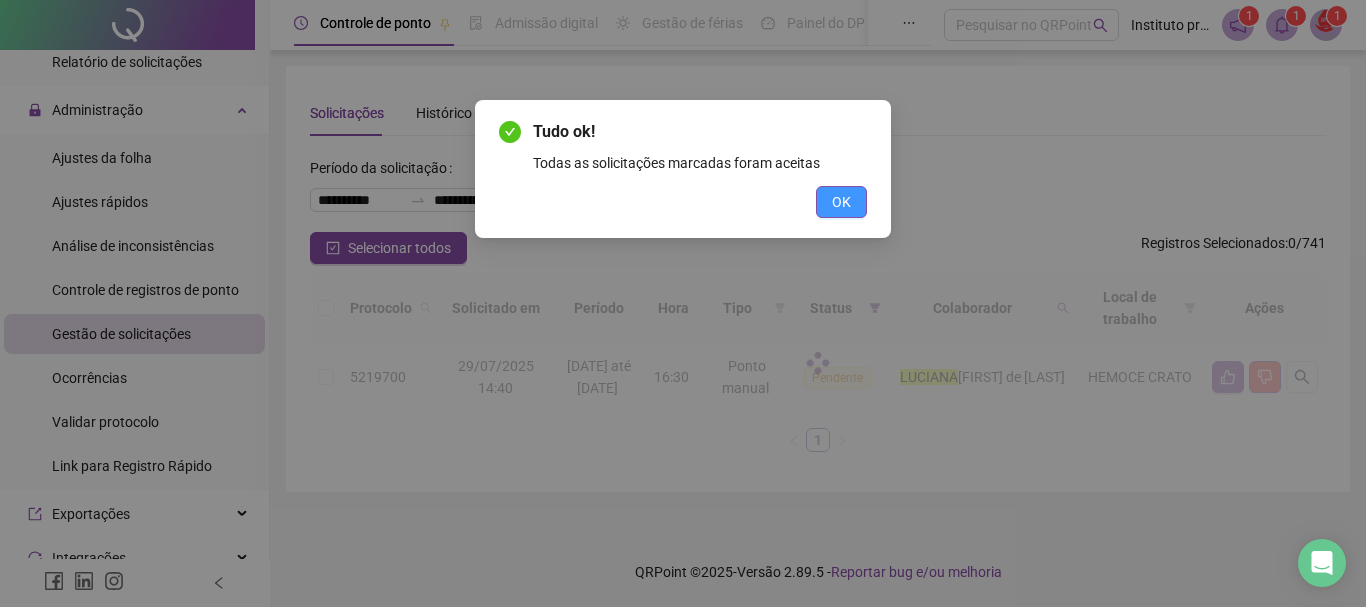 click on "OK" at bounding box center [841, 202] 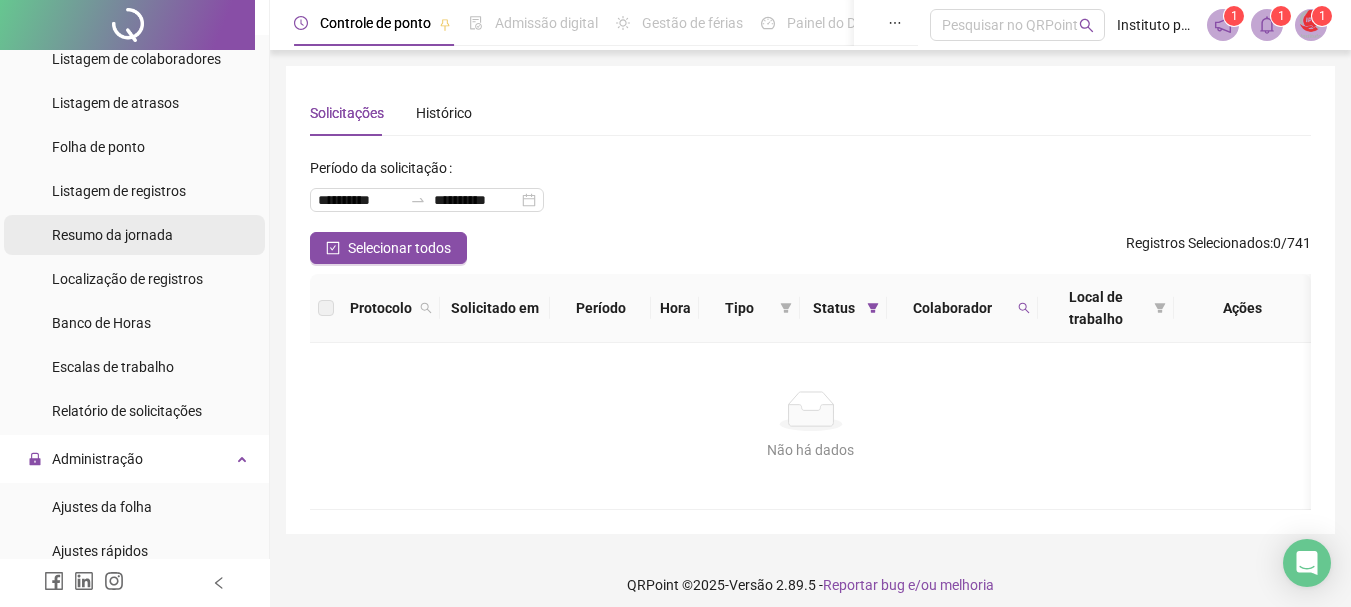scroll, scrollTop: 100, scrollLeft: 0, axis: vertical 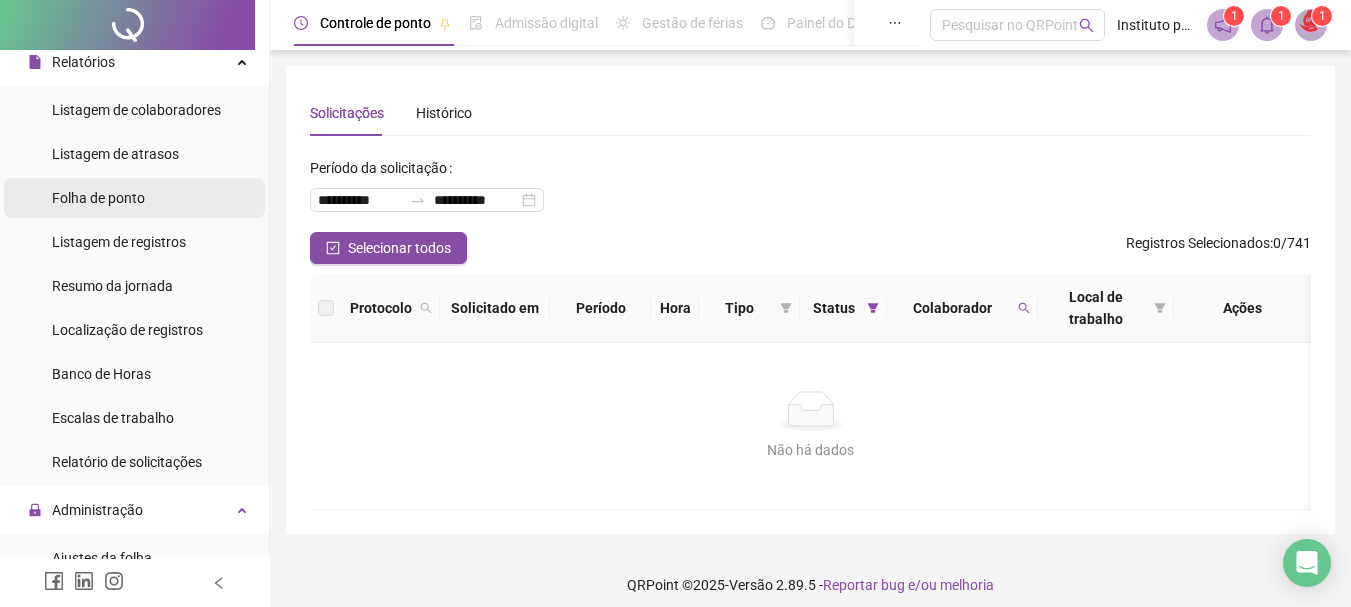 click on "Folha de ponto" at bounding box center (98, 198) 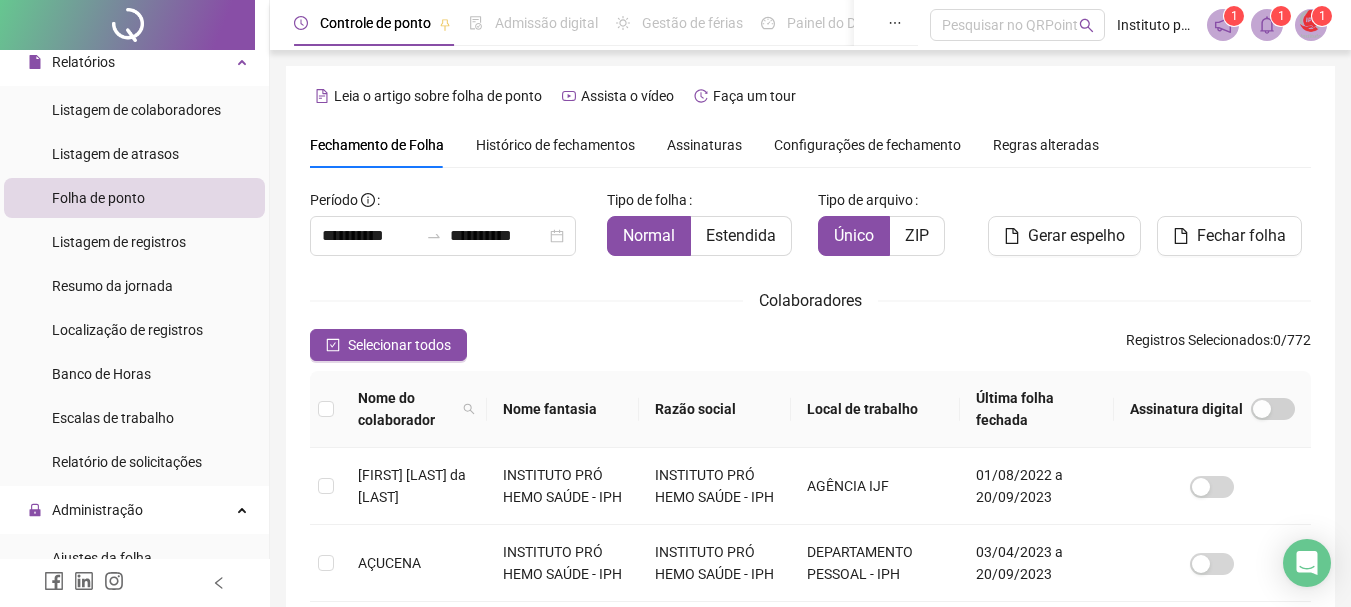 scroll, scrollTop: 106, scrollLeft: 0, axis: vertical 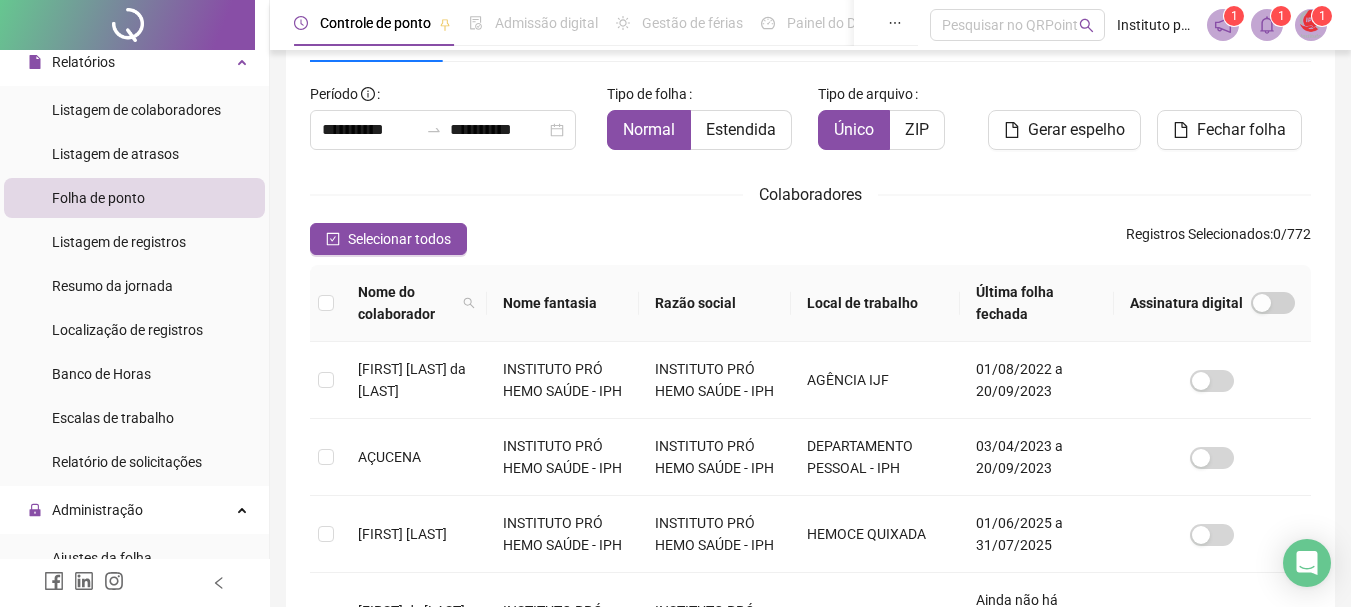 click on "Selecionar todos Registros Selecionados :  0 / 772" at bounding box center (810, 239) 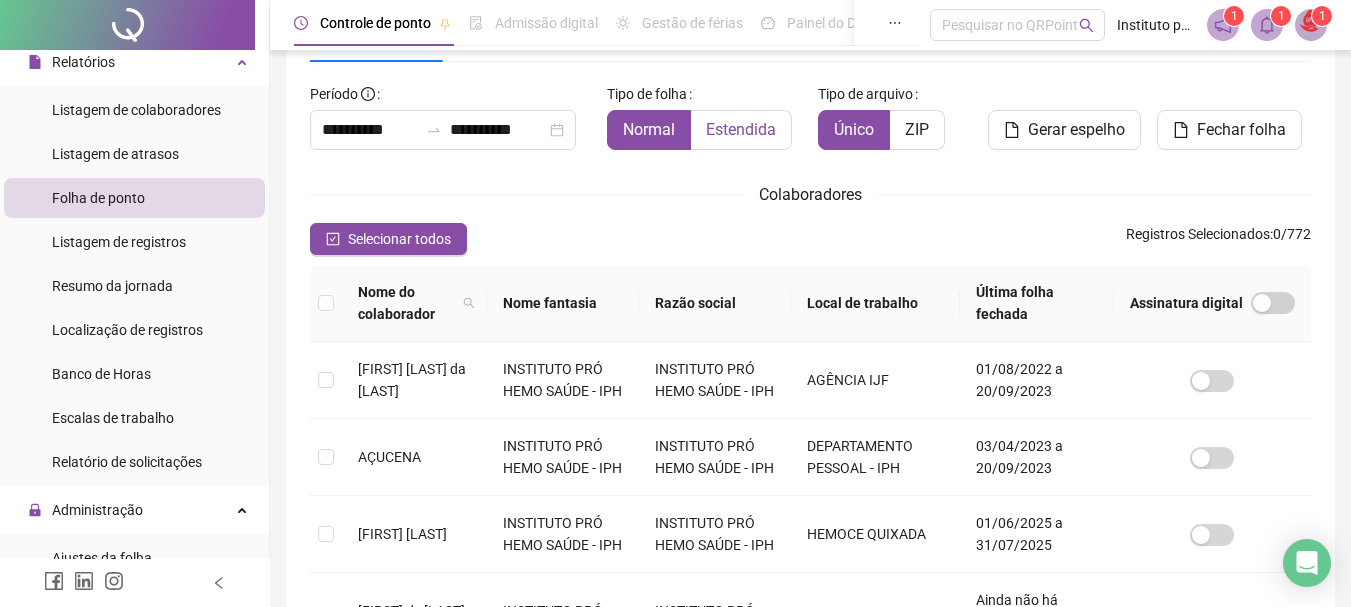 click on "Estendida" at bounding box center (741, 129) 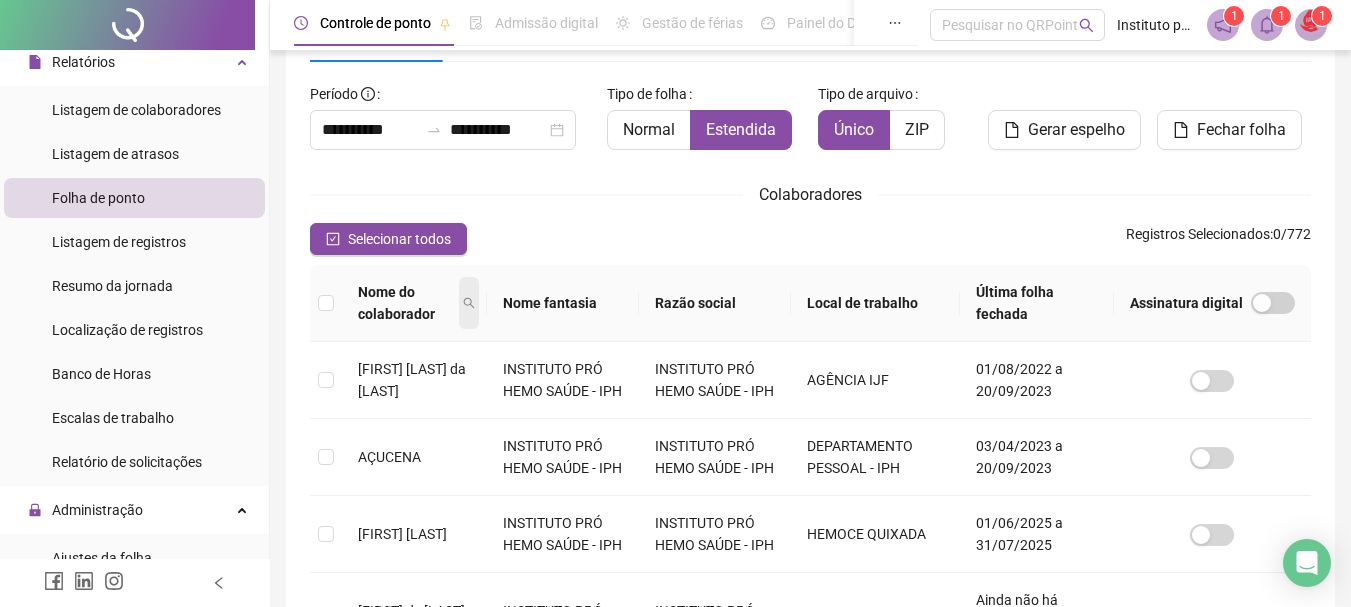 click at bounding box center (469, 303) 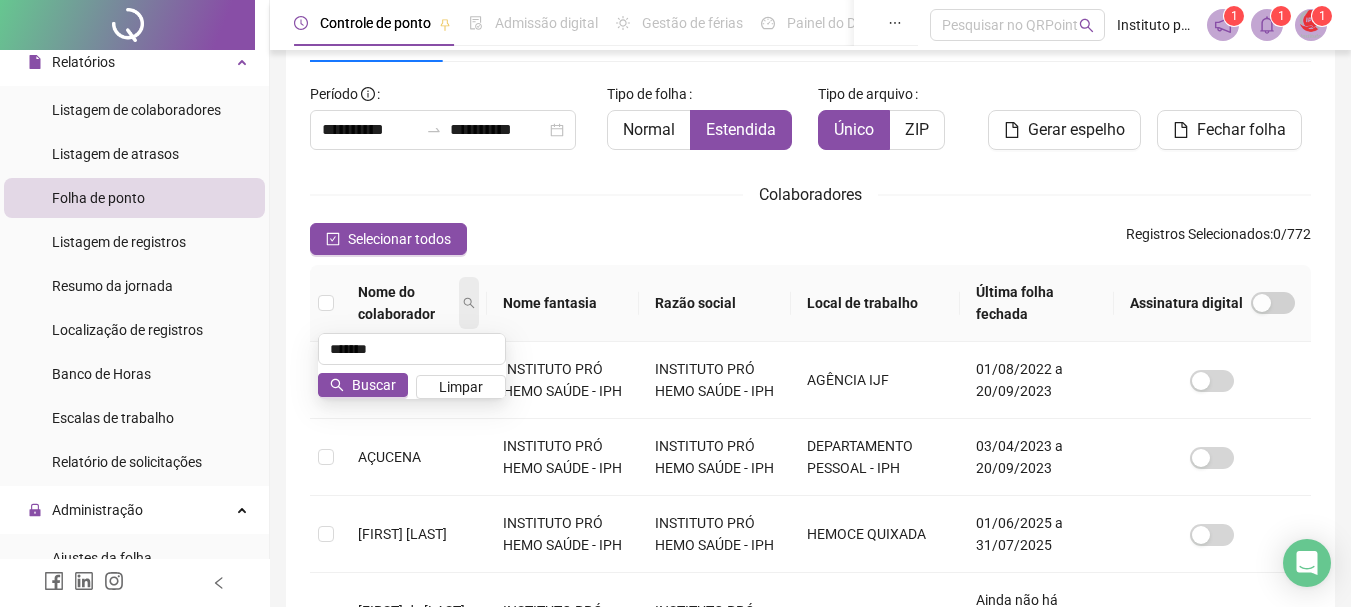 type on "*******" 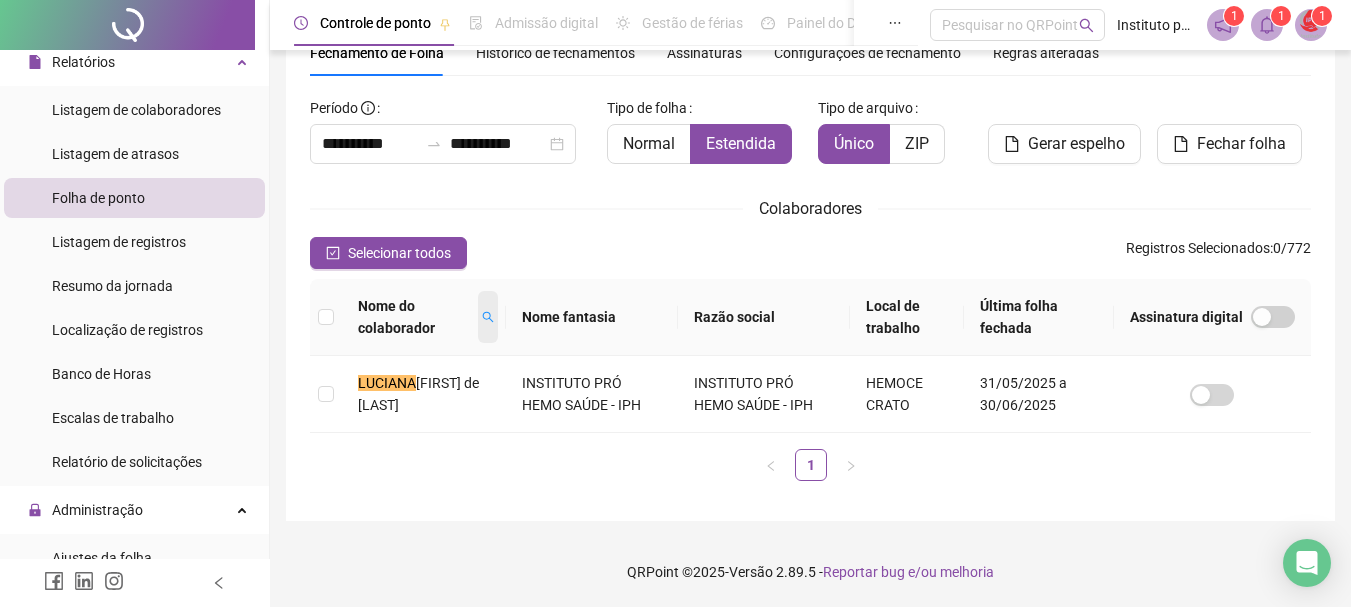 scroll, scrollTop: 92, scrollLeft: 0, axis: vertical 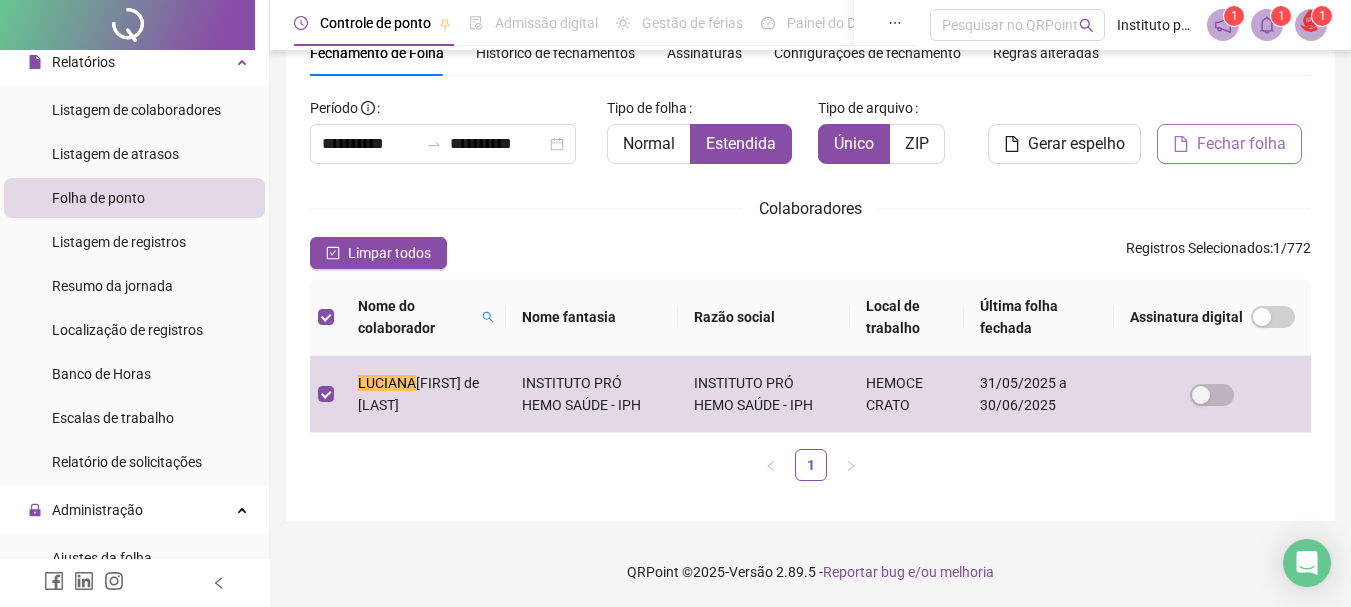 click on "Fechar folha" at bounding box center [1229, 144] 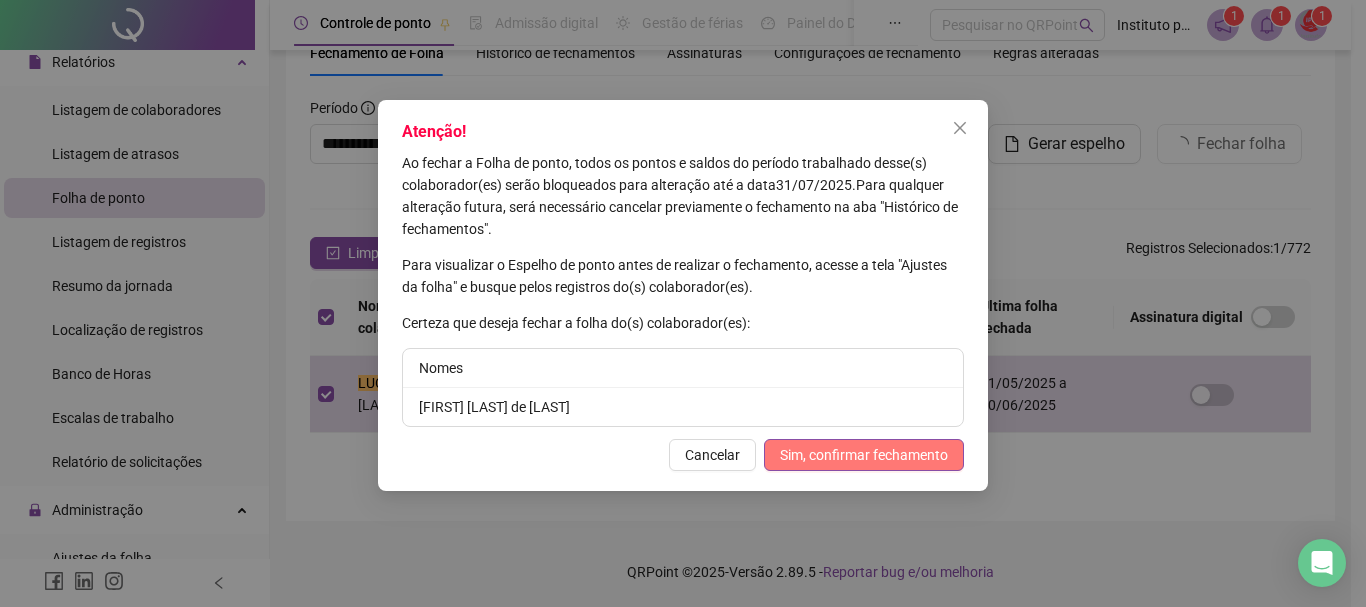 click on "Sim, confirmar fechamento" at bounding box center (864, 455) 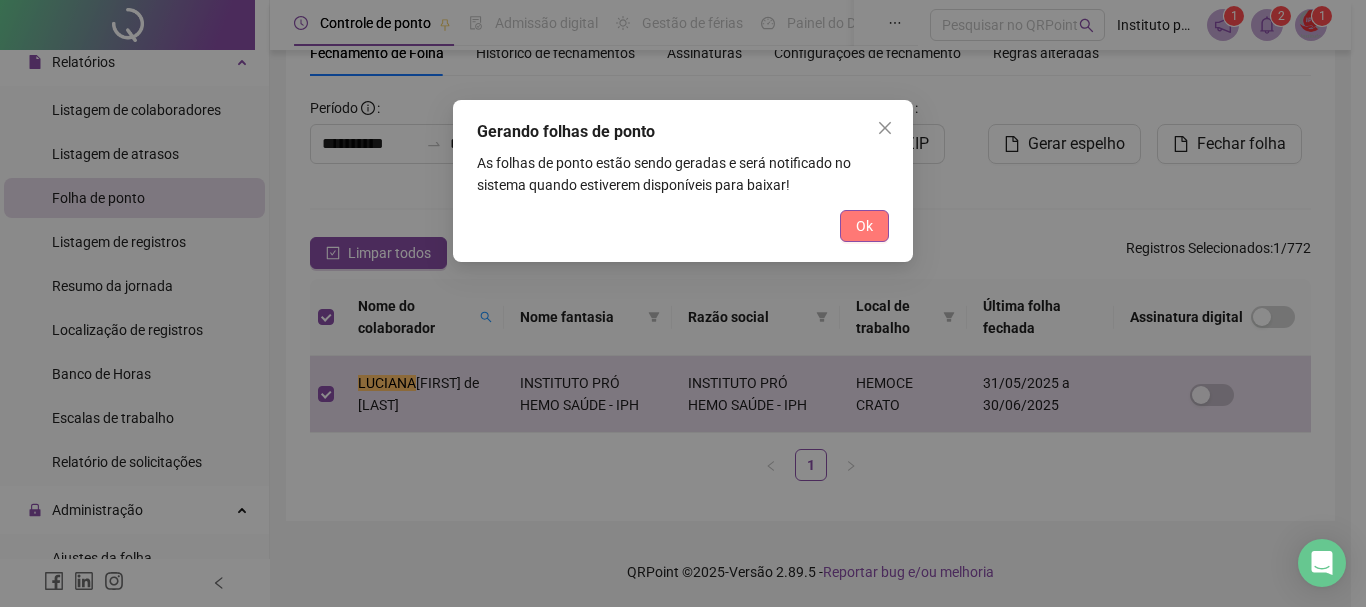 click on "Ok" at bounding box center [864, 226] 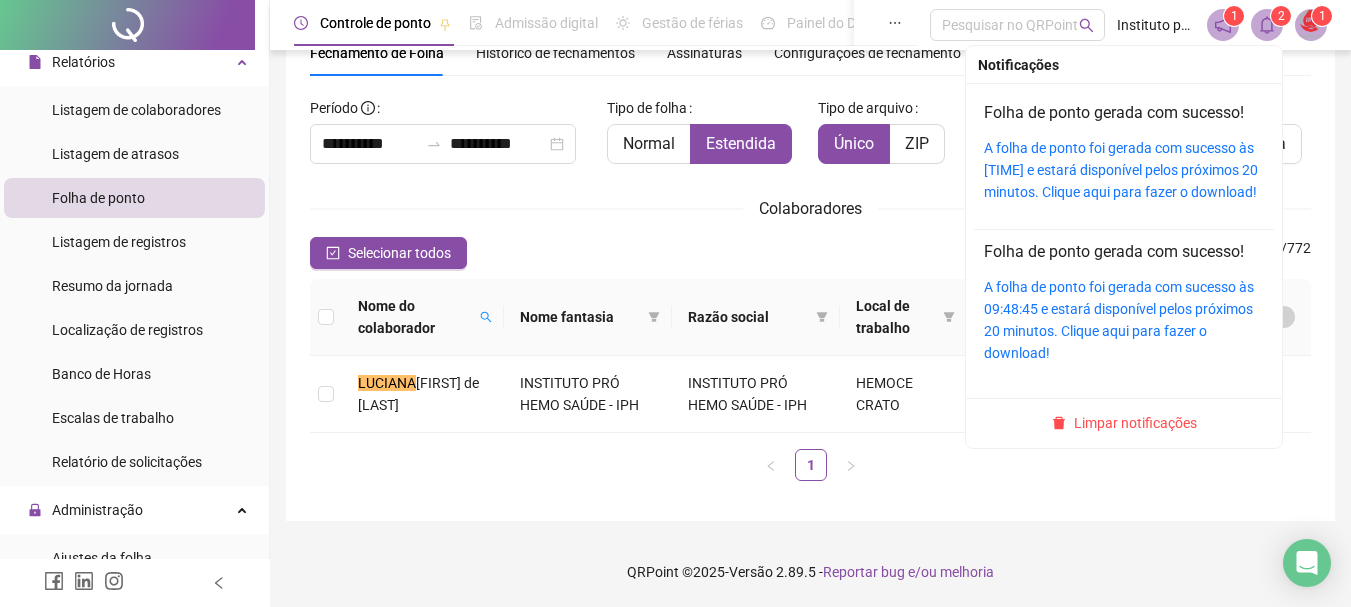 click on "A folha de ponto foi gerada com sucesso às [TIME] e estará disponível pelos próximos 20 minutos.
Clique aqui para fazer o download!" at bounding box center [1124, 170] 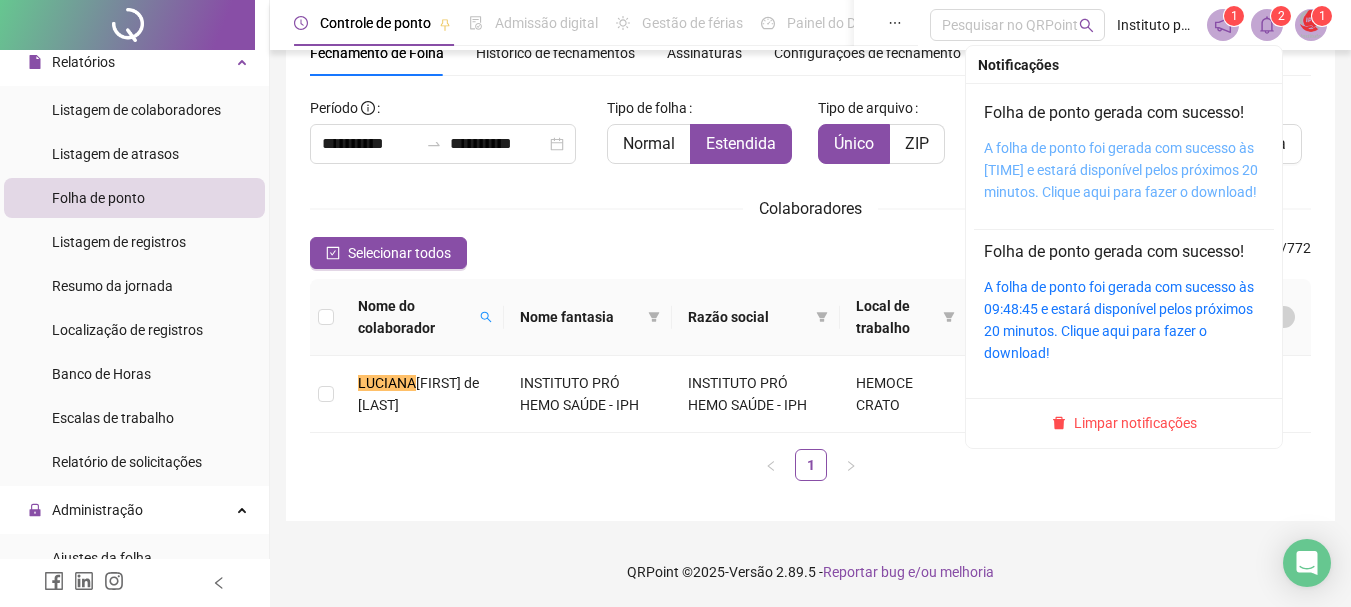 click on "A folha de ponto foi gerada com sucesso às [TIME] e estará disponível pelos próximos 20 minutos.
Clique aqui para fazer o download!" at bounding box center (1121, 170) 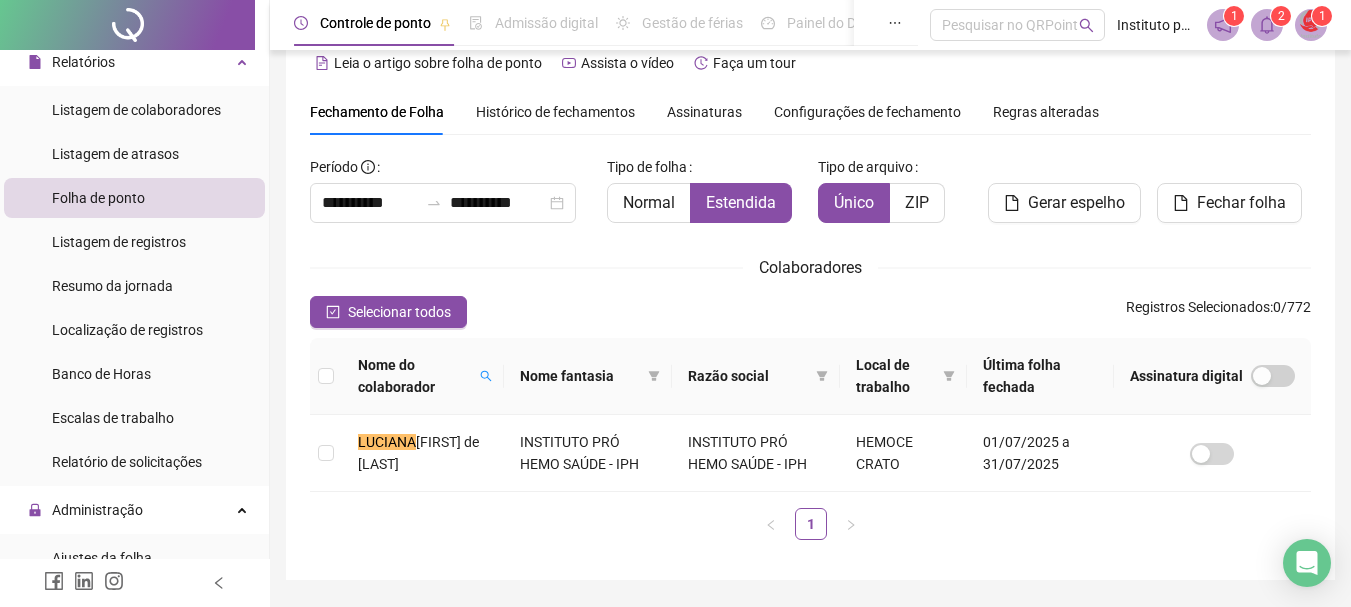 scroll, scrollTop: 0, scrollLeft: 0, axis: both 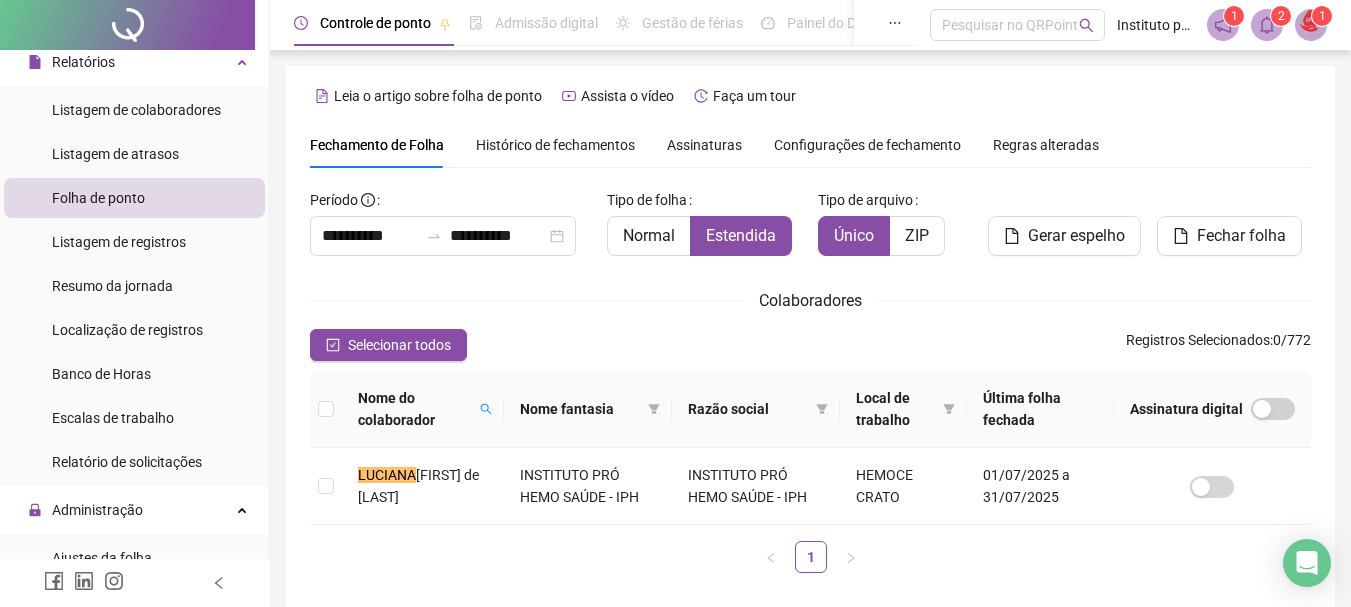 click on "Histórico de fechamentos" at bounding box center [555, 145] 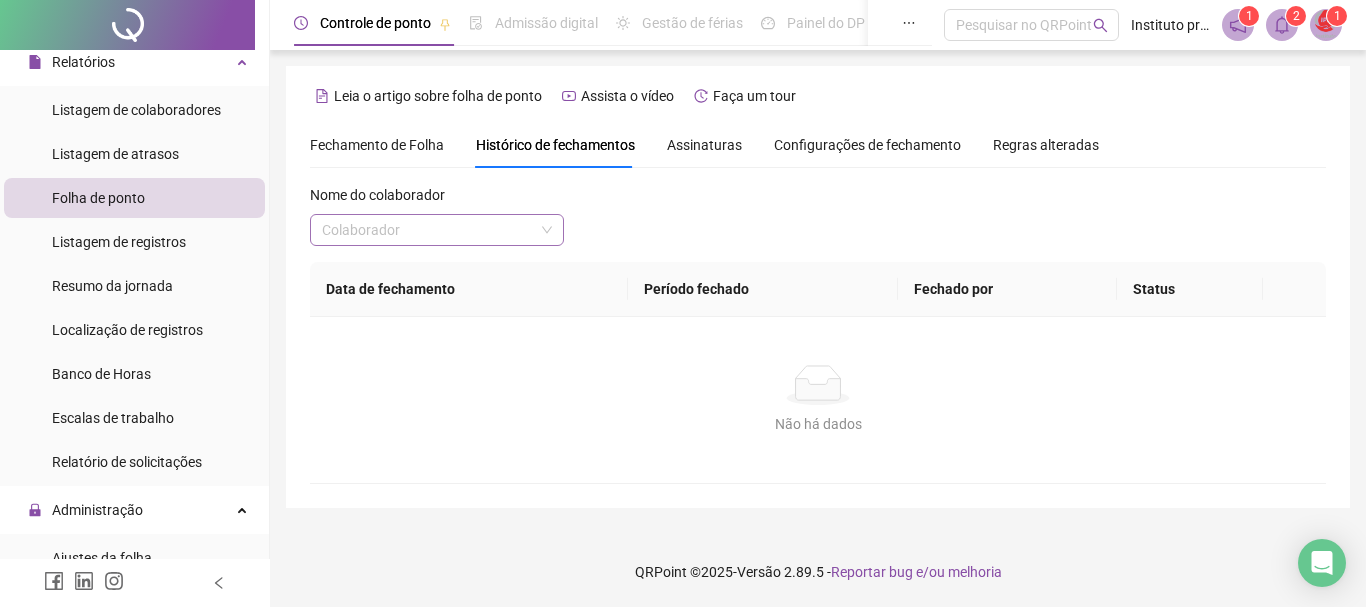 click at bounding box center (428, 230) 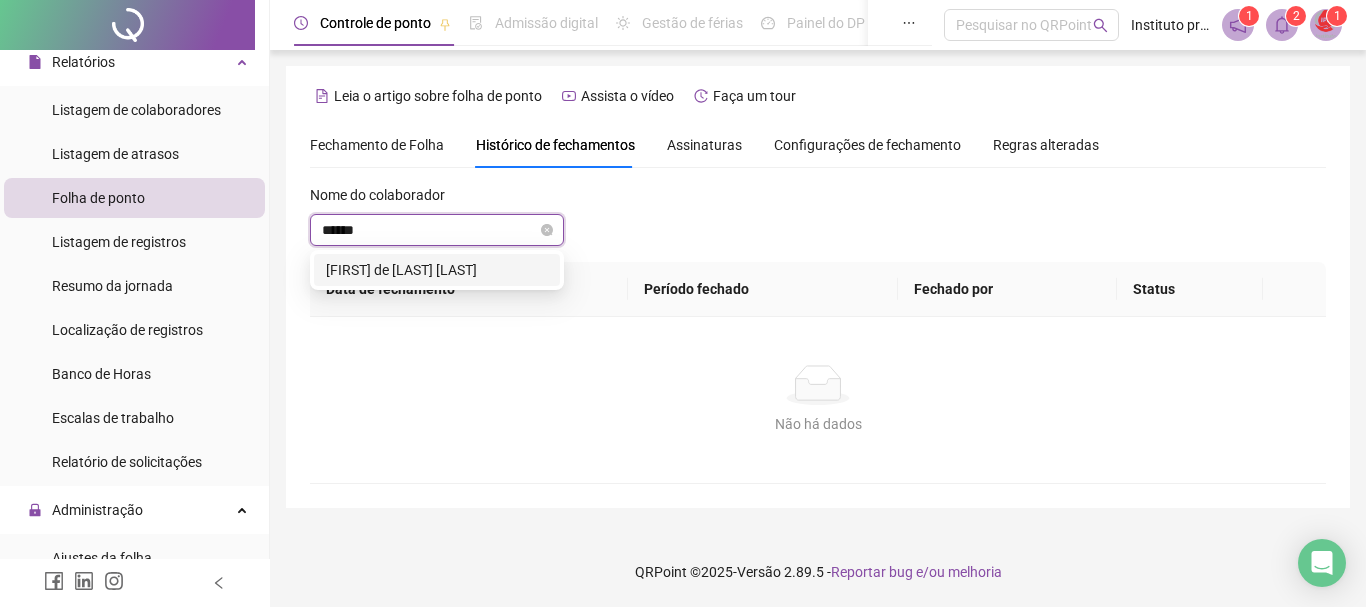 type on "*******" 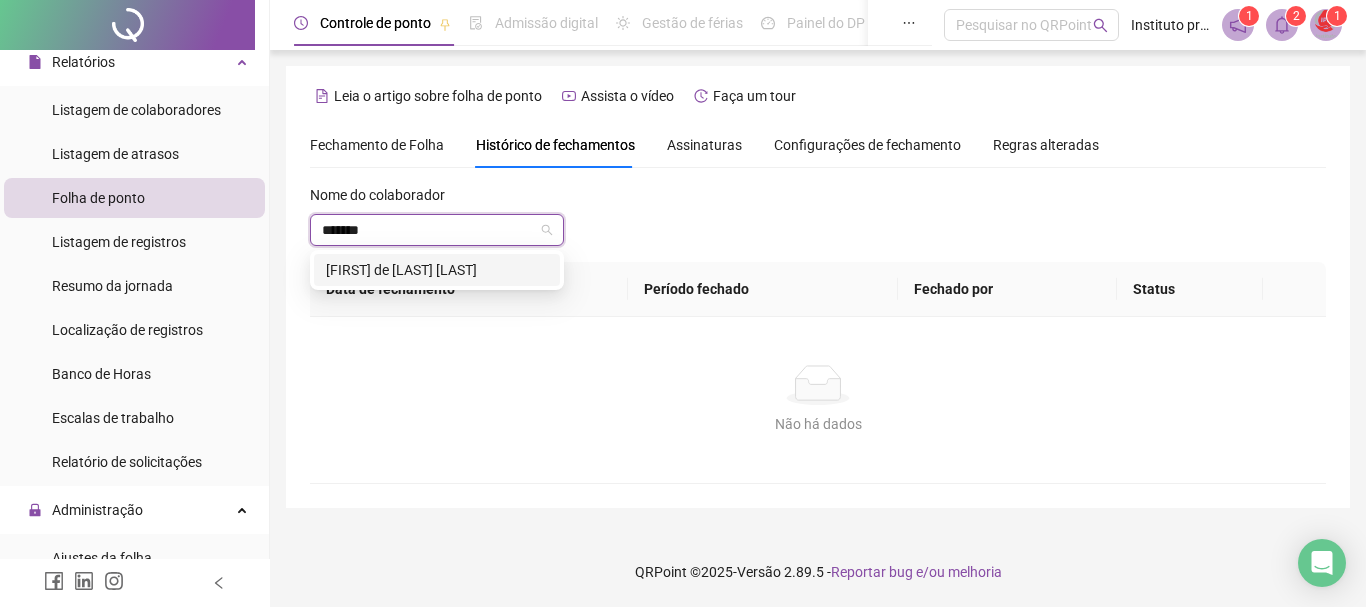 click on "[FIRST] de [LAST] [LAST]" at bounding box center (437, 270) 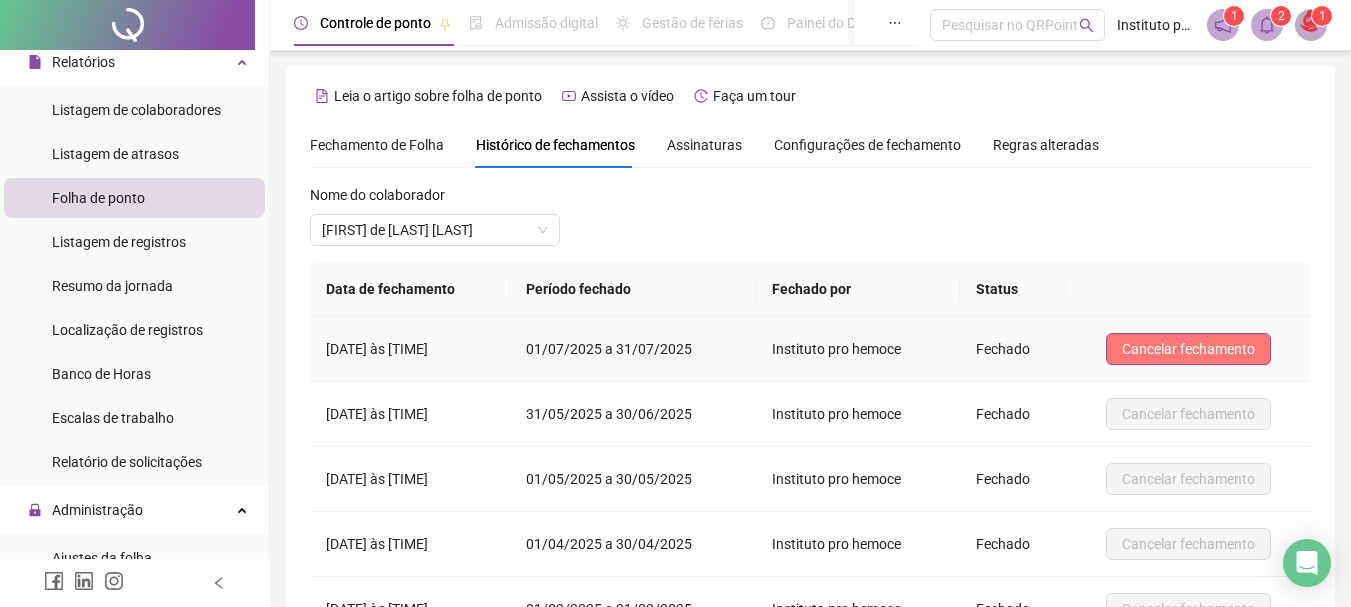 click on "Cancelar fechamento" at bounding box center [1188, 349] 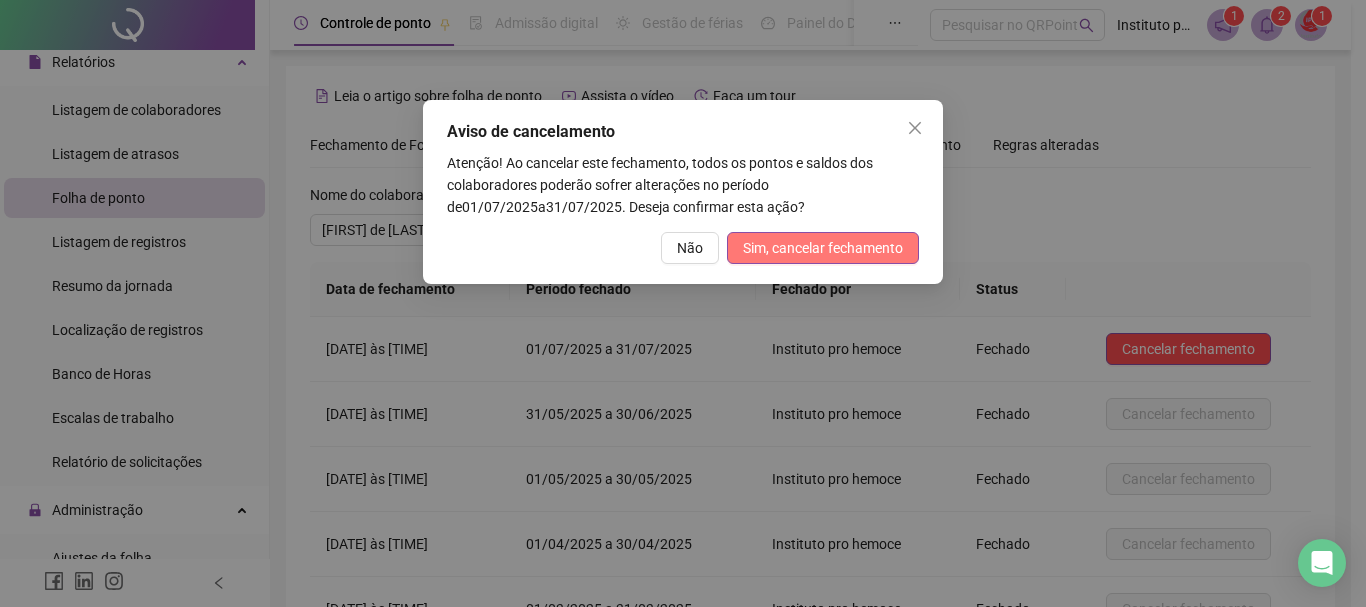 click on "Sim, cancelar fechamento" at bounding box center [823, 248] 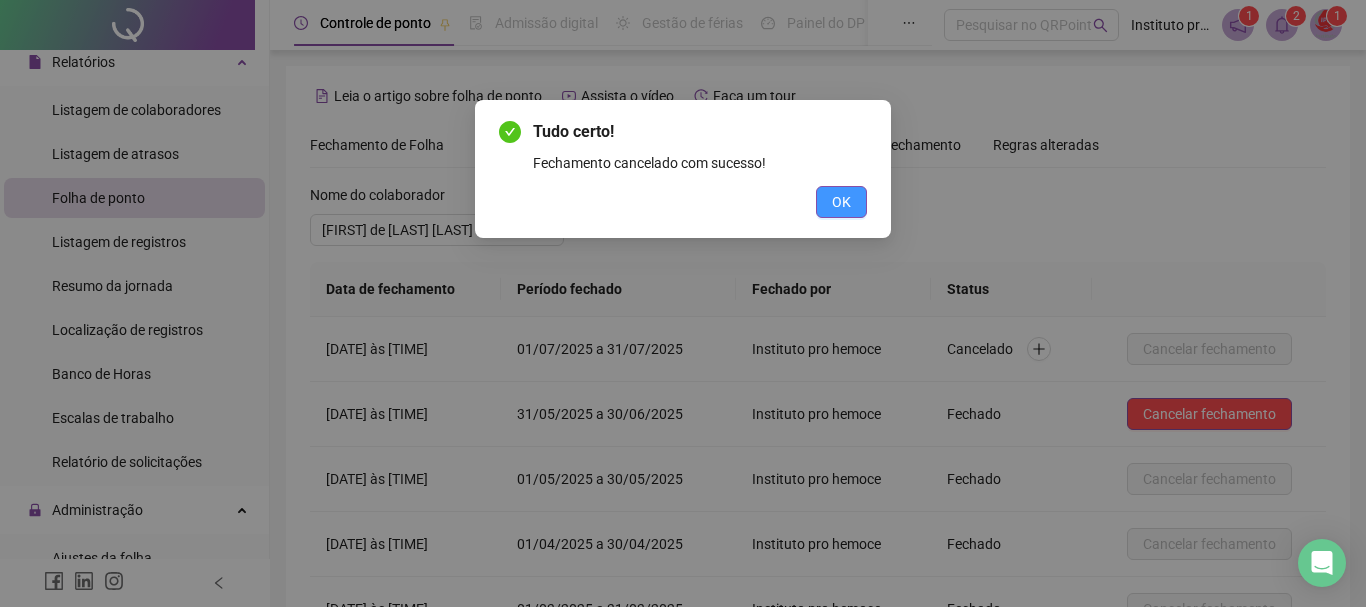 click on "OK" at bounding box center [841, 202] 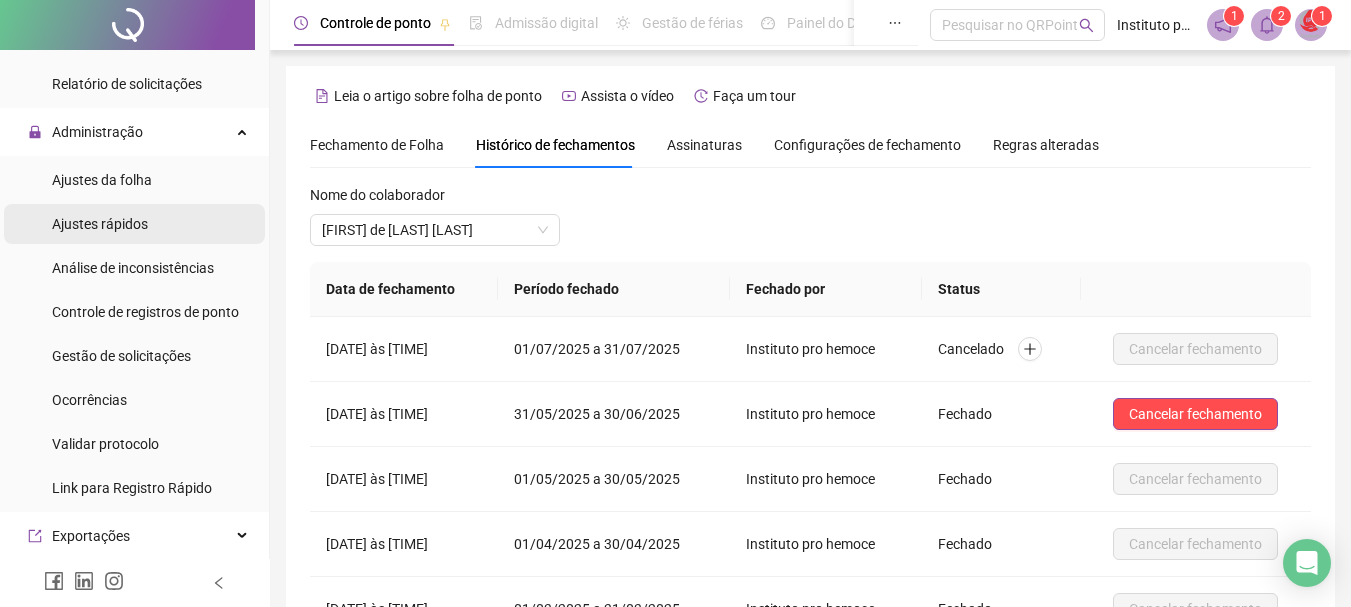scroll, scrollTop: 600, scrollLeft: 0, axis: vertical 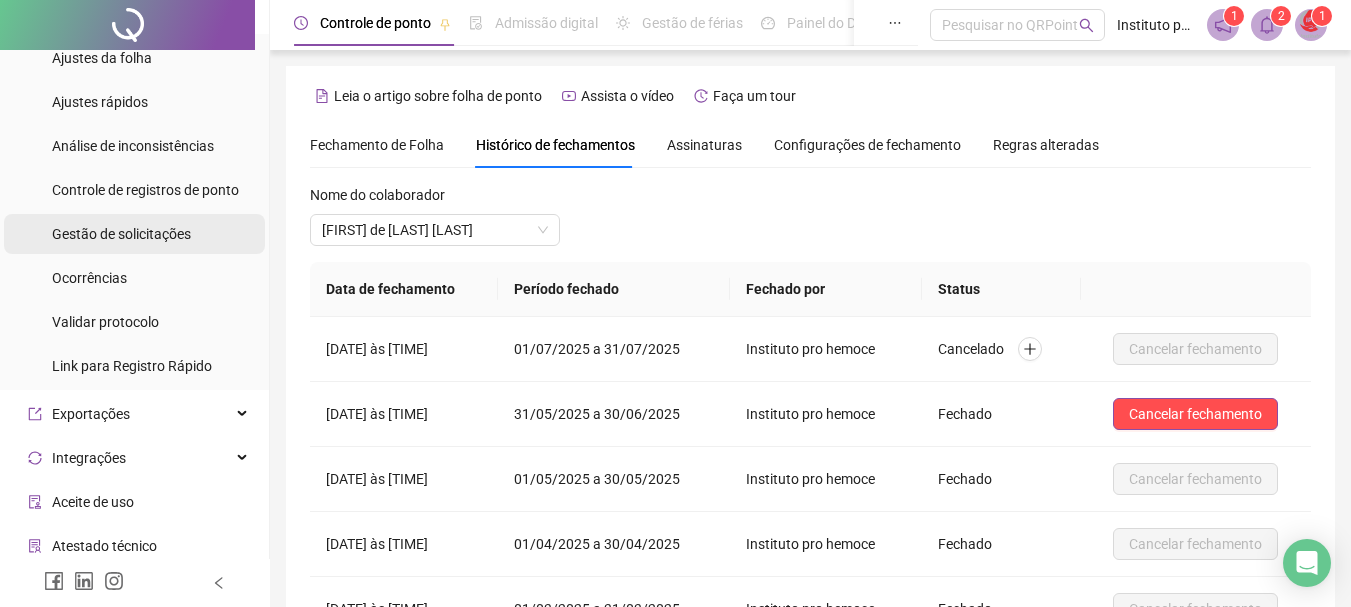 click on "Gestão de solicitações" at bounding box center (121, 234) 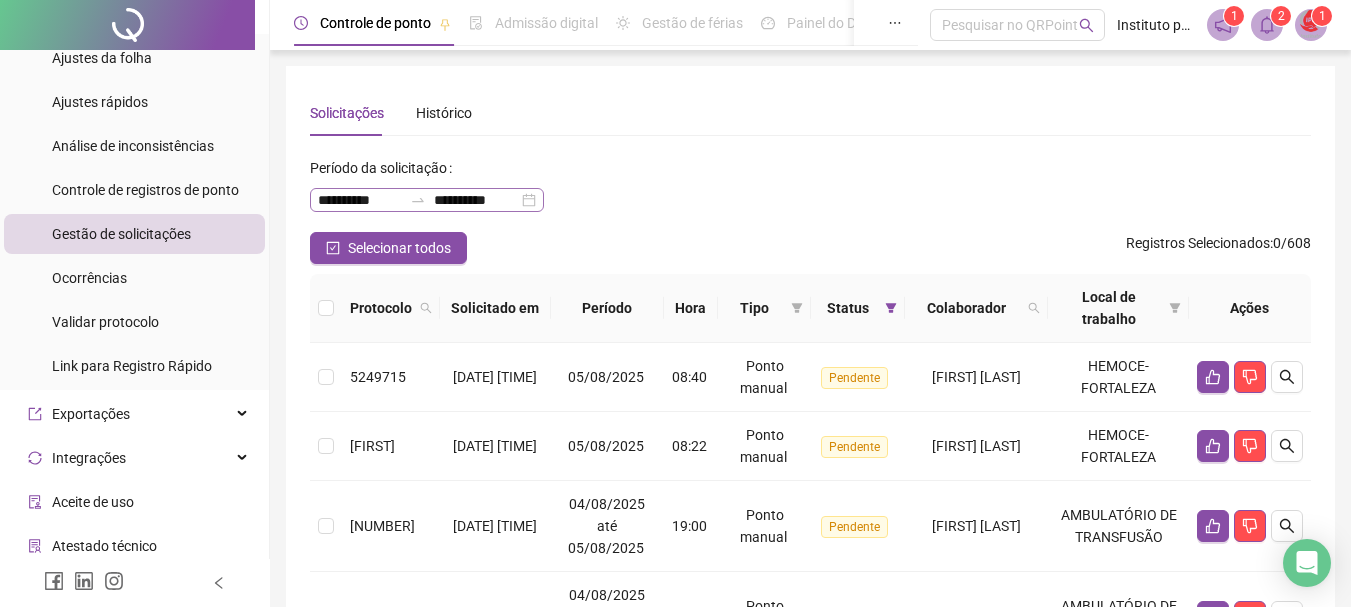 click on "**********" at bounding box center [427, 200] 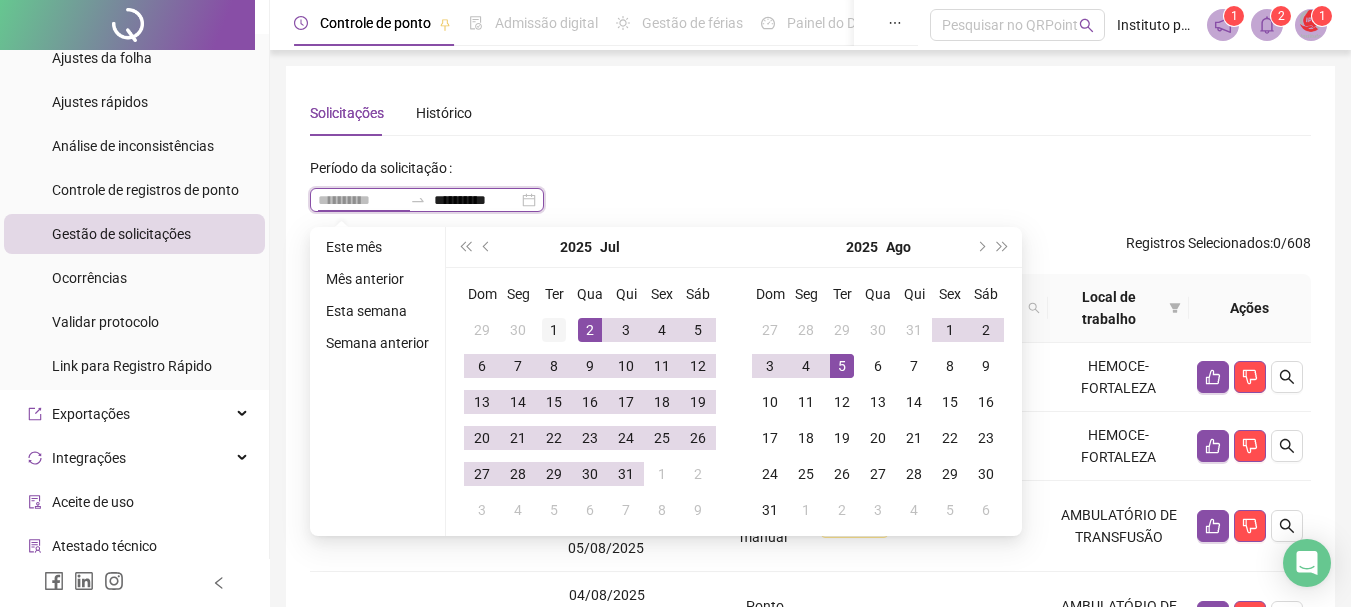 type on "**********" 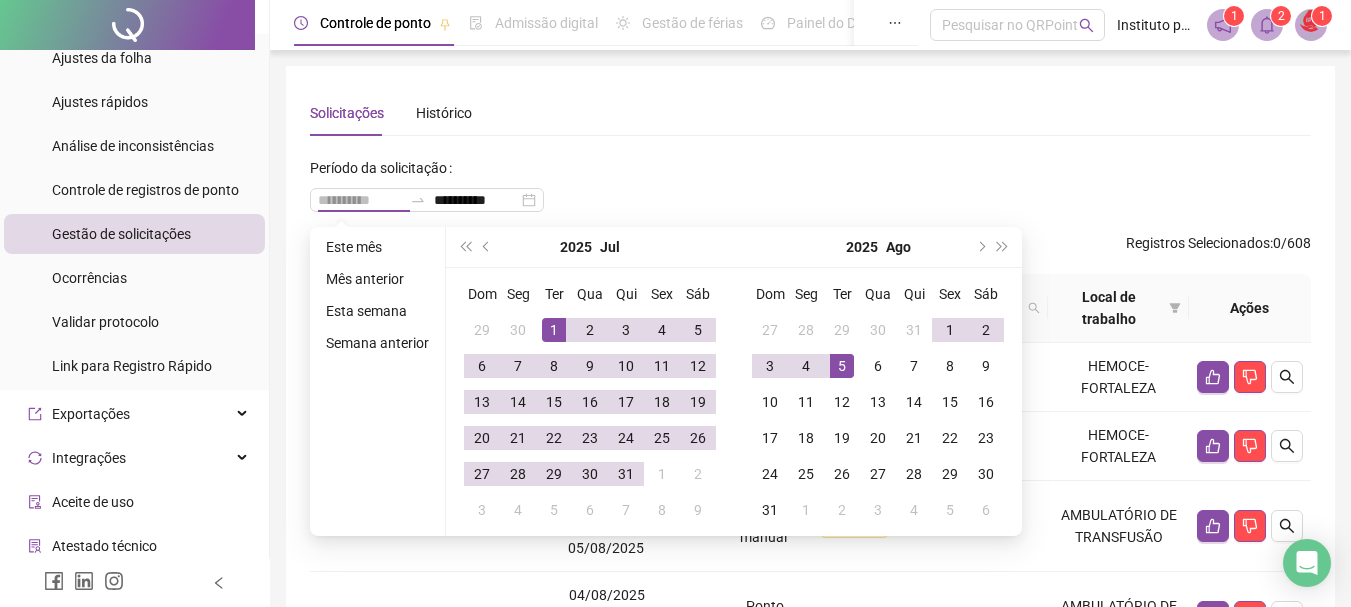 click on "1" at bounding box center (554, 330) 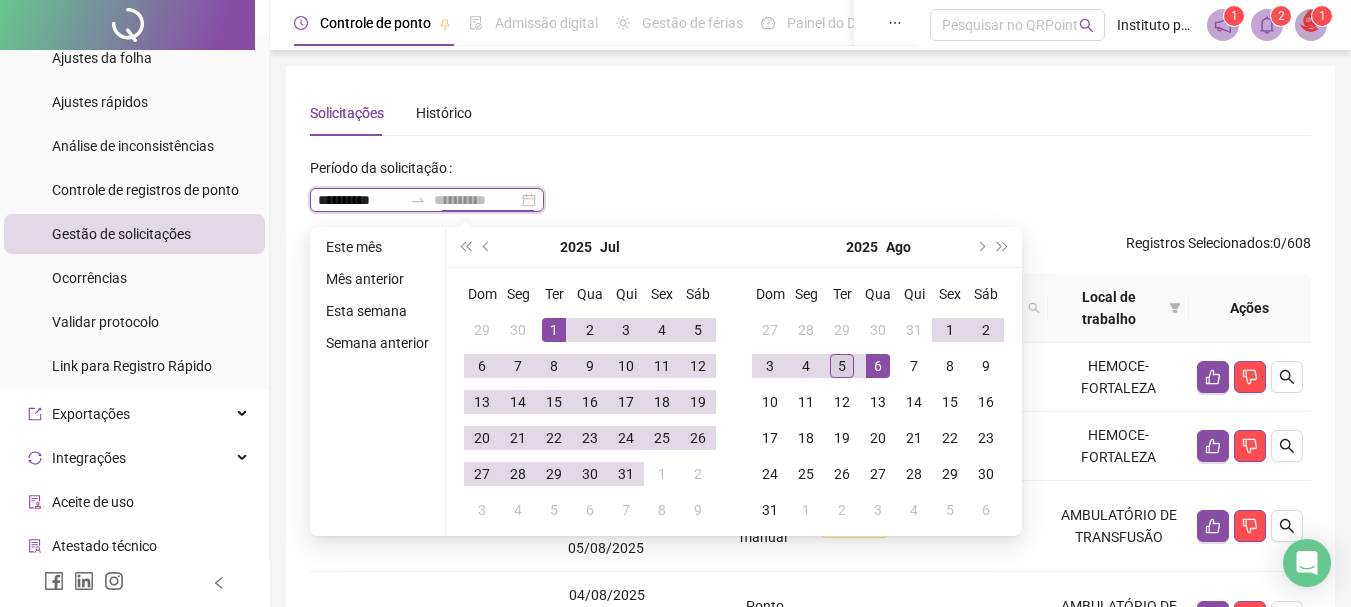 type on "**********" 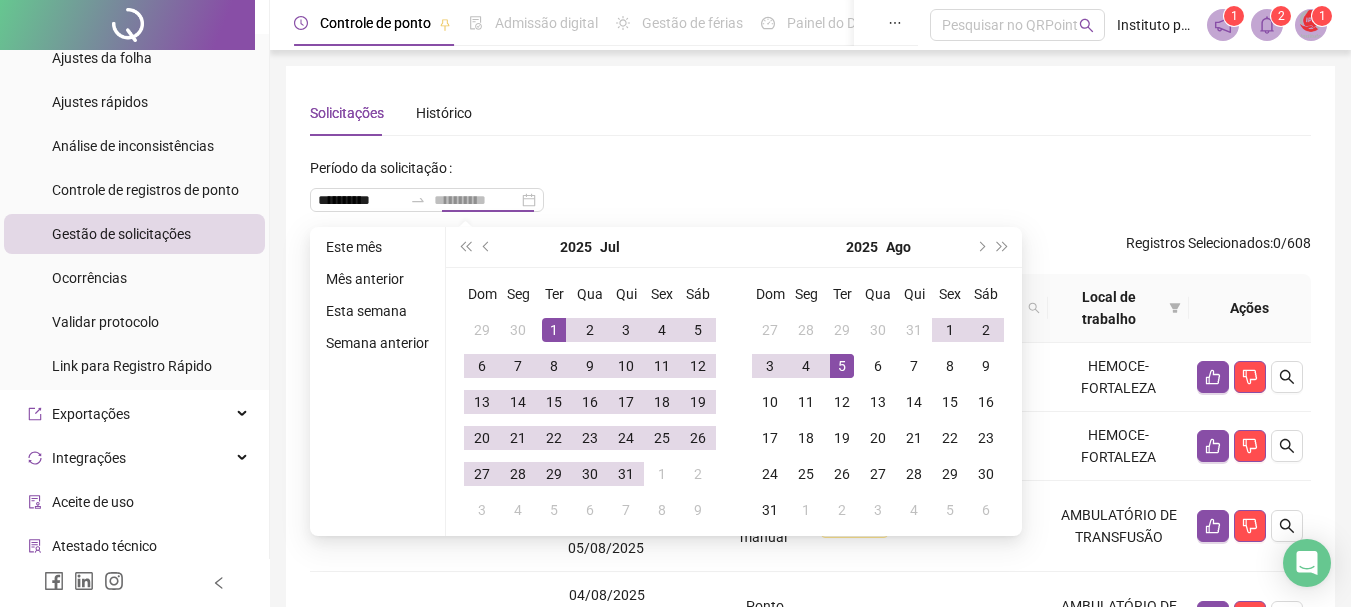 click on "5" at bounding box center (842, 366) 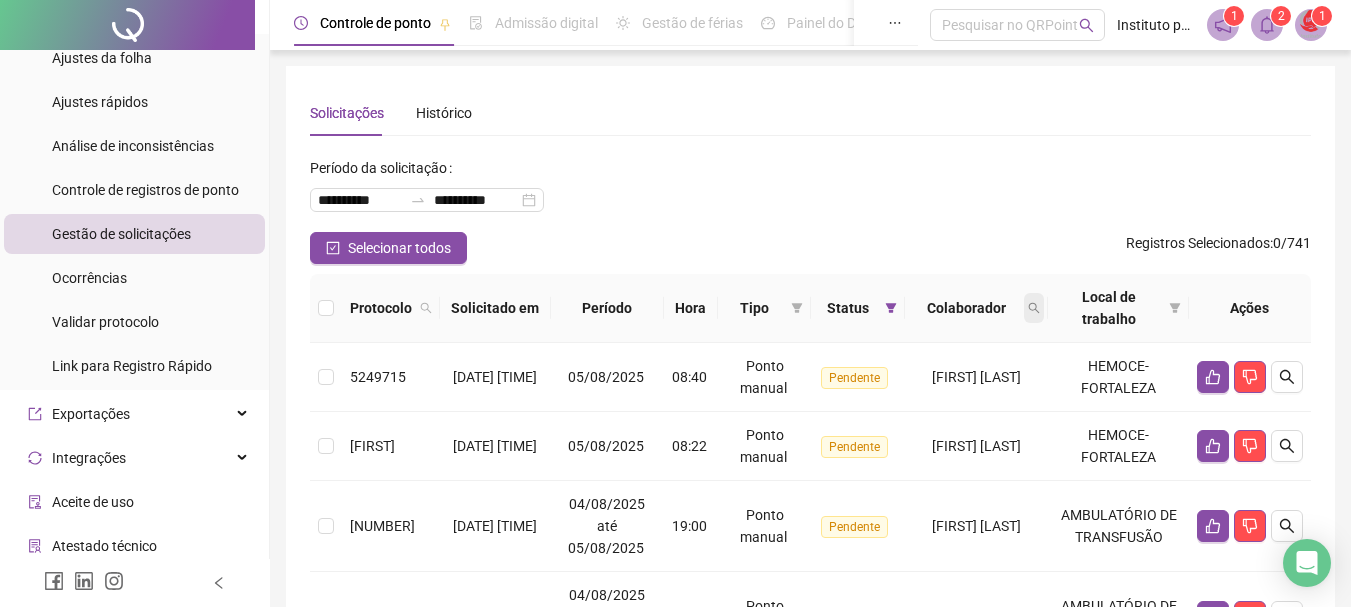 click 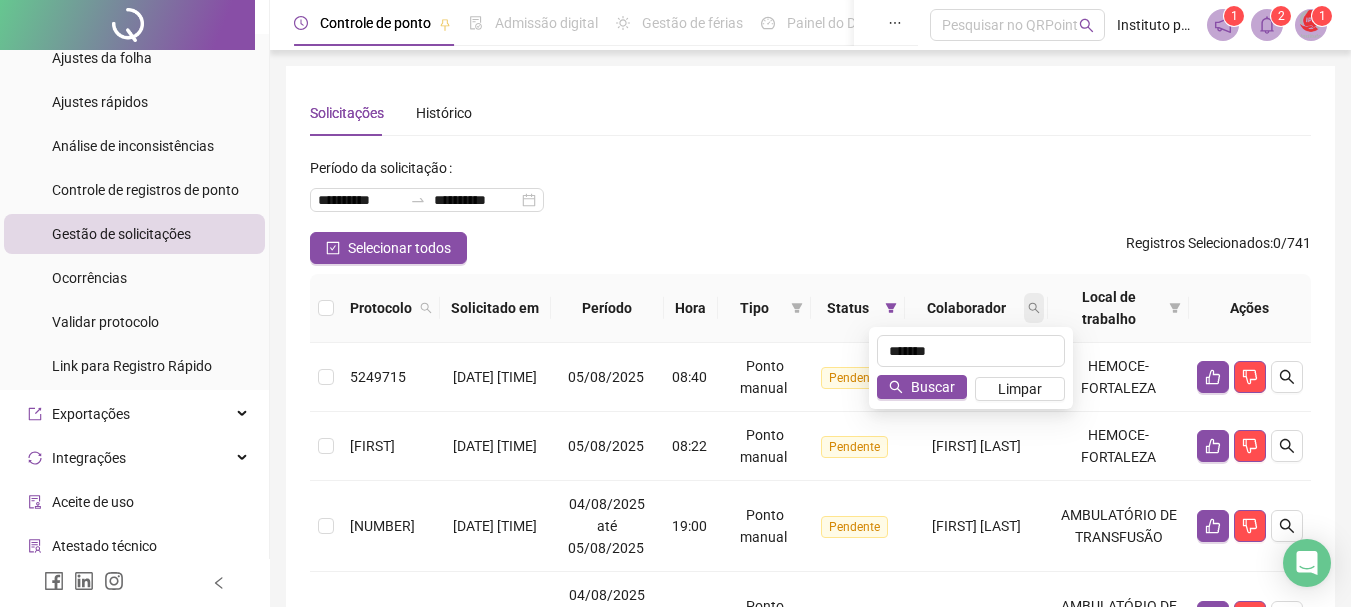type on "*******" 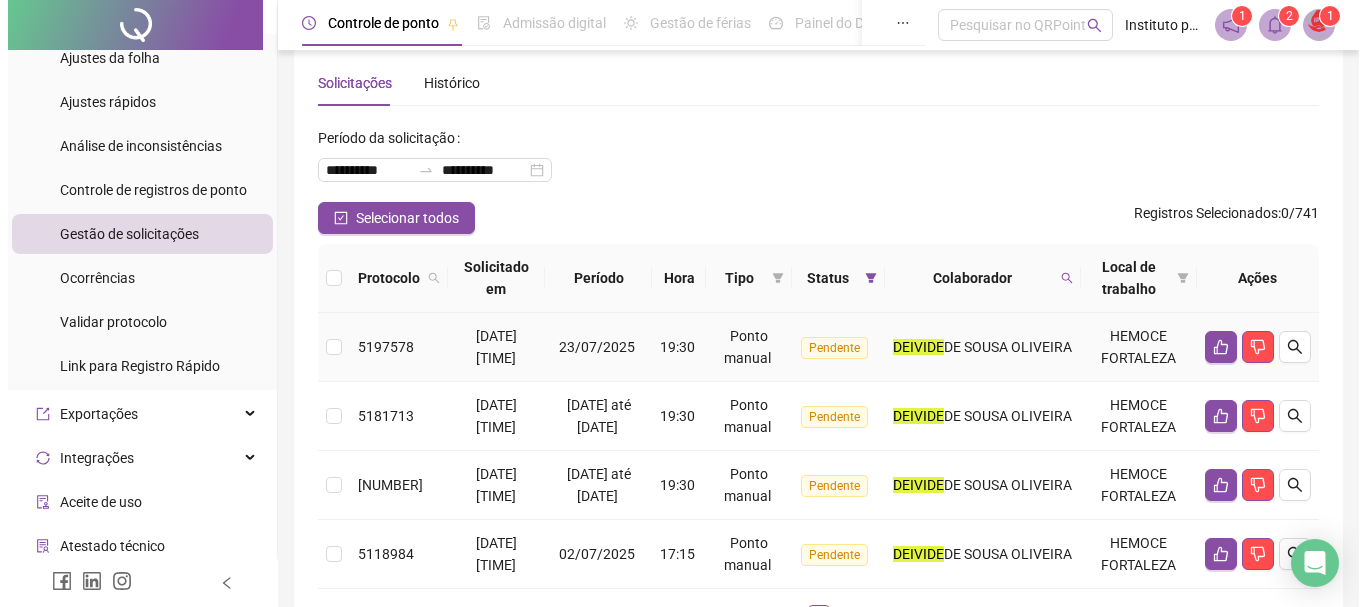 scroll, scrollTop: 22, scrollLeft: 0, axis: vertical 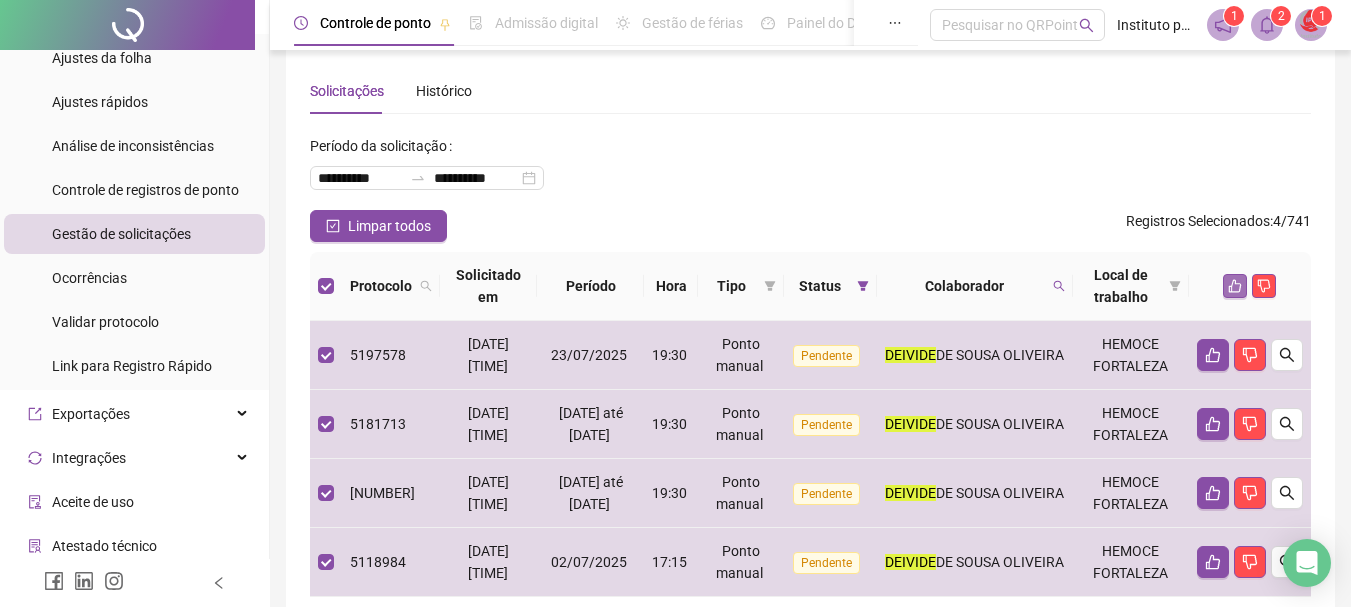 click 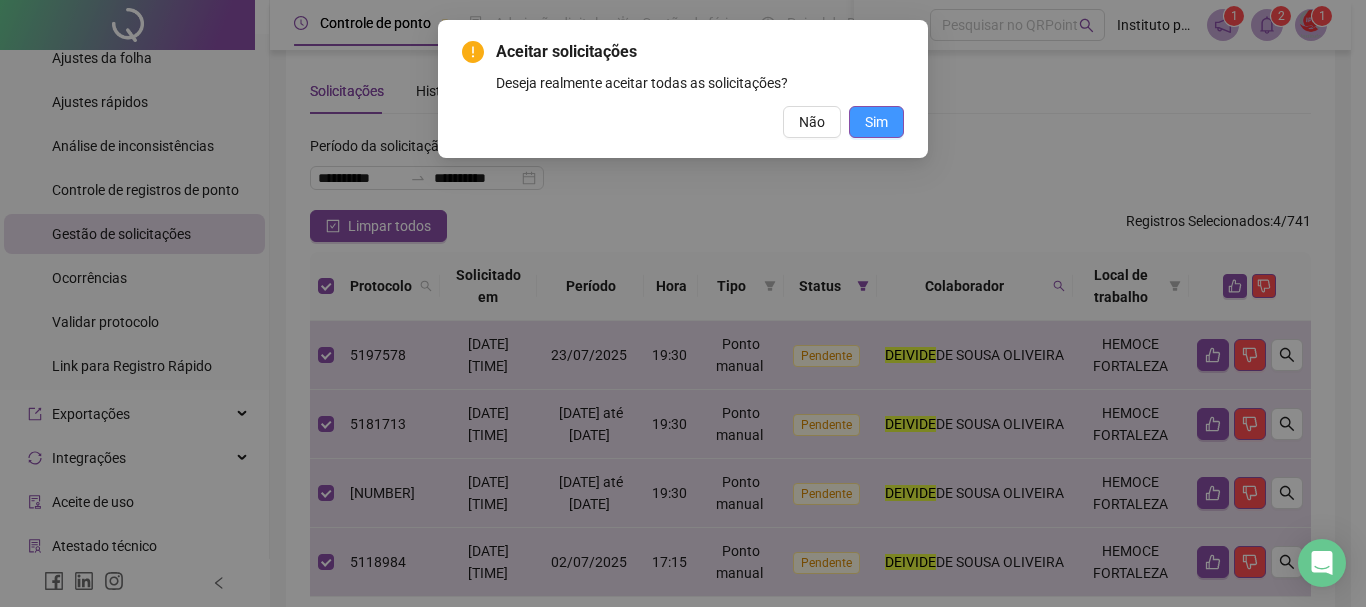 click on "Sim" at bounding box center (876, 122) 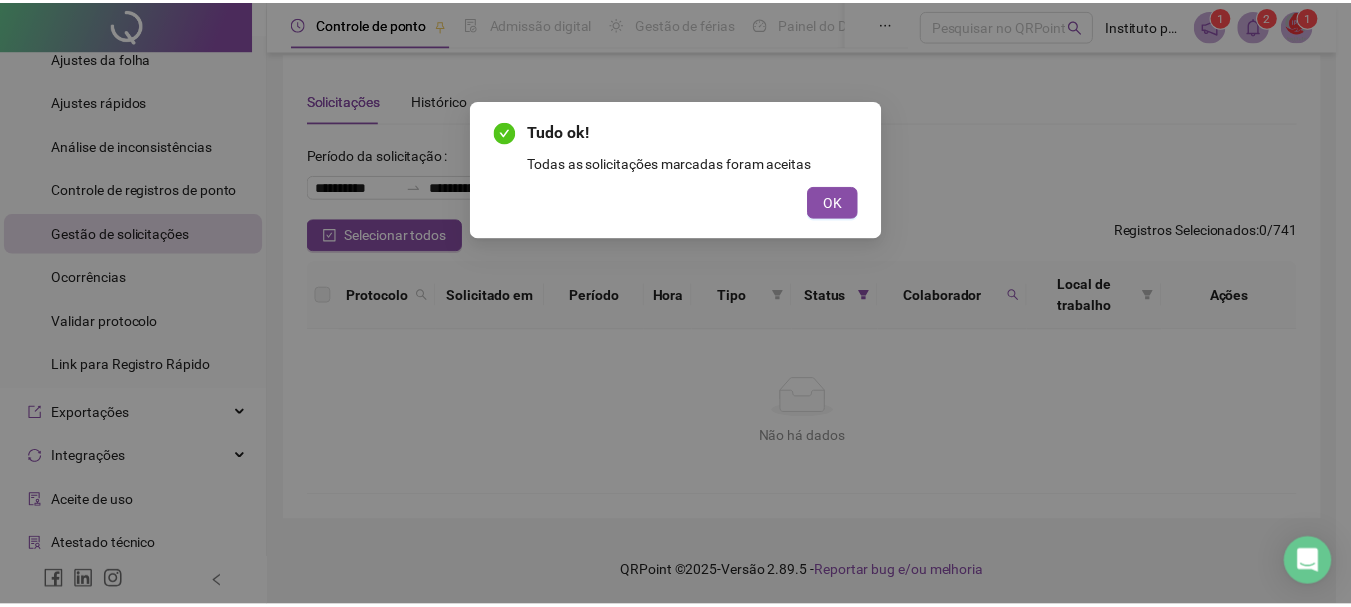 scroll, scrollTop: 13, scrollLeft: 0, axis: vertical 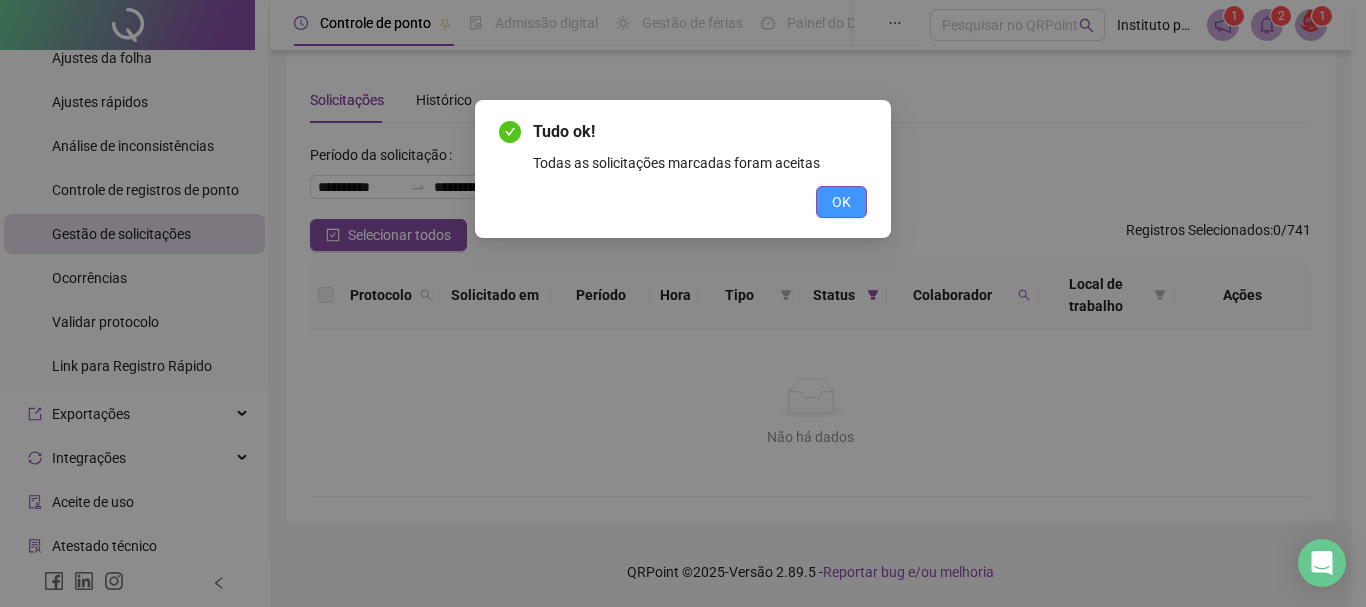 click on "OK" at bounding box center (841, 202) 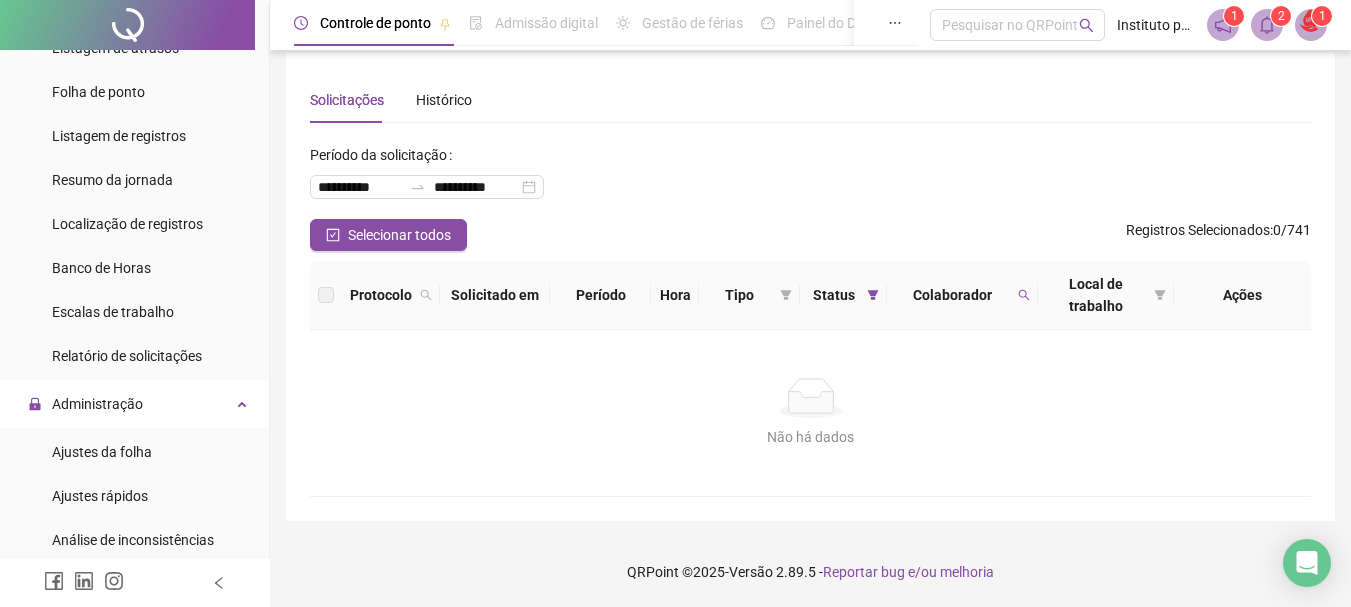 scroll, scrollTop: 200, scrollLeft: 0, axis: vertical 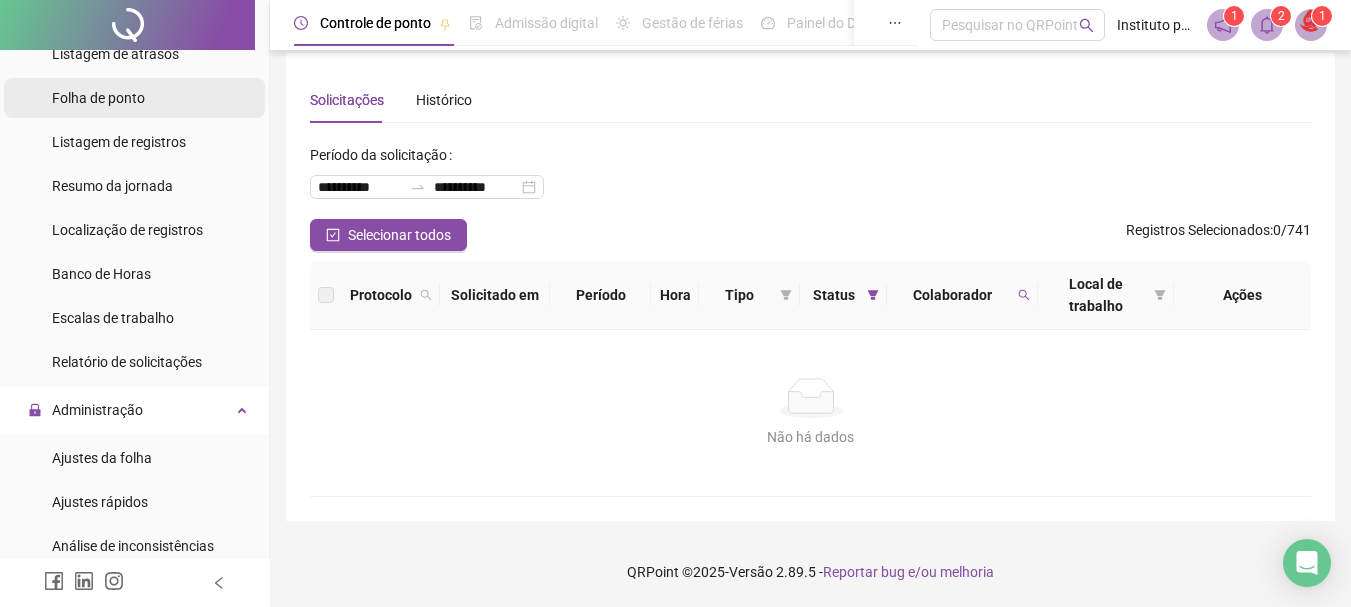 click on "Folha de ponto" at bounding box center (98, 98) 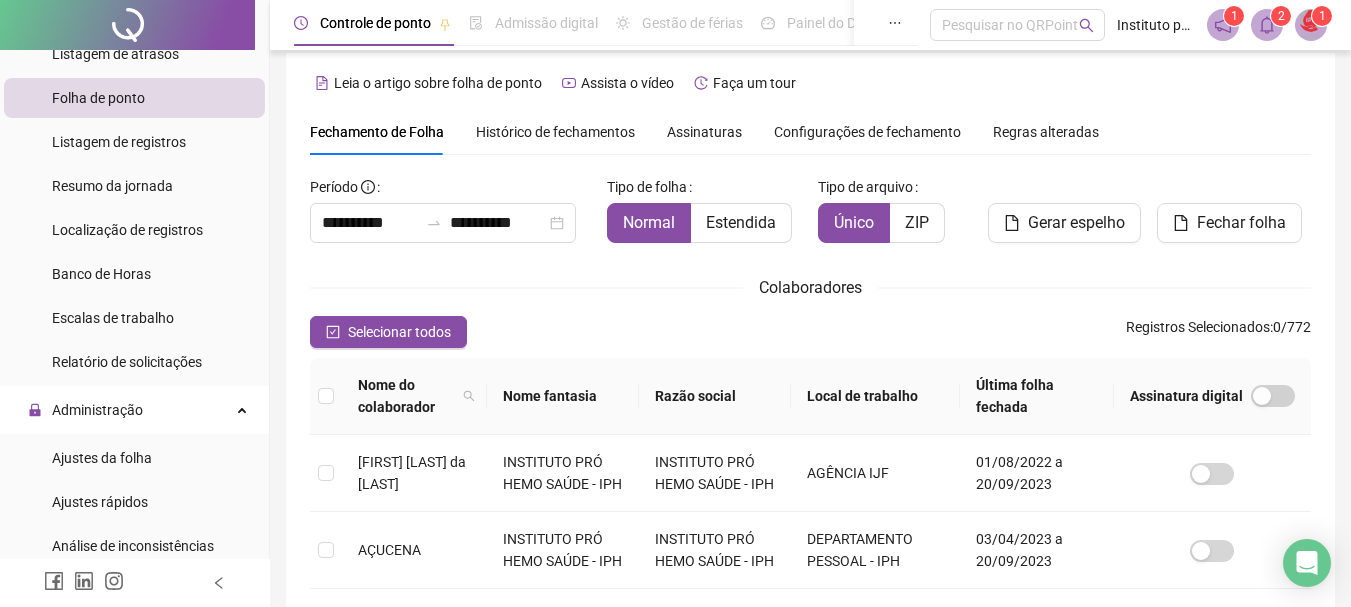 scroll, scrollTop: 106, scrollLeft: 0, axis: vertical 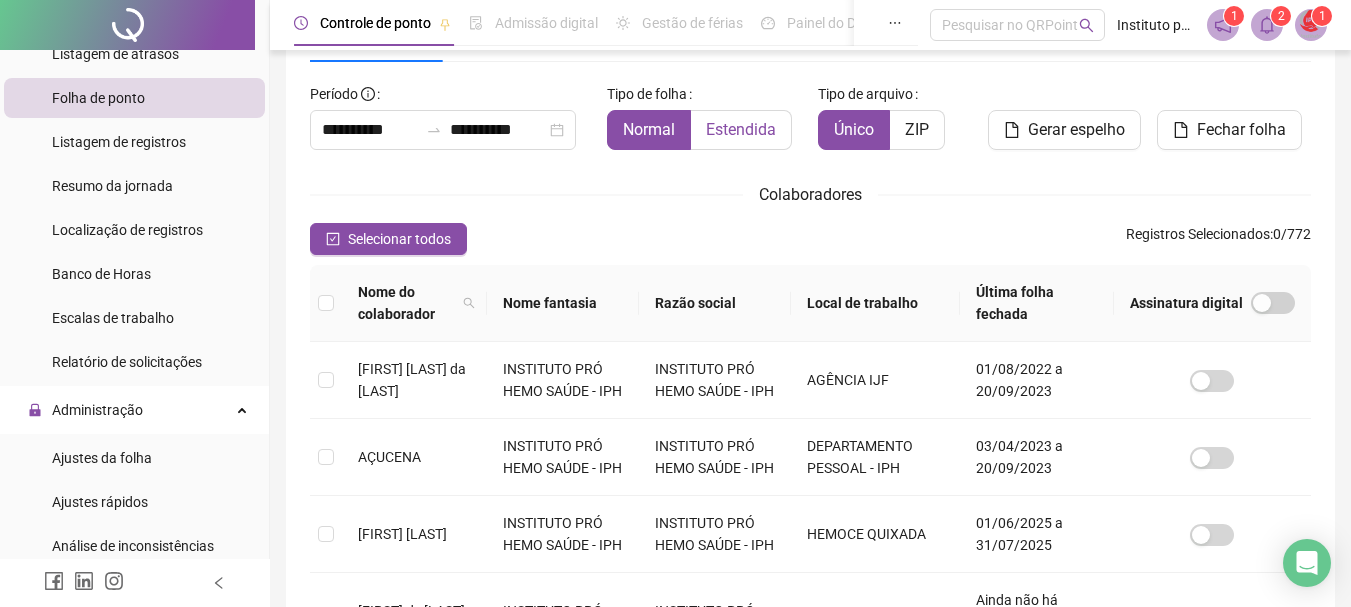 click on "Estendida" at bounding box center (741, 130) 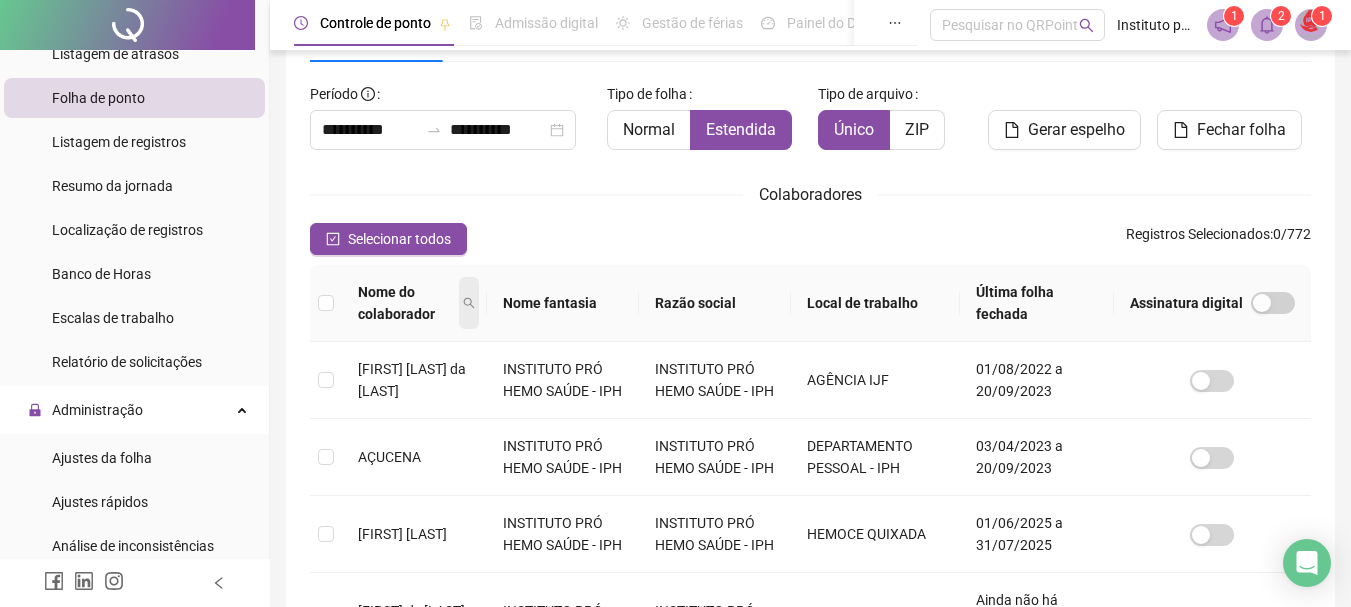 click 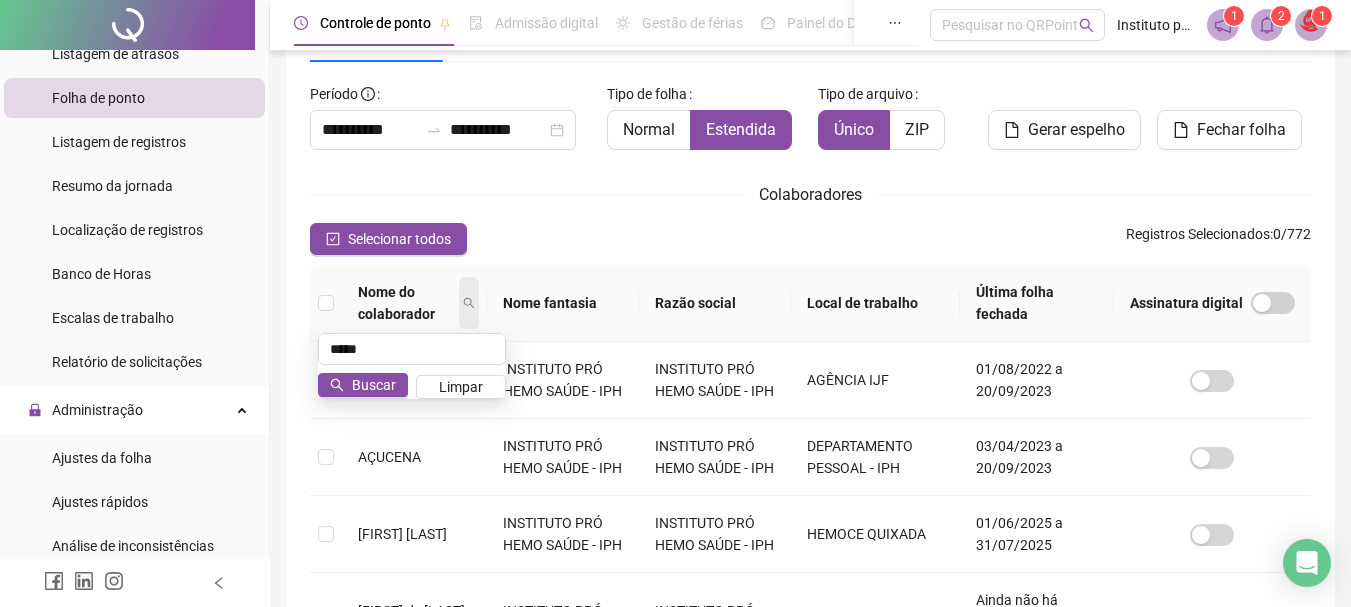 type on "*****" 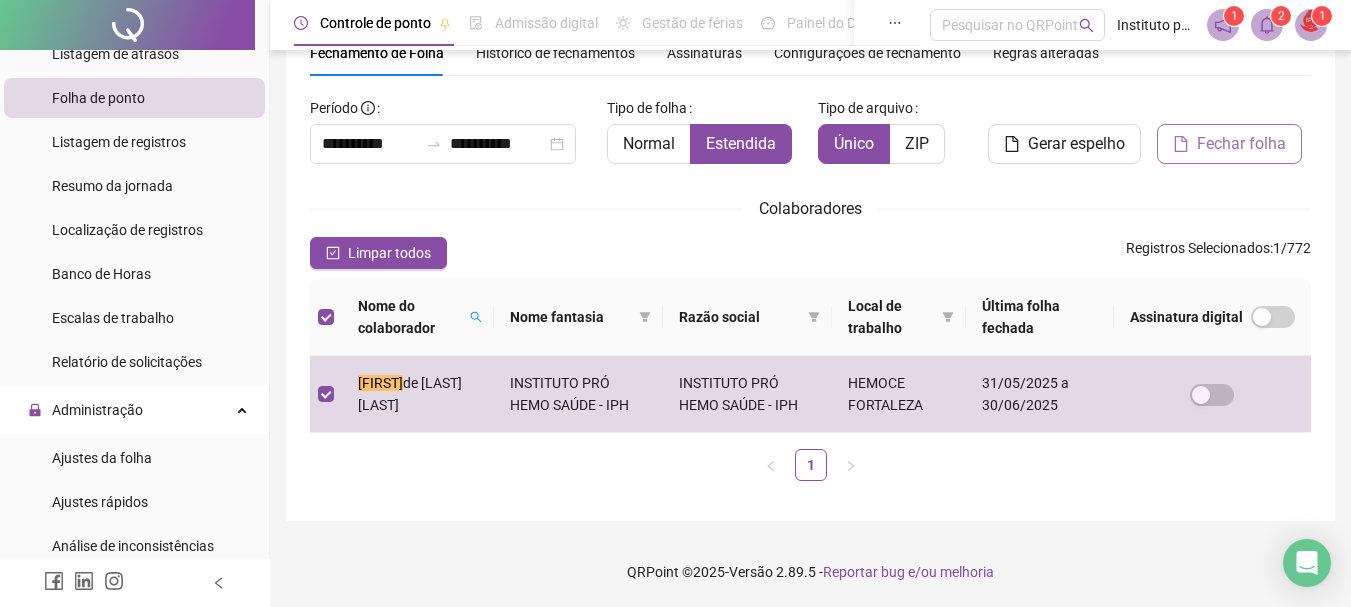 click on "Fechar folha" at bounding box center [1241, 144] 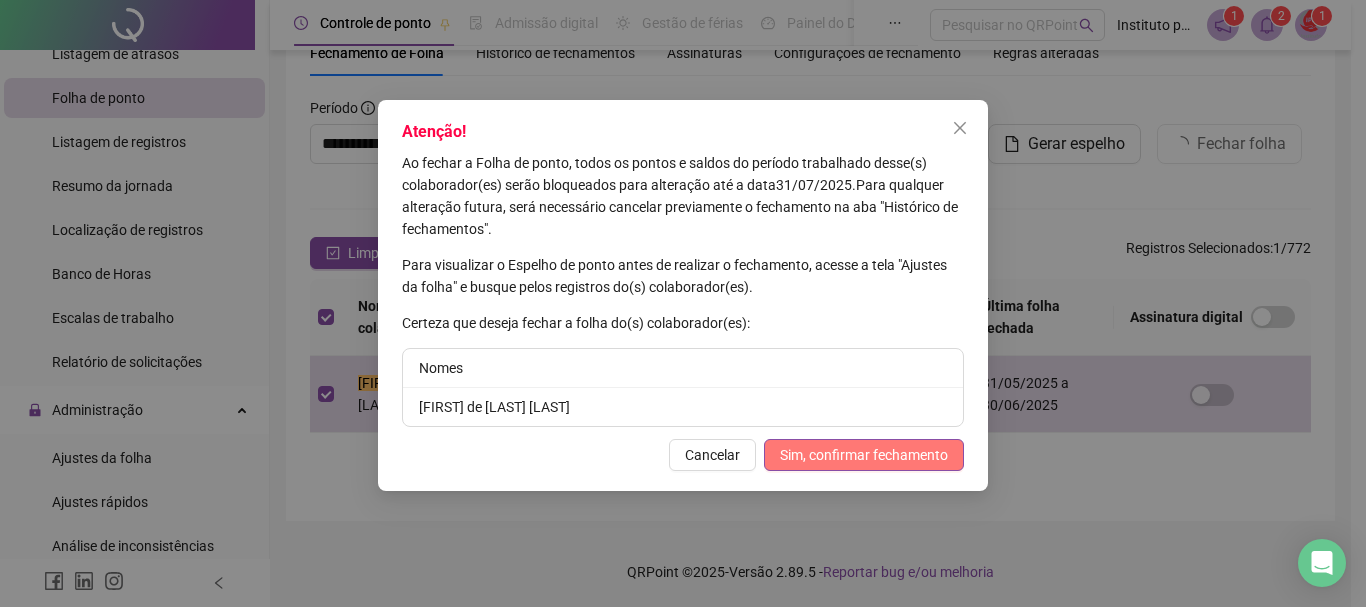 click on "Sim, confirmar fechamento" at bounding box center [864, 455] 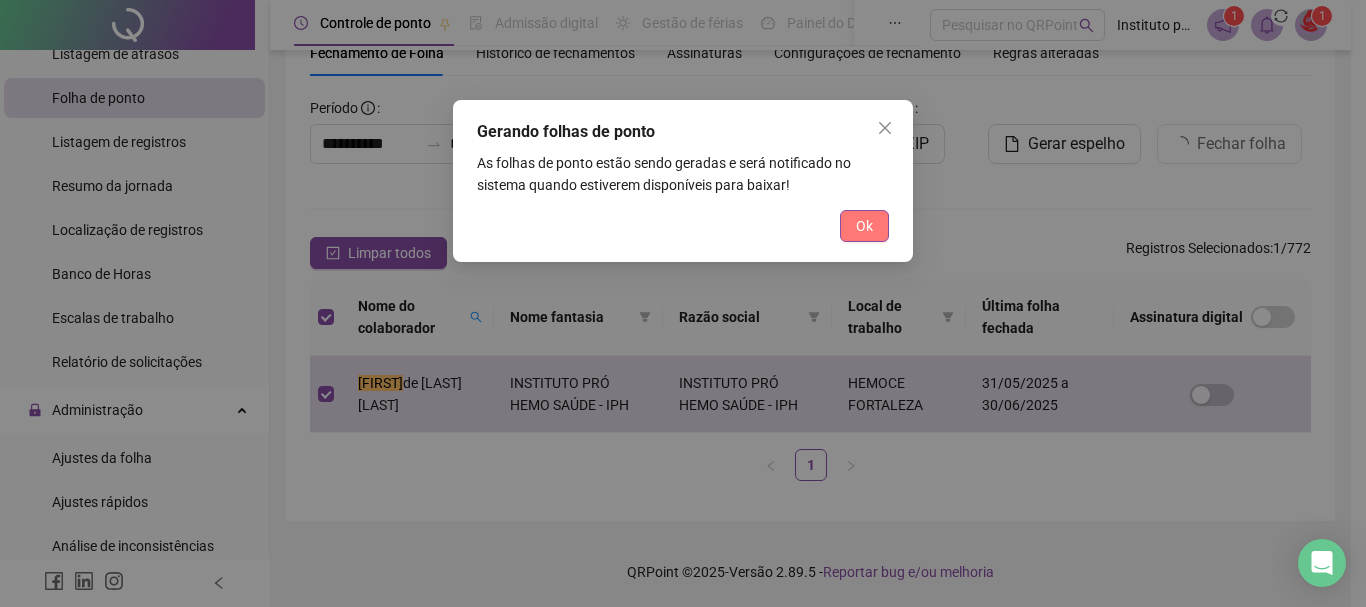 click on "Ok" at bounding box center [864, 226] 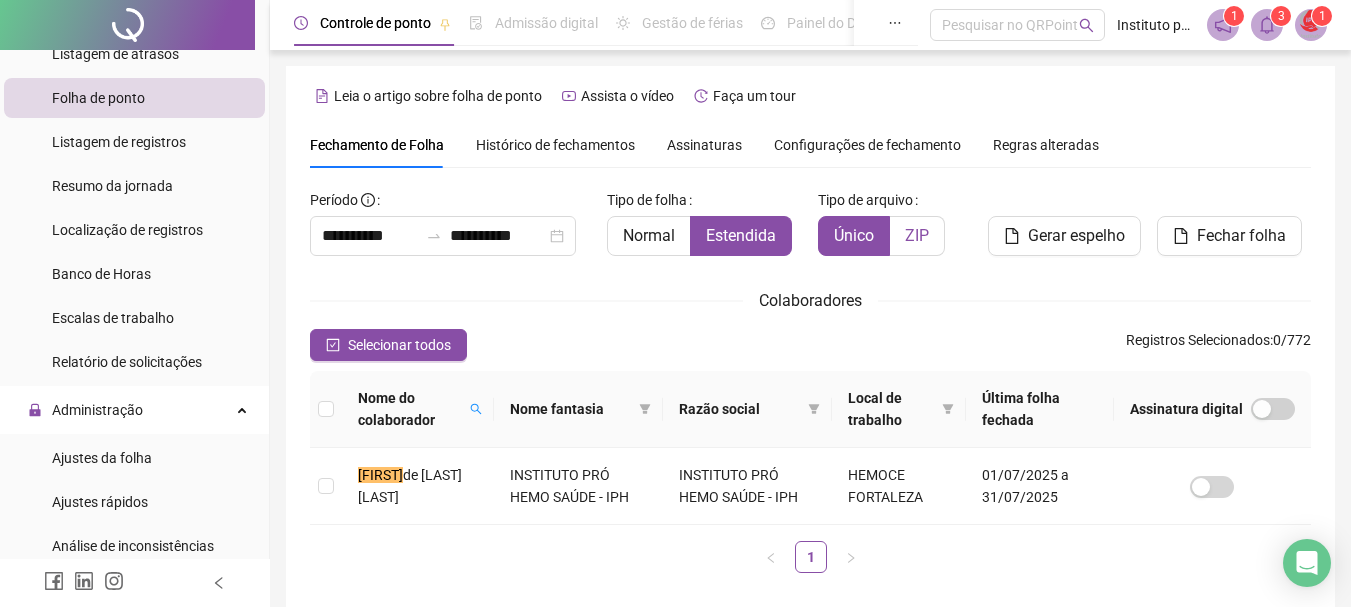 scroll, scrollTop: 92, scrollLeft: 0, axis: vertical 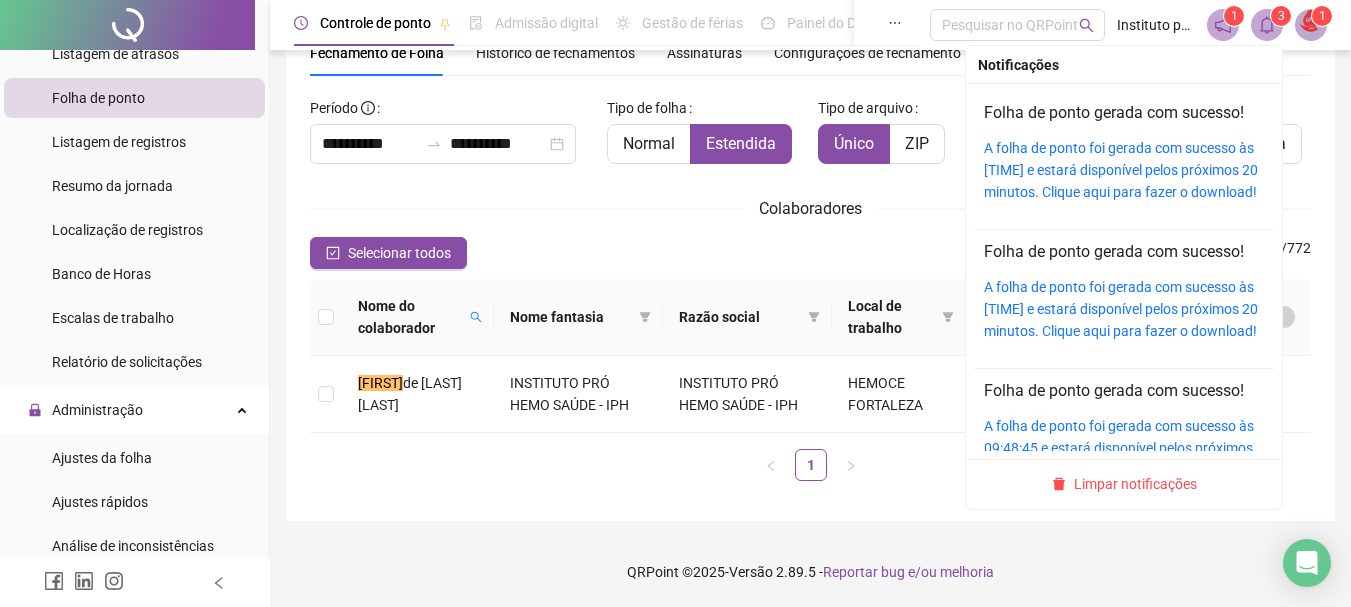 click on "A folha de ponto foi gerada com sucesso às [TIME] e estará disponível pelos próximos 20 minutos.
Clique aqui para fazer o download!" at bounding box center (1124, 170) 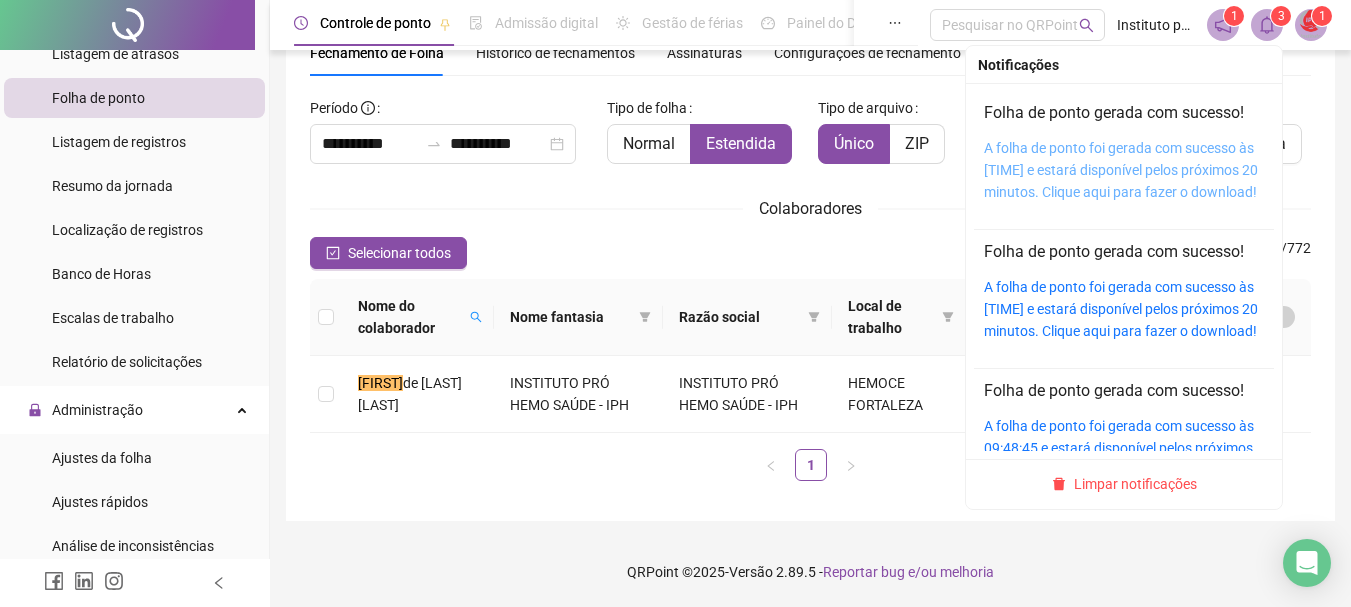 click on "A folha de ponto foi gerada com sucesso às [TIME] e estará disponível pelos próximos 20 minutos.
Clique aqui para fazer o download!" at bounding box center [1121, 170] 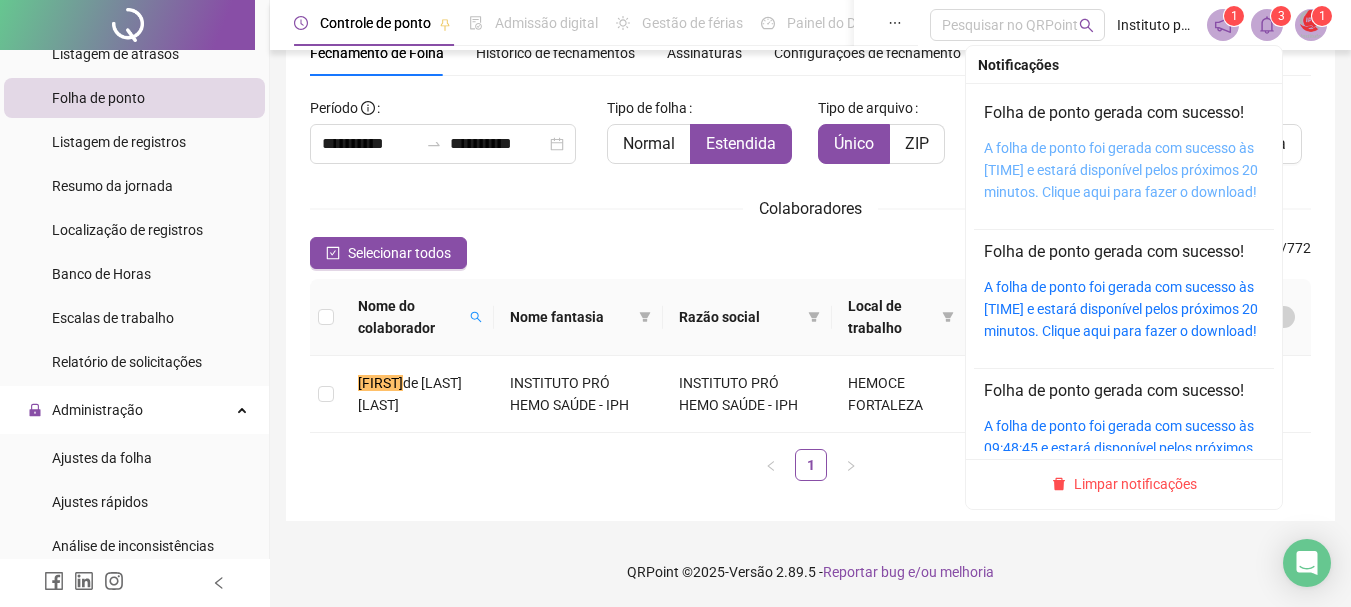 click on "A folha de ponto foi gerada com sucesso às [TIME] e estará disponível pelos próximos 20 minutos.
Clique aqui para fazer o download!" at bounding box center [1121, 170] 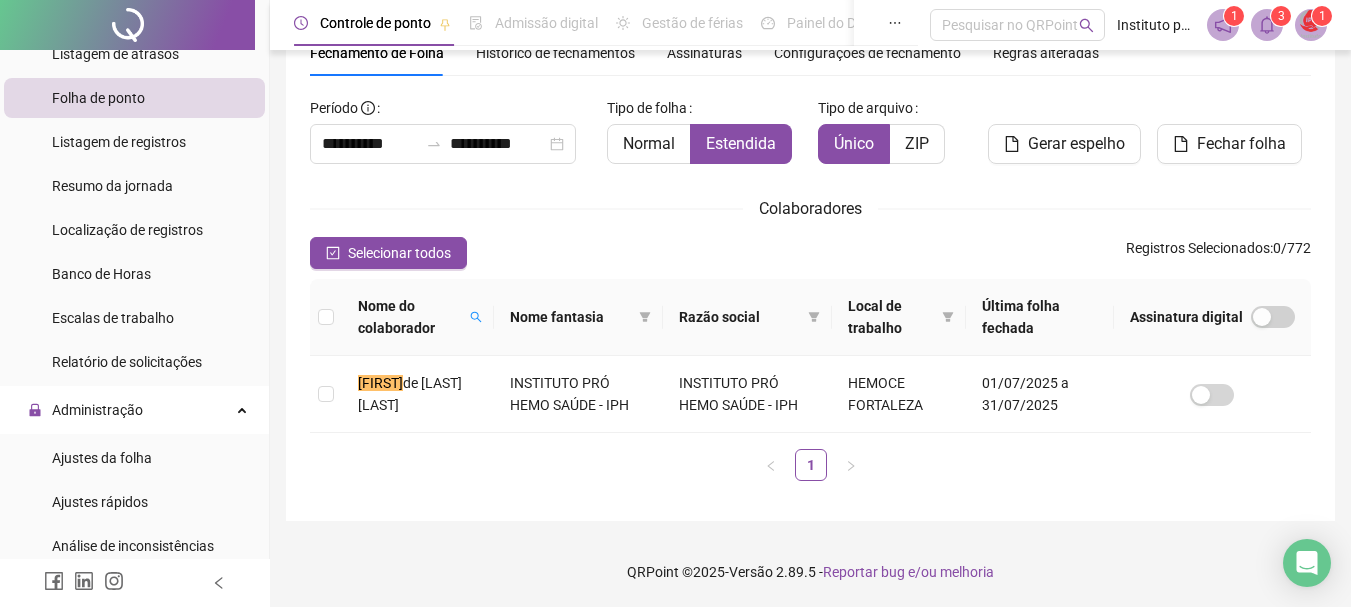 click on "Selecionar todos Registros Selecionados :  0 / 772" at bounding box center (810, 253) 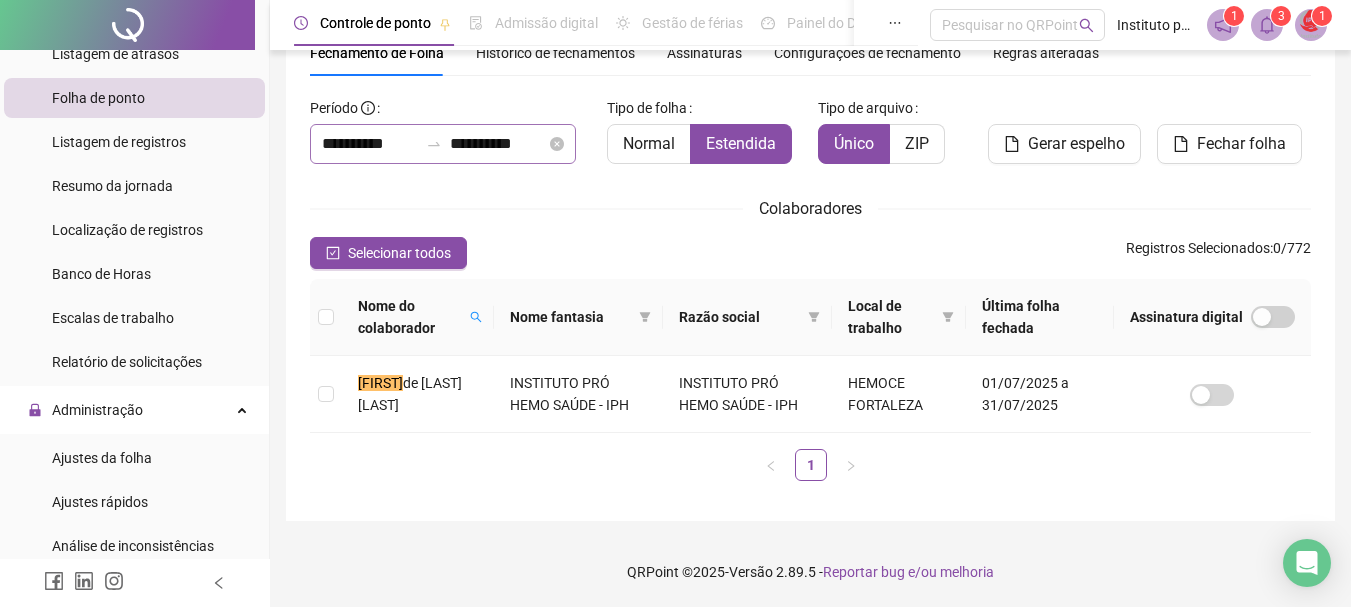 scroll, scrollTop: 0, scrollLeft: 0, axis: both 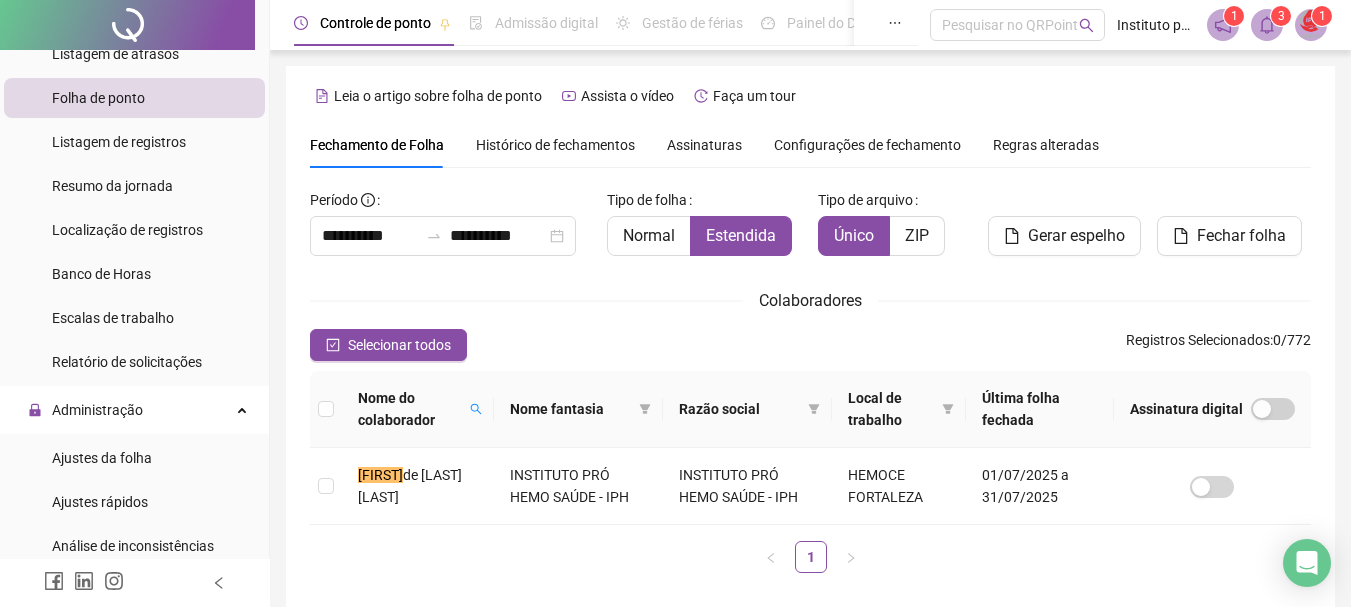 click on "Histórico de fechamentos" at bounding box center (555, 145) 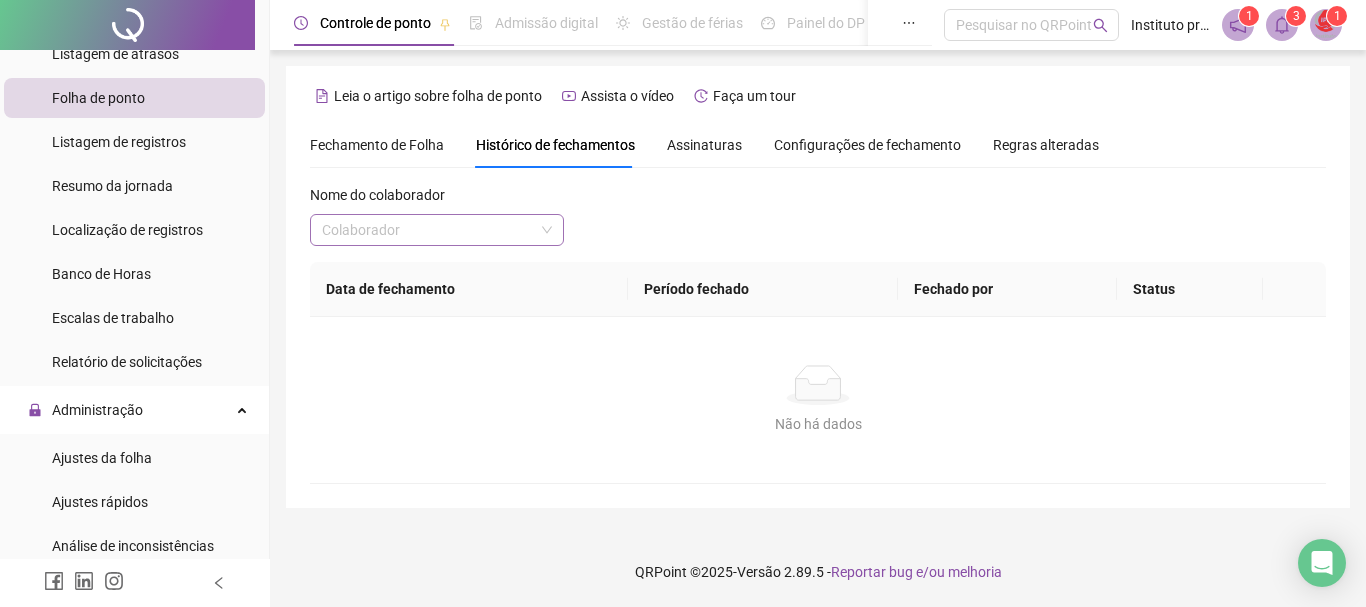click at bounding box center [428, 230] 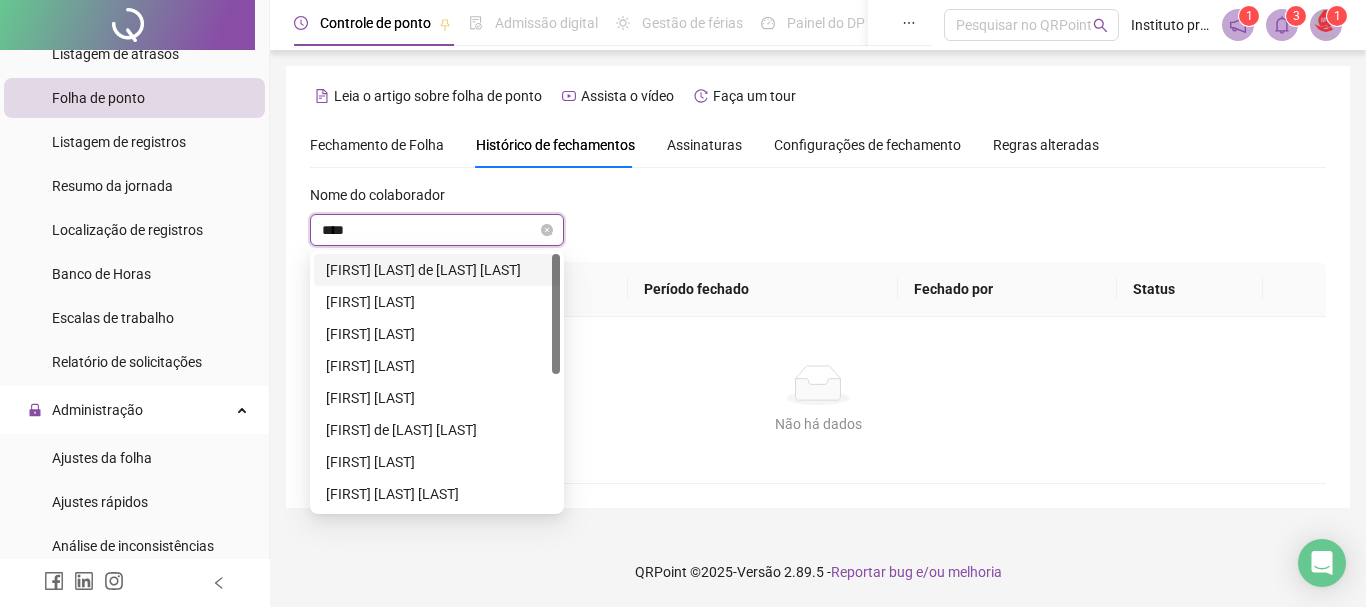 type on "*****" 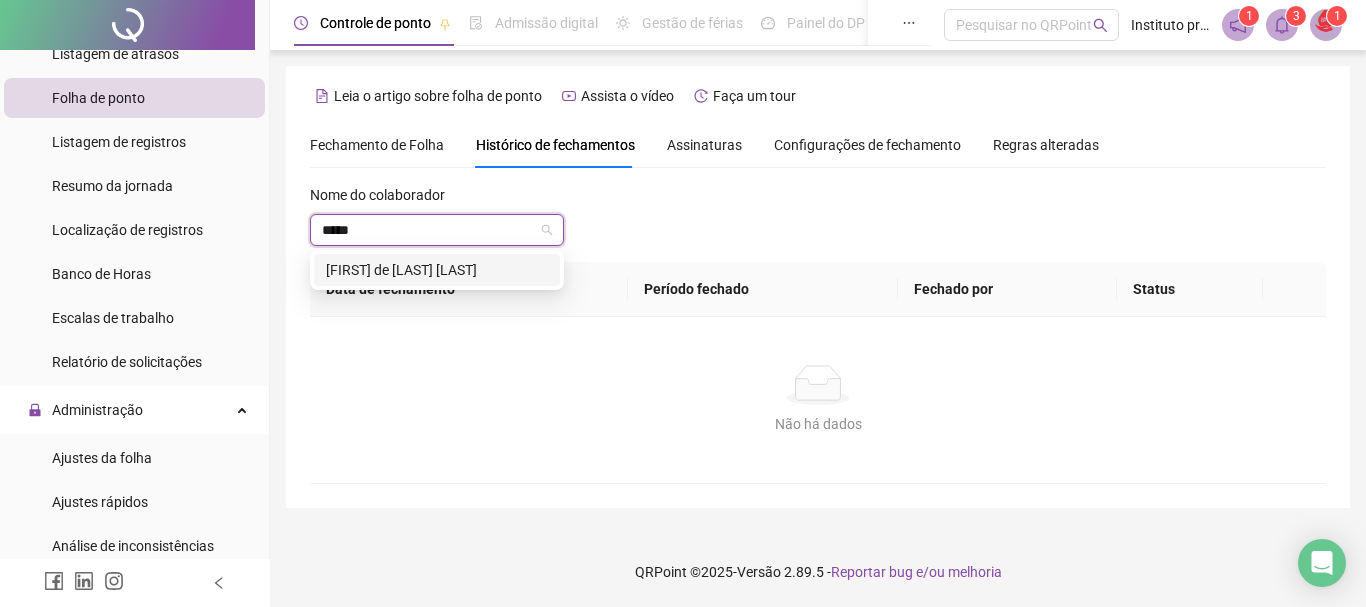click on "[FIRST] de [LAST] [LAST]" at bounding box center [437, 270] 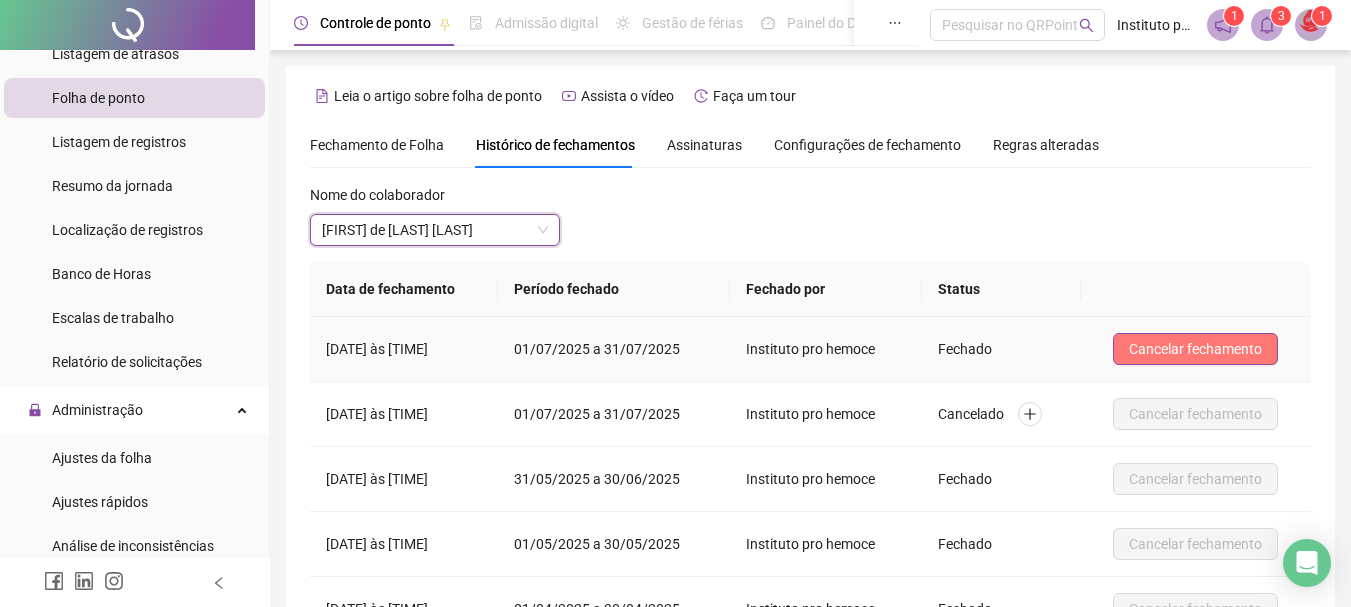 click on "Cancelar fechamento" at bounding box center (1195, 349) 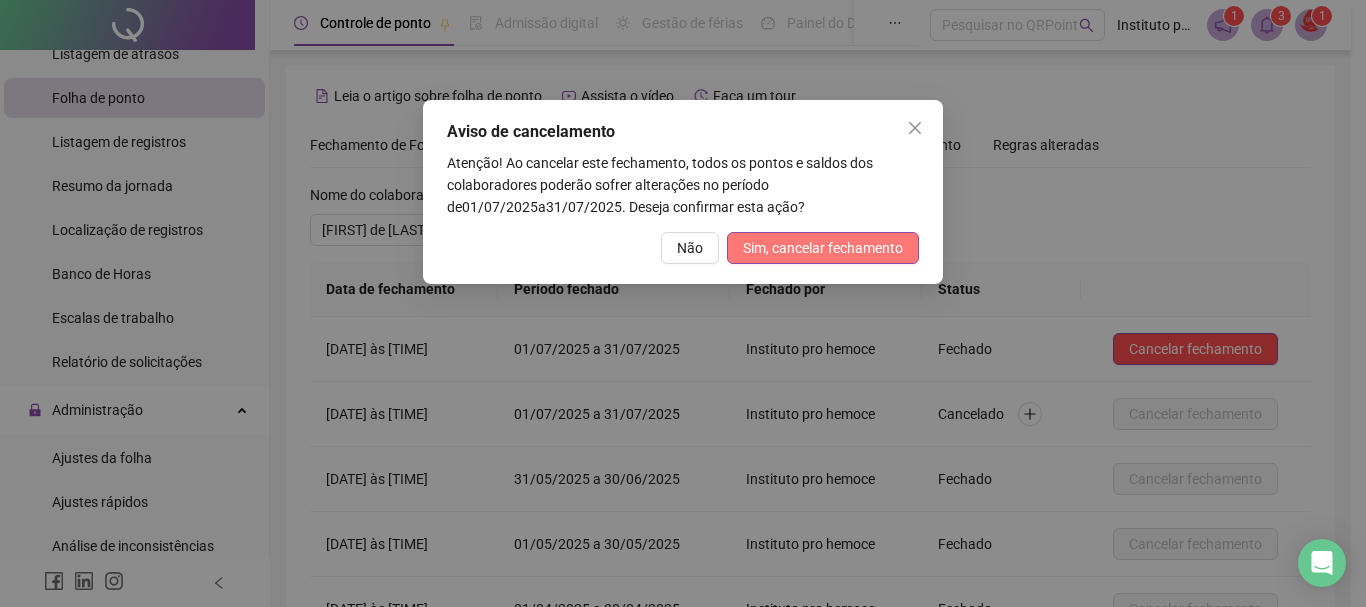 click on "Sim, cancelar fechamento" at bounding box center [823, 248] 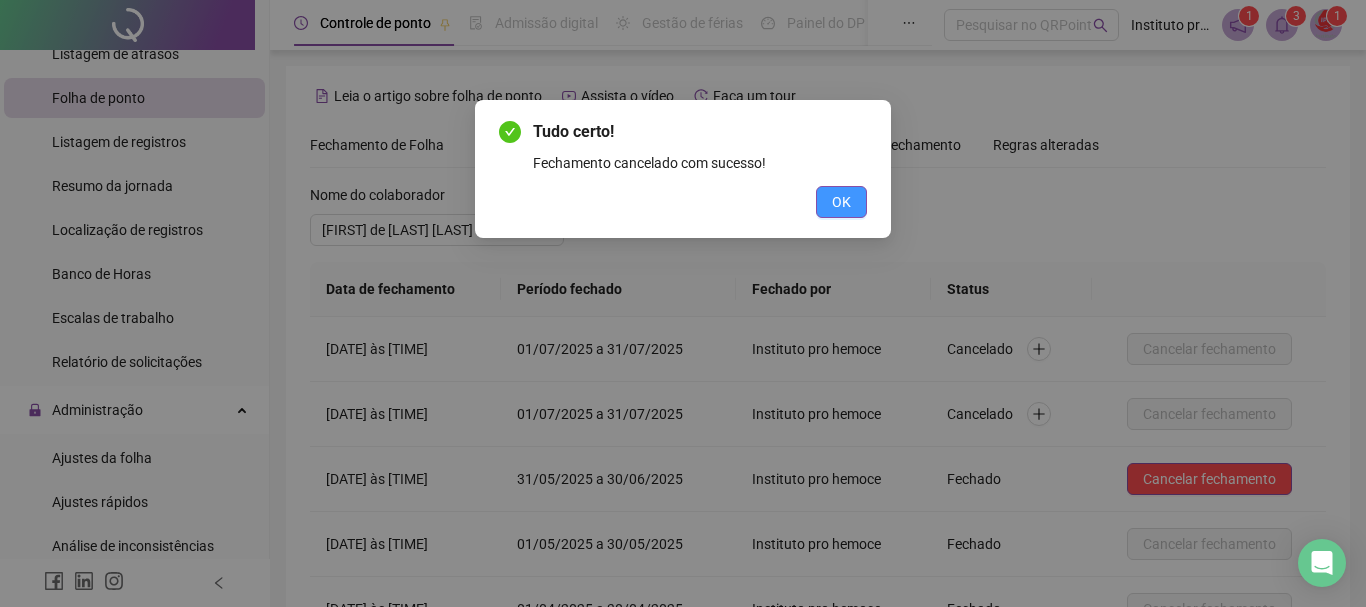 click on "OK" at bounding box center (841, 202) 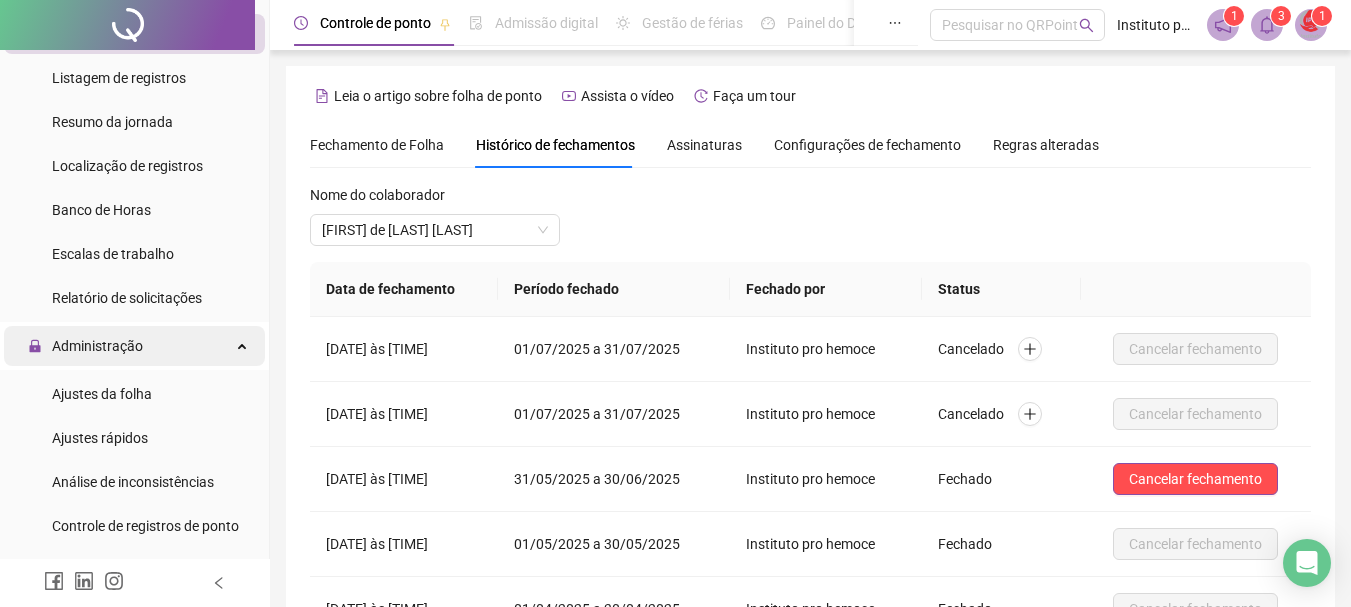 scroll, scrollTop: 300, scrollLeft: 0, axis: vertical 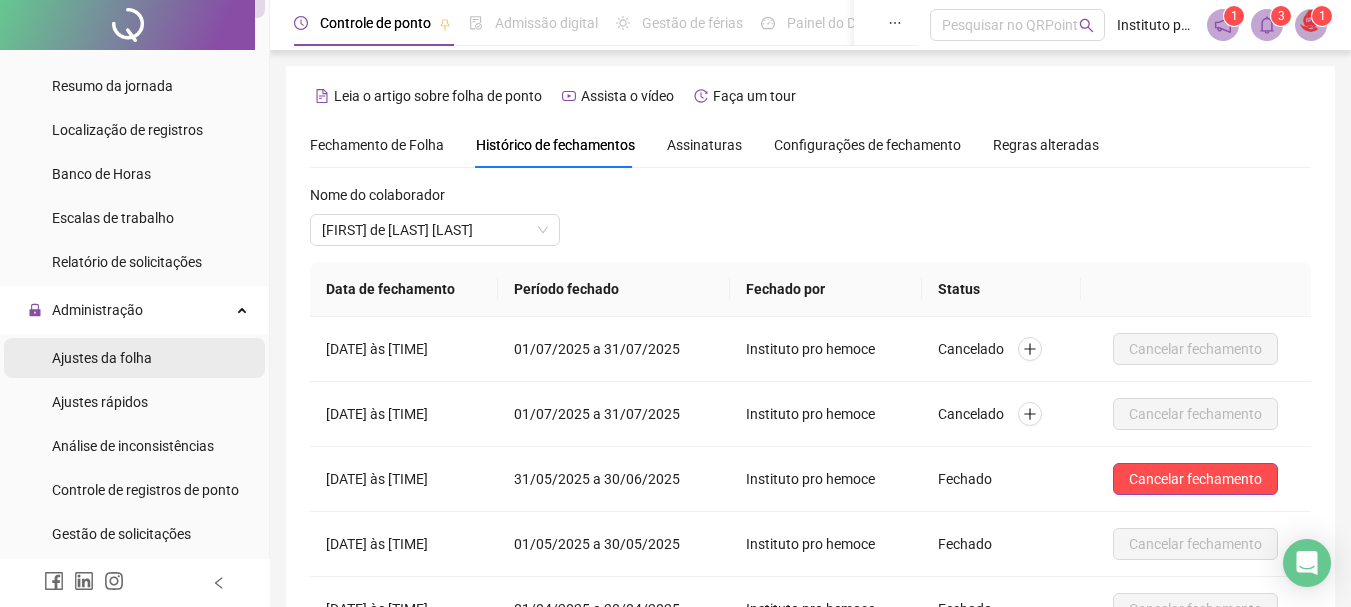 click on "Ajustes da folha" at bounding box center (102, 358) 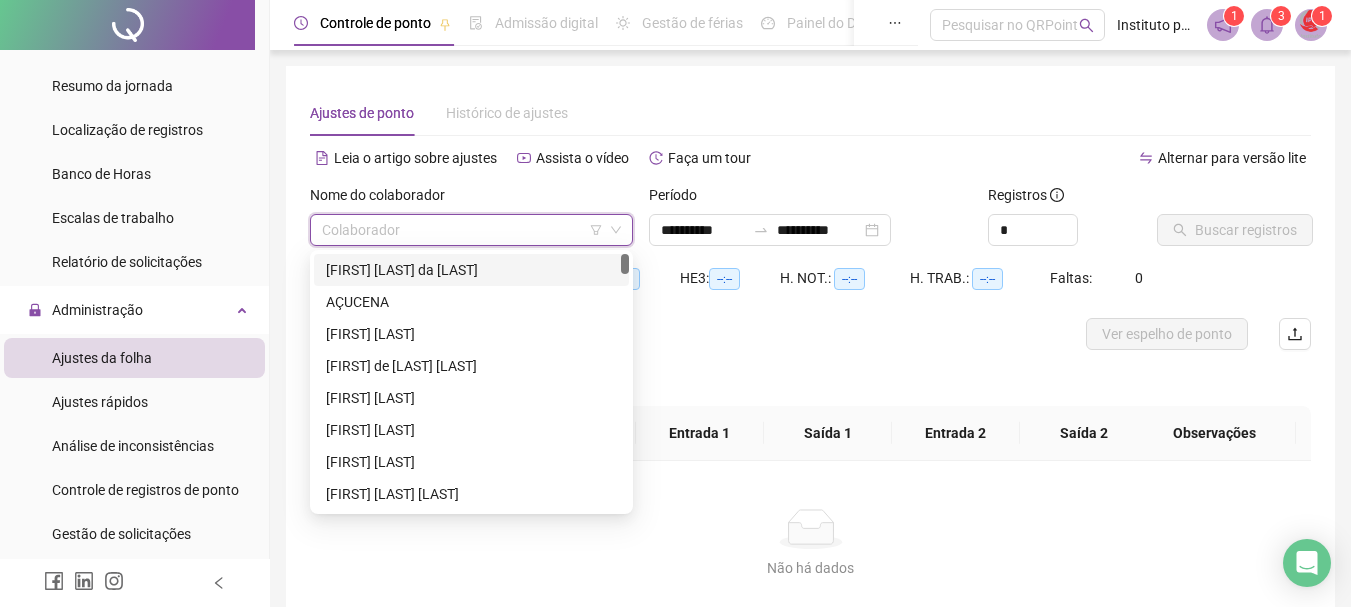 click at bounding box center (462, 230) 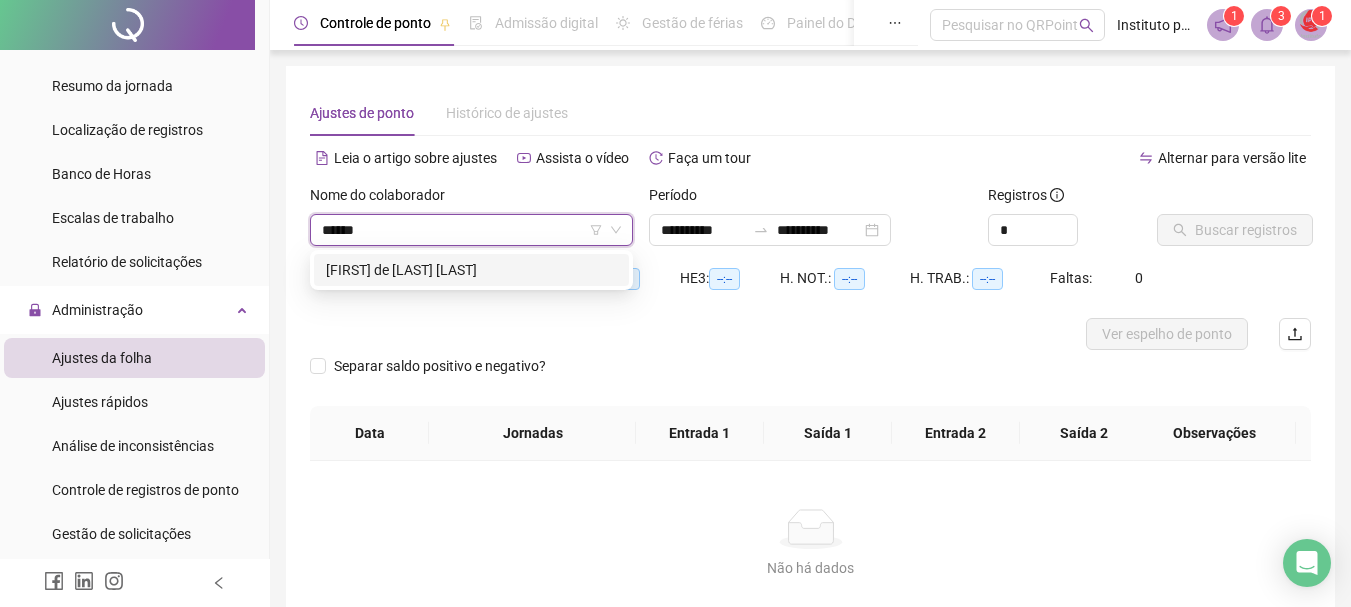 type on "*******" 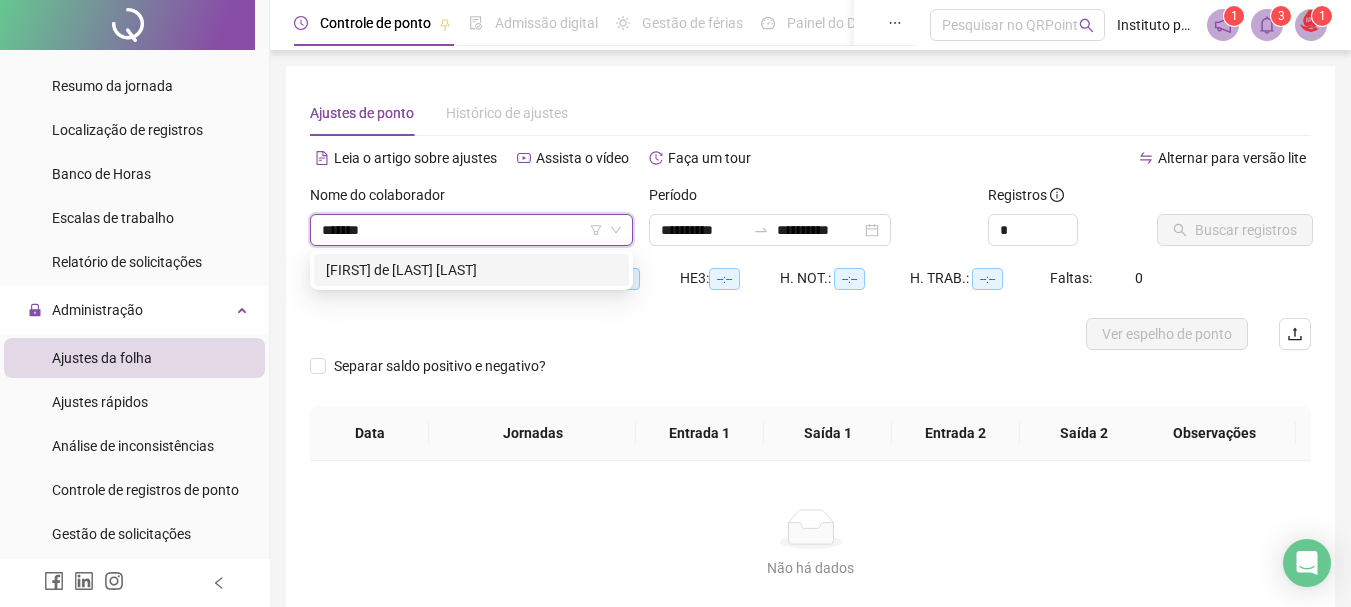 click on "[FIRST] de [LAST] [LAST]" at bounding box center [471, 270] 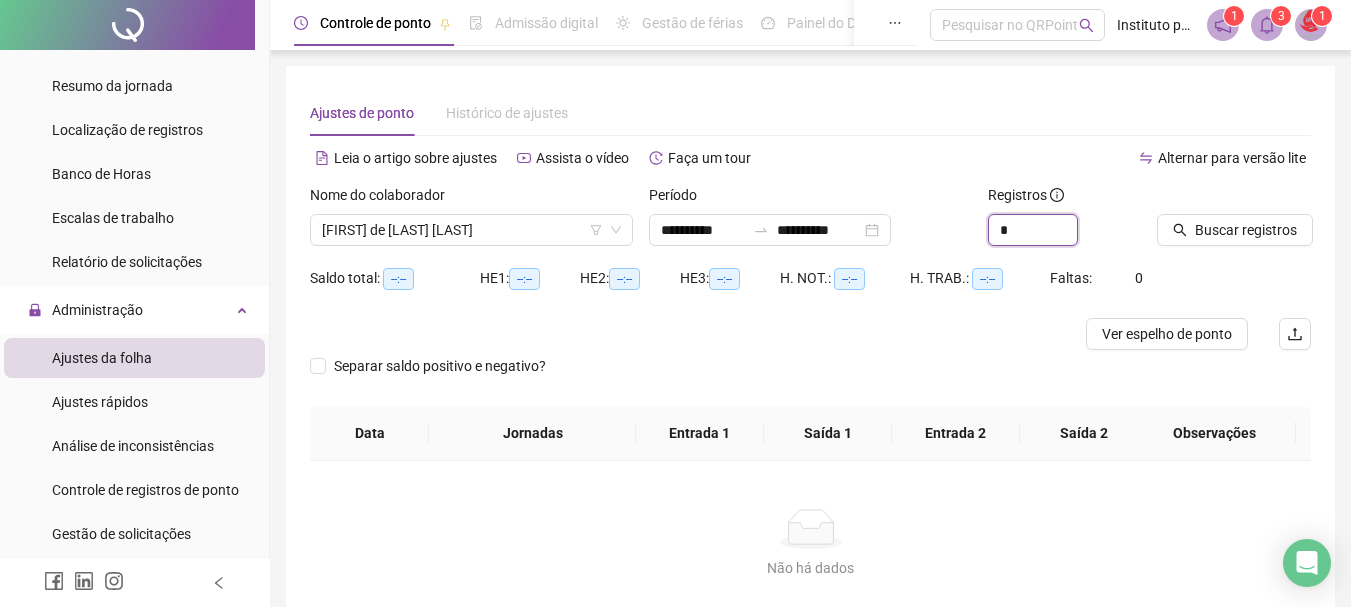 drag, startPoint x: 1018, startPoint y: 236, endPoint x: 896, endPoint y: 210, distance: 124.73973 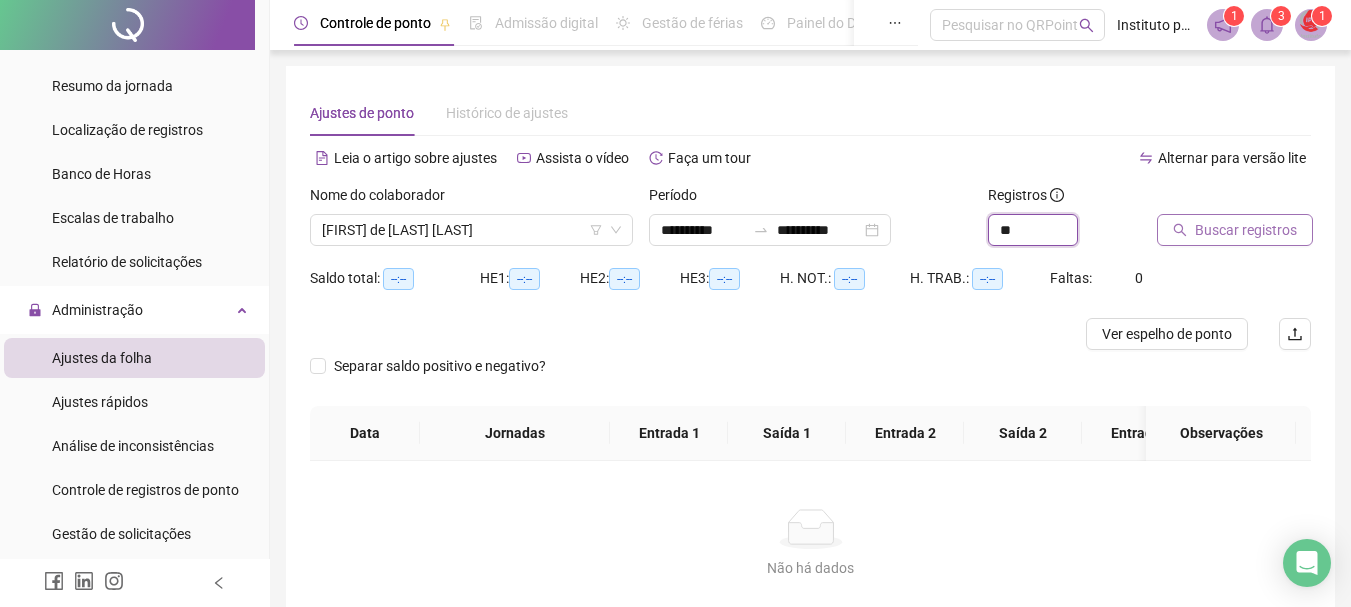 type on "**" 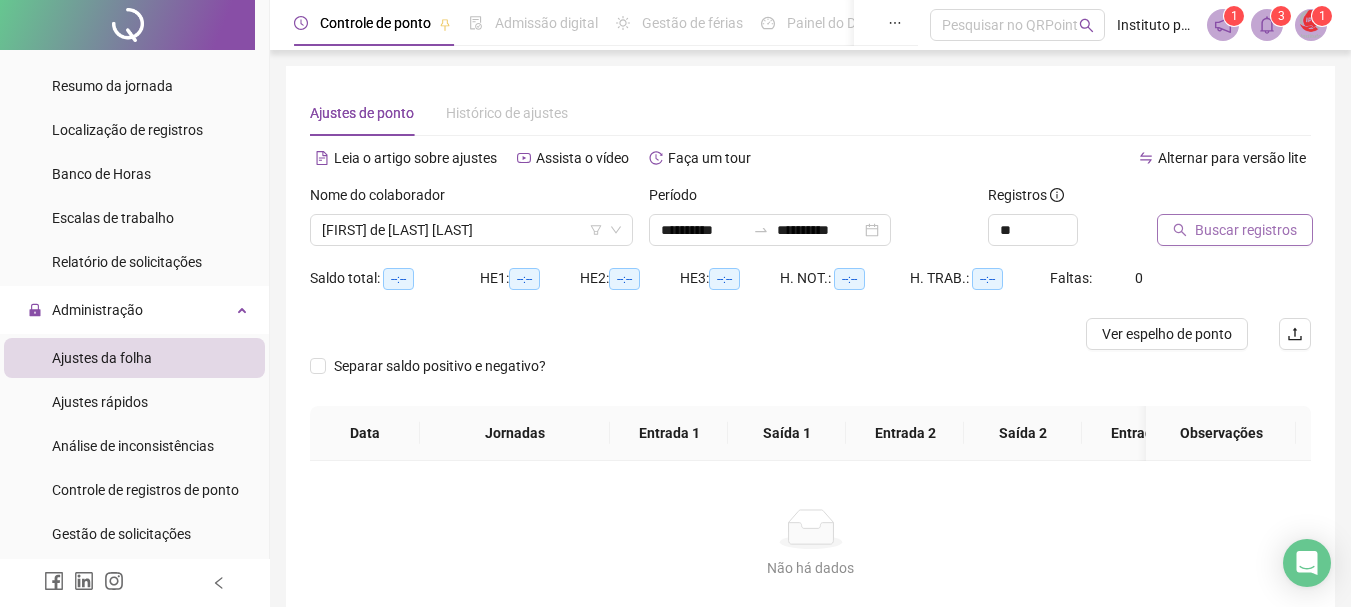 click on "Buscar registros" at bounding box center [1246, 230] 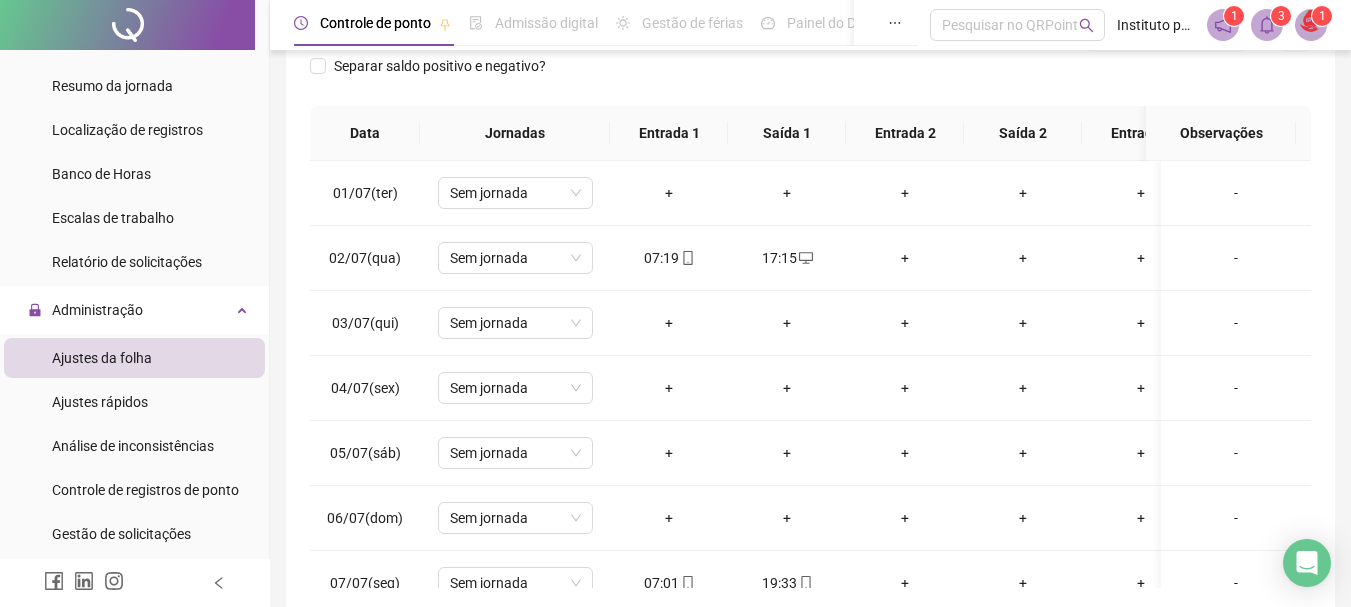 scroll, scrollTop: 391, scrollLeft: 0, axis: vertical 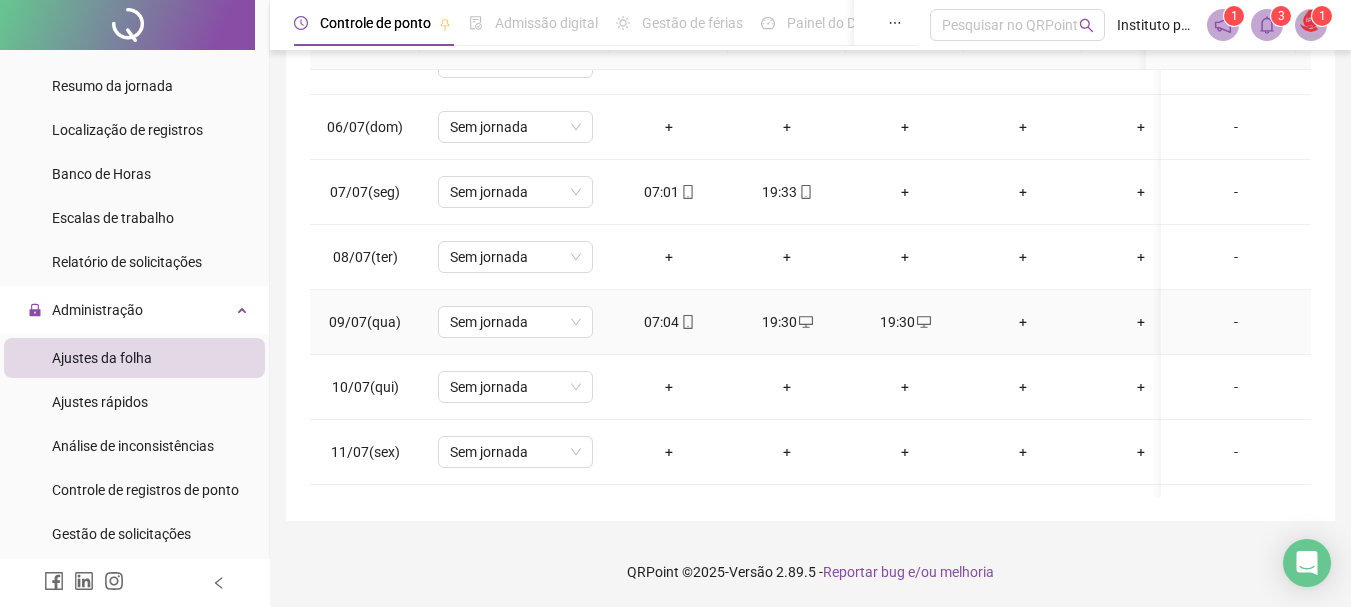 click on "19:30" at bounding box center [905, 322] 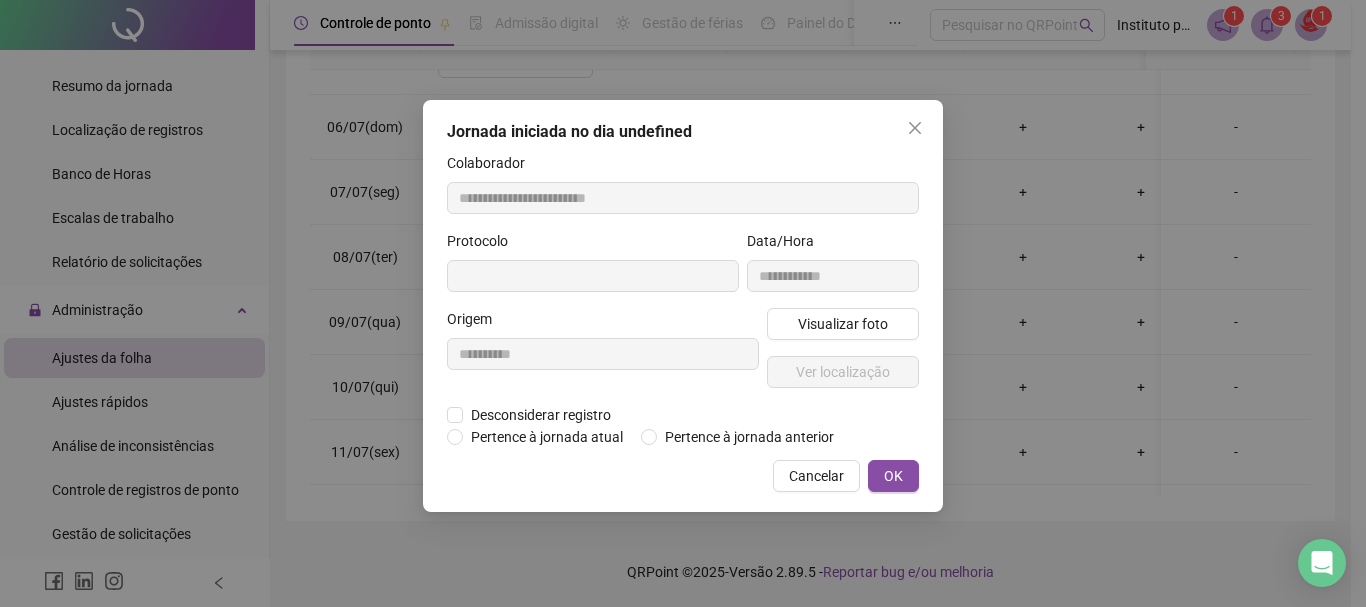 type on "**********" 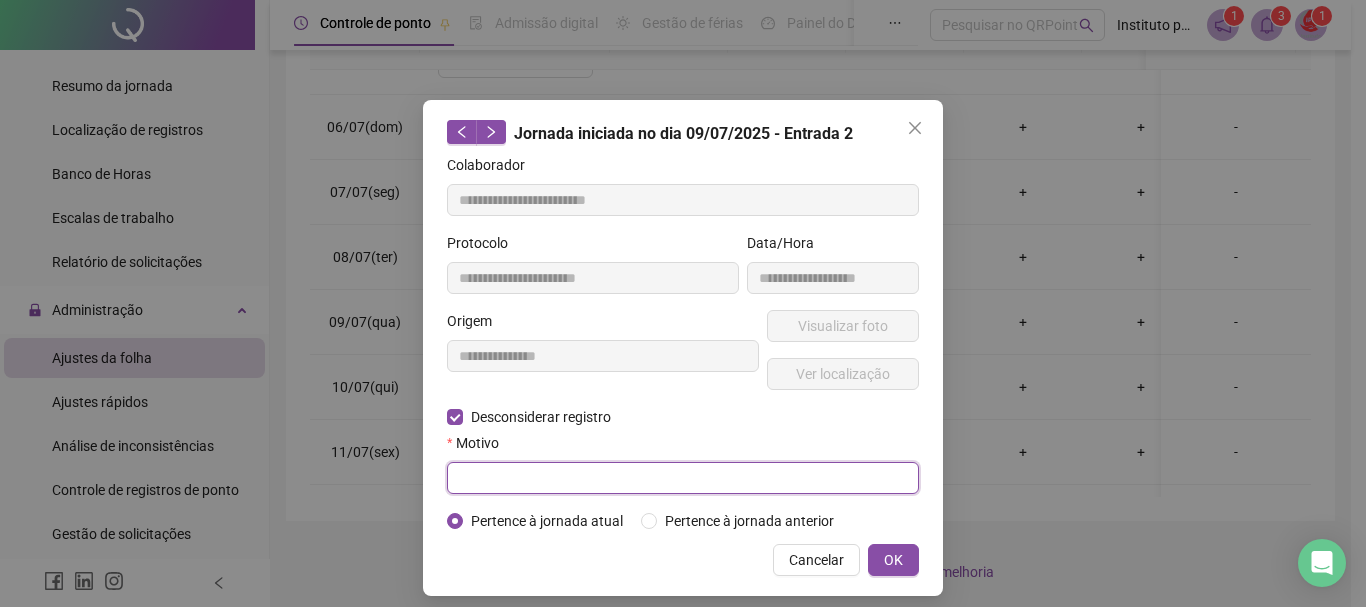 click at bounding box center [683, 478] 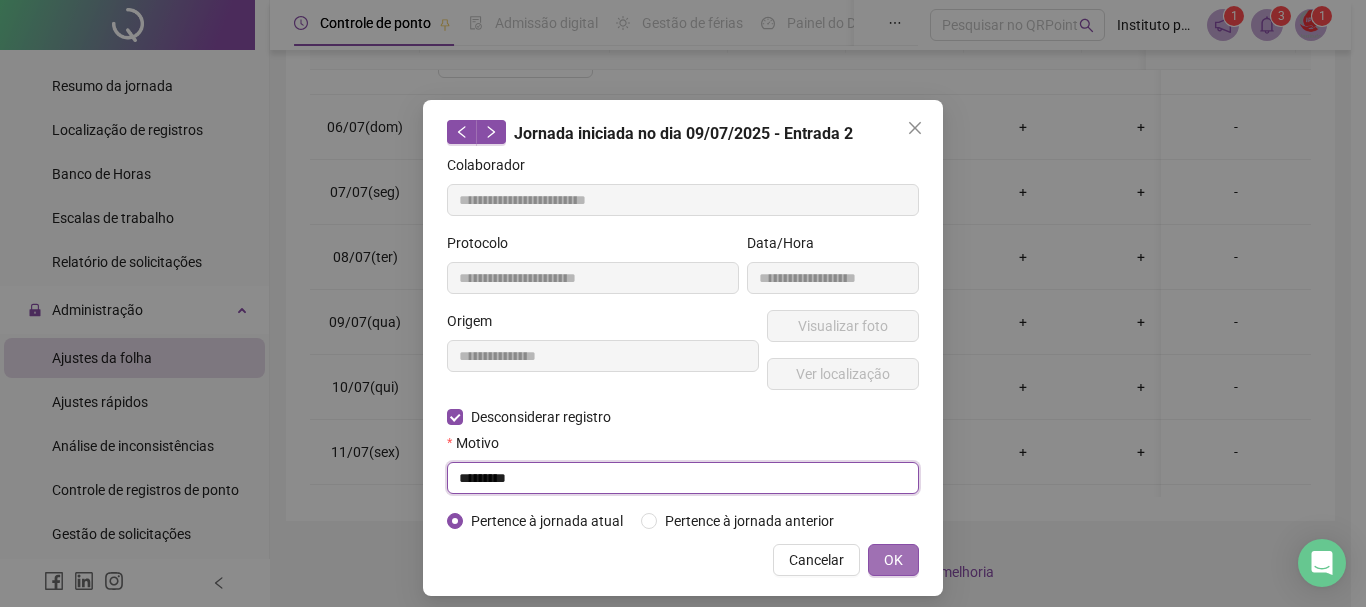 type on "*********" 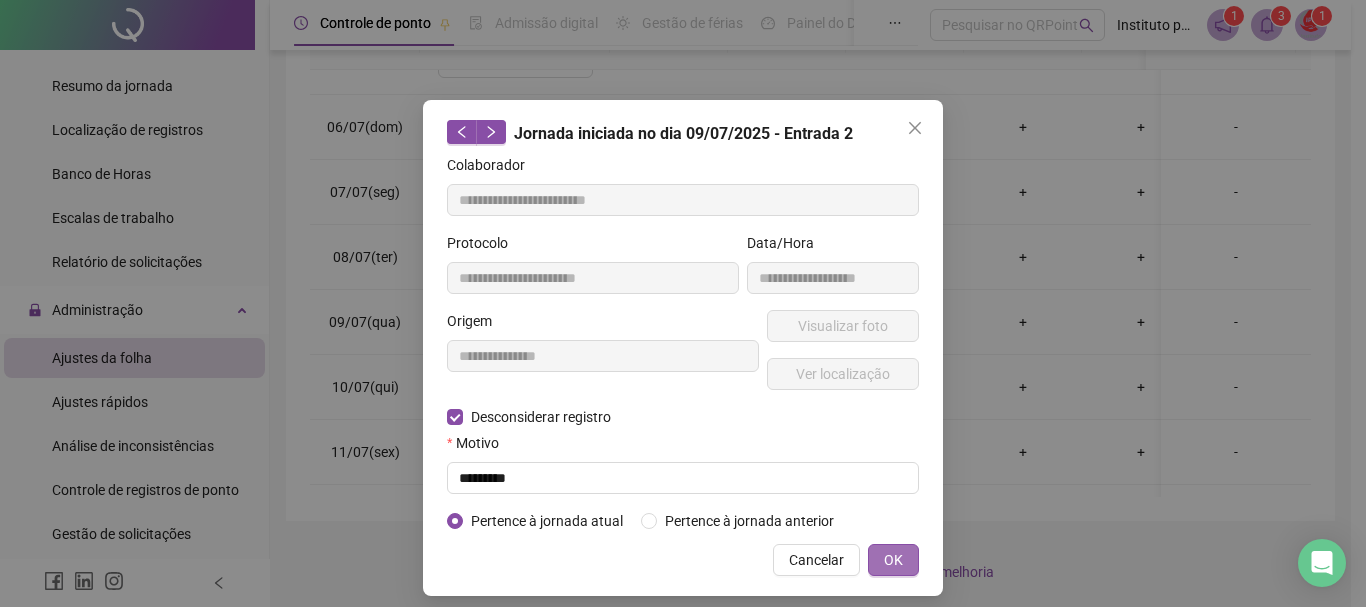 click on "OK" at bounding box center (893, 560) 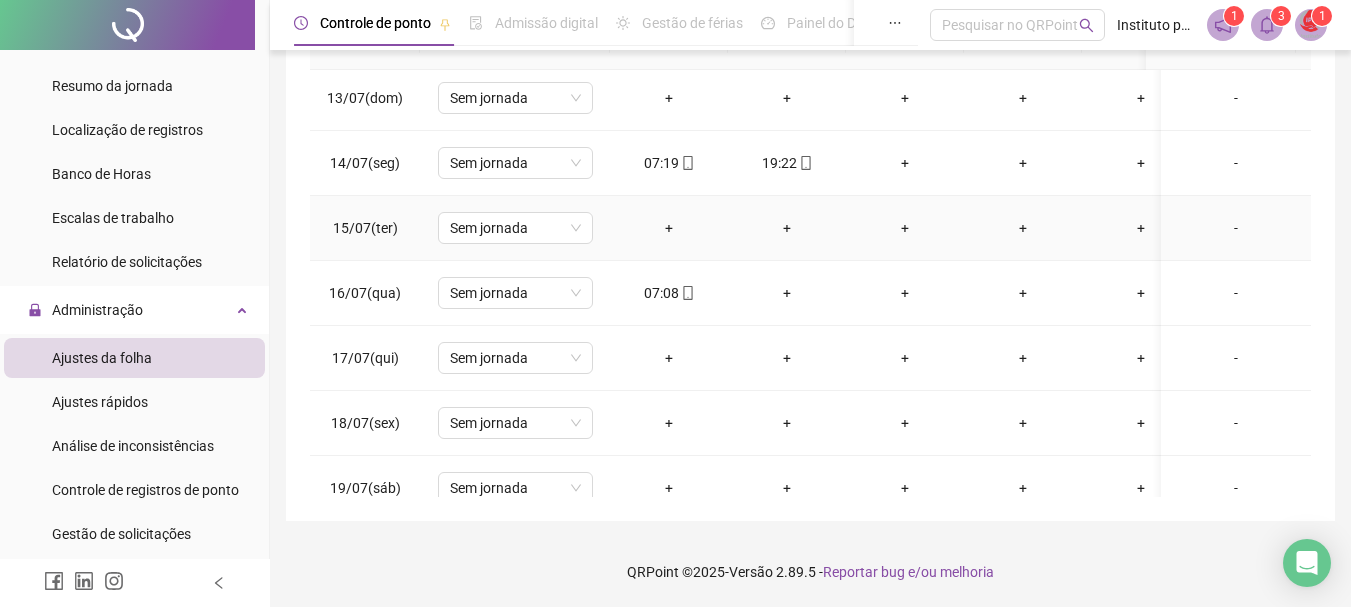 scroll, scrollTop: 800, scrollLeft: 0, axis: vertical 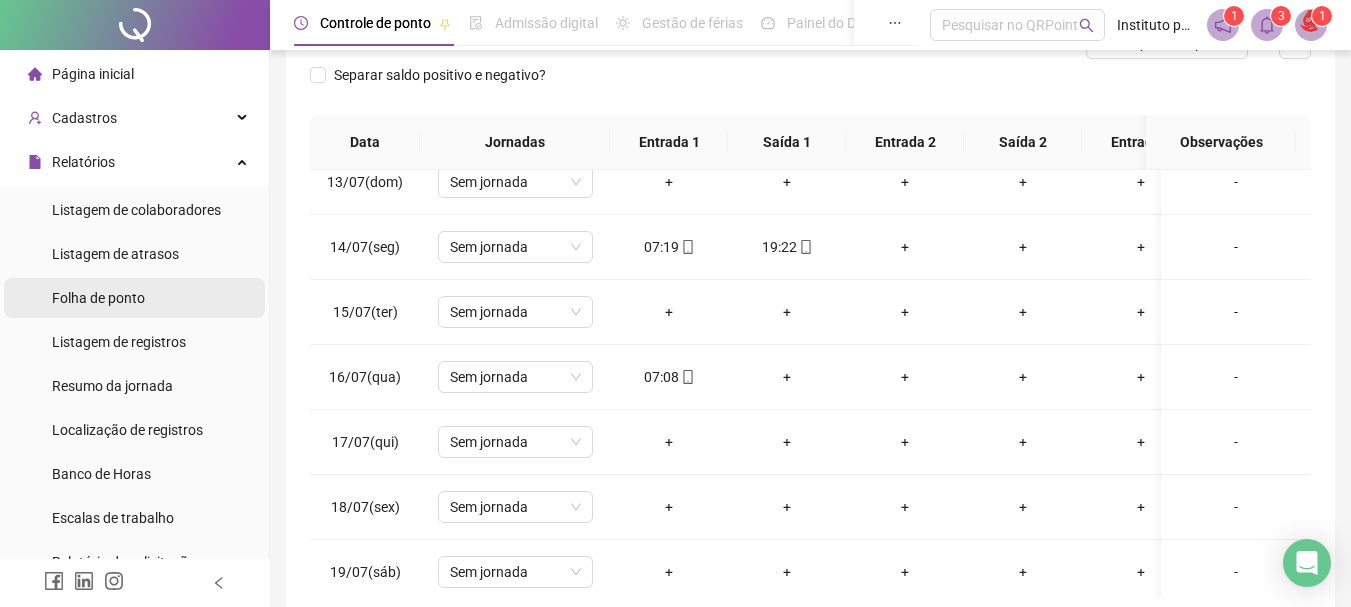 click on "Folha de ponto" at bounding box center (98, 298) 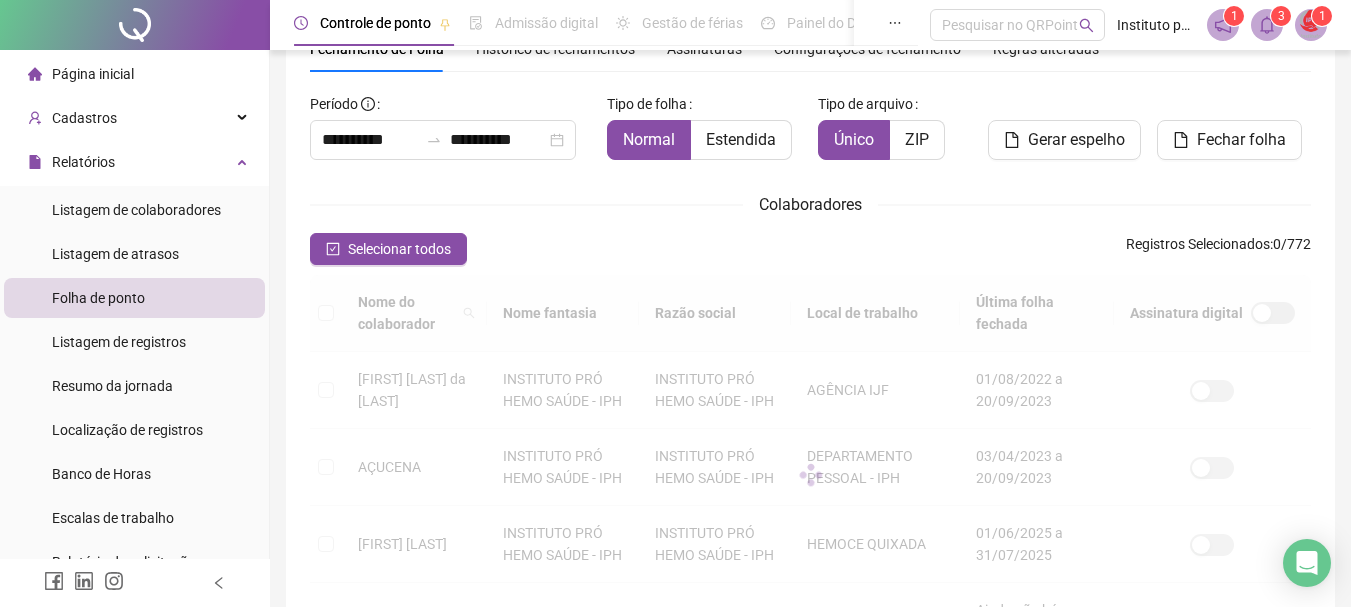 scroll, scrollTop: 106, scrollLeft: 0, axis: vertical 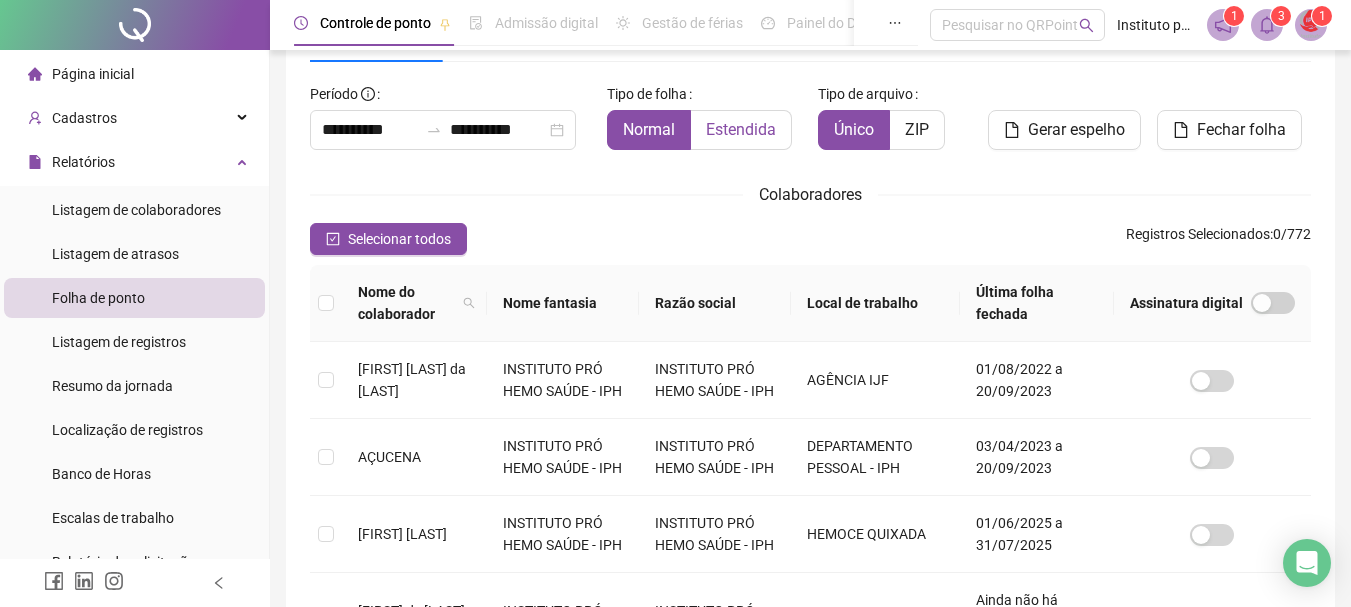 click on "Estendida" at bounding box center [741, 129] 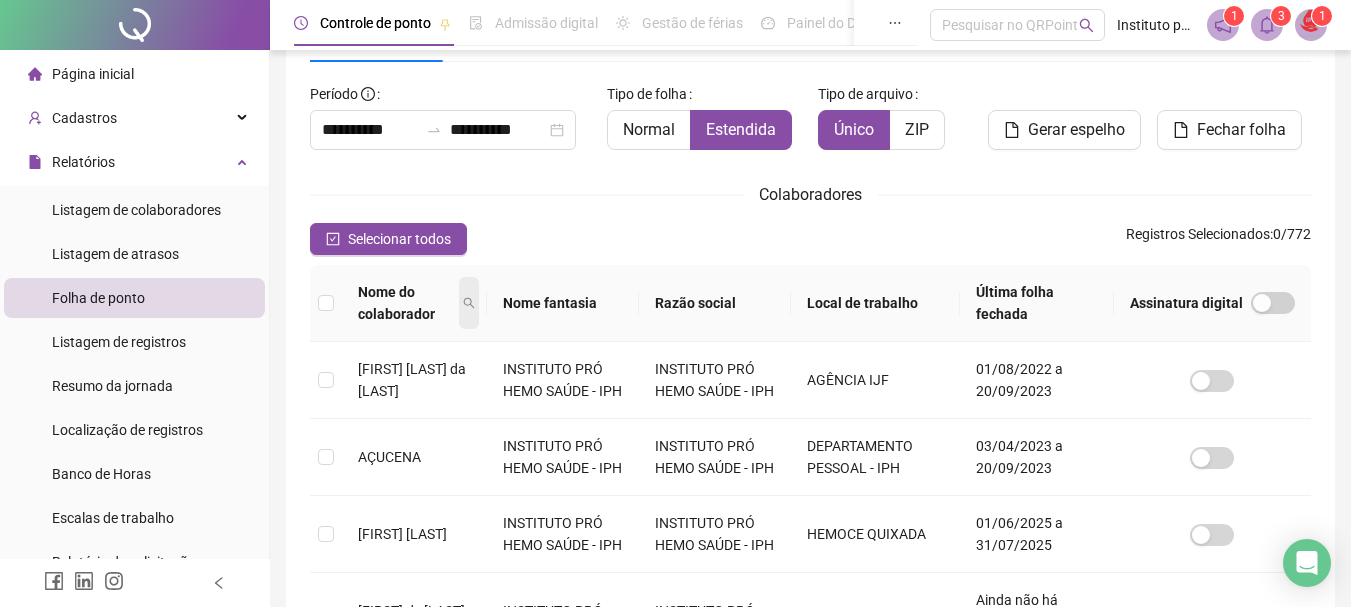 click 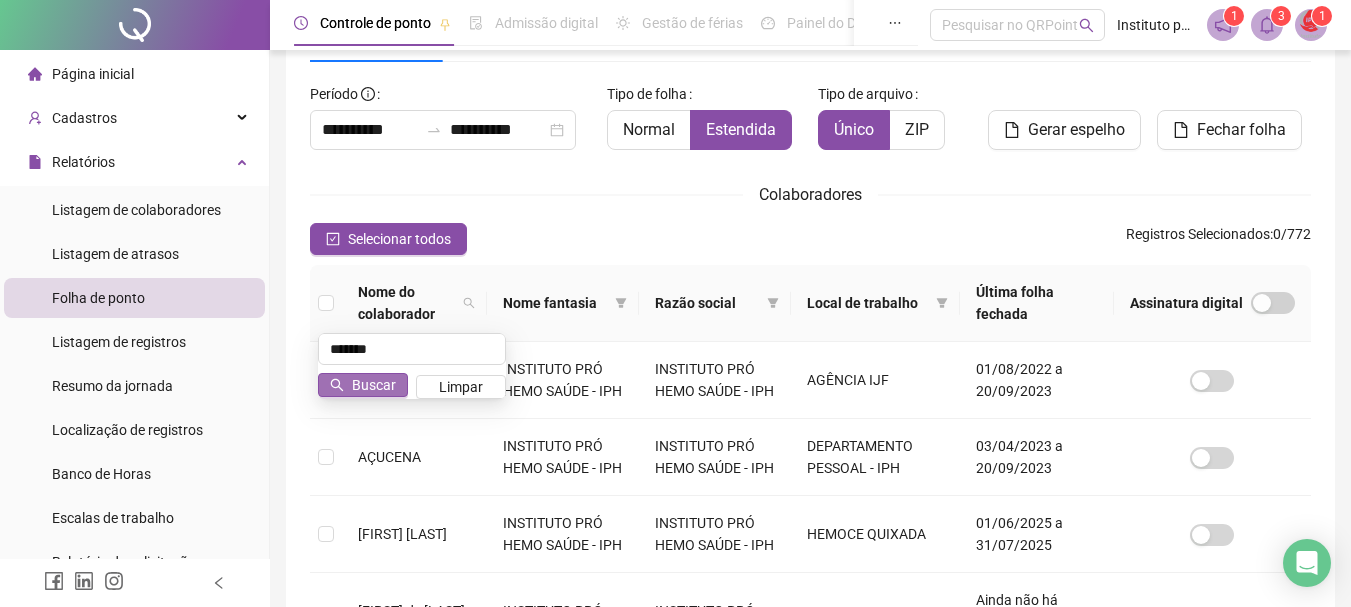 type on "*******" 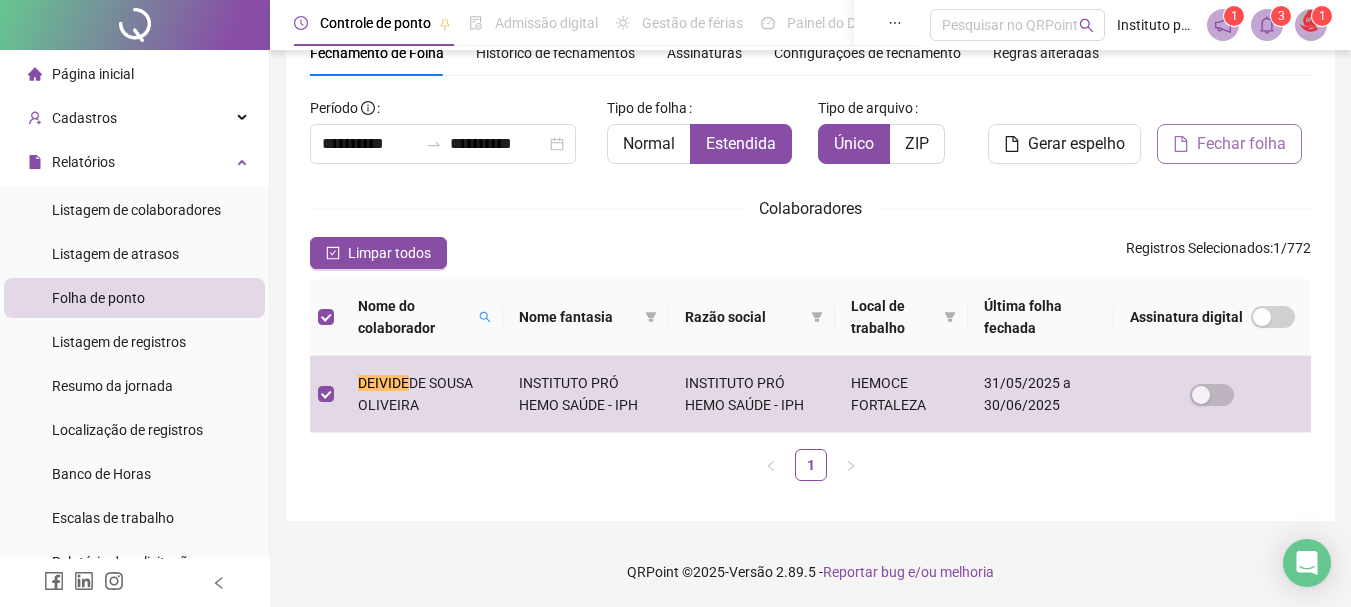 click on "Fechar folha" at bounding box center [1229, 144] 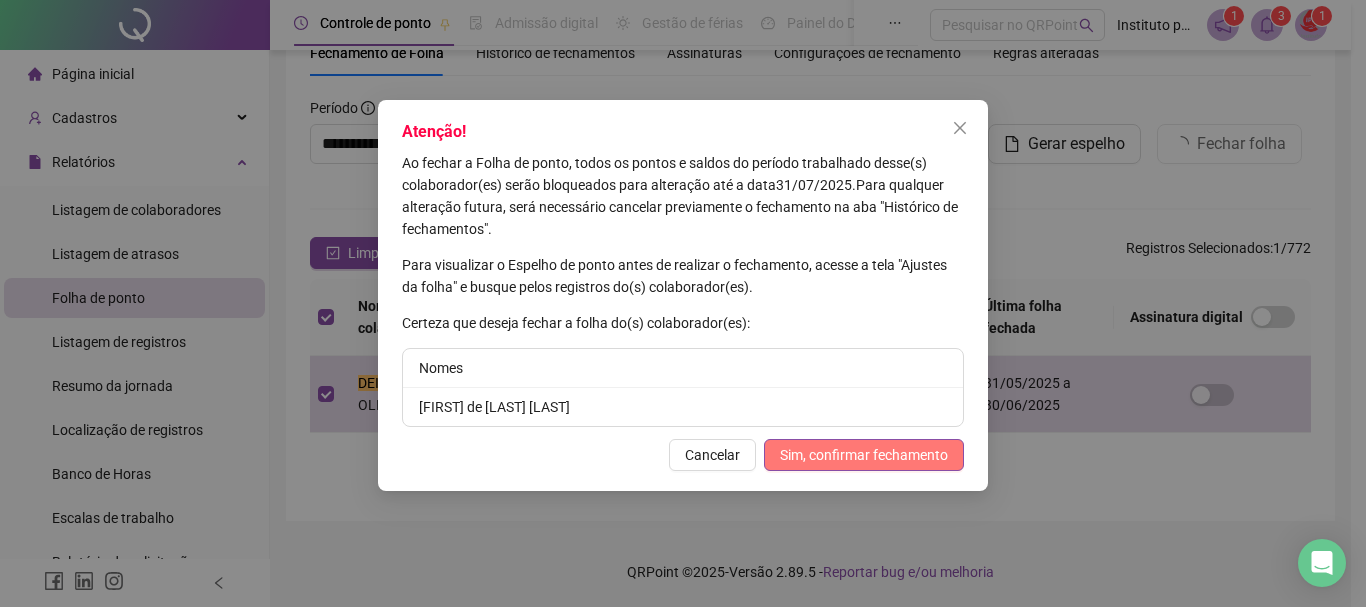 click on "Sim, confirmar fechamento" at bounding box center (864, 455) 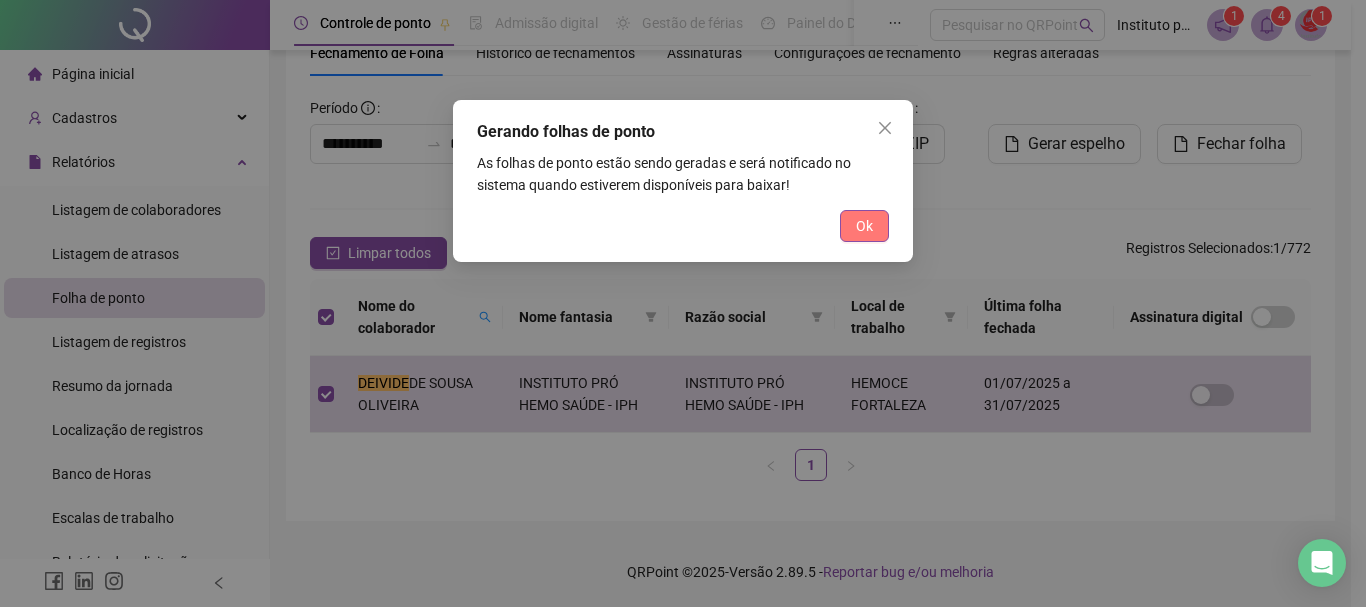 click on "Ok" at bounding box center [864, 226] 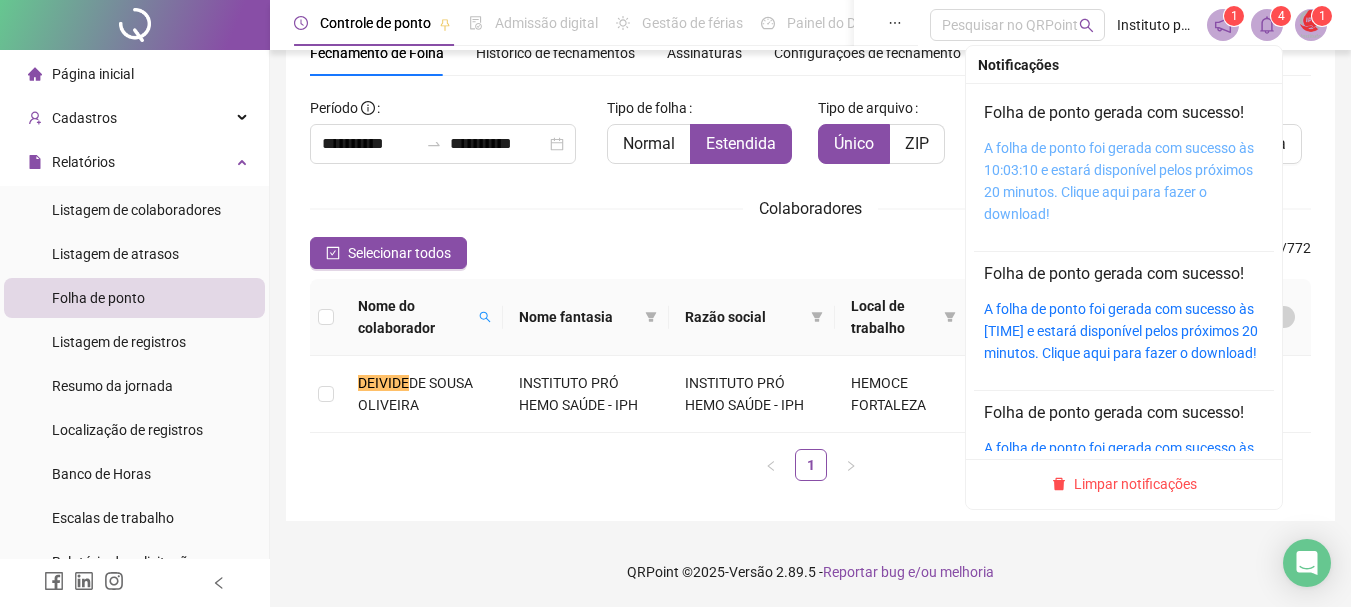 click on "A folha de ponto foi gerada com sucesso às 10:03:10 e estará disponível pelos próximos 20 minutos.
Clique aqui para fazer o download!" at bounding box center [1119, 181] 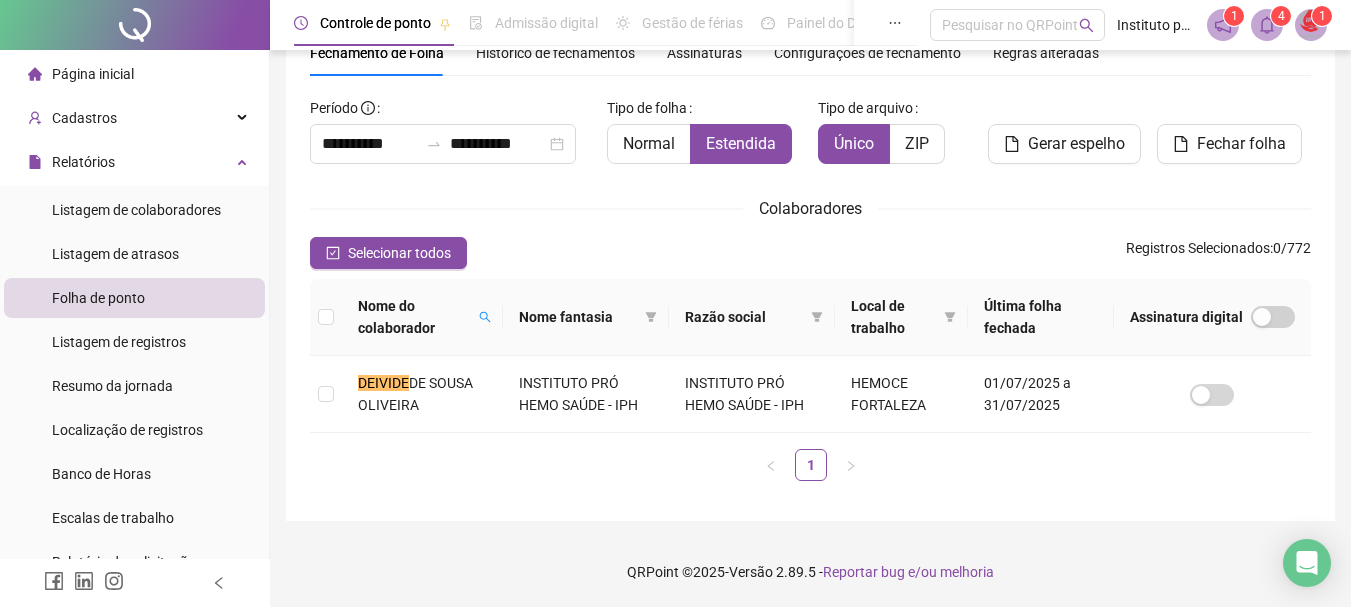 click on "0 / 772 Nome do colaborador Nome fantasia Razão social Local de trabalho Última folha fechada Assinatura digital               [FIRST] [LAST] INSTITUTO PRÓ HEMO SAÚDE - IPH INSTITUTO PRÓ HEMO SAÚDE - IPH HEMOCE [CITY] 01/07/2025 a 31/07/2025 1" at bounding box center (810, 247) 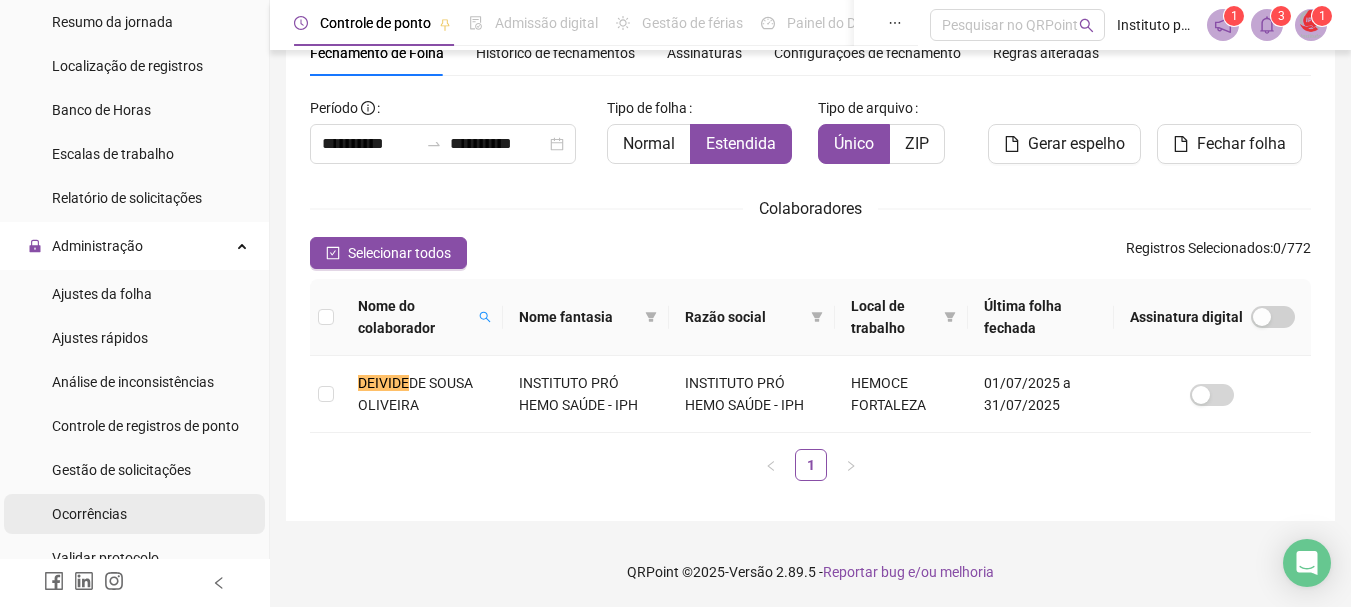 scroll, scrollTop: 400, scrollLeft: 0, axis: vertical 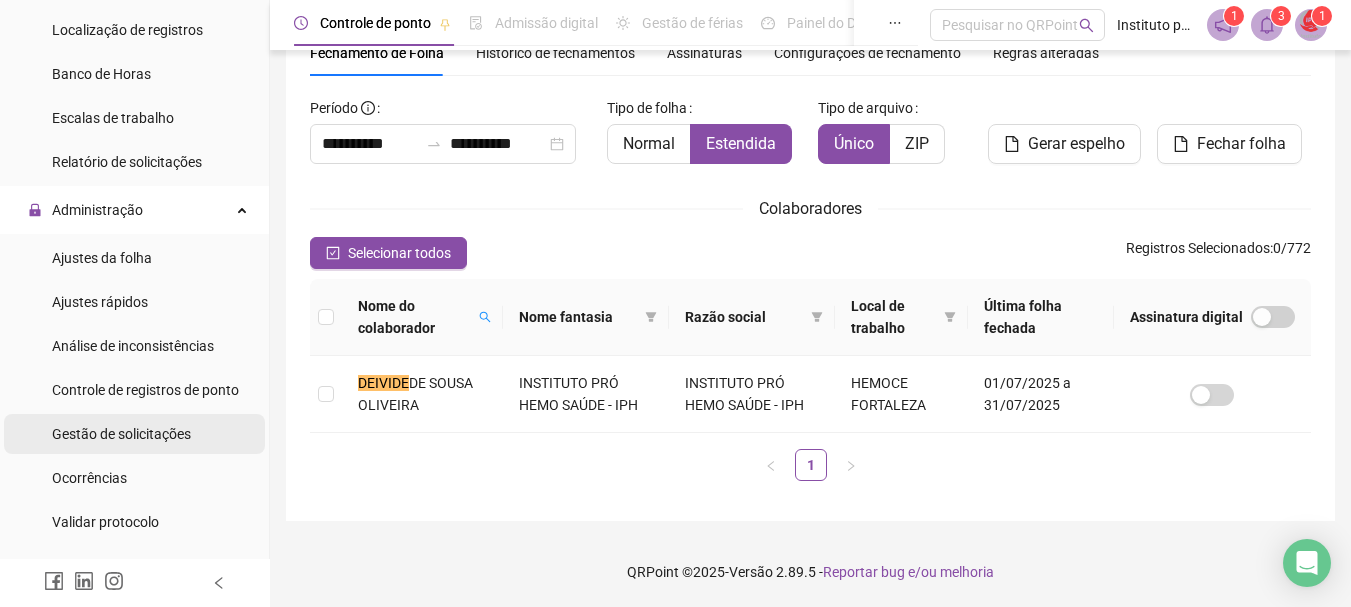 click on "Gestão de solicitações" at bounding box center [121, 434] 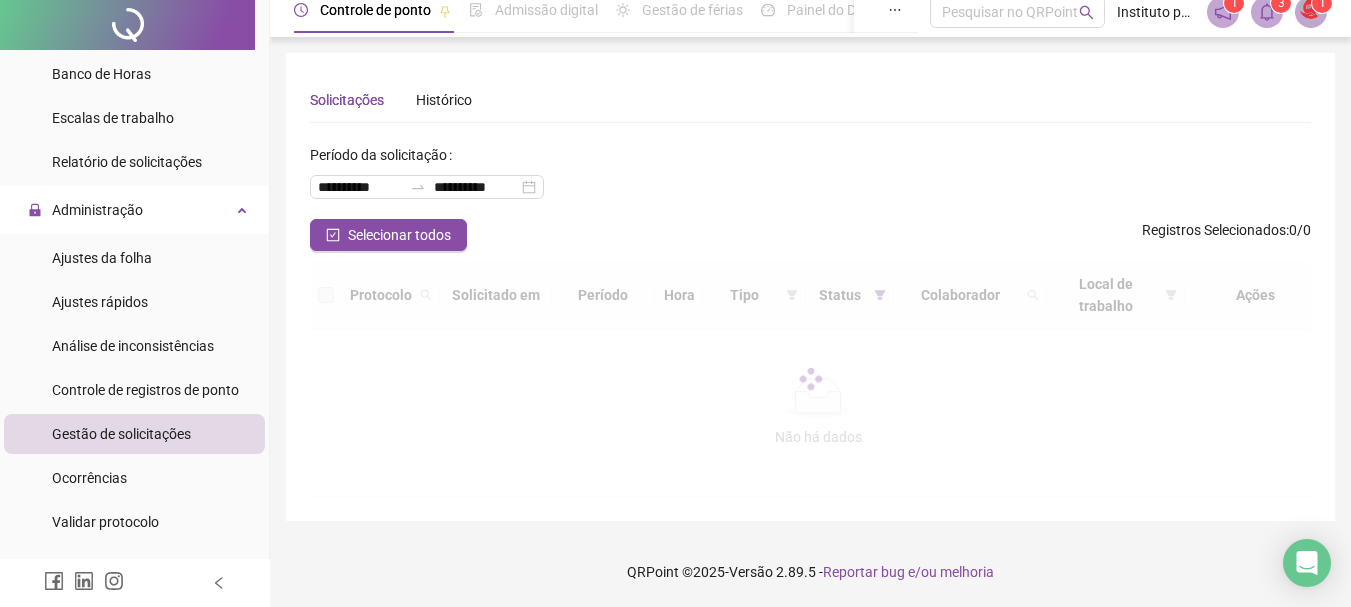 scroll, scrollTop: 0, scrollLeft: 0, axis: both 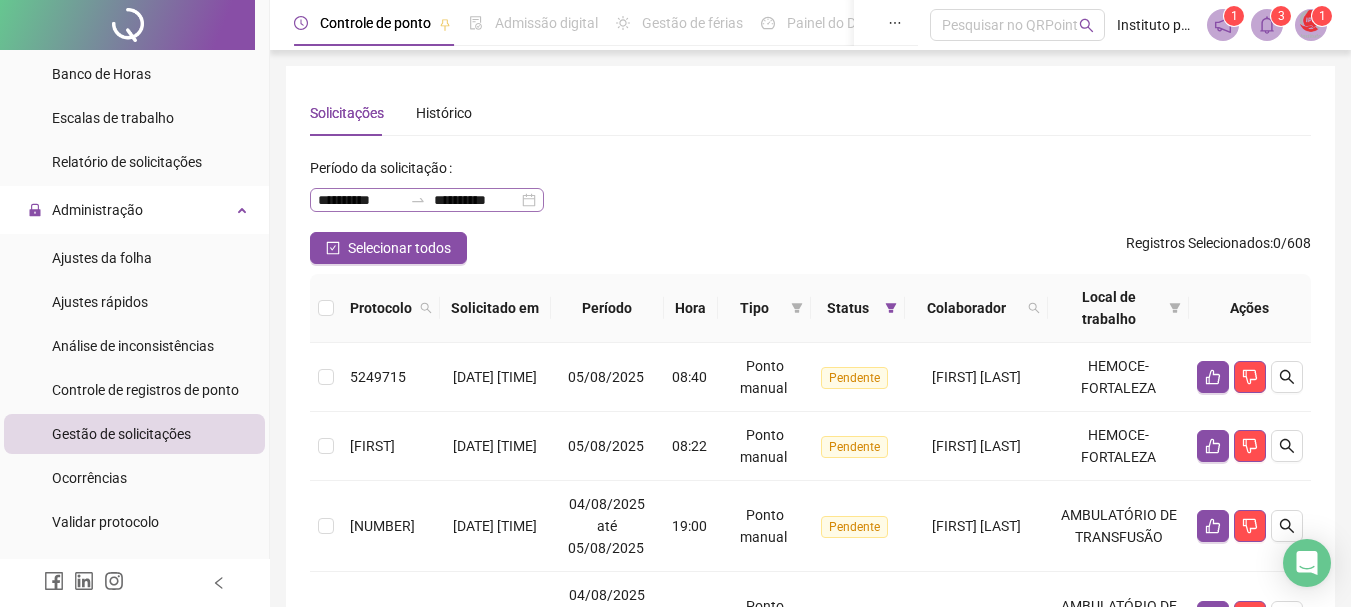 click on "**********" at bounding box center (427, 200) 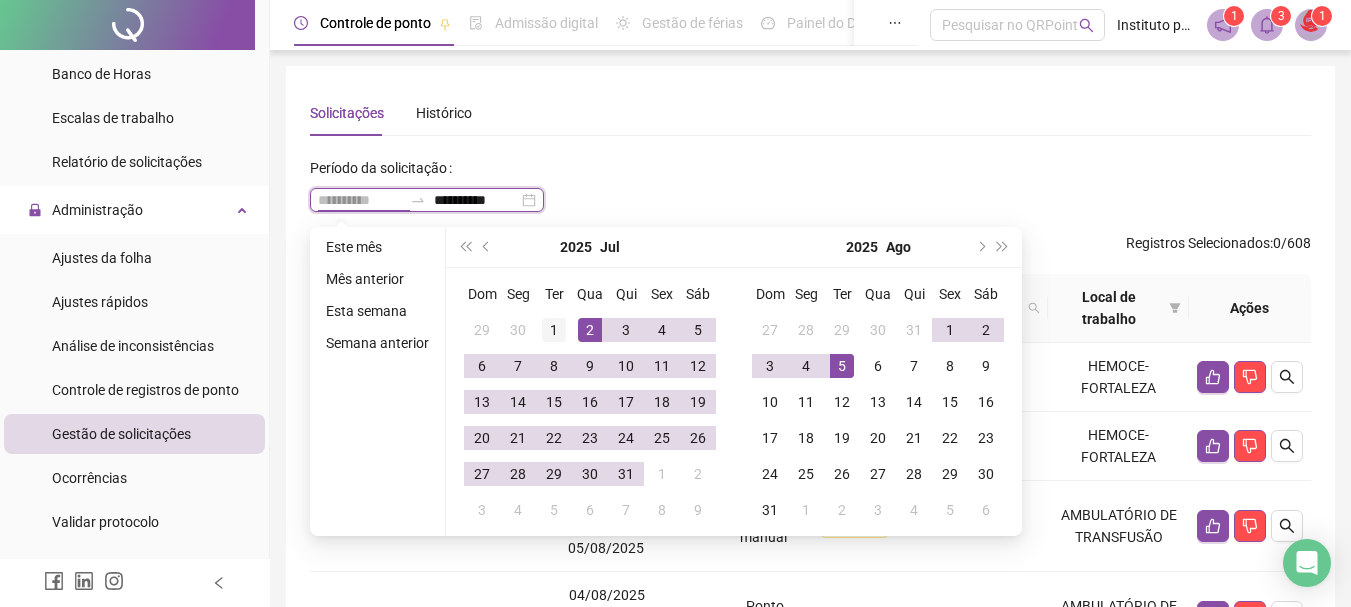 type on "**********" 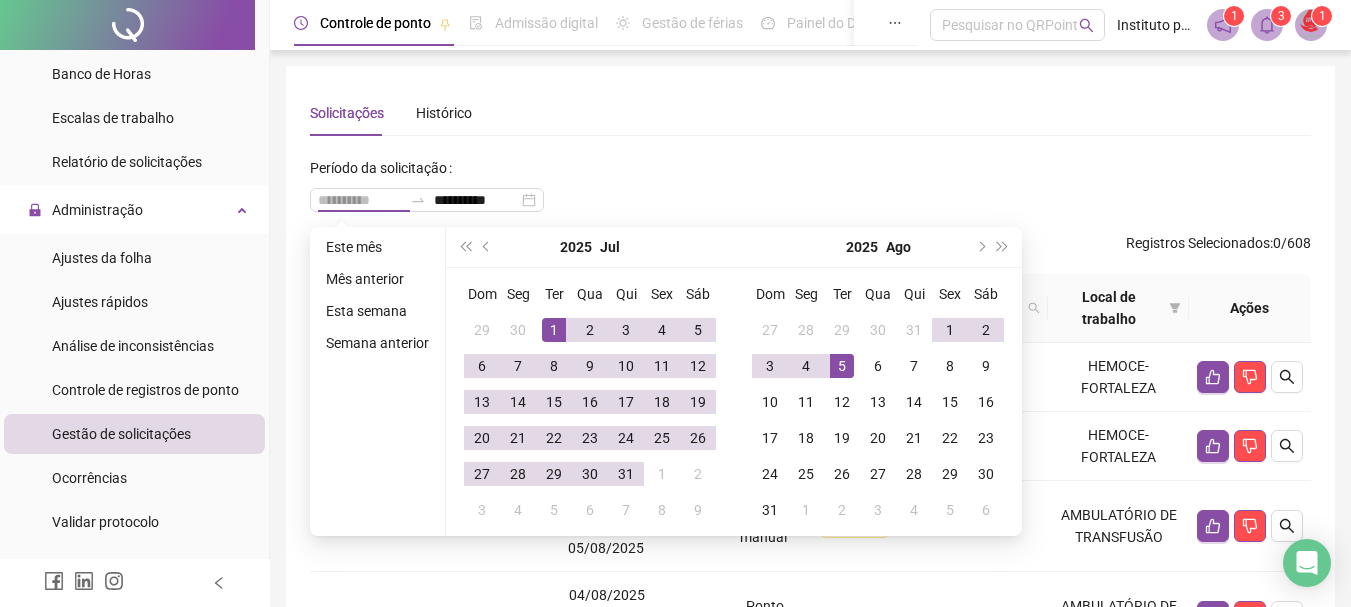 click on "1" at bounding box center (554, 330) 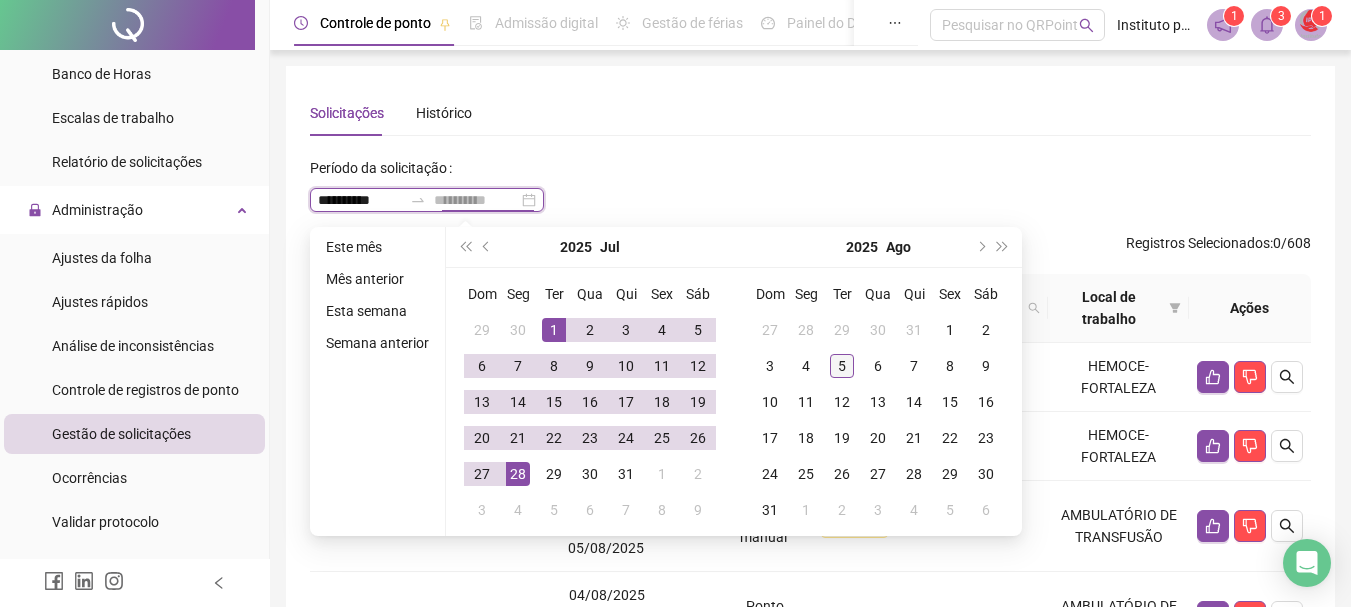 type on "**********" 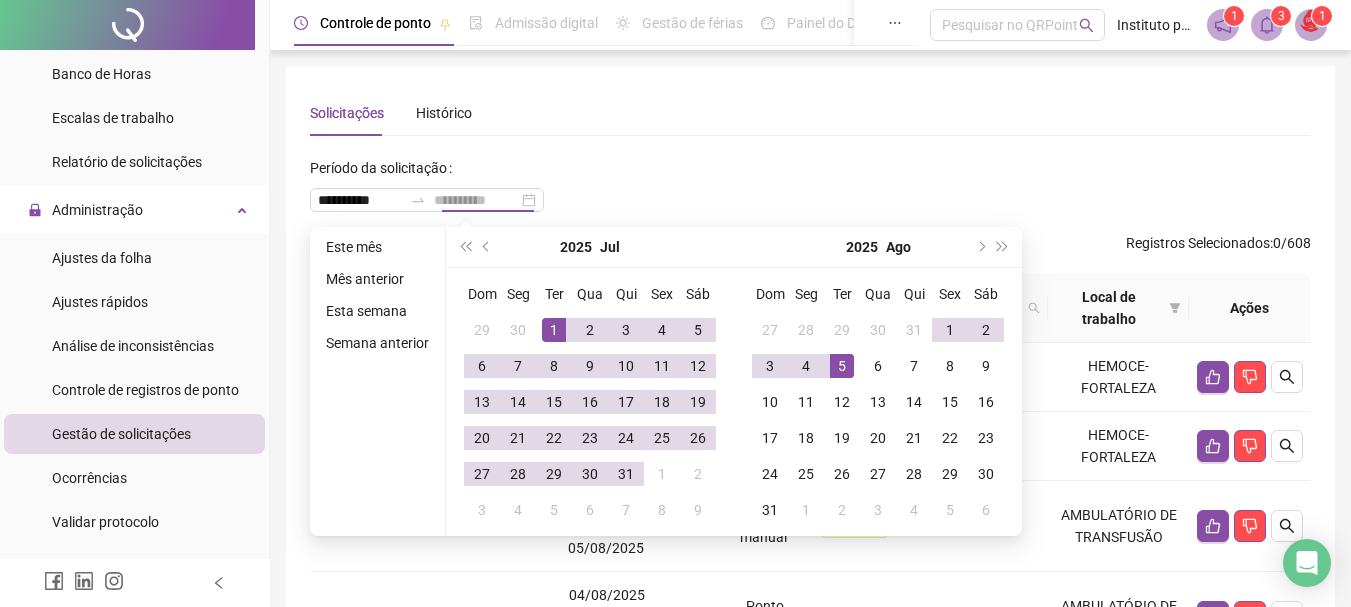 click on "5" at bounding box center (842, 366) 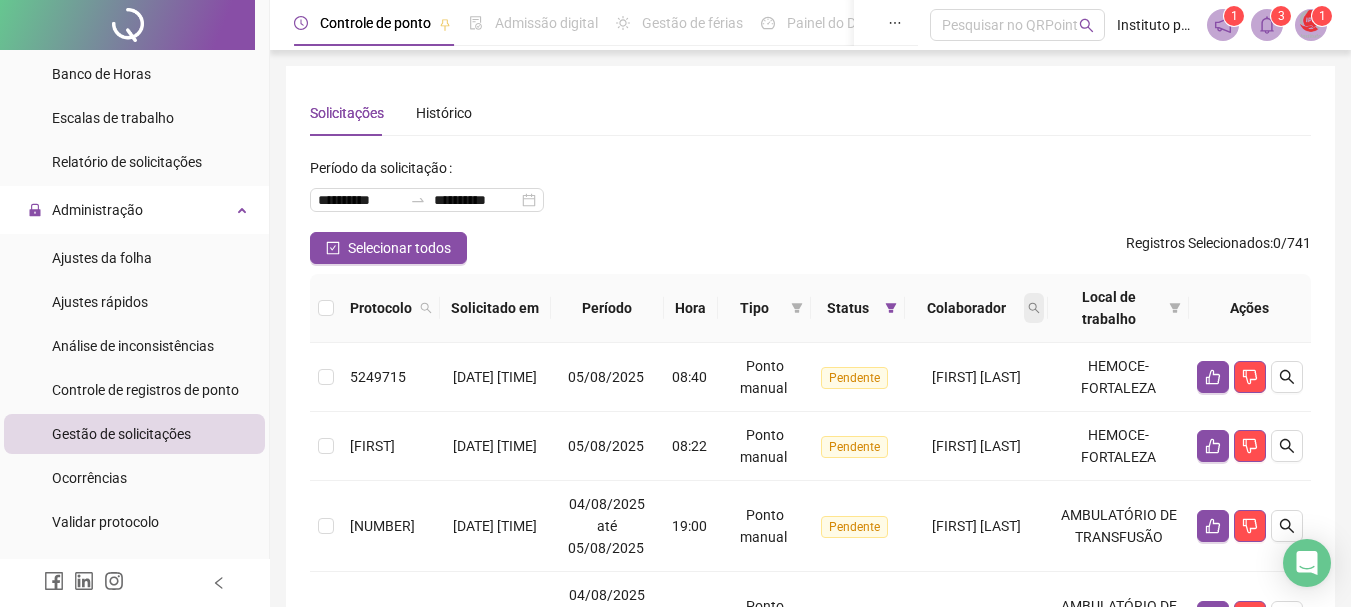 click 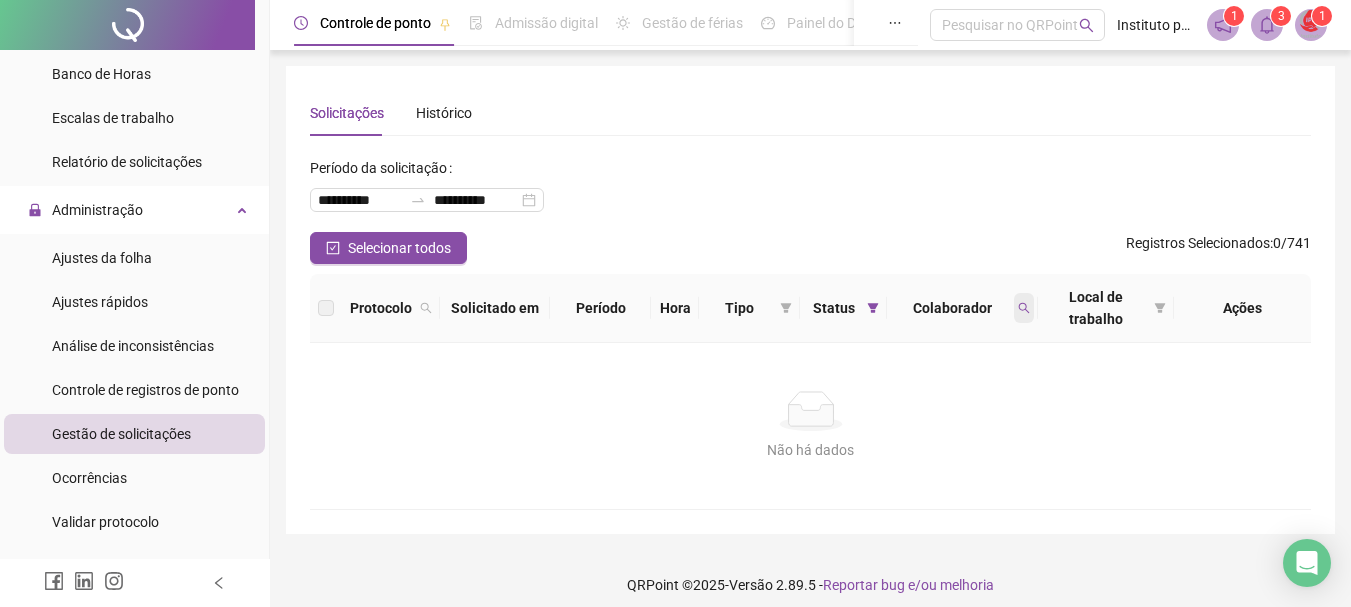 click at bounding box center (1024, 308) 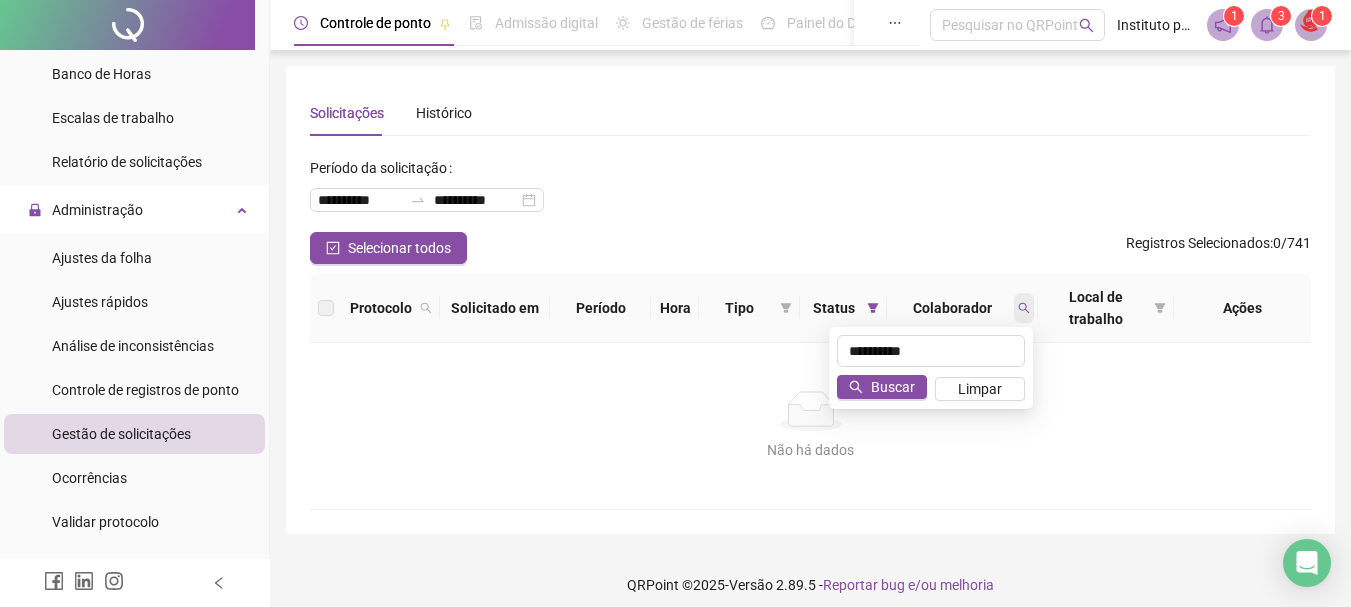 click 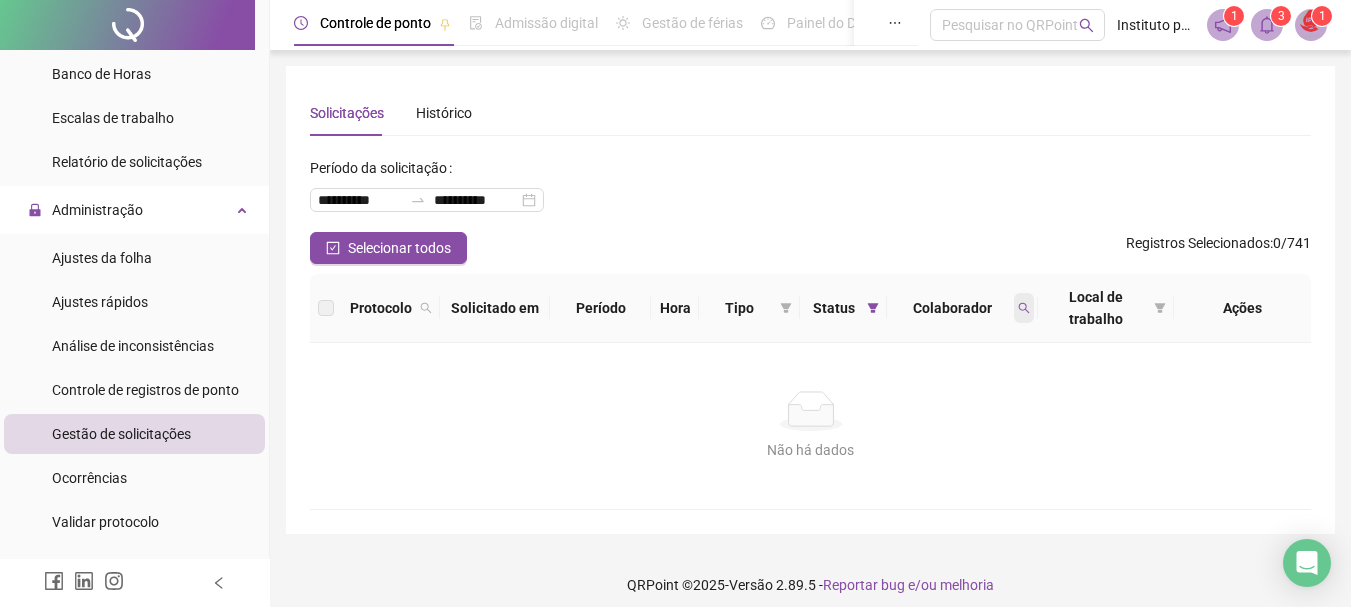 click 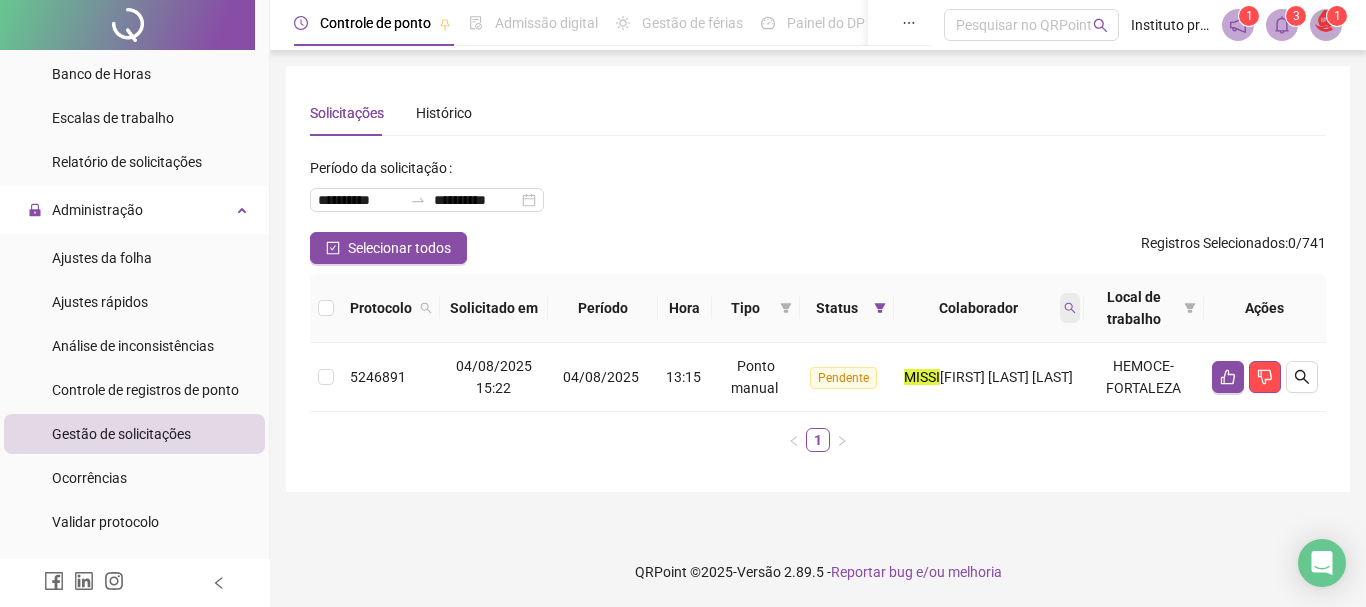 click 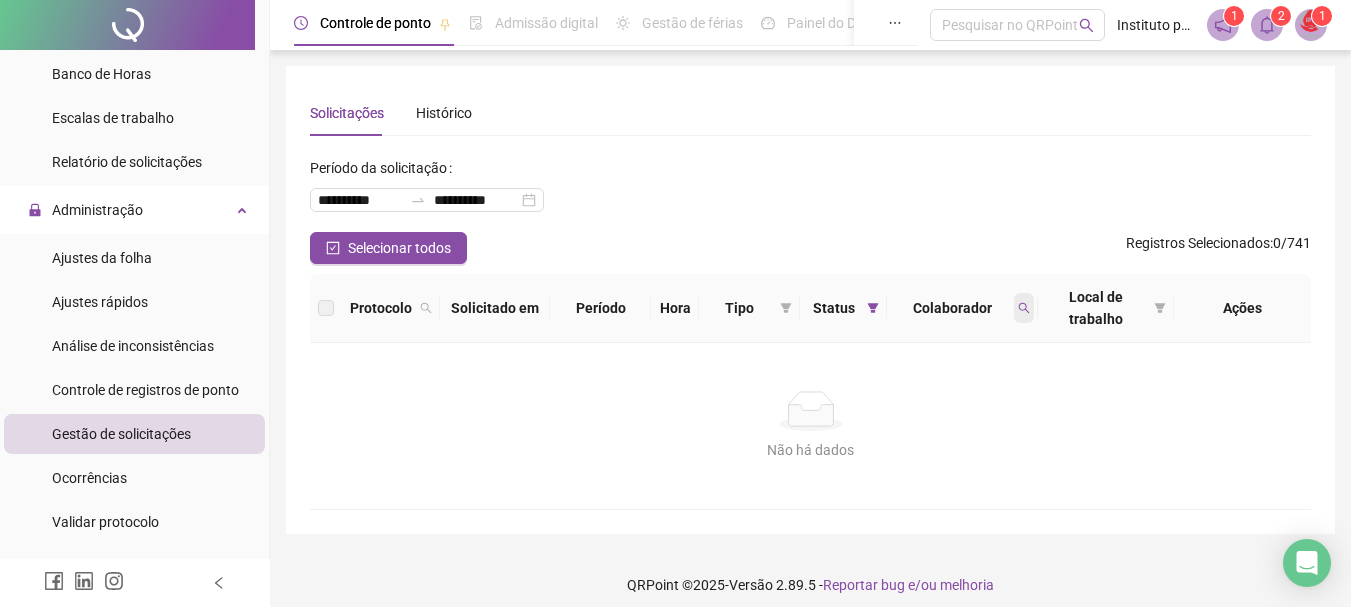 click at bounding box center [1024, 308] 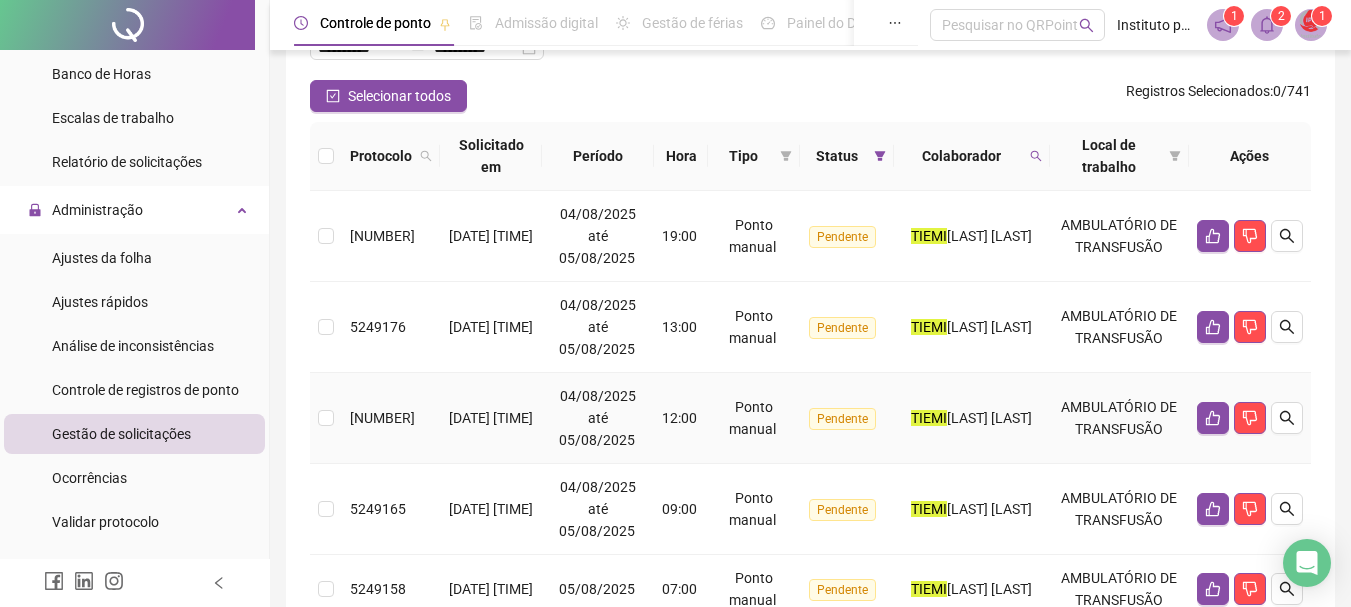 scroll, scrollTop: 135, scrollLeft: 0, axis: vertical 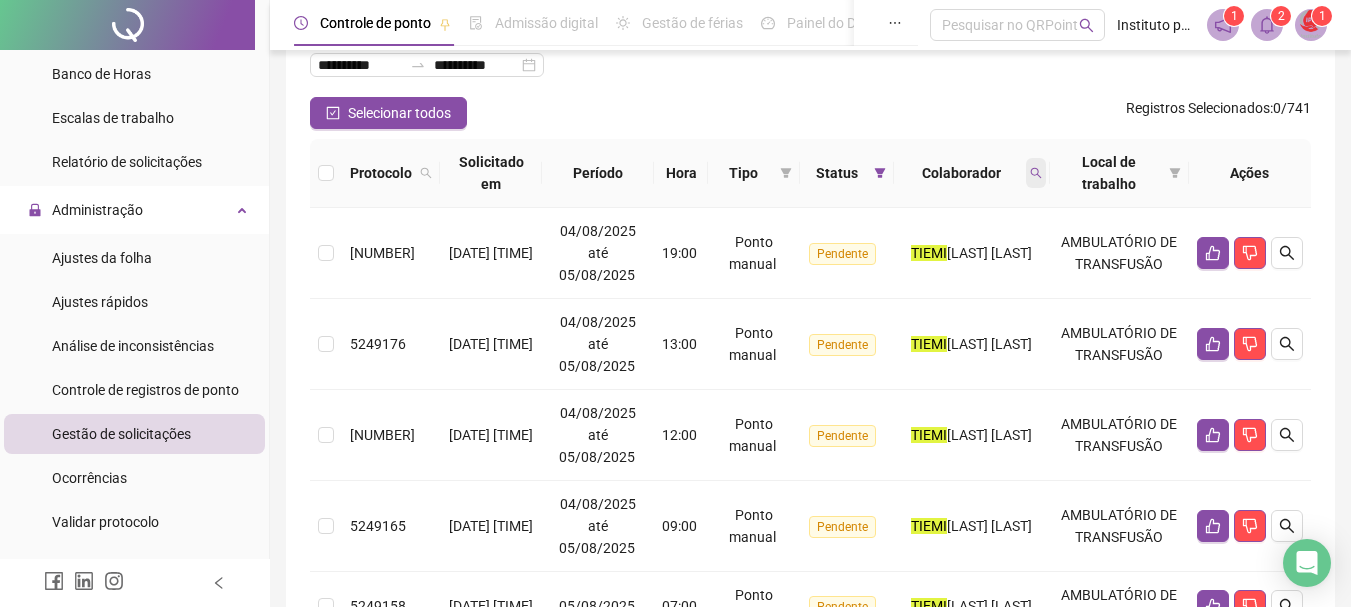 click 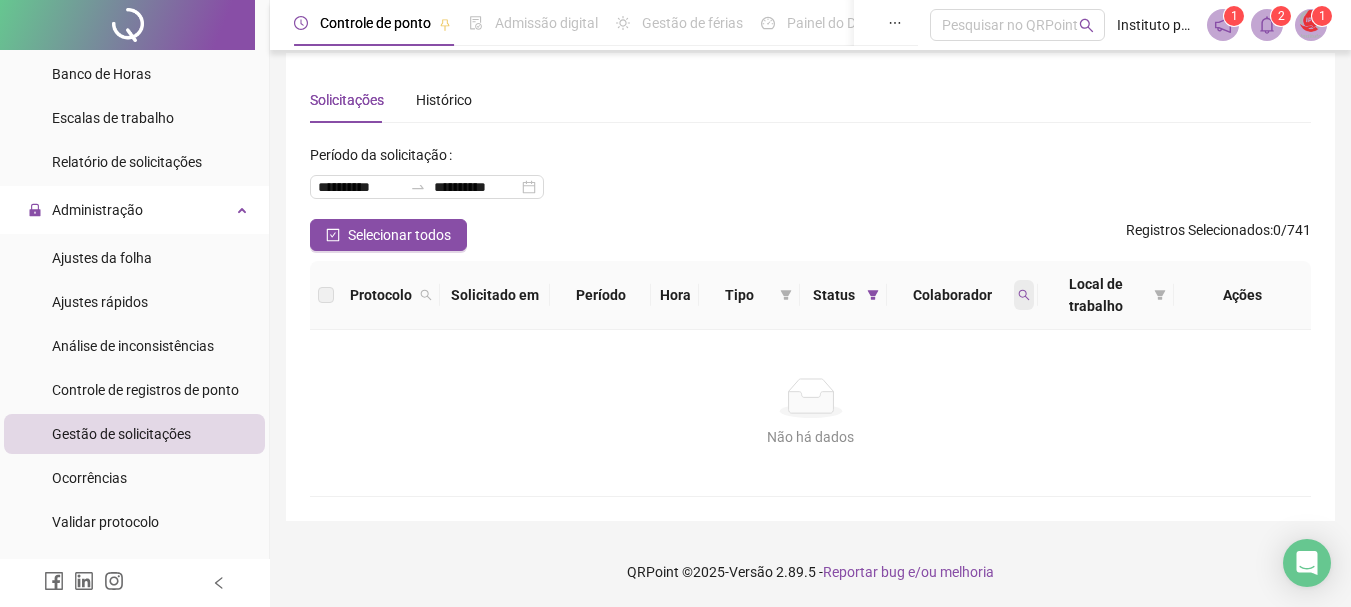 scroll, scrollTop: 13, scrollLeft: 0, axis: vertical 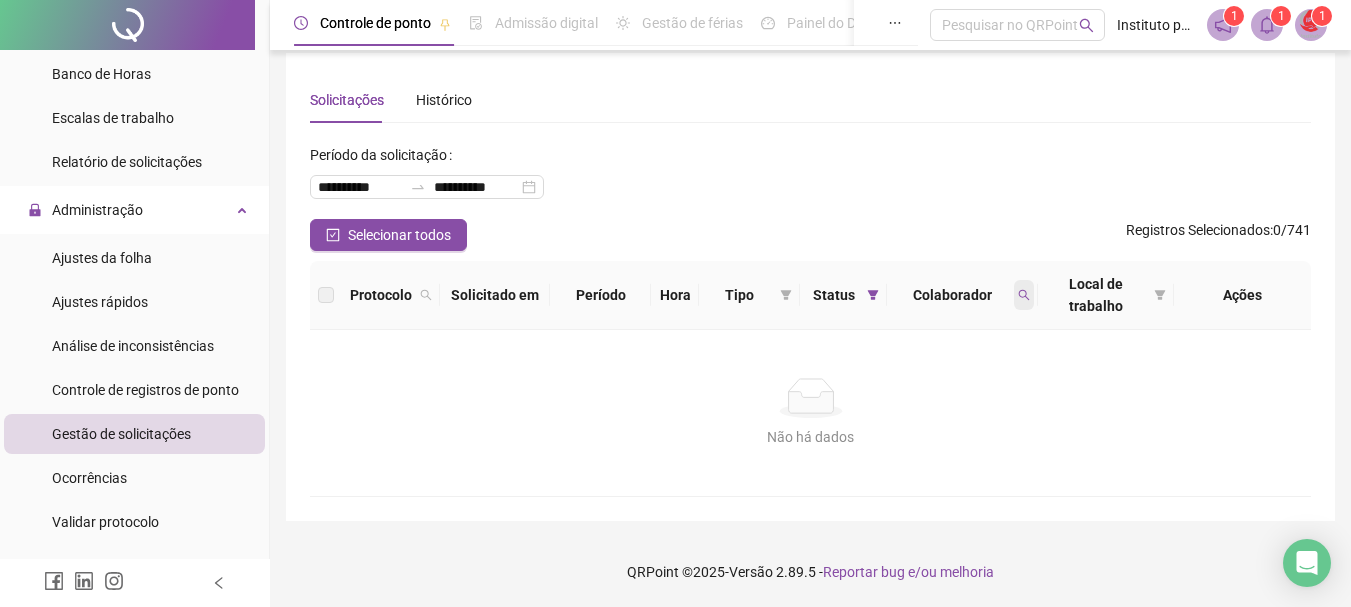 click 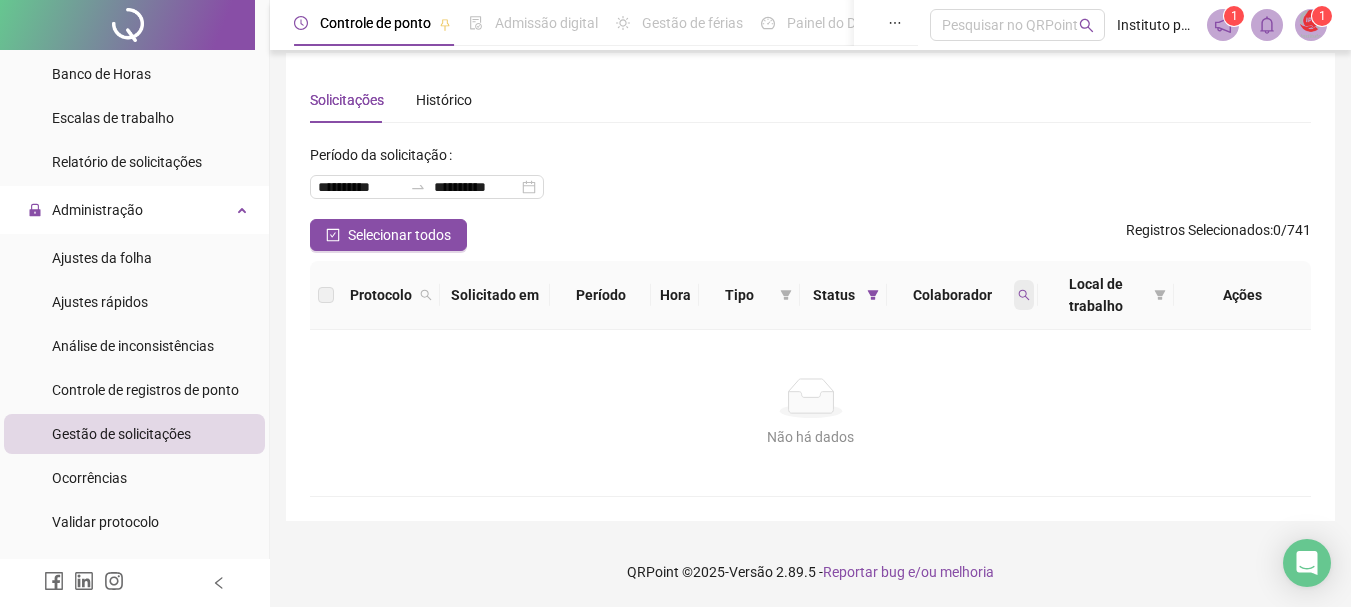 click 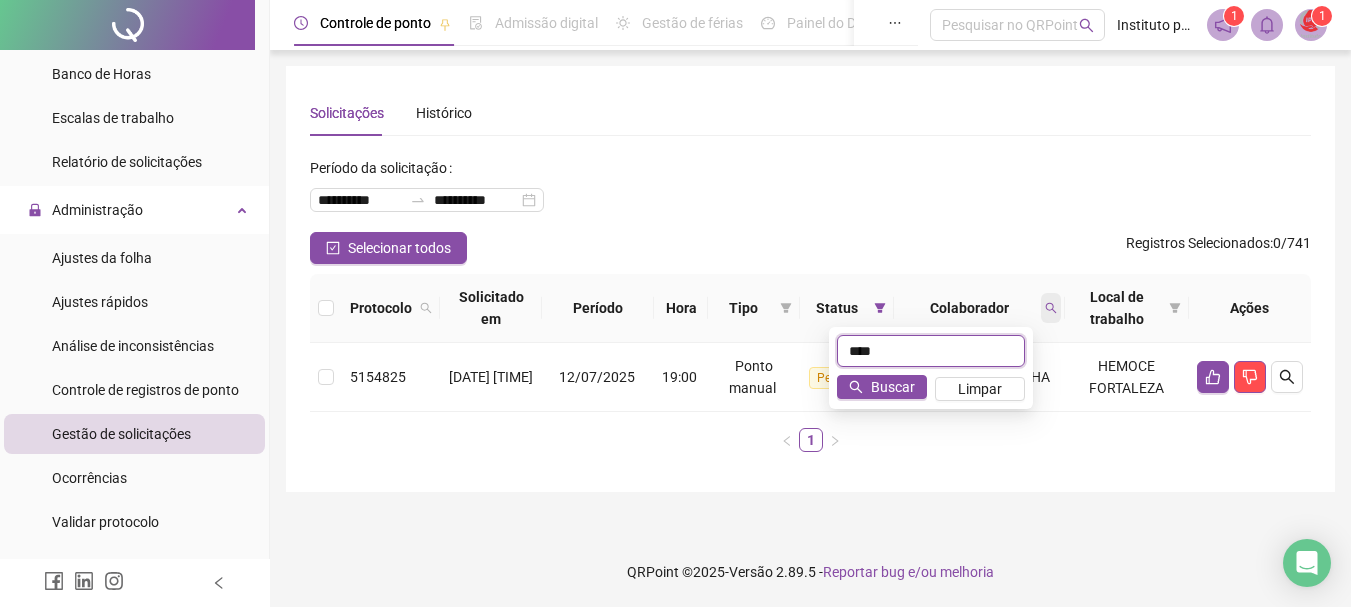 scroll, scrollTop: 0, scrollLeft: 0, axis: both 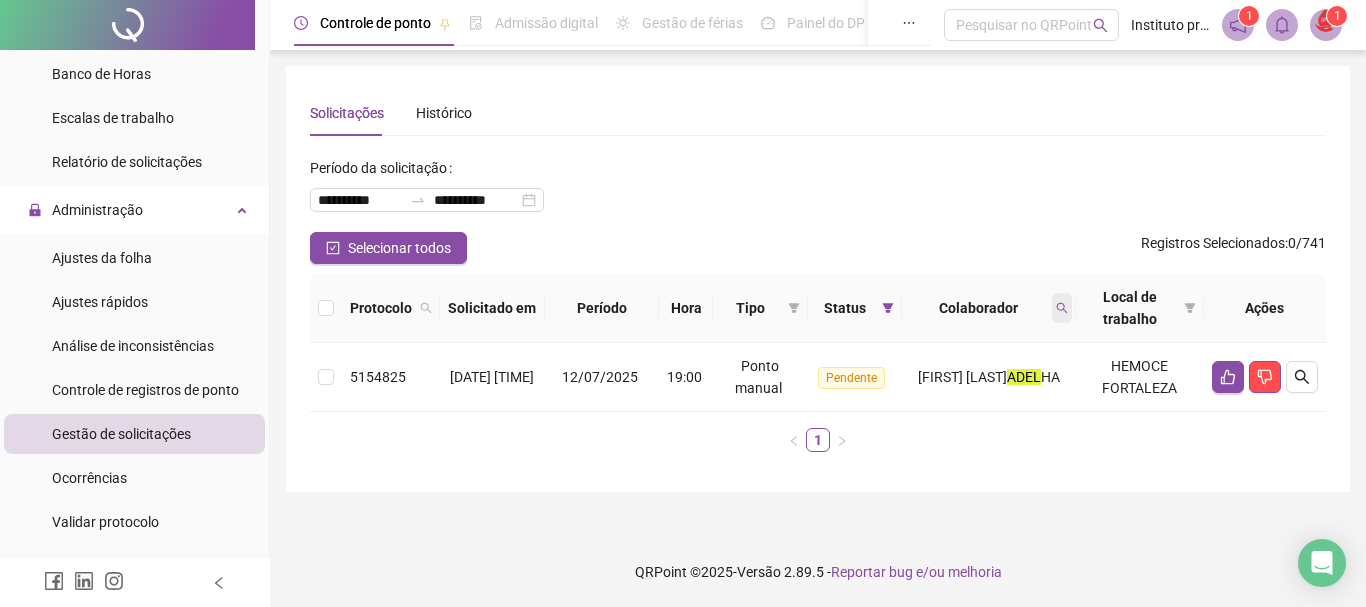 click at bounding box center [1062, 308] 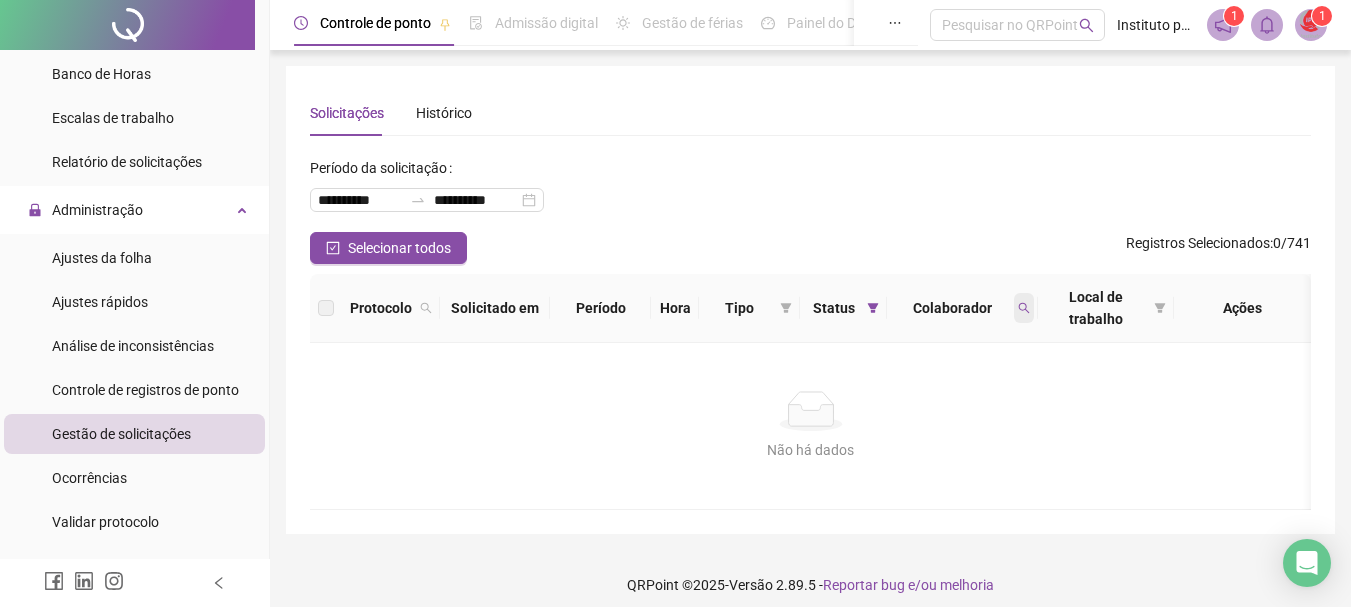 click 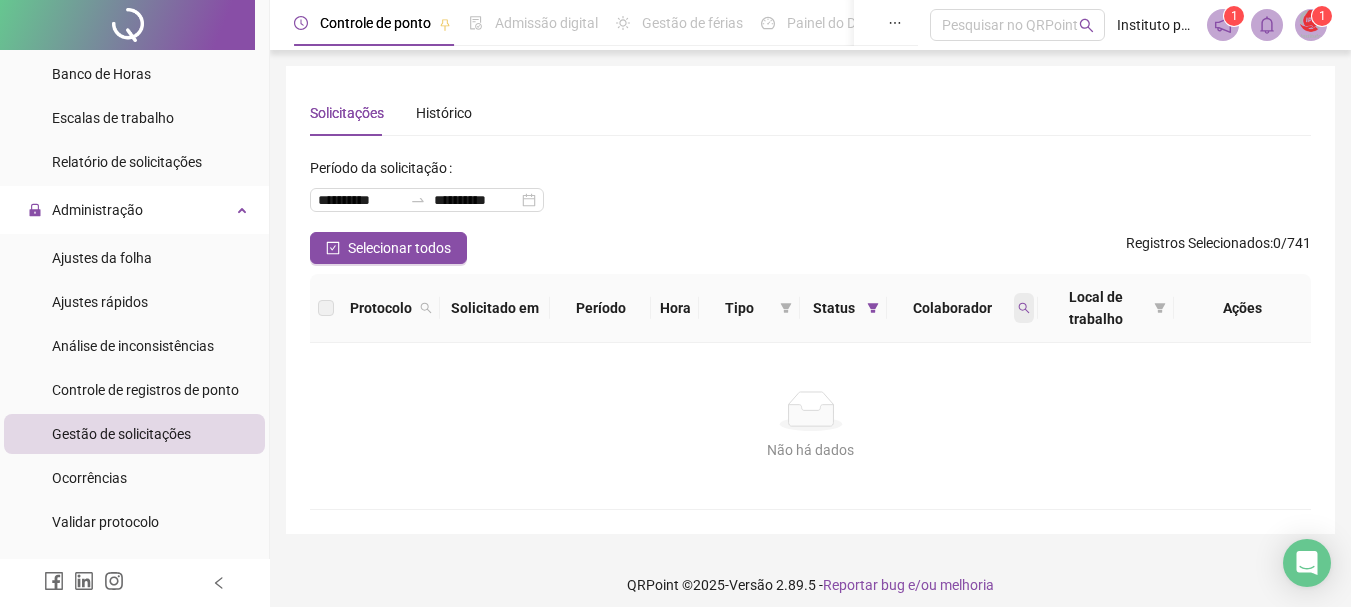click 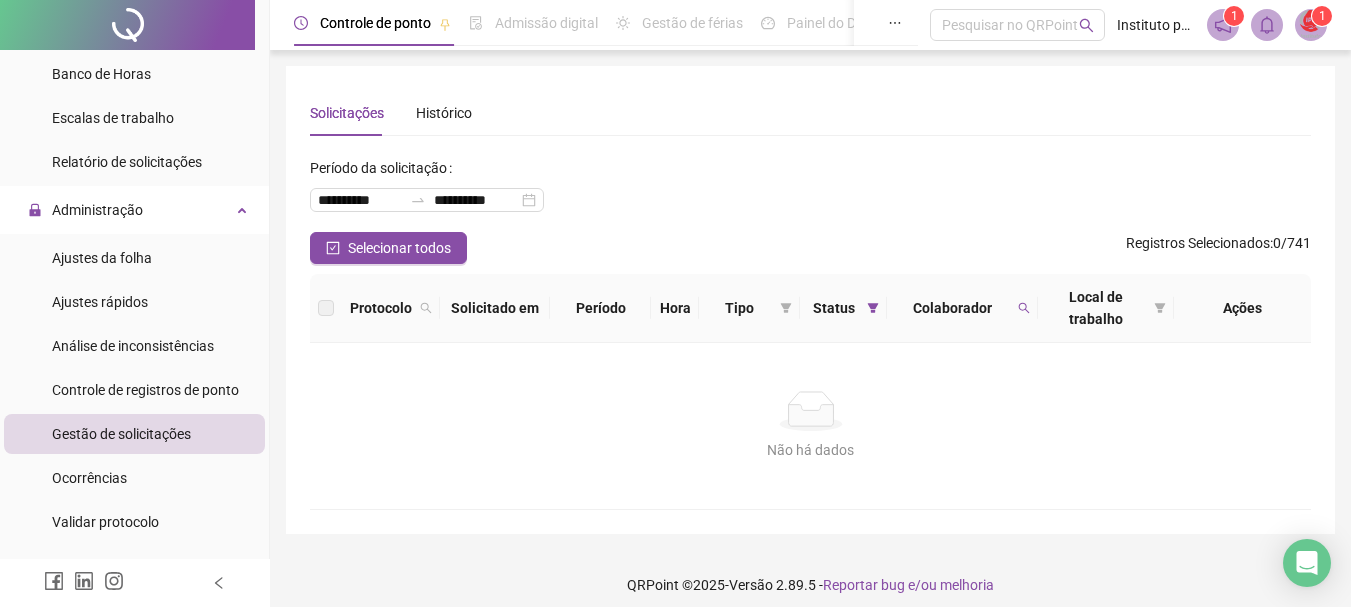 click on "Colaborador" at bounding box center (952, 308) 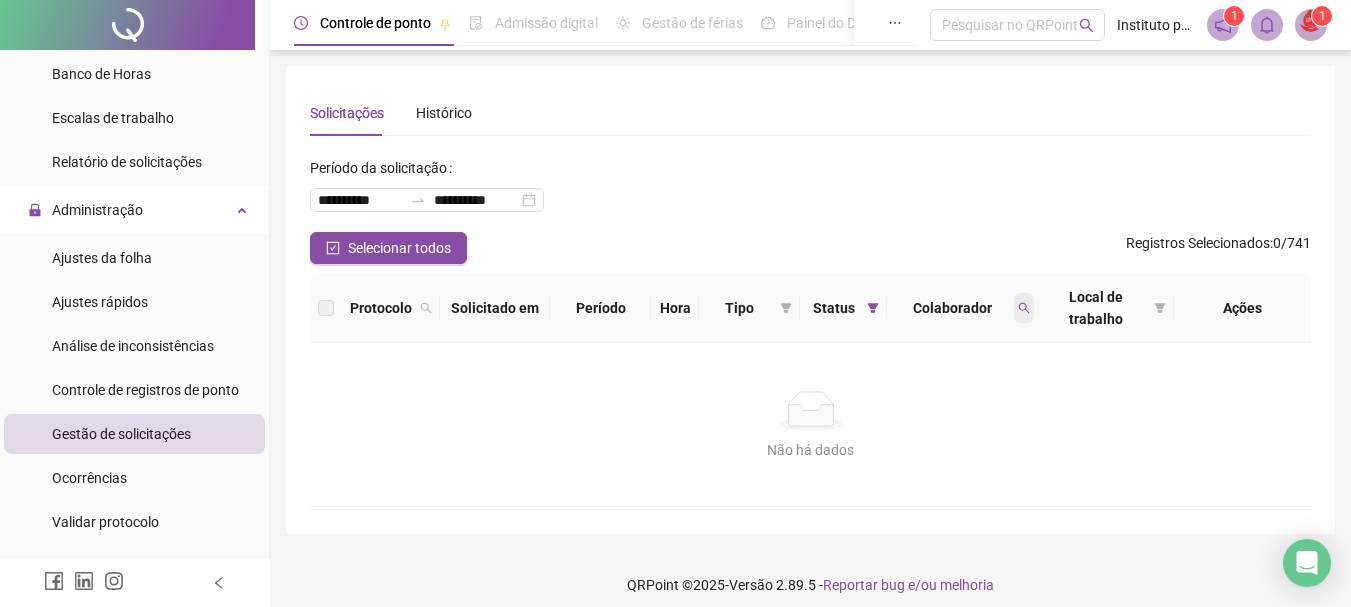 click 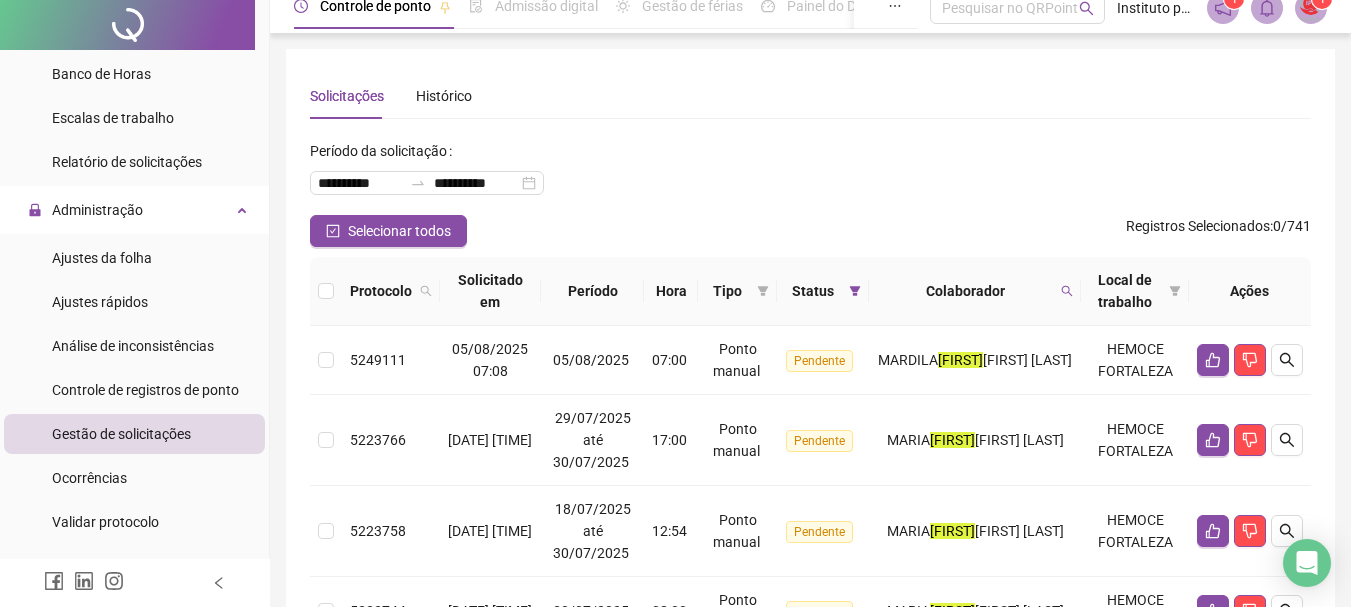 scroll, scrollTop: 0, scrollLeft: 0, axis: both 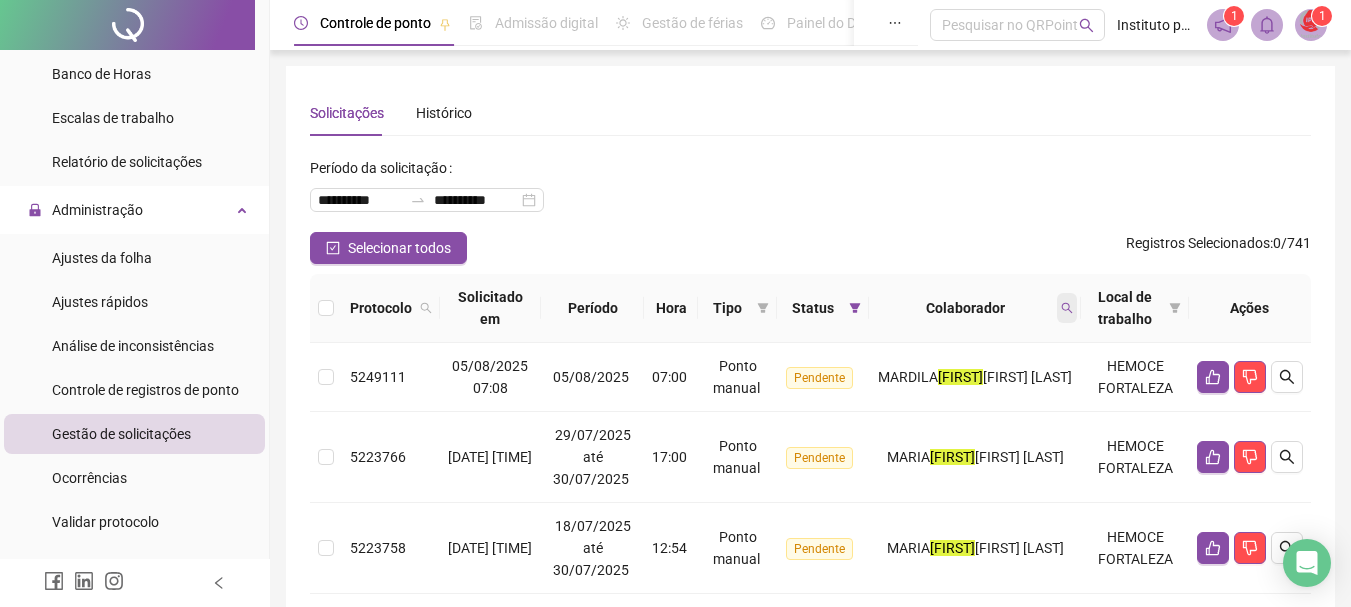 click 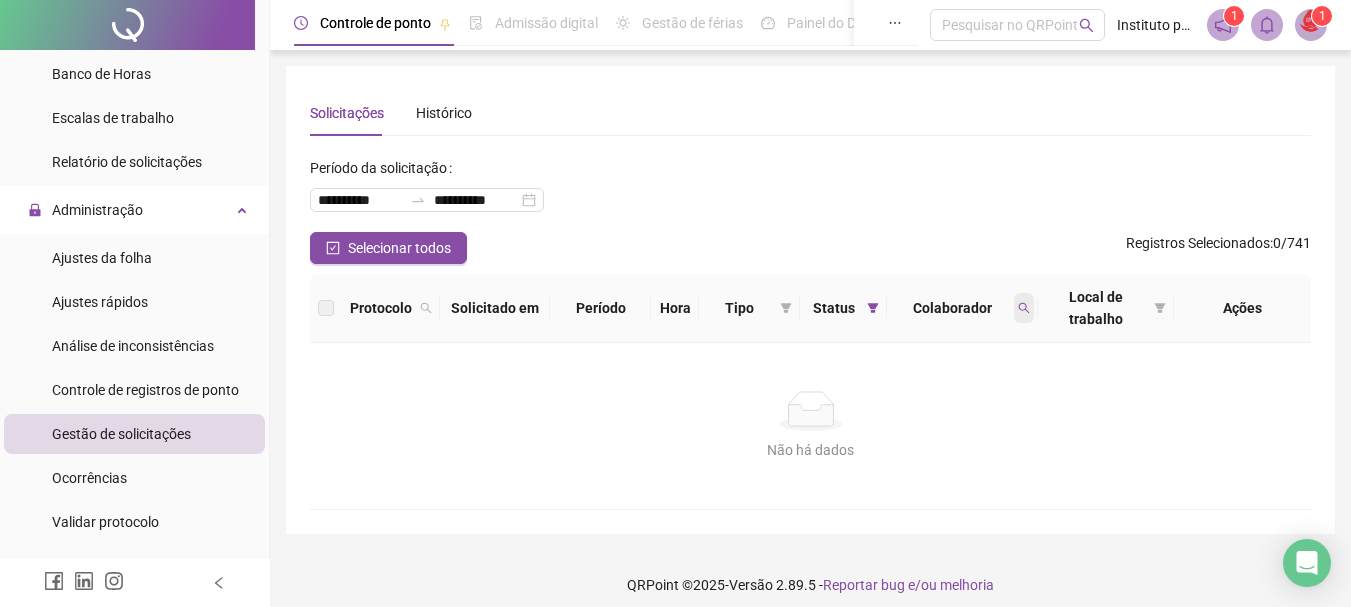 click 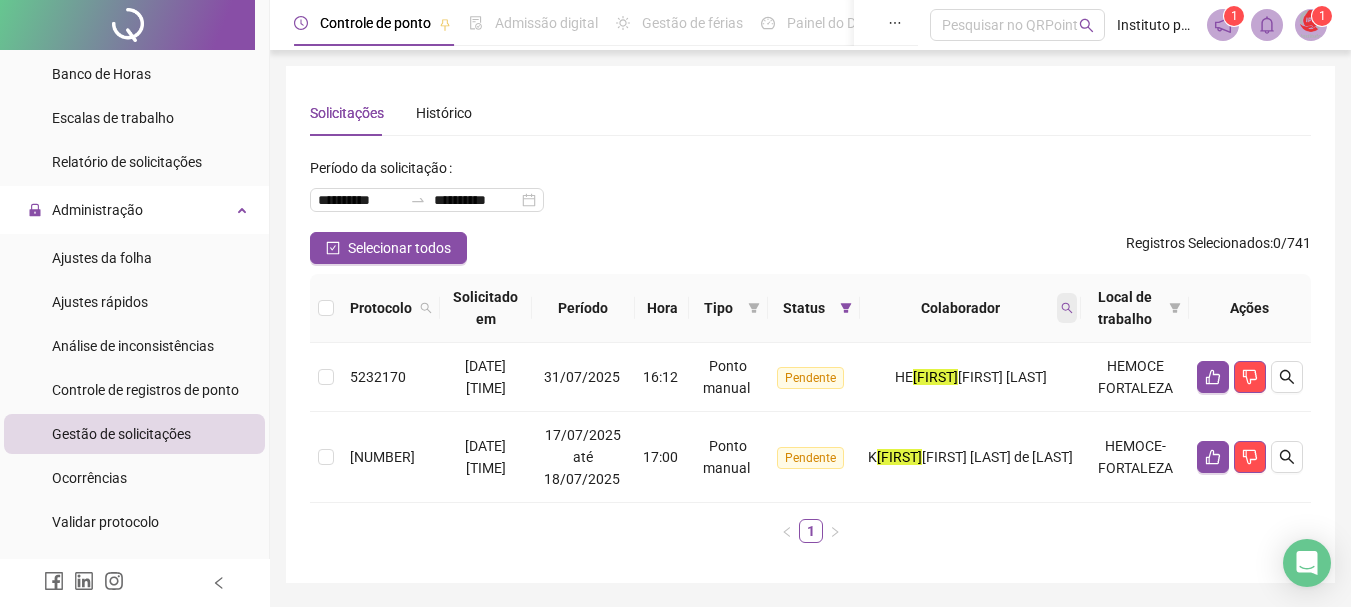 click 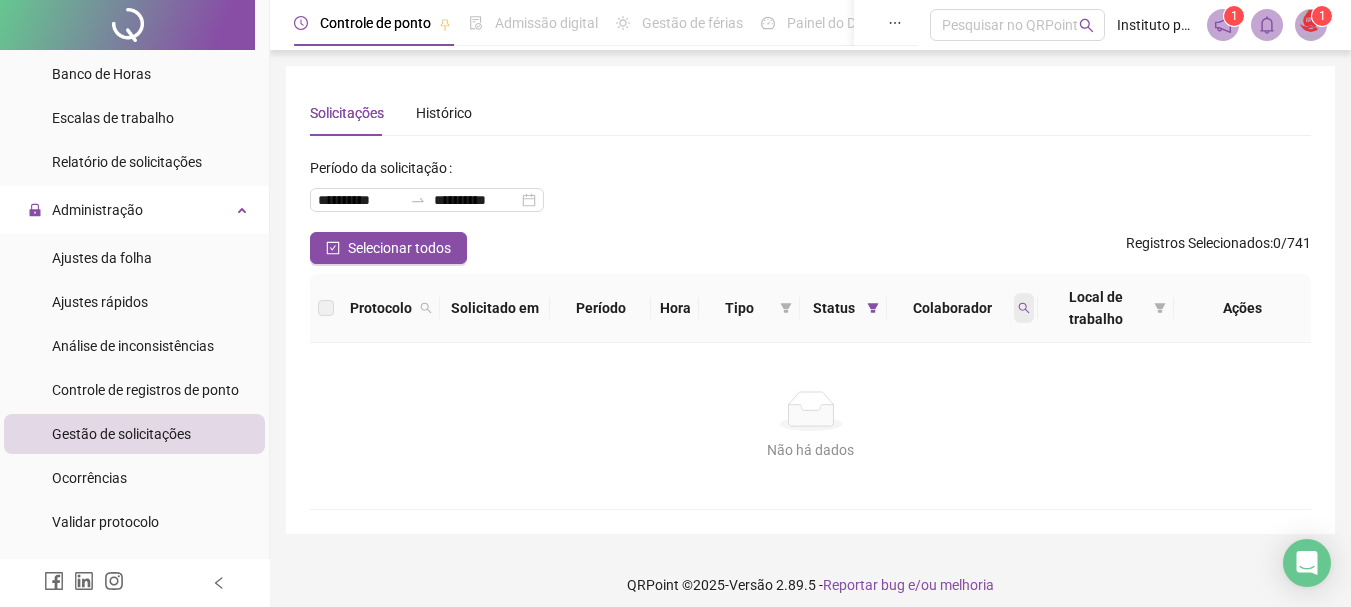 click 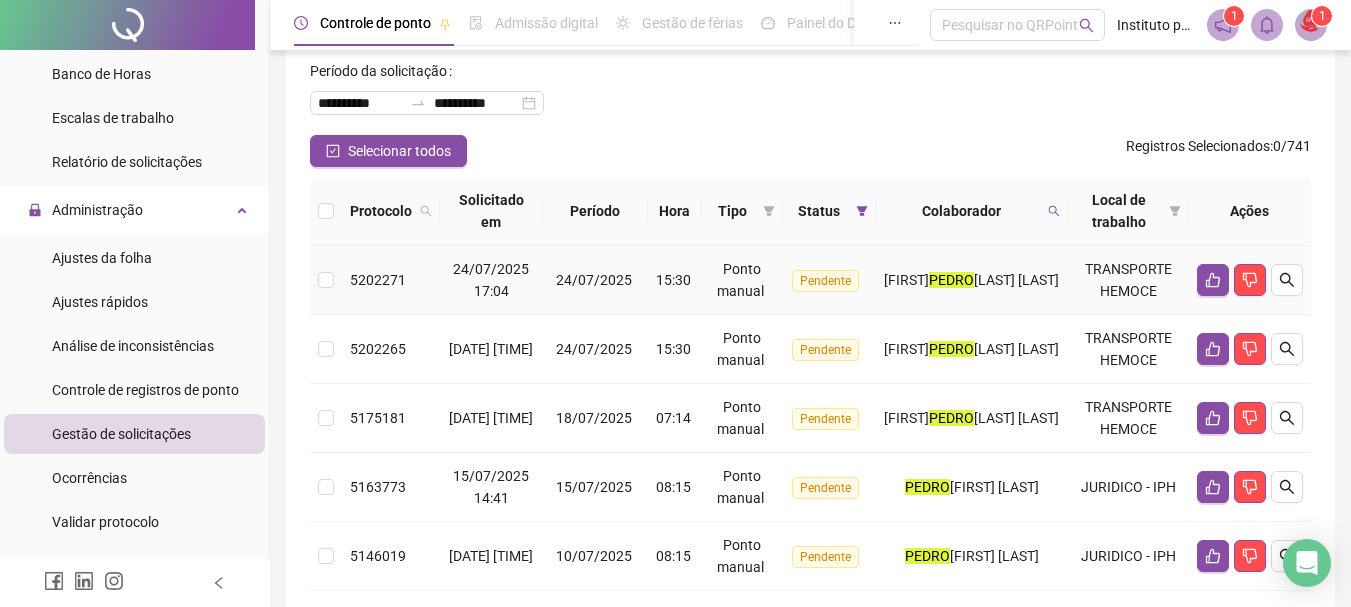 scroll, scrollTop: 47, scrollLeft: 0, axis: vertical 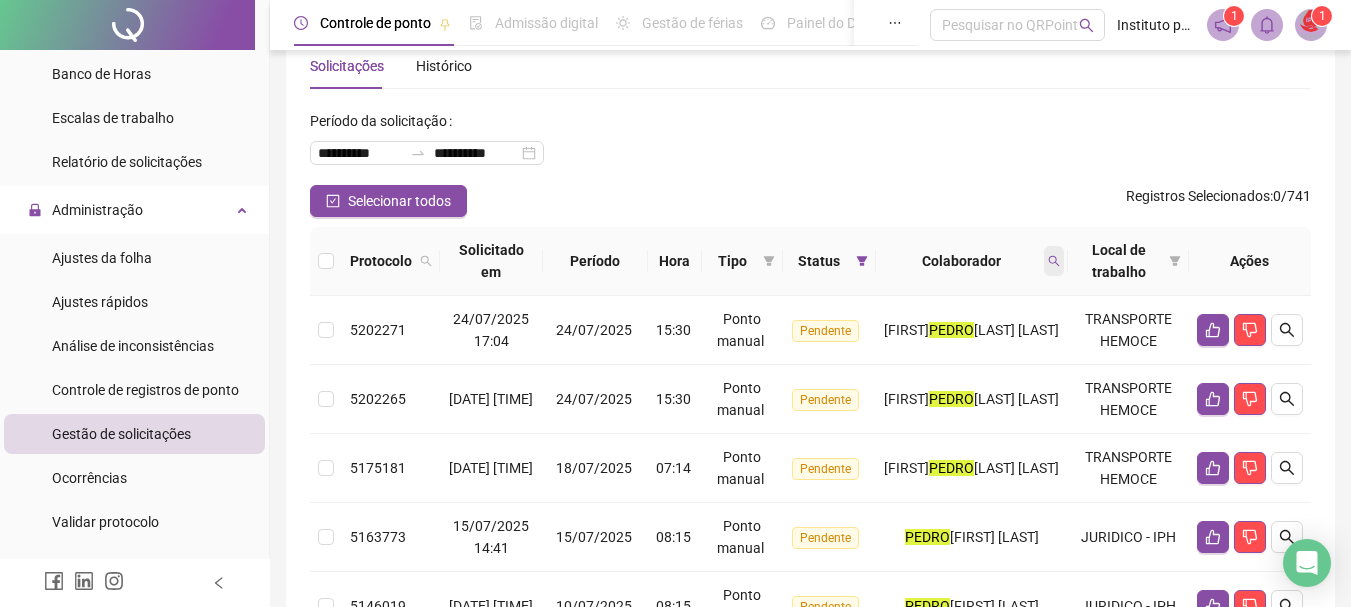 click at bounding box center [1054, 261] 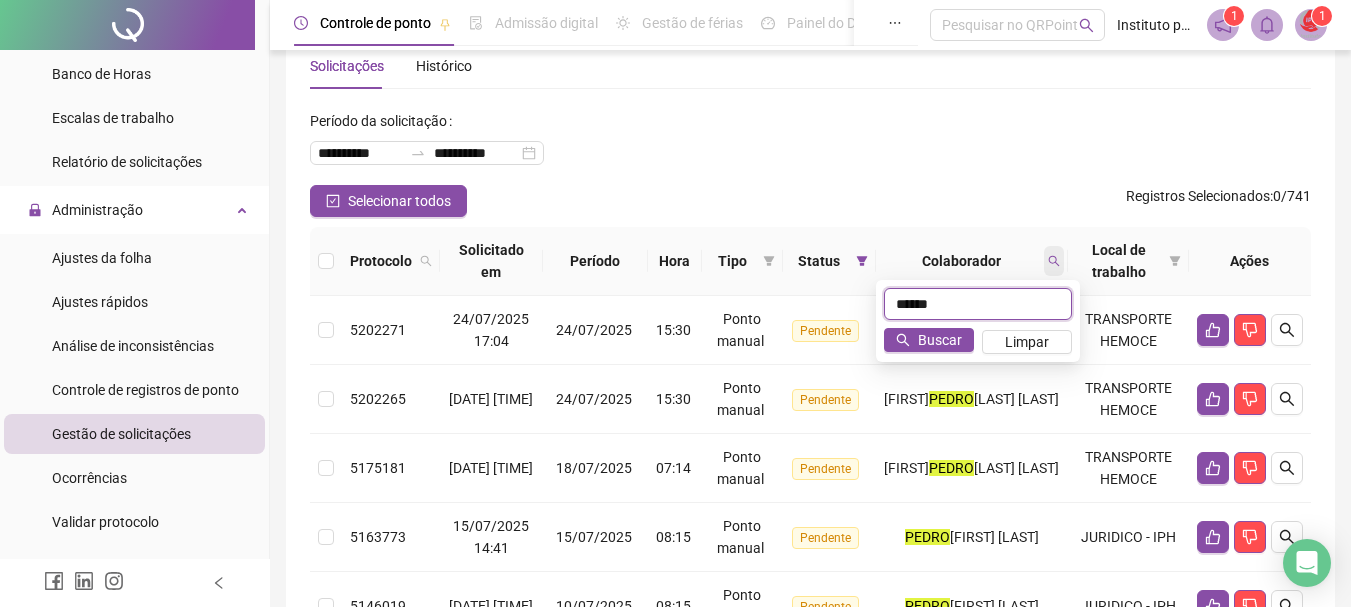 scroll, scrollTop: 13, scrollLeft: 0, axis: vertical 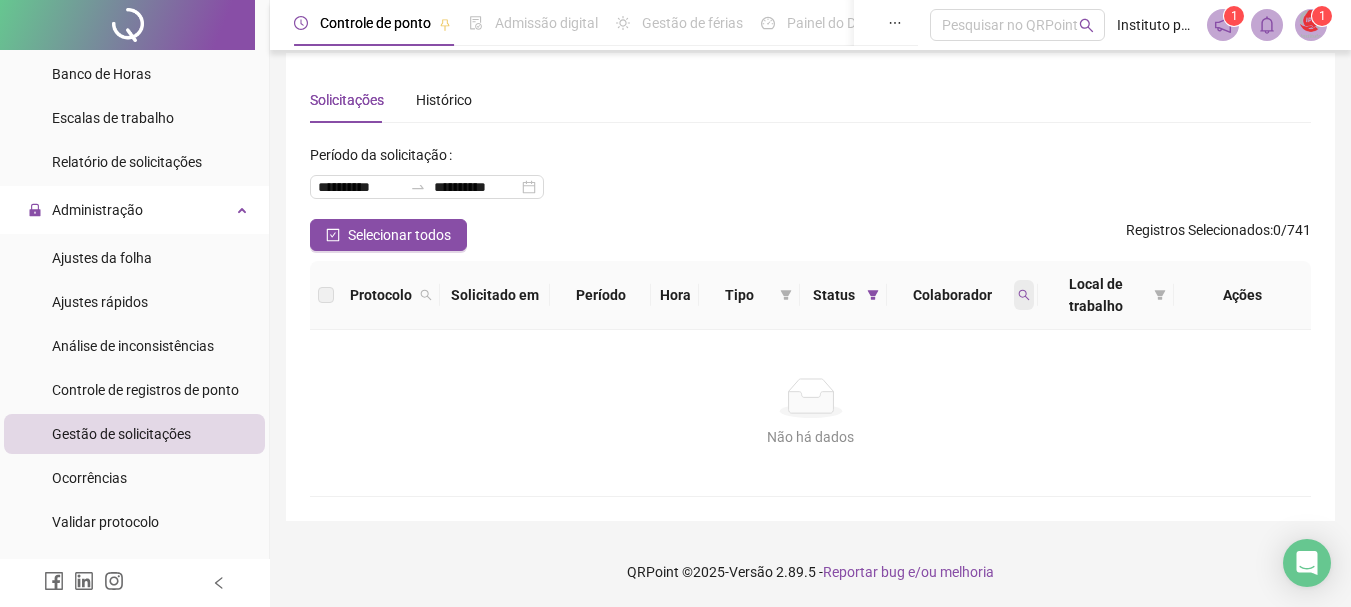 click 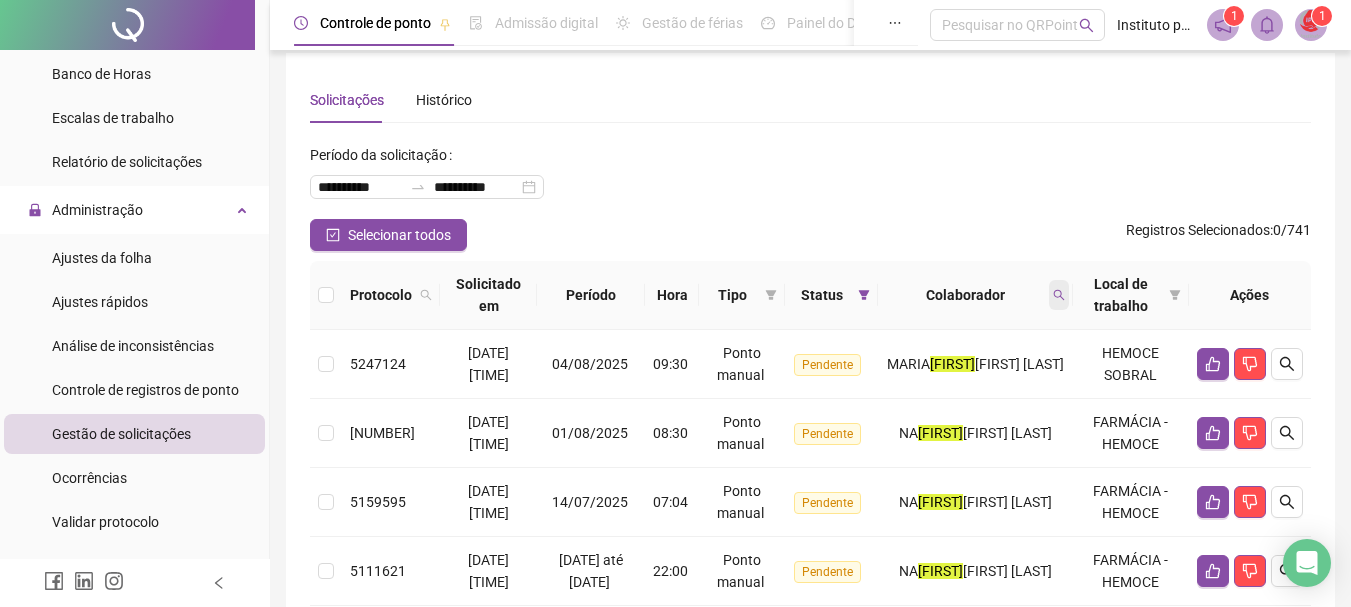 click 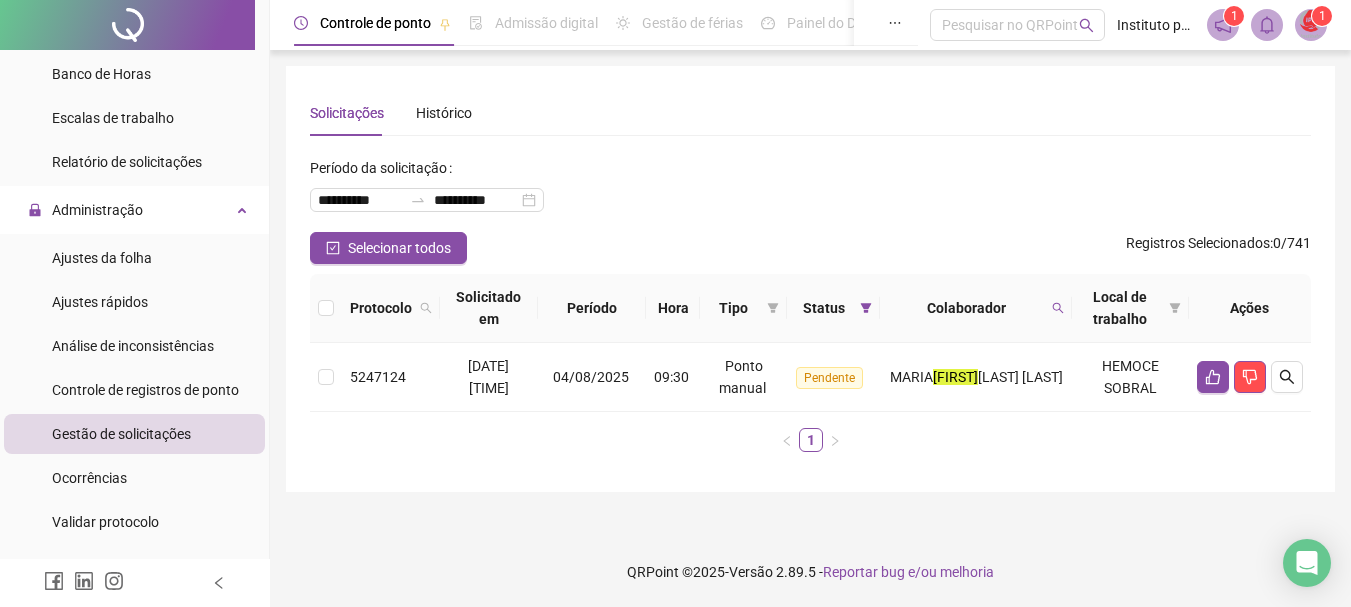 scroll, scrollTop: 0, scrollLeft: 0, axis: both 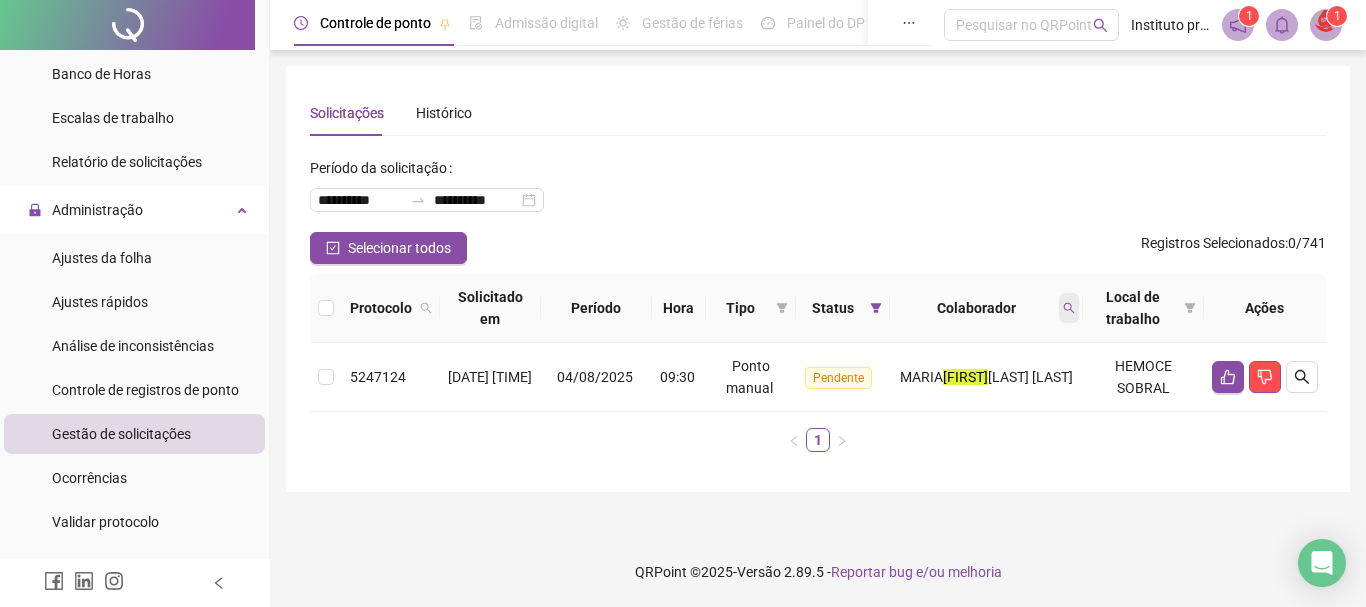 click 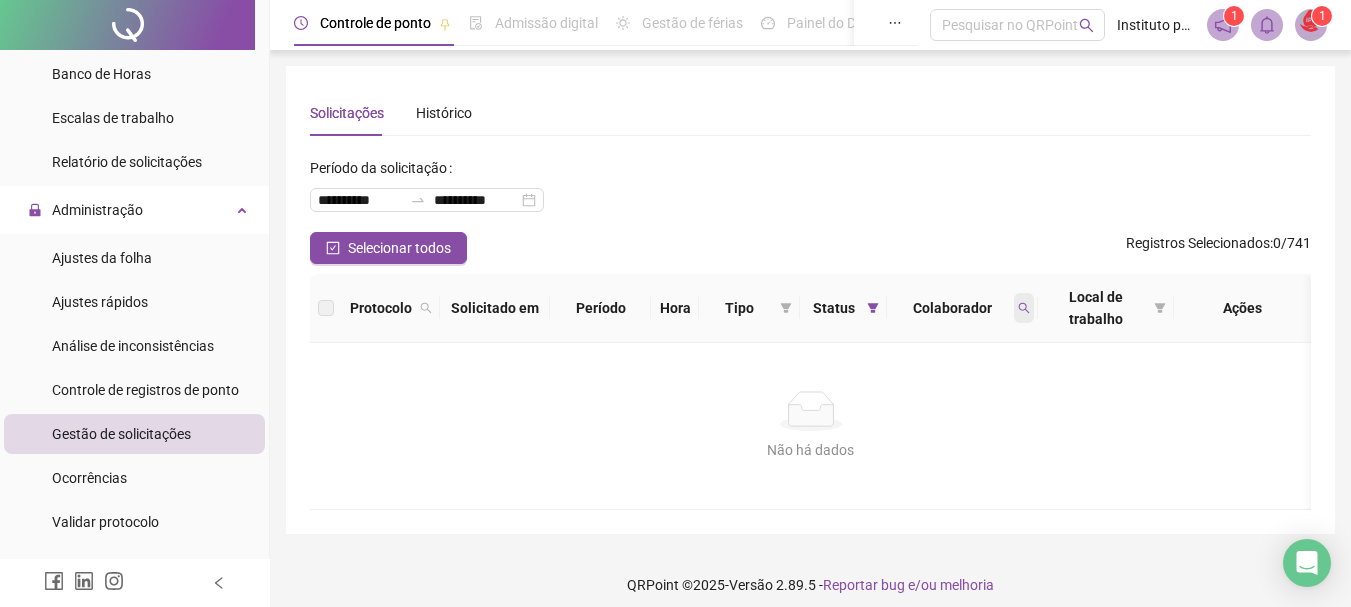 click 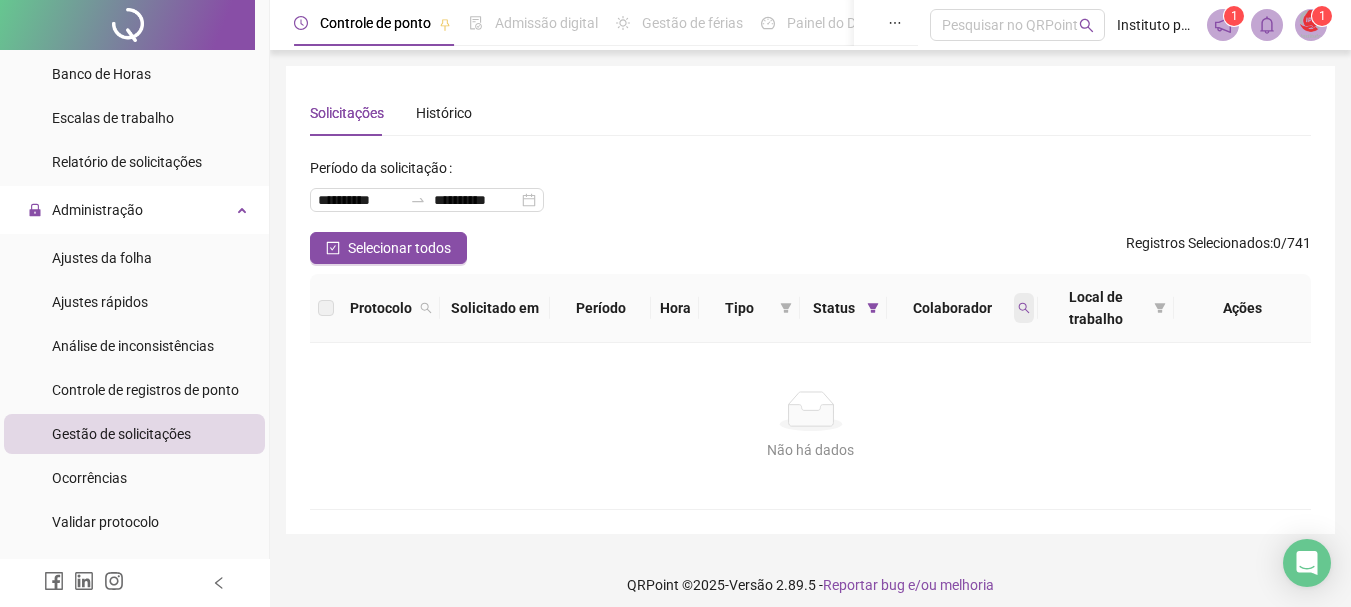 click at bounding box center (1024, 308) 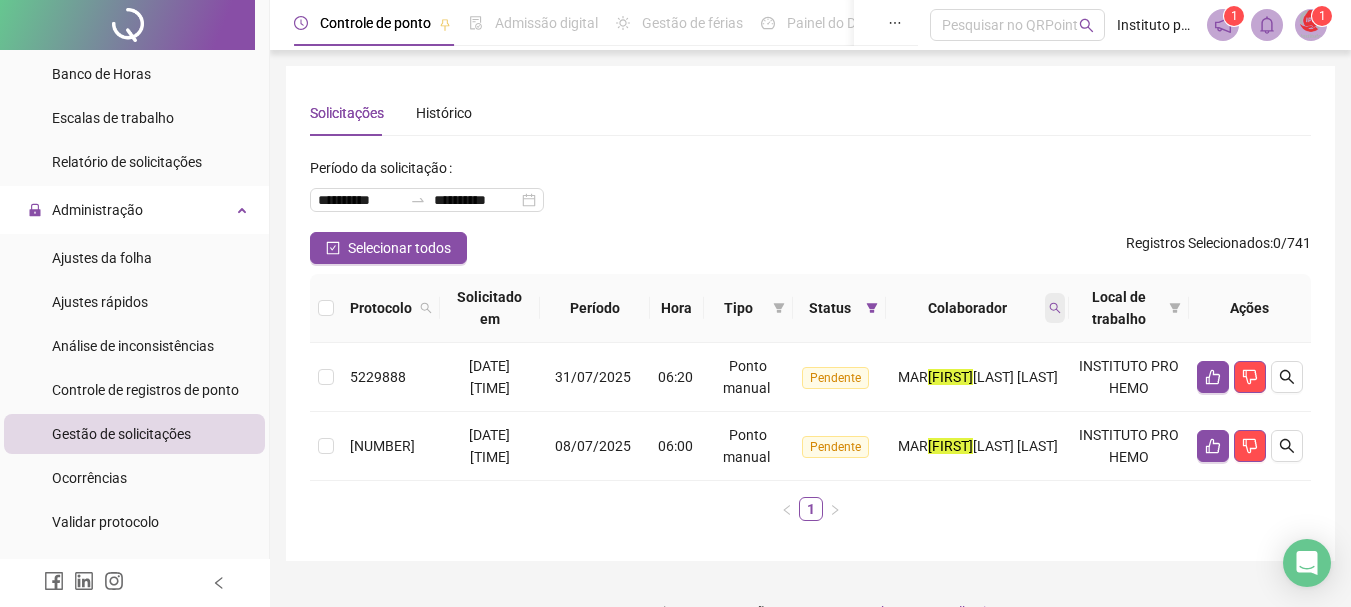 click 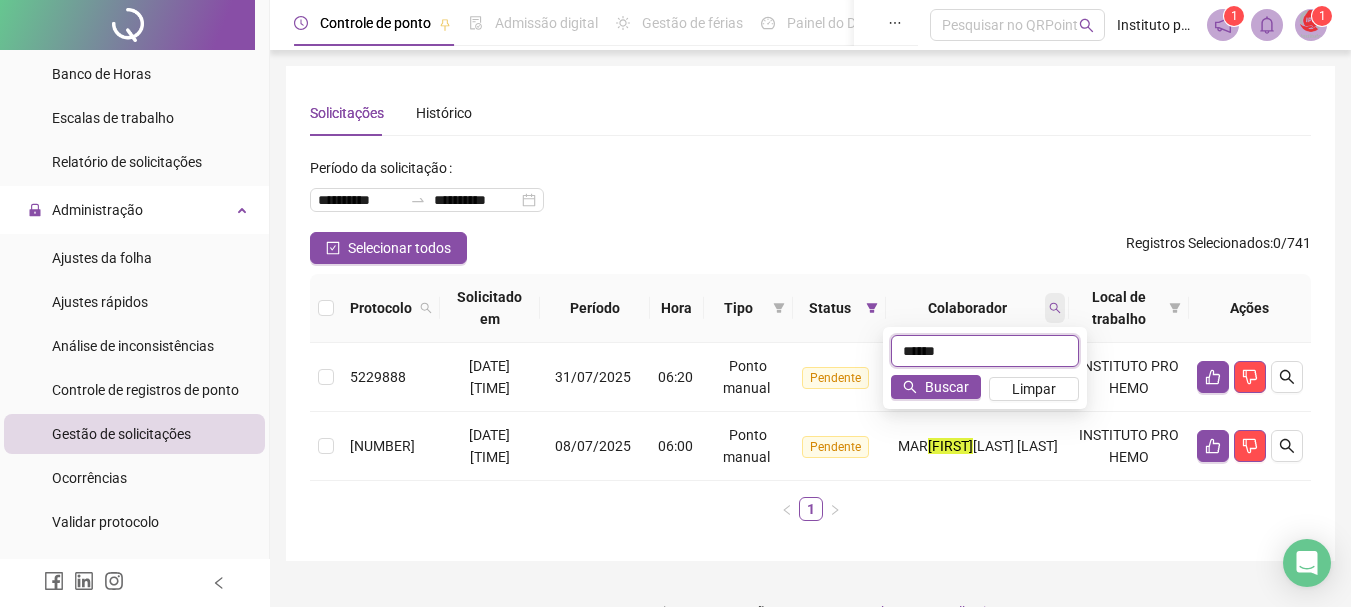 type on "******" 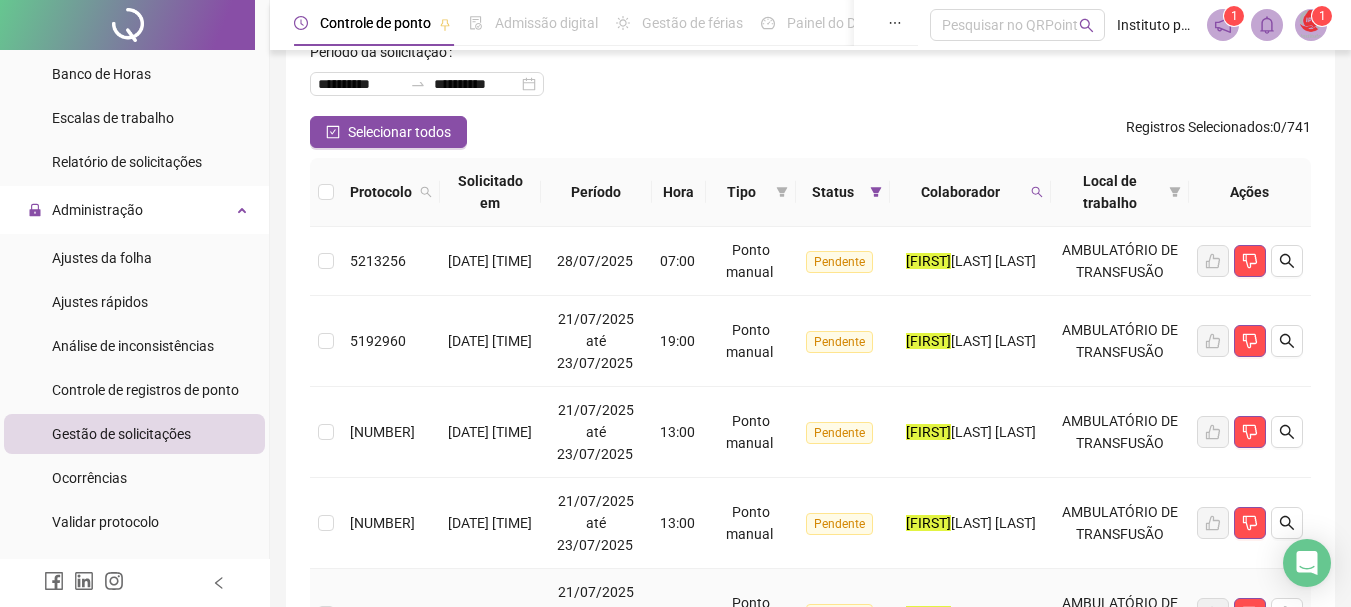 scroll, scrollTop: 84, scrollLeft: 0, axis: vertical 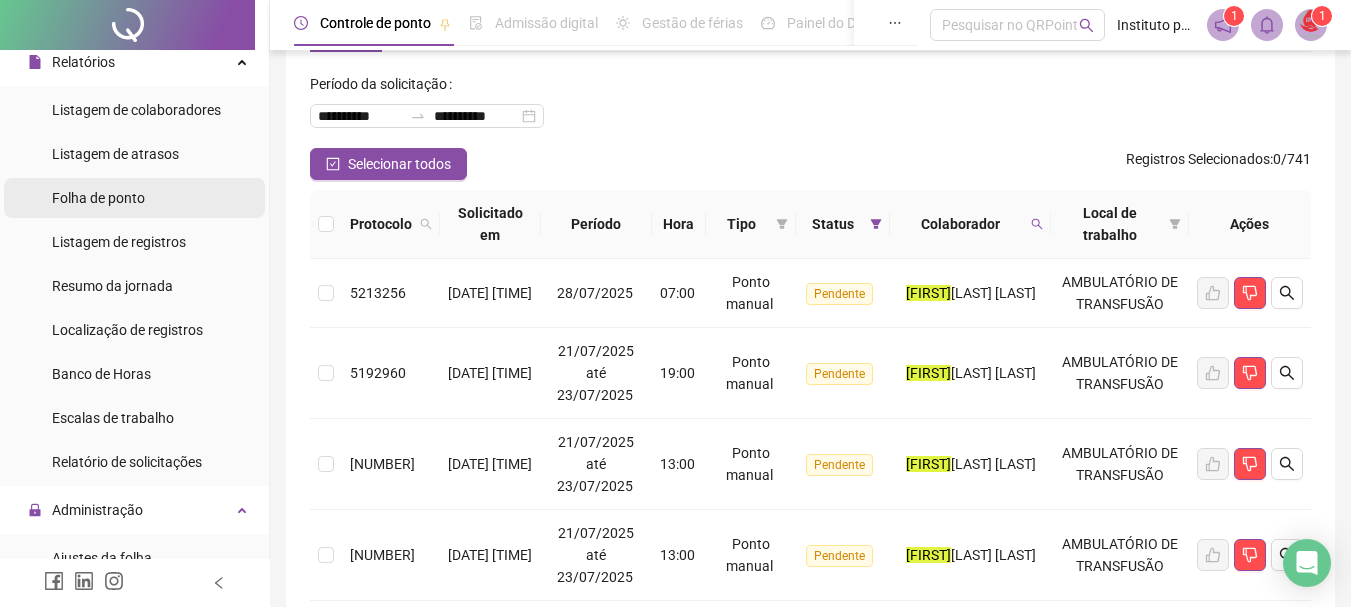 click on "Folha de ponto" at bounding box center (98, 198) 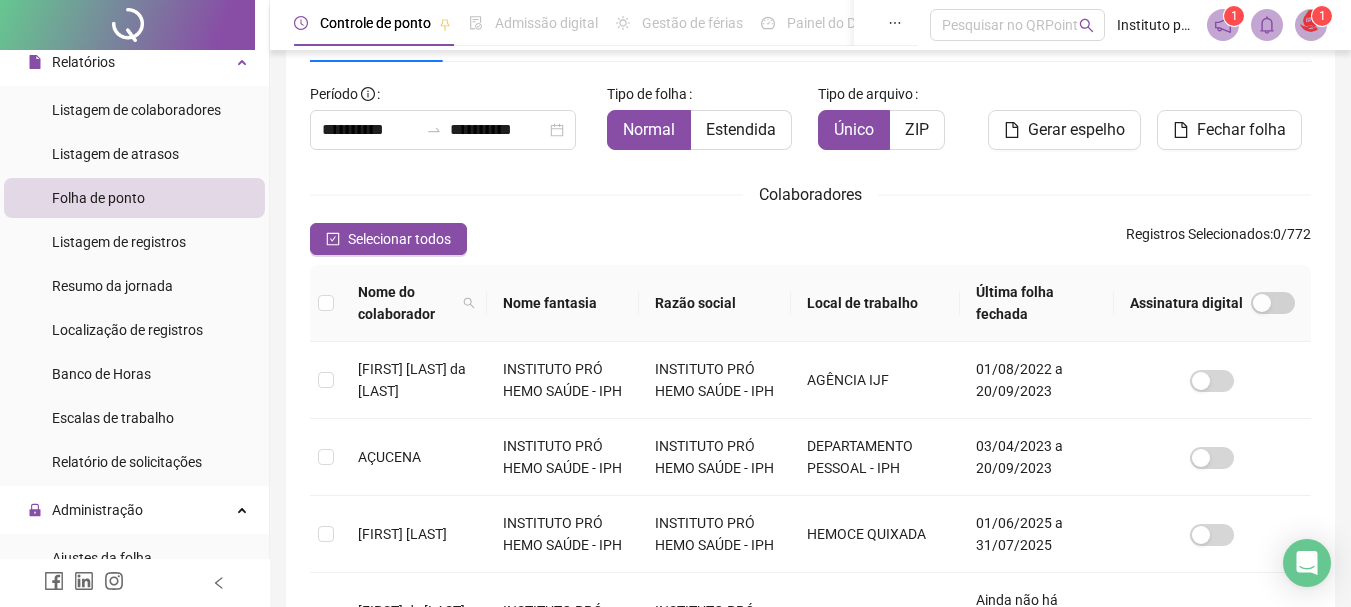 scroll, scrollTop: 0, scrollLeft: 0, axis: both 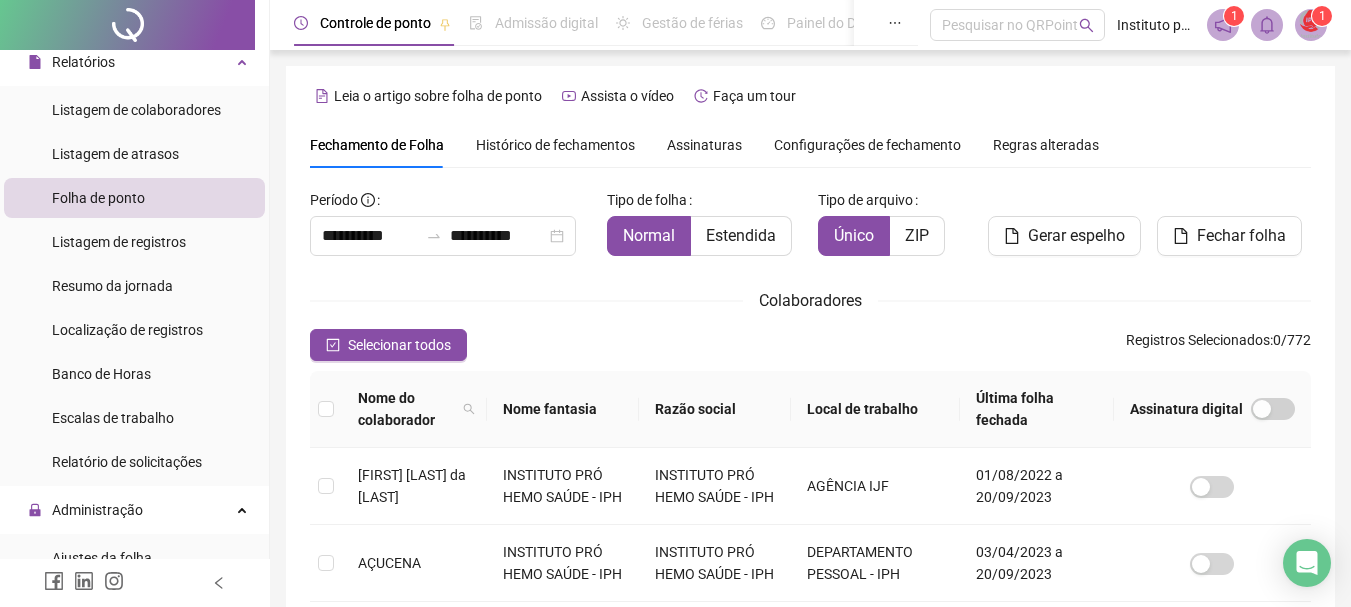 click on "Histórico de fechamentos" at bounding box center (555, 145) 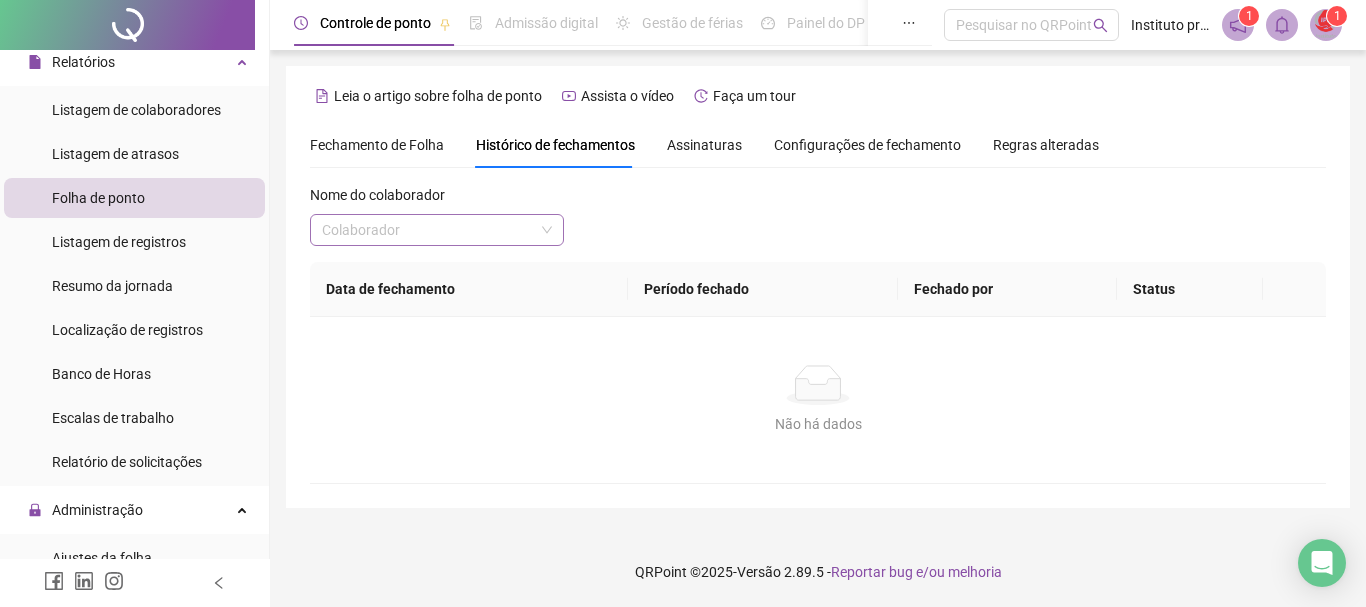 click at bounding box center (428, 230) 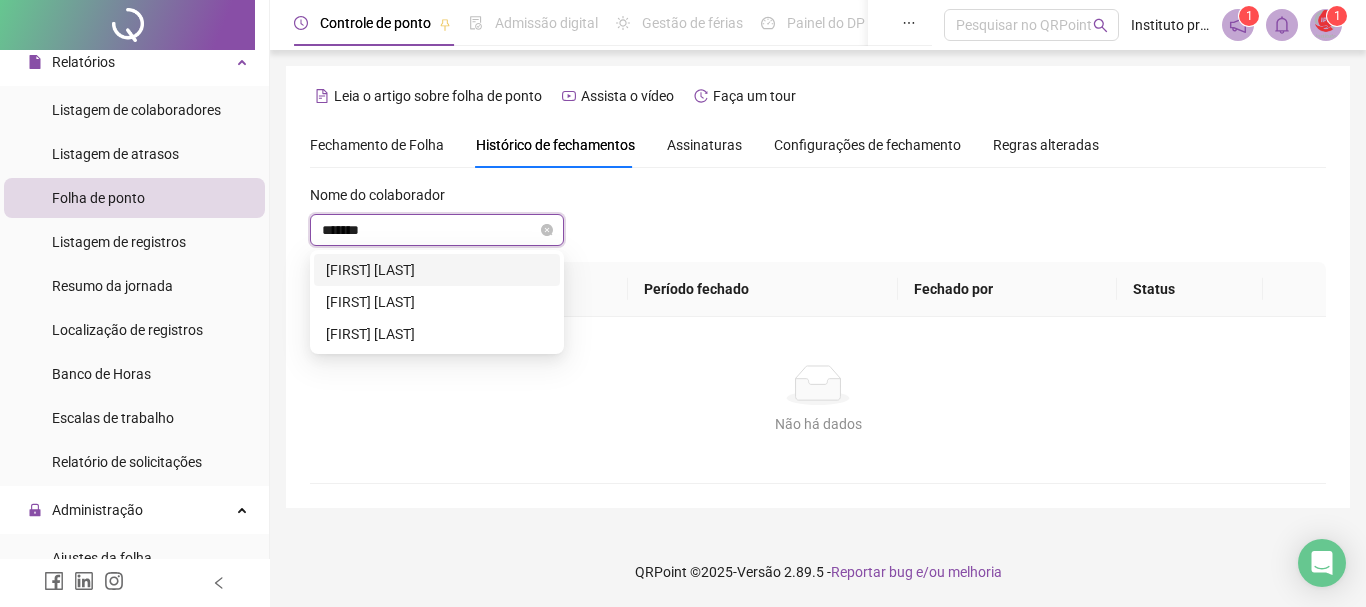 type on "********" 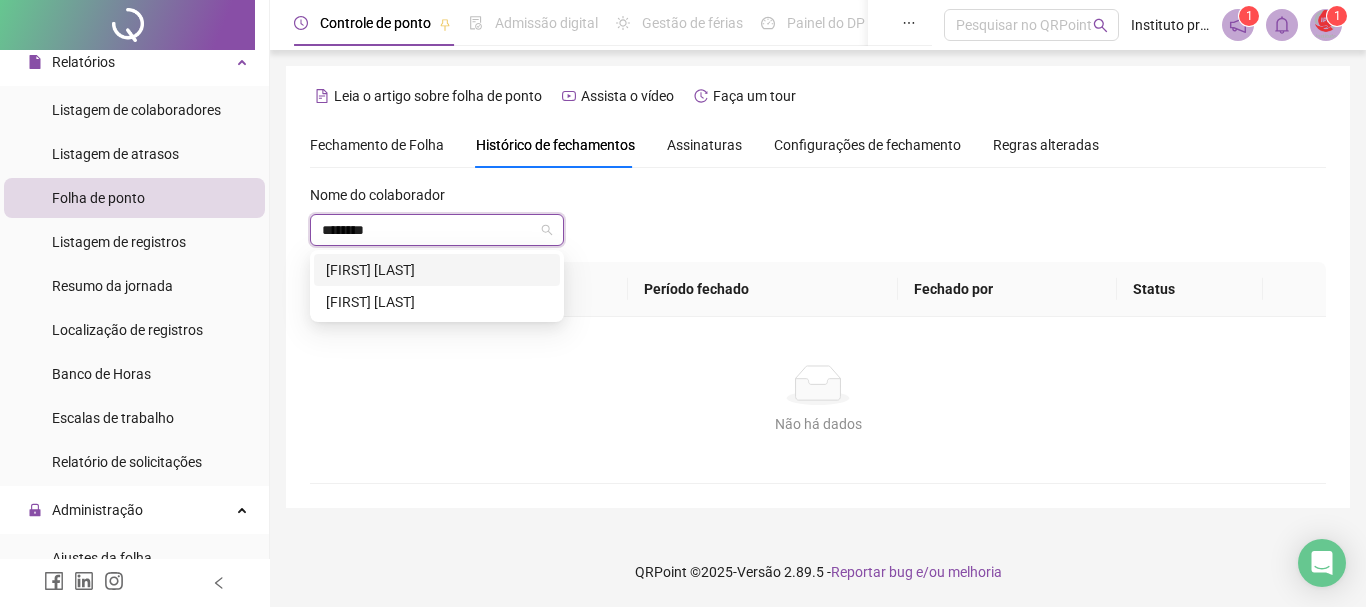 click on "[FIRST] [LAST]" at bounding box center (437, 270) 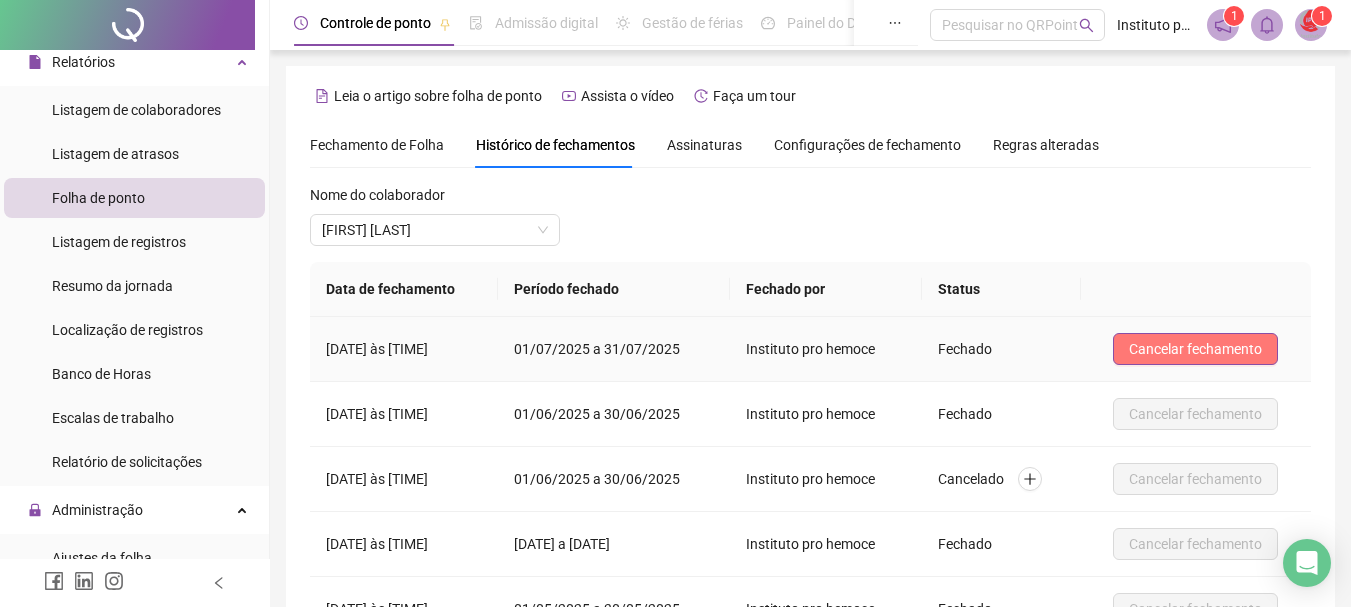 click on "Cancelar fechamento" at bounding box center (1195, 349) 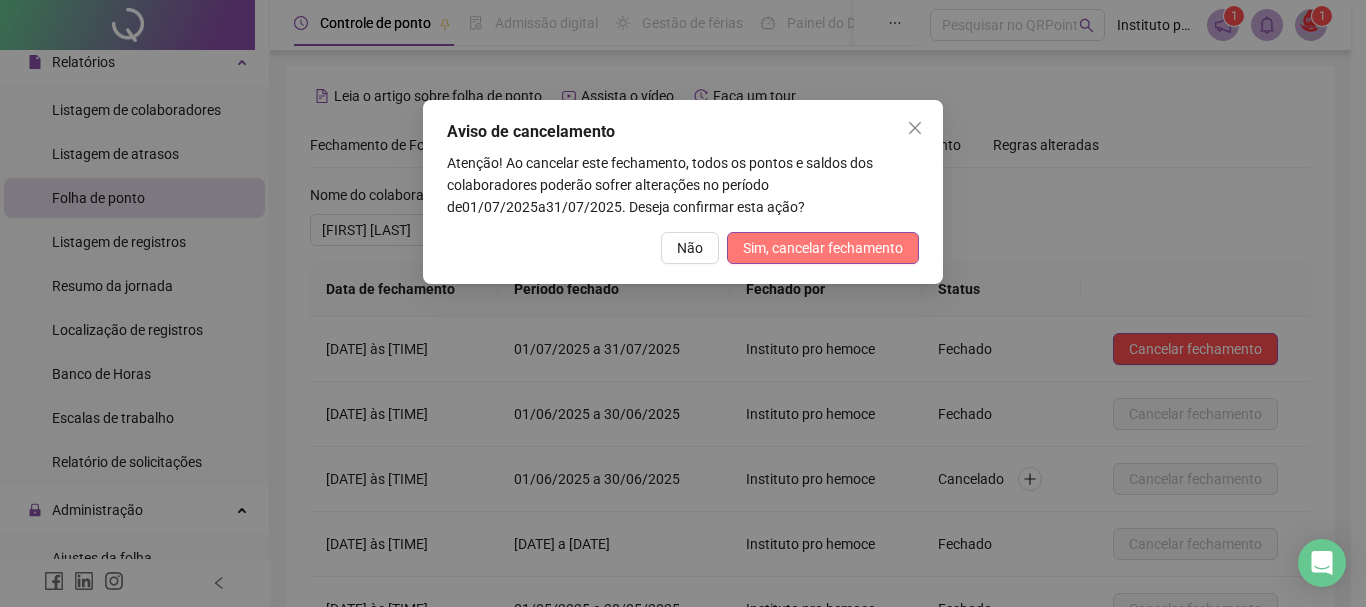 click on "Sim, cancelar fechamento" at bounding box center [823, 248] 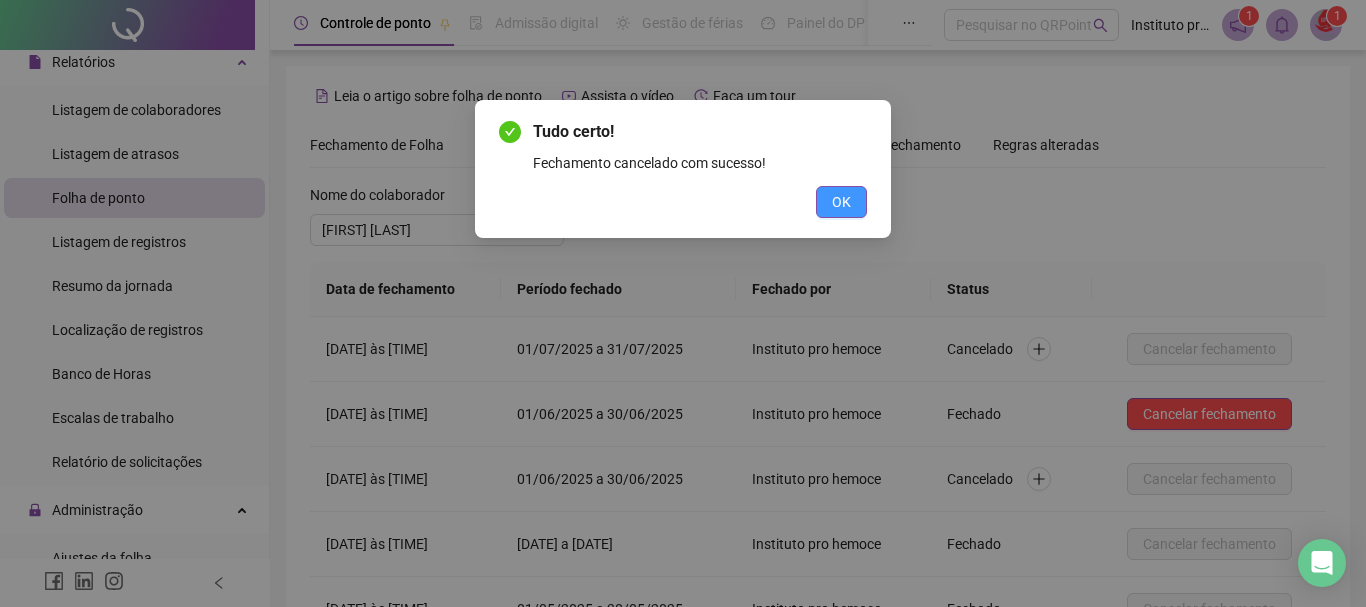 click on "OK" at bounding box center [841, 202] 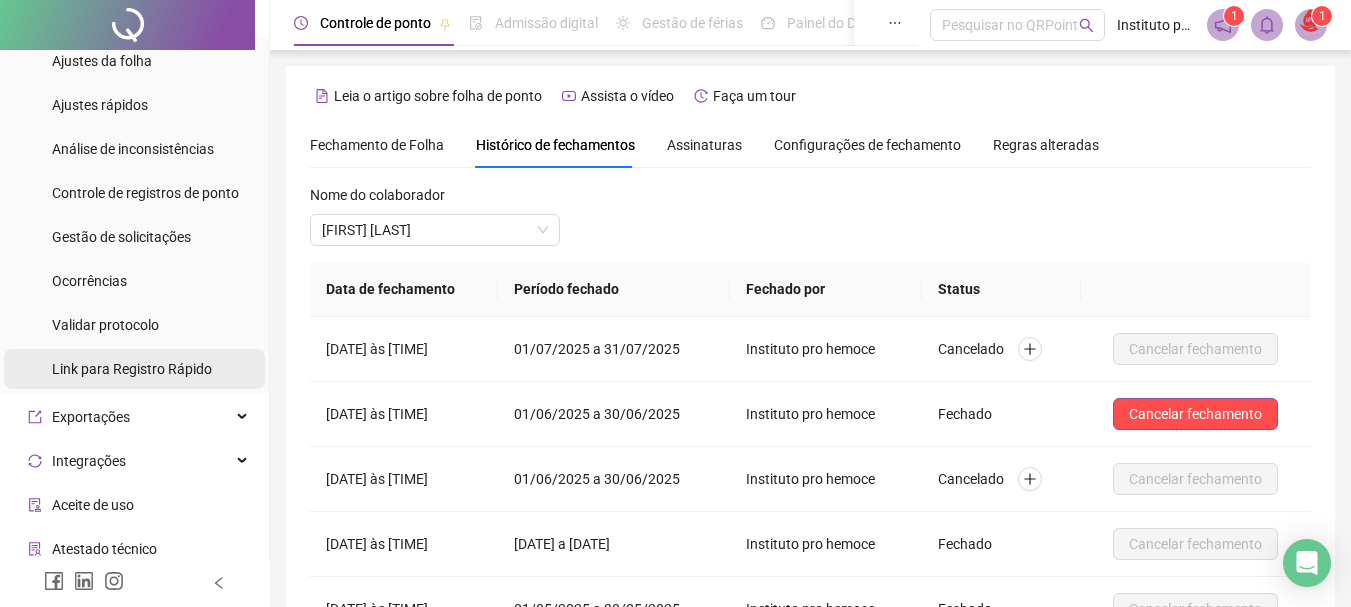 scroll, scrollTop: 600, scrollLeft: 0, axis: vertical 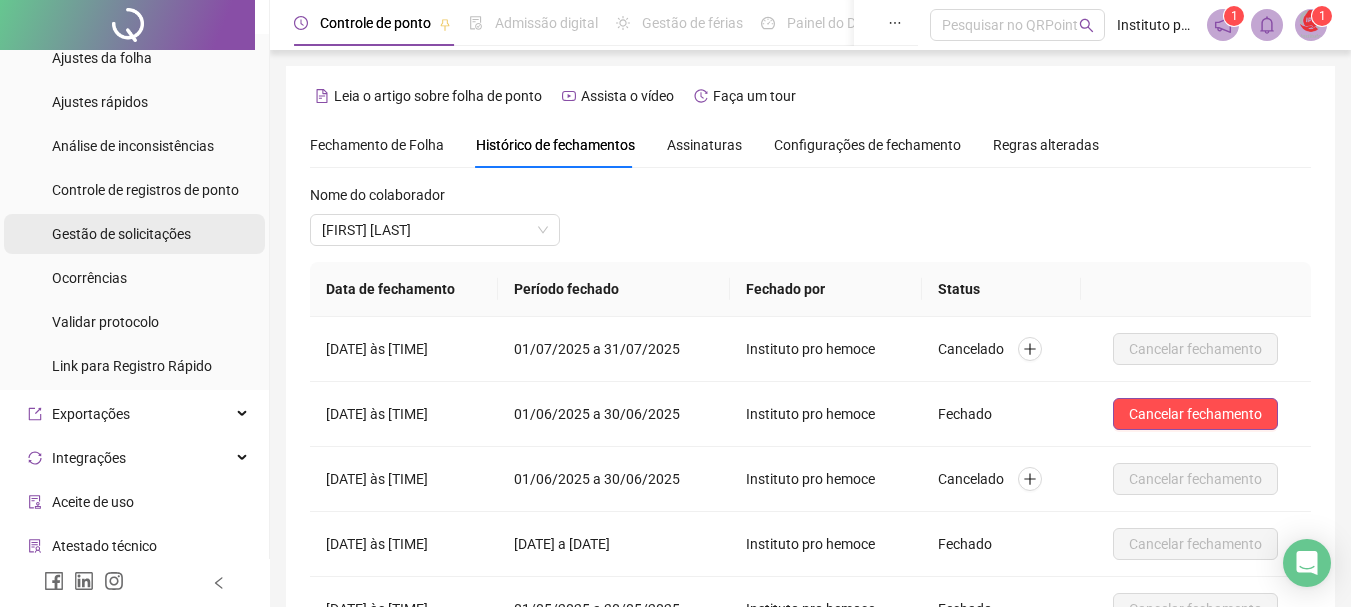 click on "Gestão de solicitações" at bounding box center (121, 234) 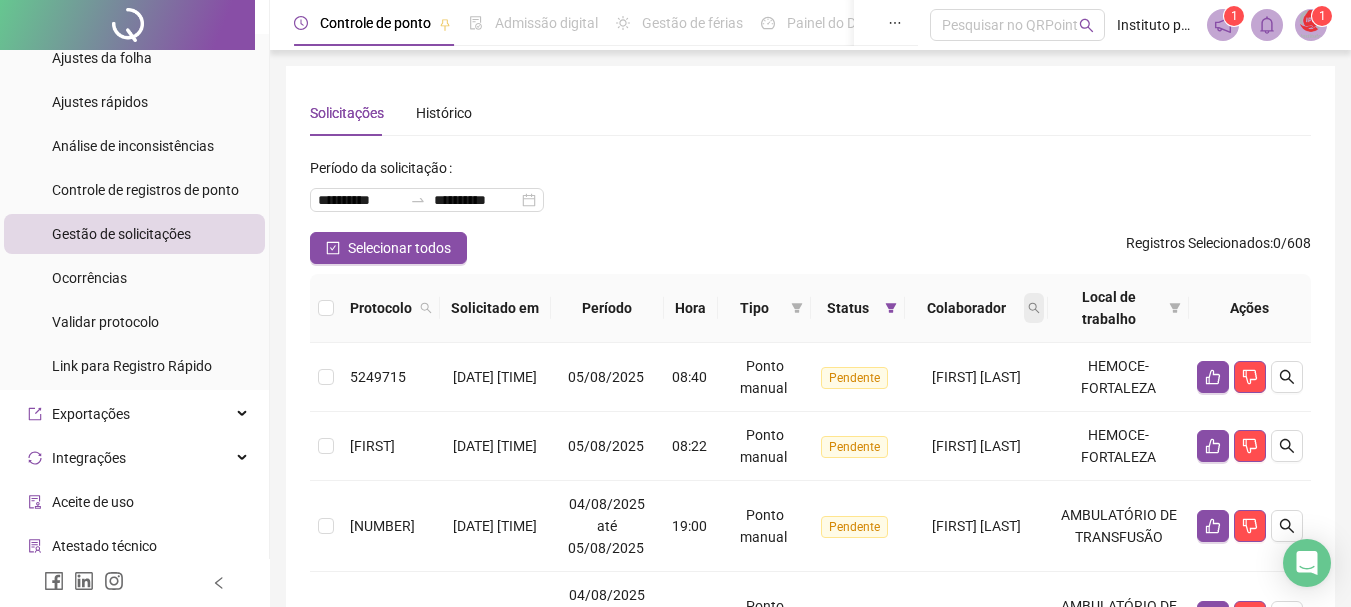 click 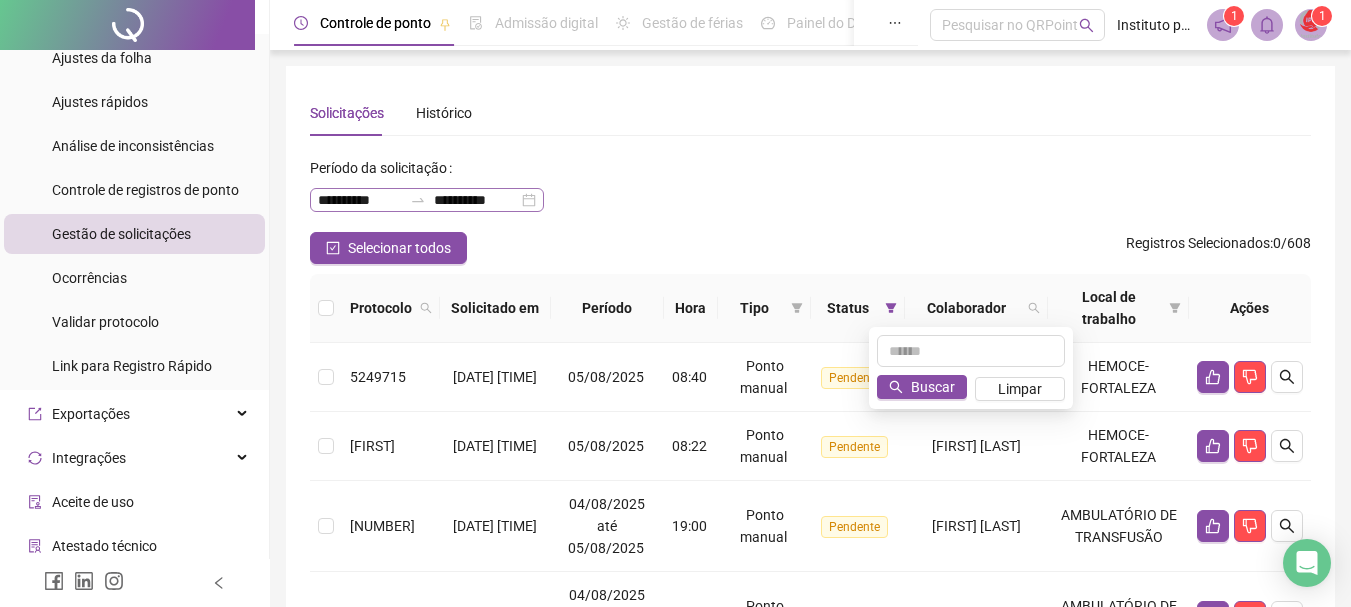 click on "**********" at bounding box center [427, 200] 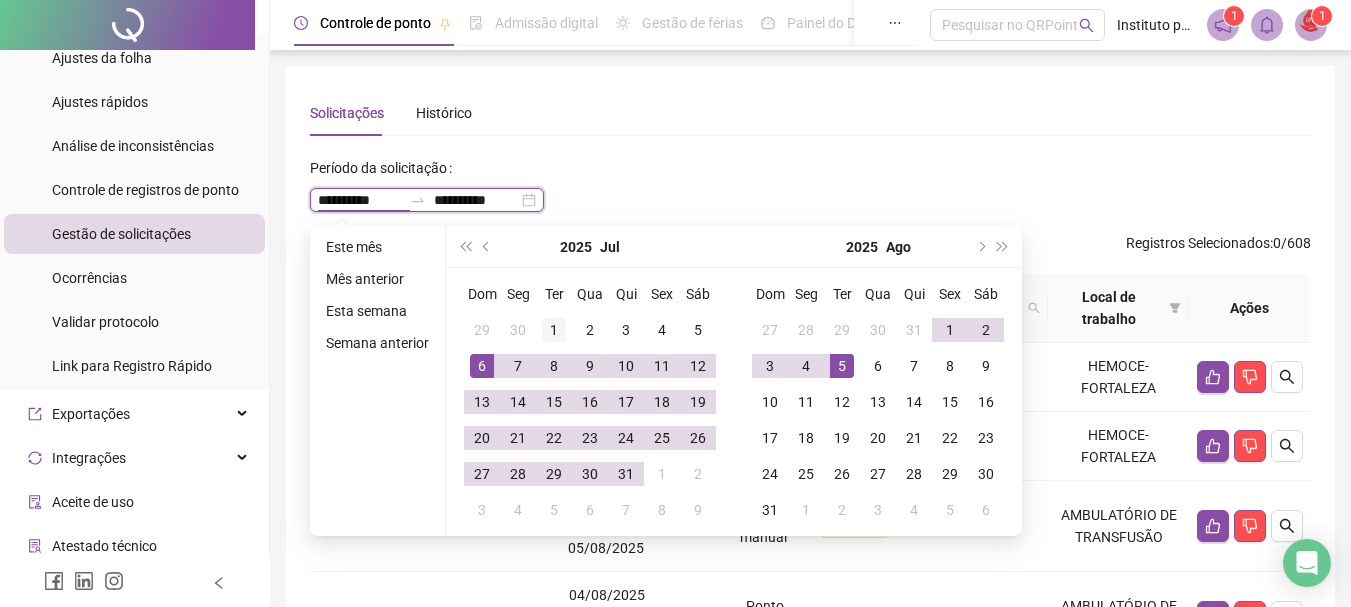 type on "**********" 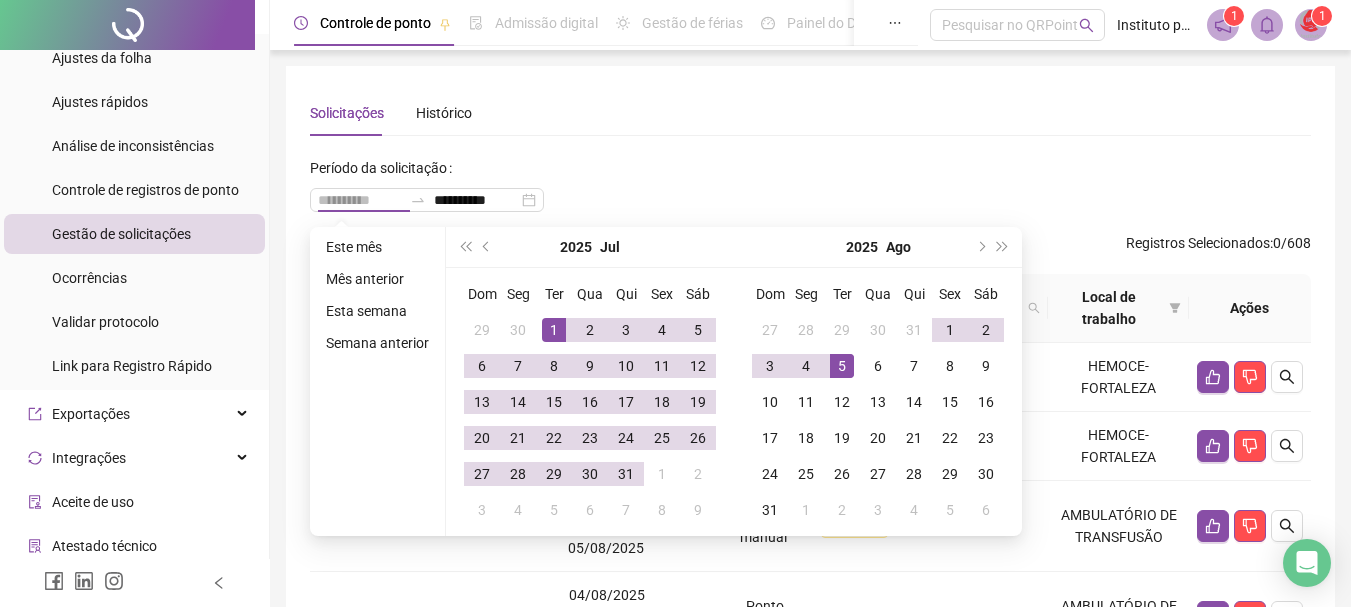 click on "1" at bounding box center [554, 330] 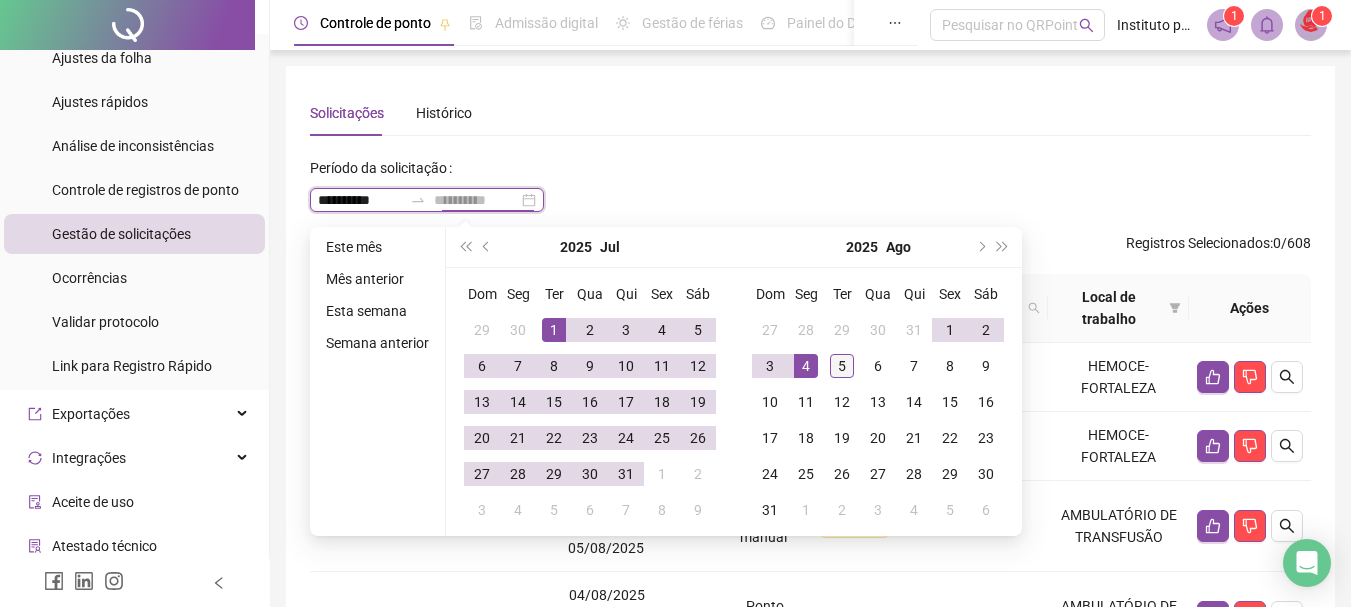 type on "**********" 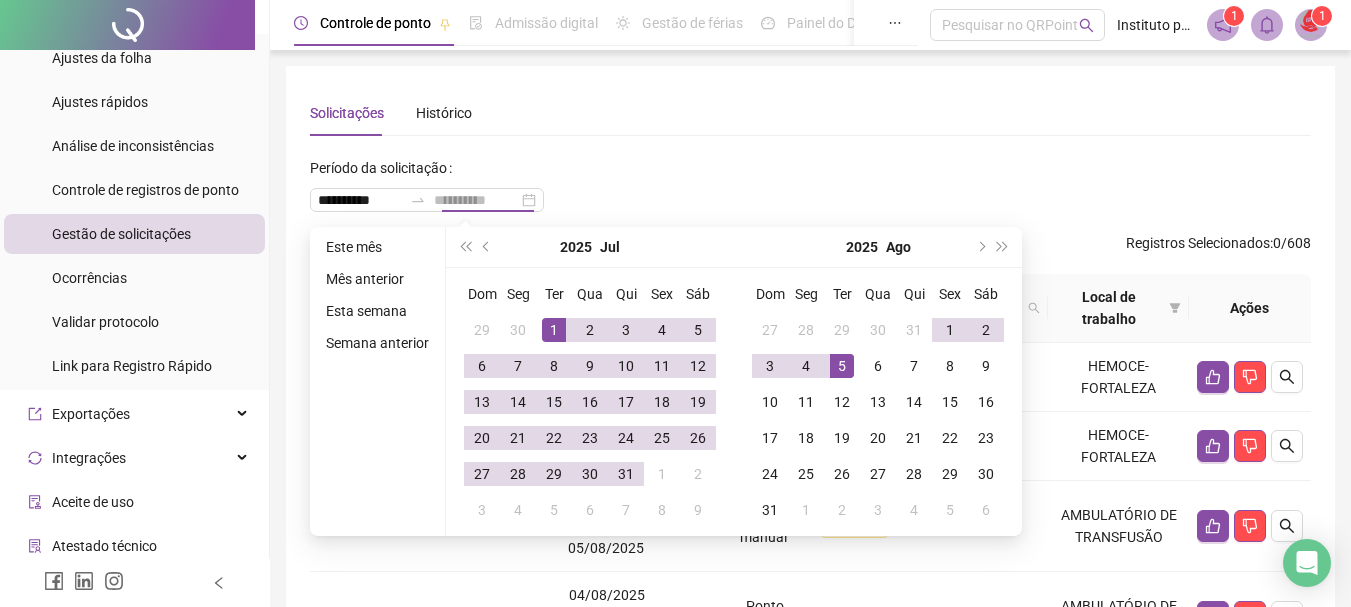 click on "5" at bounding box center [842, 366] 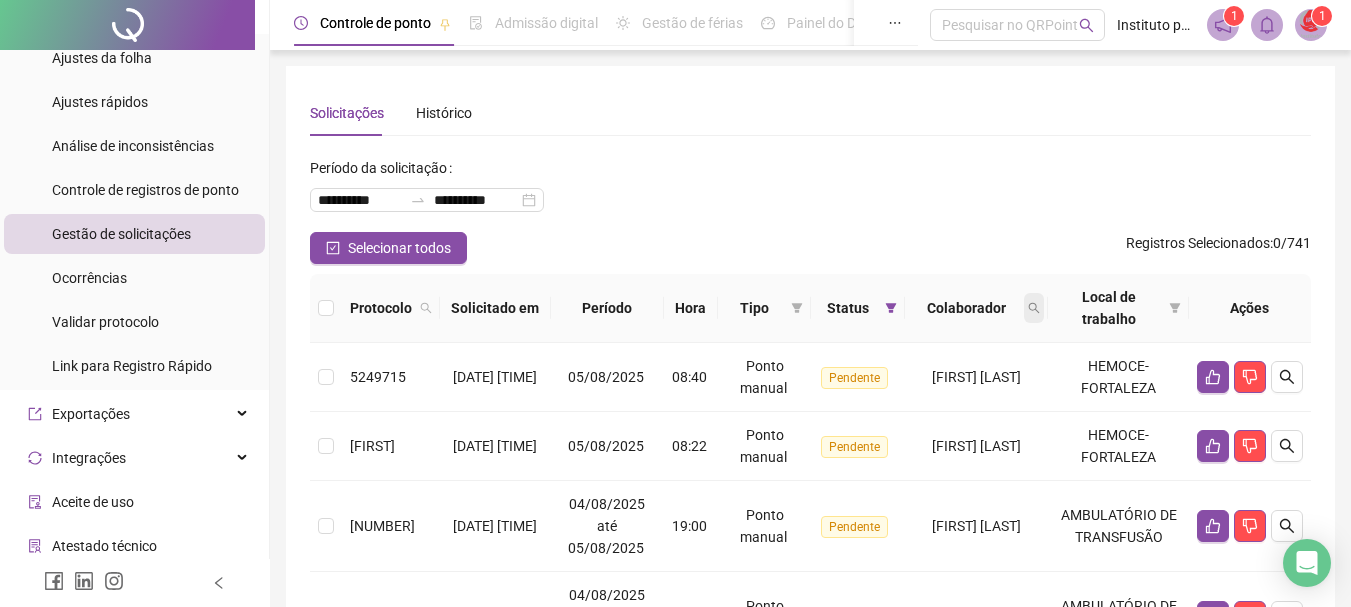 click 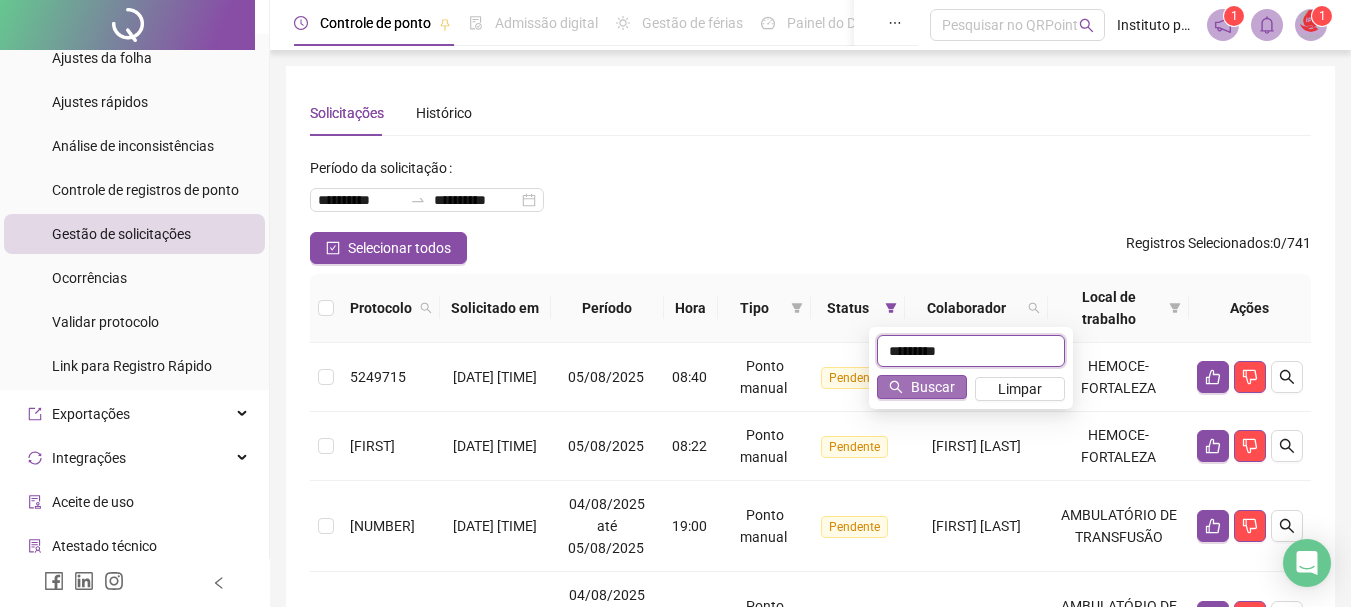 type on "*********" 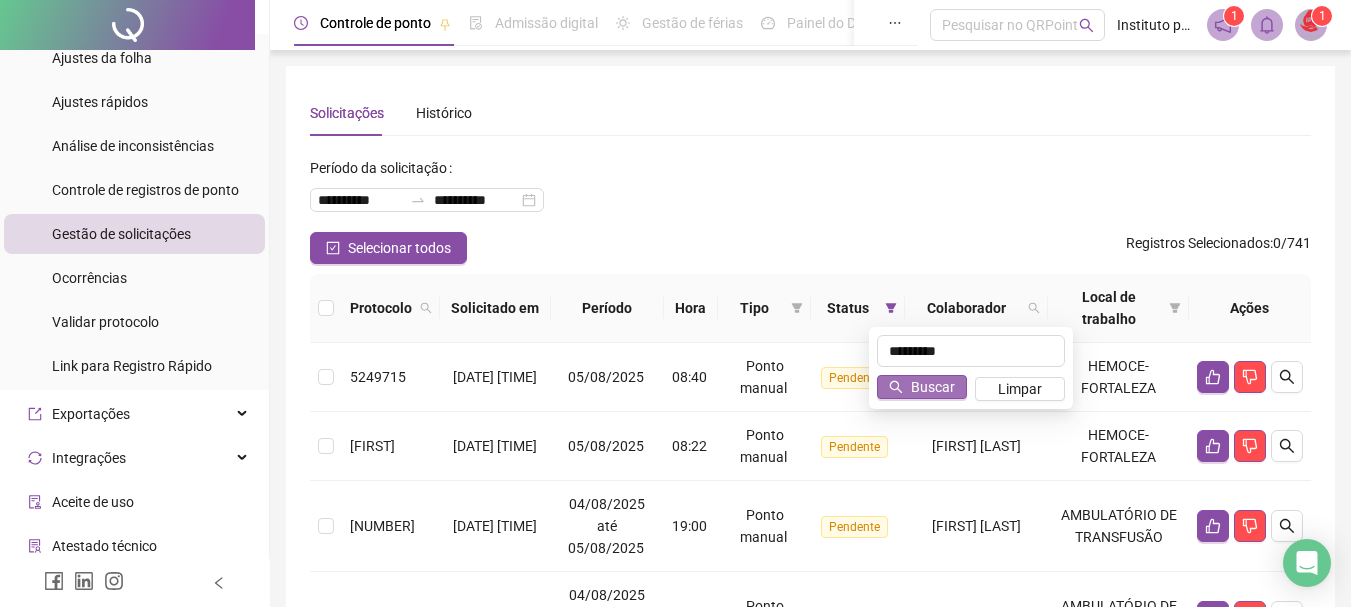 click on "Buscar" at bounding box center [933, 387] 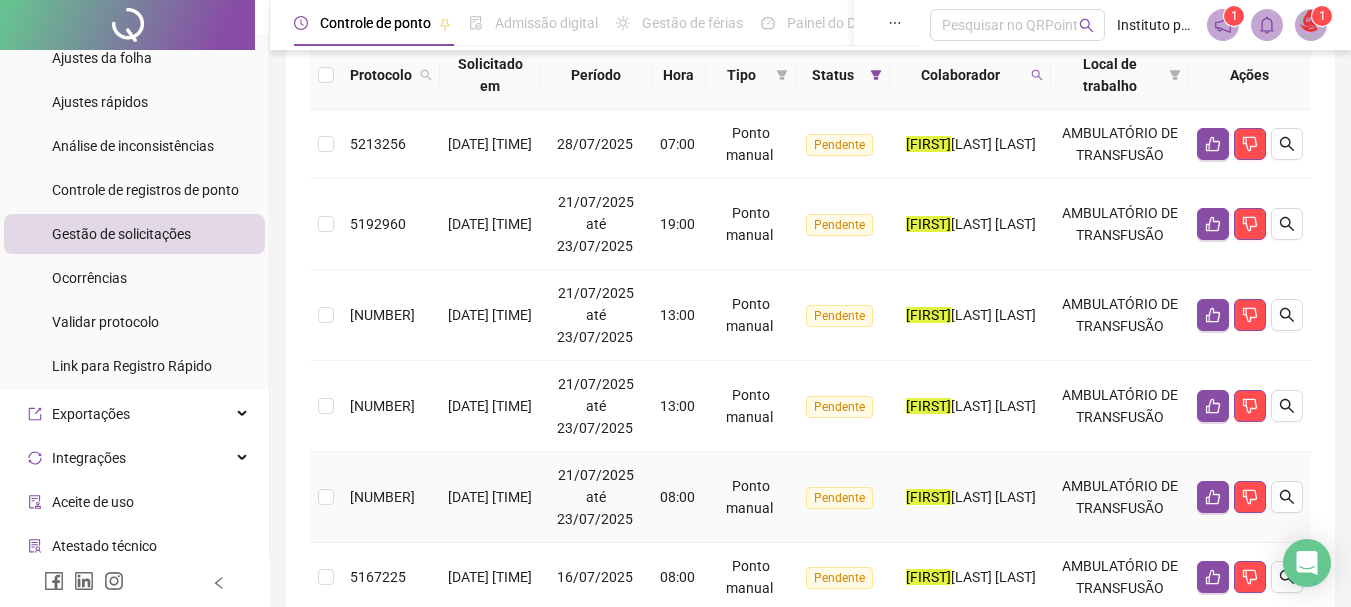 scroll, scrollTop: 0, scrollLeft: 0, axis: both 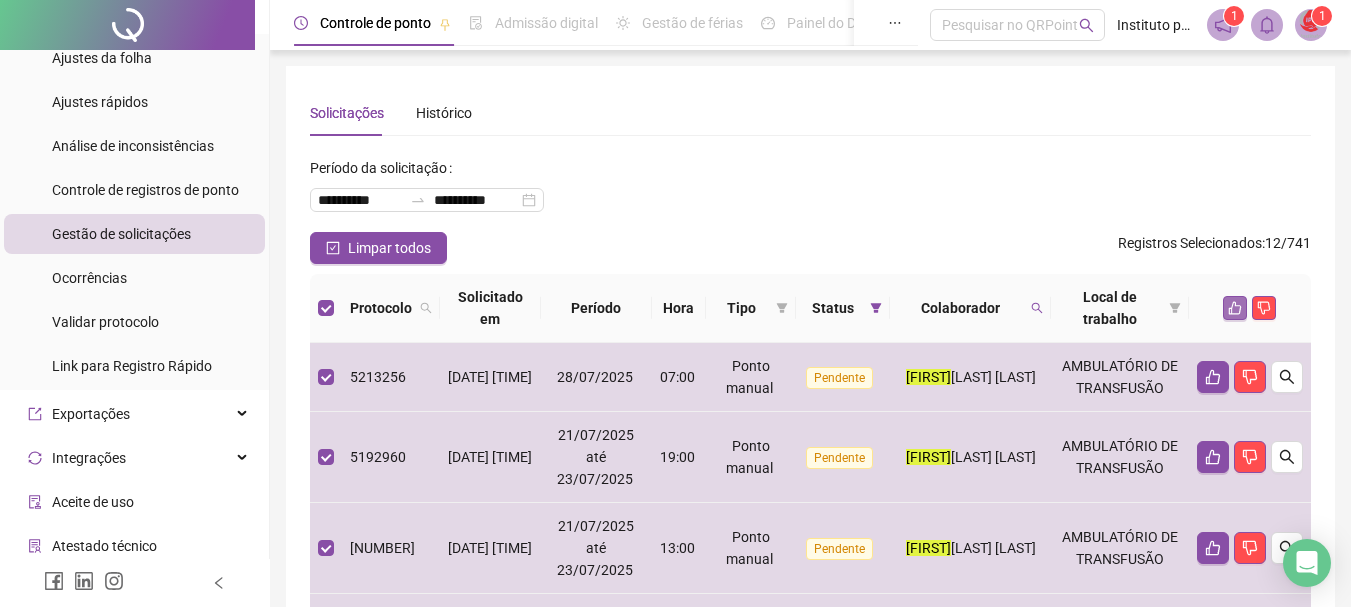 click 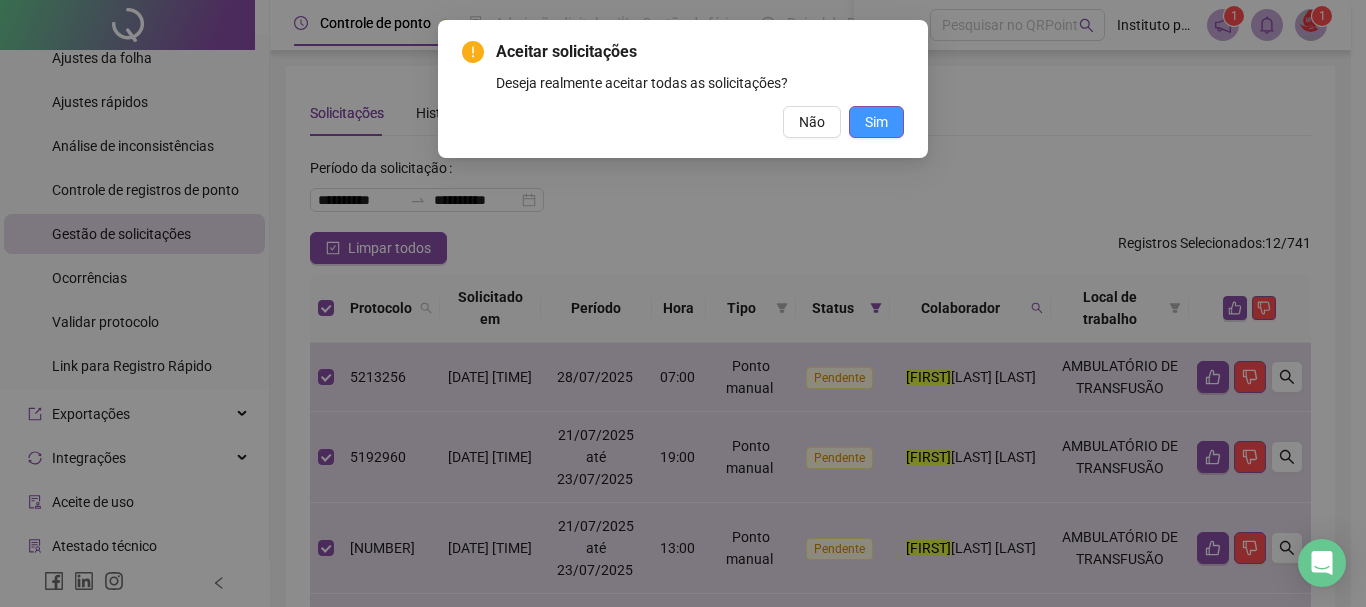 click on "Sim" at bounding box center [876, 122] 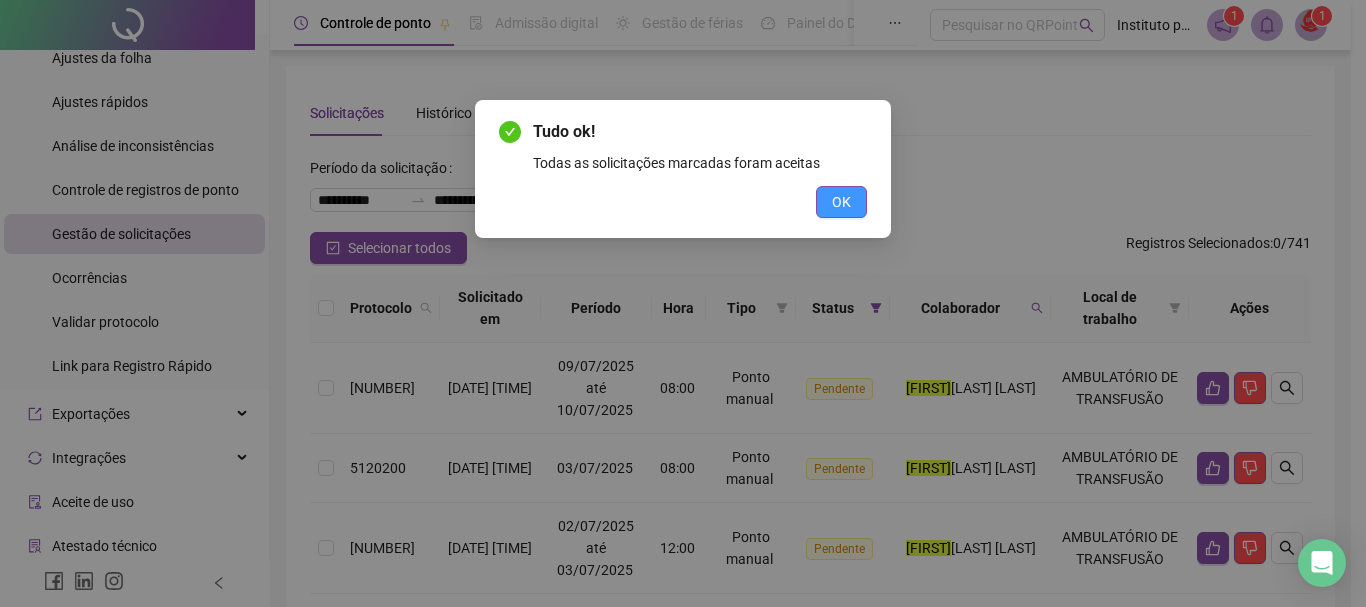 click on "OK" at bounding box center [841, 202] 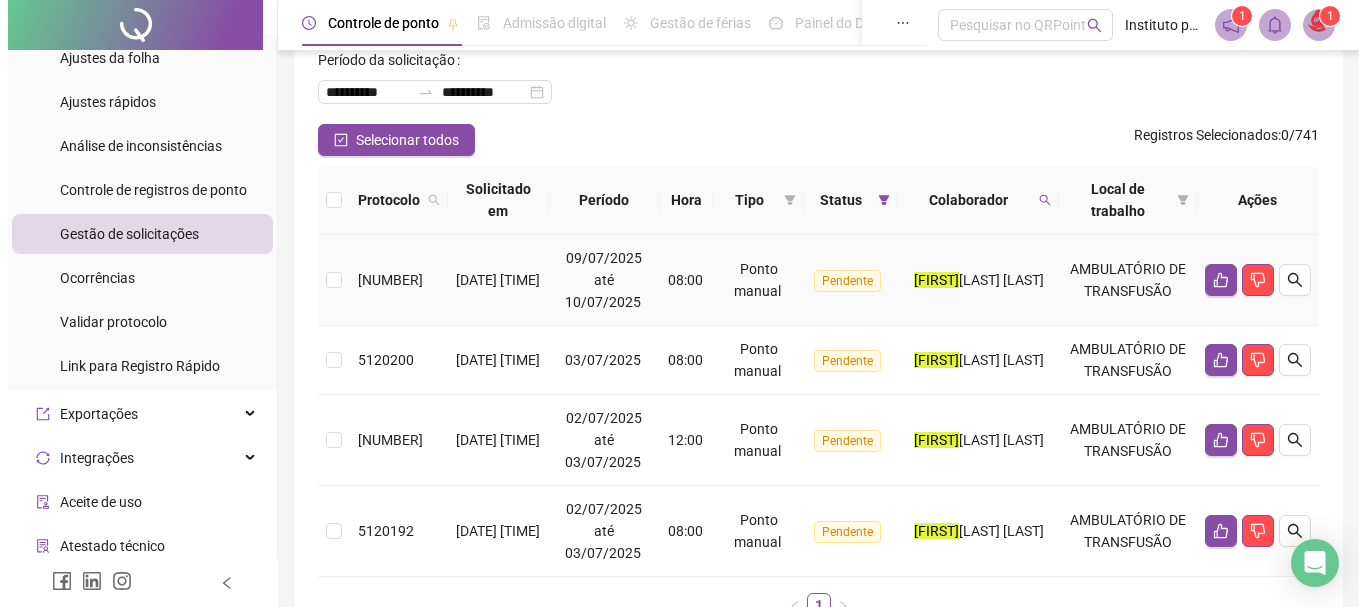 scroll, scrollTop: 144, scrollLeft: 0, axis: vertical 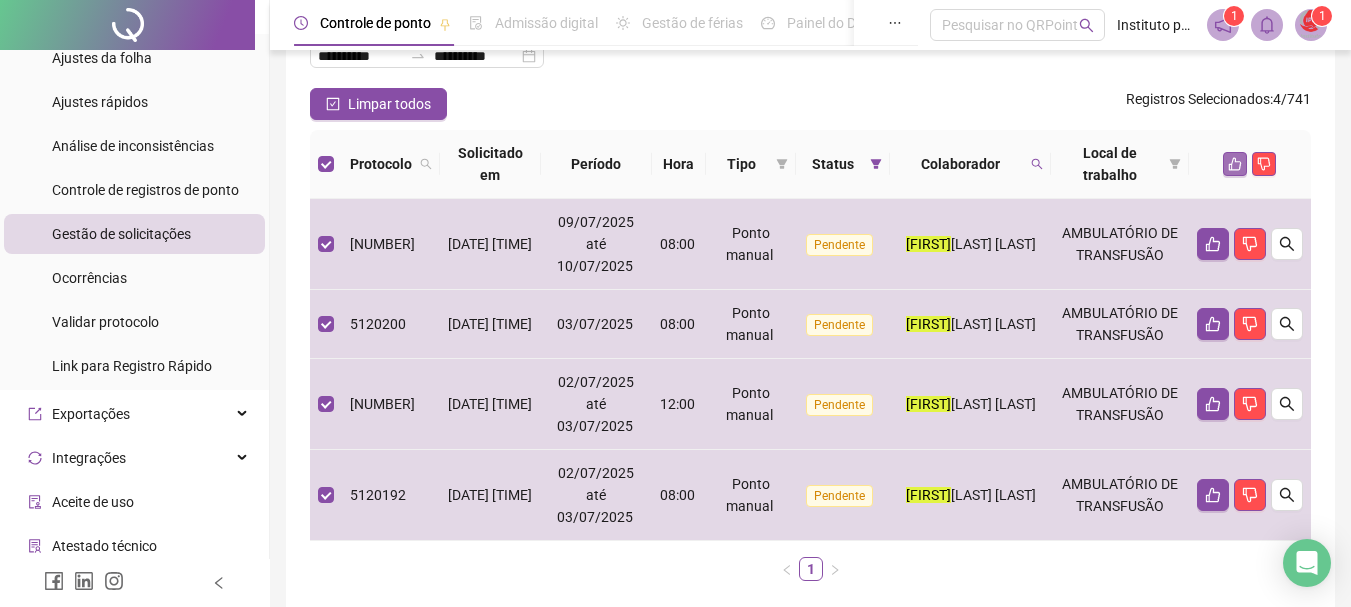 click 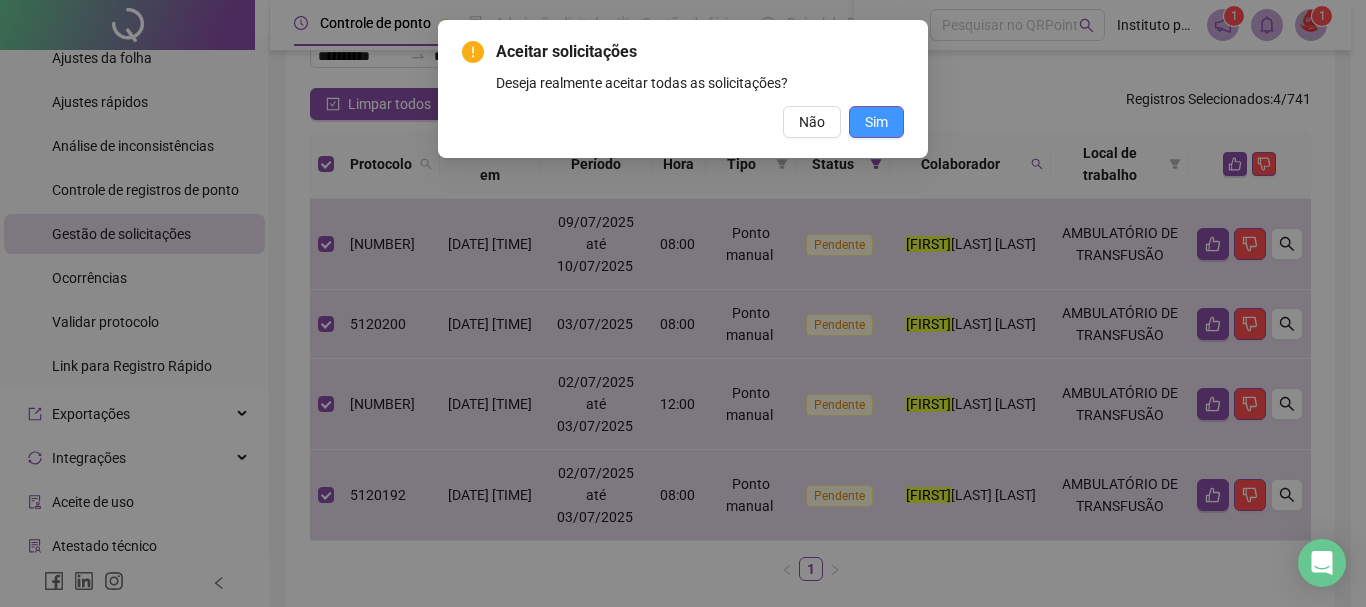 click on "Sim" at bounding box center (876, 122) 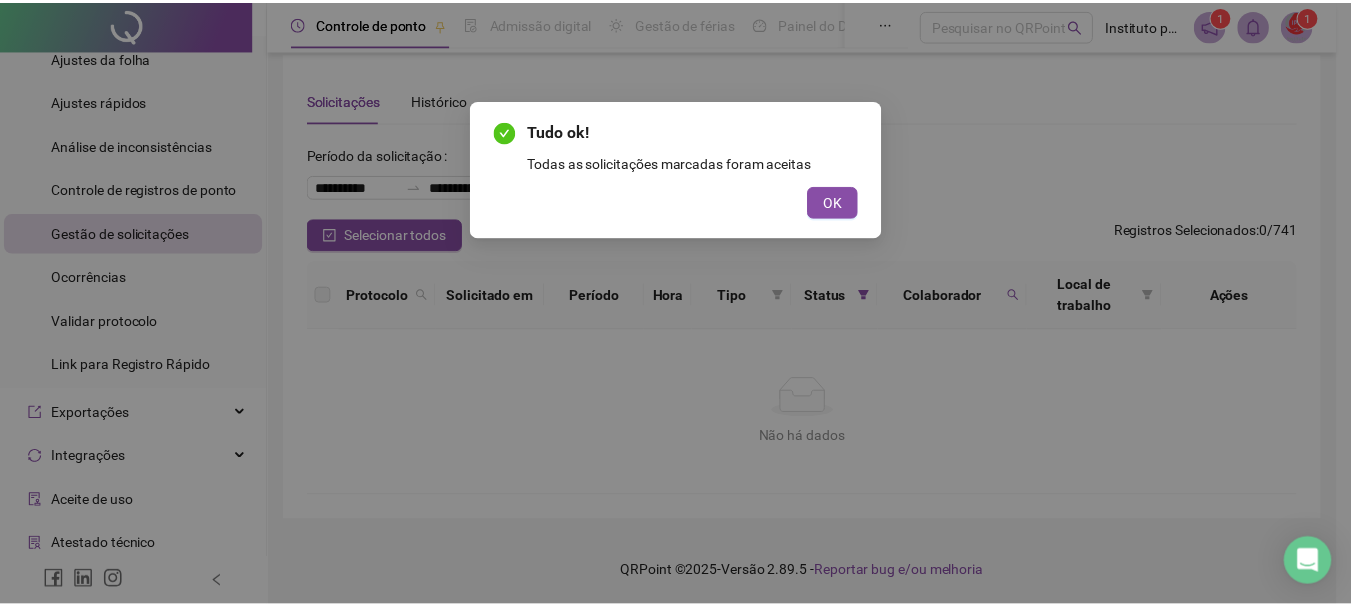 scroll, scrollTop: 13, scrollLeft: 0, axis: vertical 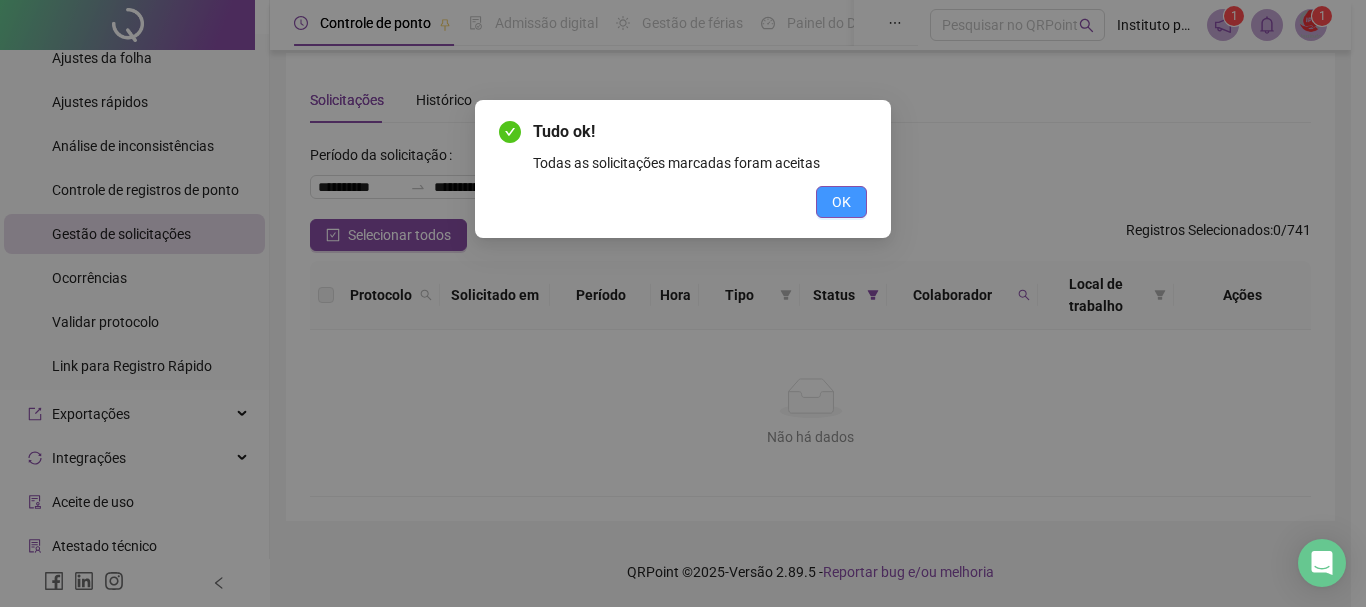 click on "OK" at bounding box center (841, 202) 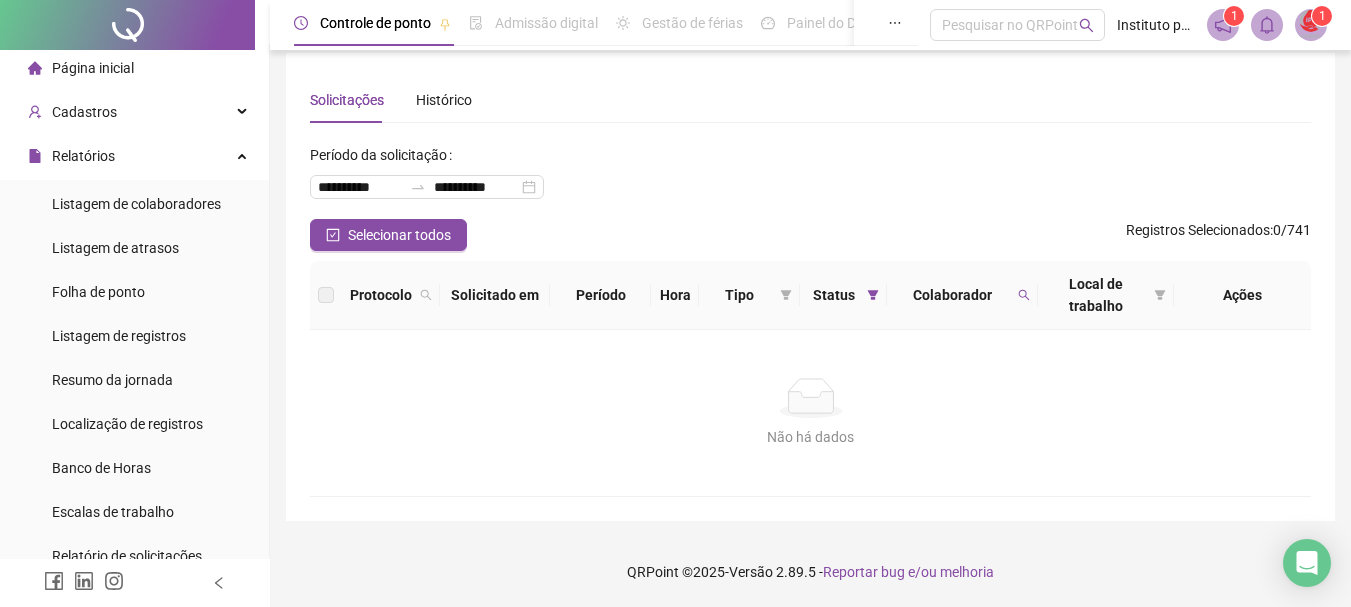 scroll, scrollTop: 0, scrollLeft: 0, axis: both 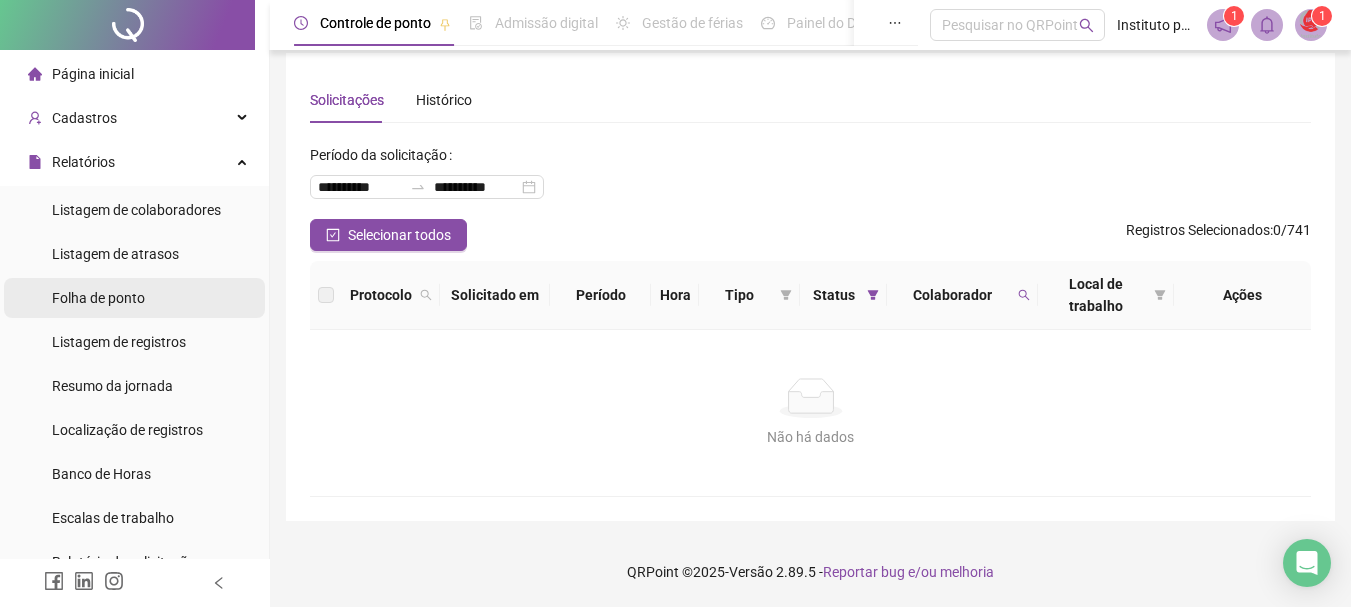 click on "Folha de ponto" at bounding box center (98, 298) 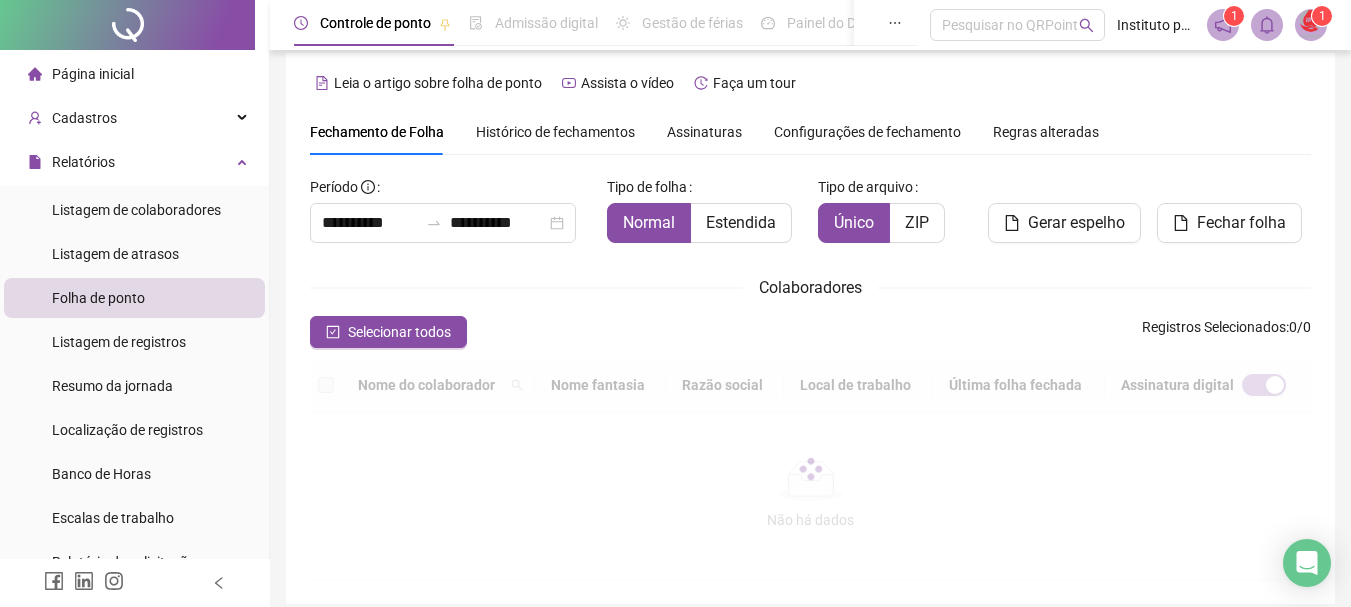 scroll, scrollTop: 106, scrollLeft: 0, axis: vertical 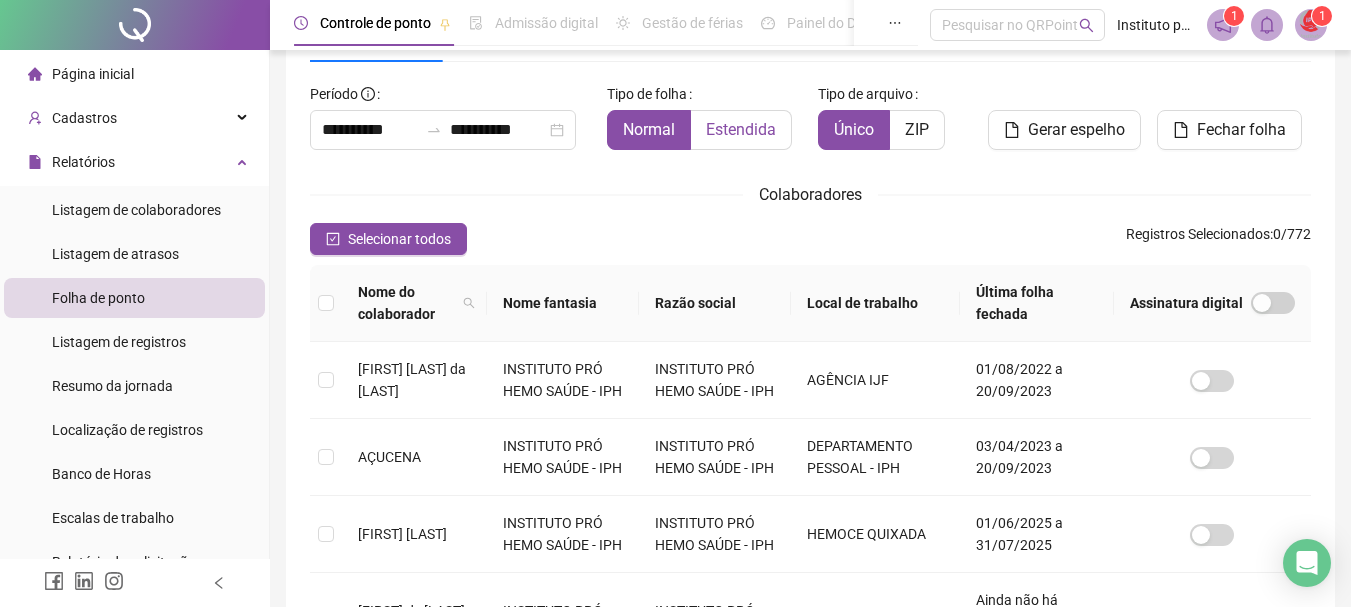 click on "Estendida" at bounding box center [741, 129] 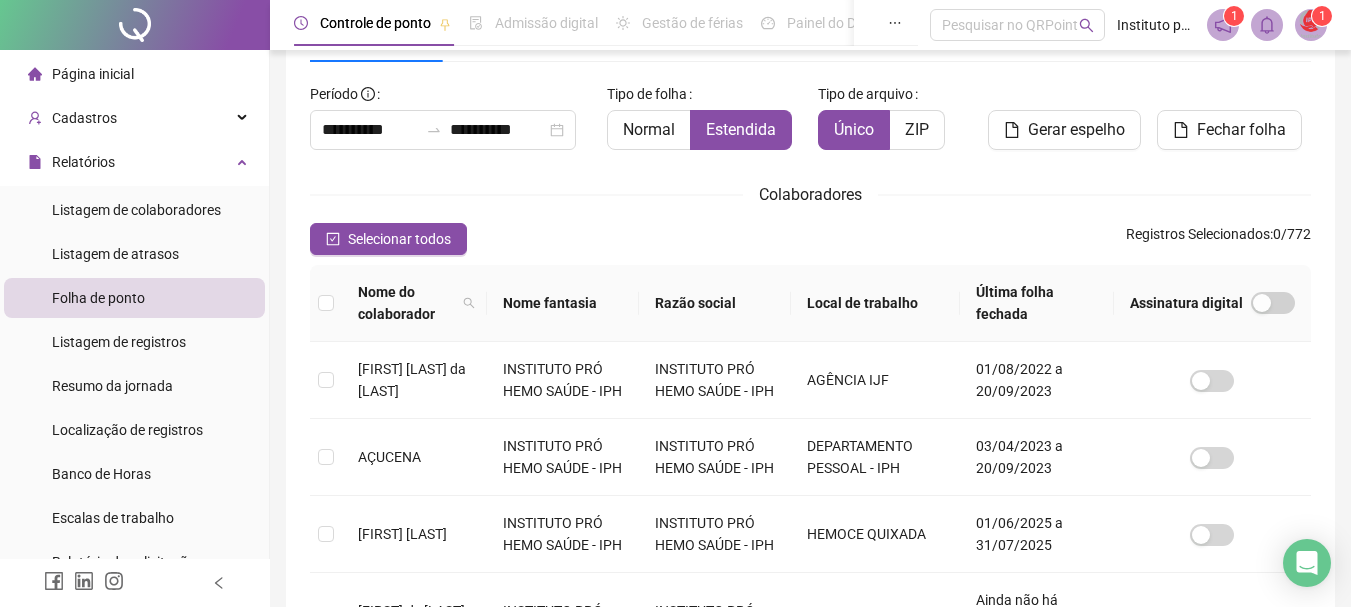 drag, startPoint x: 489, startPoint y: 297, endPoint x: 478, endPoint y: 305, distance: 13.601471 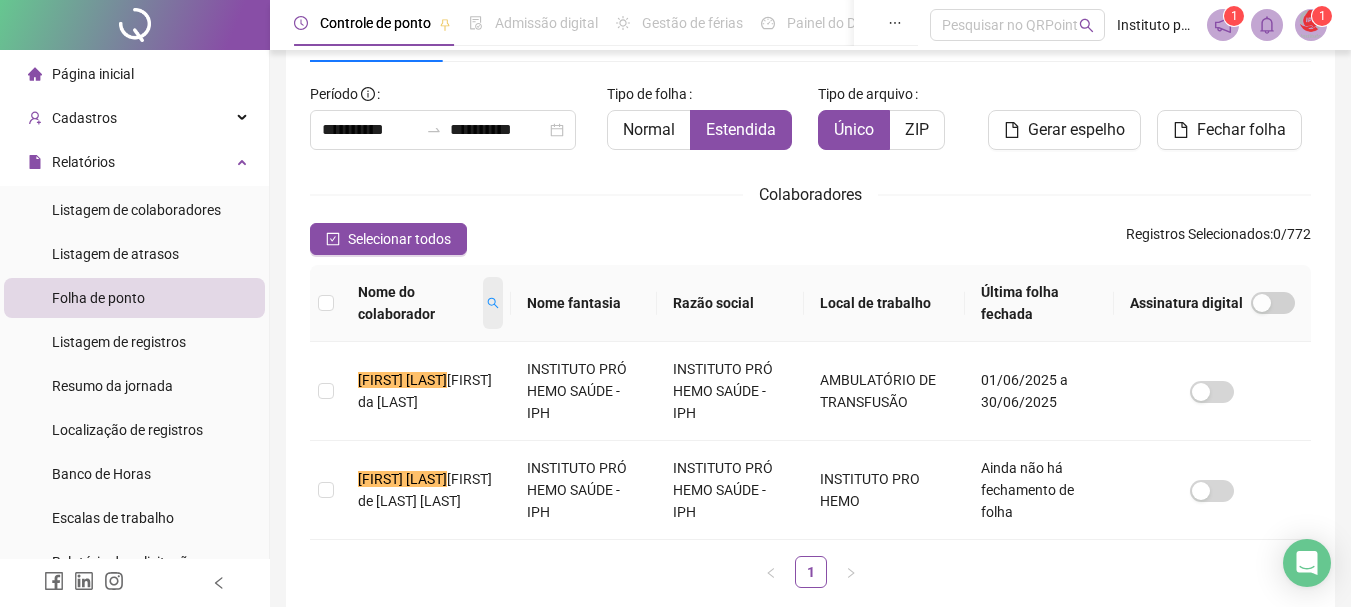 click 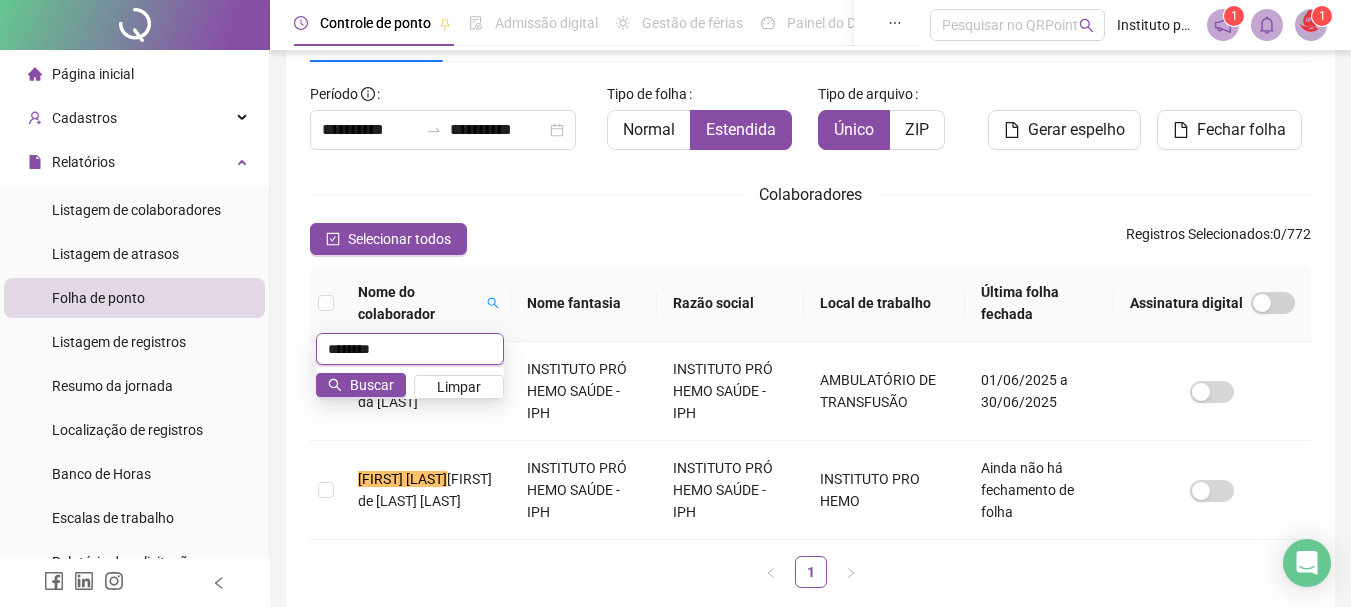 type on "*" 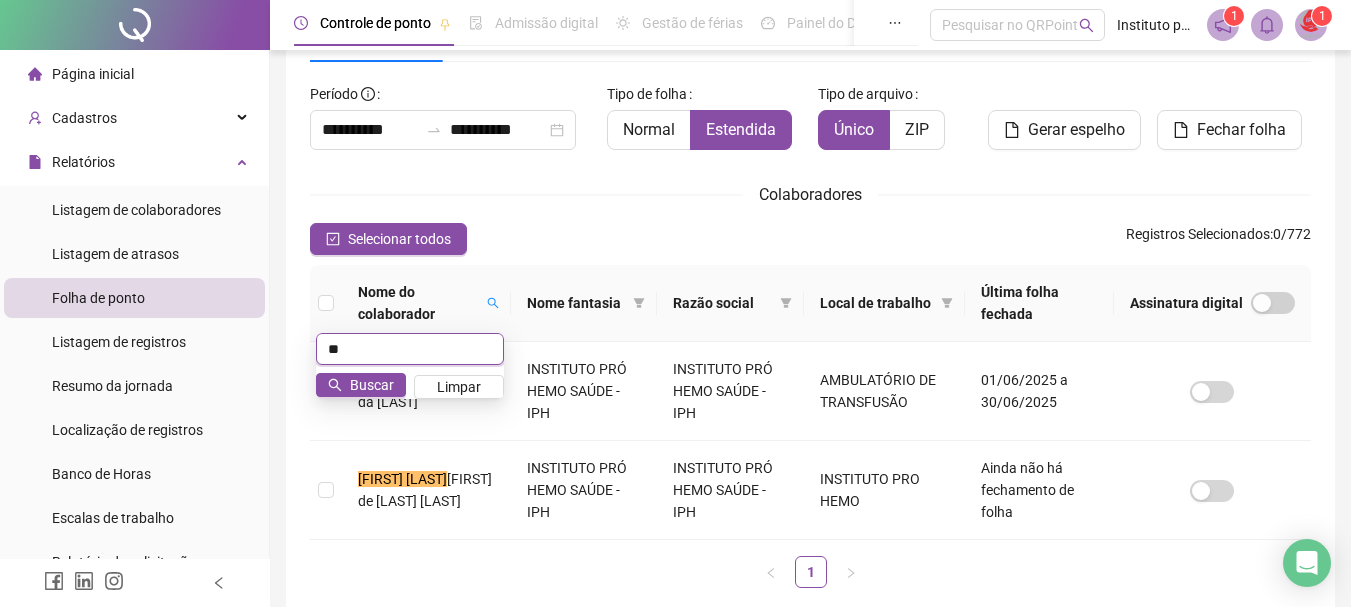 type on "*" 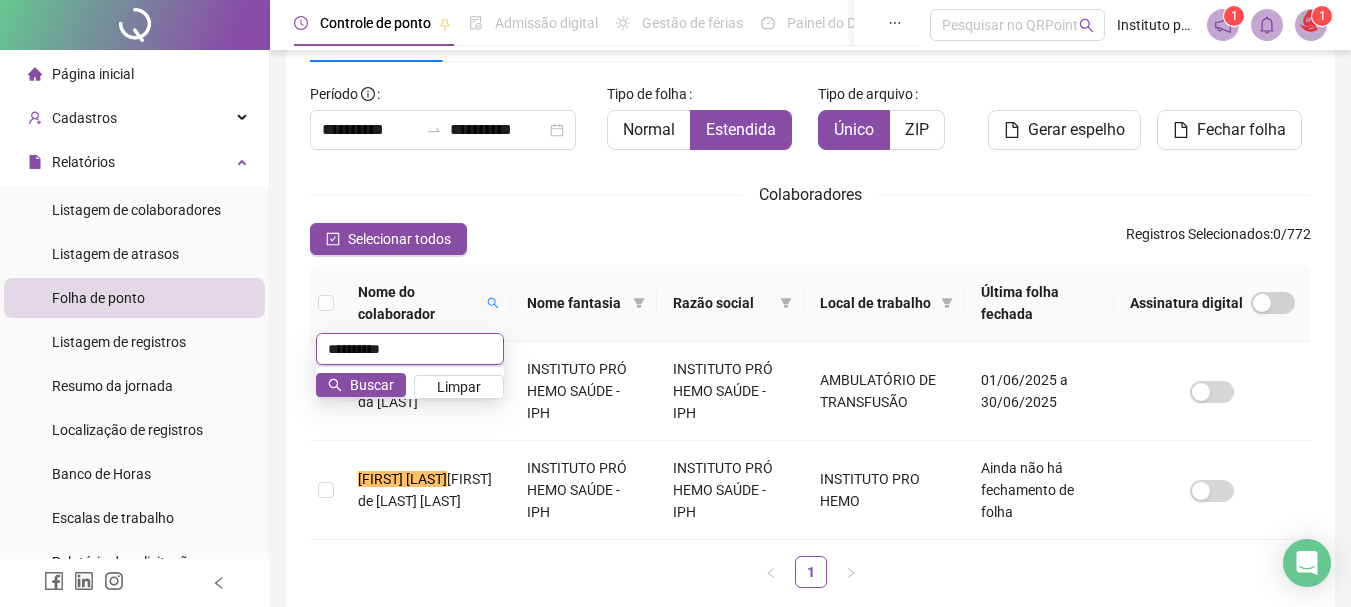 type on "**********" 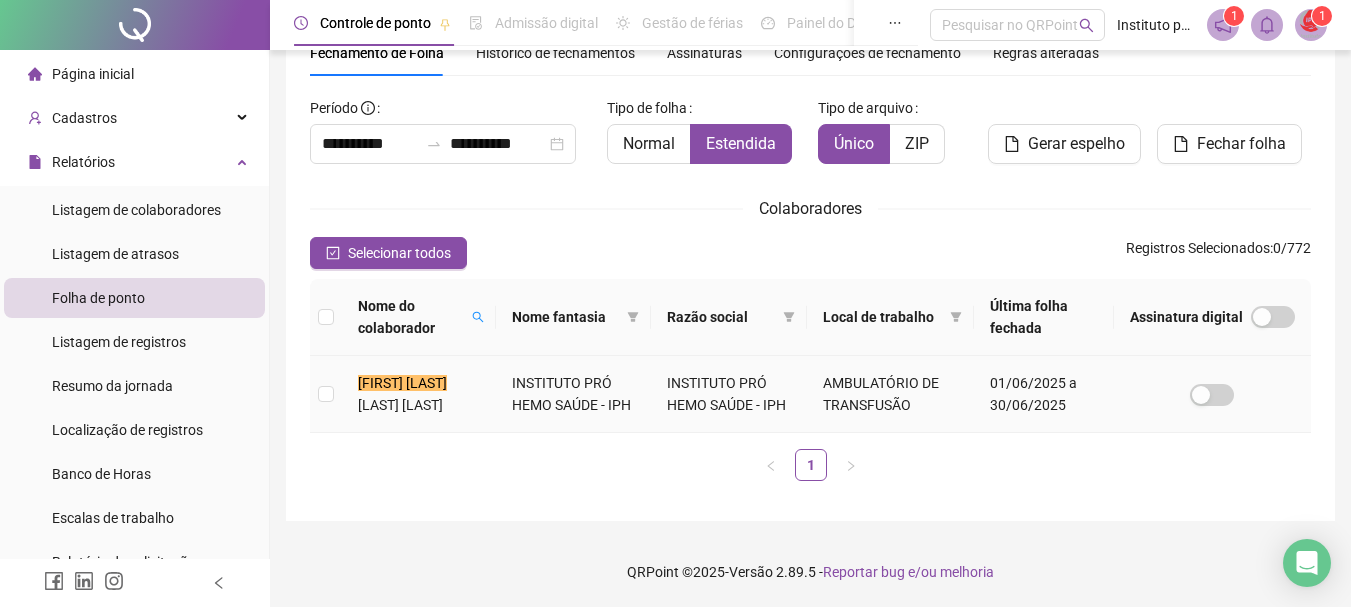 click at bounding box center (326, 394) 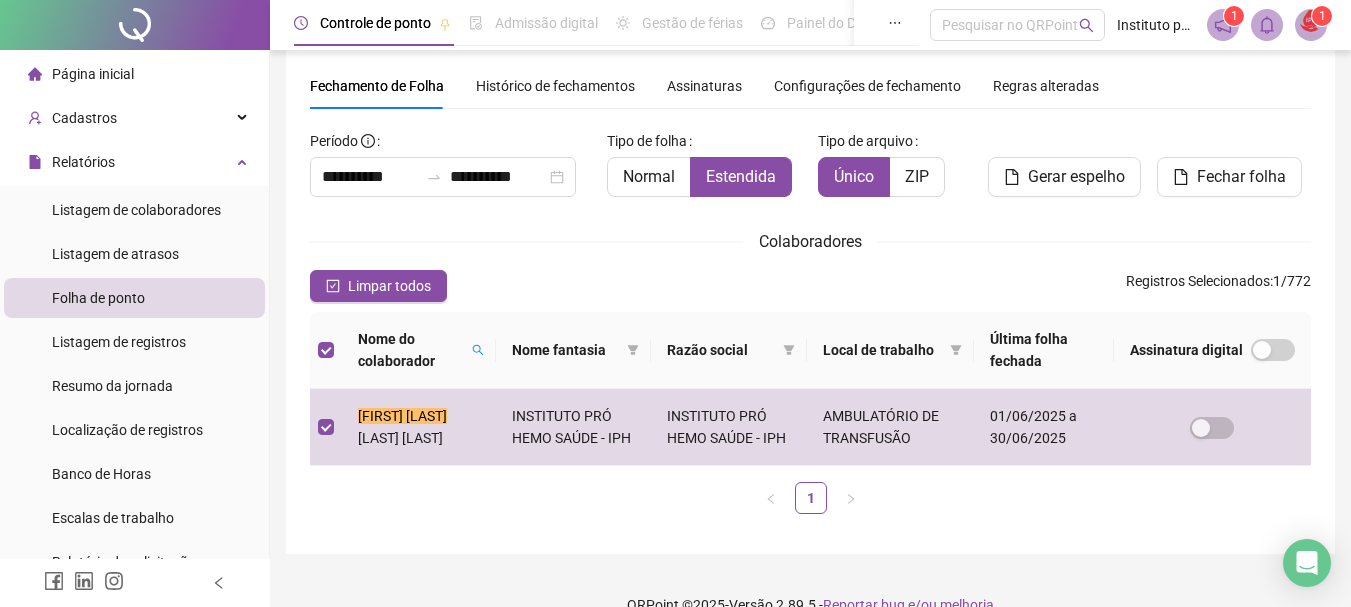 scroll, scrollTop: 0, scrollLeft: 0, axis: both 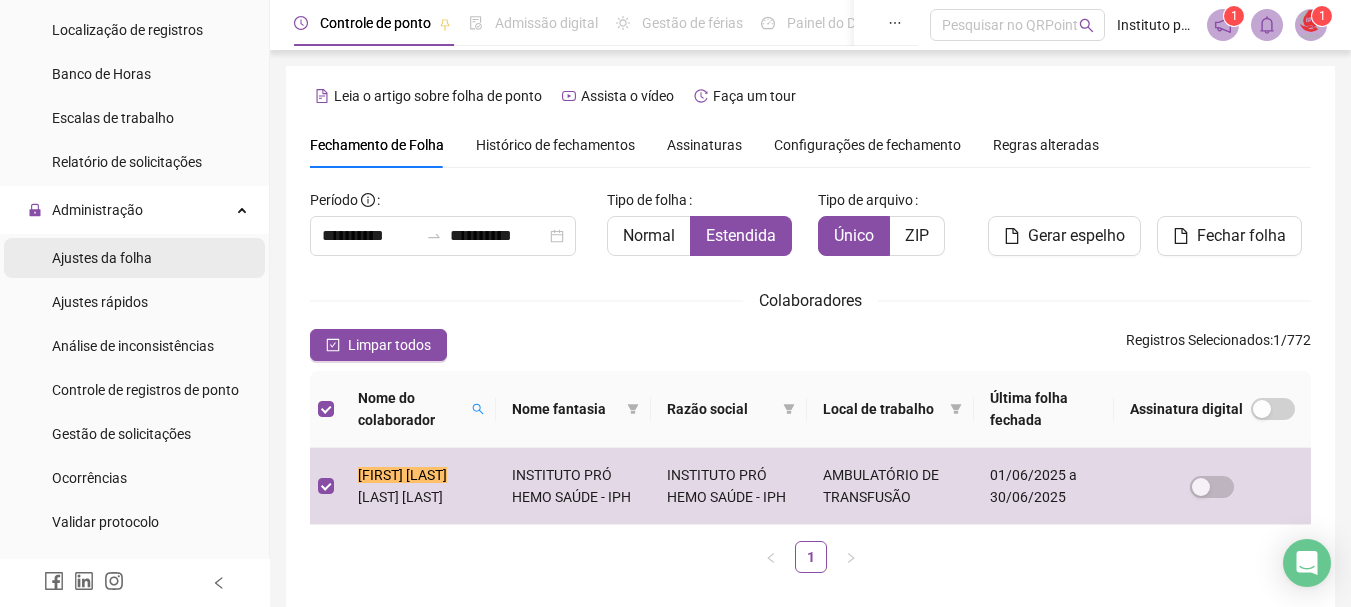 click on "Ajustes da folha" at bounding box center [102, 258] 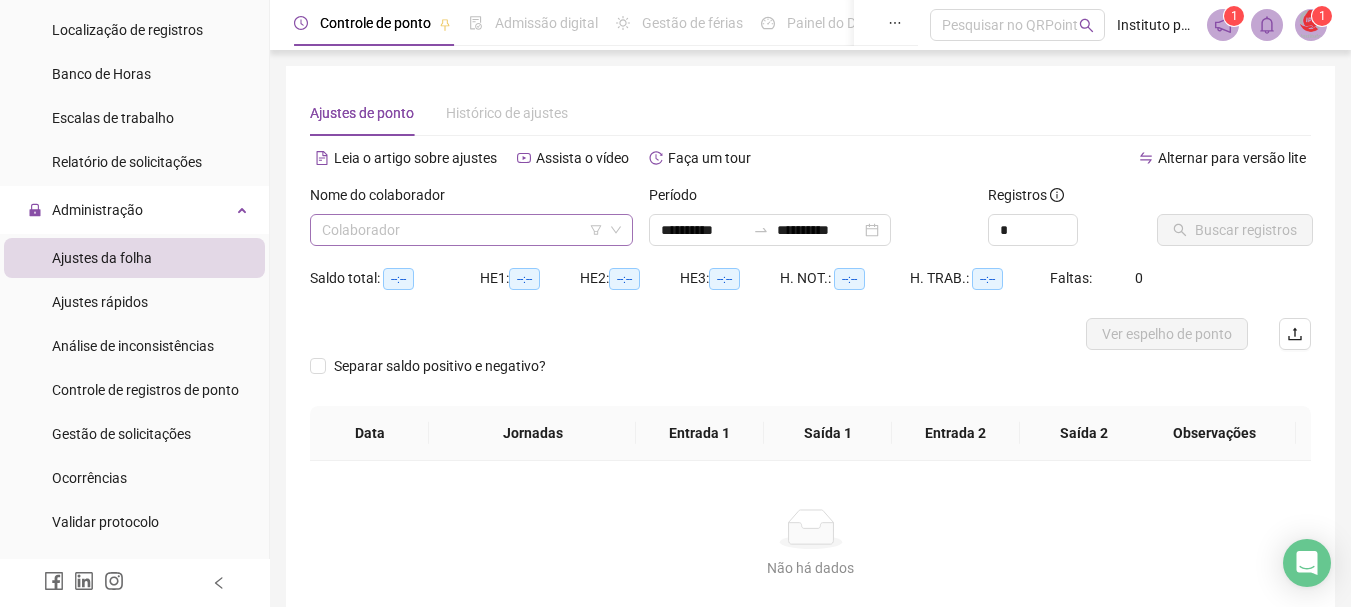 click at bounding box center [462, 230] 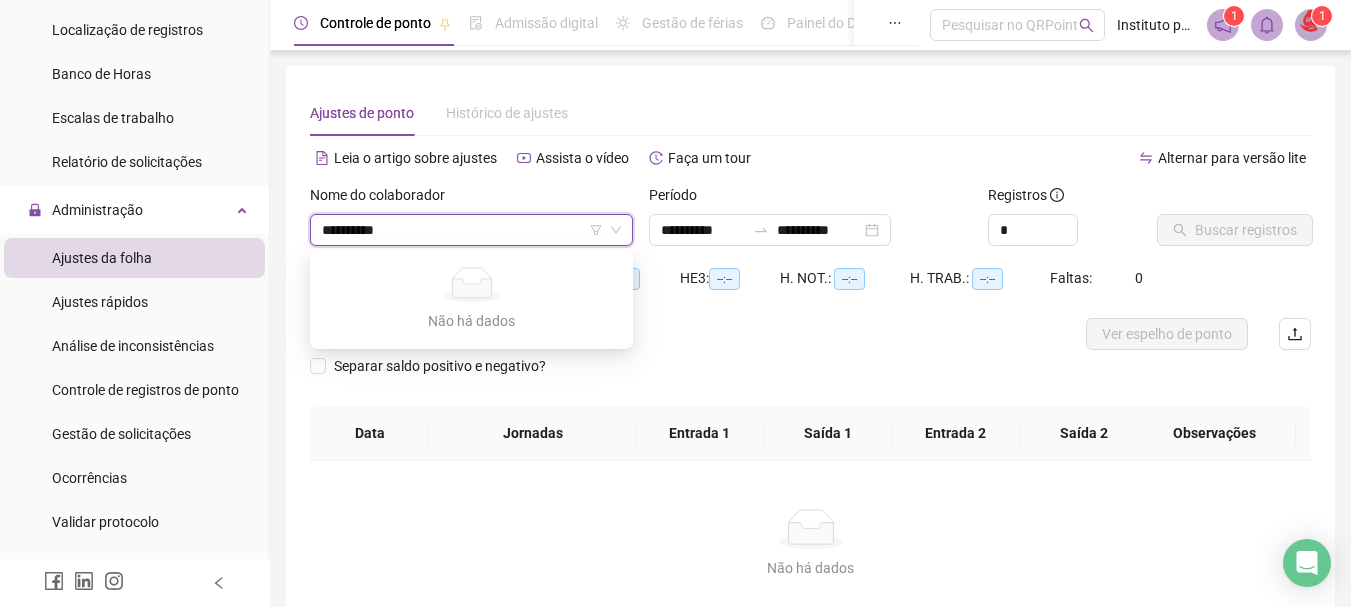 type on "*********" 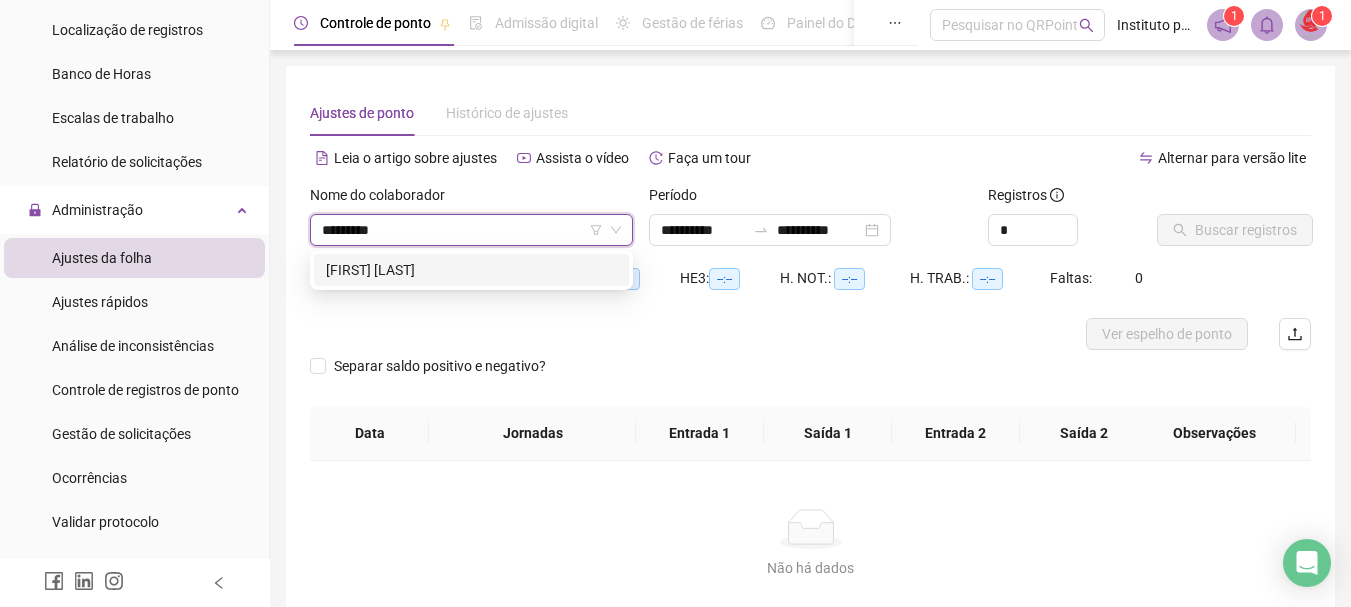 click on "[FIRST] [LAST]" at bounding box center [471, 270] 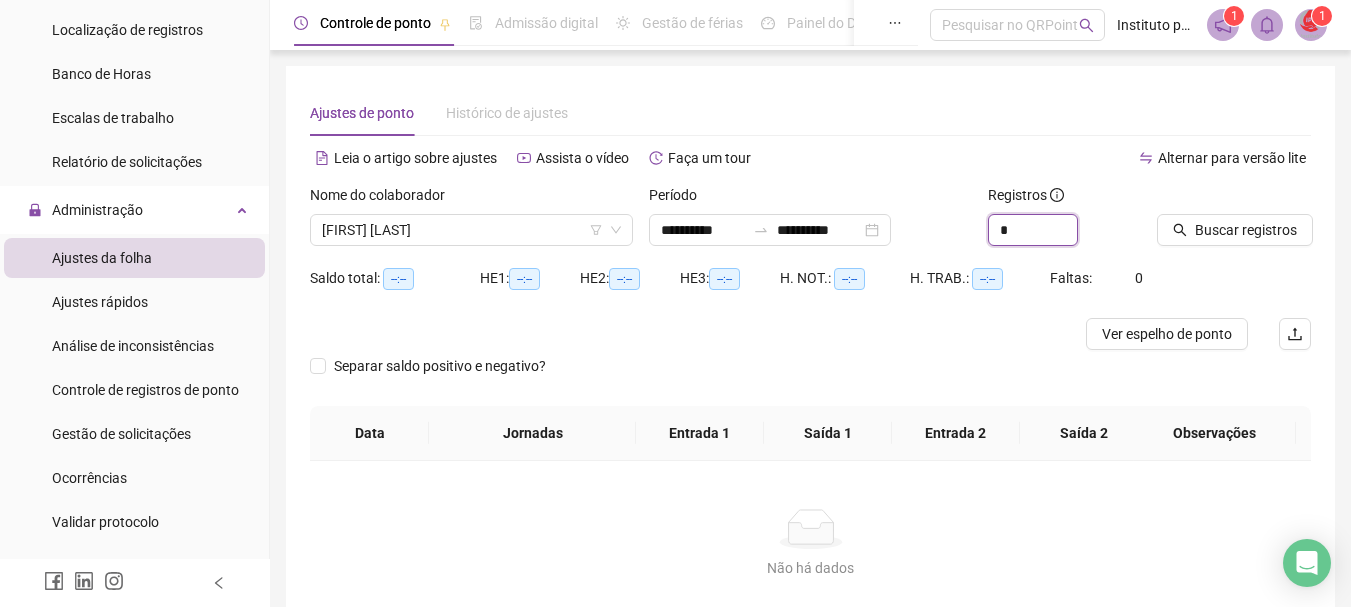 drag, startPoint x: 1010, startPoint y: 233, endPoint x: 970, endPoint y: 228, distance: 40.311287 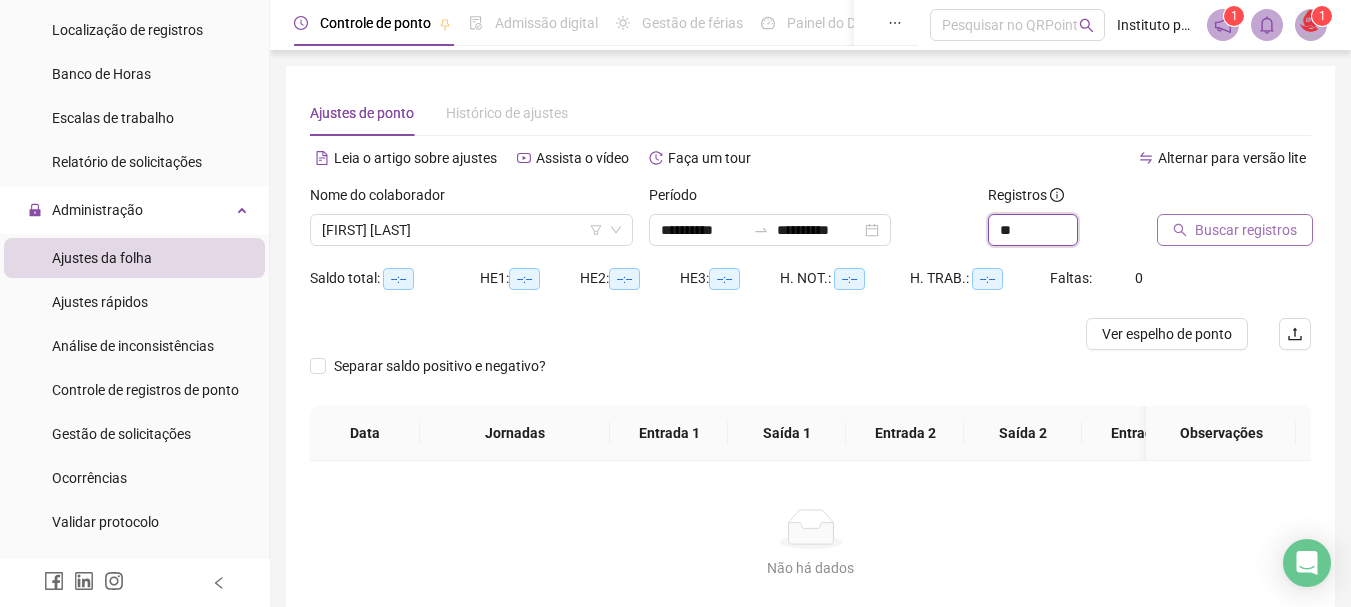 type on "**" 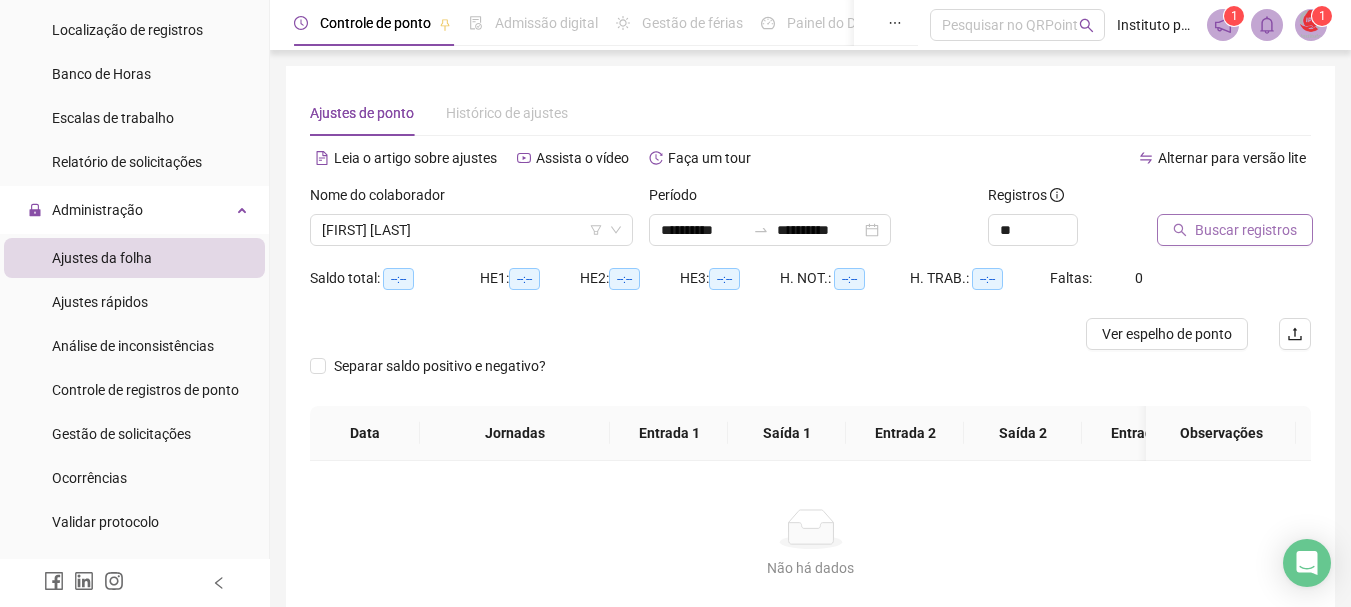 click on "Buscar registros" at bounding box center (1246, 230) 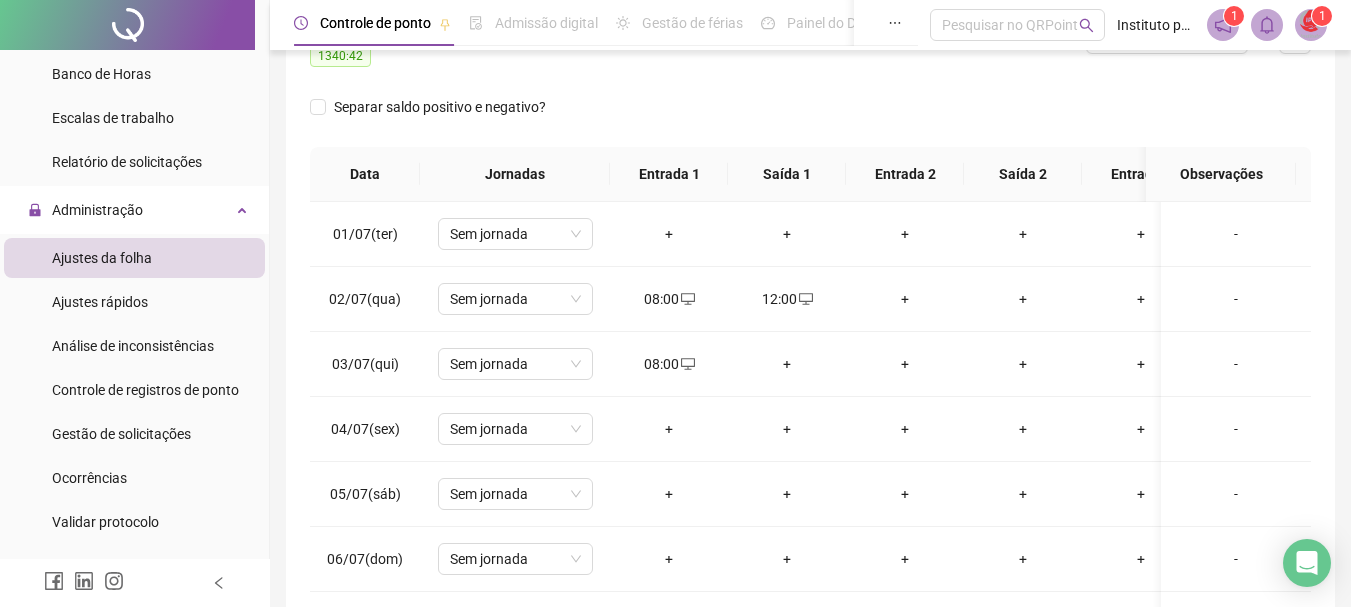 scroll, scrollTop: 300, scrollLeft: 0, axis: vertical 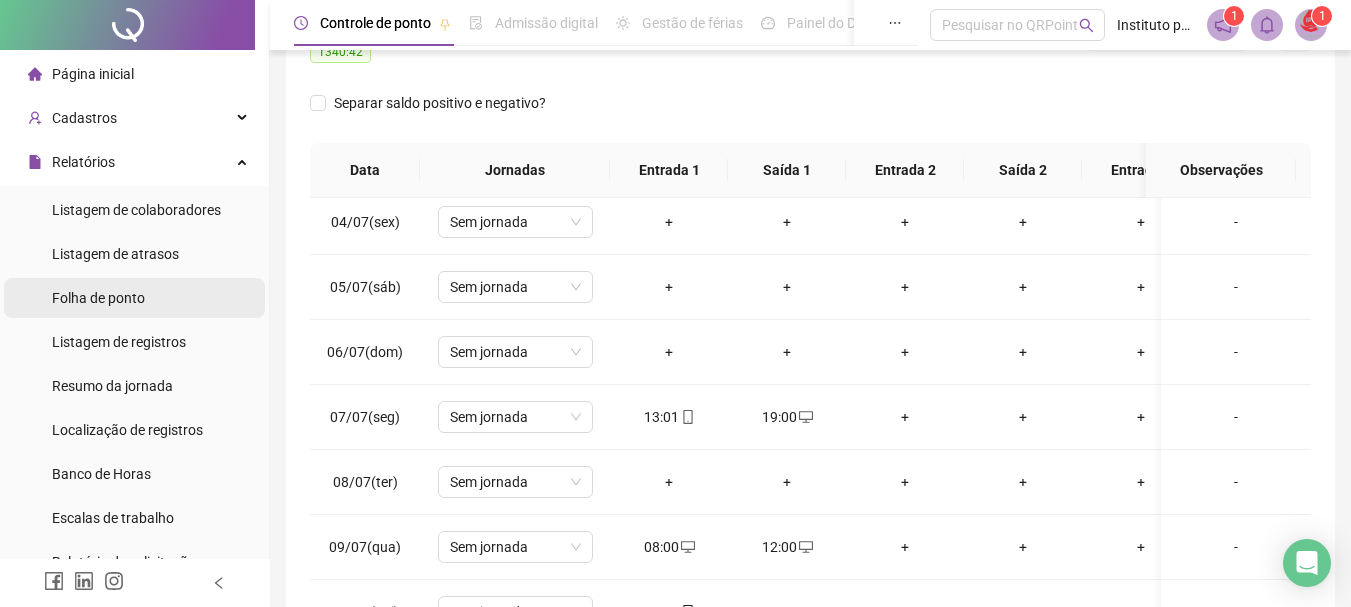 click on "Folha de ponto" at bounding box center [98, 298] 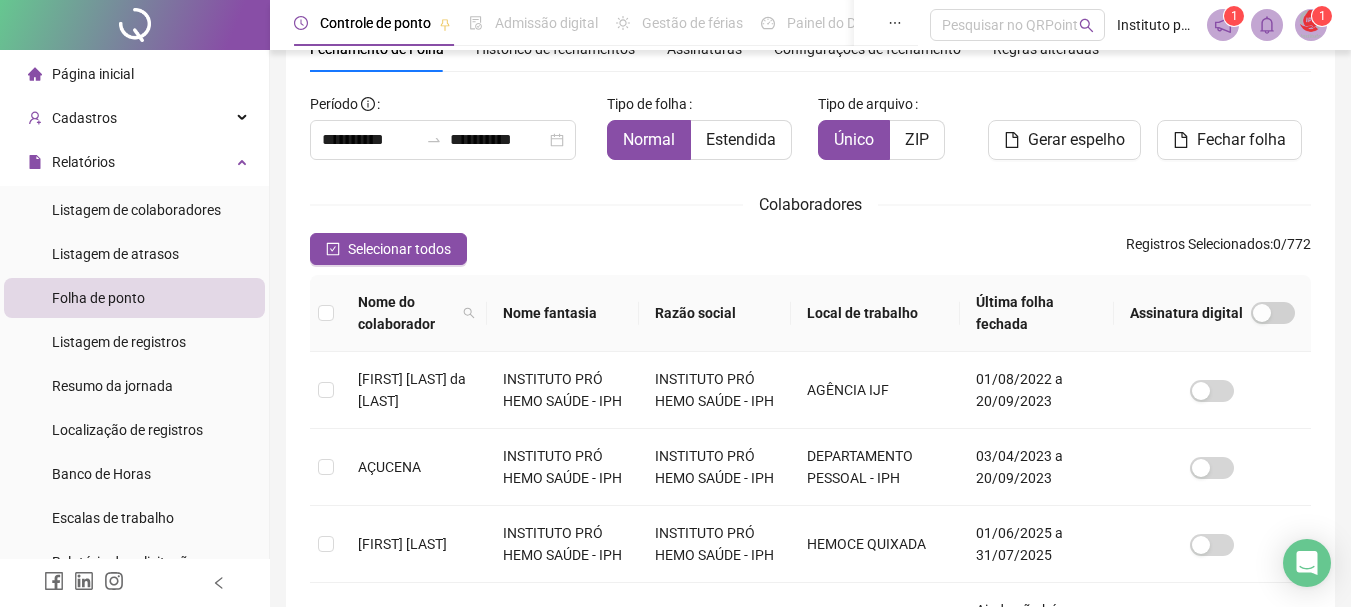 scroll, scrollTop: 106, scrollLeft: 0, axis: vertical 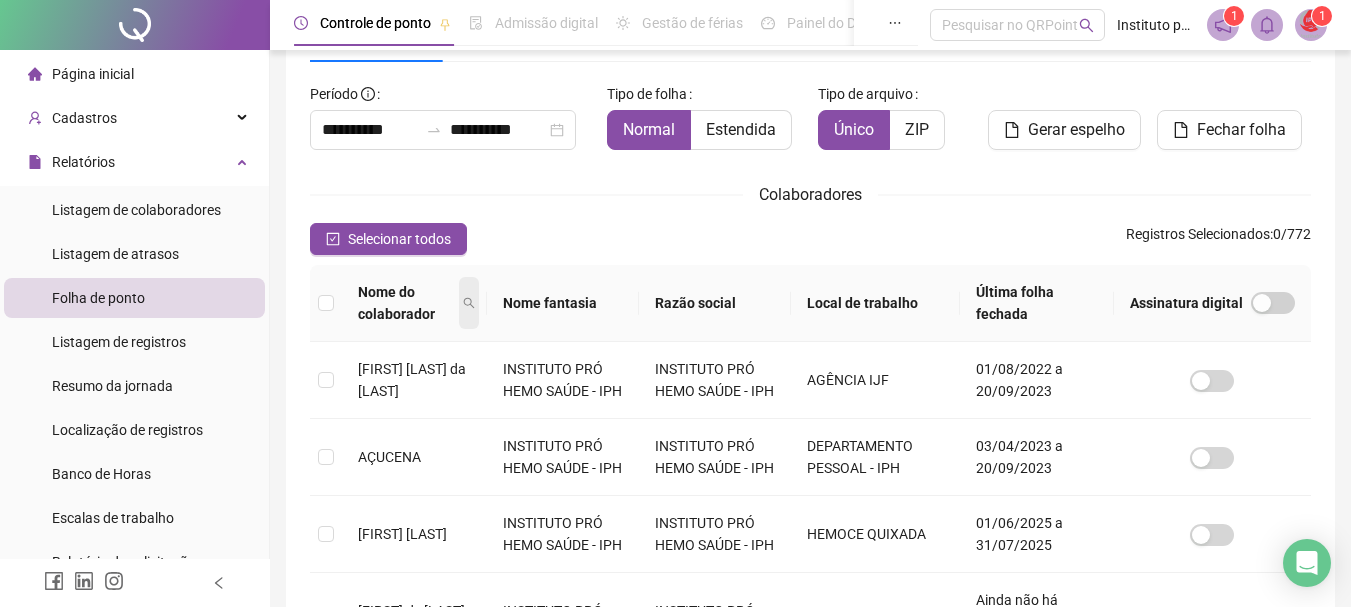 click 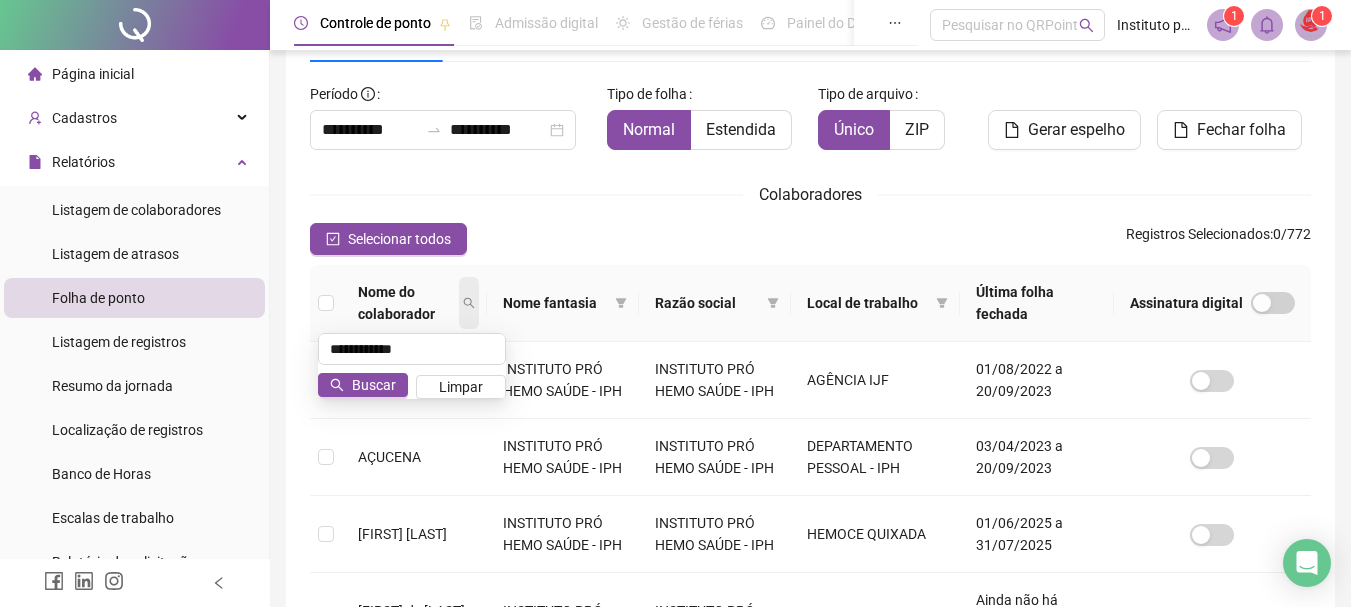 type on "**********" 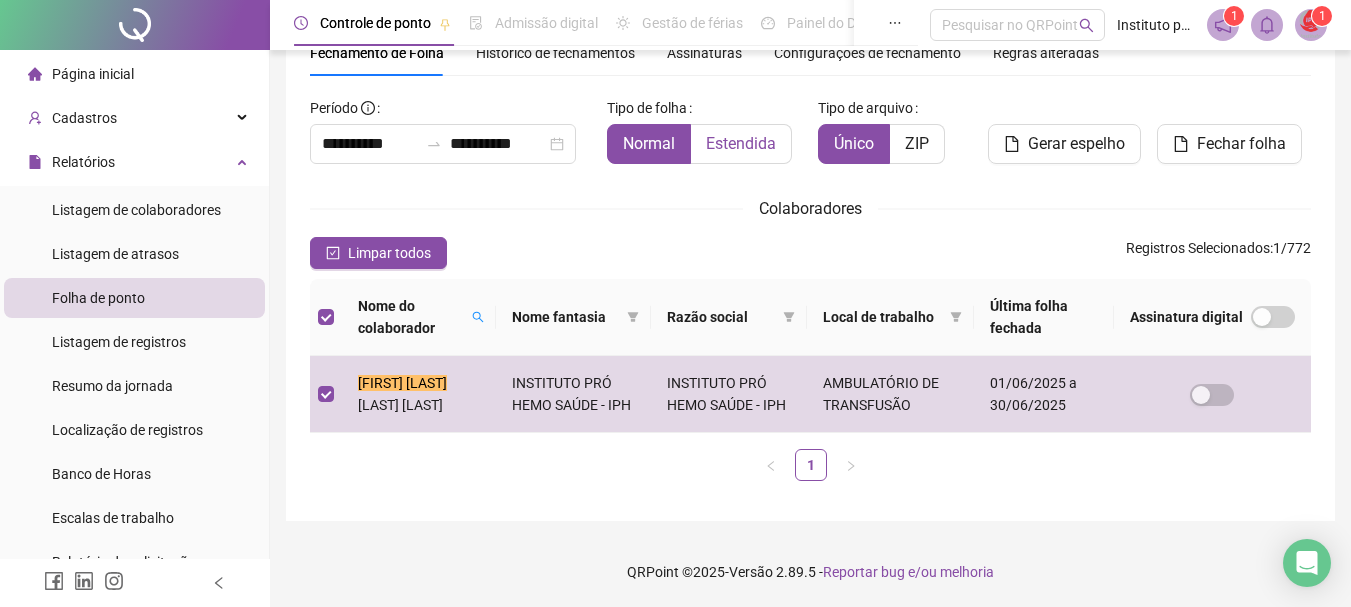 click on "Estendida" at bounding box center (741, 143) 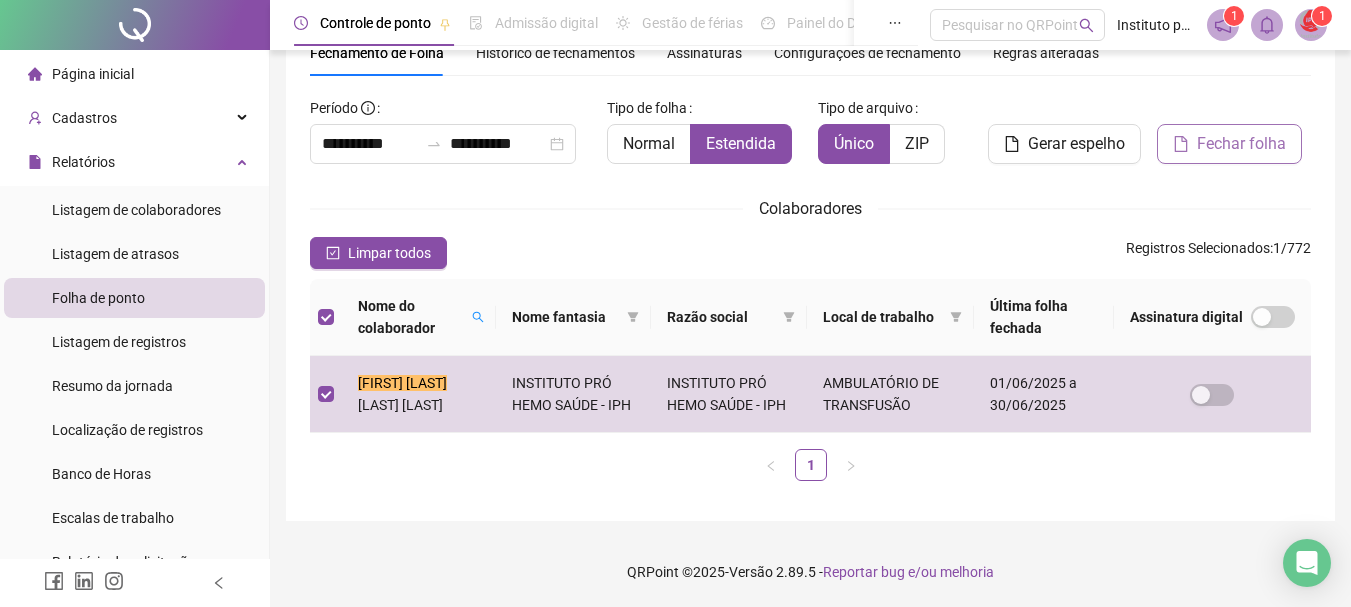 click on "Fechar folha" at bounding box center (1241, 144) 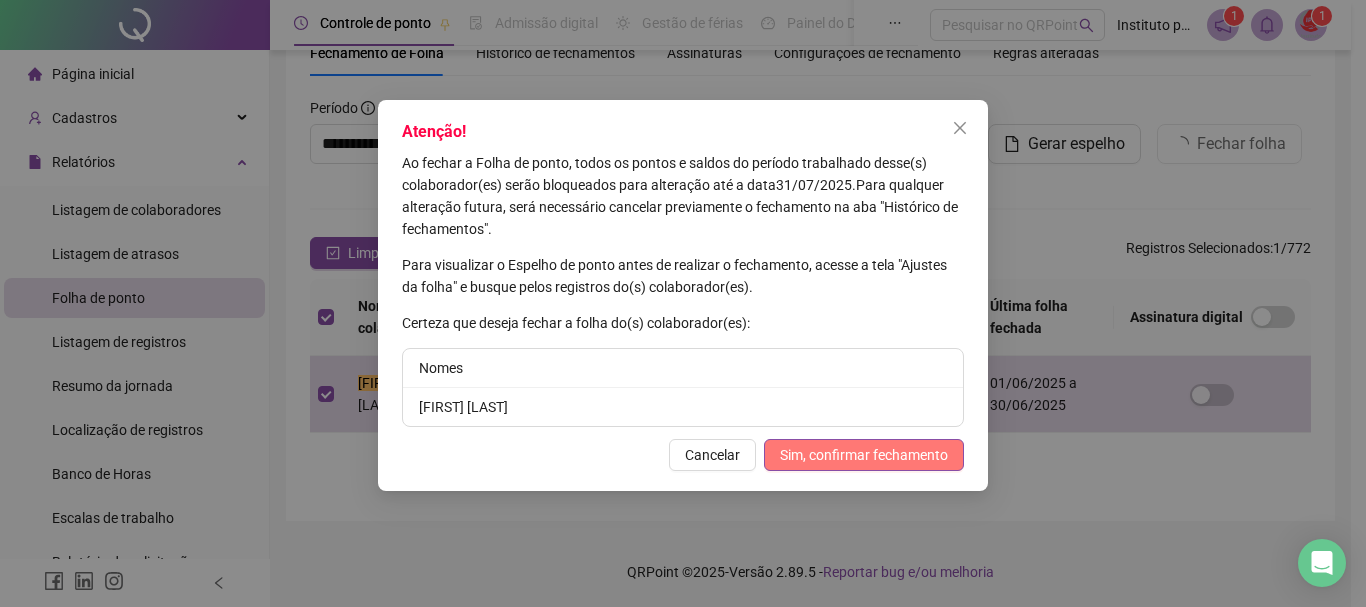 click on "Sim, confirmar fechamento" at bounding box center (864, 455) 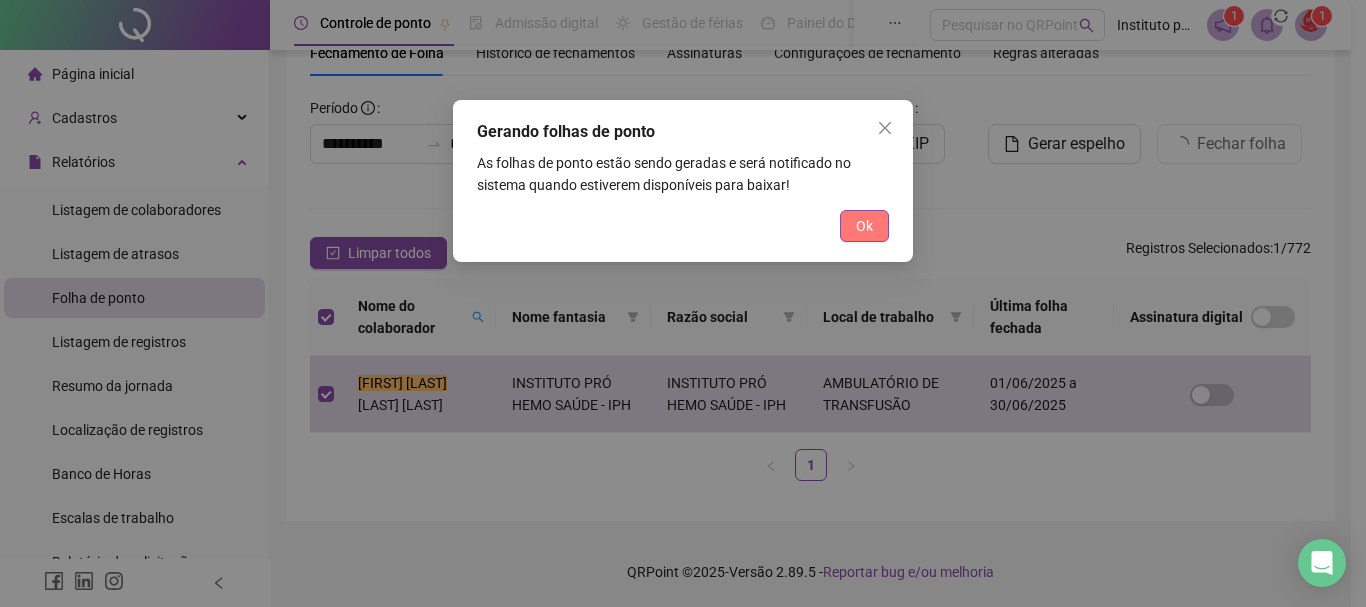 click on "Ok" at bounding box center (864, 226) 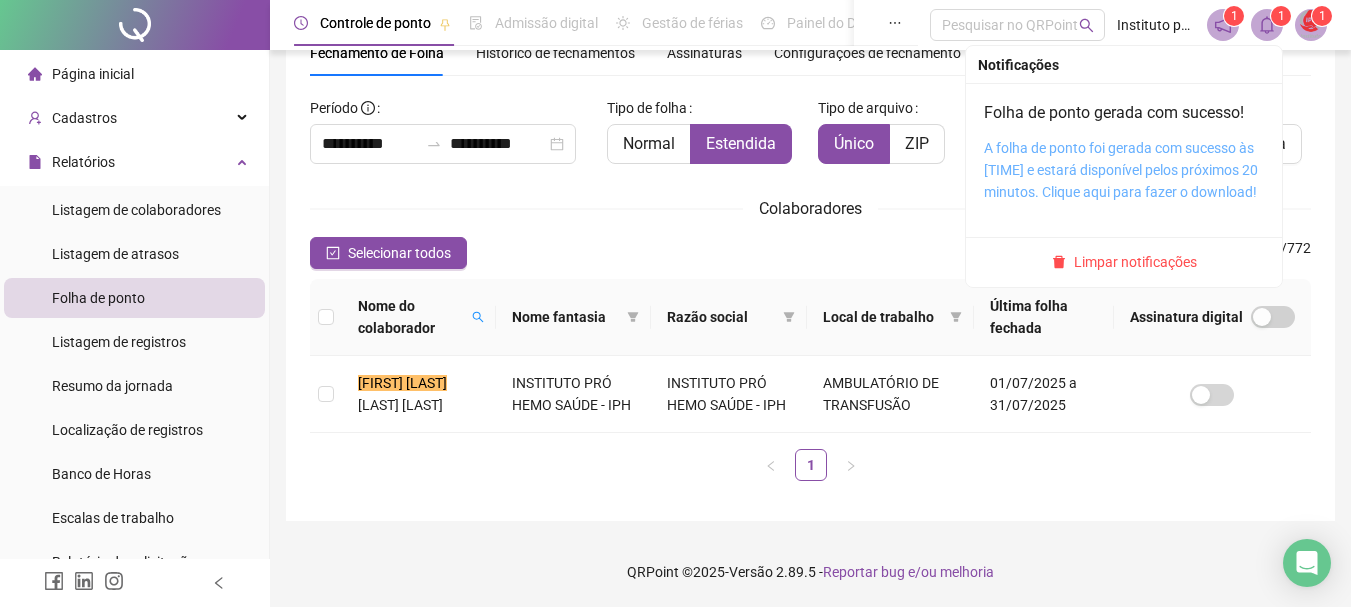 click on "A folha de ponto foi gerada com sucesso às [TIME] e estará disponível pelos próximos 20 minutos.
Clique aqui para fazer o download!" at bounding box center [1121, 170] 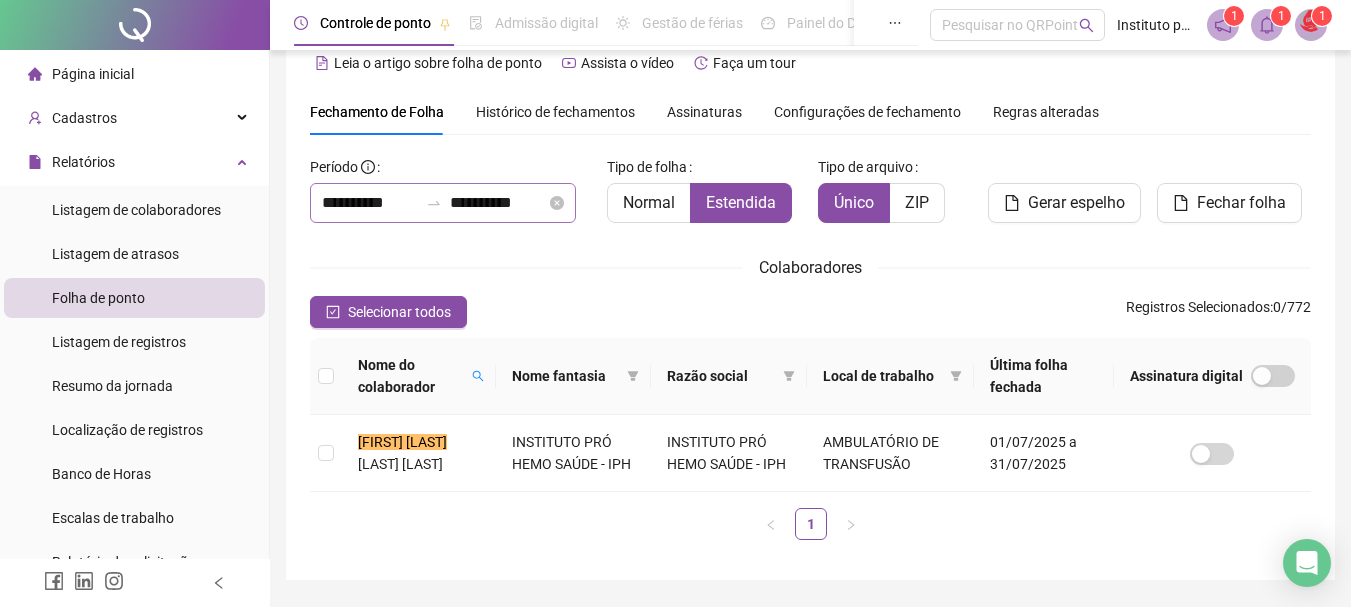 scroll, scrollTop: 0, scrollLeft: 0, axis: both 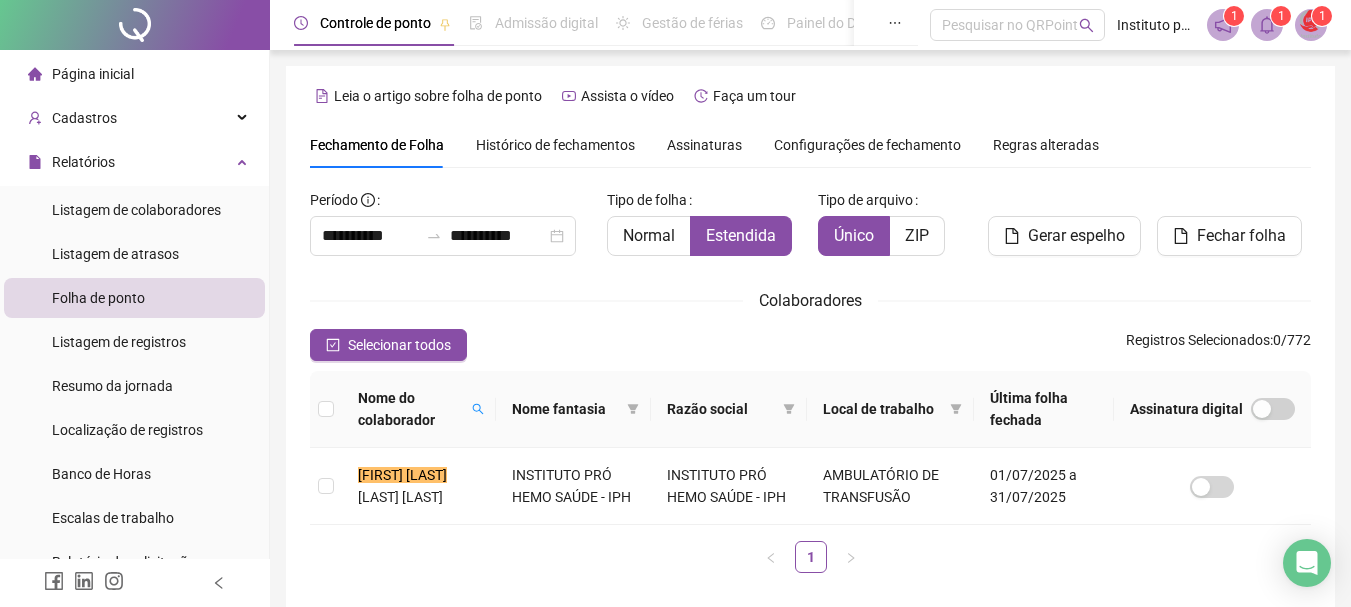 click on "Histórico de fechamentos" at bounding box center [555, 145] 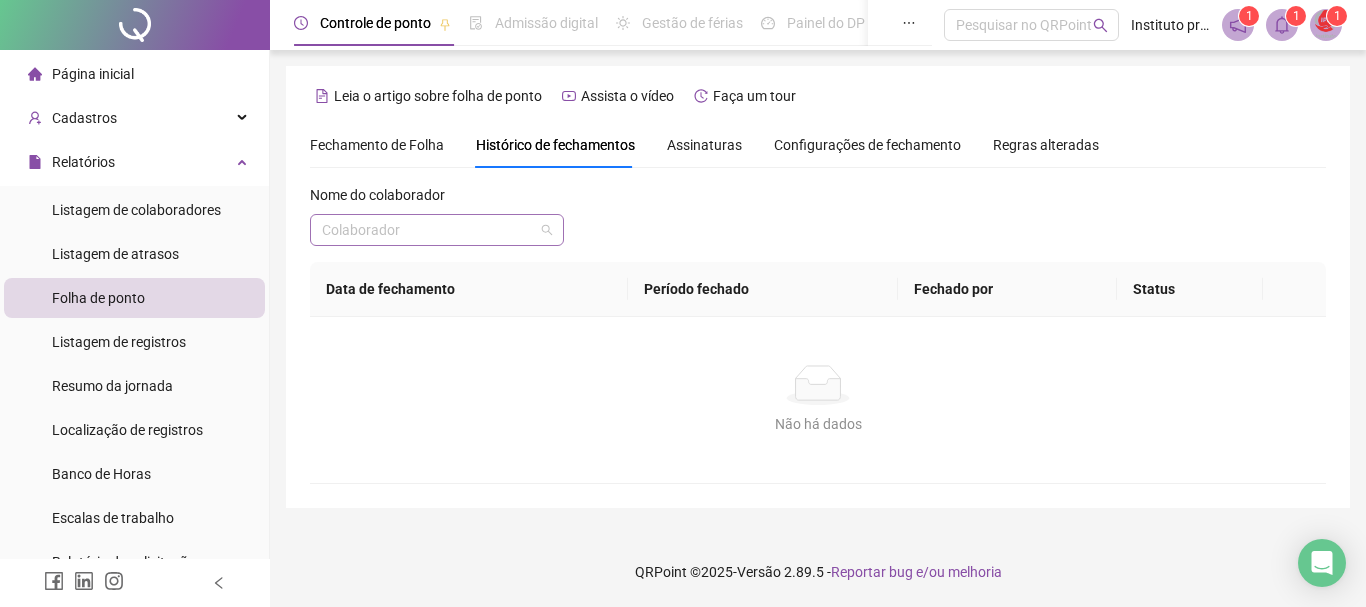 click at bounding box center (428, 230) 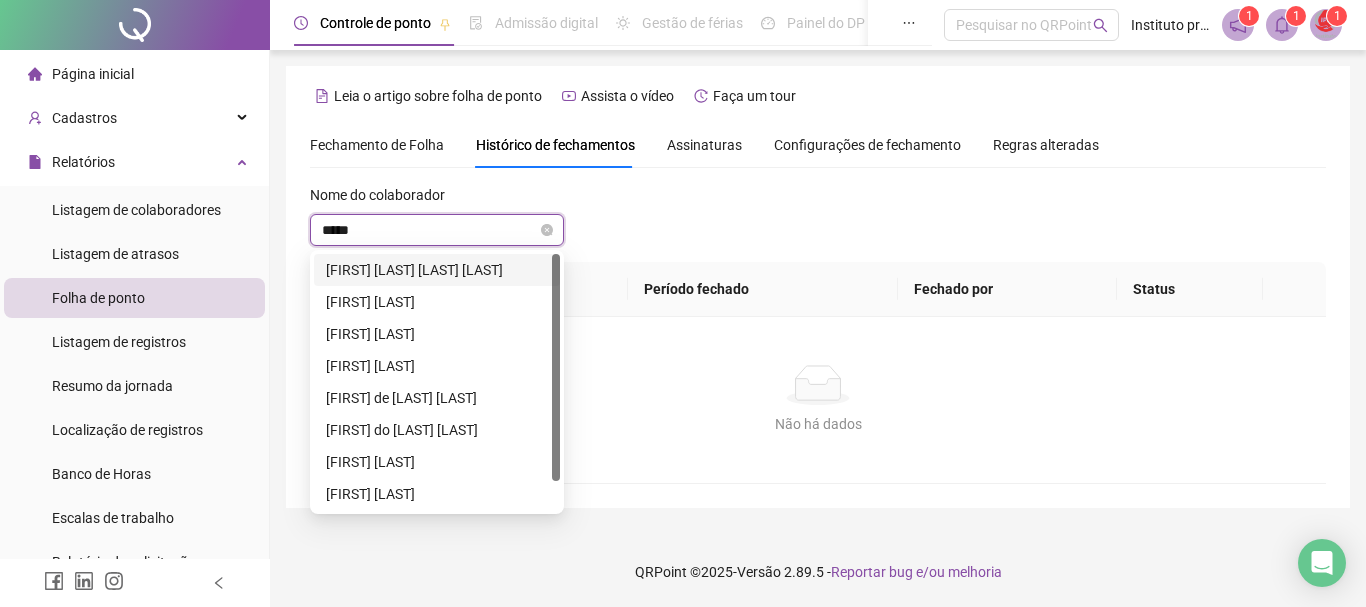 type on "******" 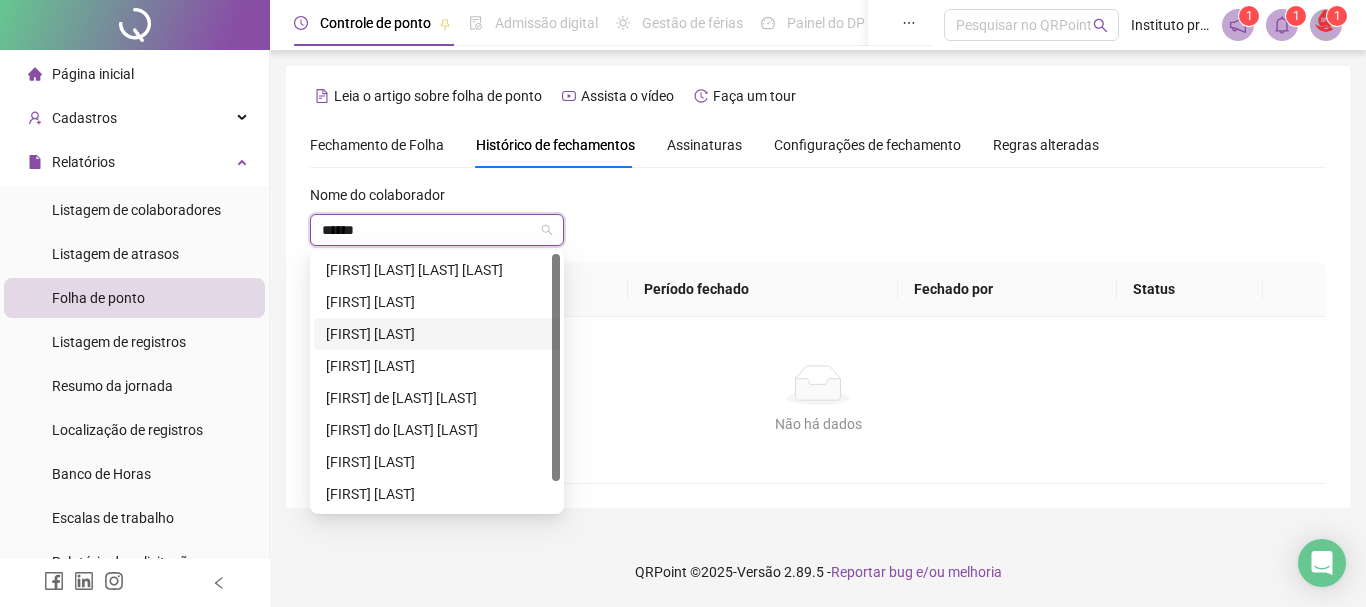 click on "[FIRST] [LAST]" at bounding box center (437, 334) 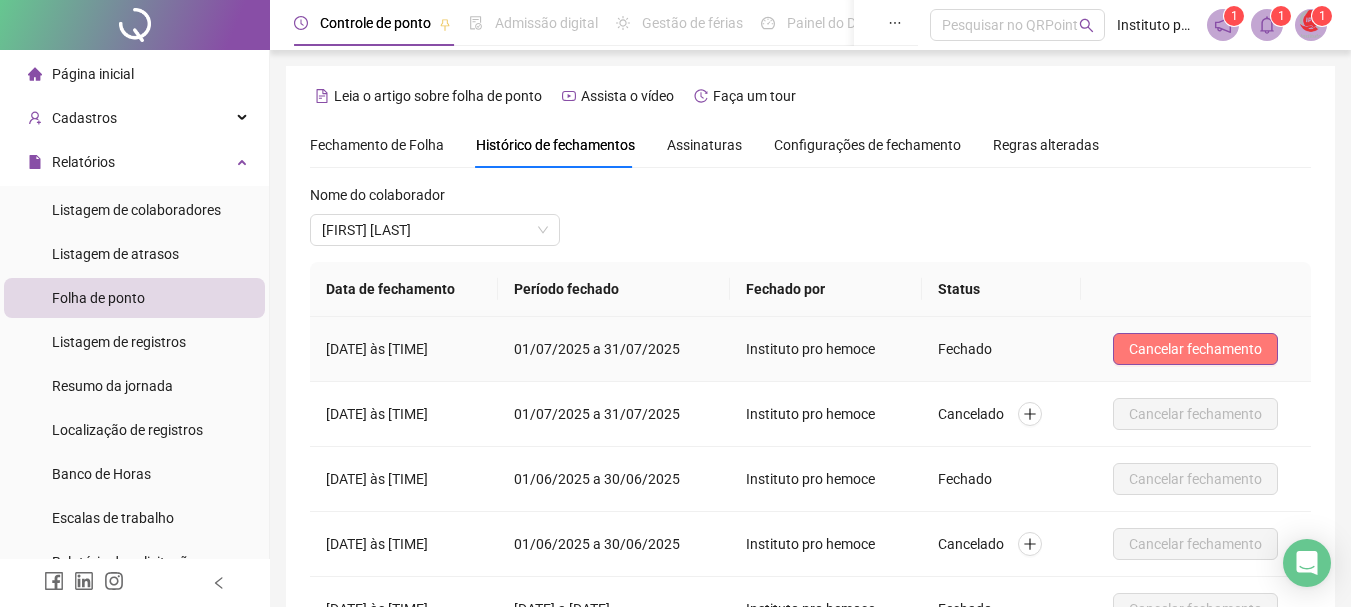 click on "Cancelar fechamento" at bounding box center (1195, 349) 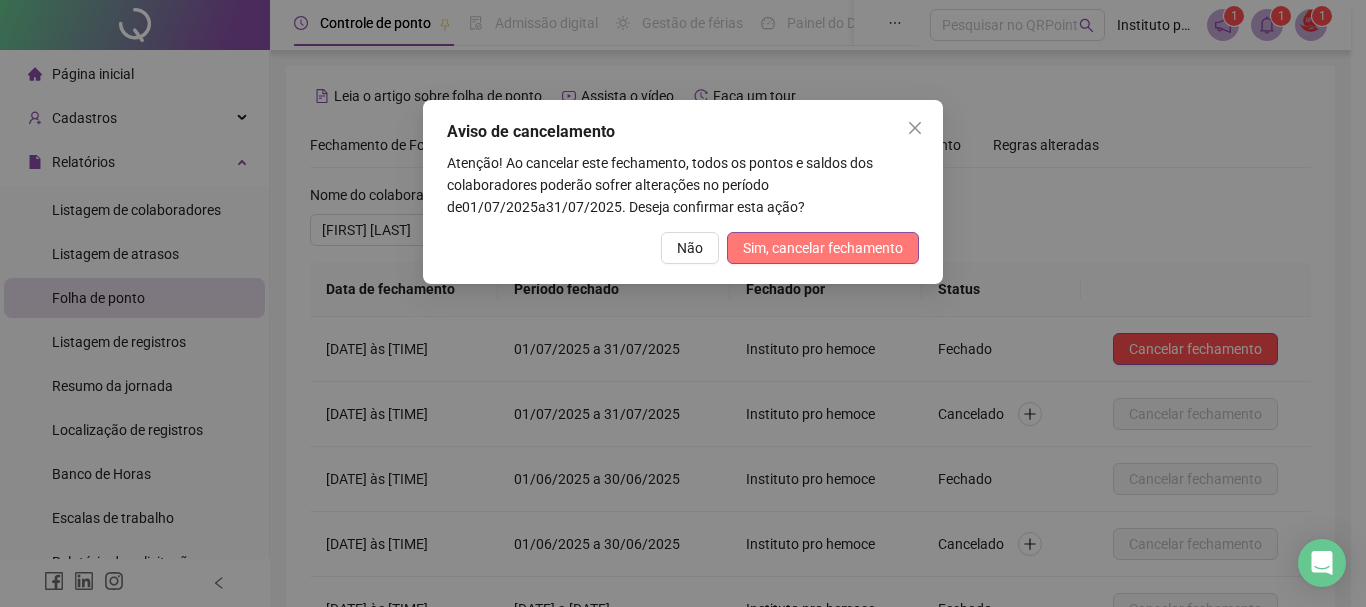 click on "Sim, cancelar fechamento" at bounding box center (823, 248) 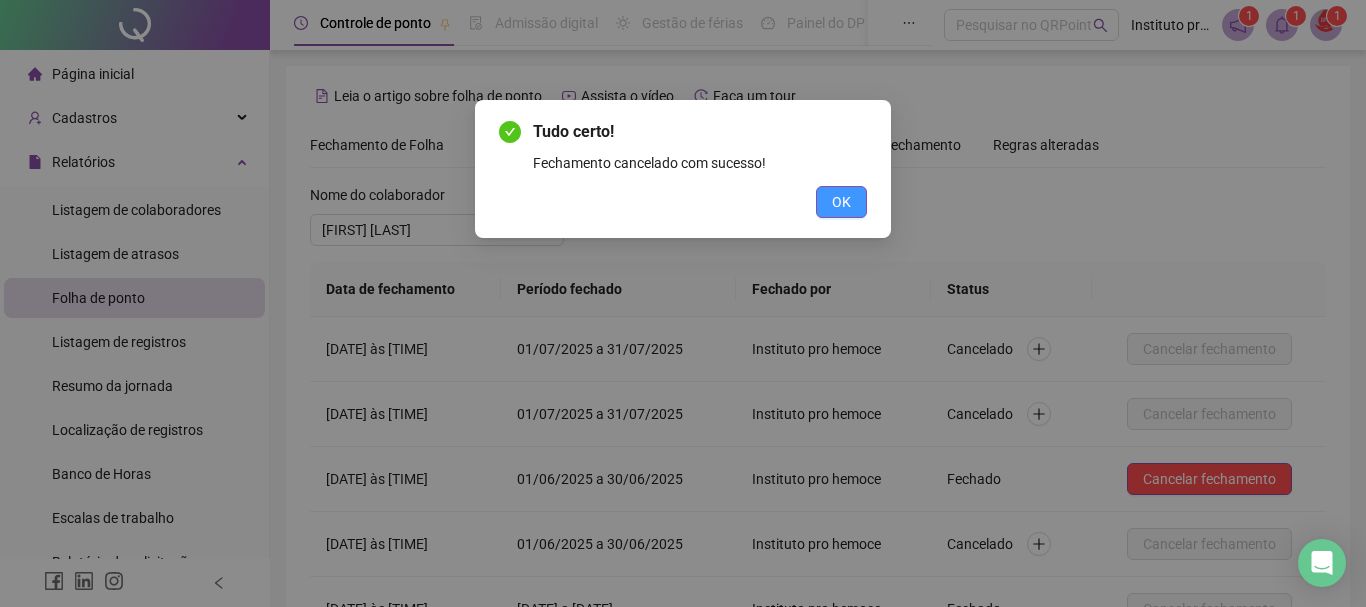 click on "OK" at bounding box center (841, 202) 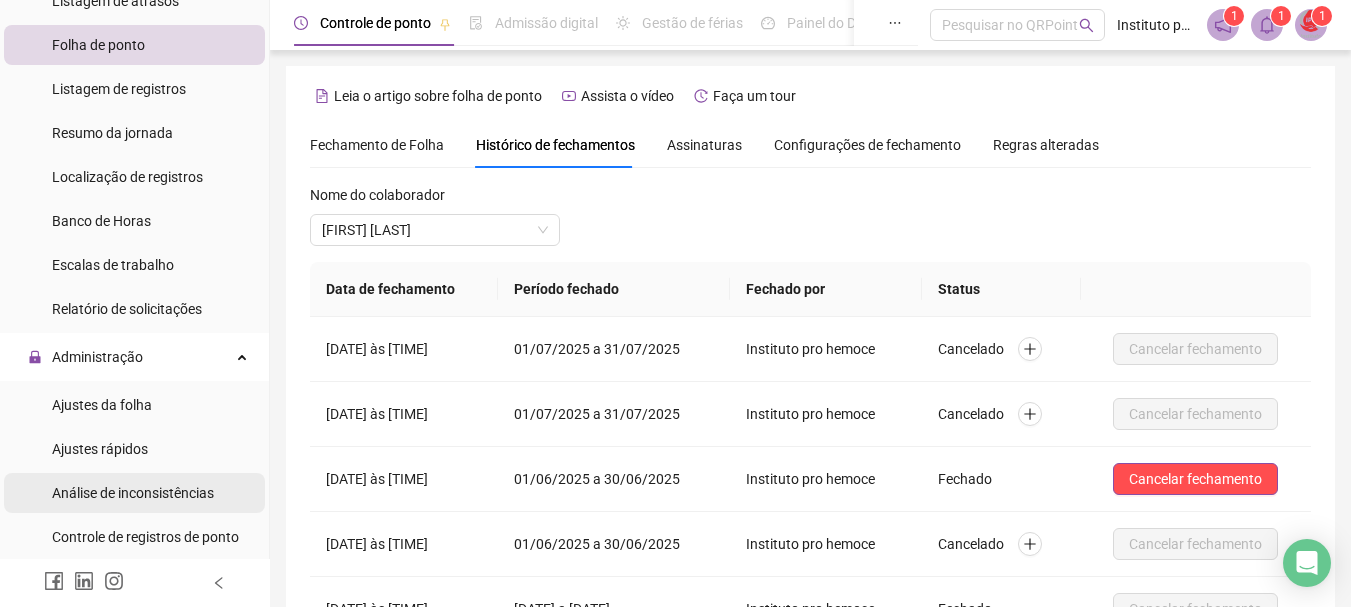 scroll, scrollTop: 300, scrollLeft: 0, axis: vertical 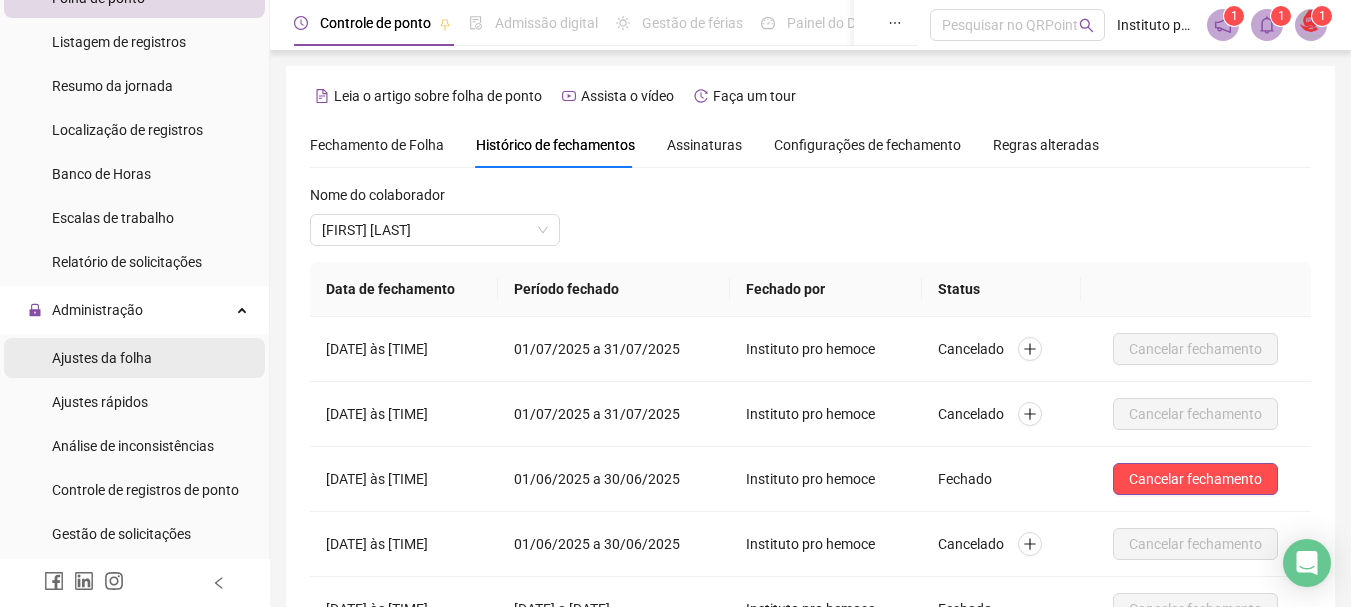 click on "Ajustes da folha" at bounding box center (134, 358) 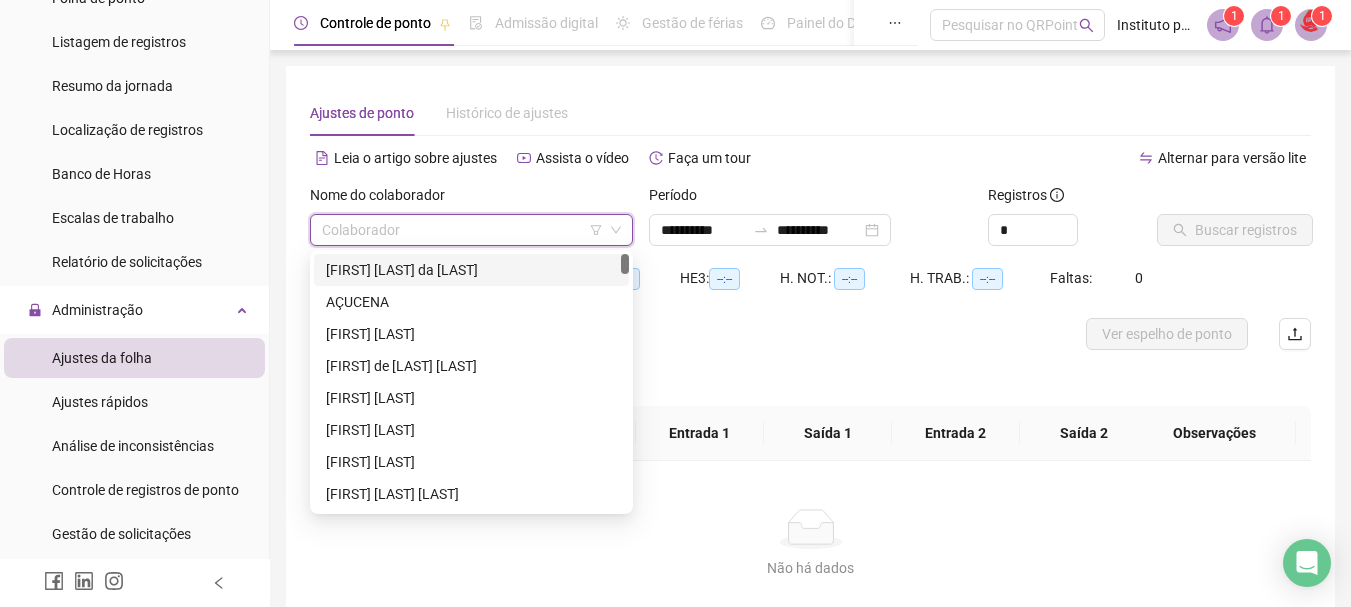 click at bounding box center [462, 230] 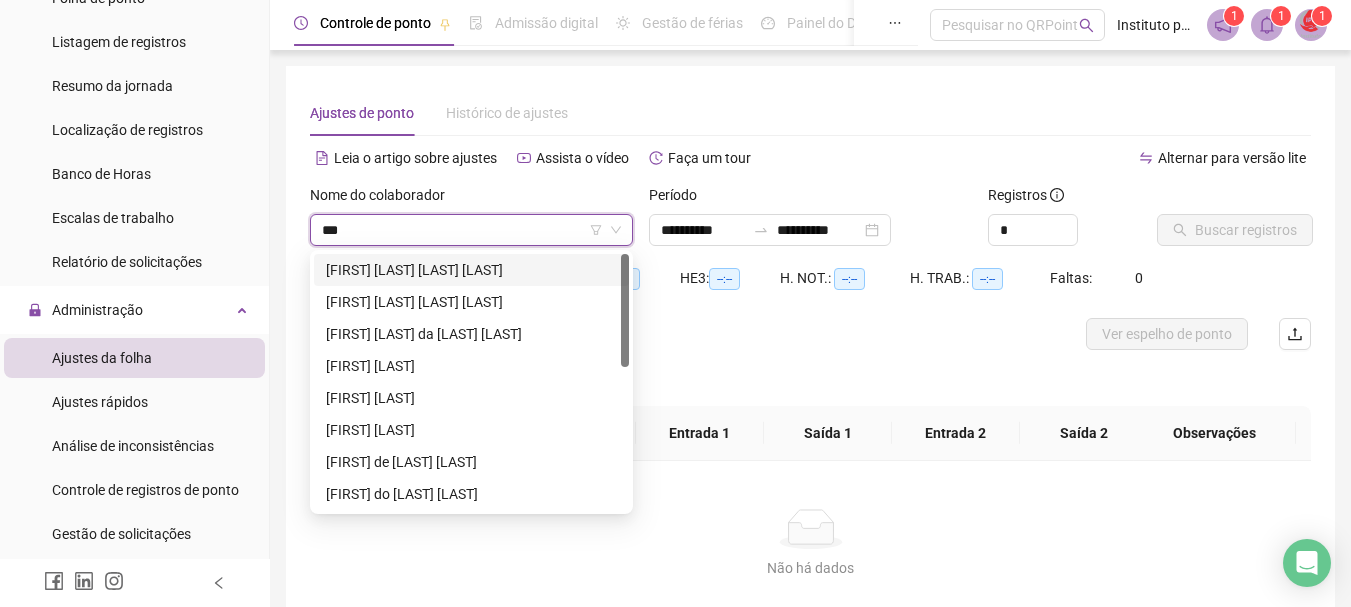 type on "****" 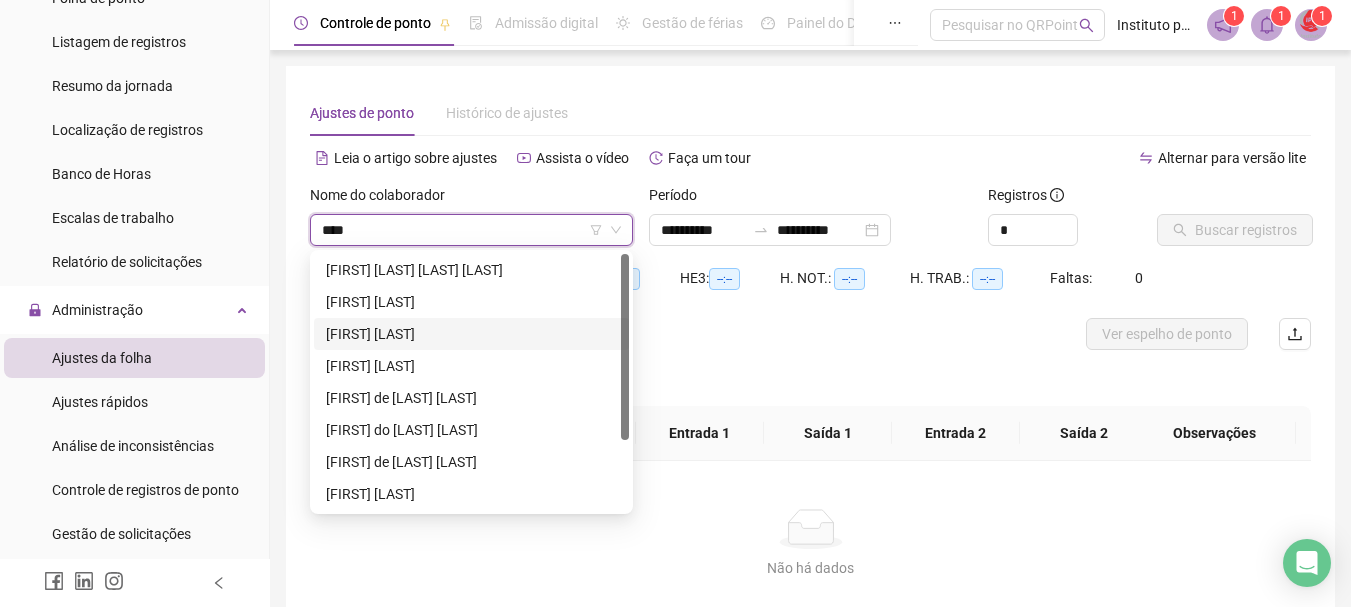click on "[FIRST] [LAST]" at bounding box center (471, 334) 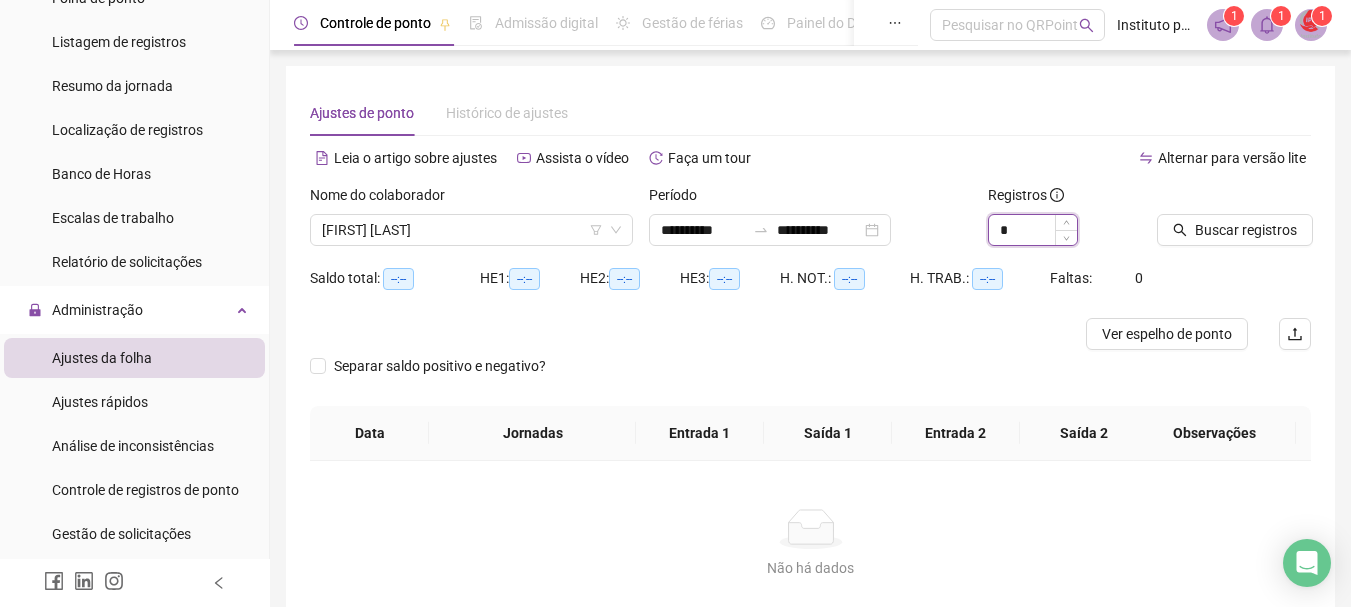 drag, startPoint x: 1022, startPoint y: 219, endPoint x: 993, endPoint y: 228, distance: 30.364452 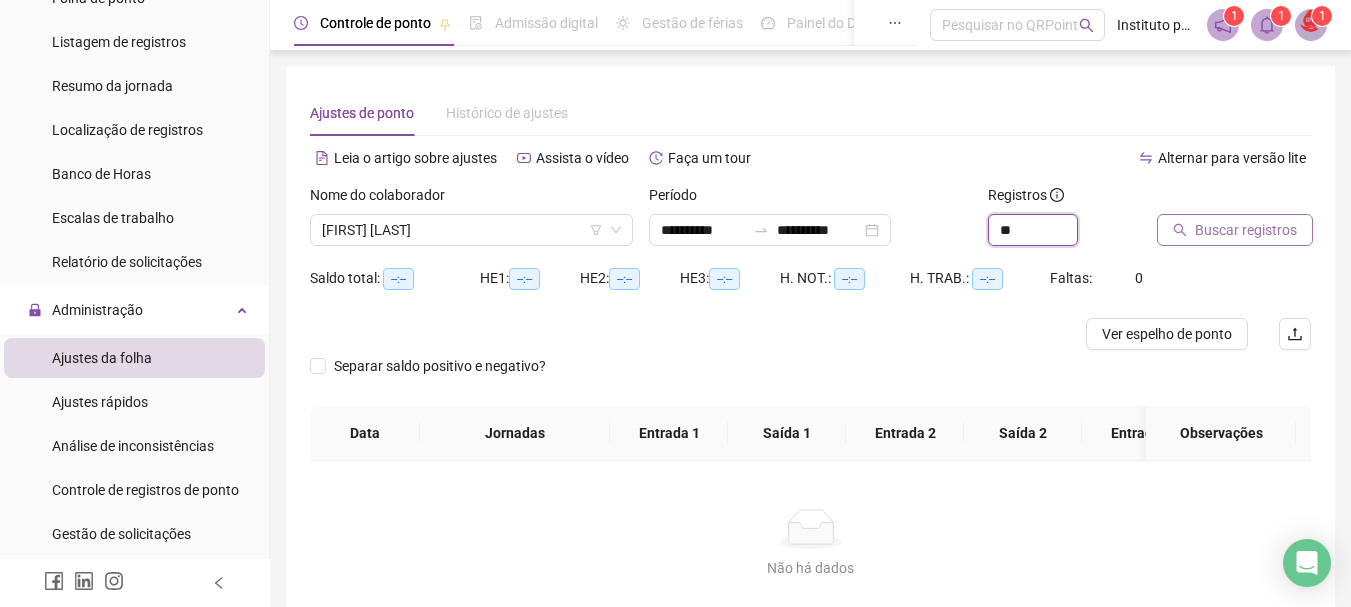 type on "**" 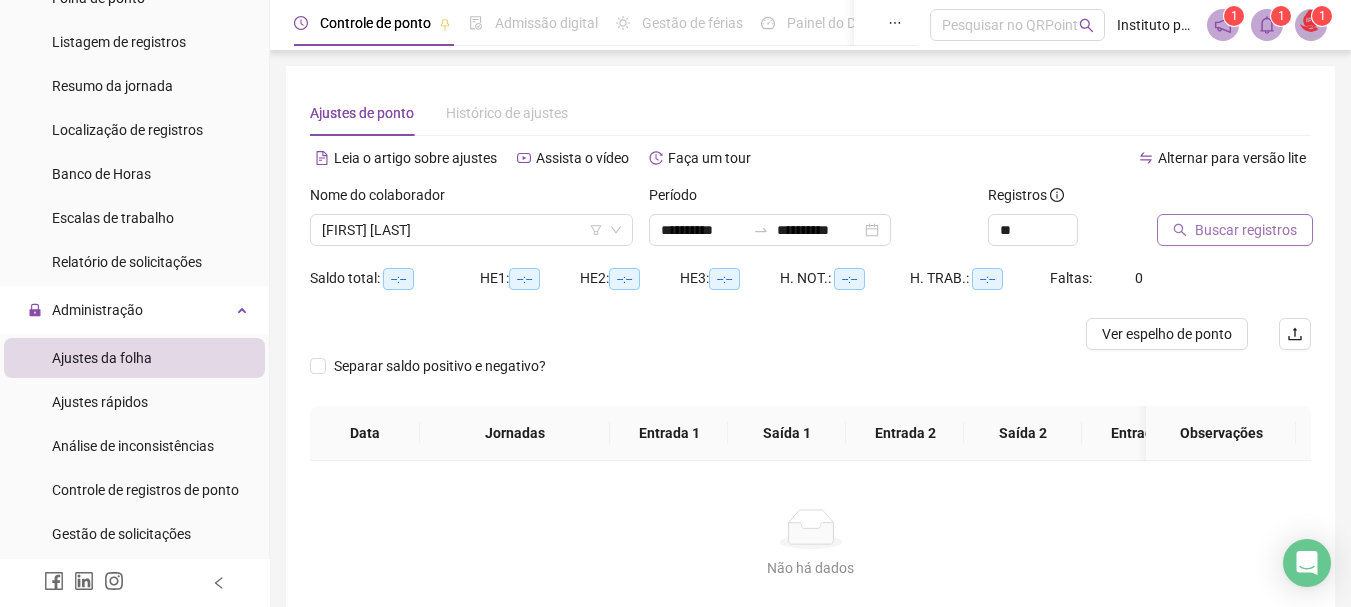 click on "Buscar registros" at bounding box center (1246, 230) 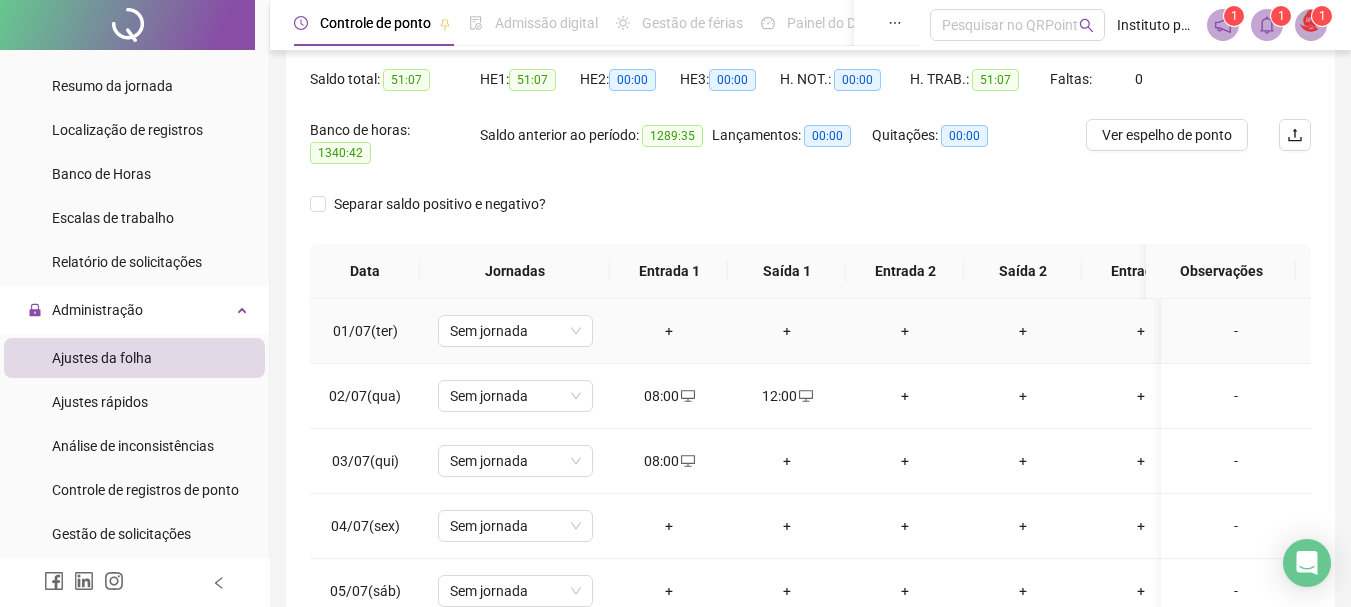 scroll, scrollTop: 200, scrollLeft: 0, axis: vertical 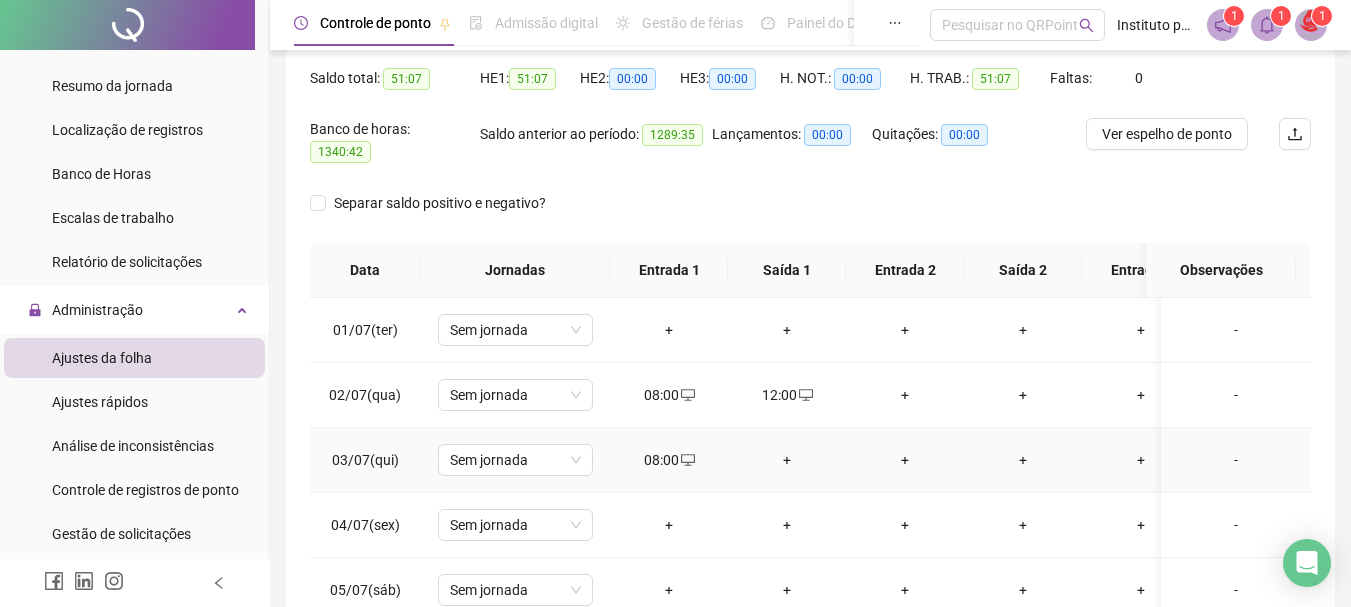 click on "+" at bounding box center [787, 460] 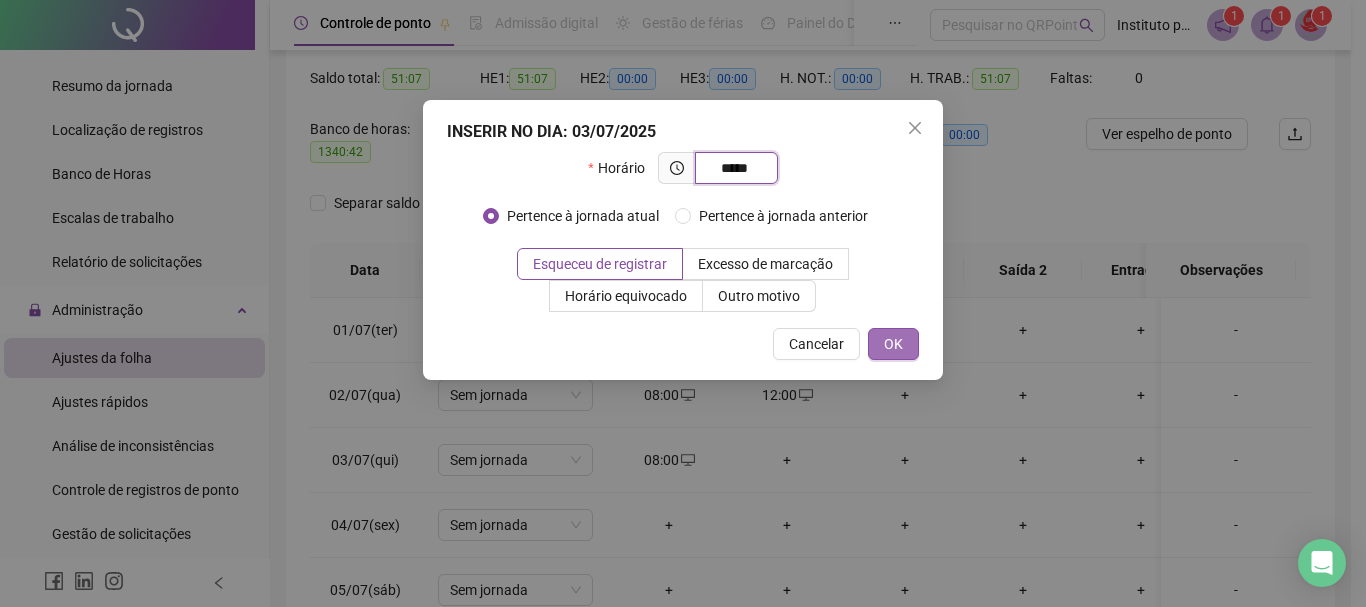 type on "*****" 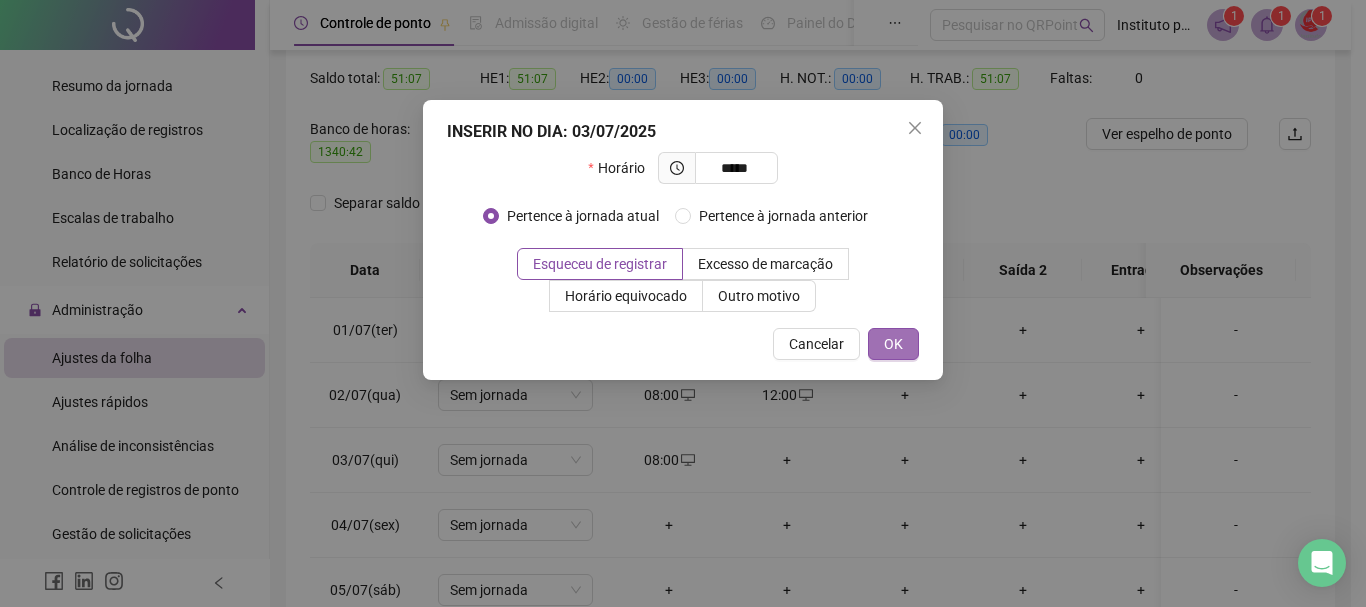 click on "OK" at bounding box center (893, 344) 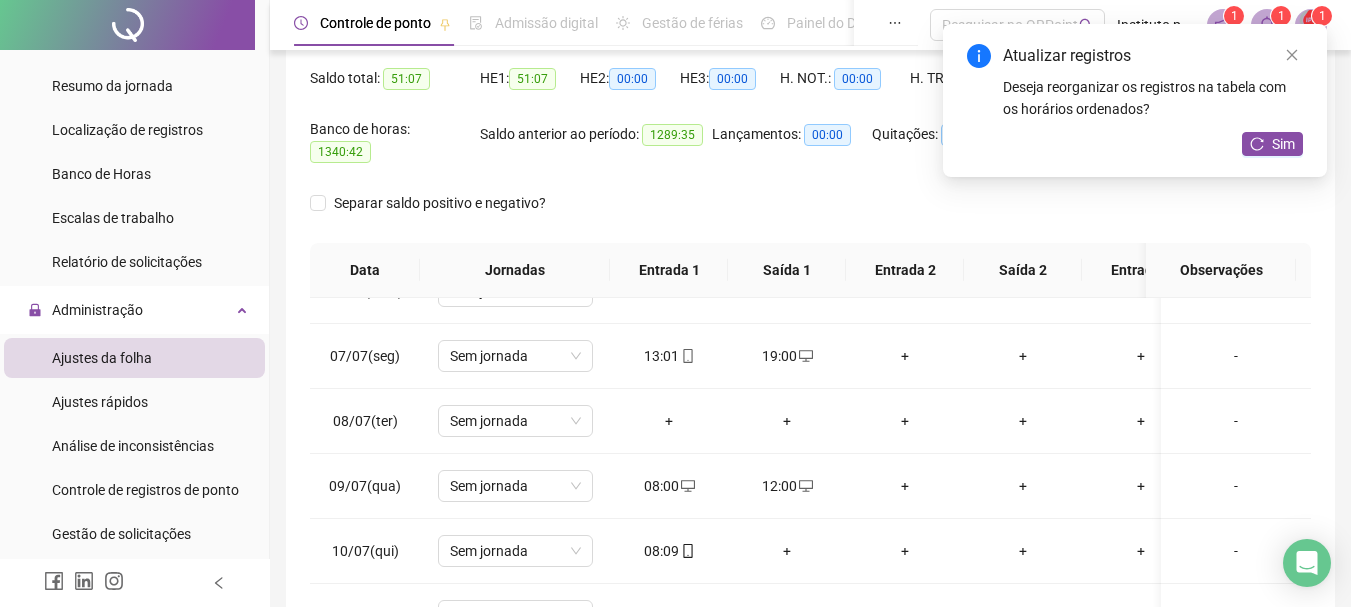 scroll, scrollTop: 400, scrollLeft: 0, axis: vertical 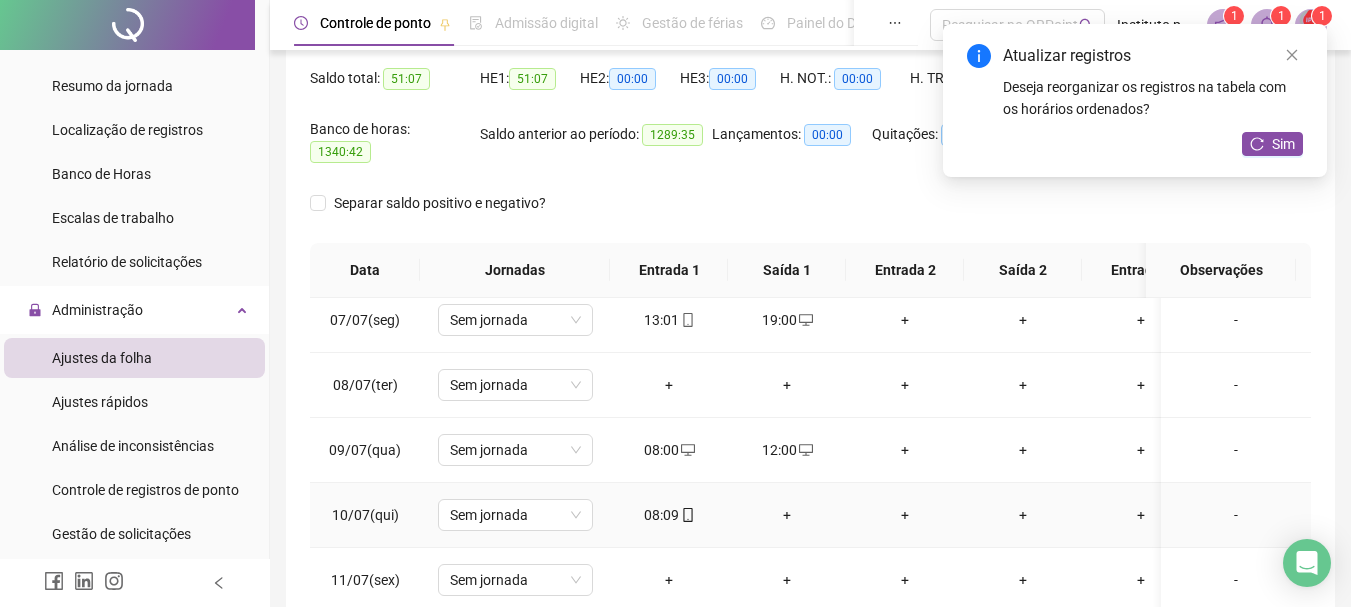 click on "+" at bounding box center [787, 515] 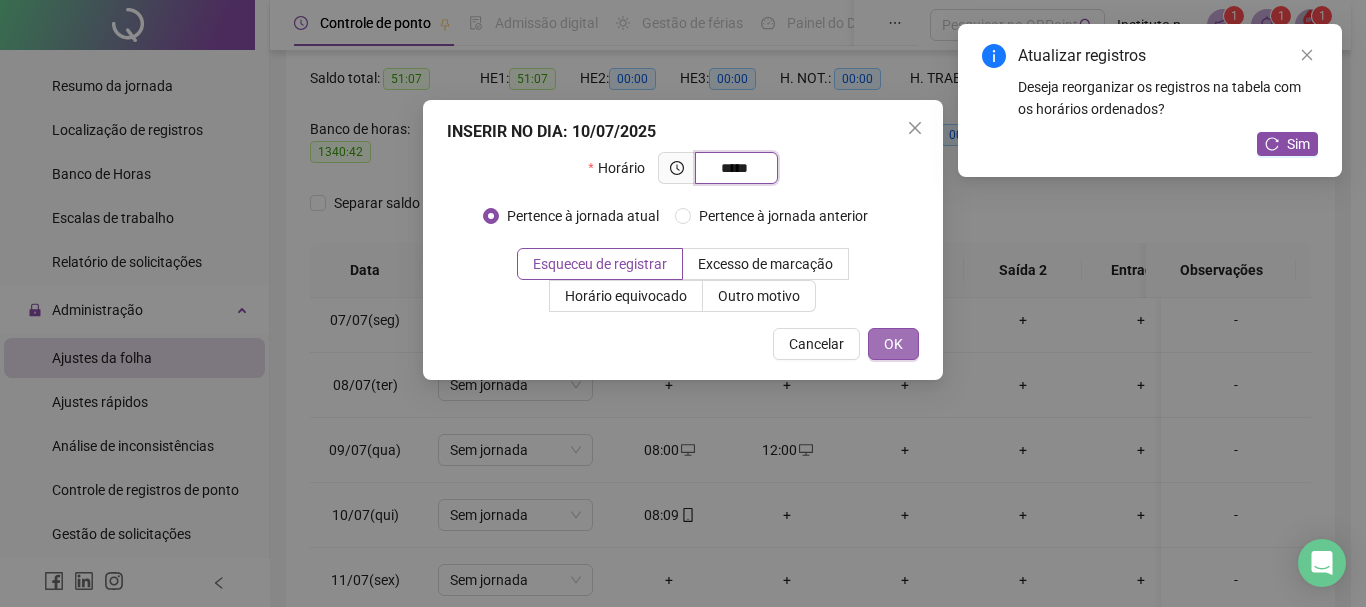 type on "*****" 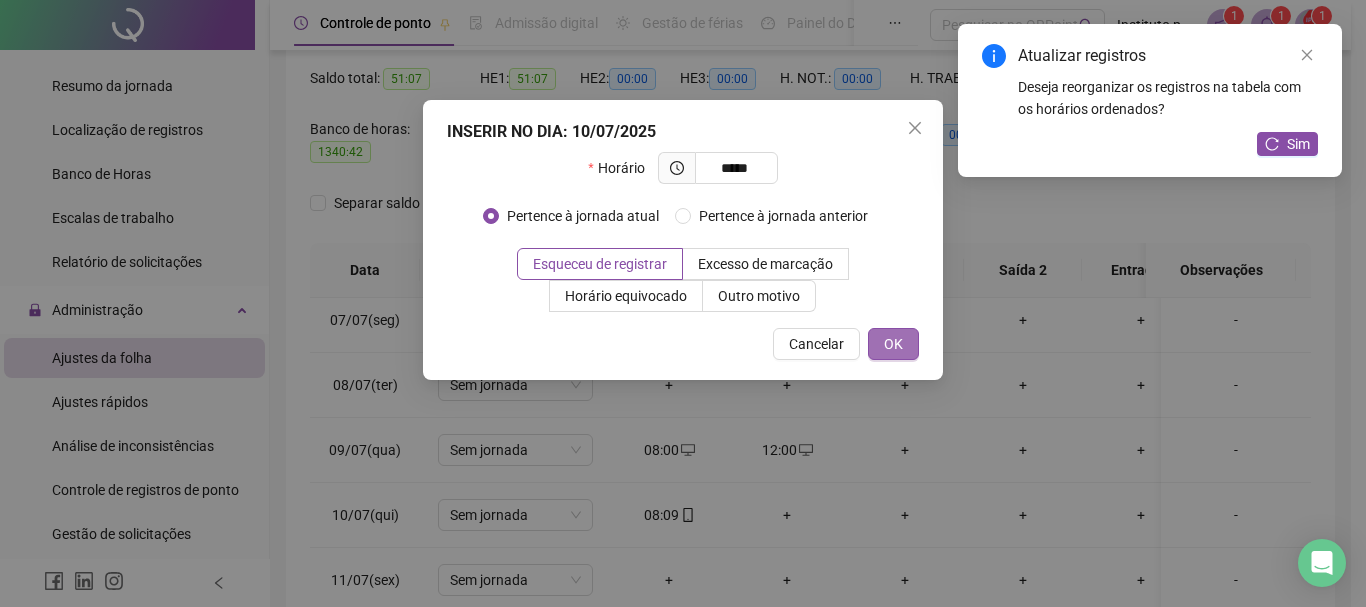 click on "OK" at bounding box center [893, 344] 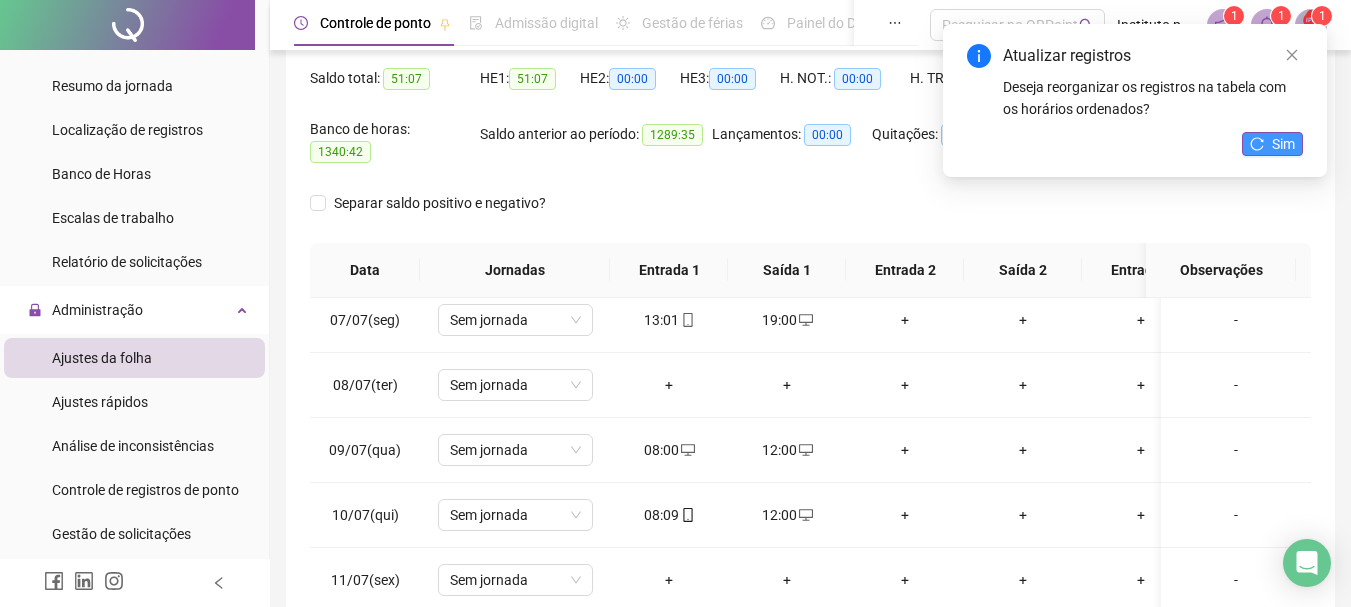 click on "Sim" at bounding box center [1283, 144] 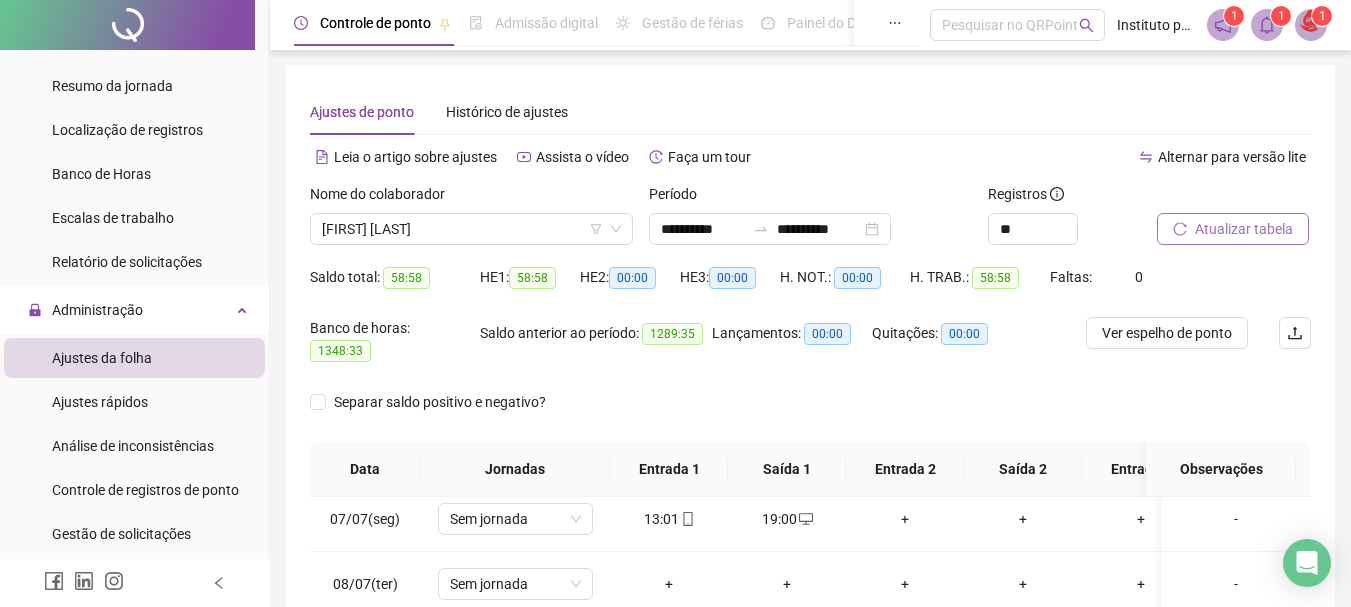scroll, scrollTop: 0, scrollLeft: 0, axis: both 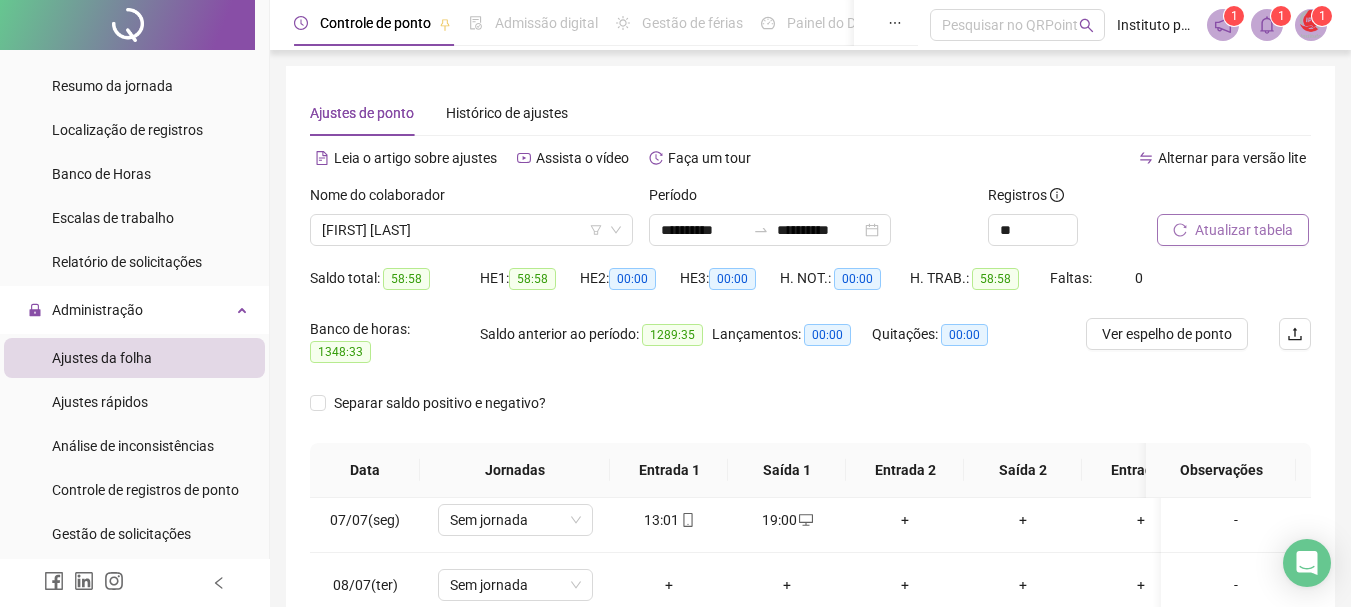 click on "Atualizar tabela" at bounding box center (1244, 230) 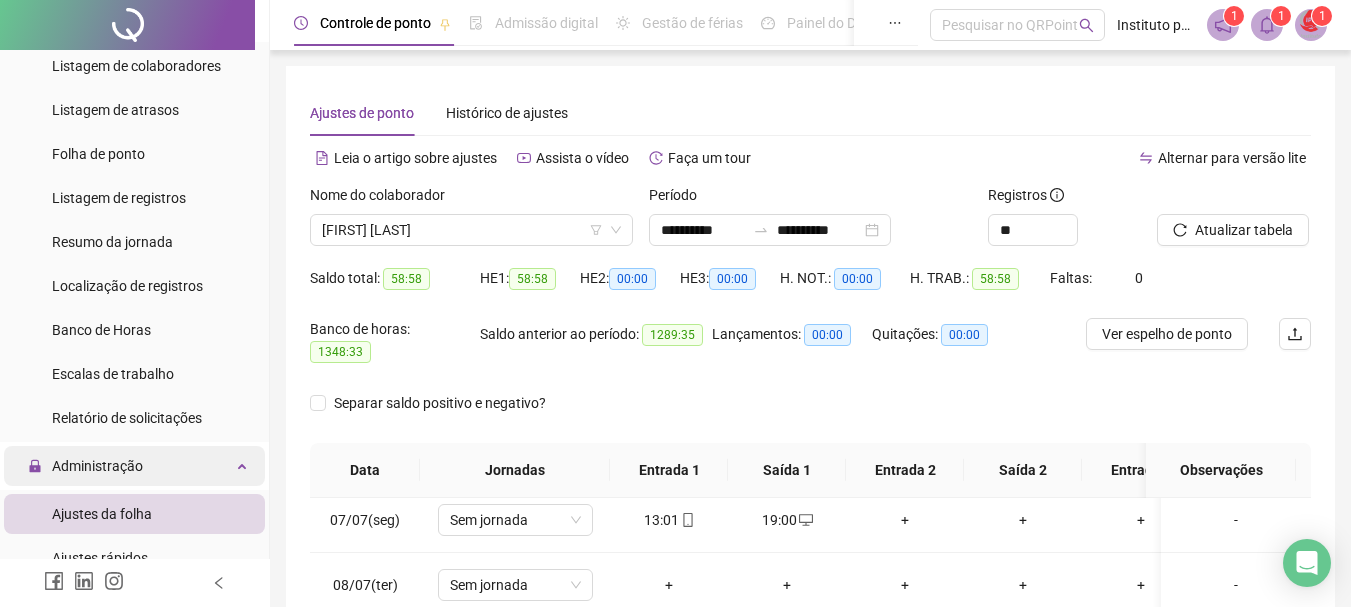 scroll, scrollTop: 100, scrollLeft: 0, axis: vertical 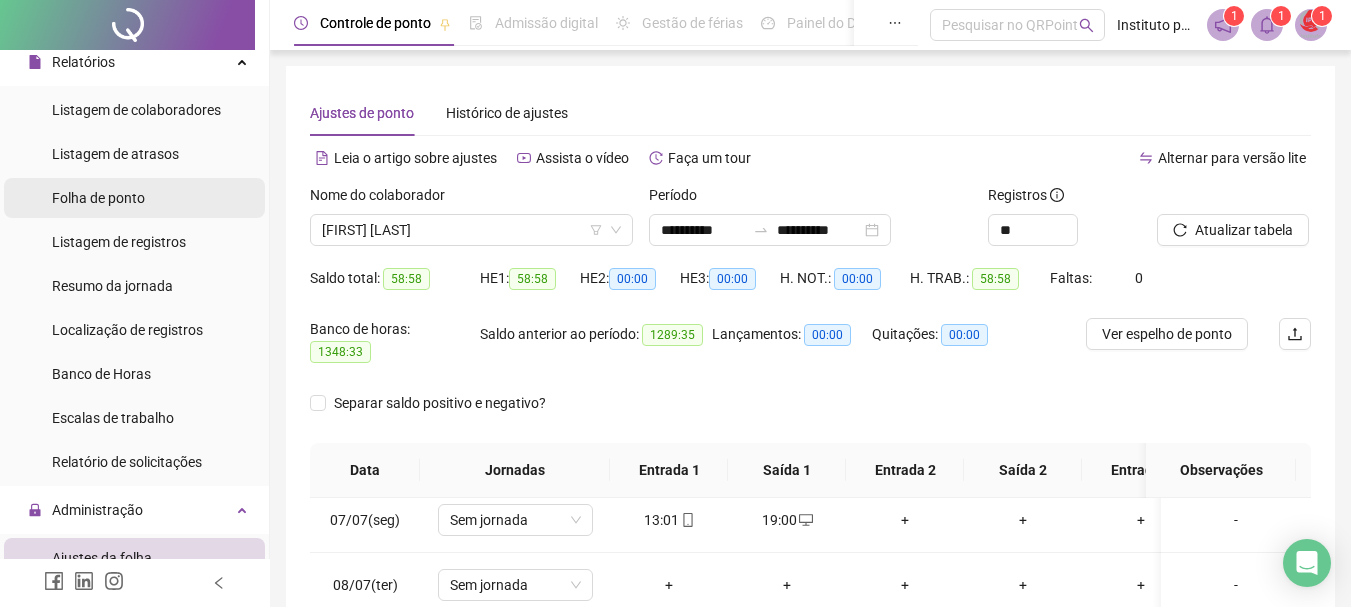 click on "Folha de ponto" at bounding box center (98, 198) 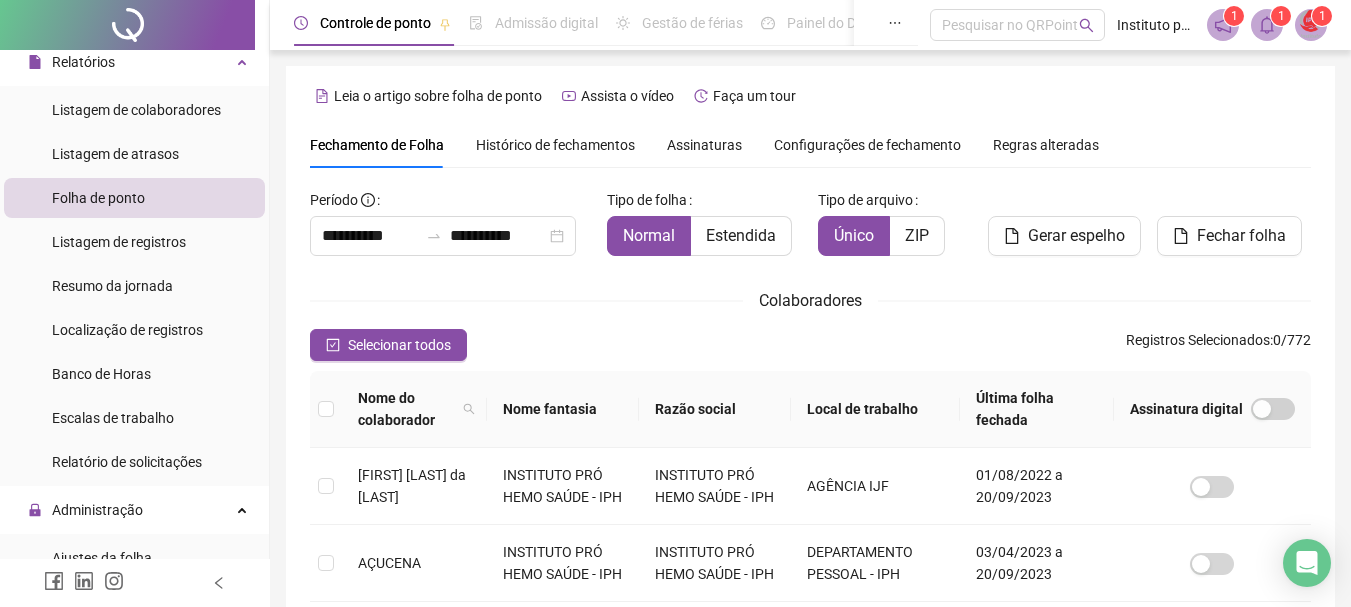 scroll, scrollTop: 106, scrollLeft: 0, axis: vertical 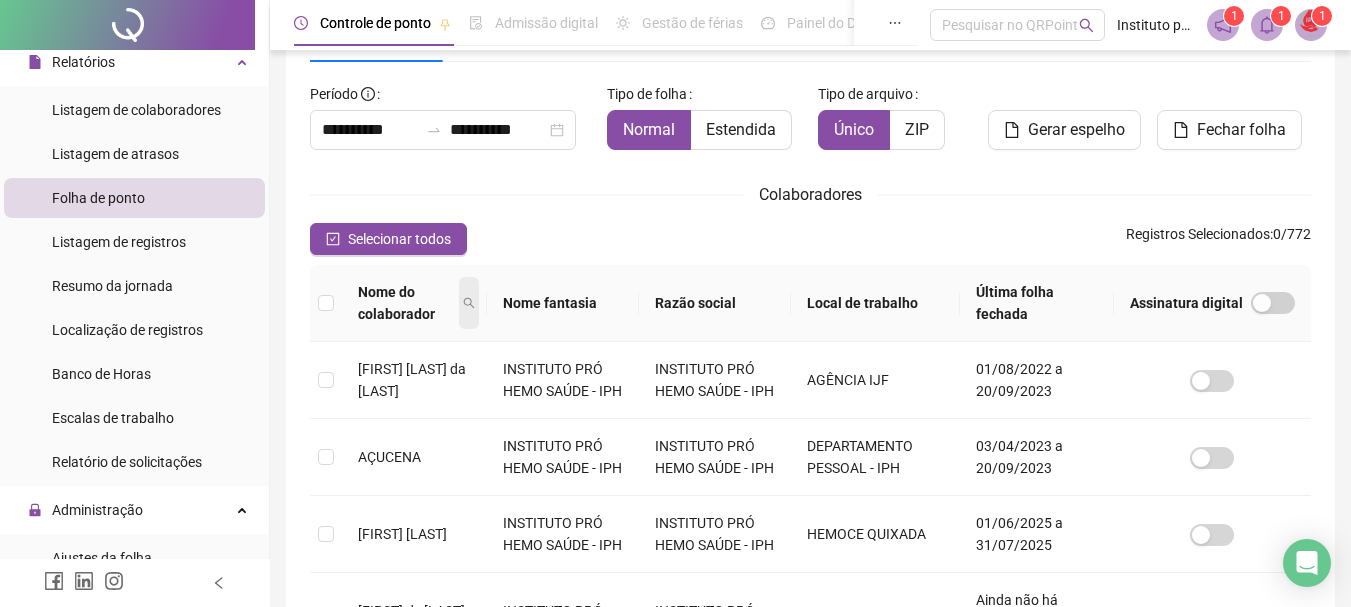 click at bounding box center (469, 303) 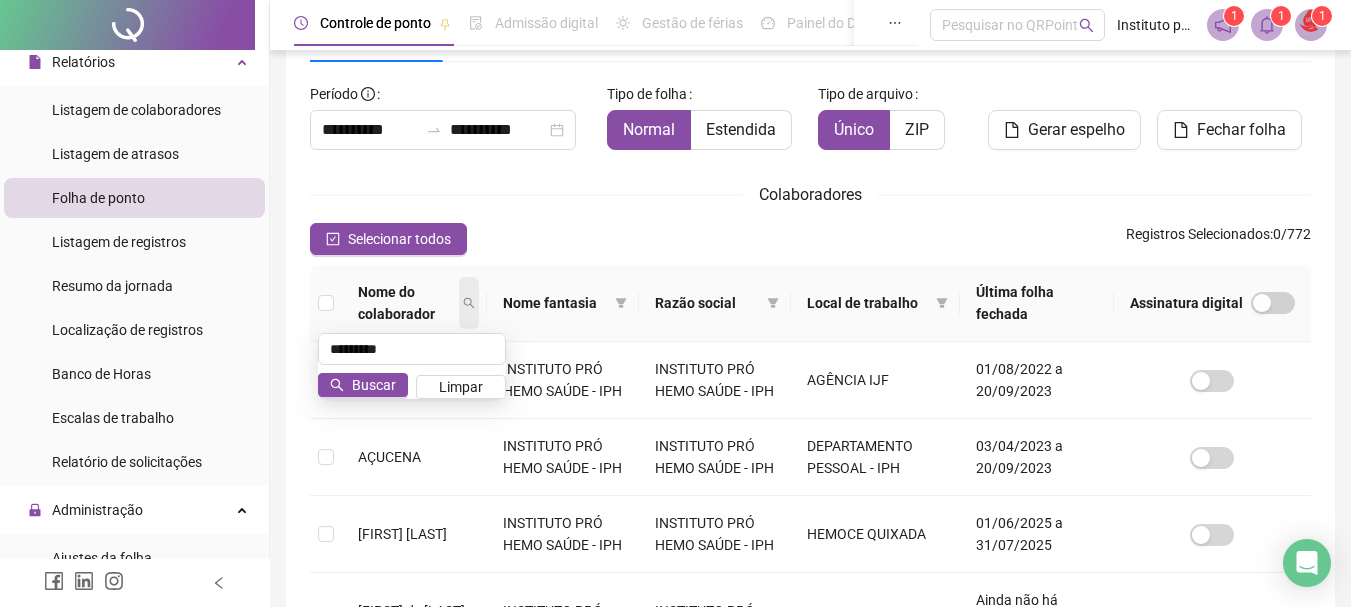 type on "*********" 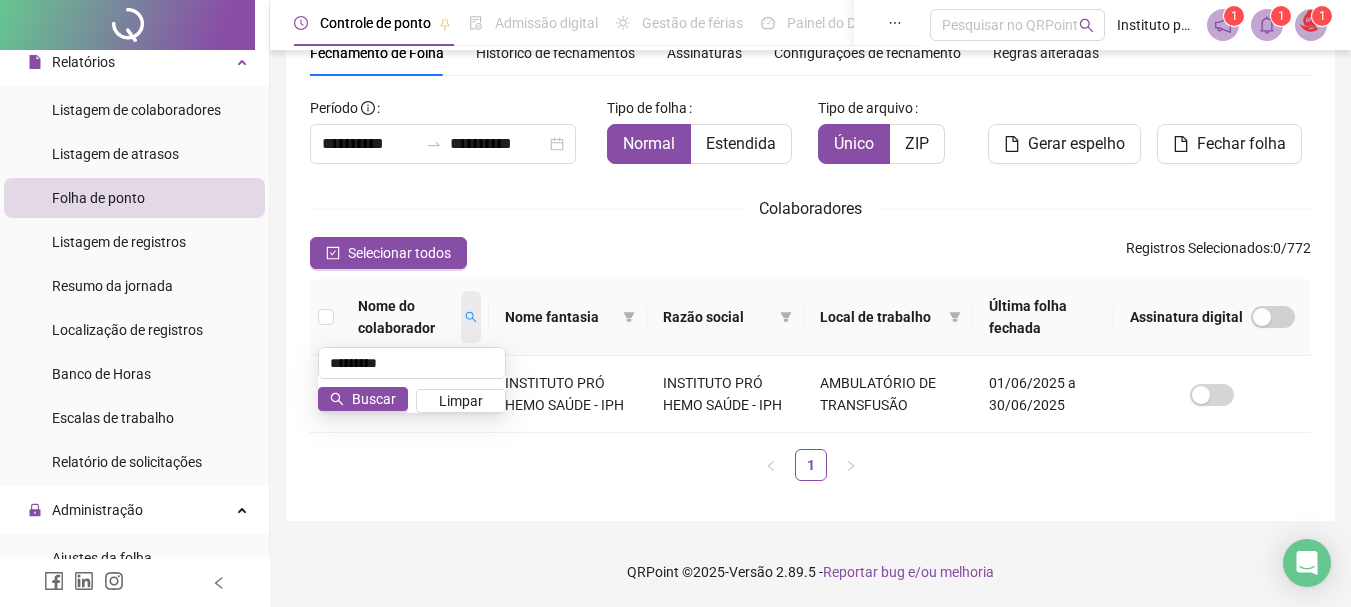 scroll, scrollTop: 92, scrollLeft: 0, axis: vertical 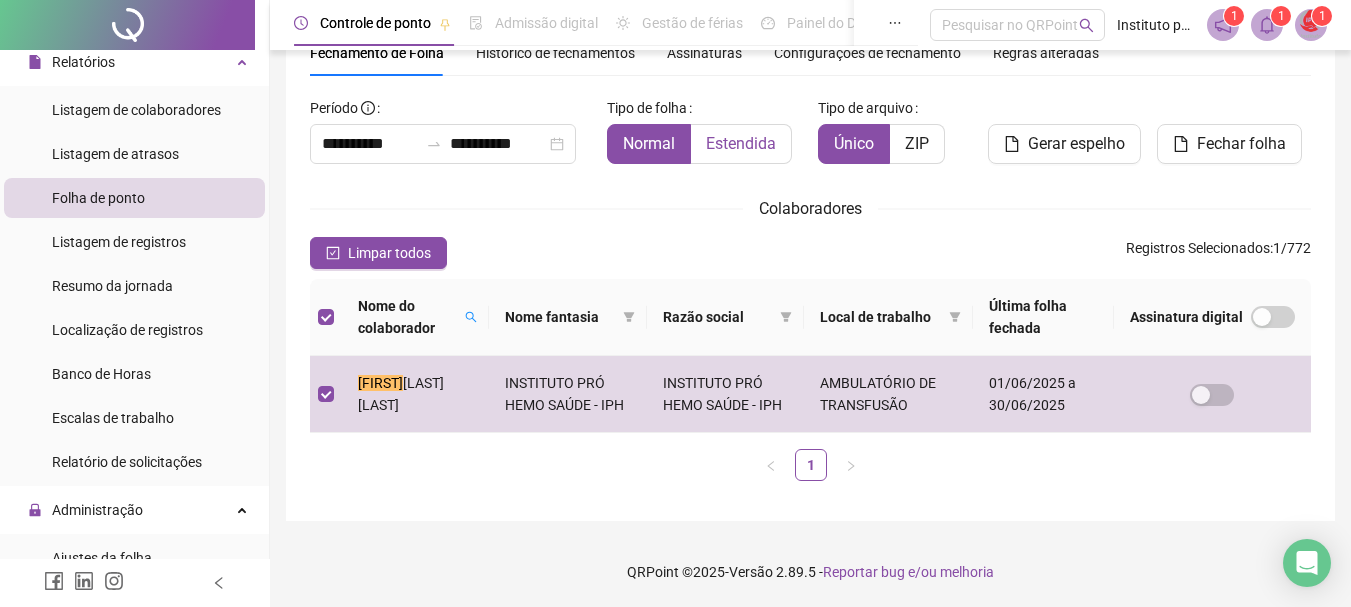 click on "Estendida" at bounding box center [741, 143] 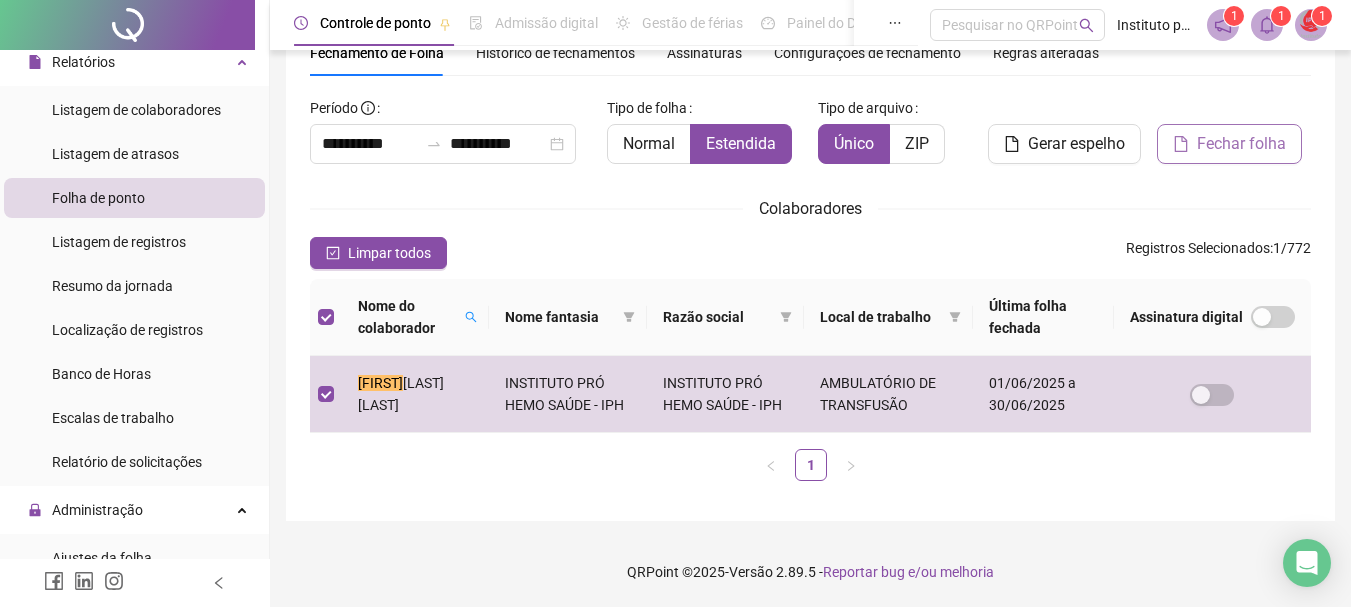 click on "Fechar folha" at bounding box center (1241, 144) 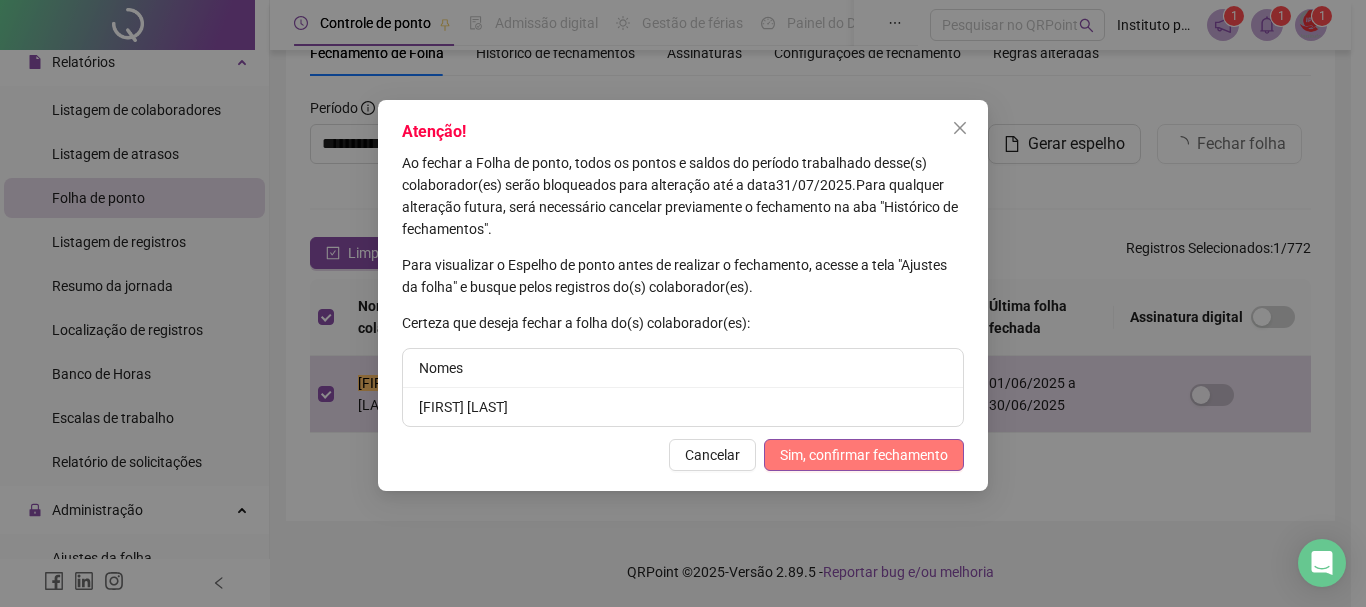click on "Sim, confirmar fechamento" at bounding box center [864, 455] 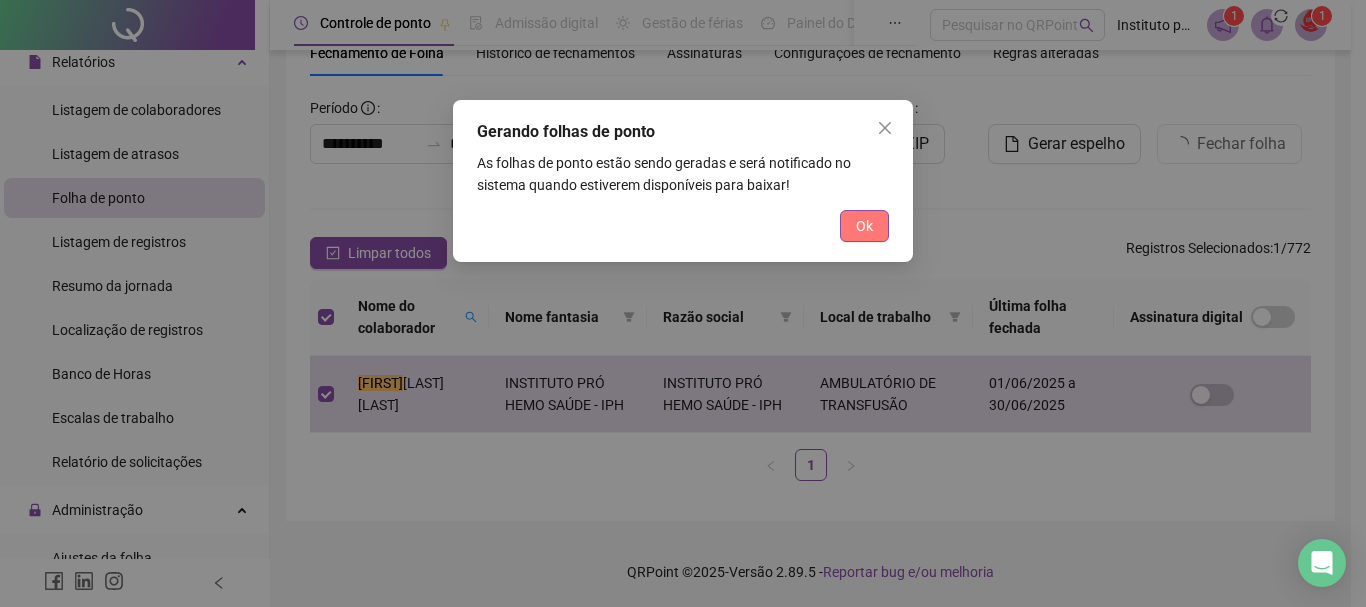 click on "Ok" at bounding box center [864, 226] 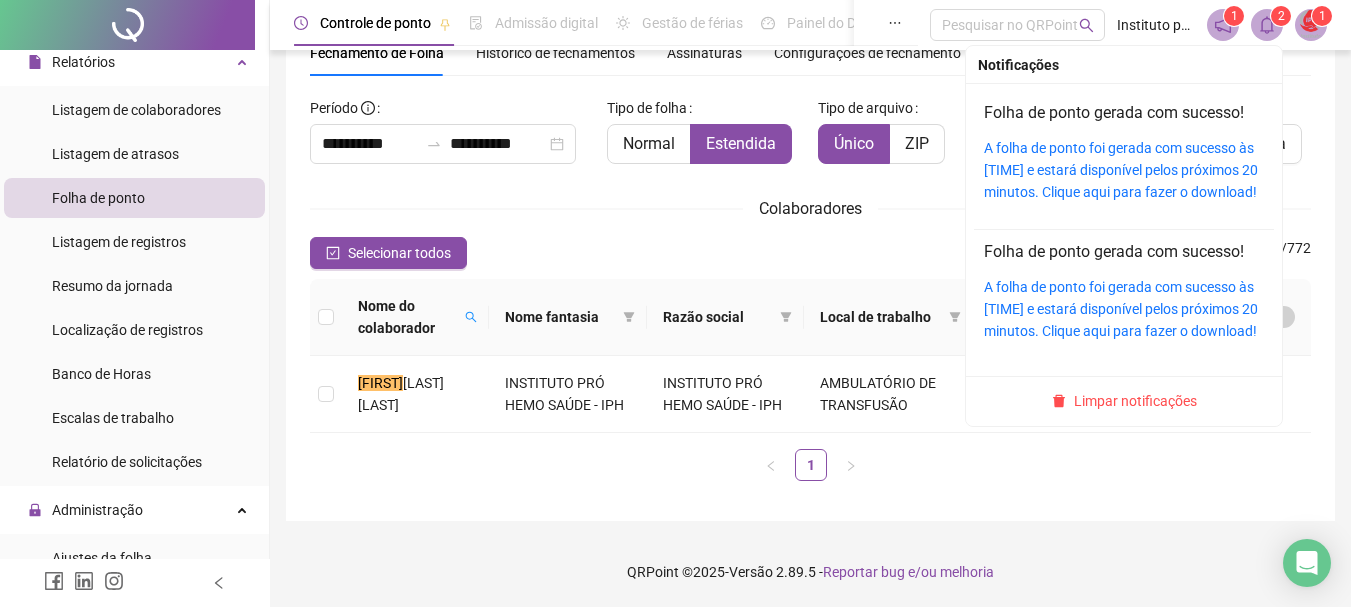 click on "2" at bounding box center (1281, 16) 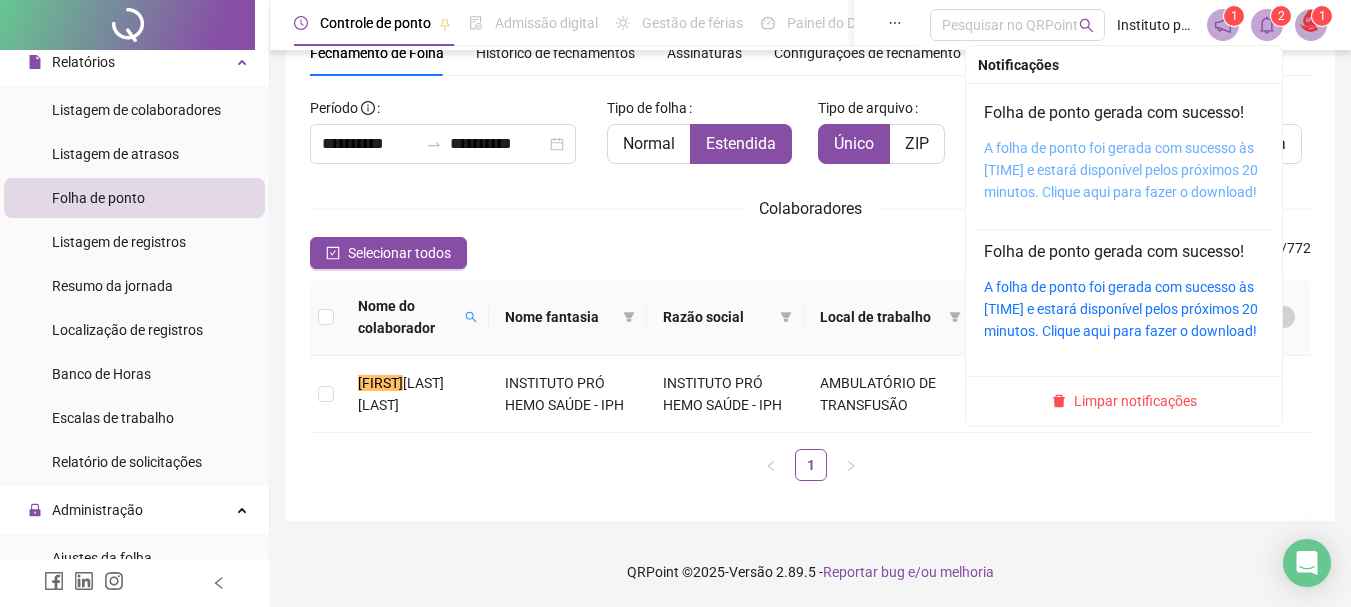 click on "A folha de ponto foi gerada com sucesso às [TIME] e estará disponível pelos próximos 20 minutos.
Clique aqui para fazer o download!" at bounding box center [1121, 170] 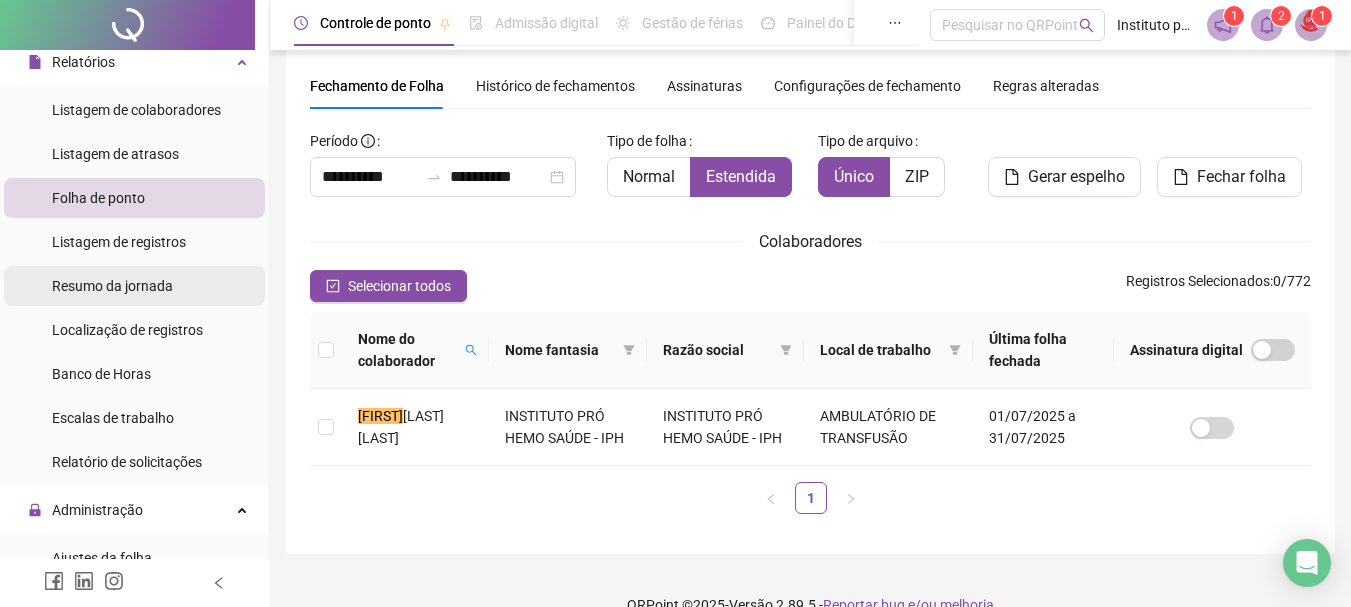 scroll, scrollTop: 0, scrollLeft: 0, axis: both 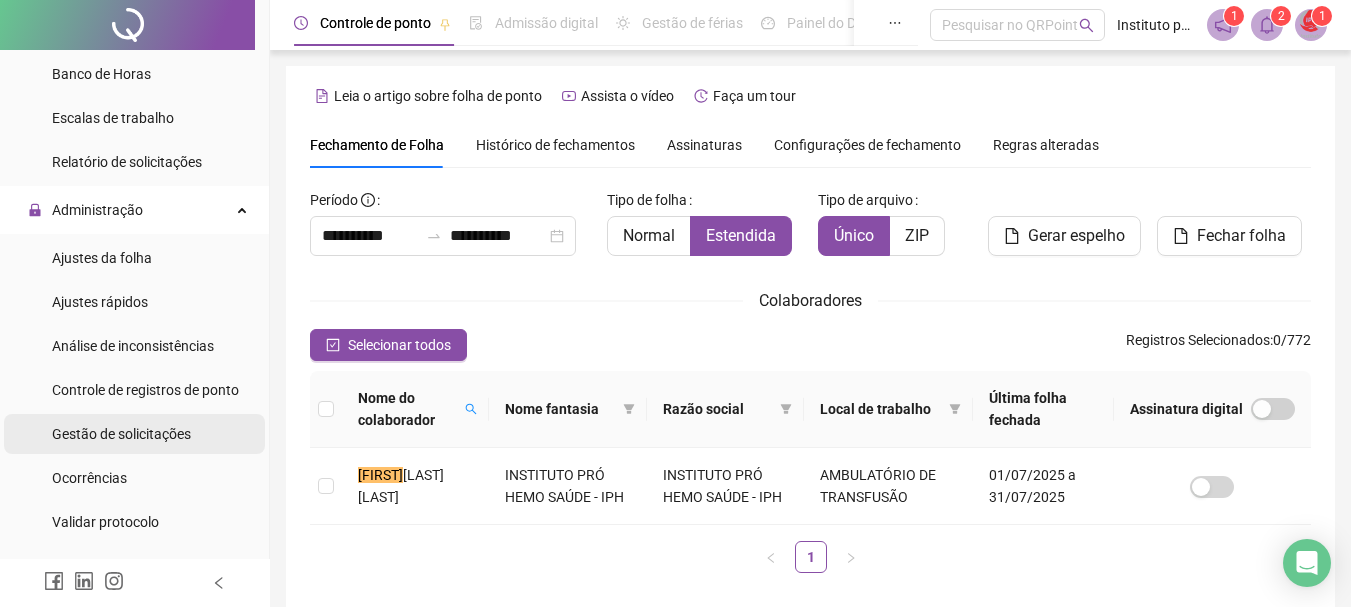 click on "Gestão de solicitações" at bounding box center [121, 434] 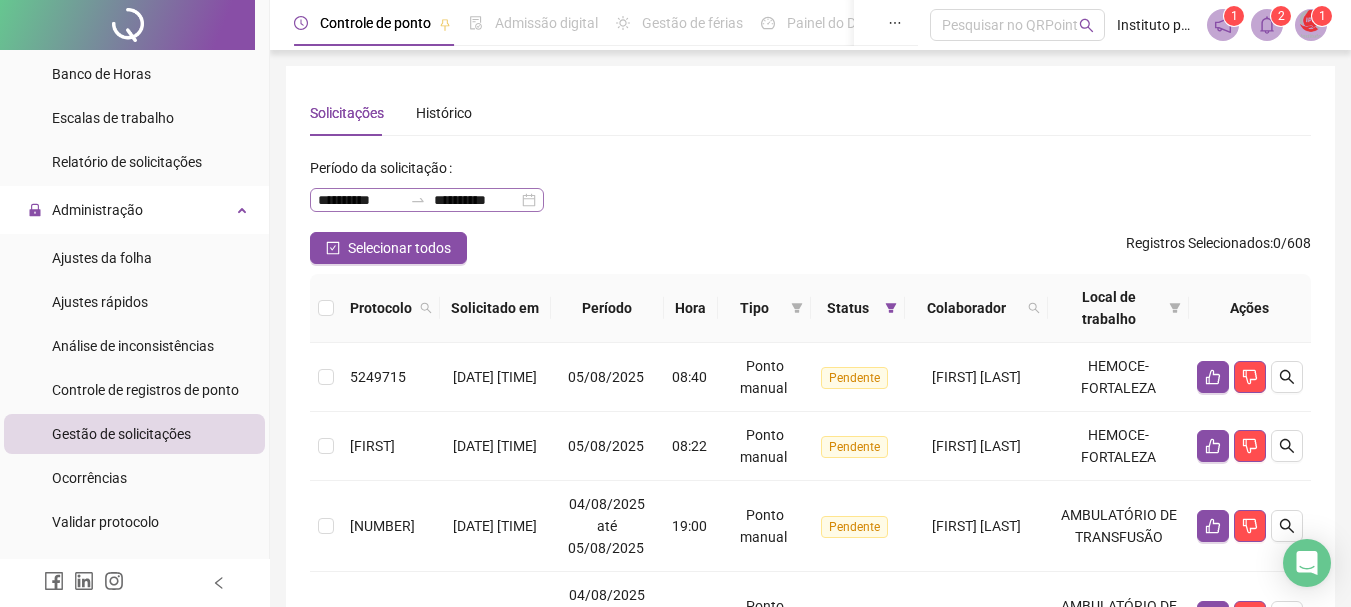 click on "**********" at bounding box center [427, 200] 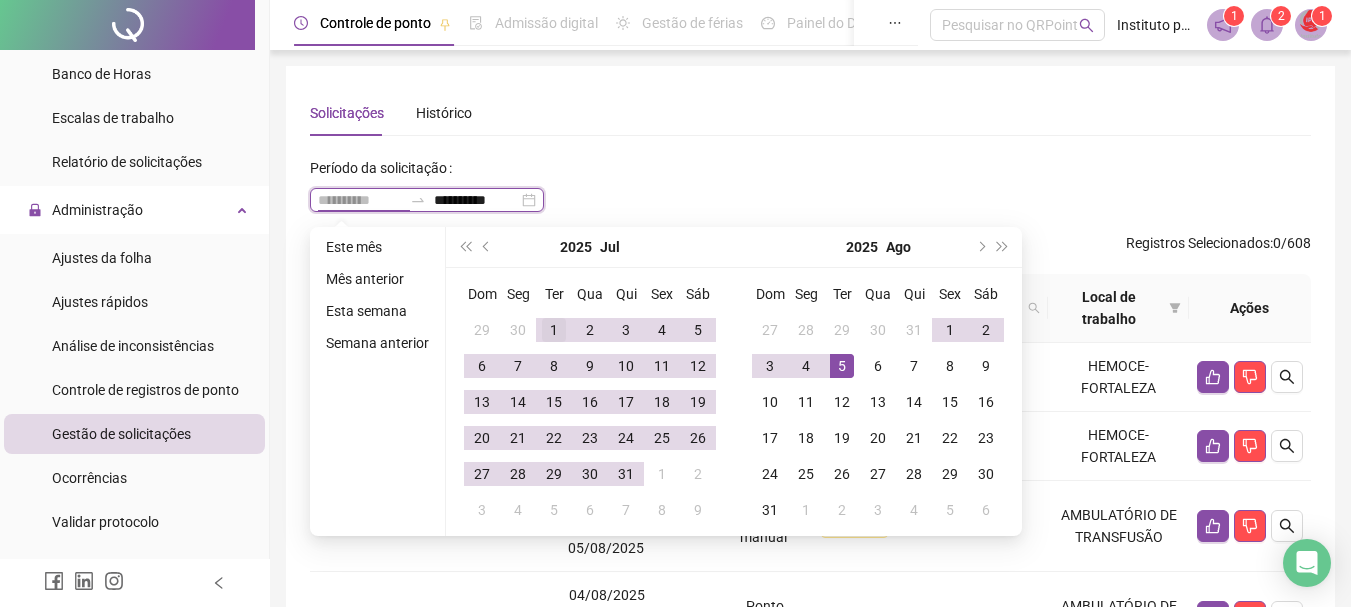 type on "**********" 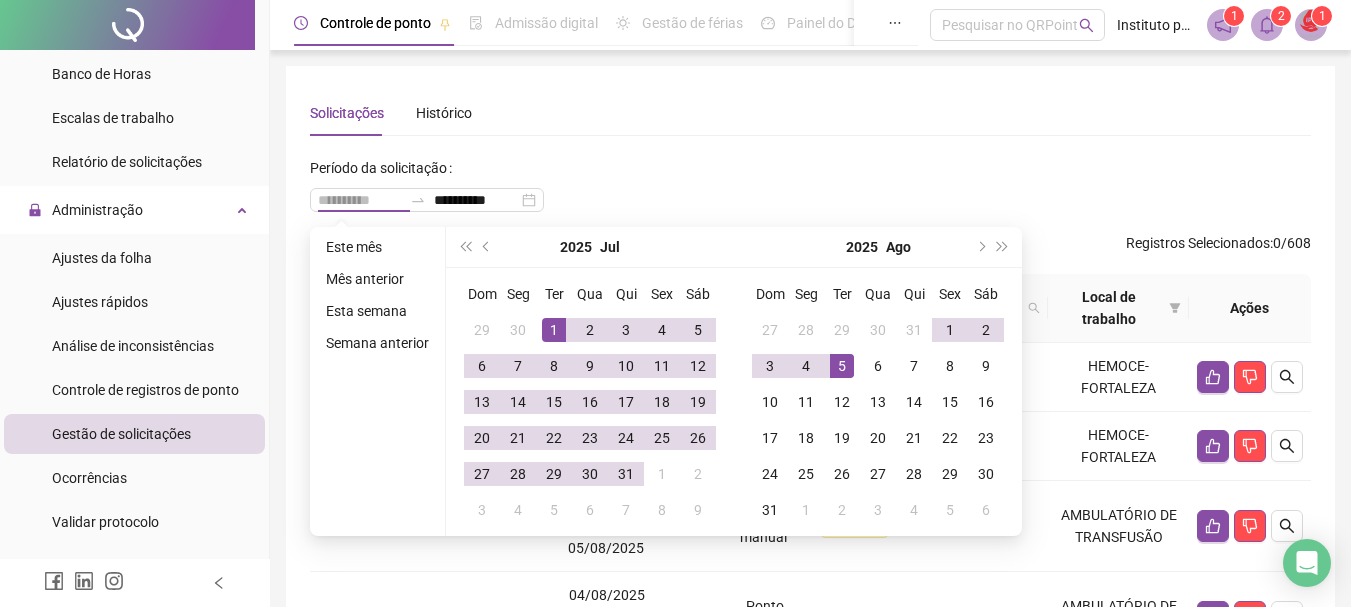 click on "1" at bounding box center [554, 330] 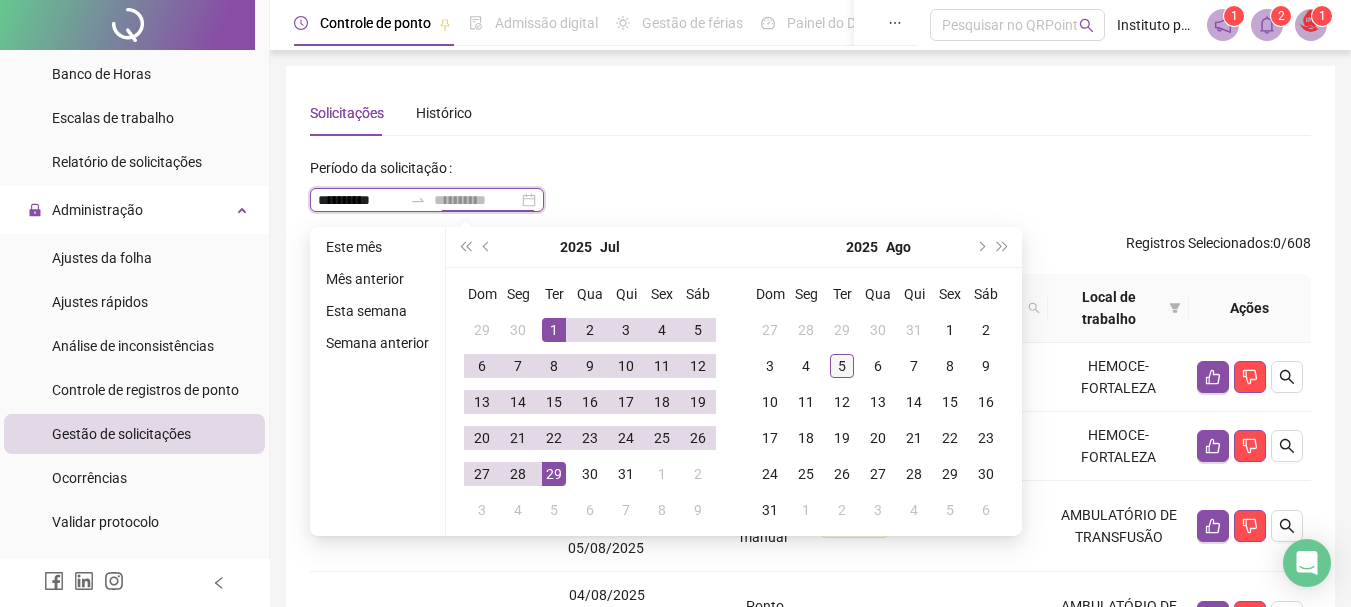 type on "**********" 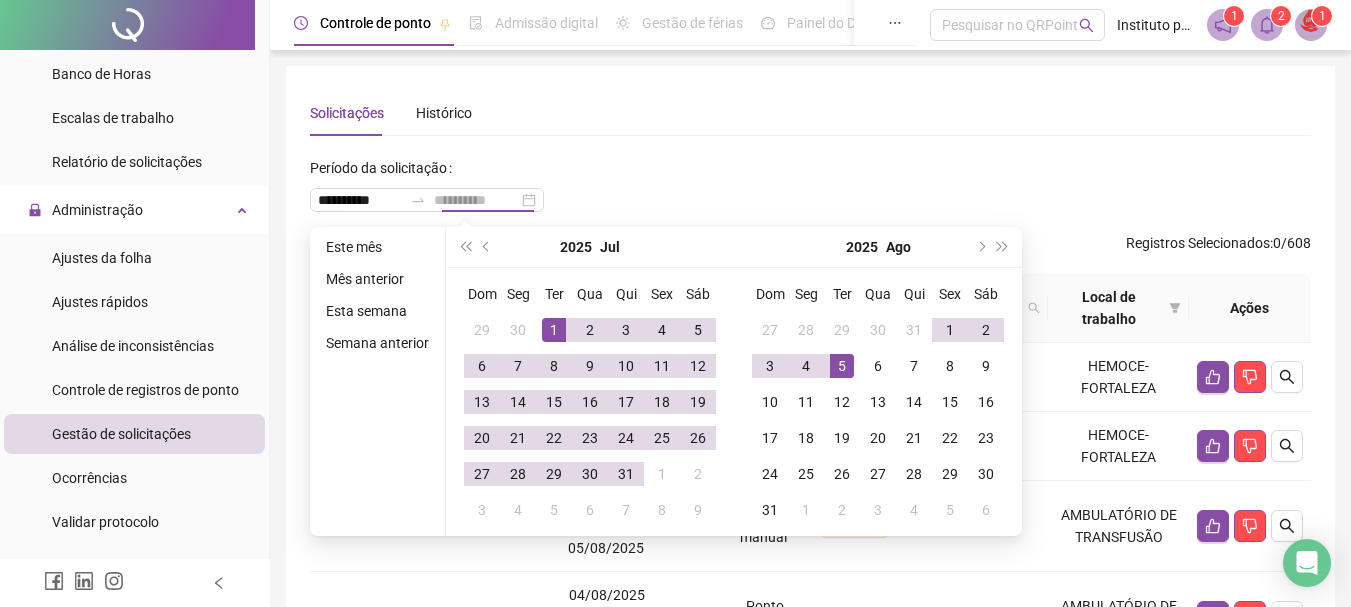 click on "5" at bounding box center [842, 366] 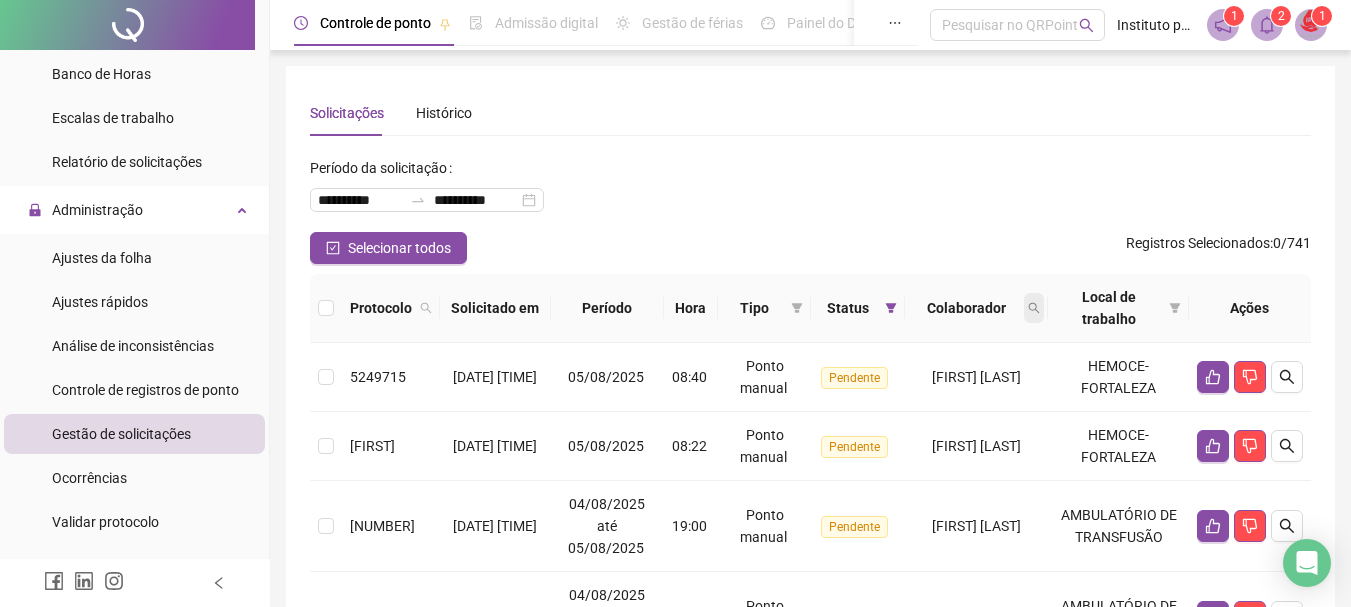 click at bounding box center (1034, 308) 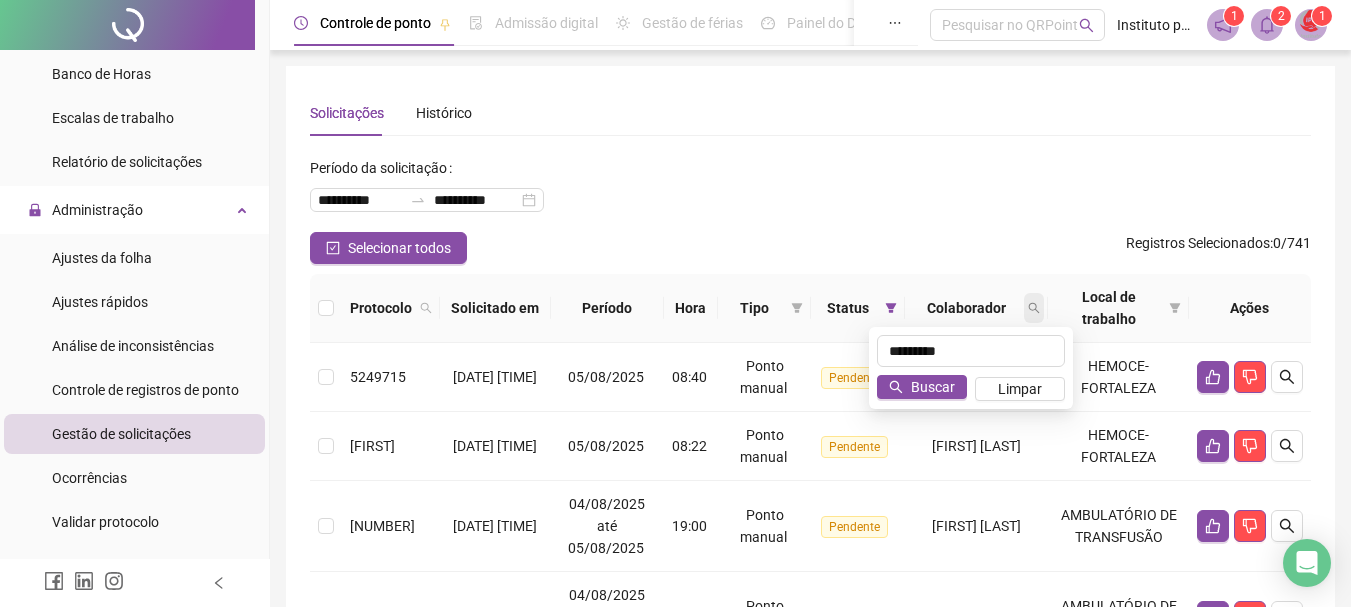 type on "*********" 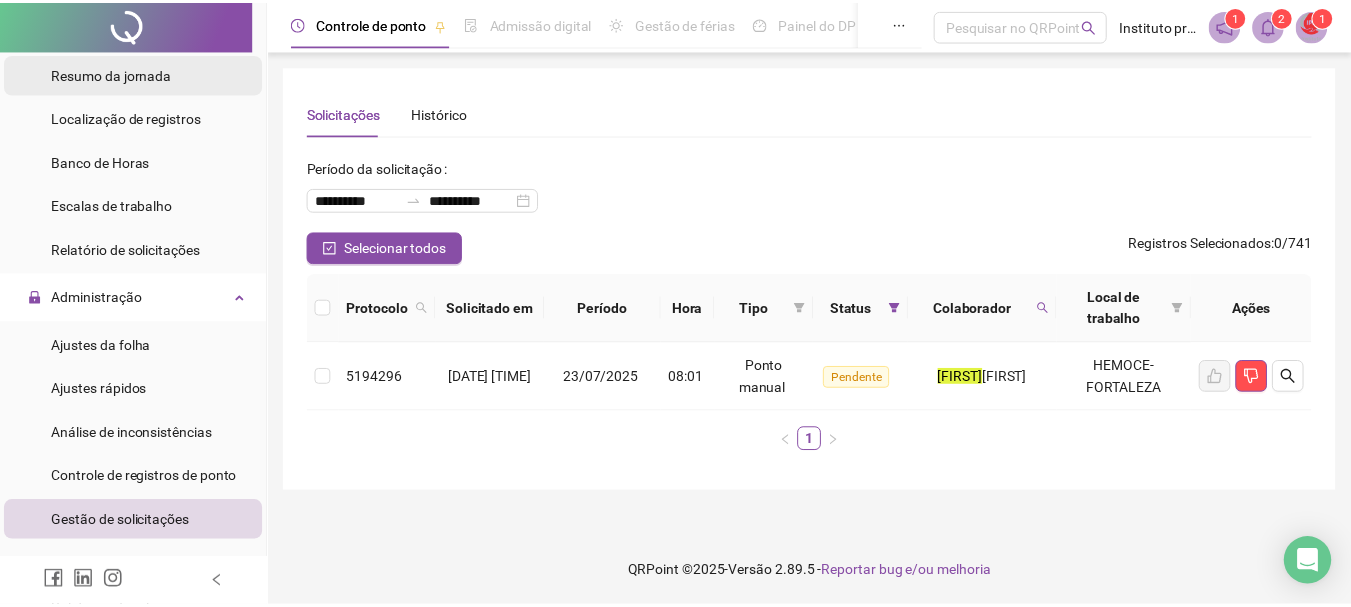 scroll, scrollTop: 200, scrollLeft: 0, axis: vertical 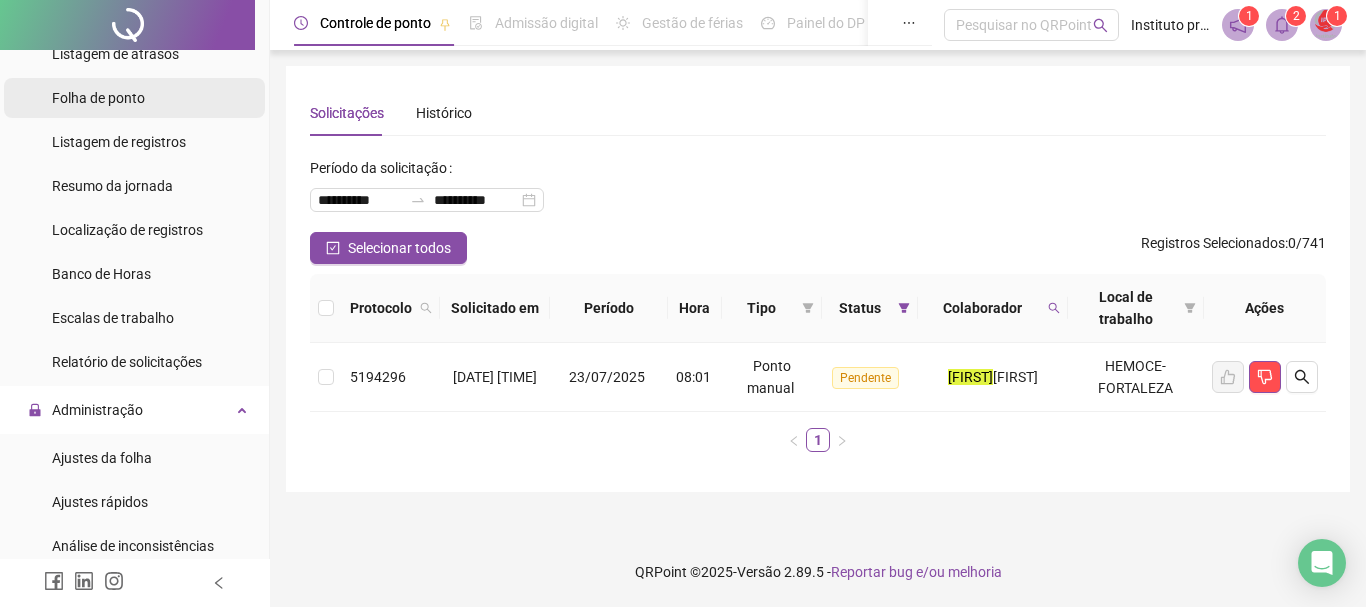 click on "Folha de ponto" at bounding box center (98, 98) 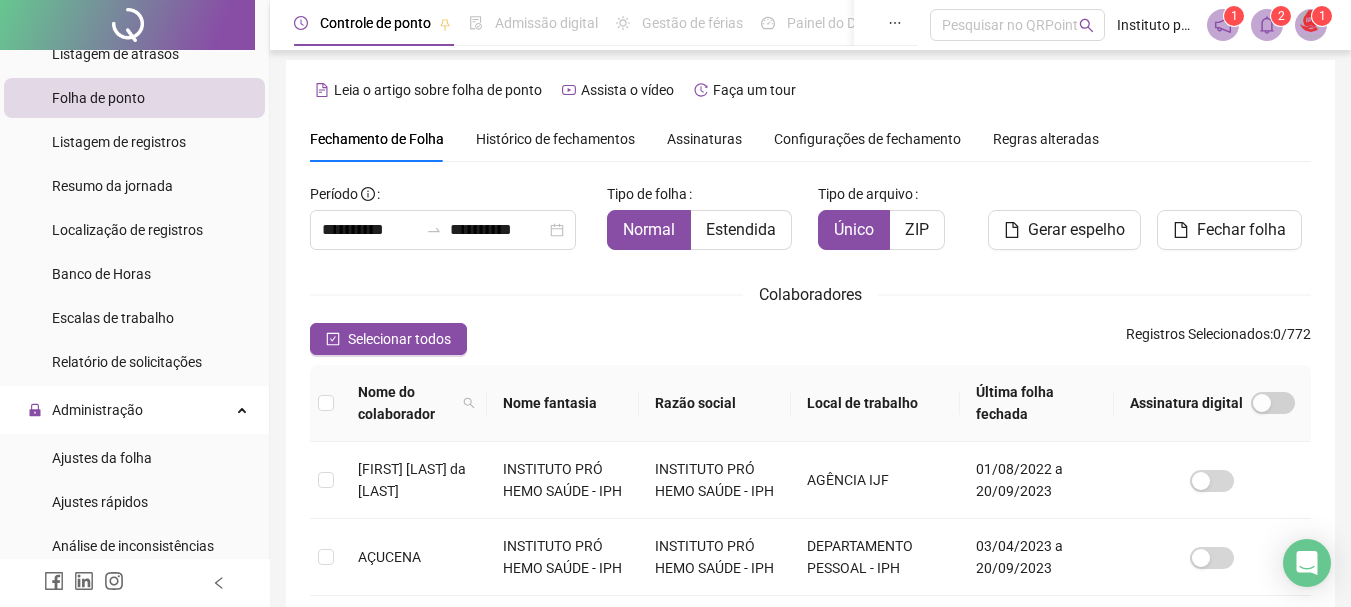scroll, scrollTop: 0, scrollLeft: 0, axis: both 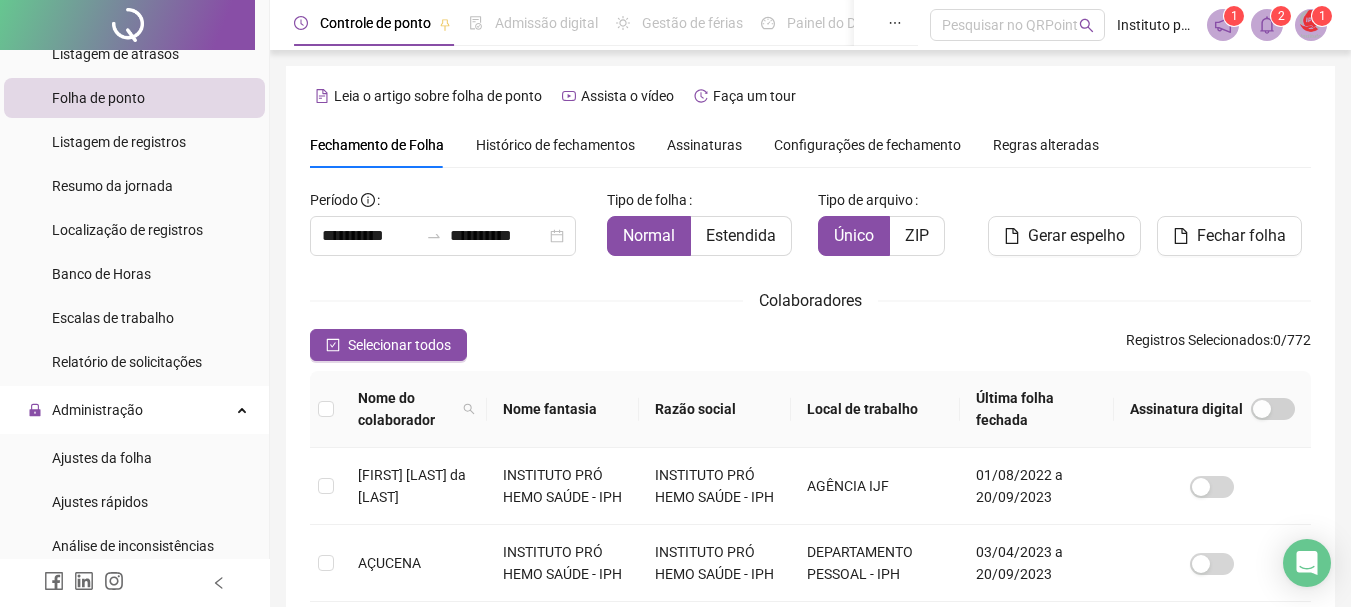 click on "Histórico de fechamentos" at bounding box center [555, 145] 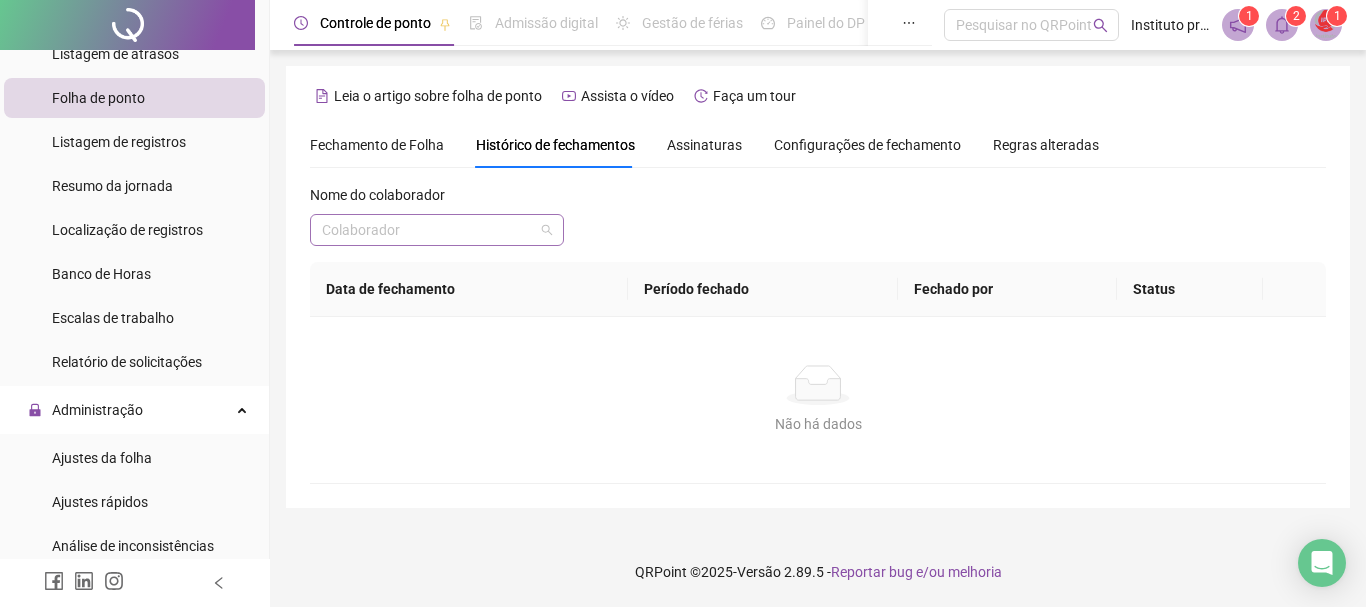 drag, startPoint x: 460, startPoint y: 216, endPoint x: 500, endPoint y: 239, distance: 46.141087 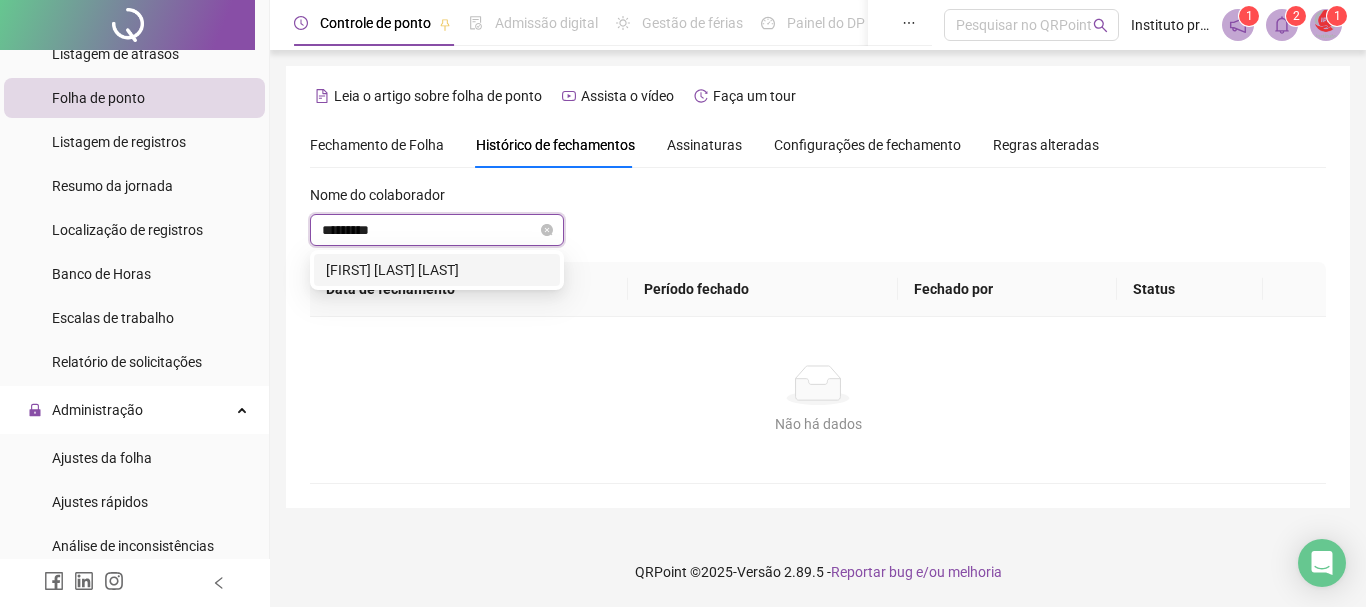 type on "**********" 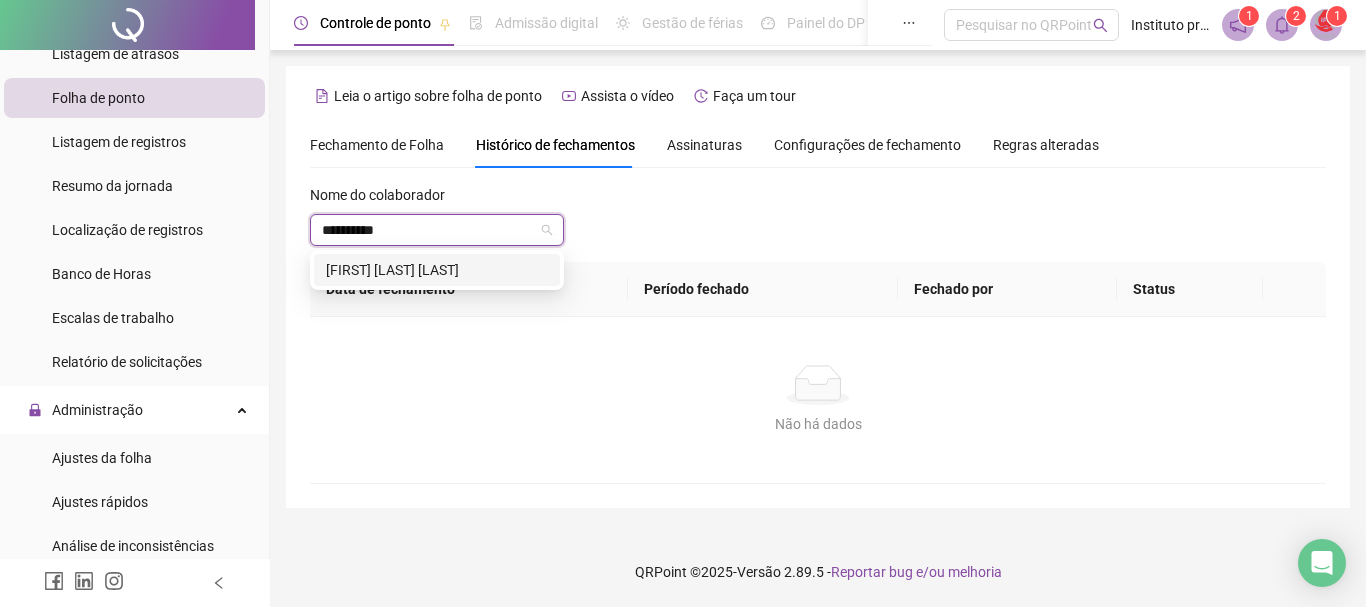 click on "[FIRST] [LAST] [LAST]" at bounding box center (437, 270) 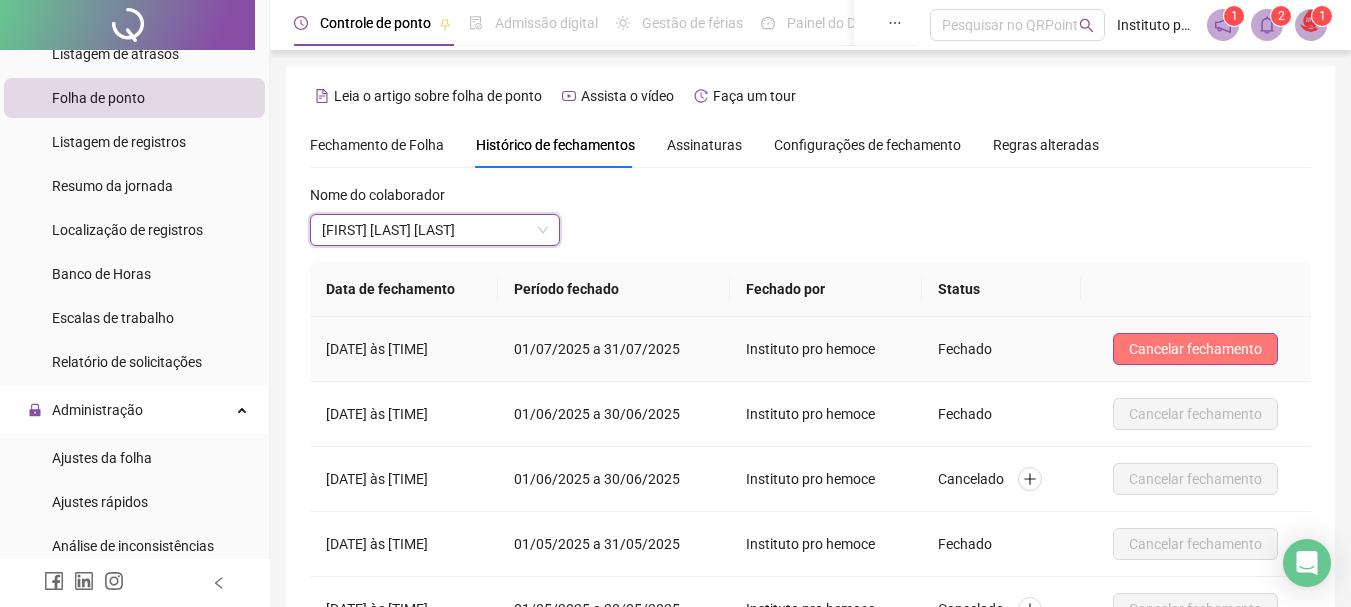 click on "Cancelar fechamento" at bounding box center (1195, 349) 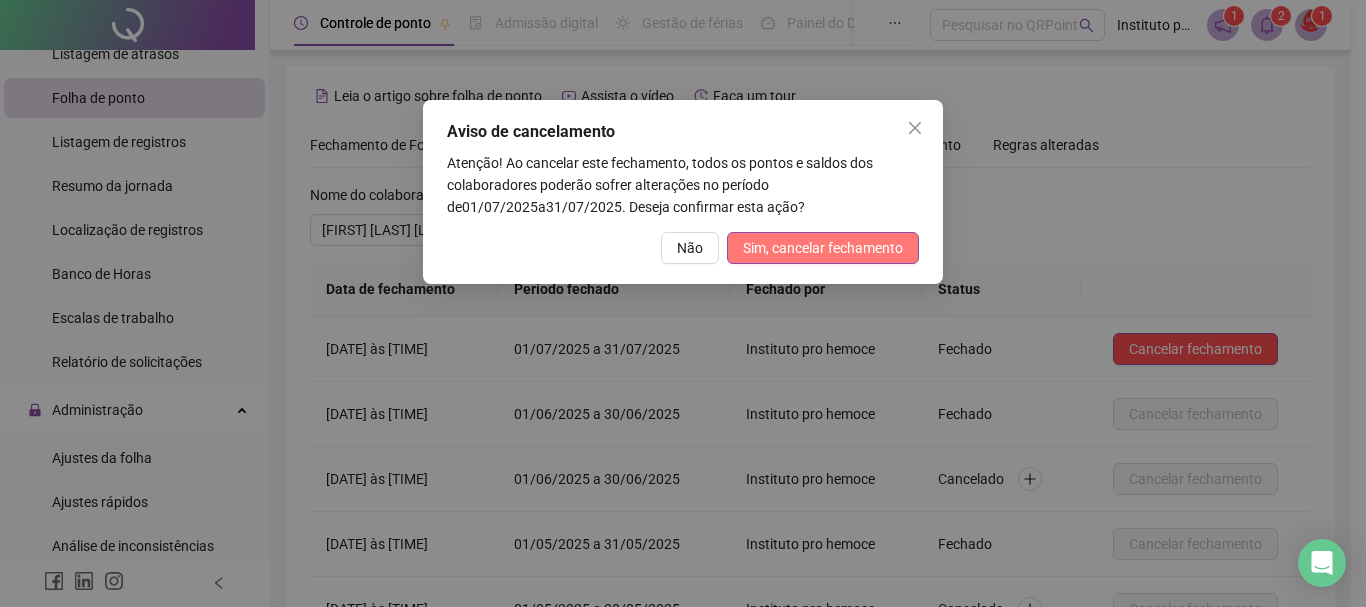 click on "Sim, cancelar fechamento" at bounding box center (823, 248) 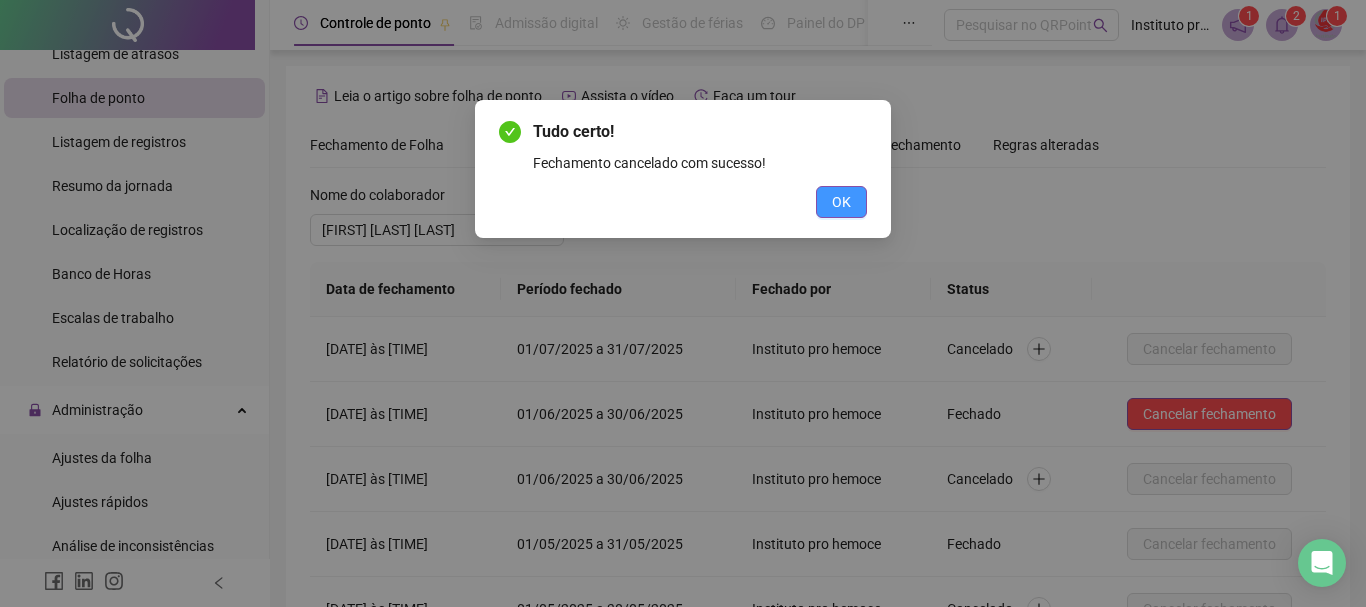 click on "OK" at bounding box center (841, 202) 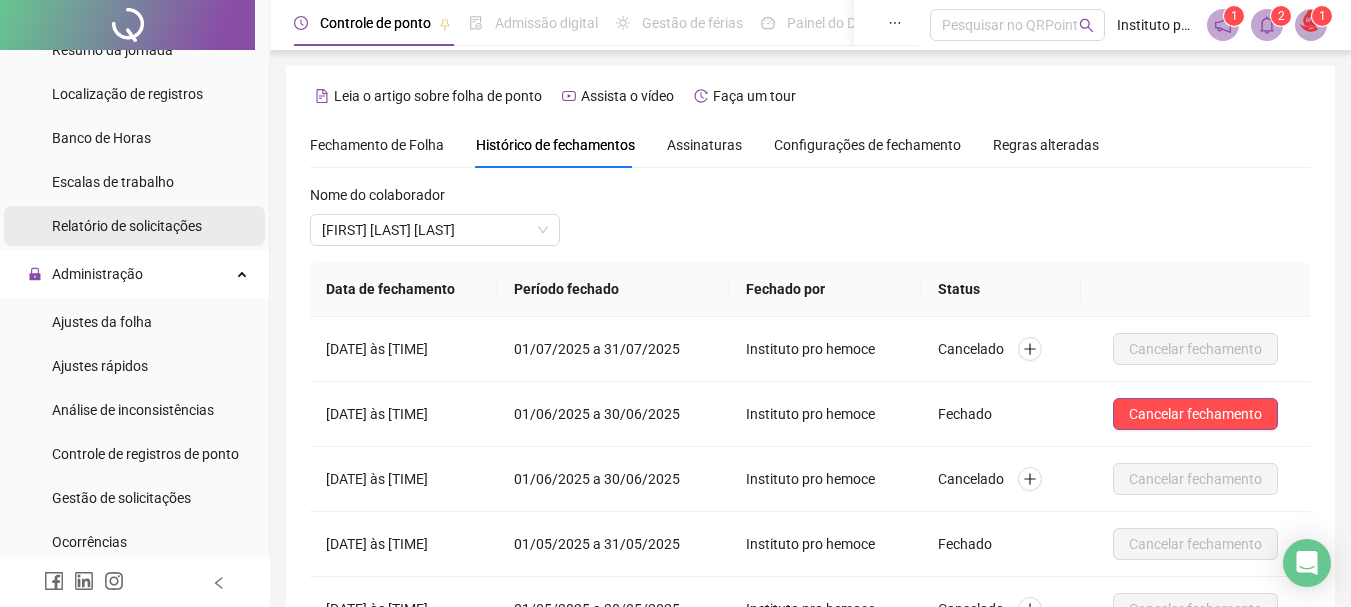 scroll, scrollTop: 400, scrollLeft: 0, axis: vertical 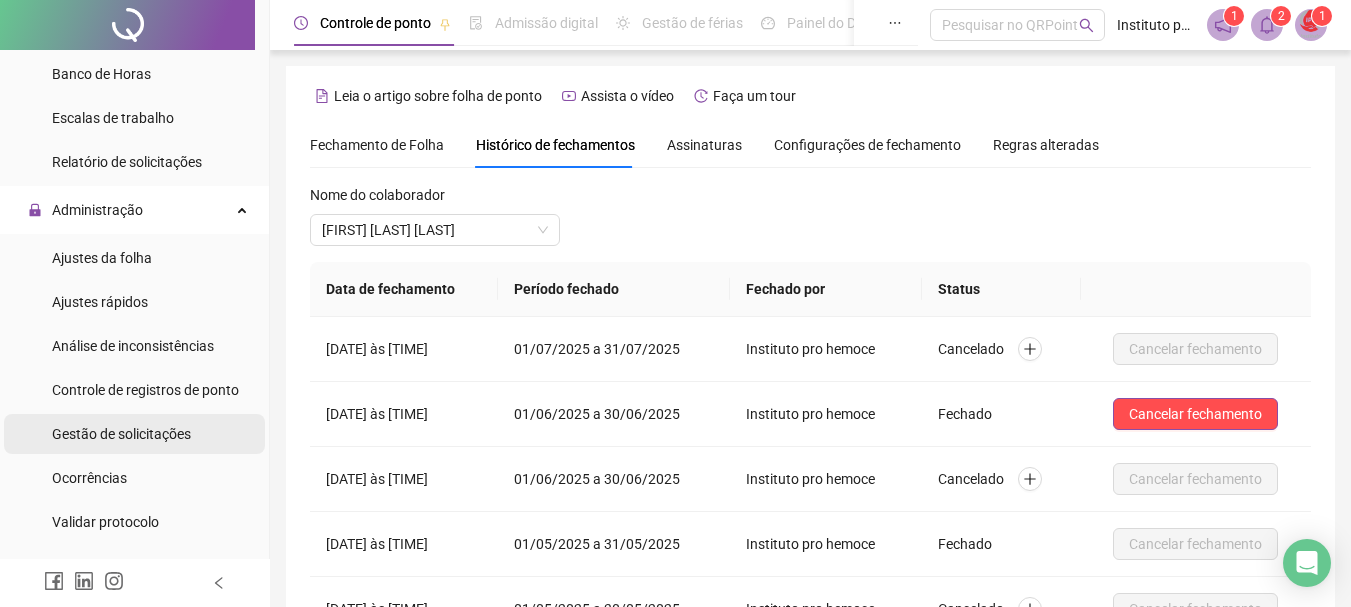 click on "Gestão de solicitações" at bounding box center (121, 434) 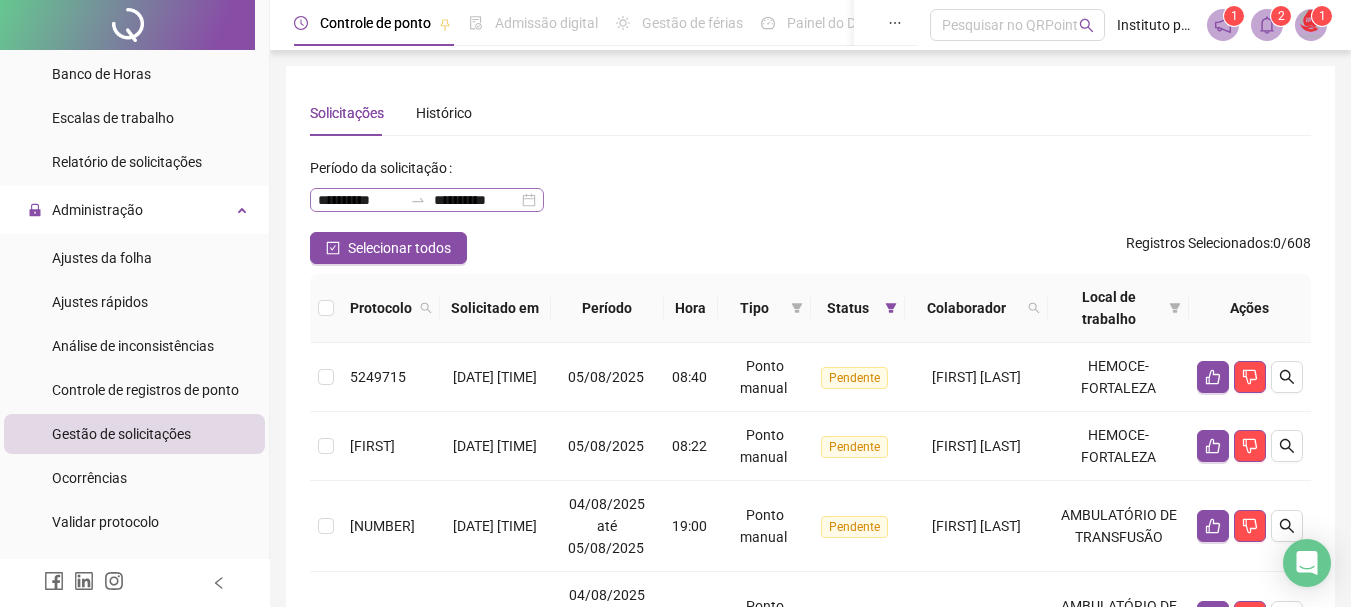 click on "**********" at bounding box center (427, 200) 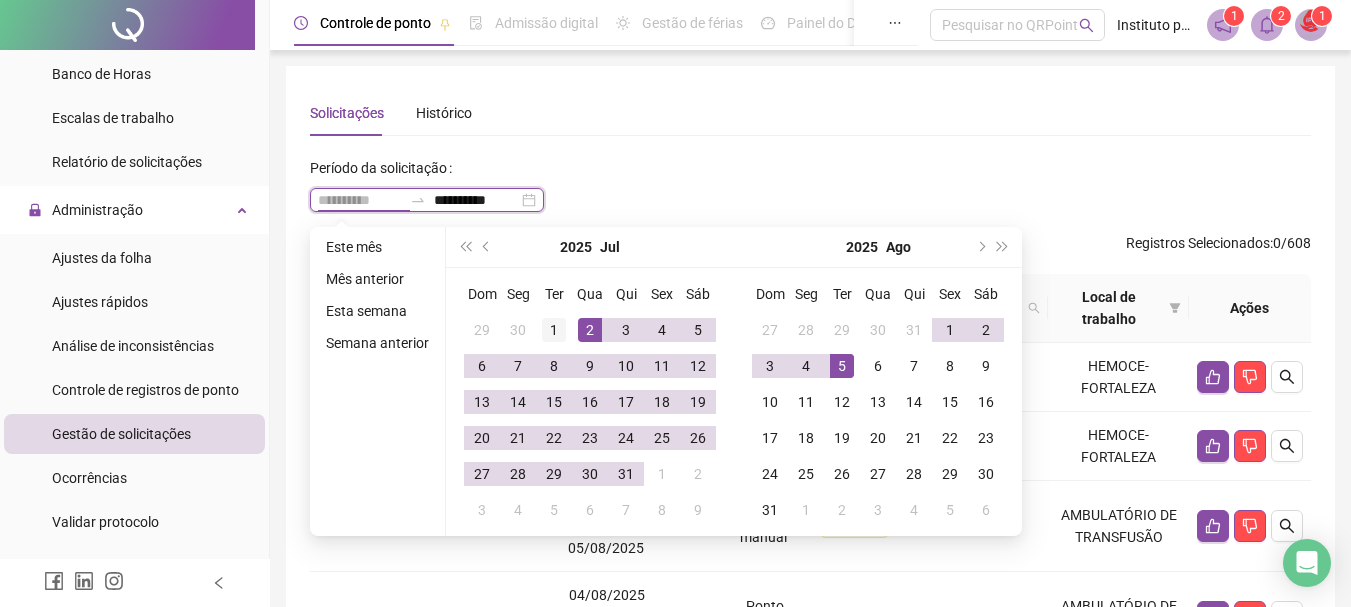 type on "**********" 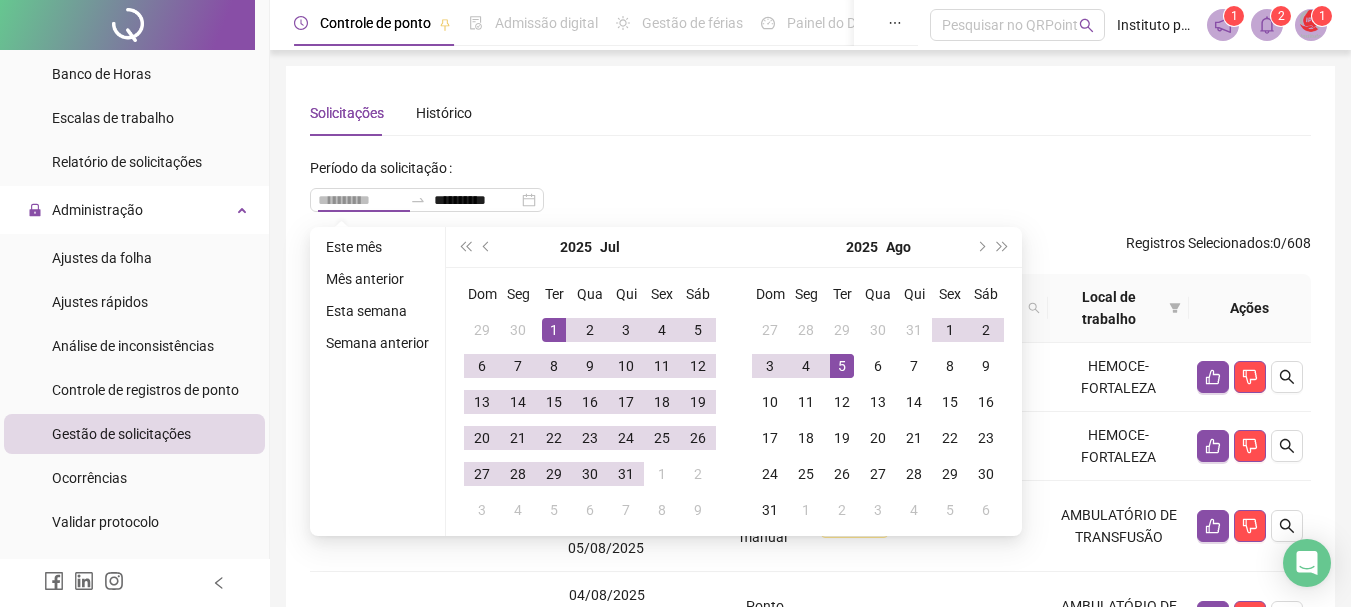 click on "1" at bounding box center [554, 330] 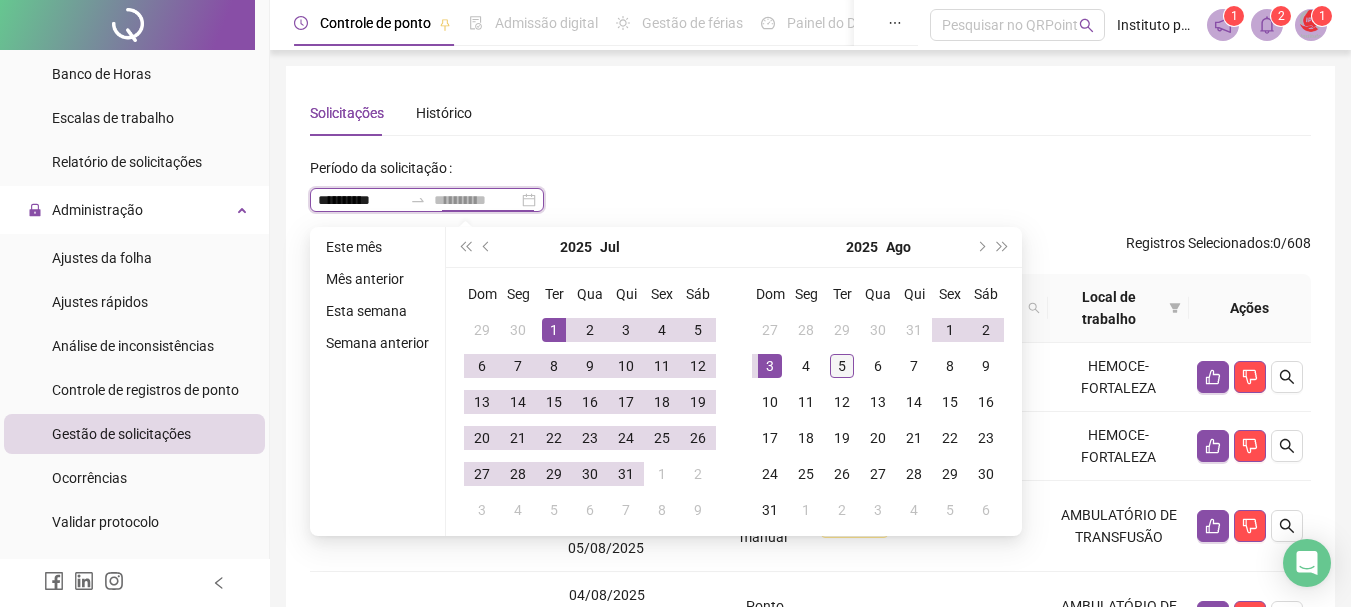 type on "**********" 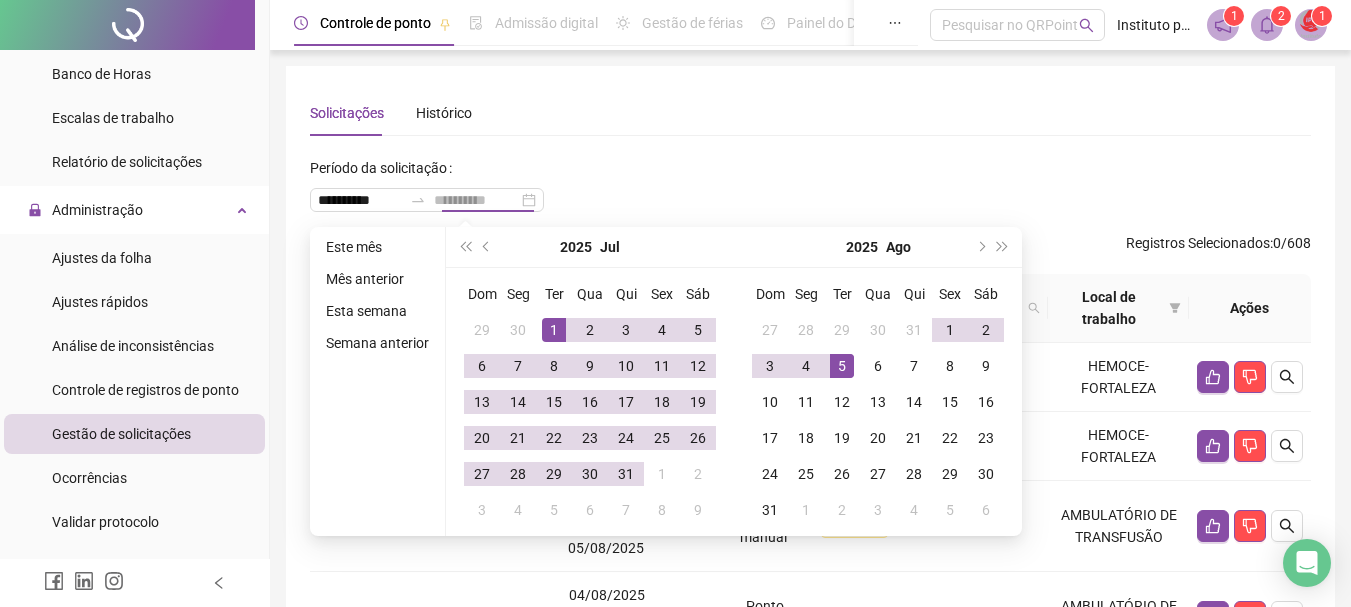 click on "5" at bounding box center [842, 366] 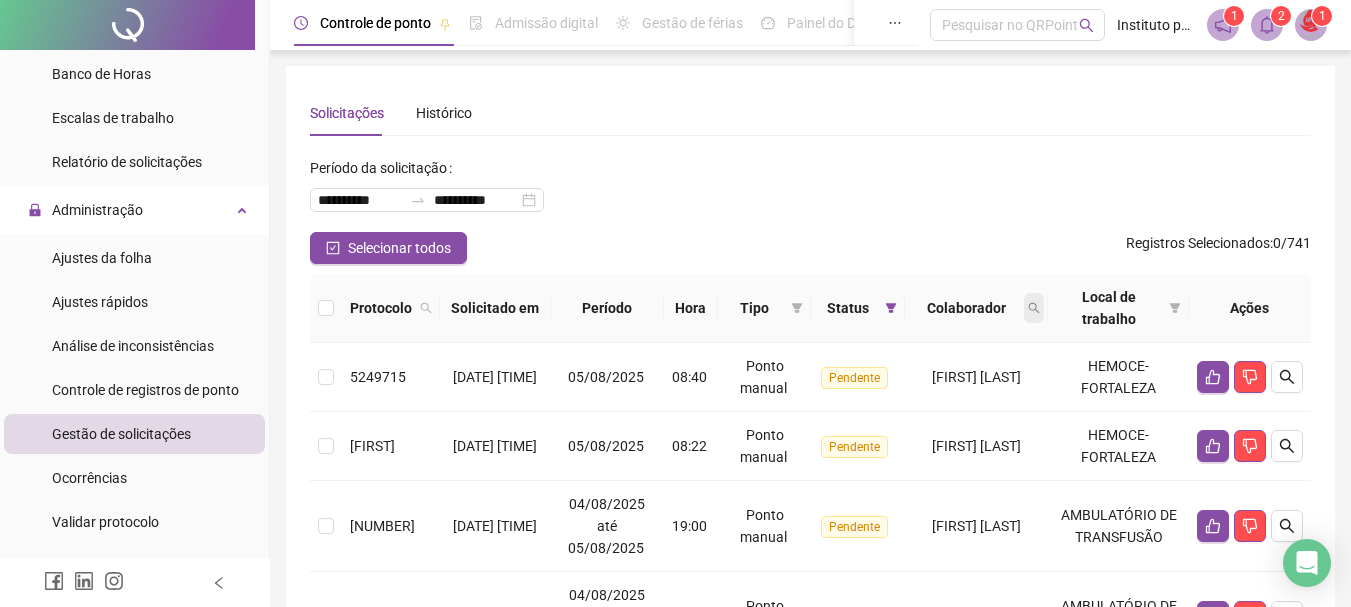 click 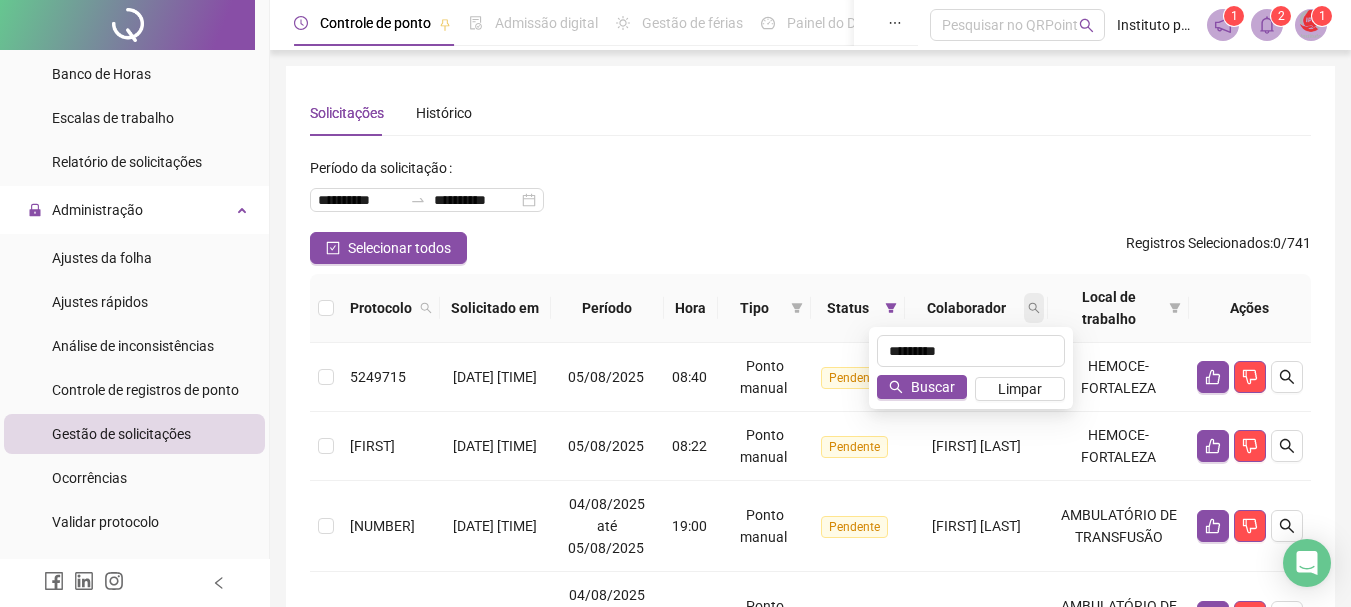 type on "*********" 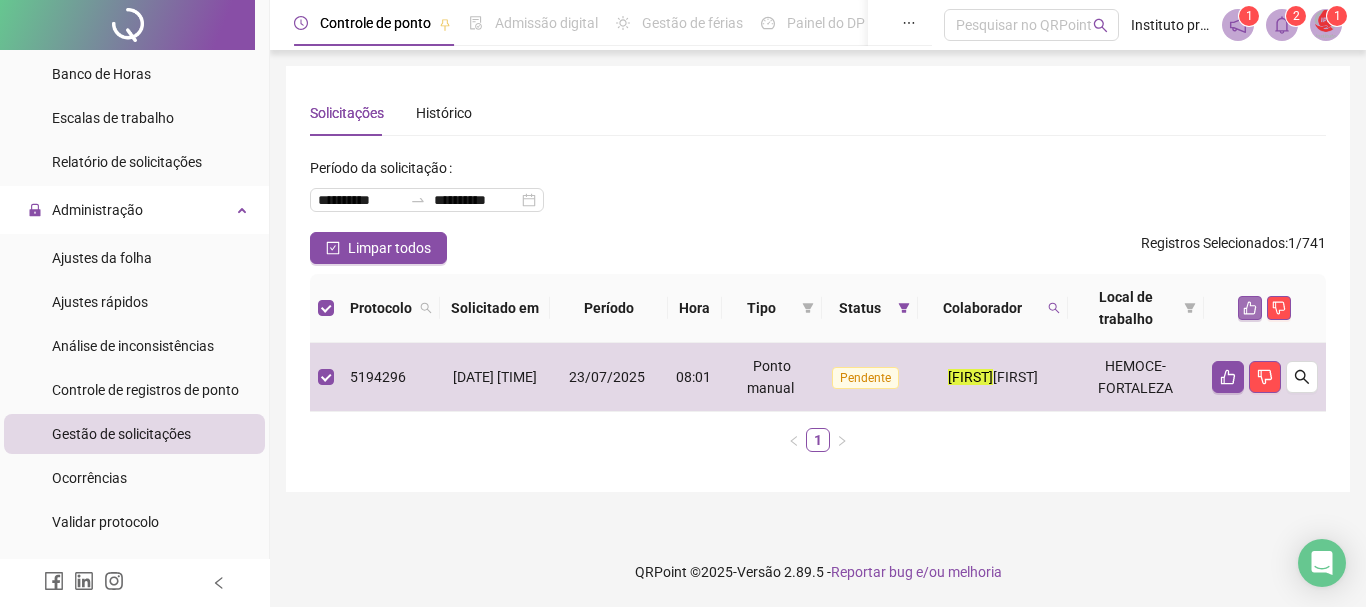click 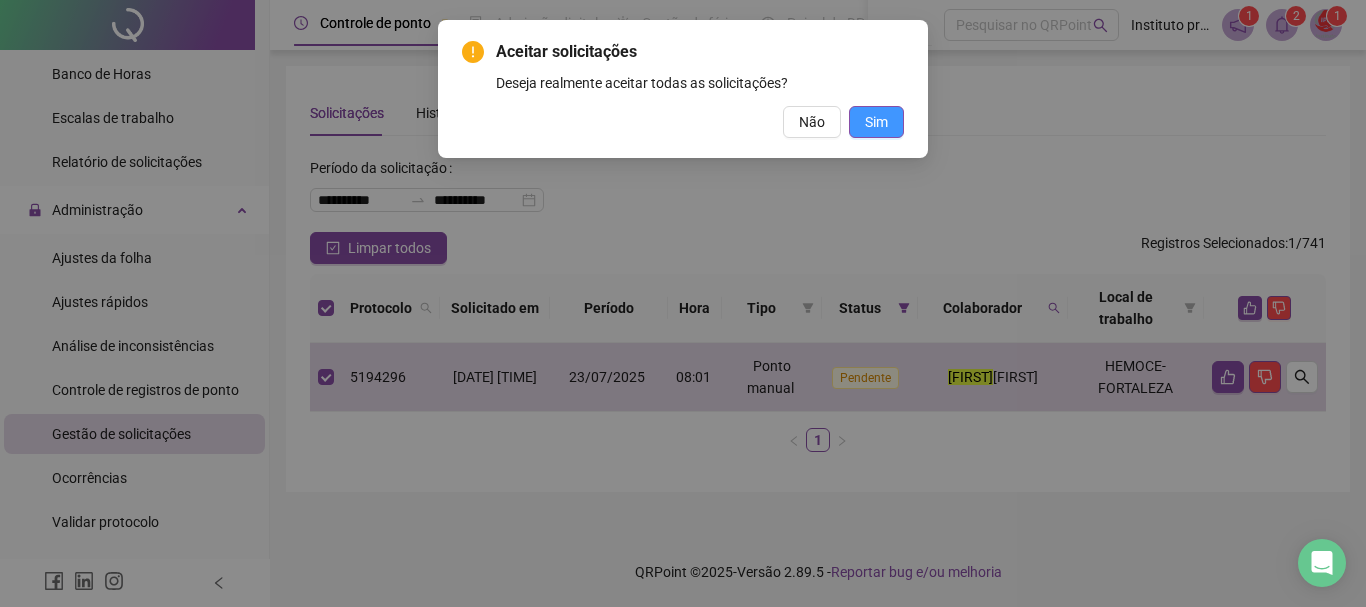 click on "Sim" at bounding box center (876, 122) 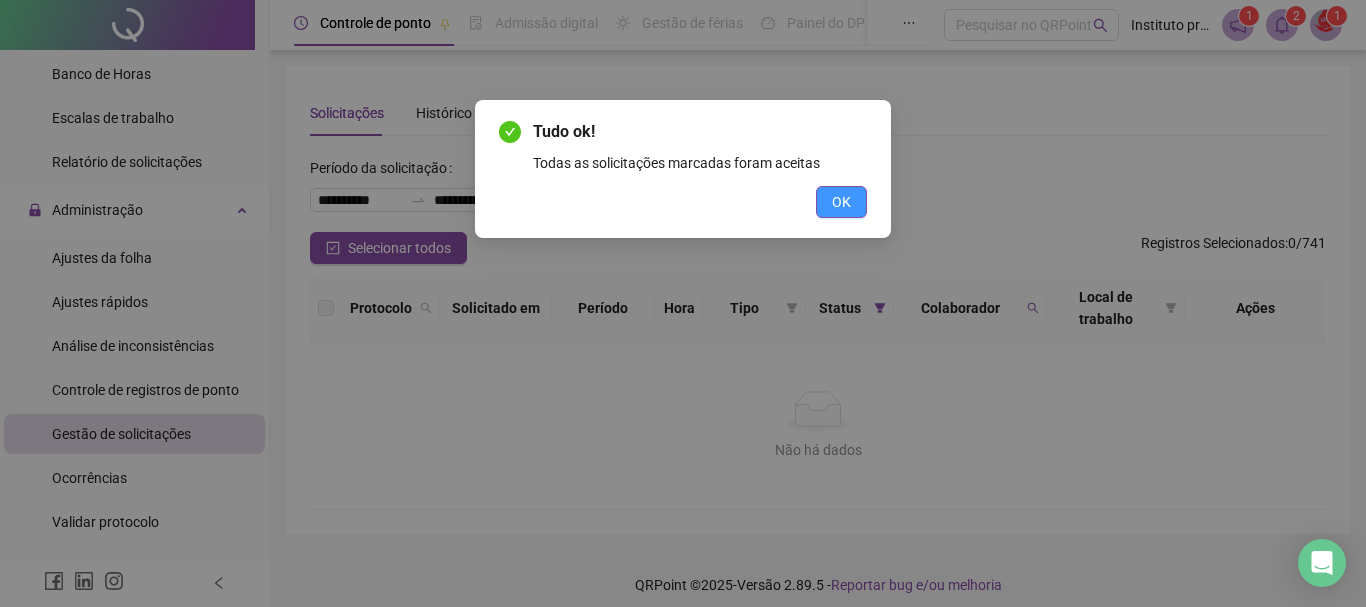 click on "OK" at bounding box center (841, 202) 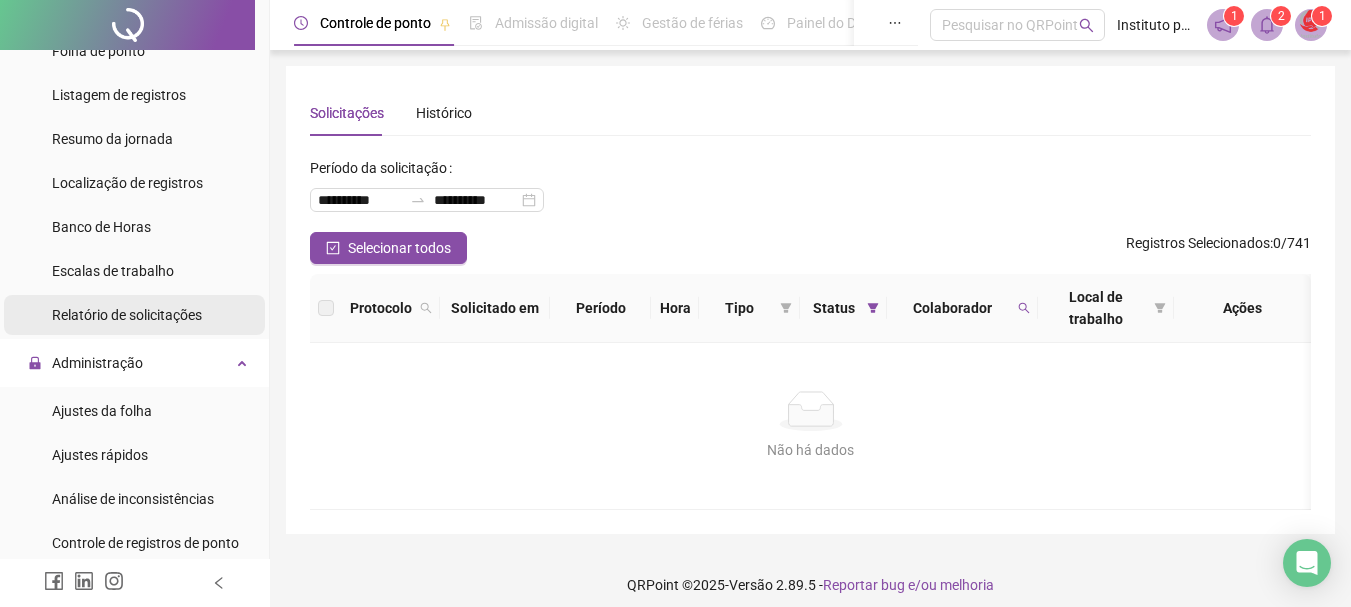 scroll, scrollTop: 200, scrollLeft: 0, axis: vertical 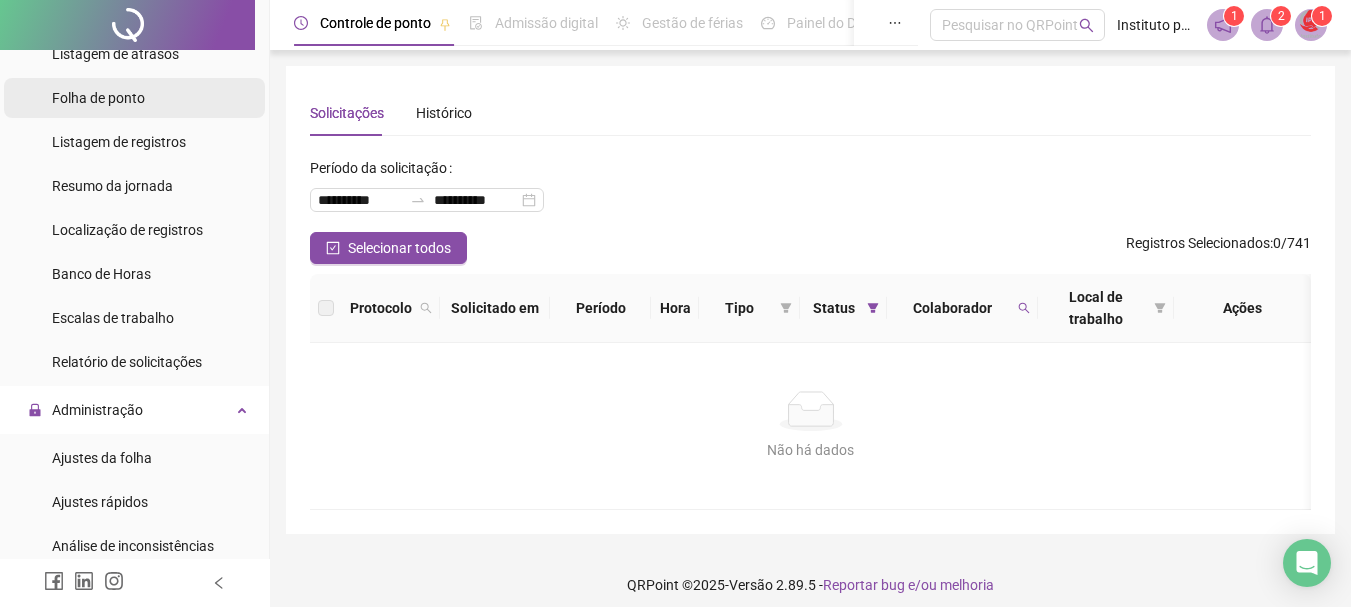 click on "Folha de ponto" at bounding box center (98, 98) 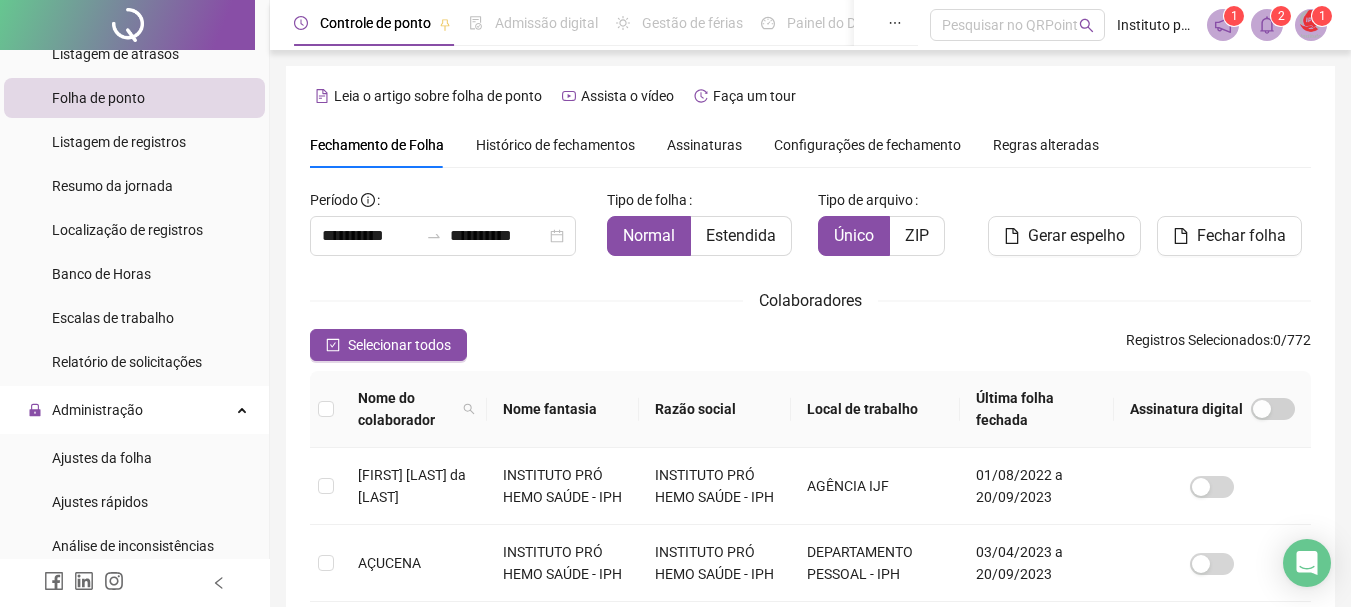 scroll, scrollTop: 106, scrollLeft: 0, axis: vertical 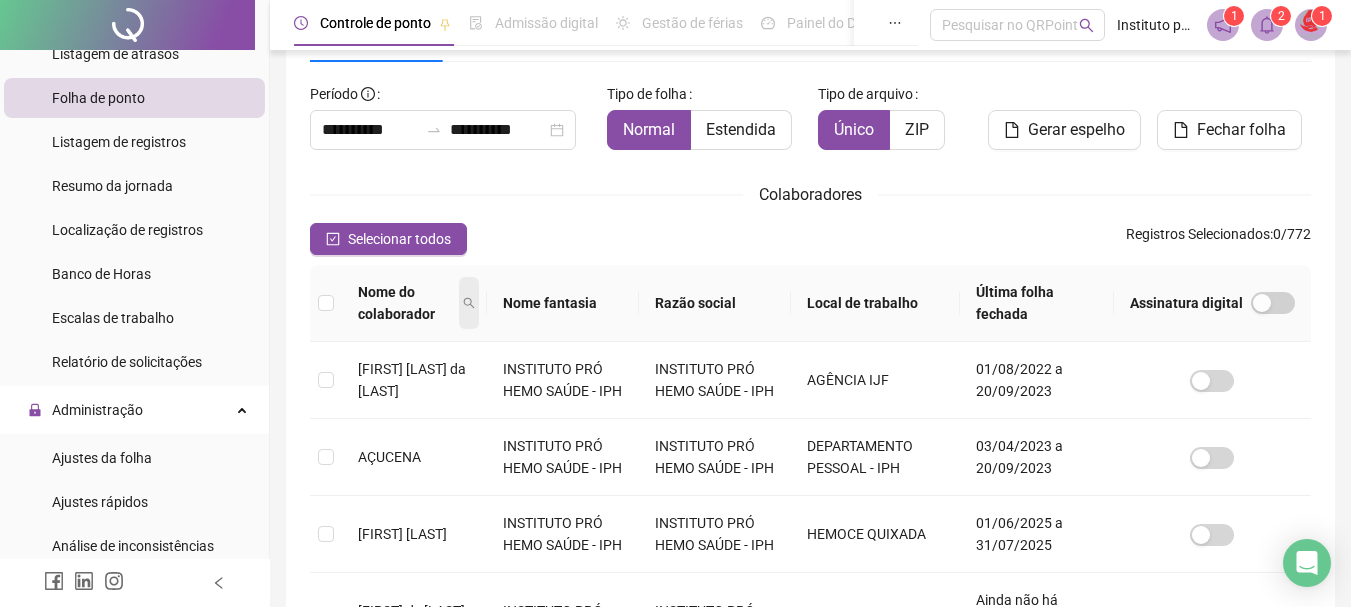 click 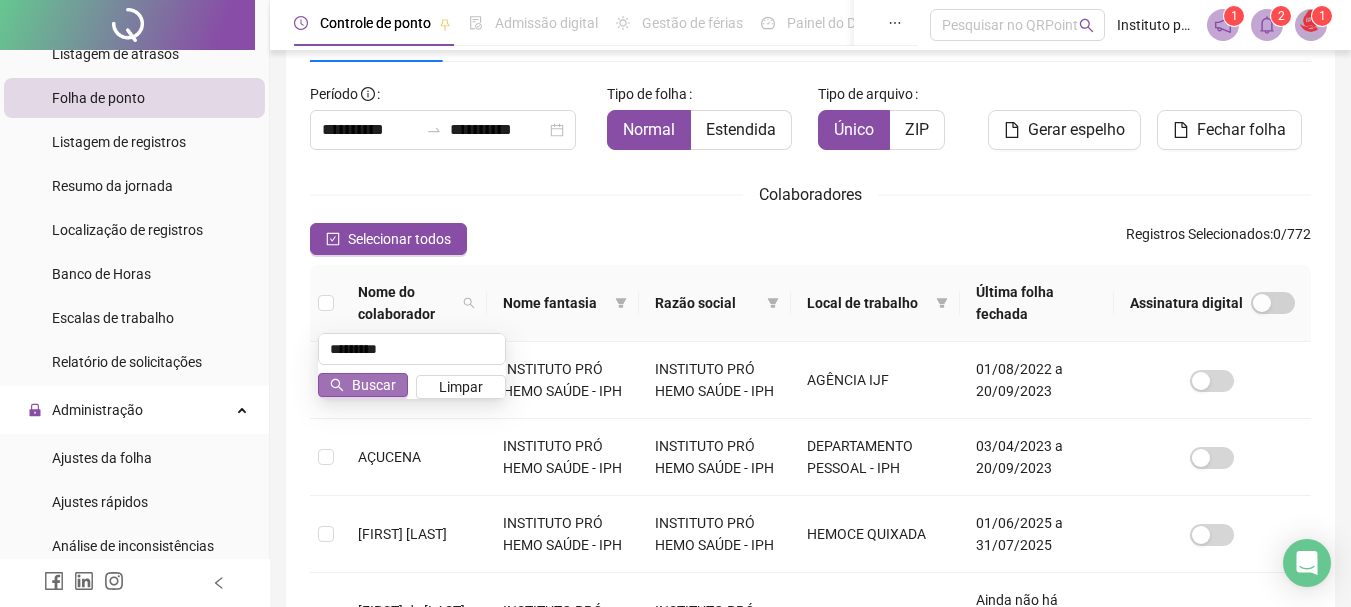 type on "*********" 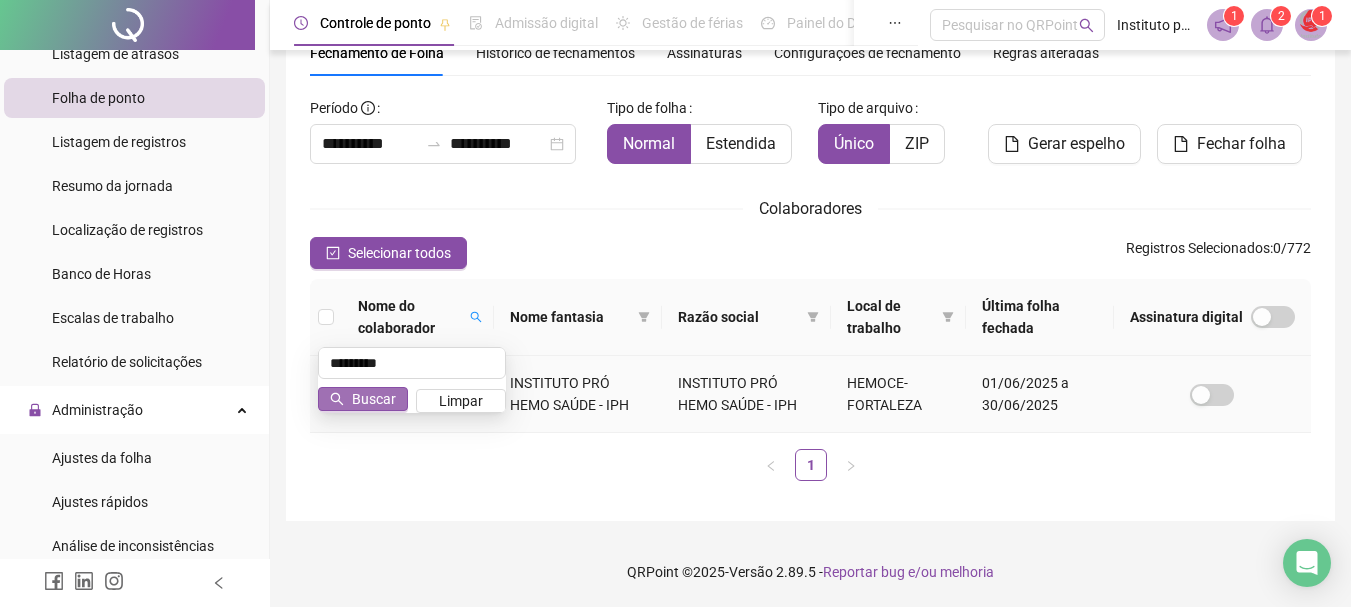 scroll, scrollTop: 92, scrollLeft: 0, axis: vertical 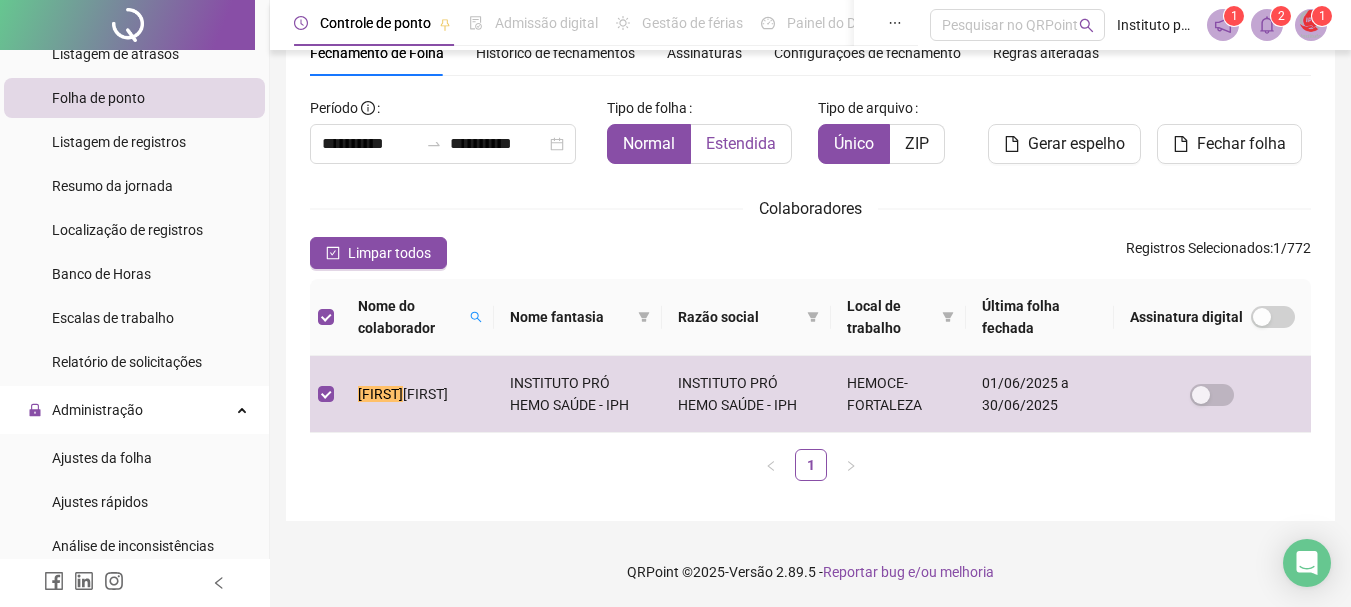 click on "Estendida" at bounding box center (741, 143) 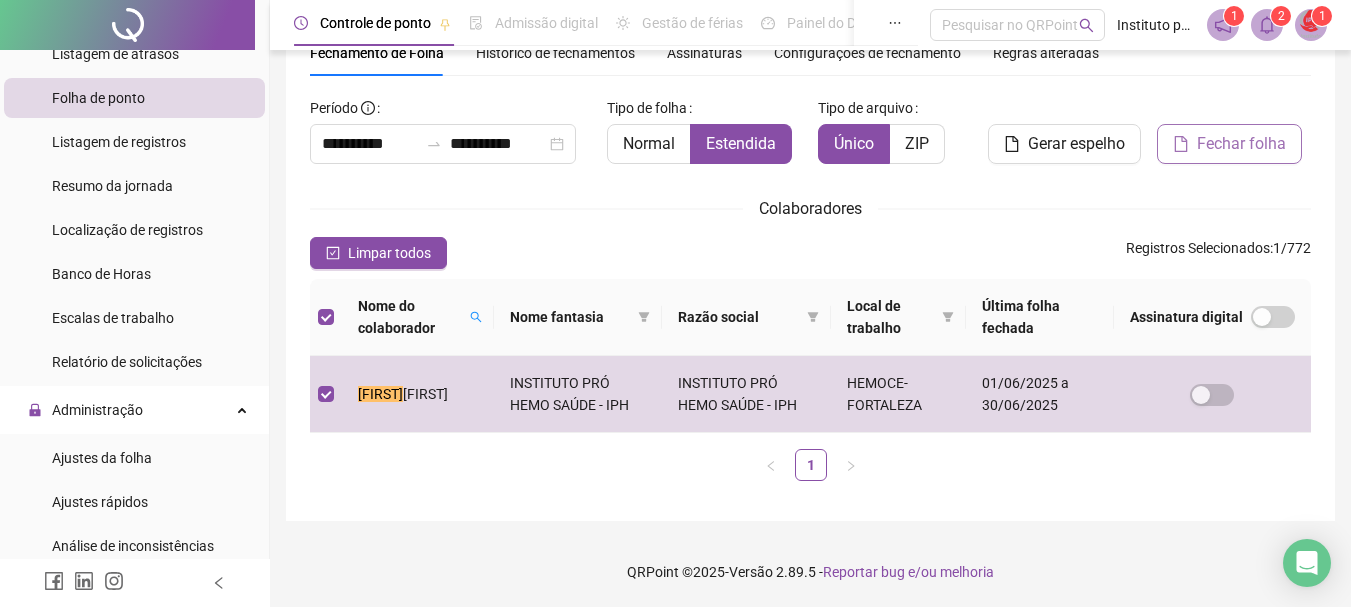 click on "Fechar folha" at bounding box center (1229, 144) 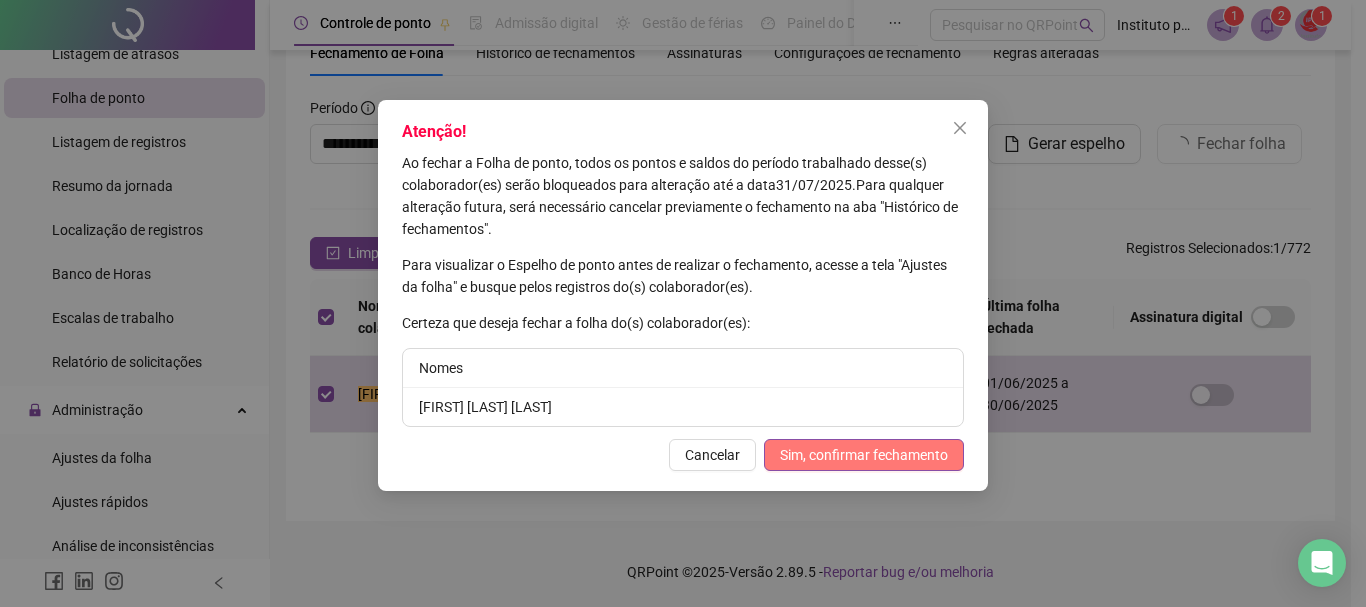 click on "Sim, confirmar fechamento" at bounding box center (864, 455) 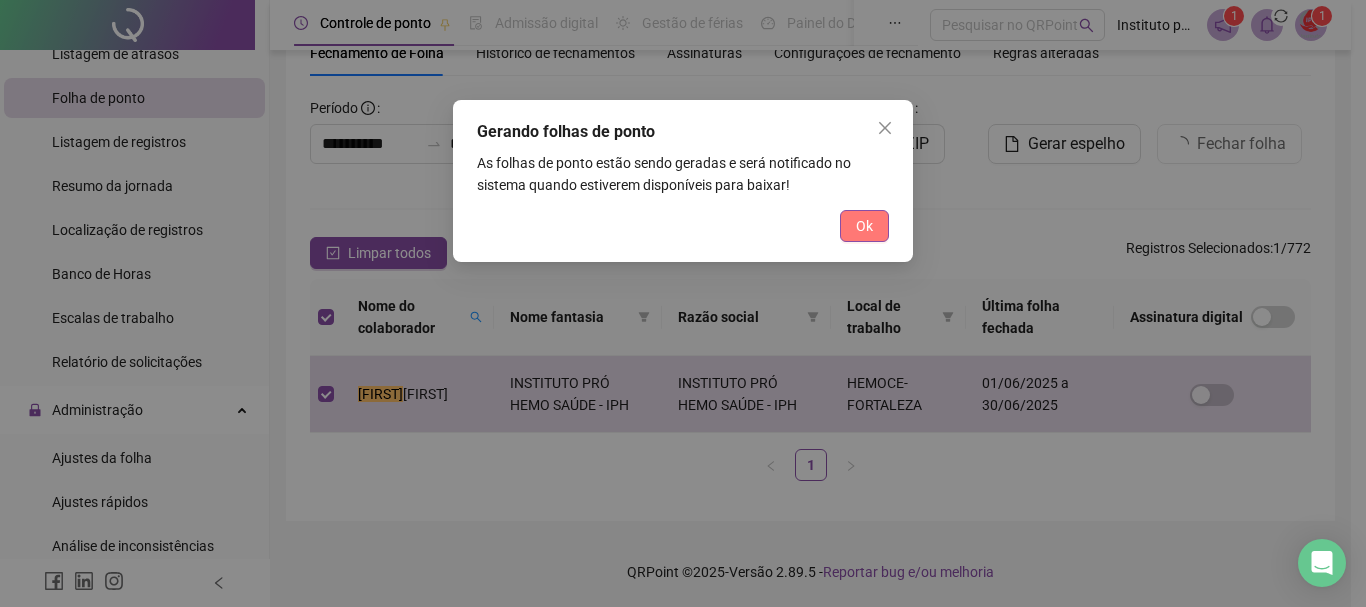 click on "Ok" at bounding box center (864, 226) 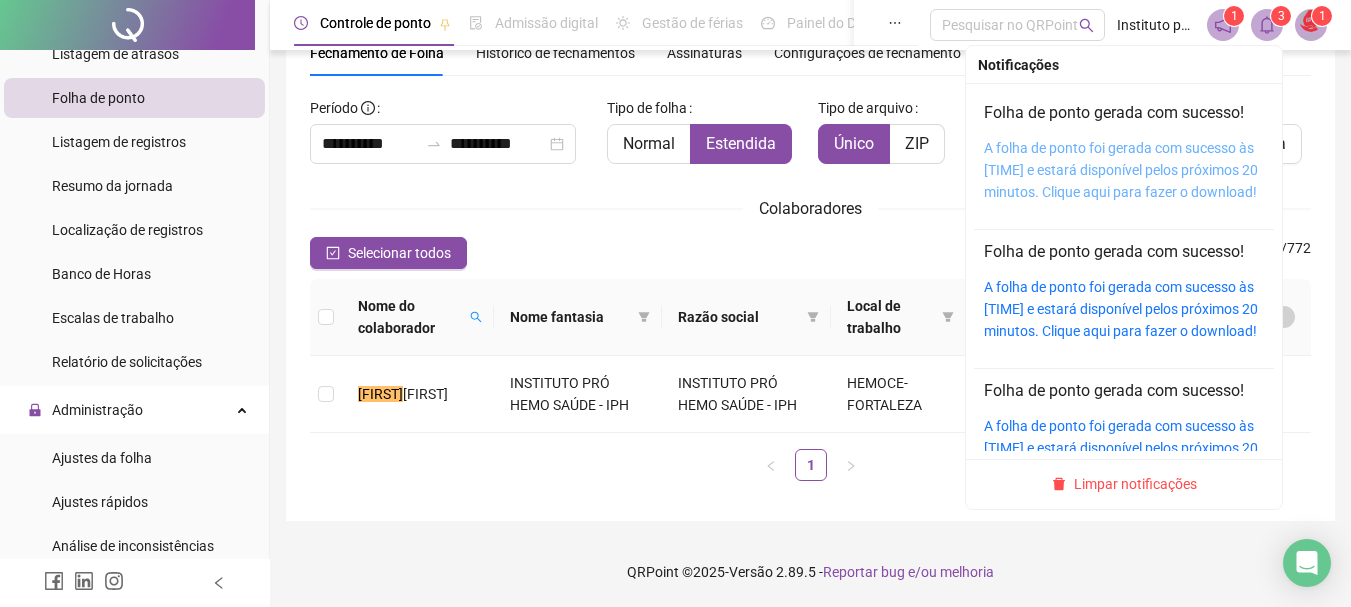click on "A folha de ponto foi gerada com sucesso às [TIME] e estará disponível pelos próximos 20 minutos.
Clique aqui para fazer o download!" at bounding box center [1121, 170] 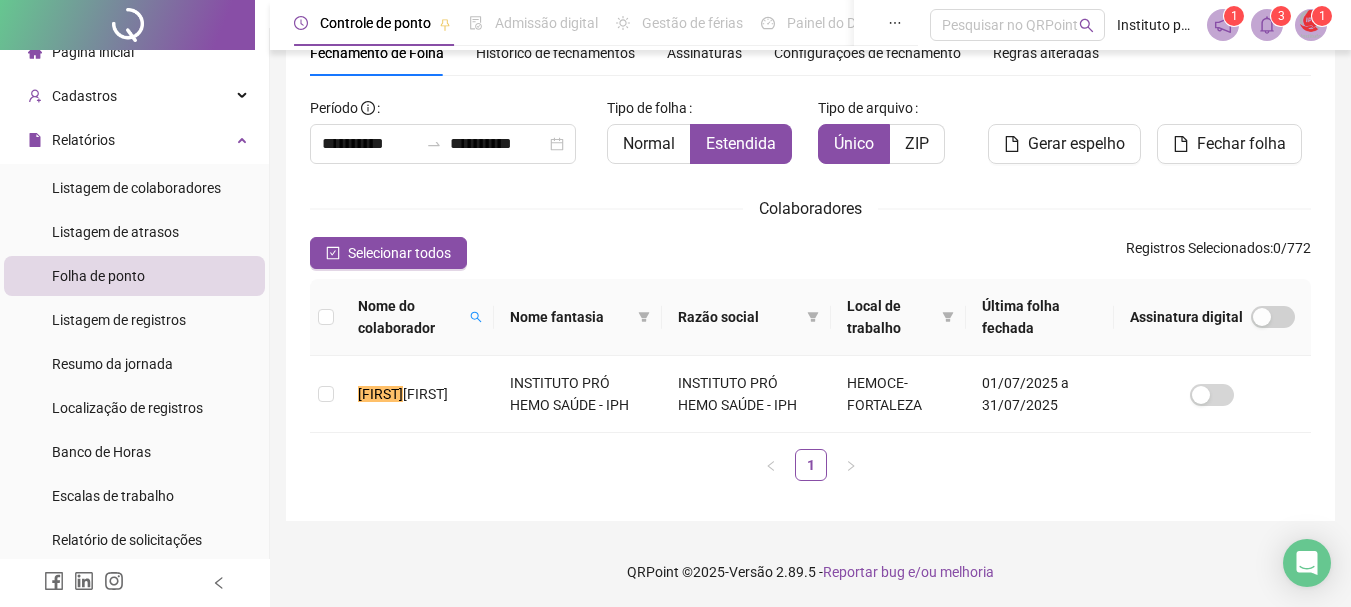 scroll, scrollTop: 0, scrollLeft: 0, axis: both 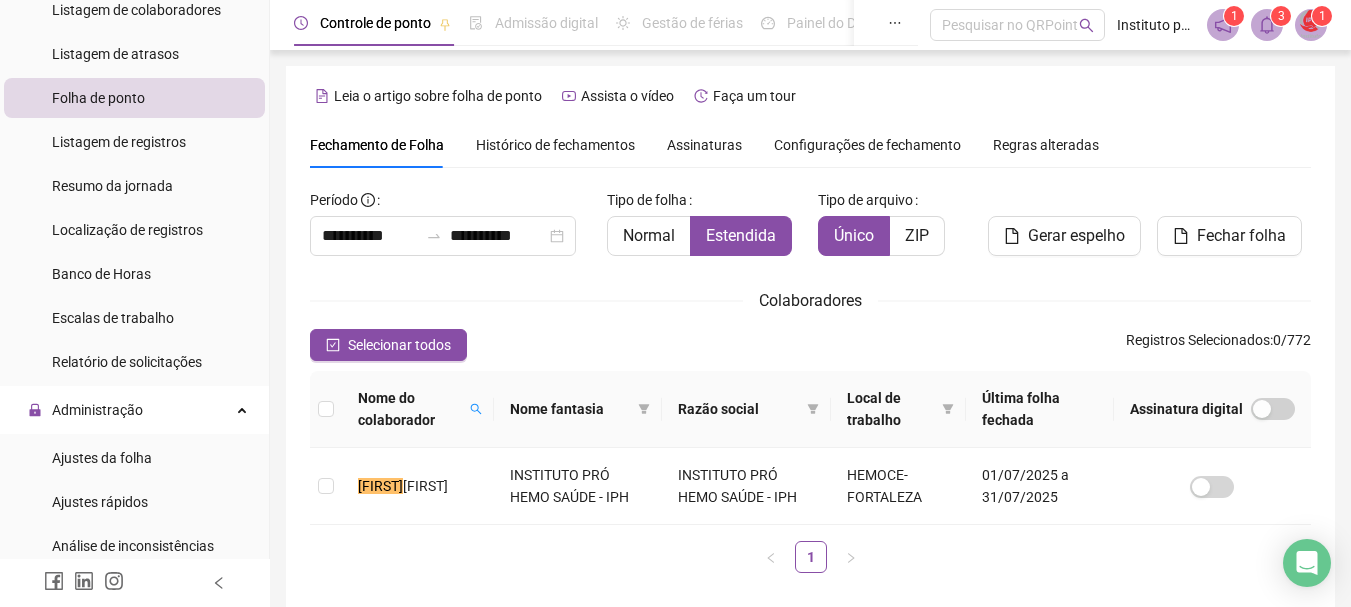 click on "Histórico de fechamentos" at bounding box center (555, 145) 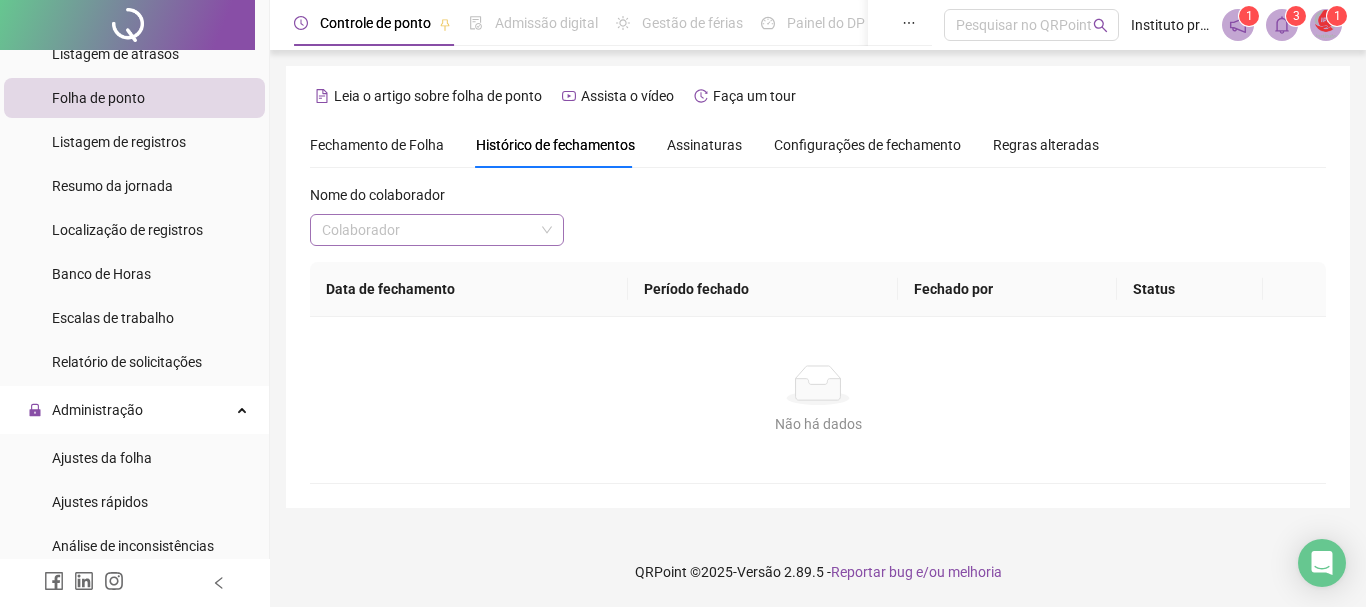 click at bounding box center (428, 230) 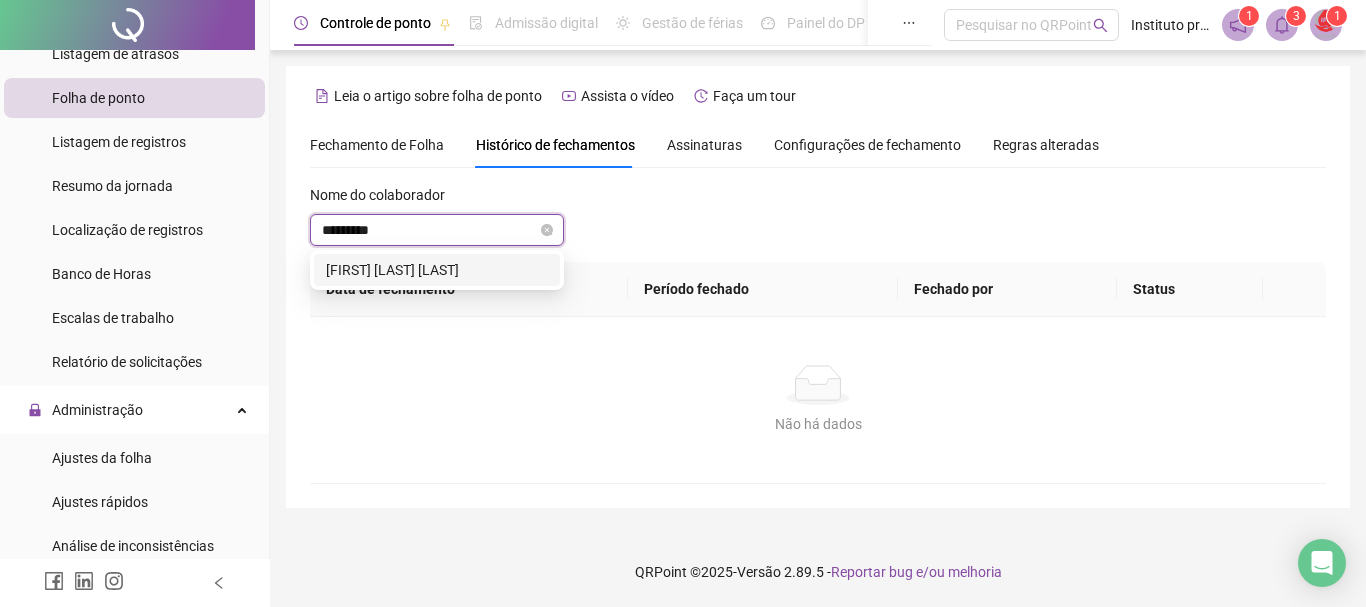 type on "**********" 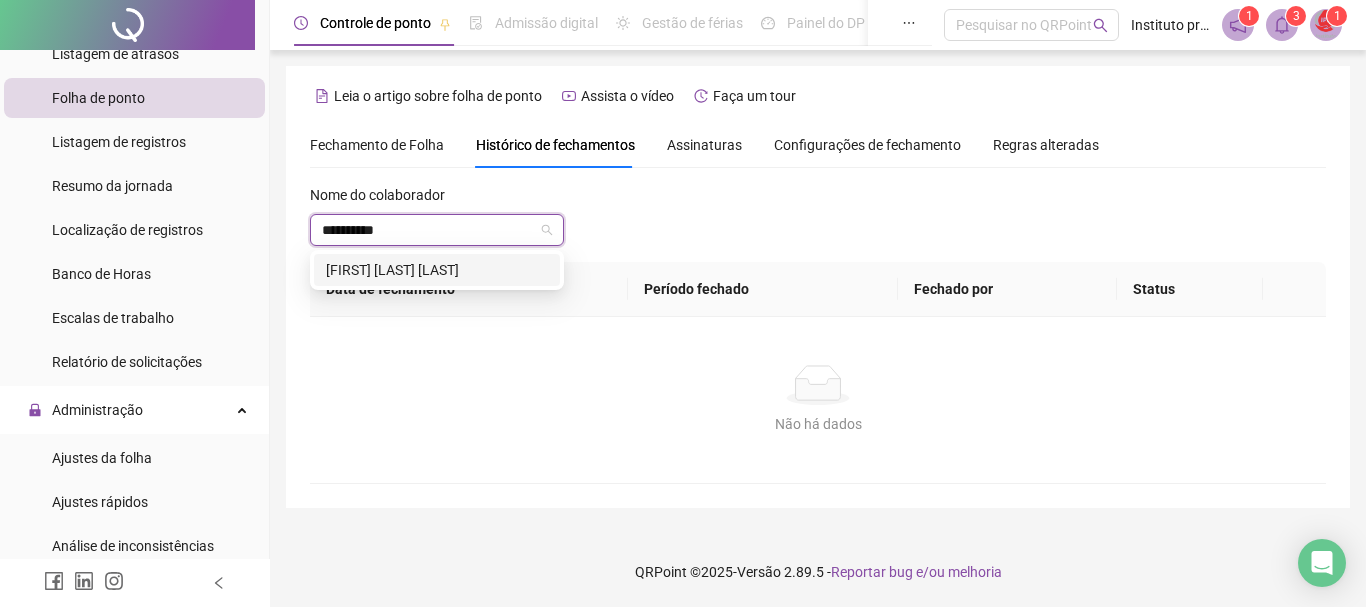 click on "[FIRST] [LAST] [LAST]" at bounding box center (437, 270) 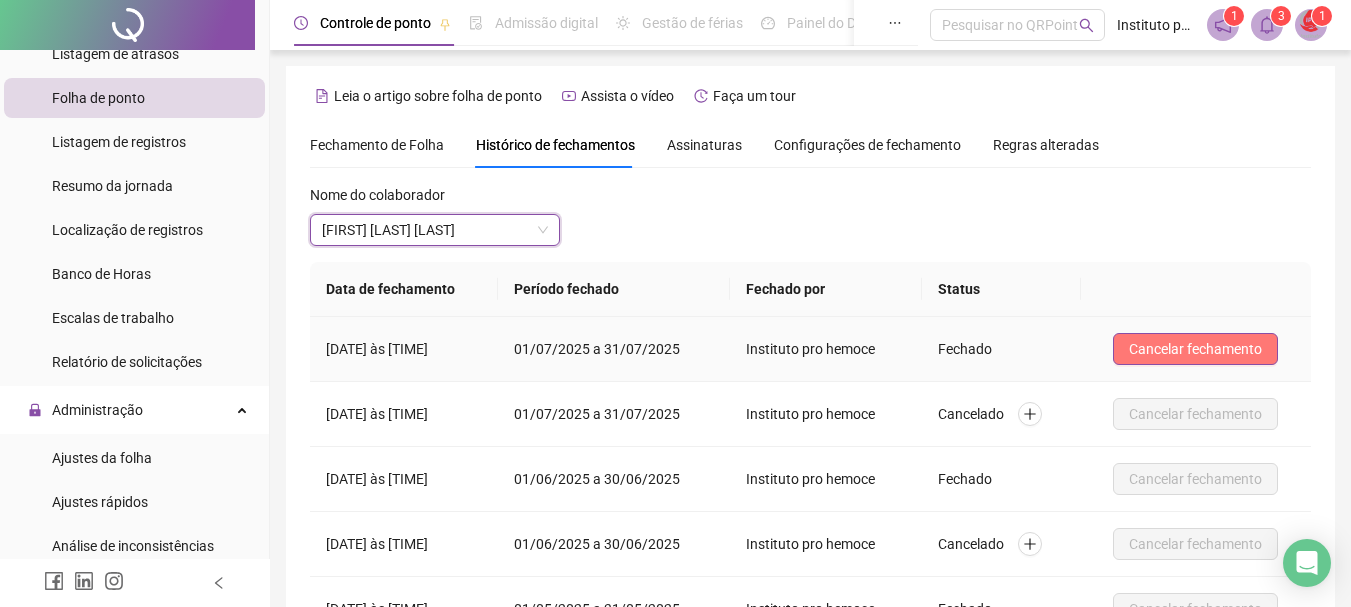 click on "Cancelar fechamento" at bounding box center (1195, 349) 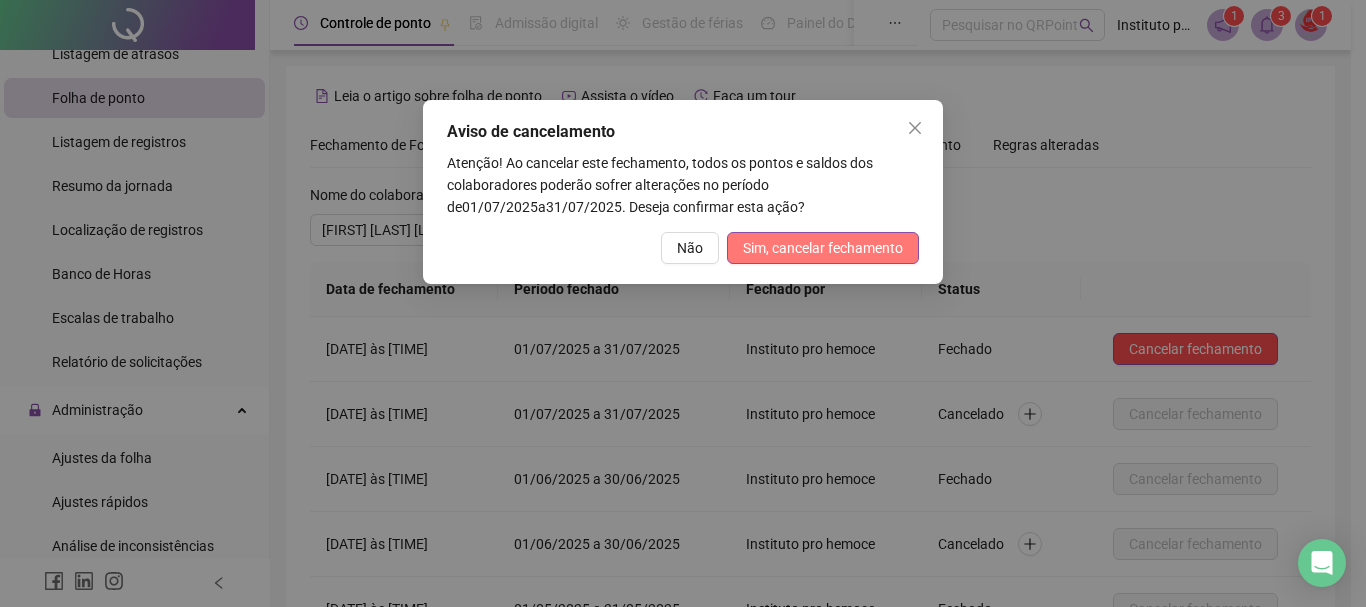 click on "Sim, cancelar fechamento" at bounding box center (823, 248) 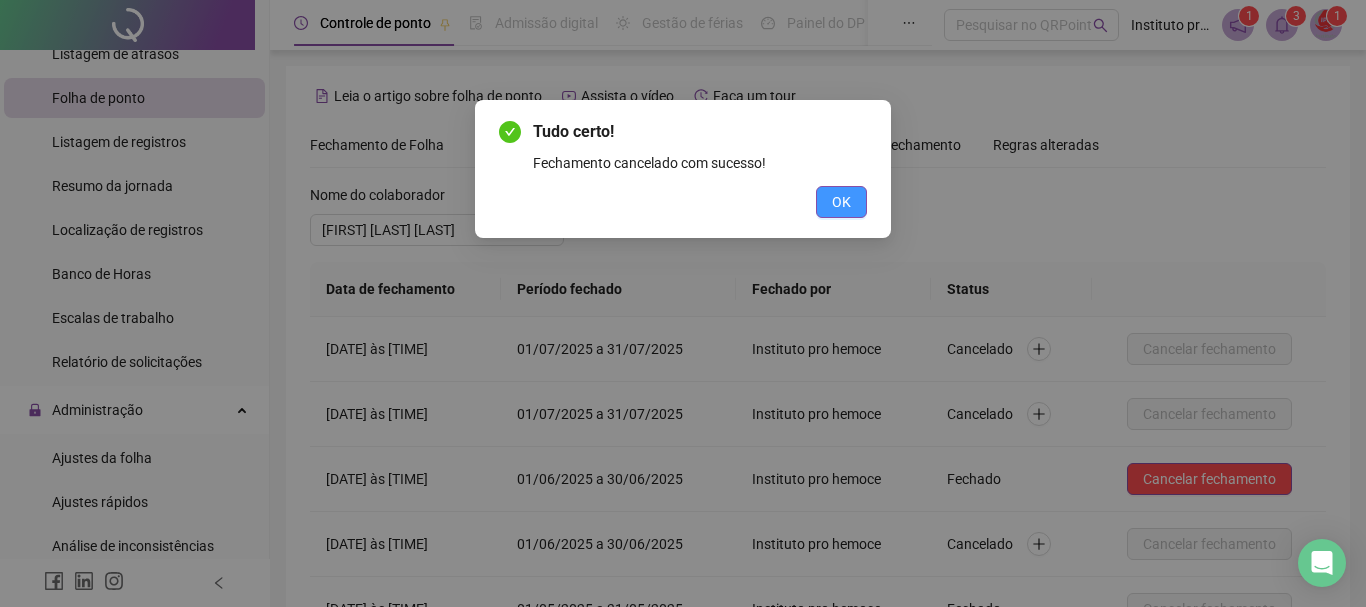 click on "OK" at bounding box center (841, 202) 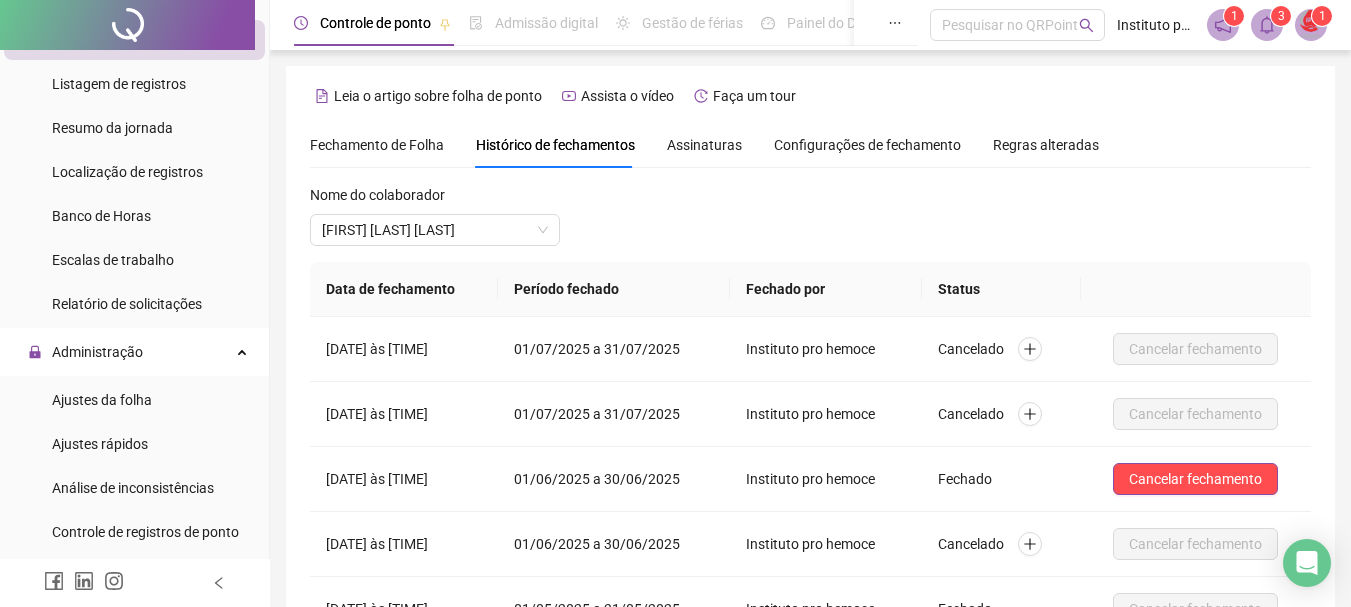 scroll, scrollTop: 500, scrollLeft: 0, axis: vertical 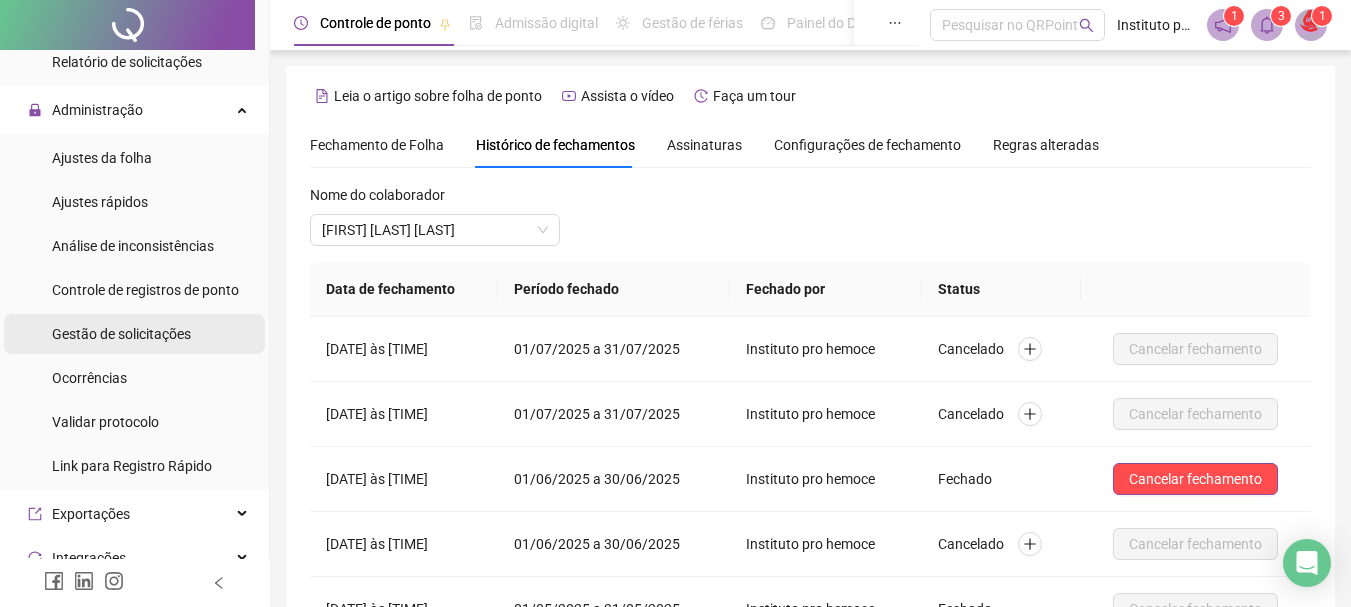 click on "Gestão de solicitações" at bounding box center [121, 334] 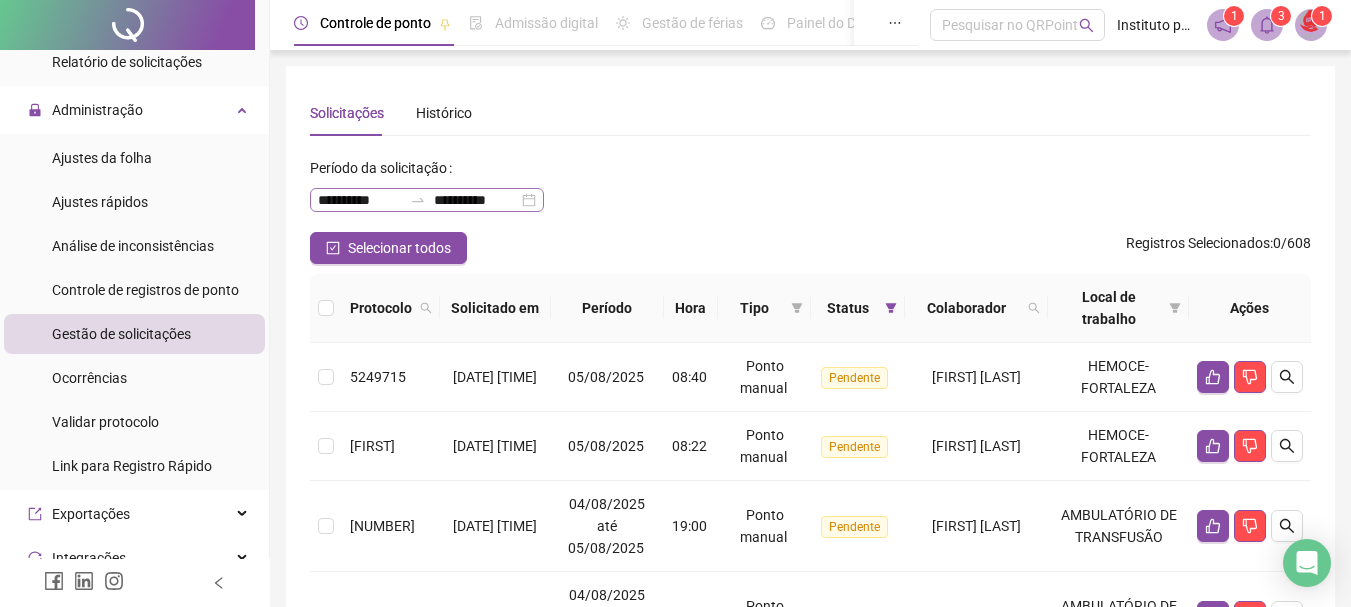 click on "**********" at bounding box center (427, 200) 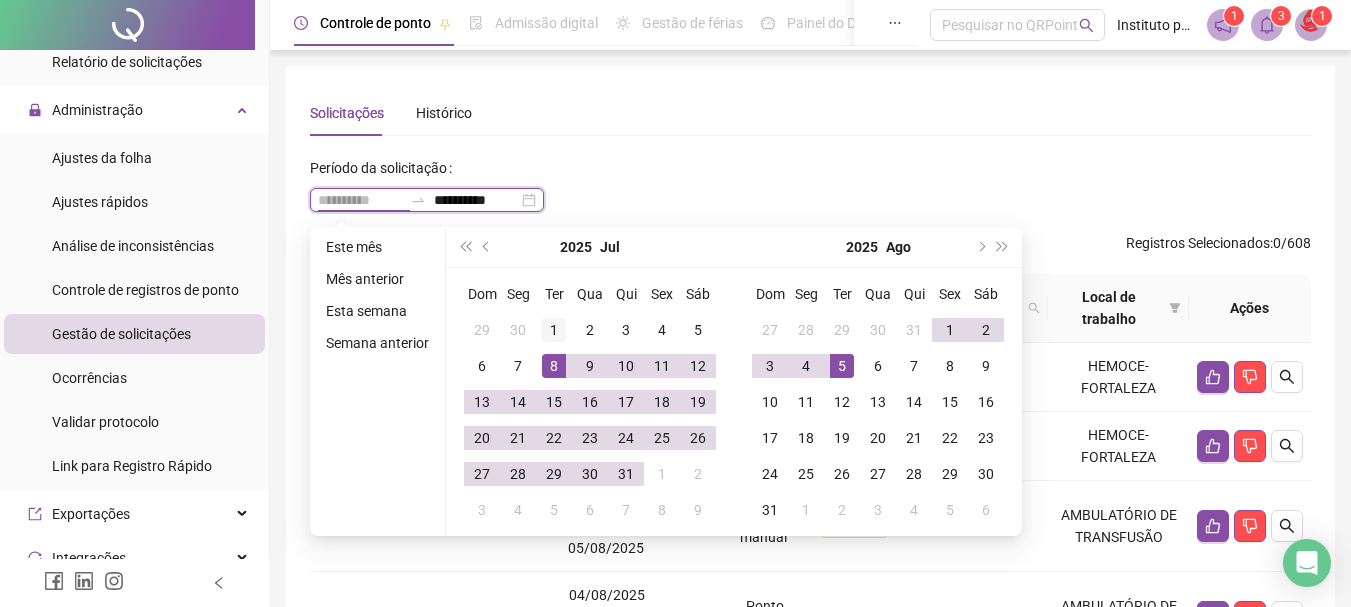 type on "**********" 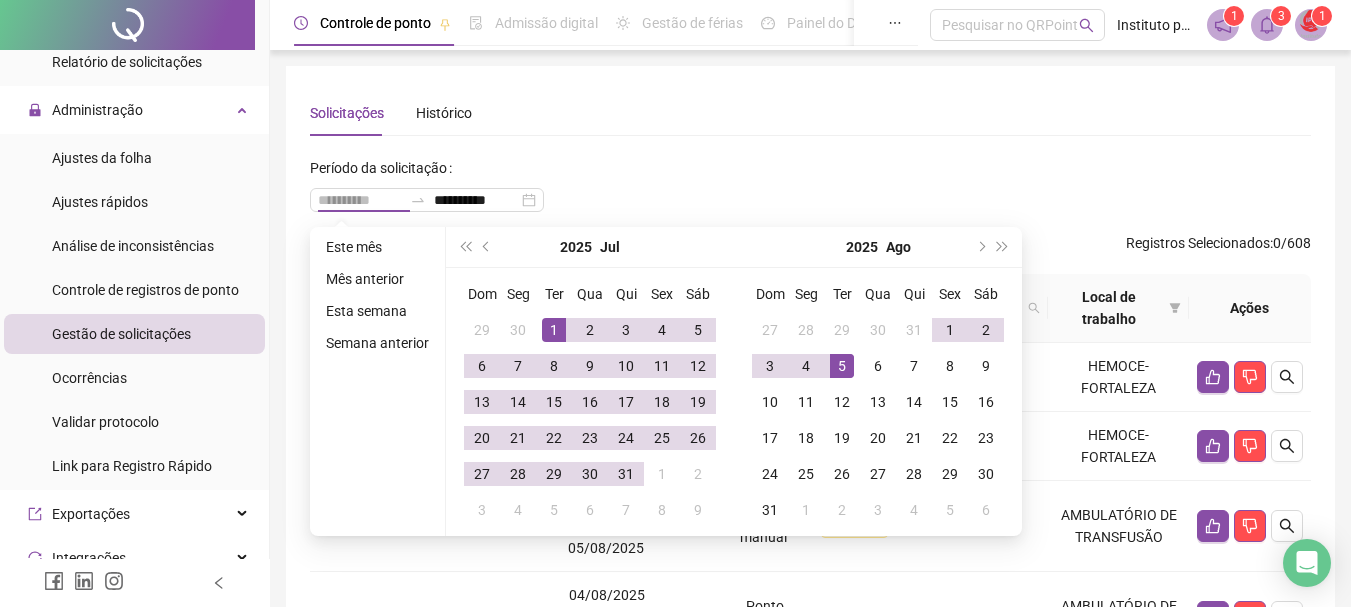 click on "1" at bounding box center [554, 330] 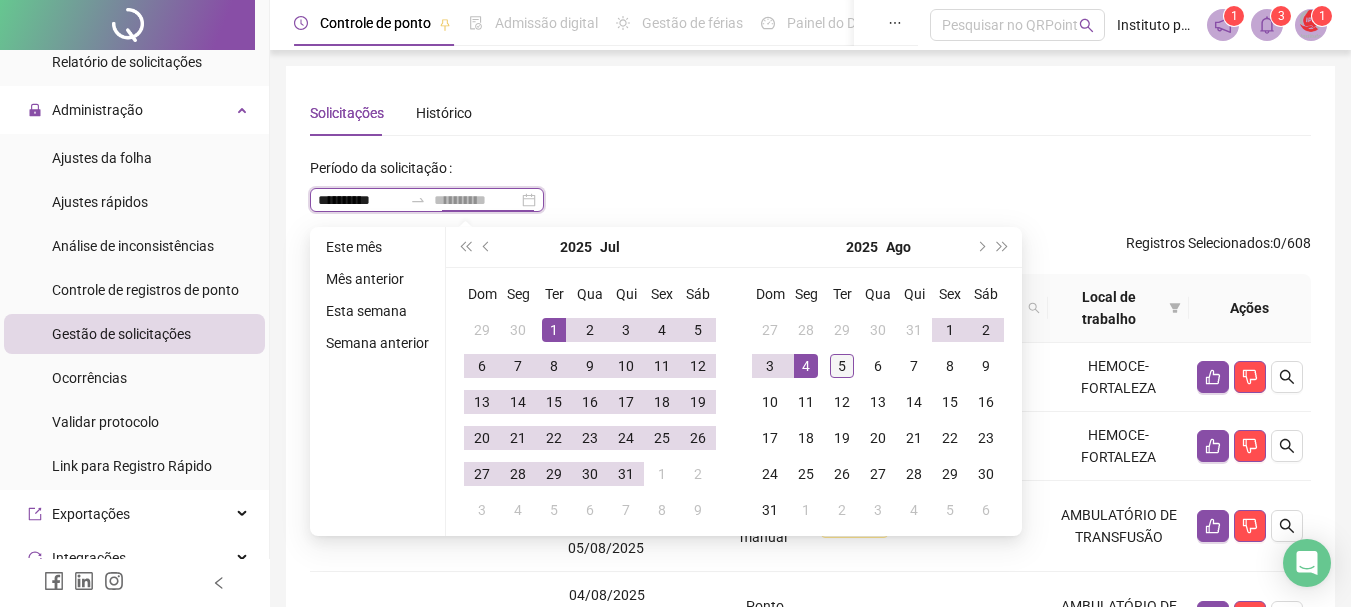 type on "**********" 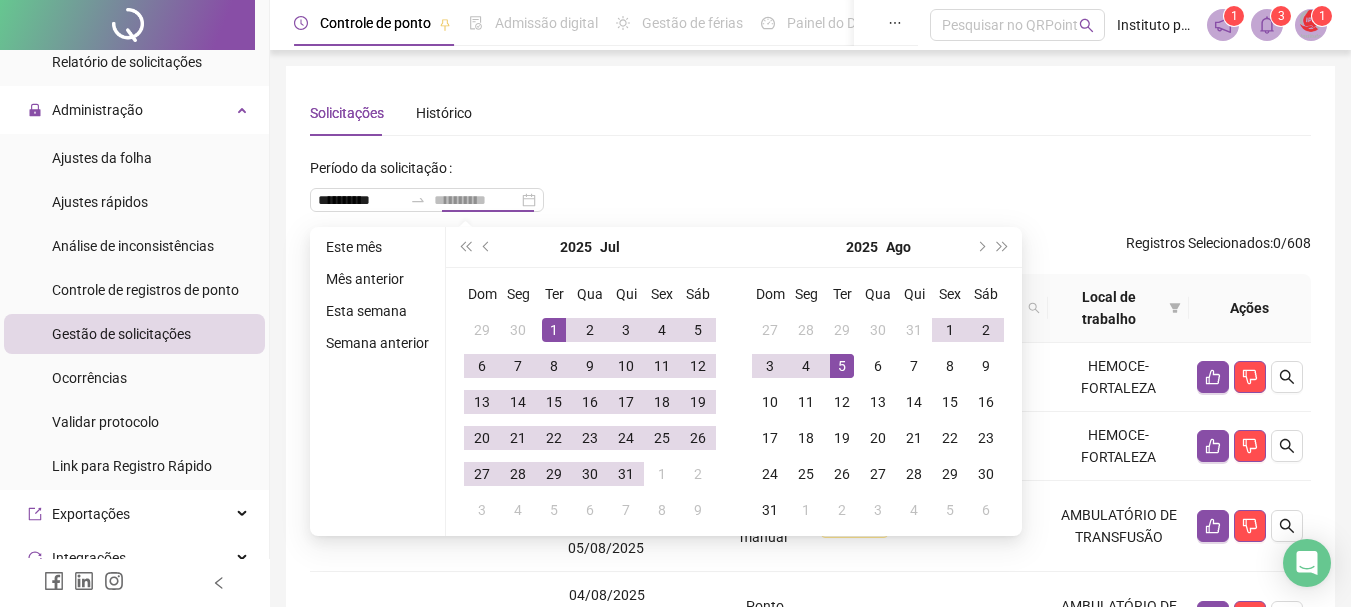 click on "5" at bounding box center (842, 366) 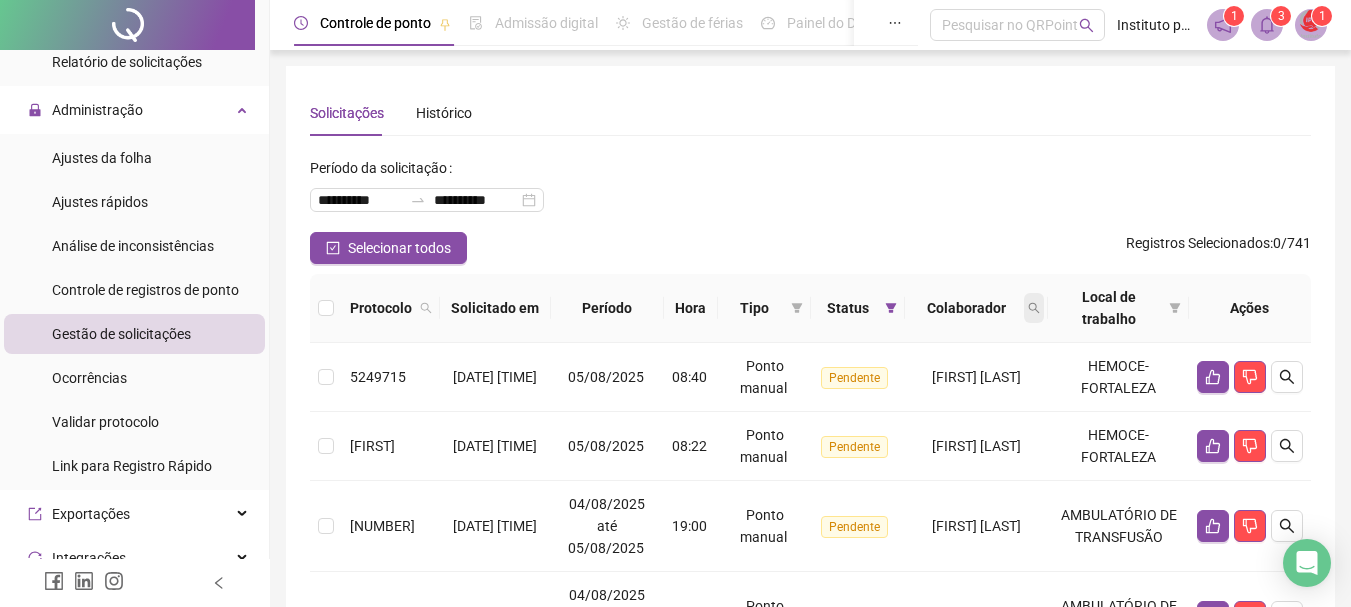click at bounding box center (1034, 308) 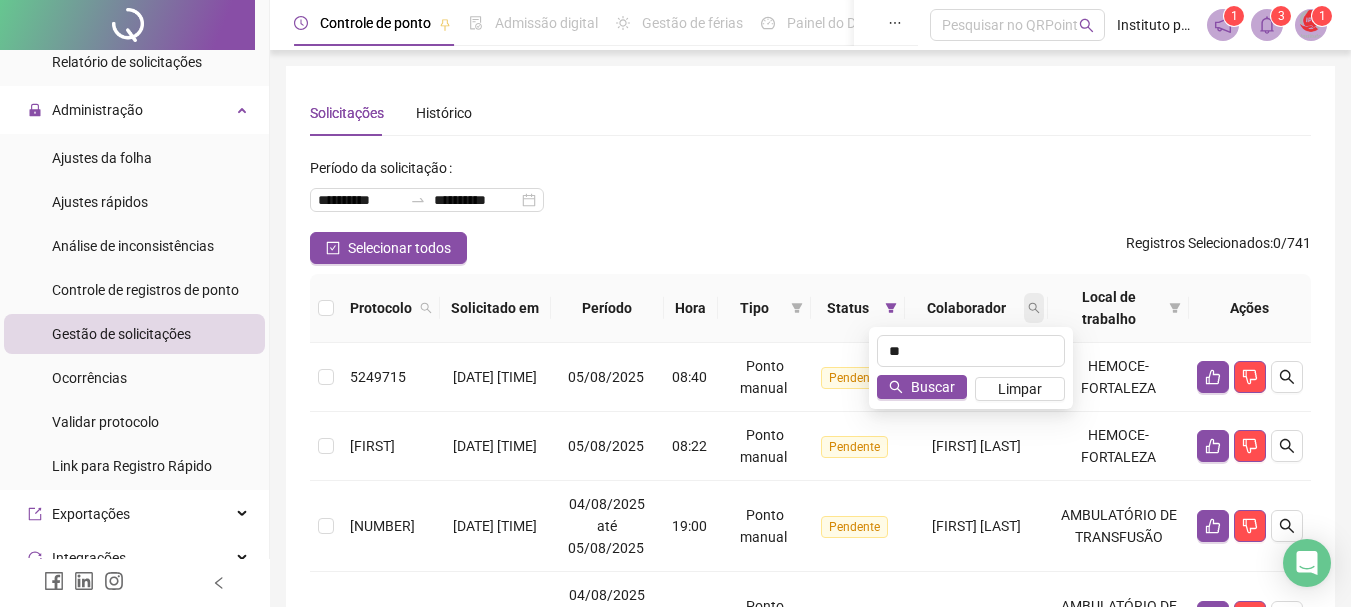 type on "*" 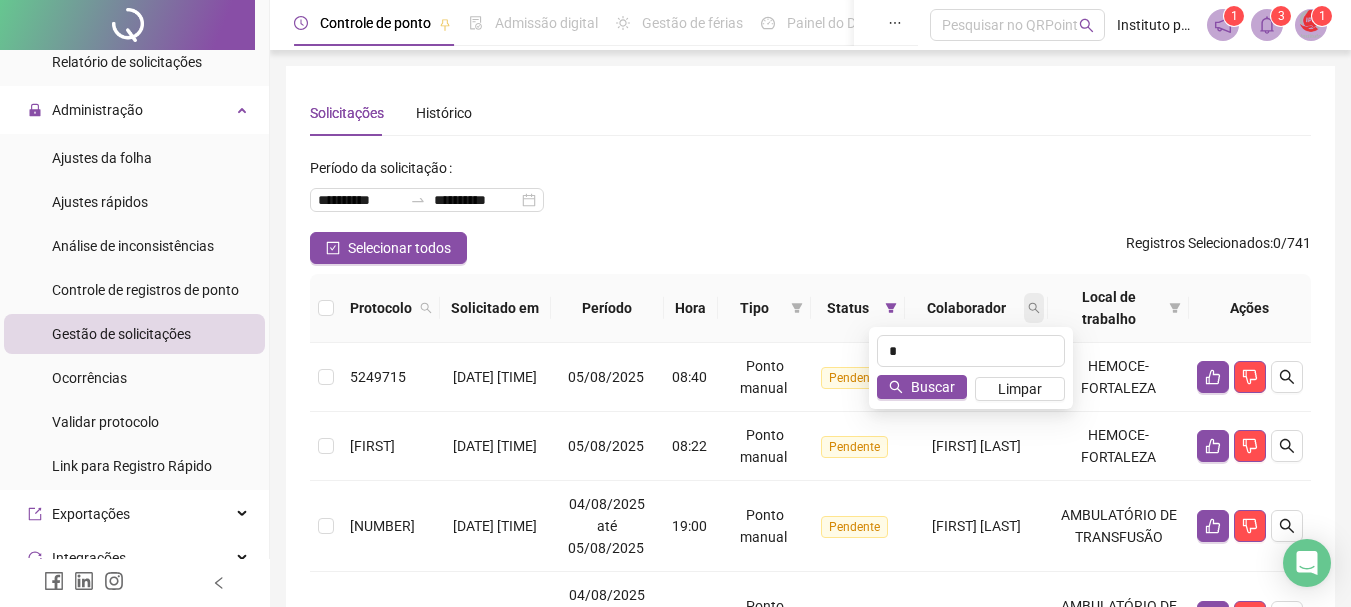 type 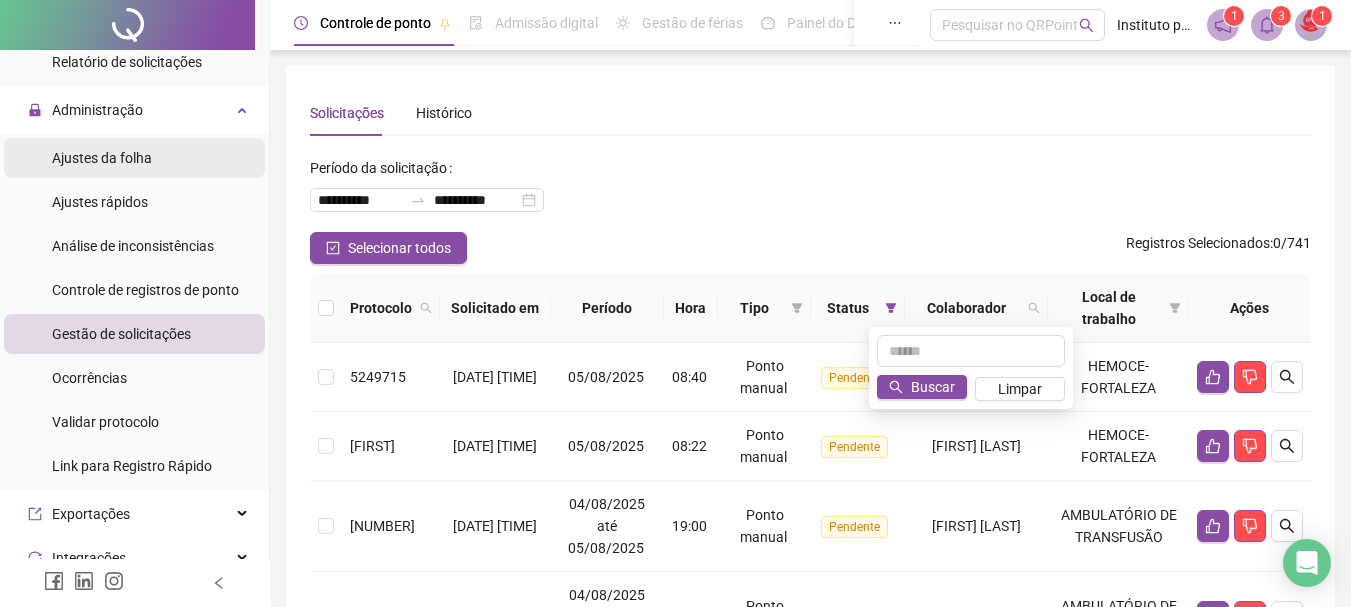 click on "Ajustes da folha" at bounding box center [102, 158] 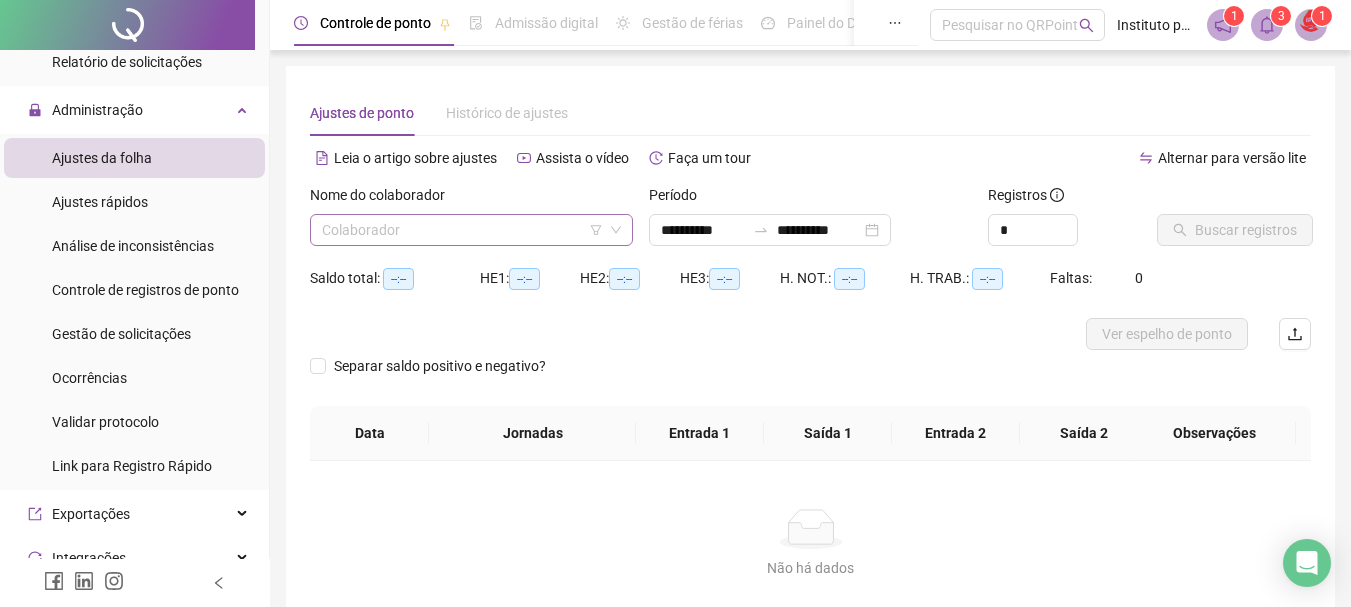 click at bounding box center (462, 230) 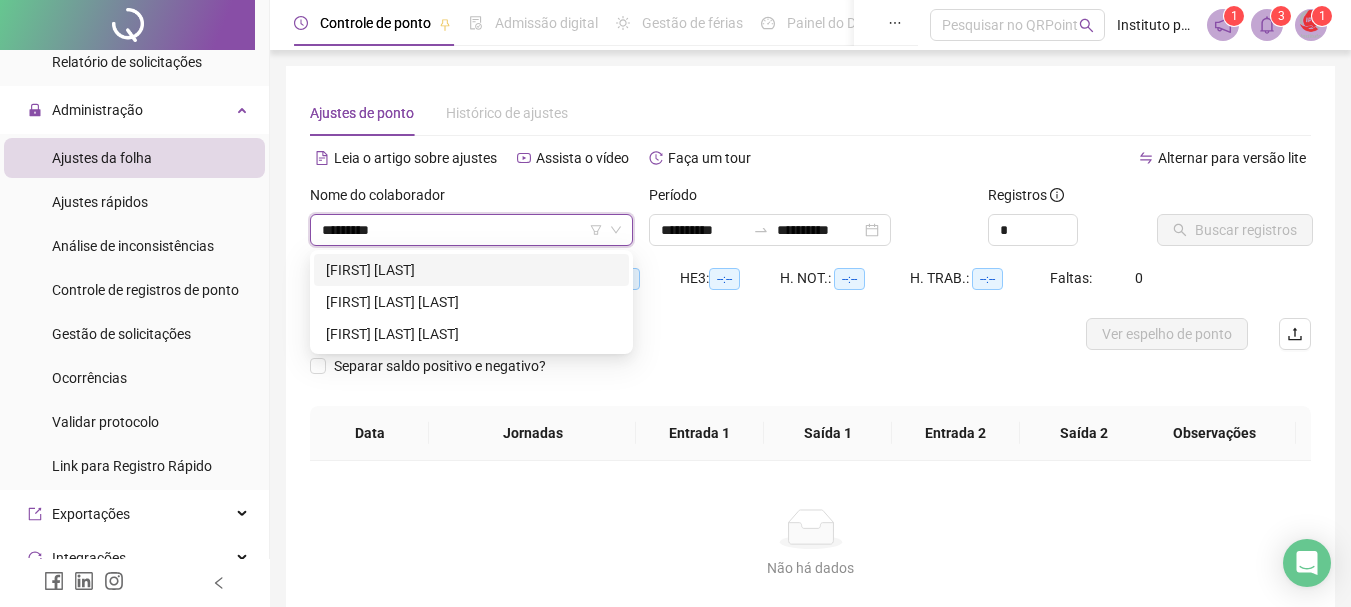 type on "**********" 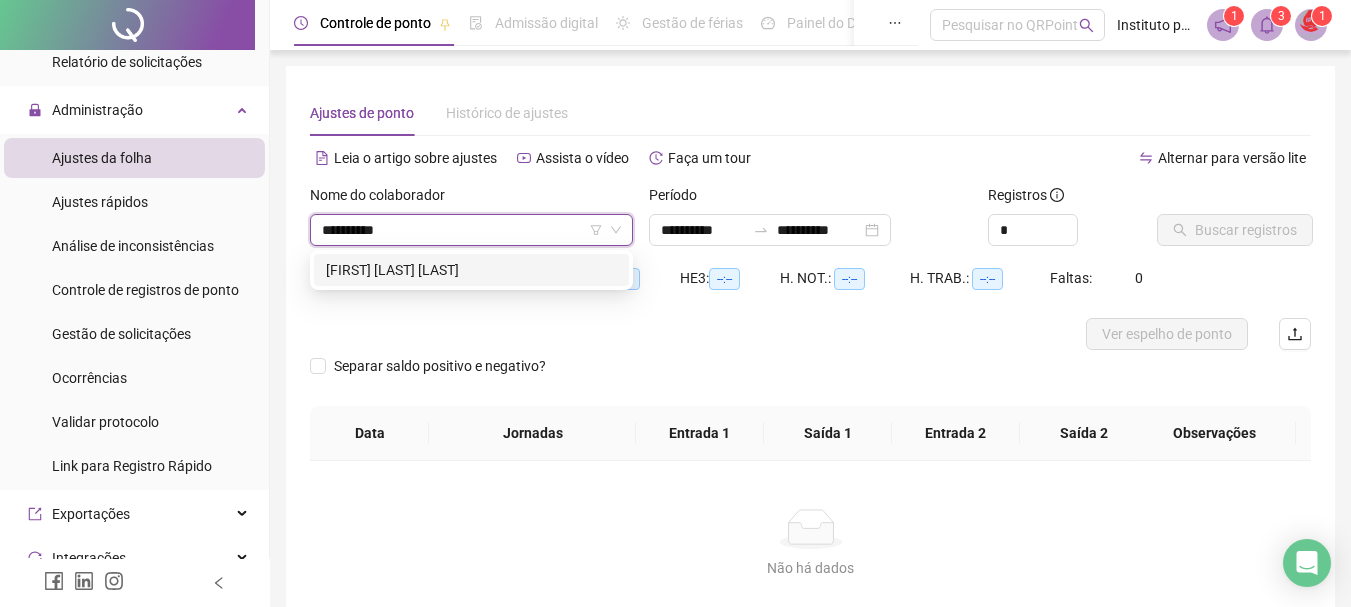 click on "[FIRST] [LAST] [LAST]" at bounding box center [471, 270] 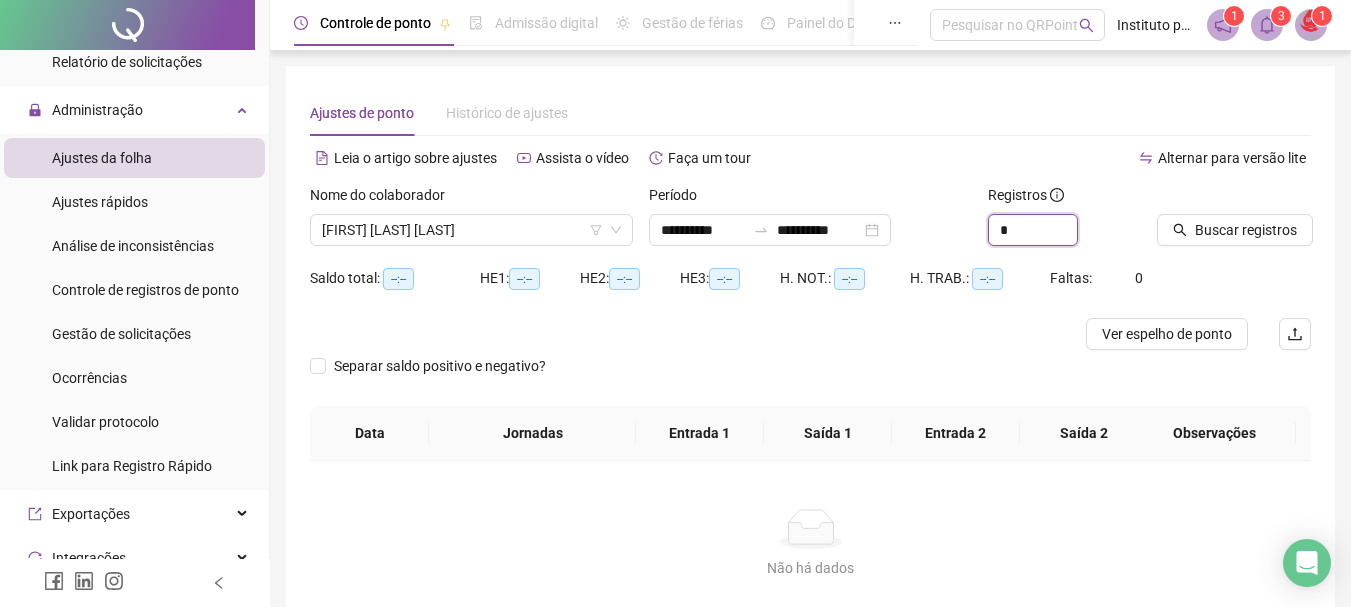 drag, startPoint x: 977, startPoint y: 219, endPoint x: 945, endPoint y: 219, distance: 32 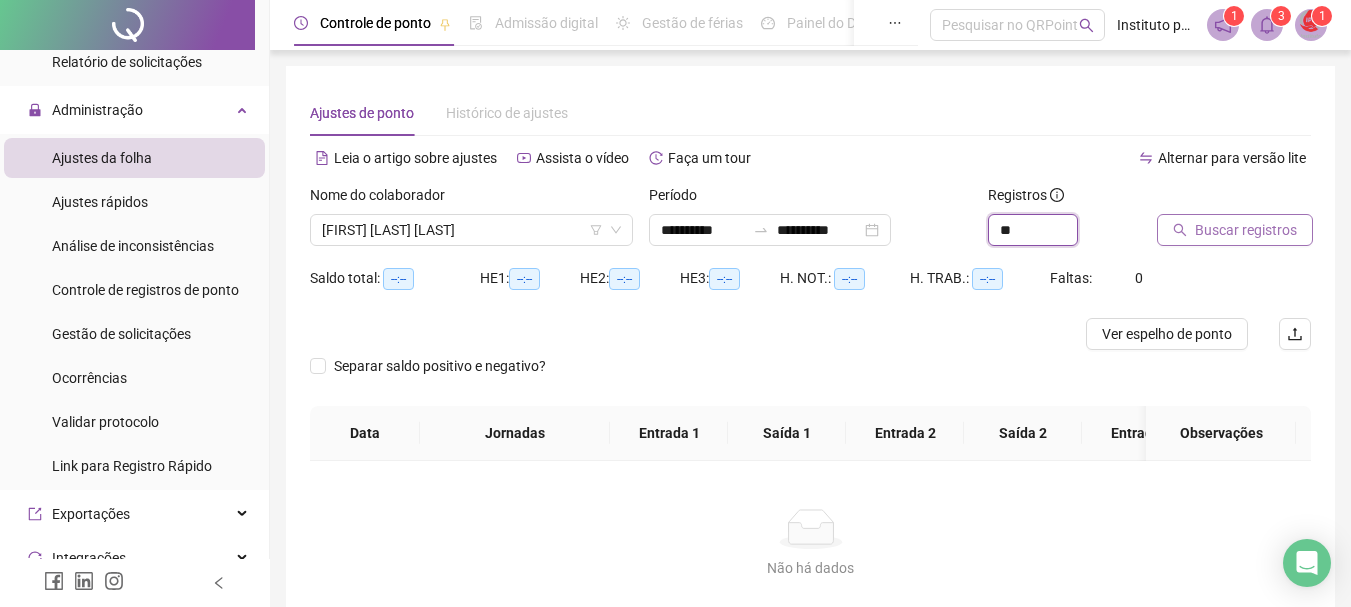 type on "**" 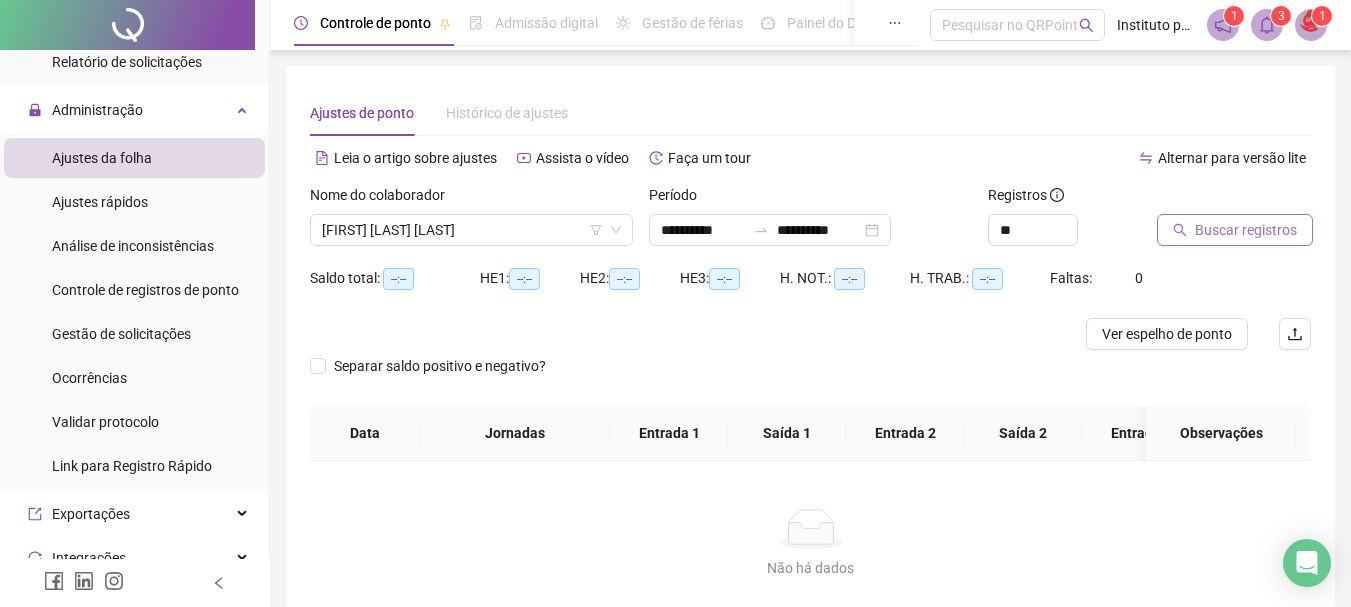click on "Buscar registros" at bounding box center (1235, 230) 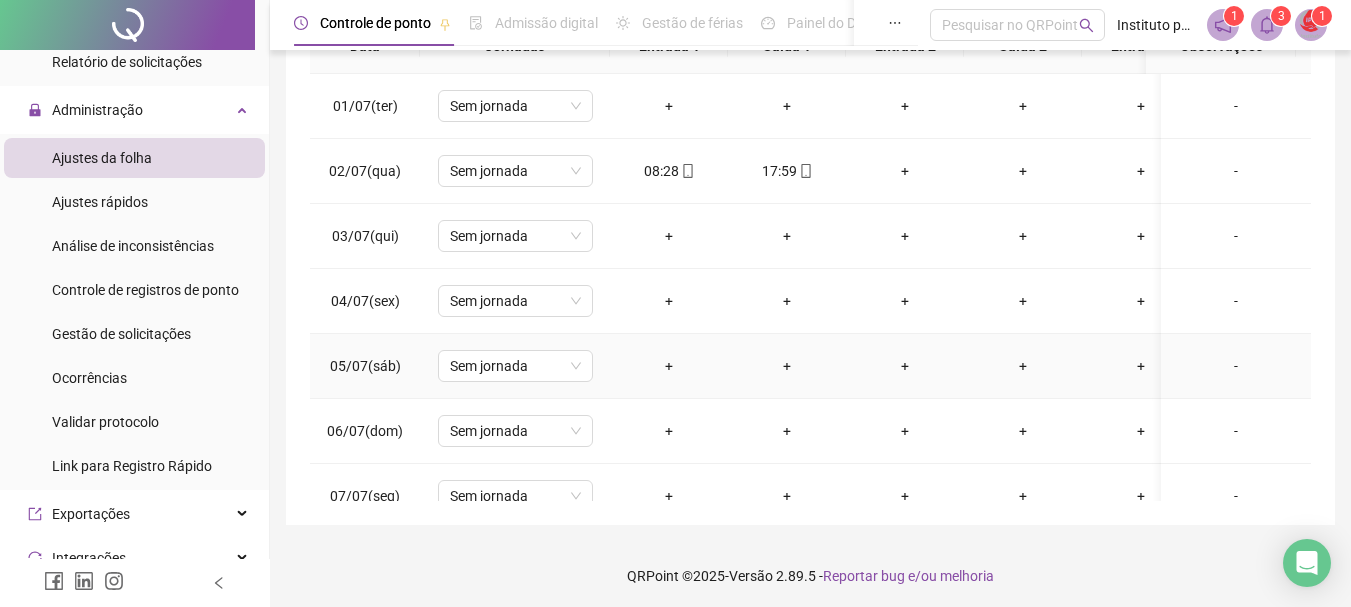 scroll, scrollTop: 391, scrollLeft: 0, axis: vertical 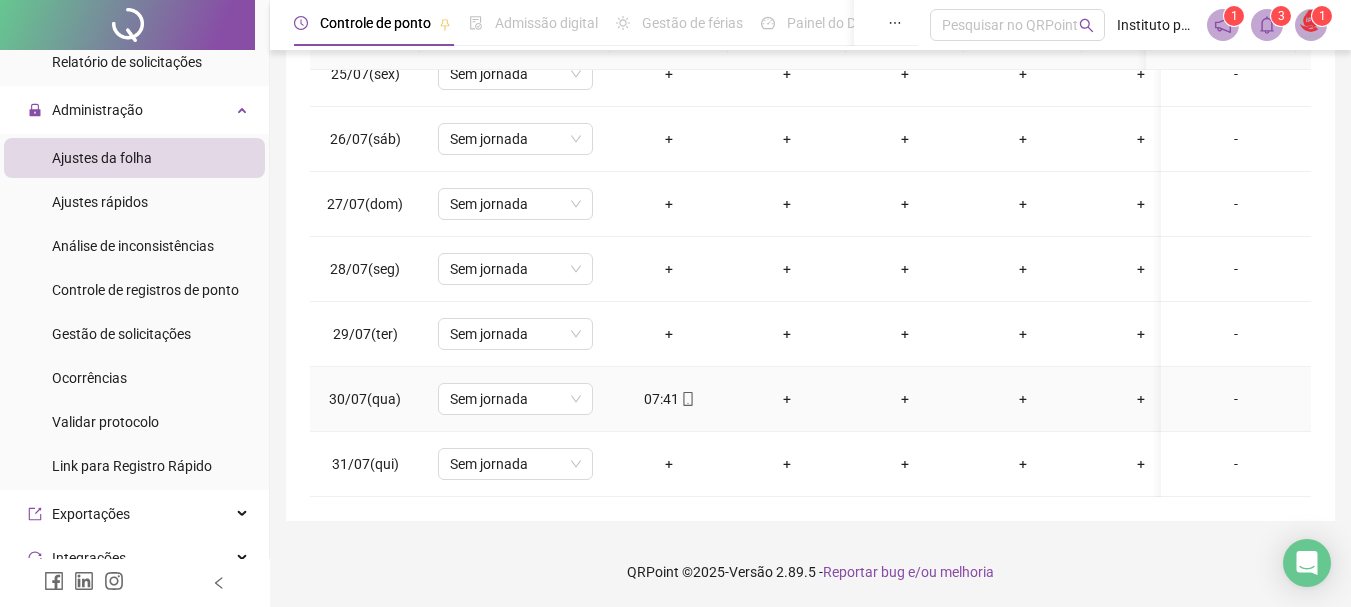 click on "+" at bounding box center [787, 399] 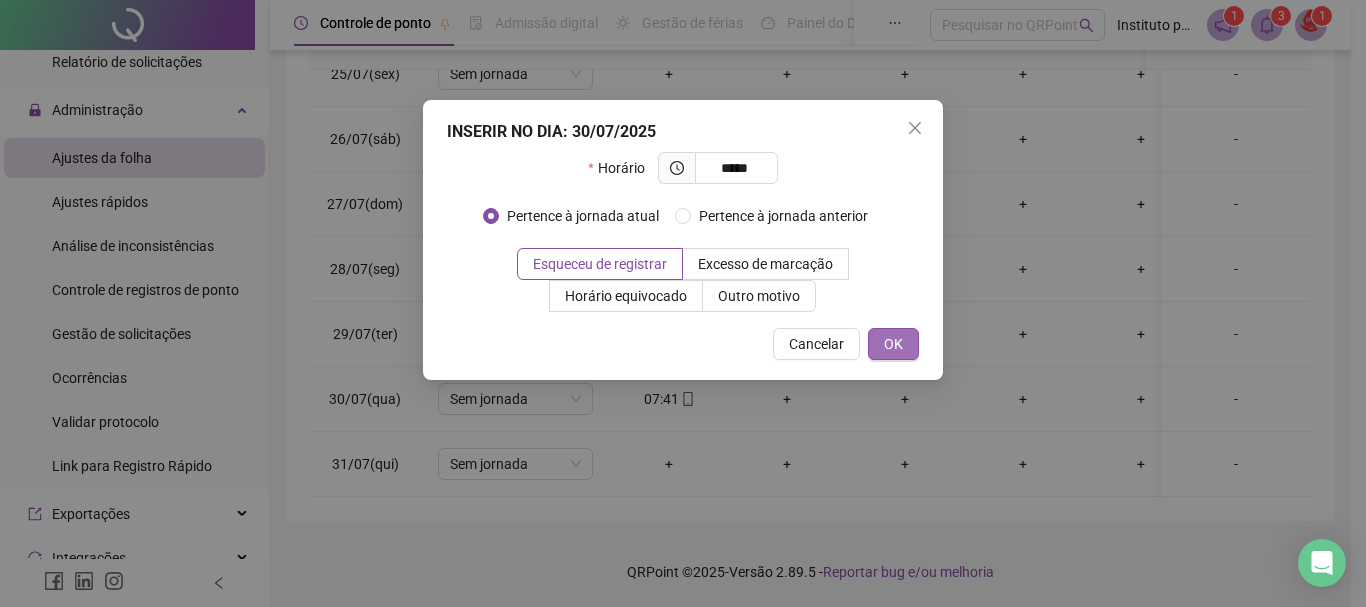 type on "*****" 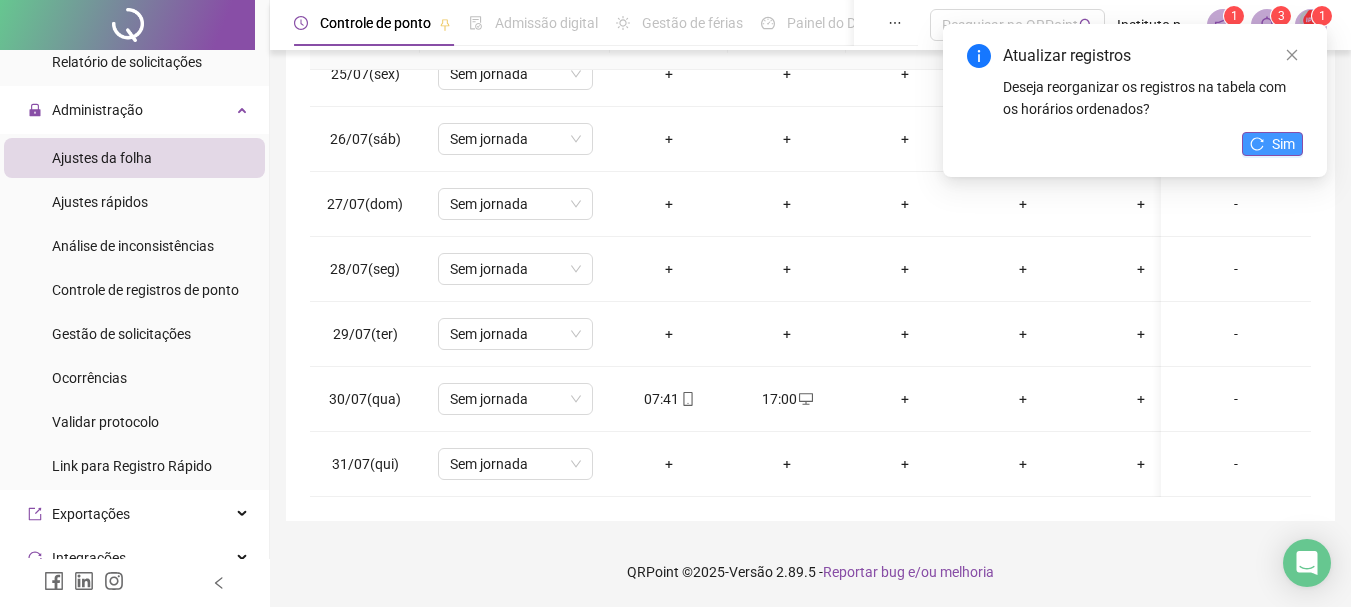 click on "Sim" at bounding box center [1283, 144] 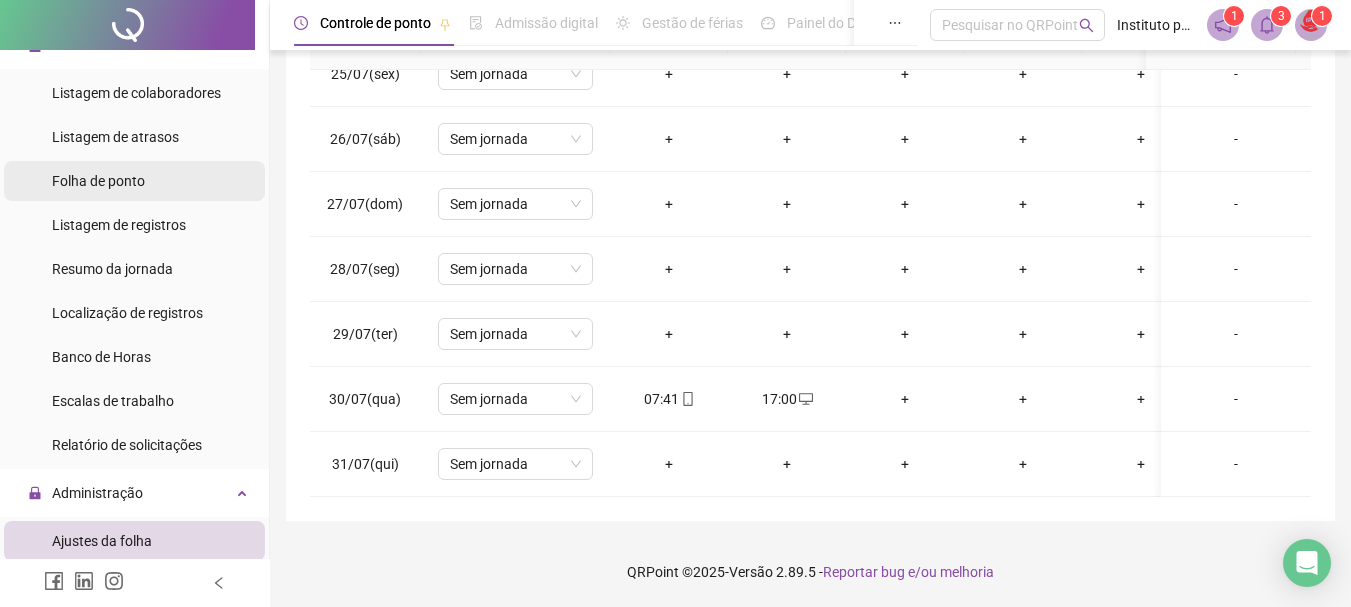 scroll, scrollTop: 0, scrollLeft: 0, axis: both 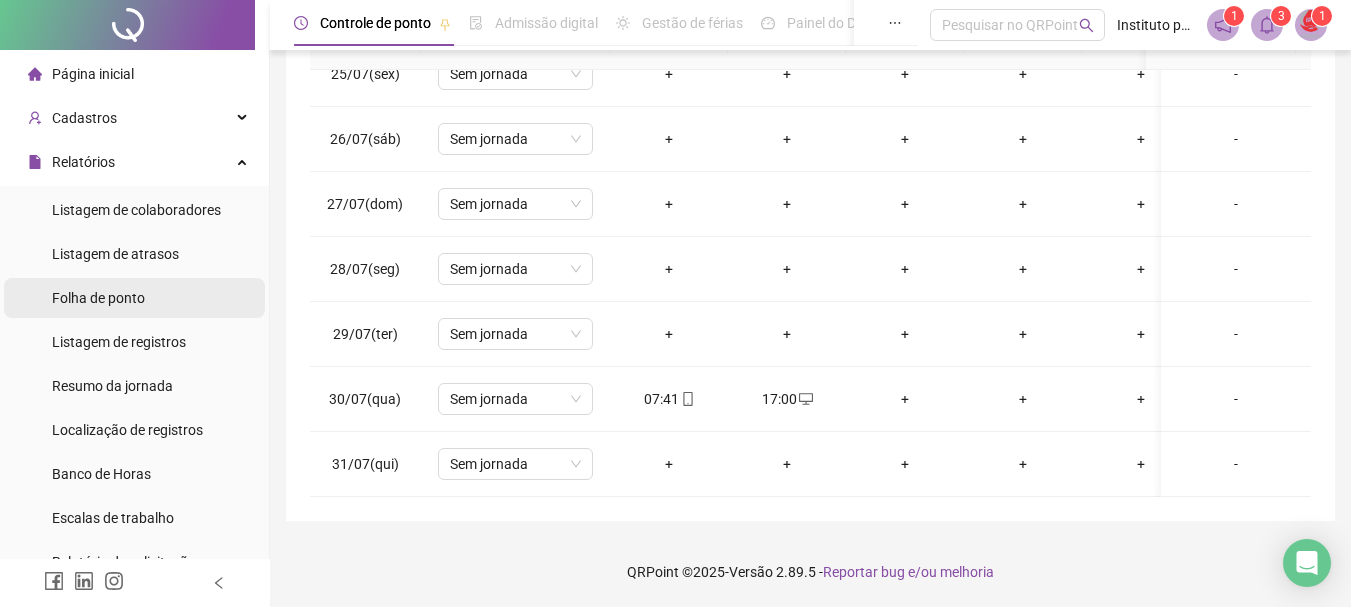 click on "Folha de ponto" at bounding box center [98, 298] 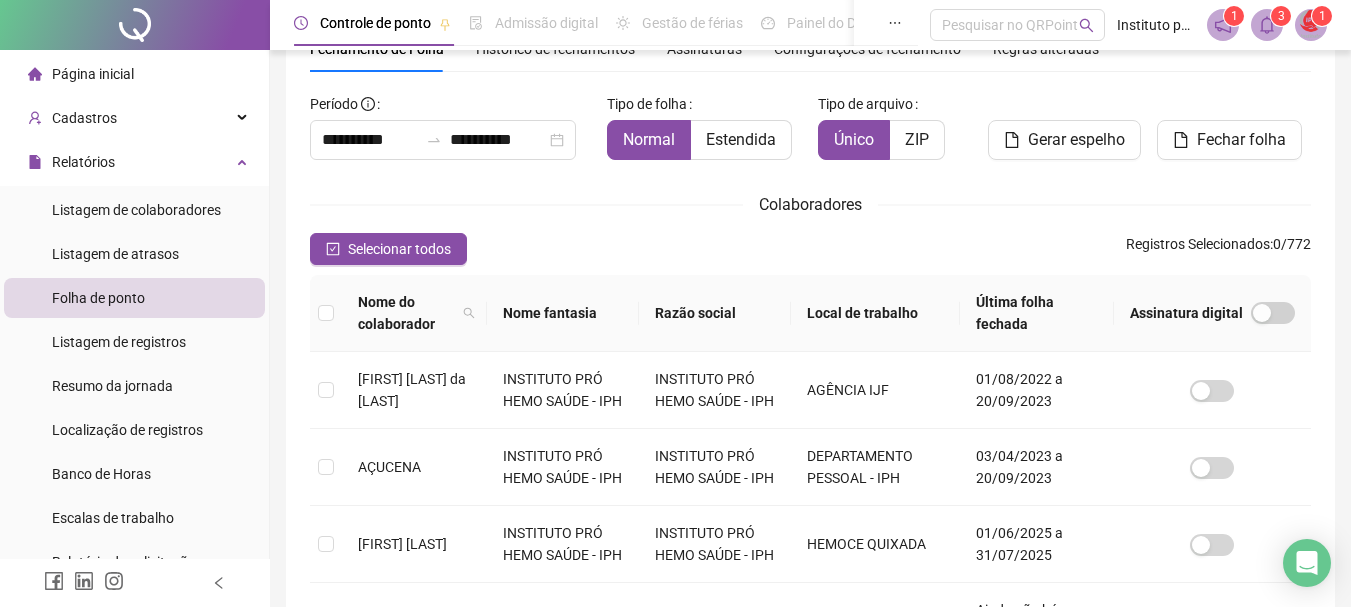 scroll, scrollTop: 106, scrollLeft: 0, axis: vertical 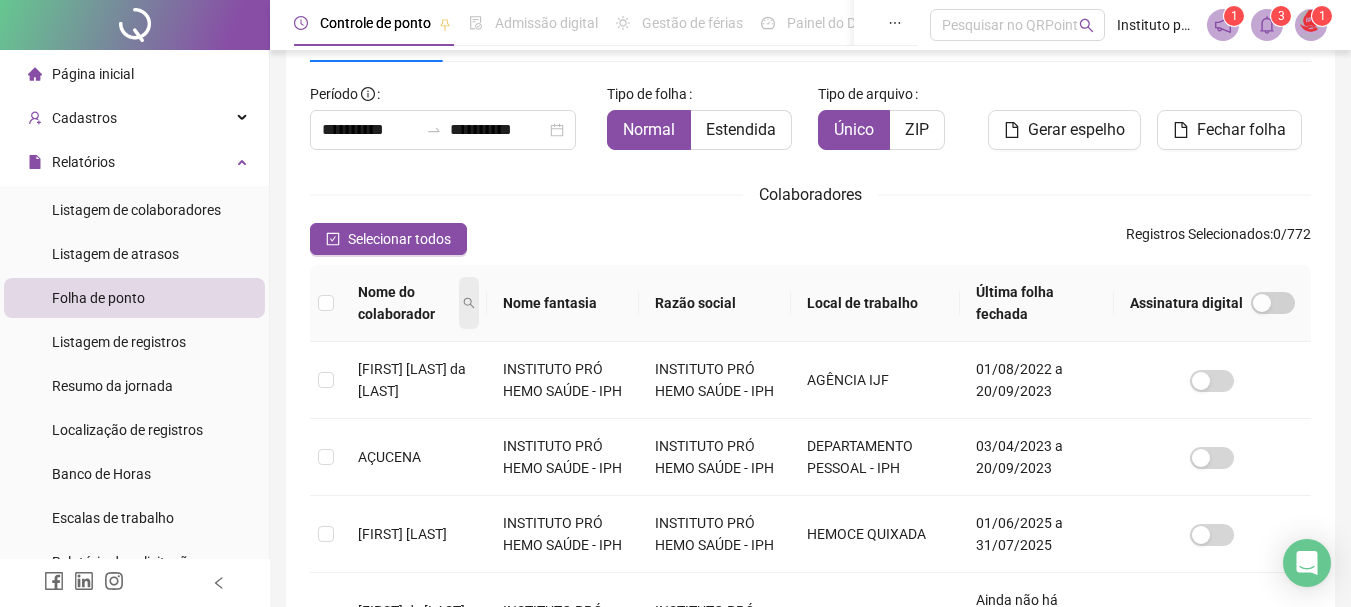 click 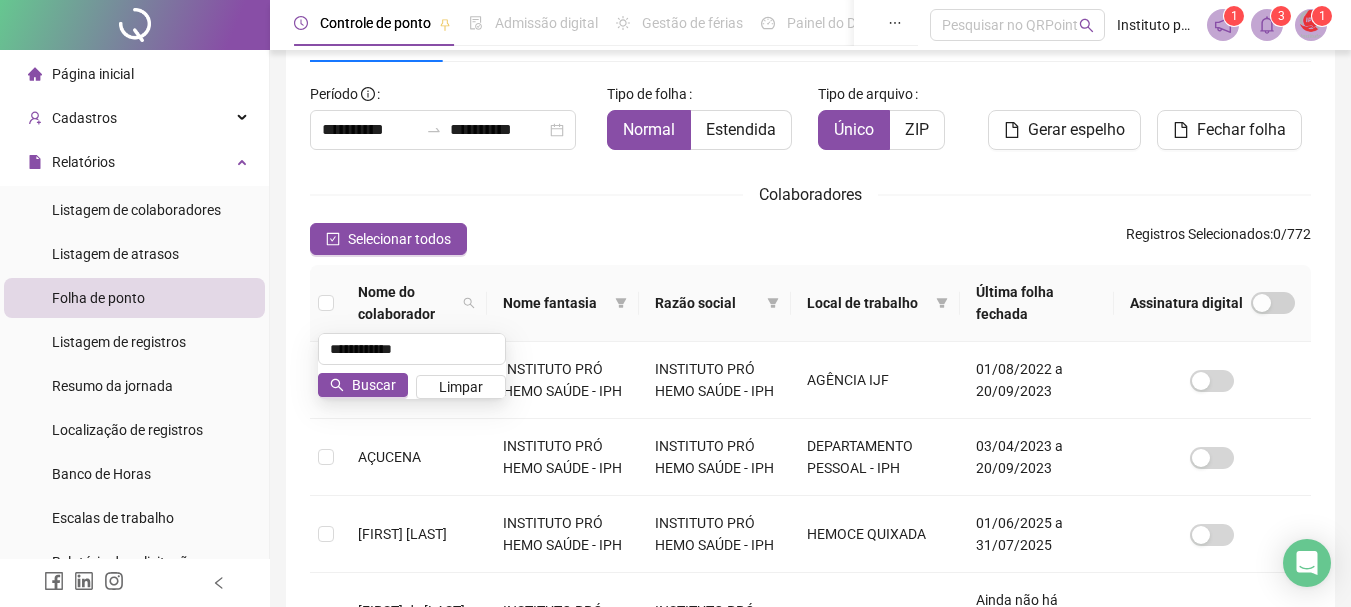 type on "**********" 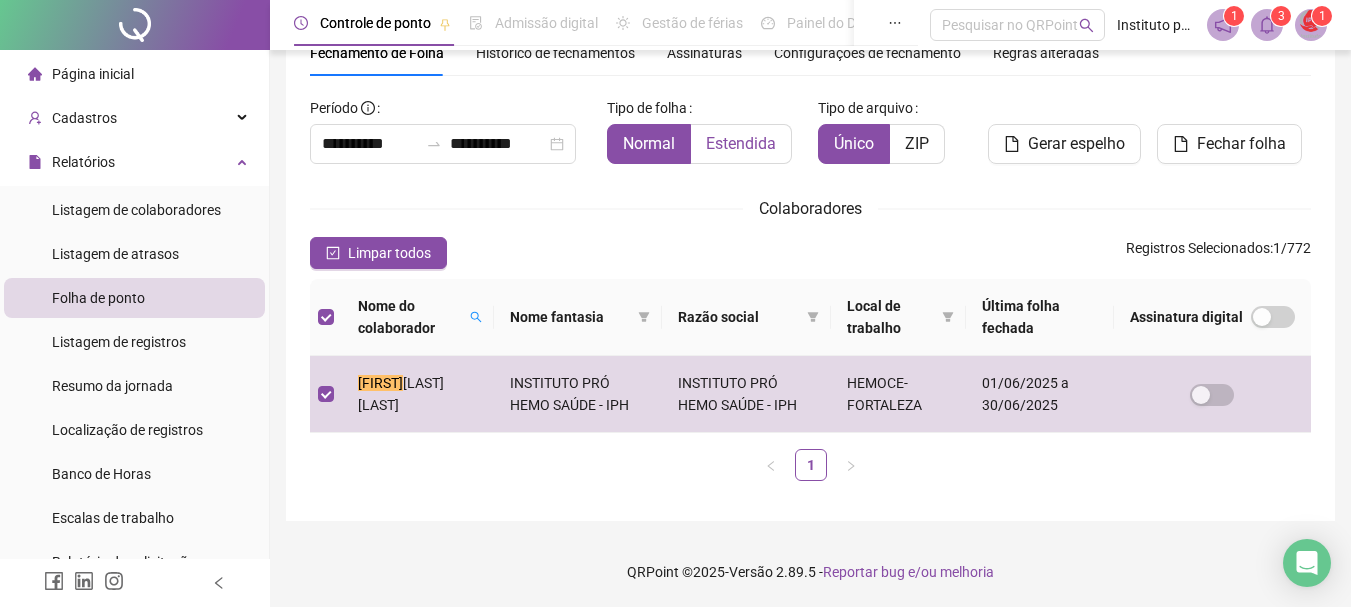 click on "Estendida" at bounding box center [741, 143] 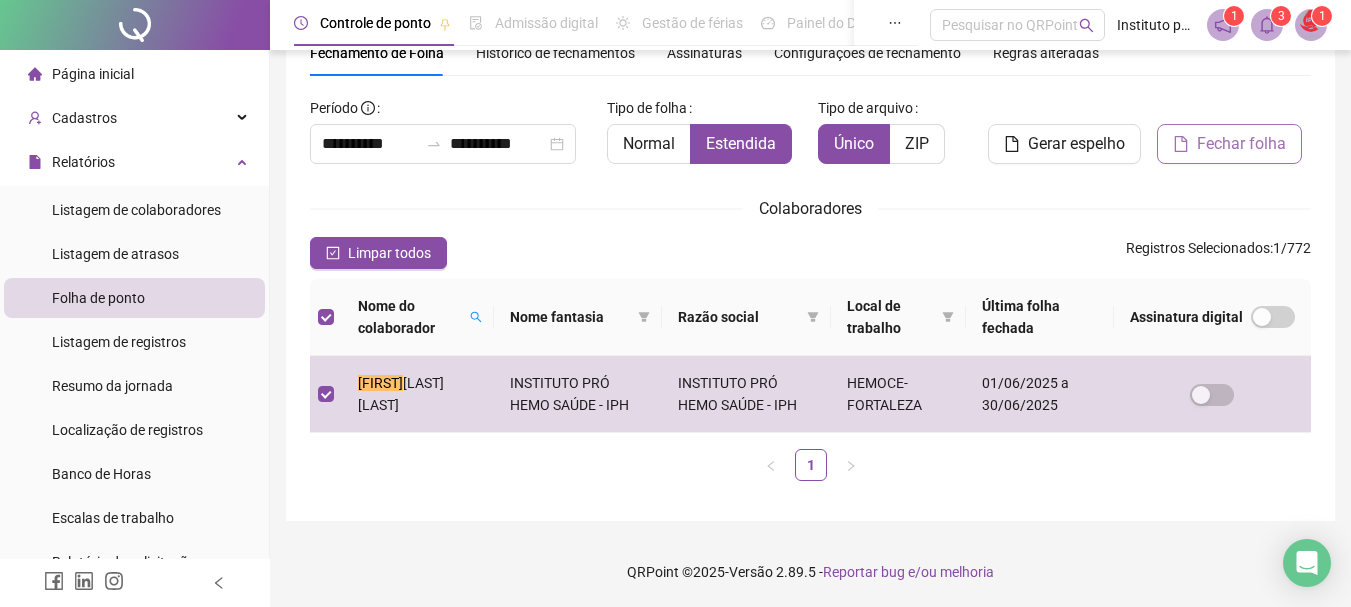 click on "Fechar folha" at bounding box center (1241, 144) 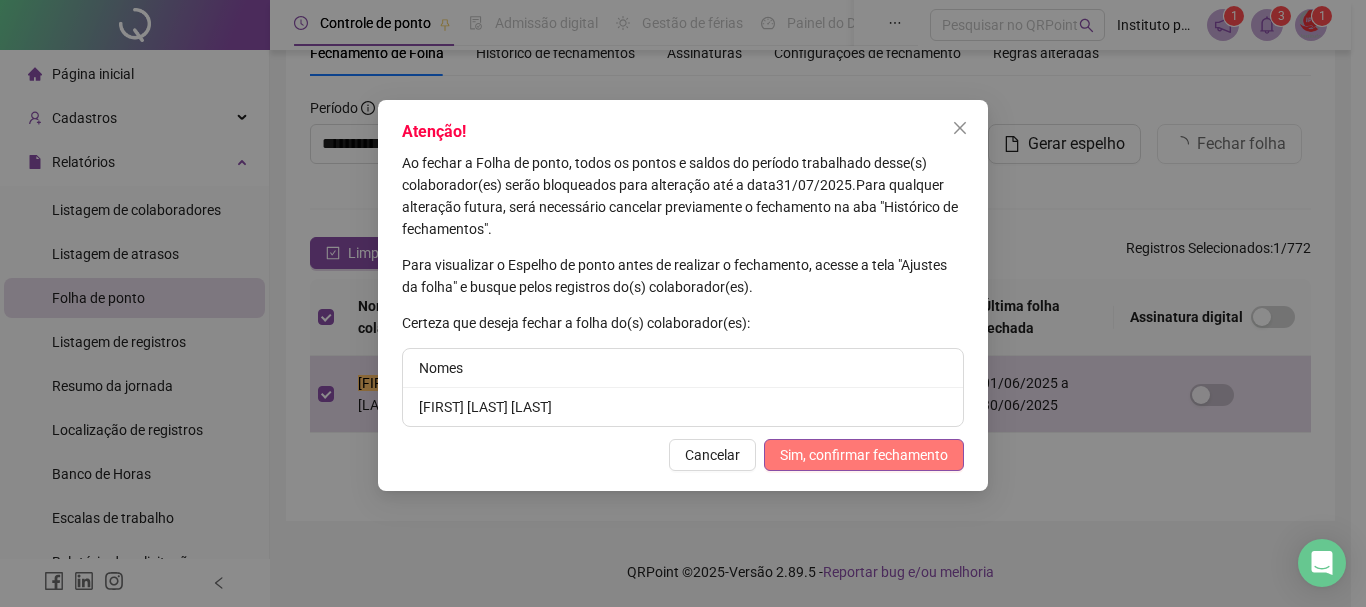 click on "Sim, confirmar fechamento" at bounding box center [864, 455] 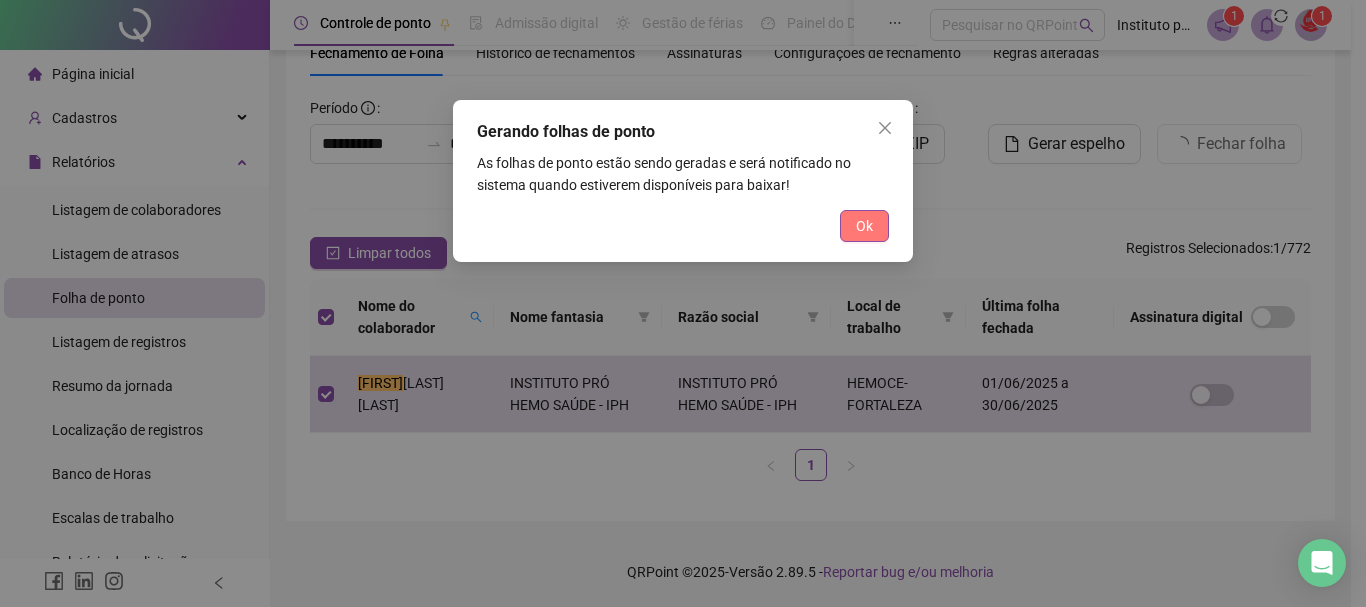 click on "Ok" at bounding box center [864, 226] 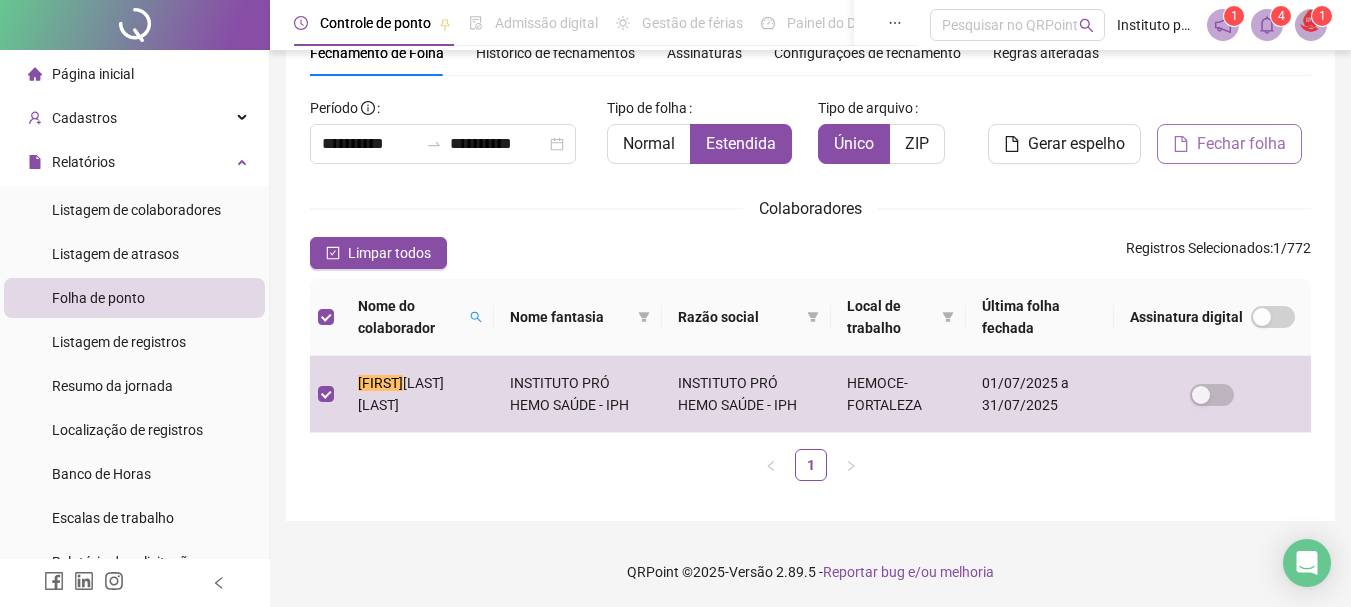 click on "Fechar folha" at bounding box center (1241, 144) 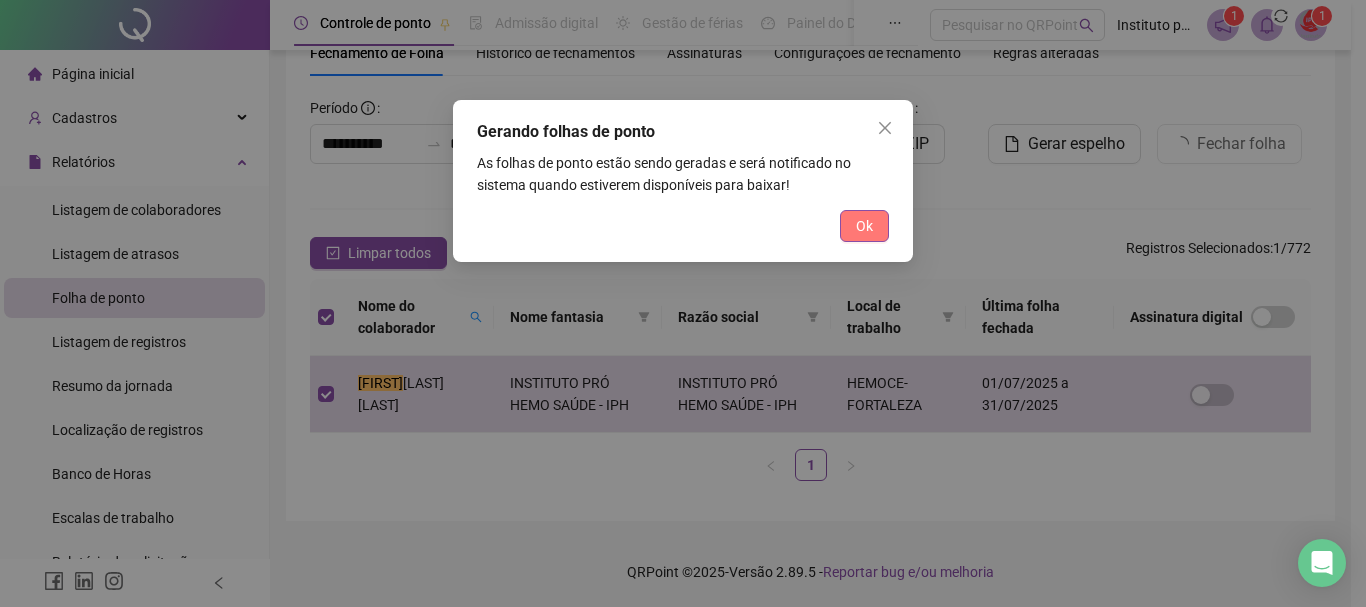 click on "Ok" at bounding box center (864, 226) 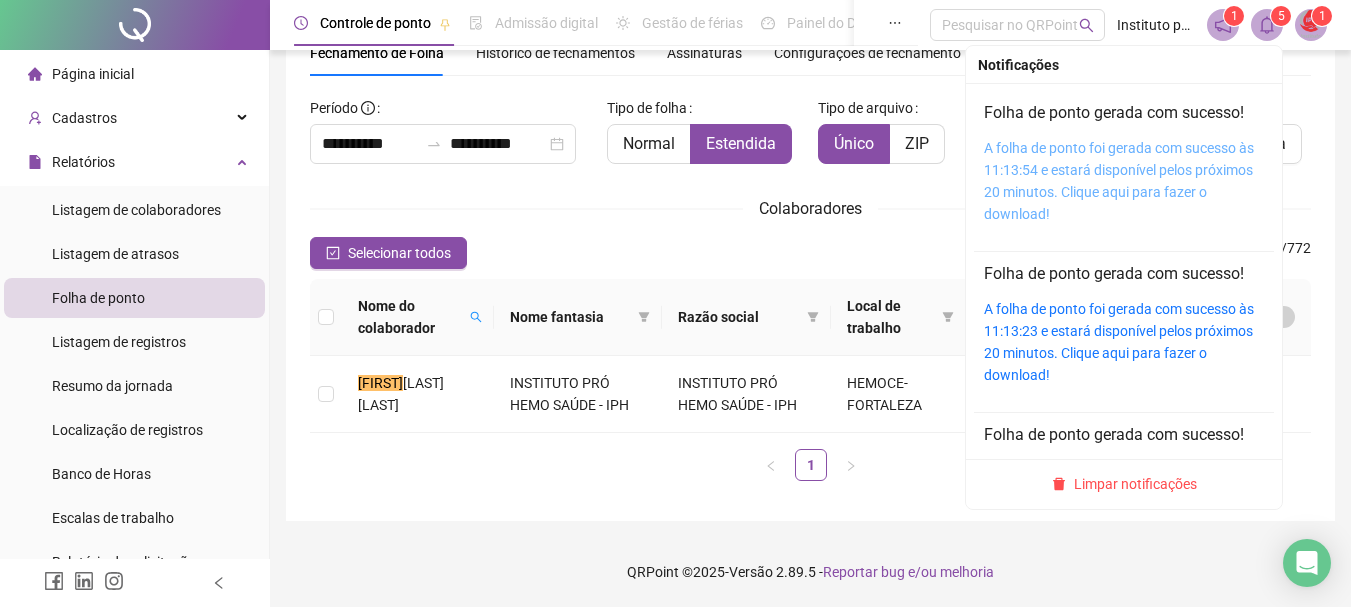 click on "A folha de ponto foi gerada com sucesso às 11:13:54 e estará disponível pelos próximos 20 minutos.
Clique aqui para fazer o download!" at bounding box center (1119, 181) 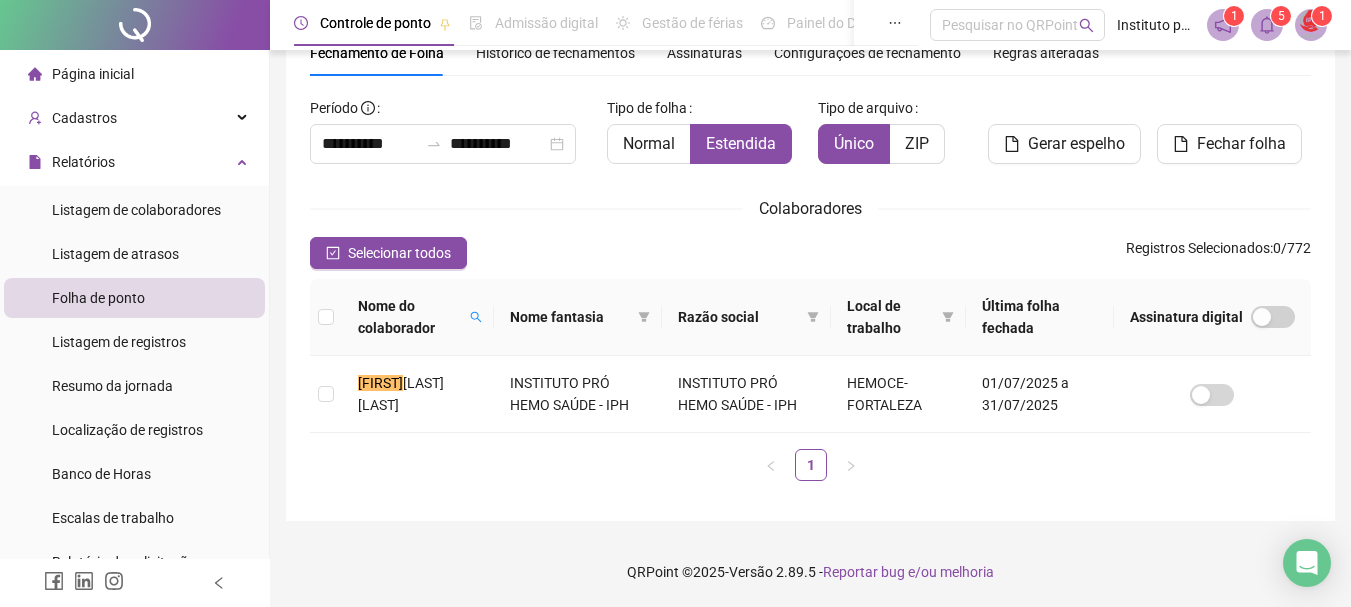 click on "Histórico de fechamentos" at bounding box center (555, 53) 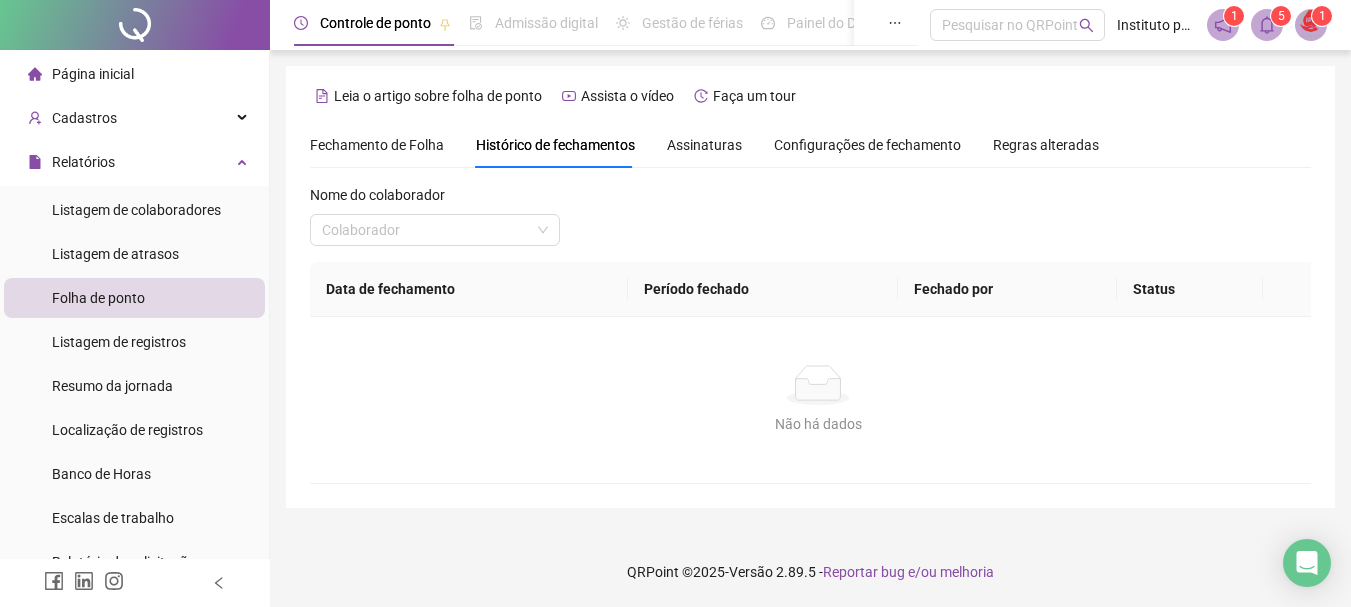 scroll, scrollTop: 0, scrollLeft: 0, axis: both 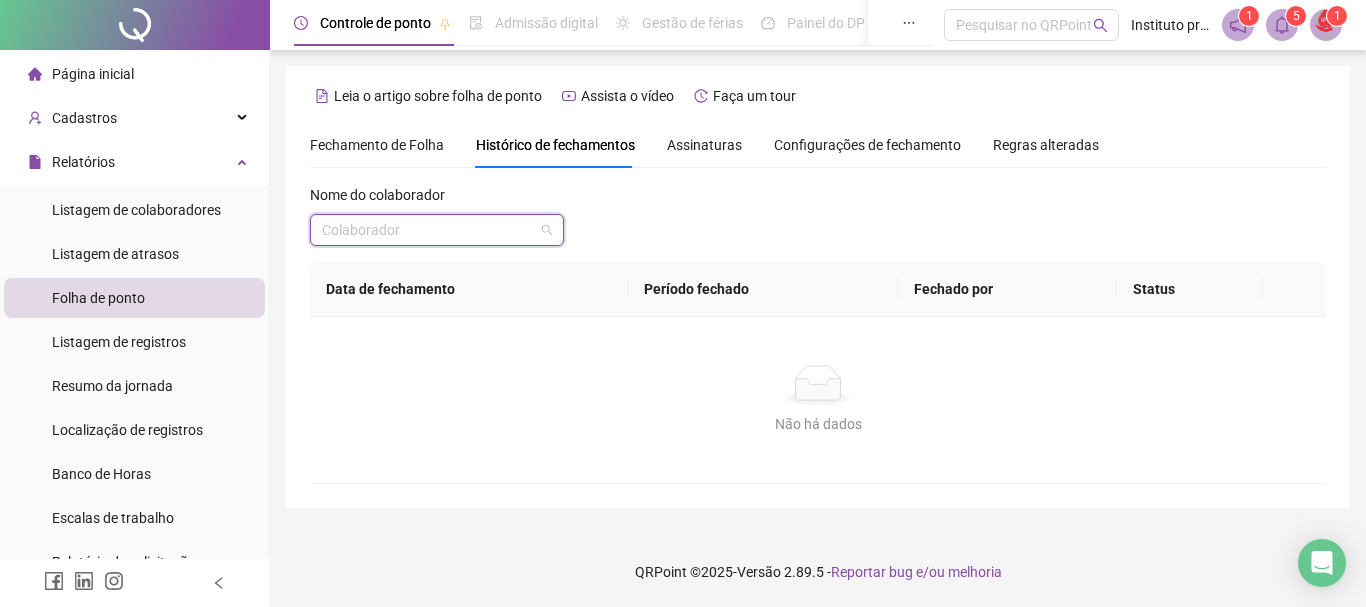 click at bounding box center [428, 230] 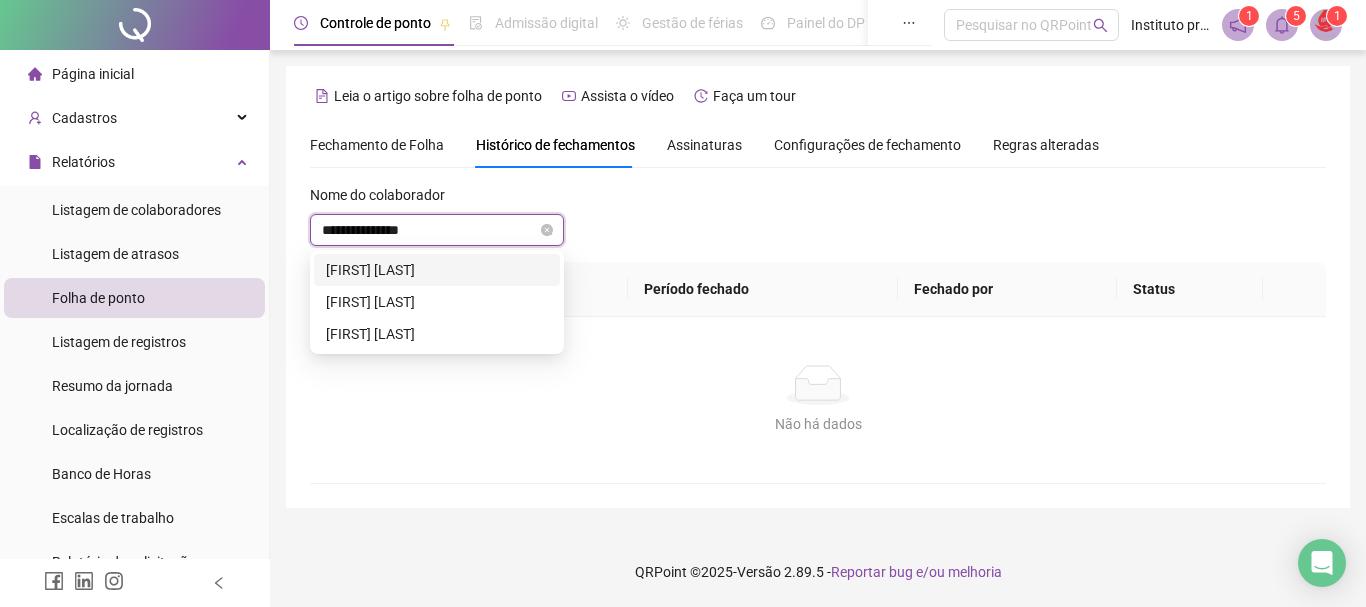type on "**********" 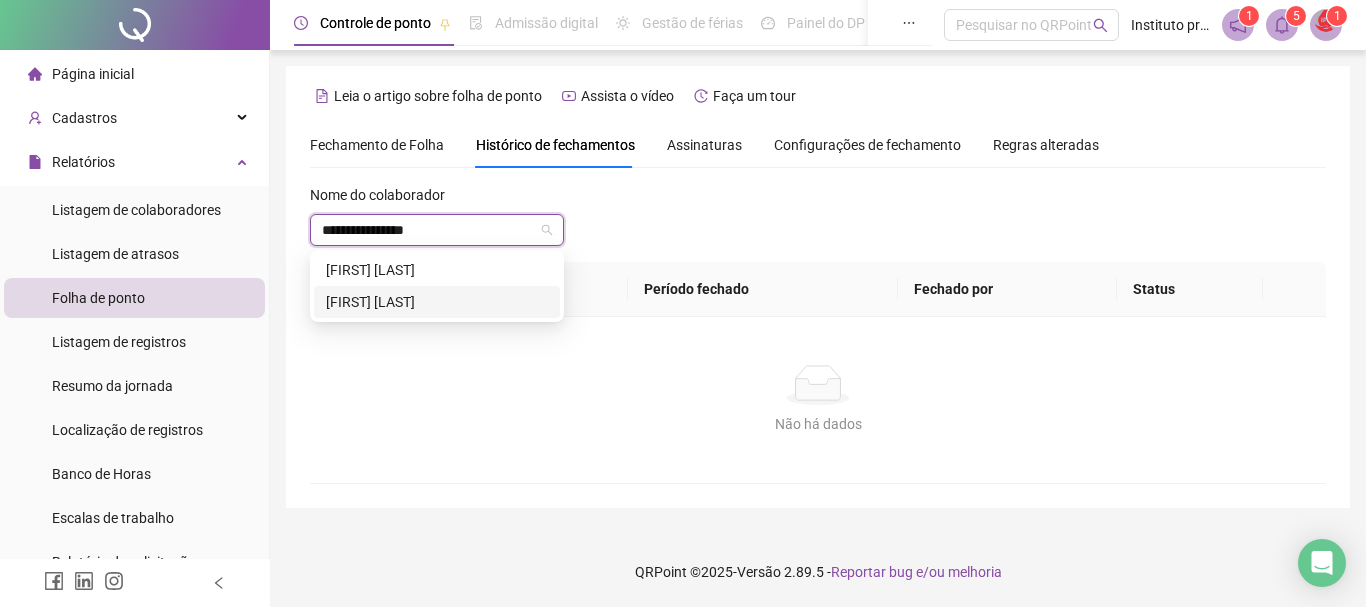 click on "[FIRST] [LAST]" at bounding box center (437, 302) 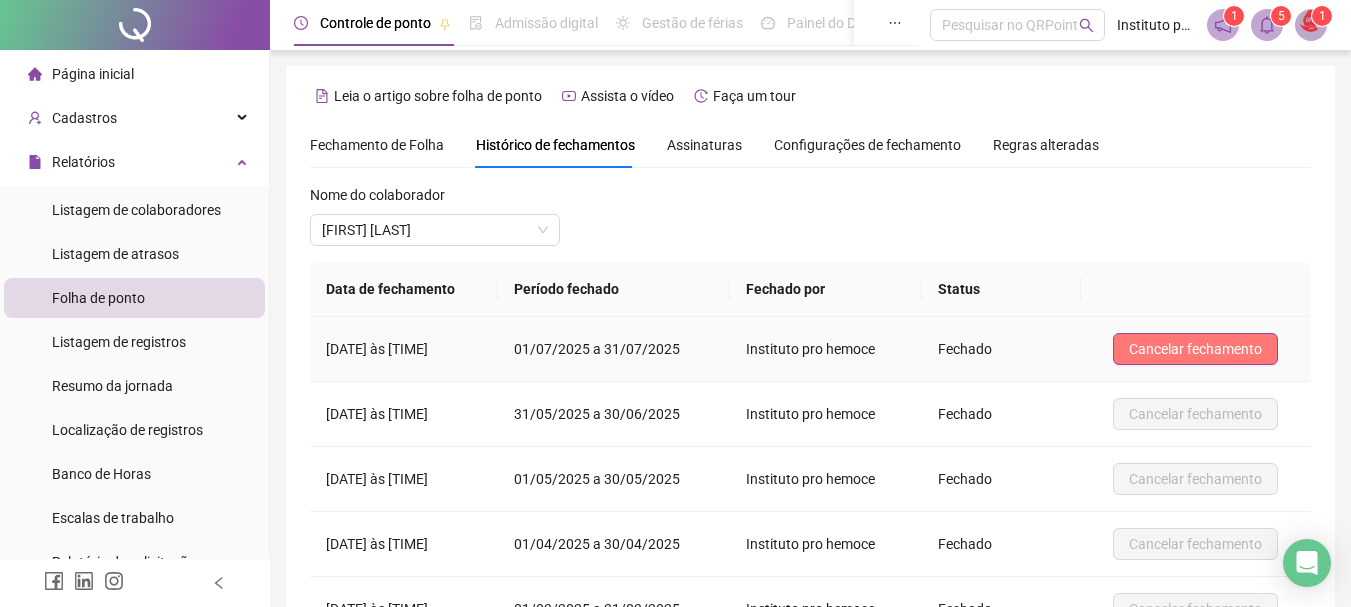 click on "Cancelar fechamento" at bounding box center [1195, 349] 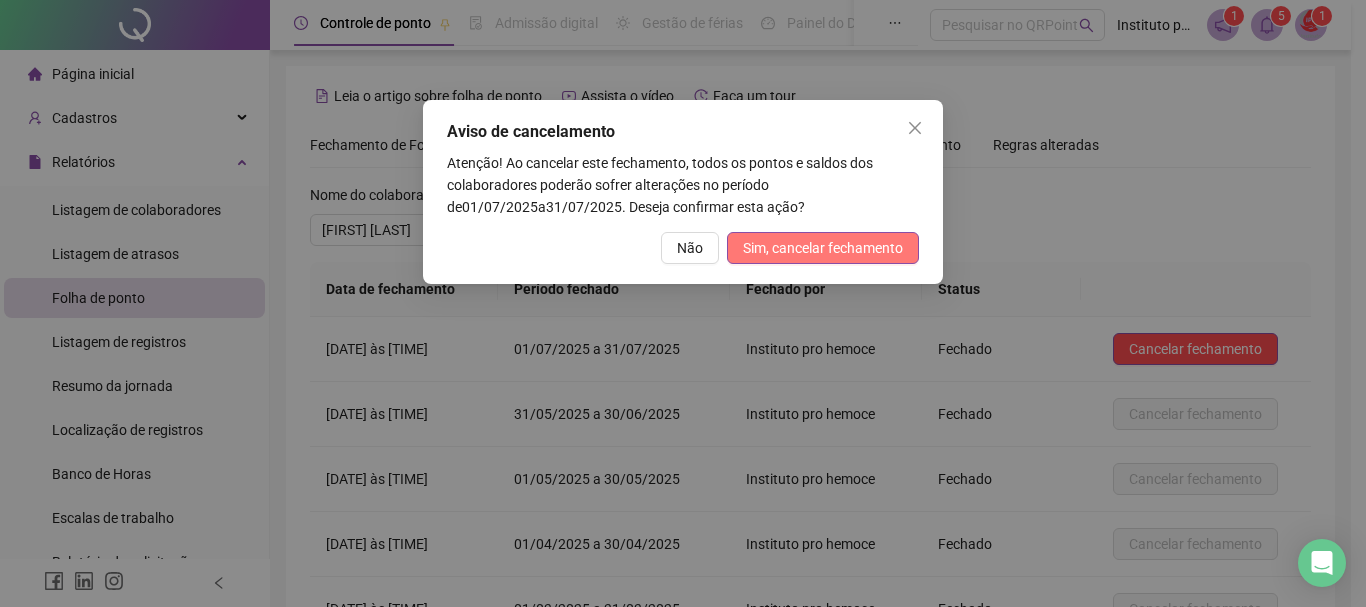 click on "Sim, cancelar fechamento" at bounding box center [823, 248] 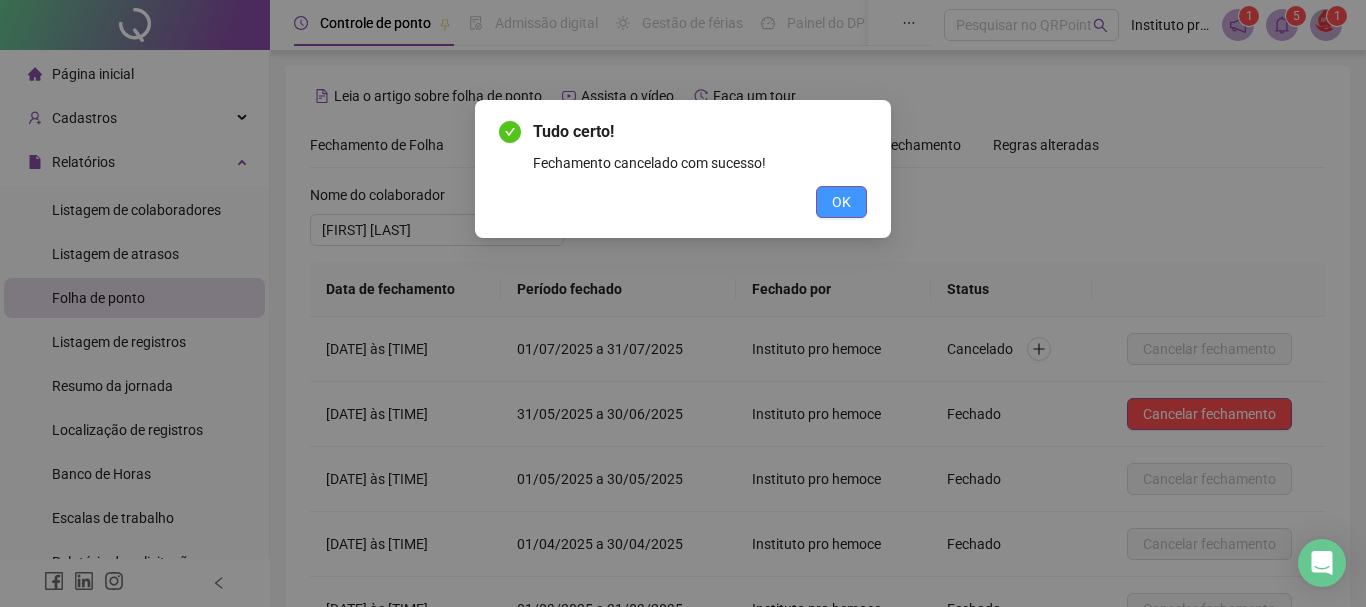 click on "OK" at bounding box center (841, 202) 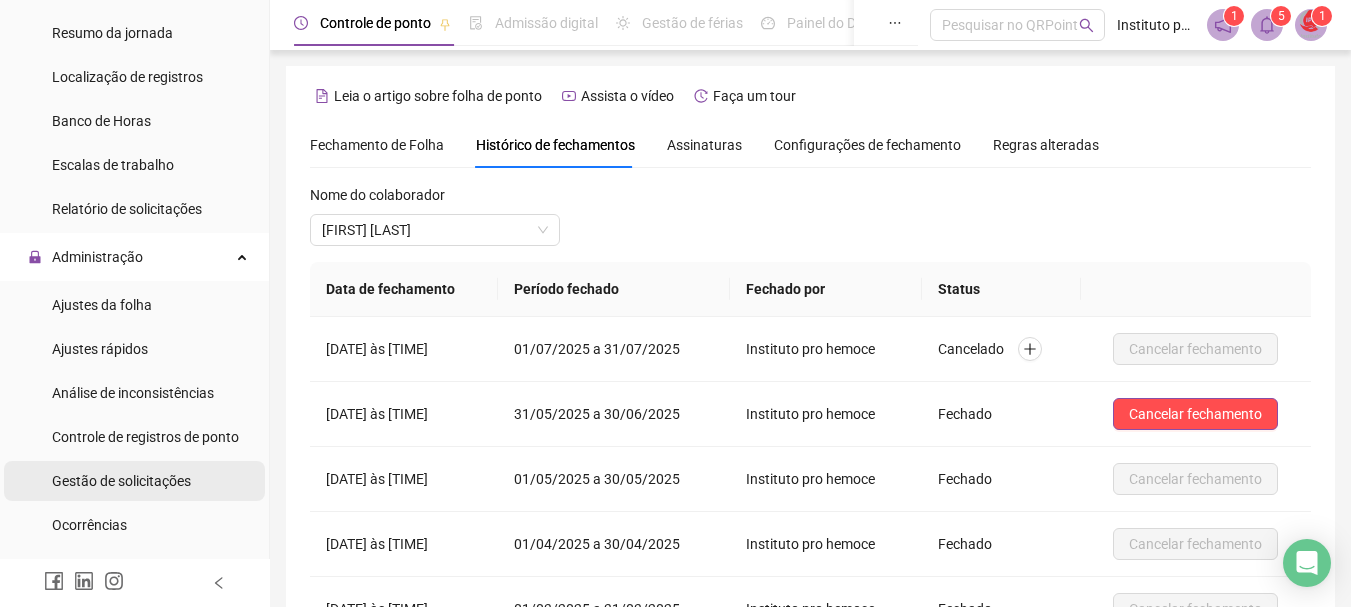 scroll, scrollTop: 400, scrollLeft: 0, axis: vertical 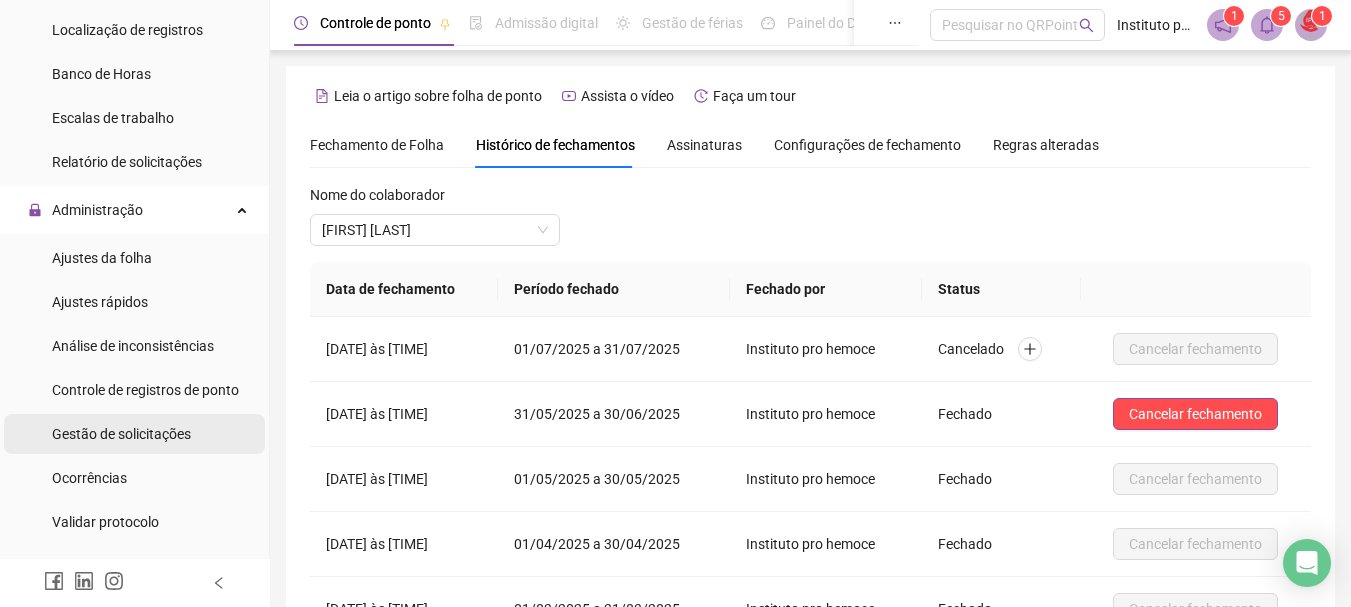 click on "Gestão de solicitações" at bounding box center [121, 434] 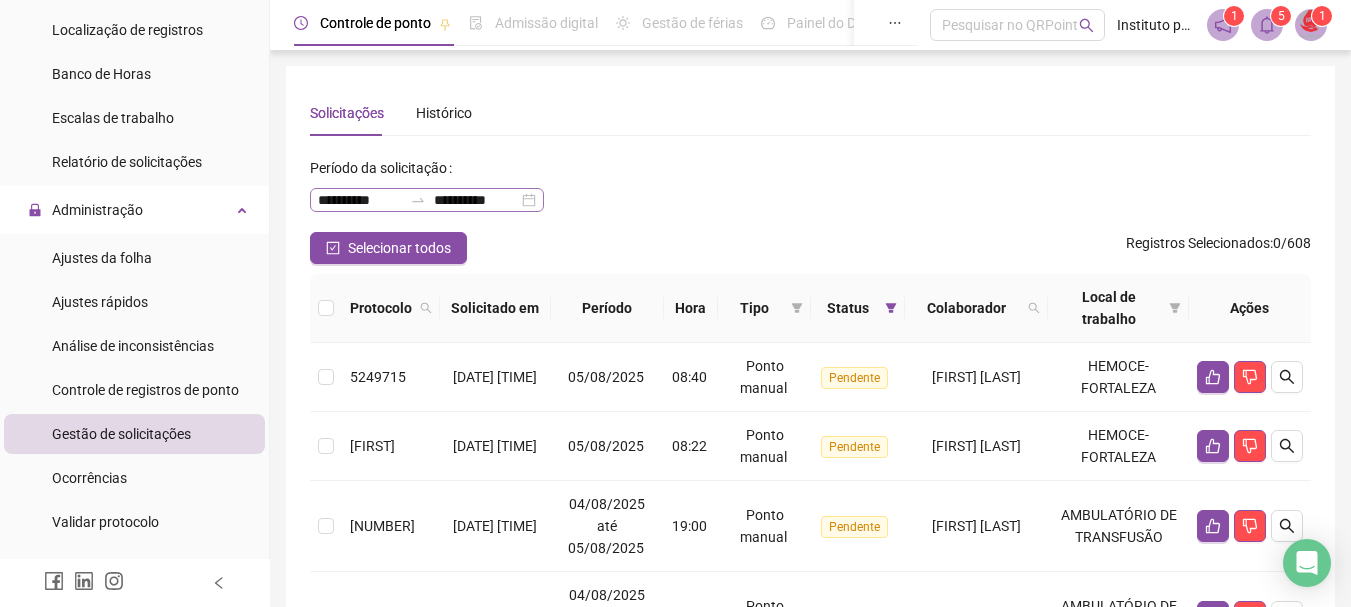 click on "**********" at bounding box center [427, 200] 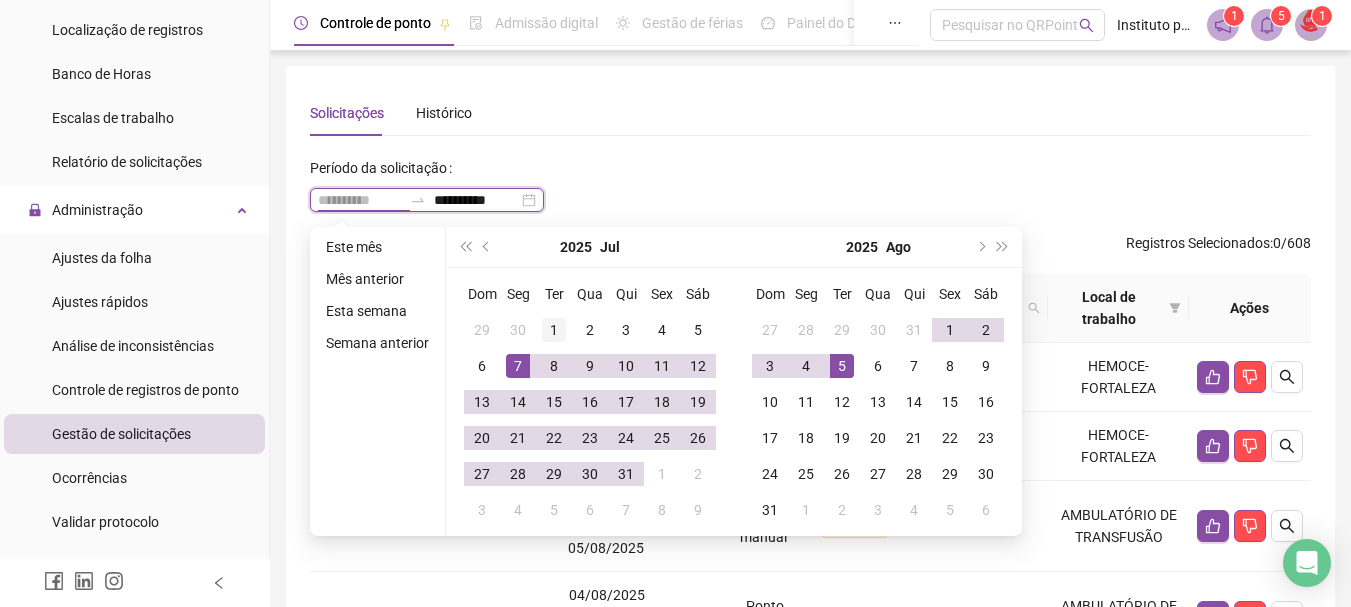 type on "**********" 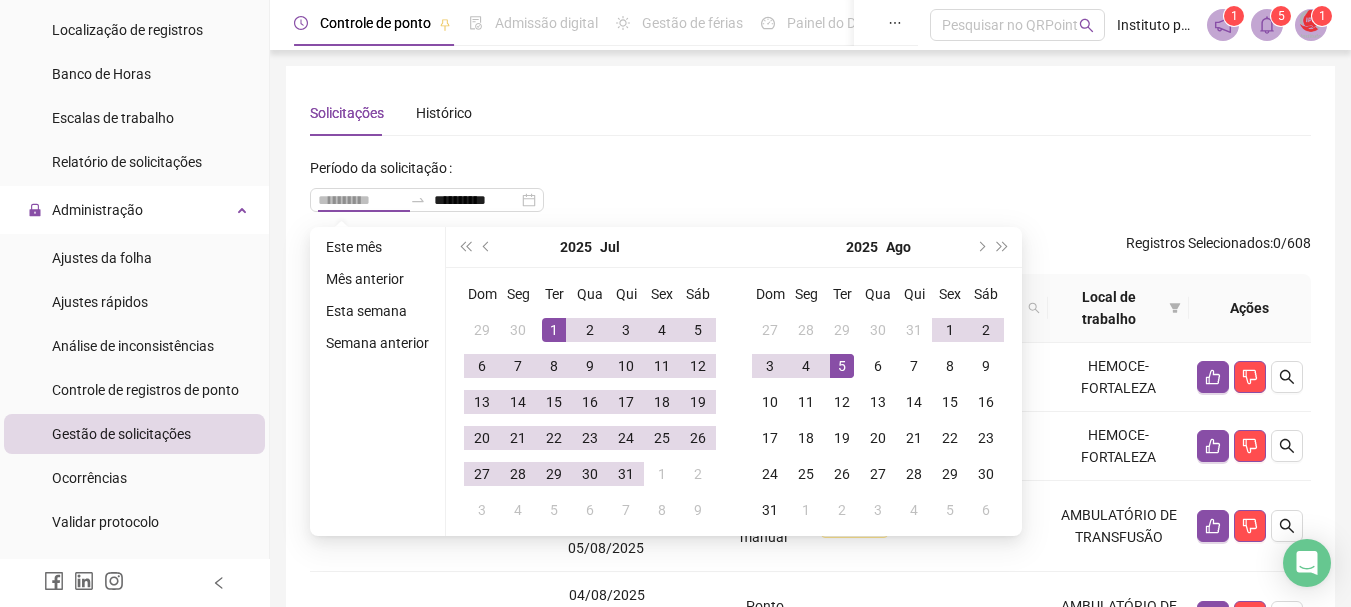 click on "1" at bounding box center [554, 330] 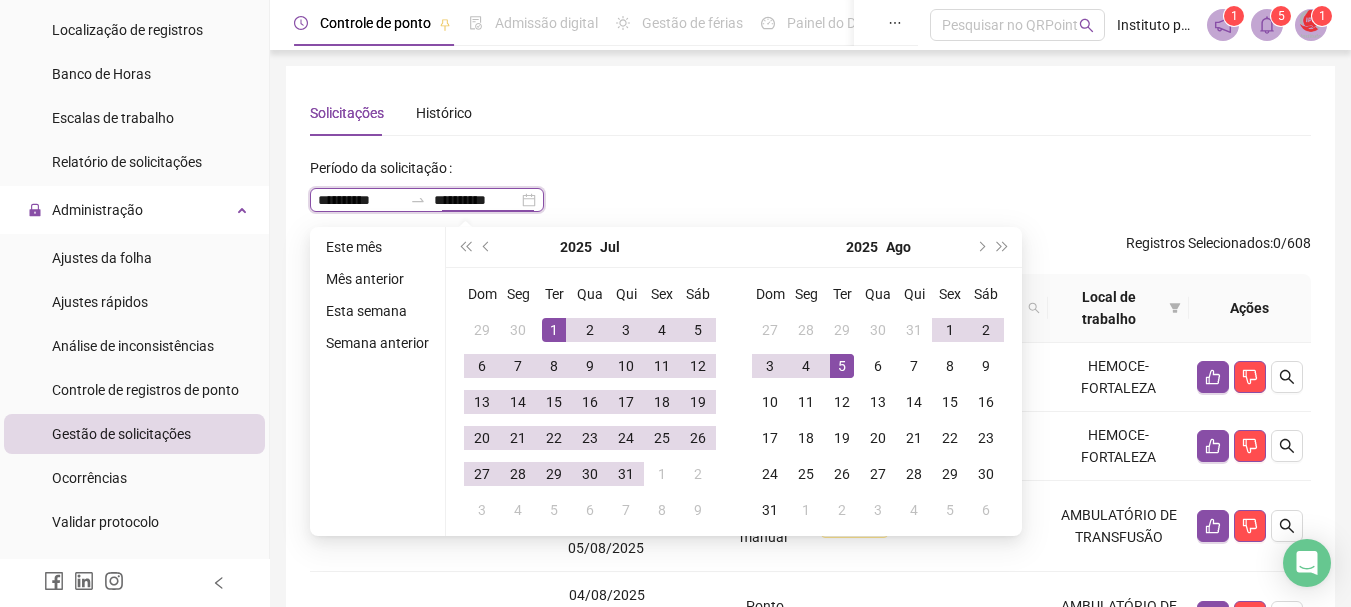 type on "**********" 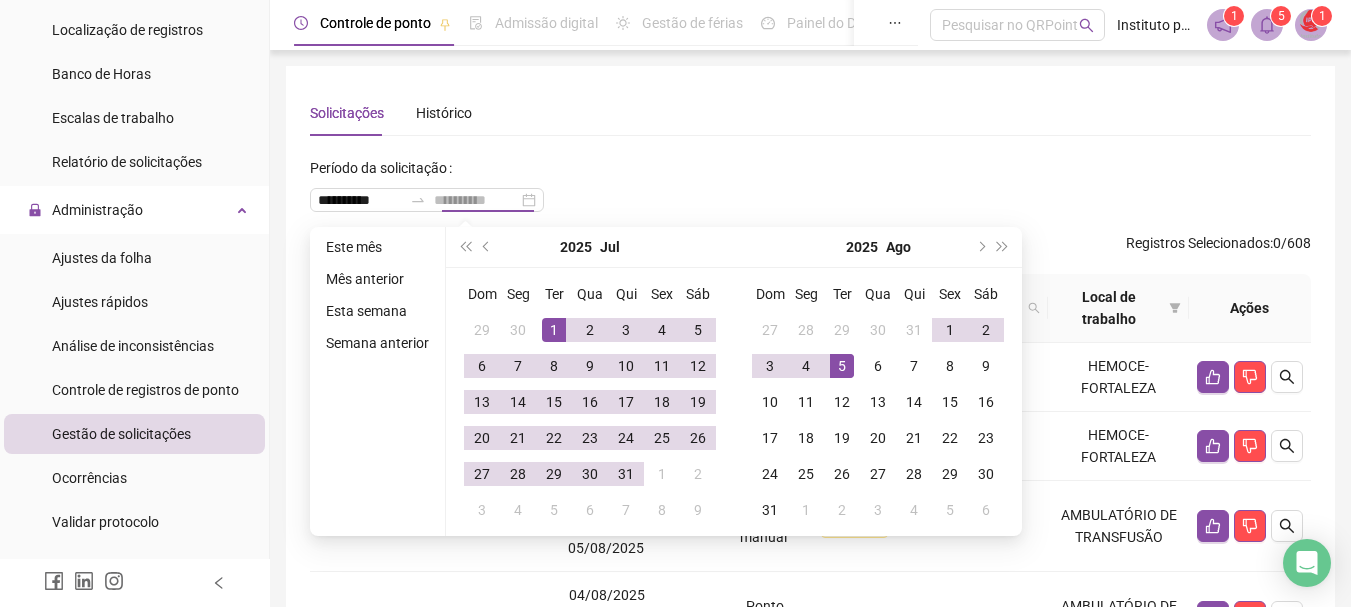 click on "5" at bounding box center [842, 366] 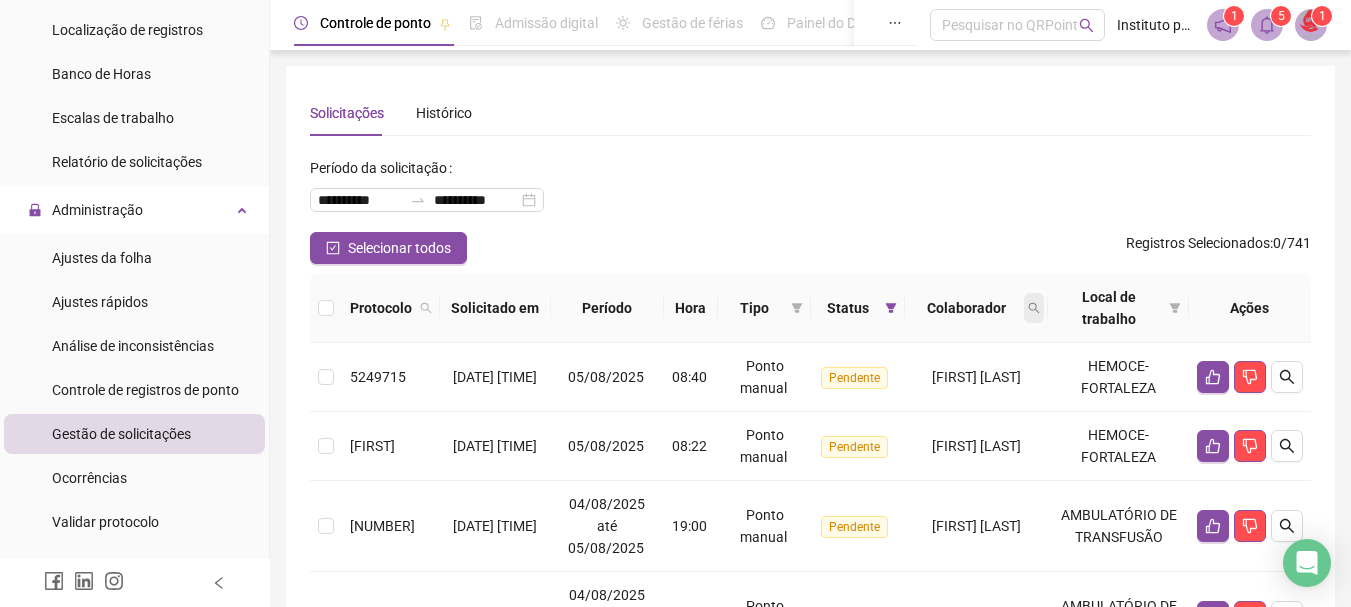 click at bounding box center (1034, 308) 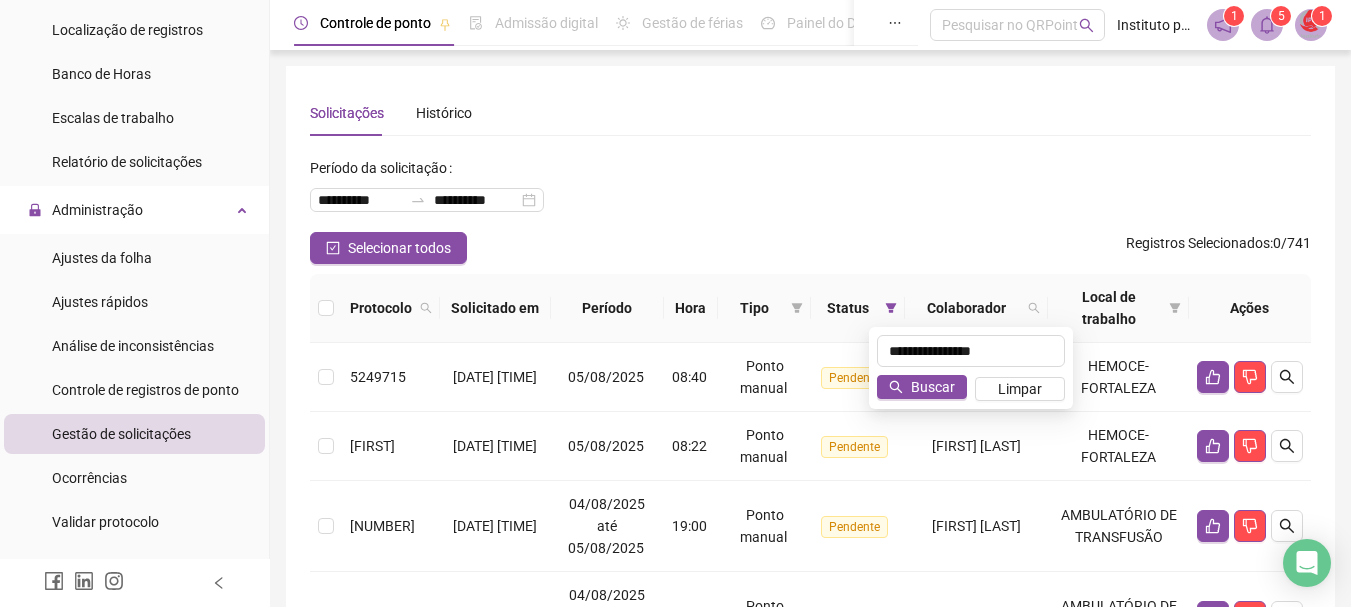 type on "**********" 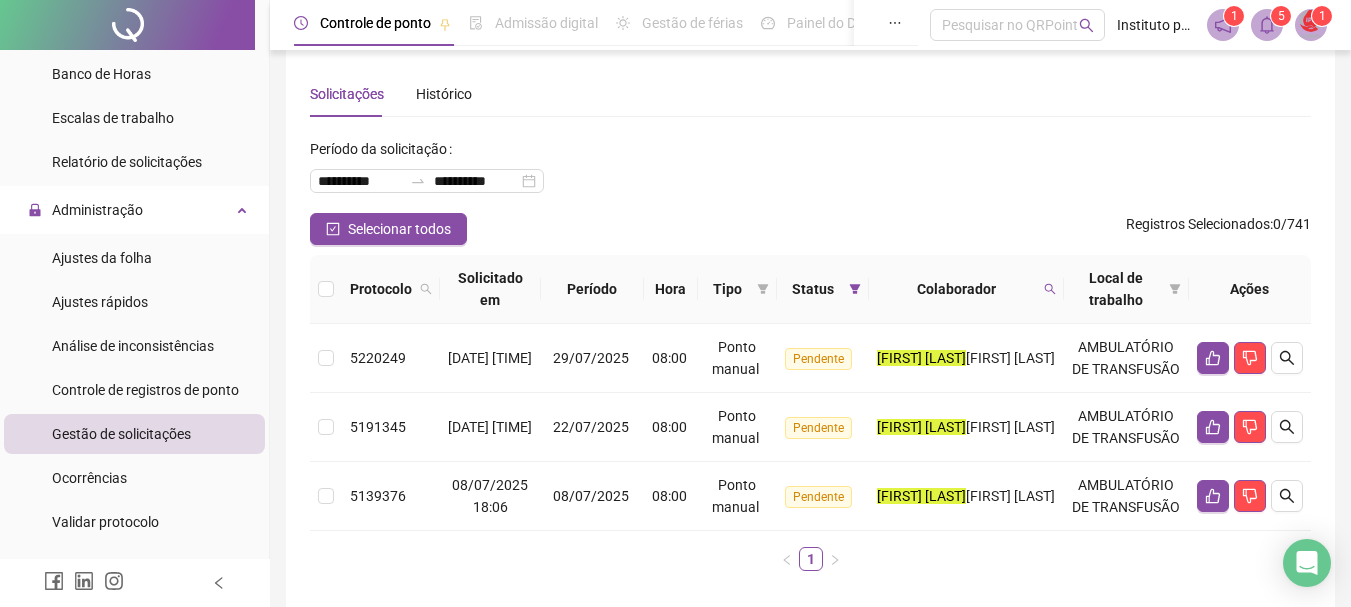 scroll, scrollTop: 0, scrollLeft: 0, axis: both 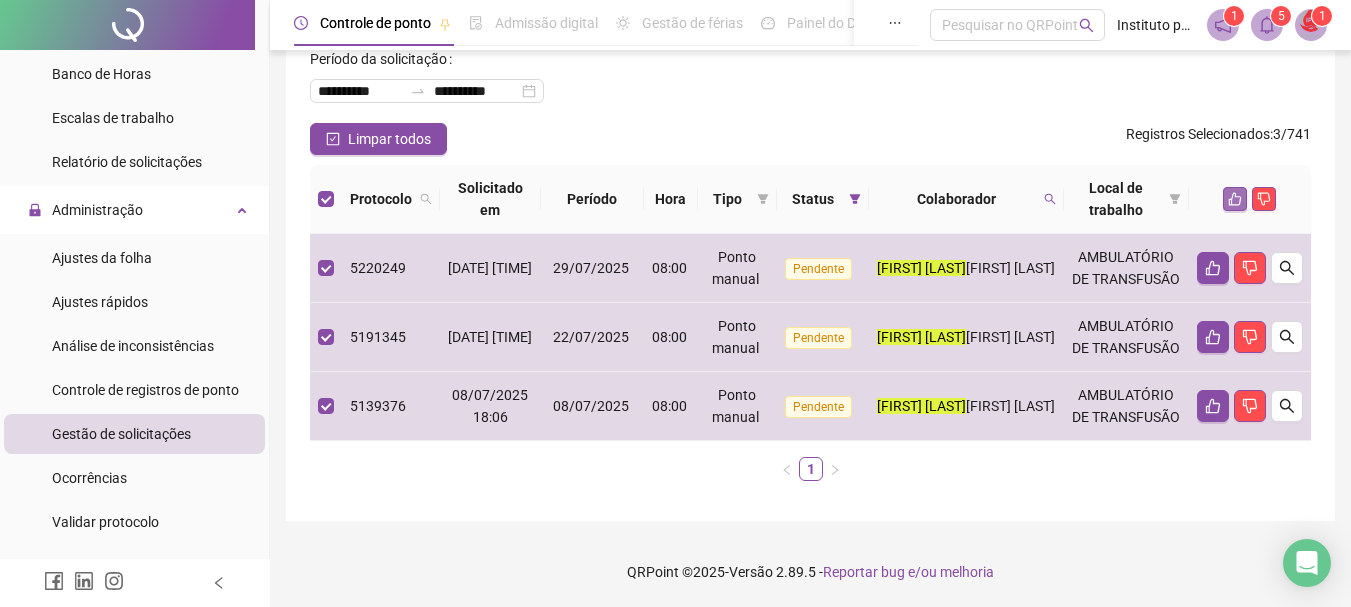 click 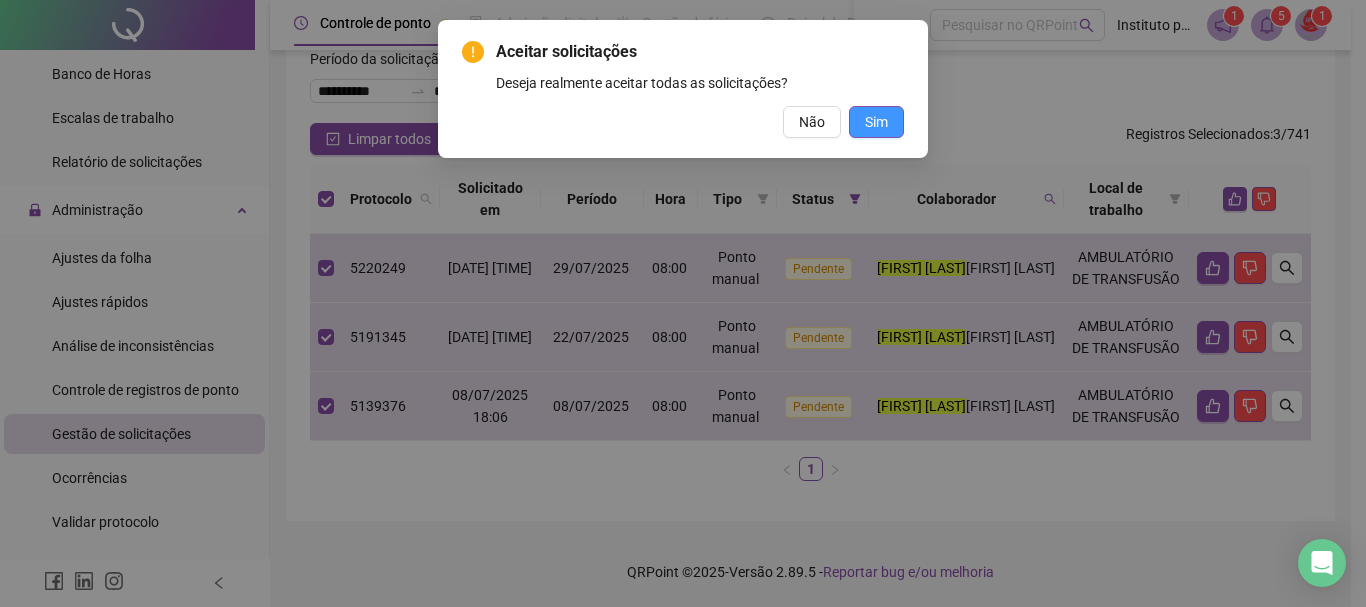 click on "Sim" at bounding box center [876, 122] 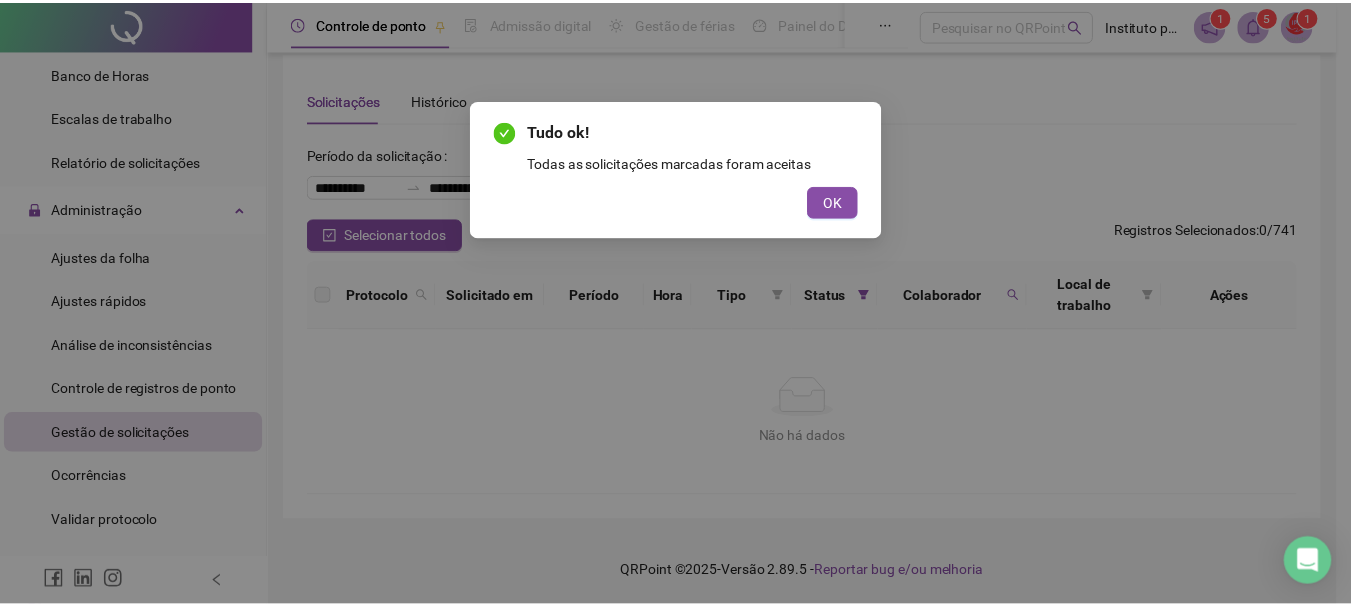 scroll, scrollTop: 13, scrollLeft: 0, axis: vertical 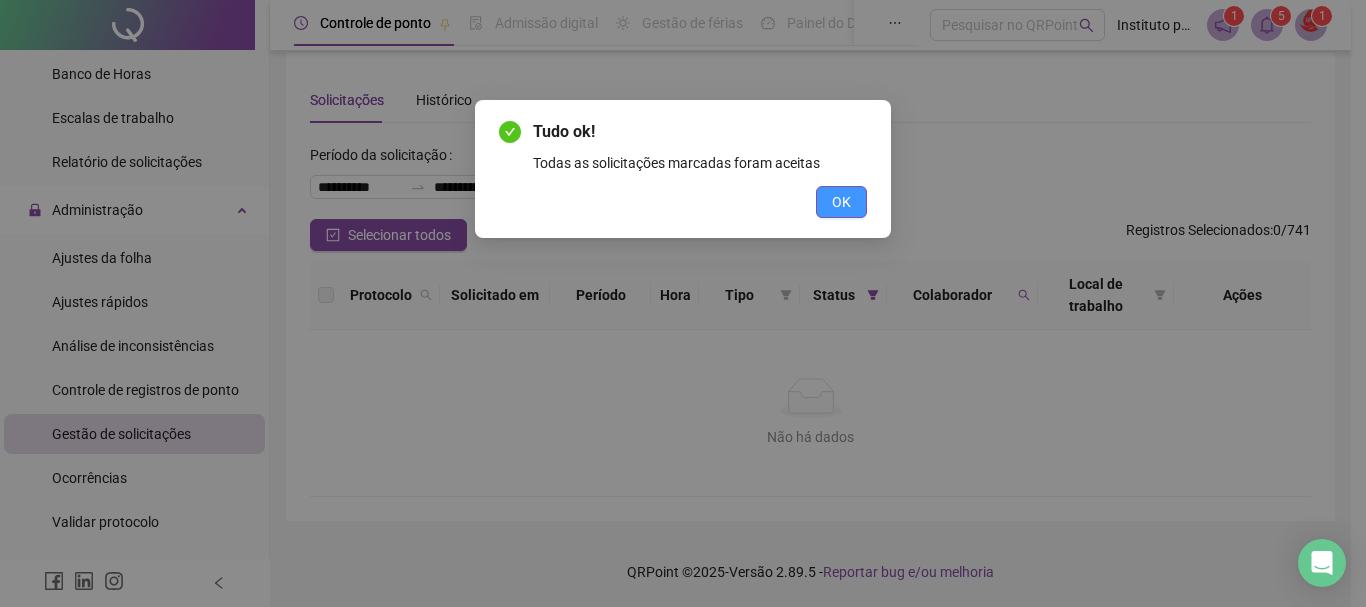click on "OK" at bounding box center [841, 202] 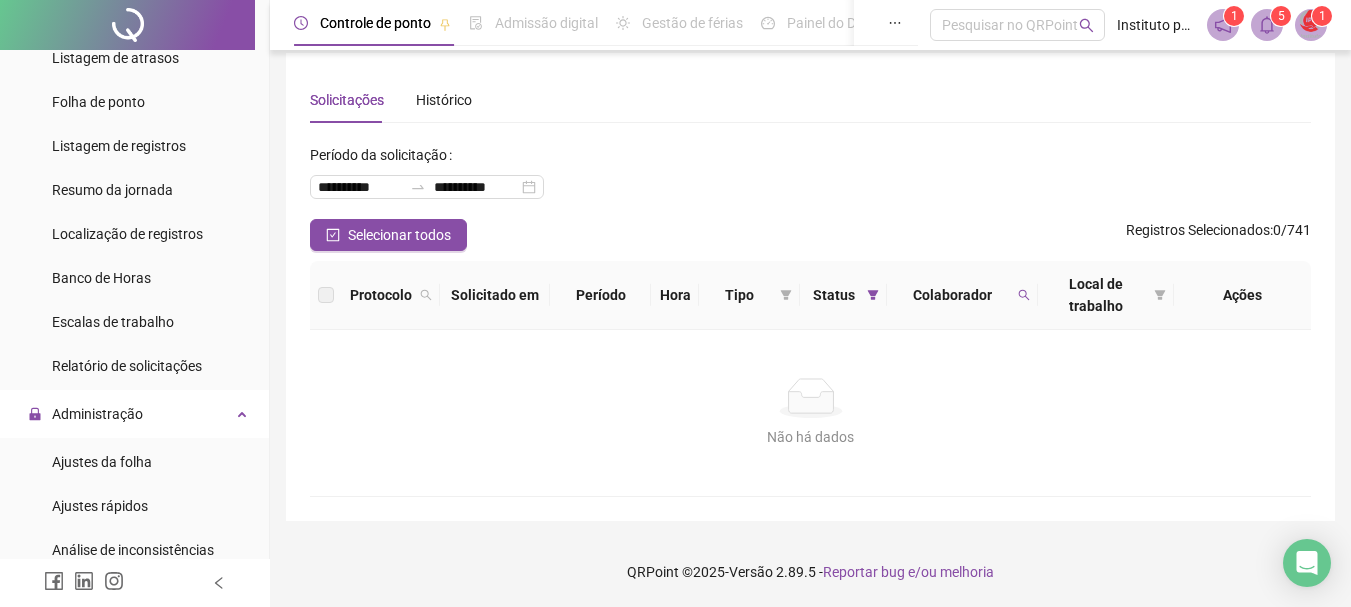 scroll, scrollTop: 139, scrollLeft: 0, axis: vertical 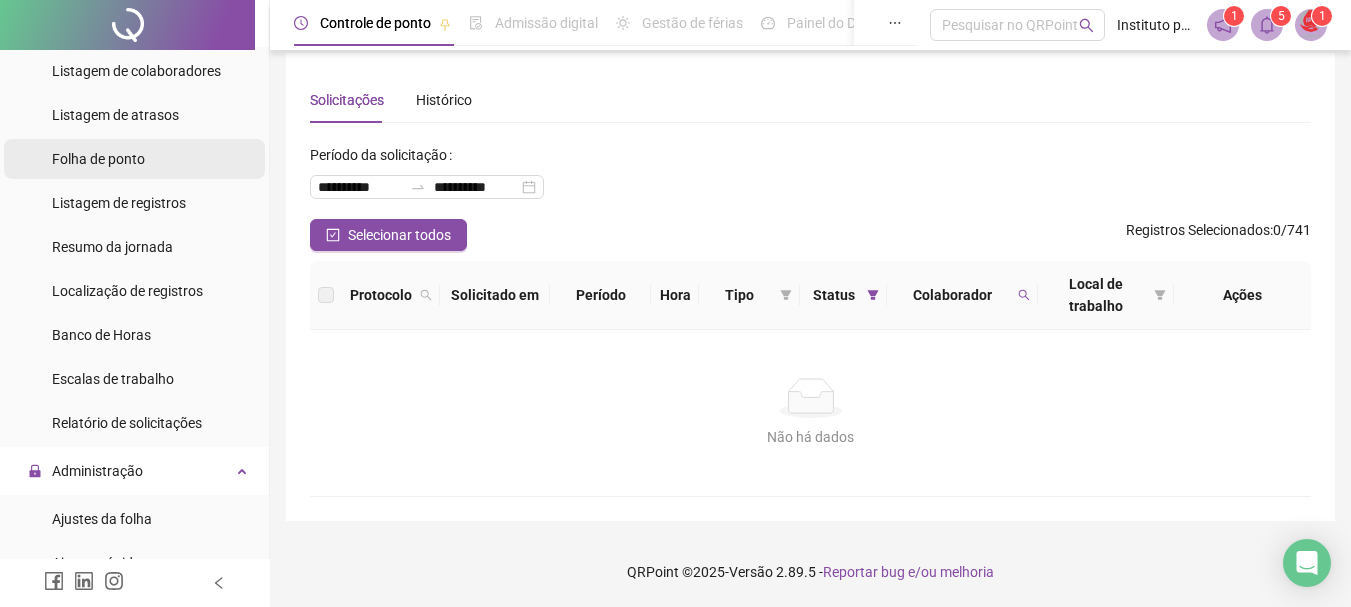 click on "Folha de ponto" at bounding box center [98, 159] 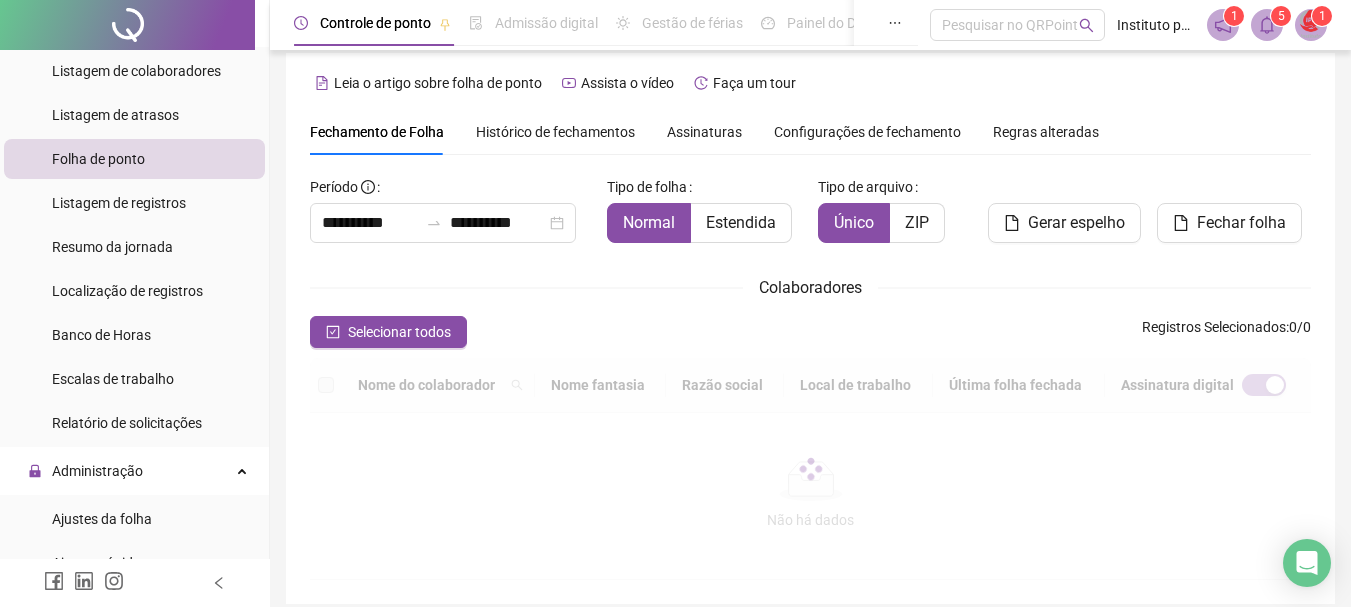 scroll, scrollTop: 106, scrollLeft: 0, axis: vertical 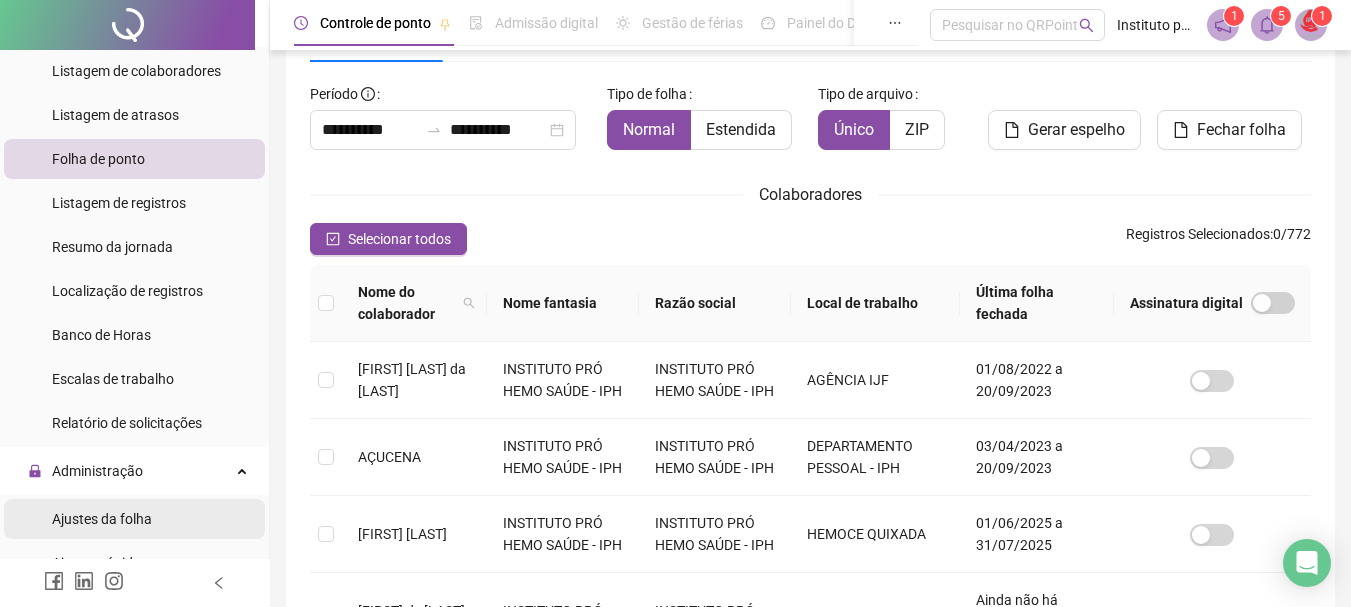 click on "Ajustes da folha" at bounding box center (102, 519) 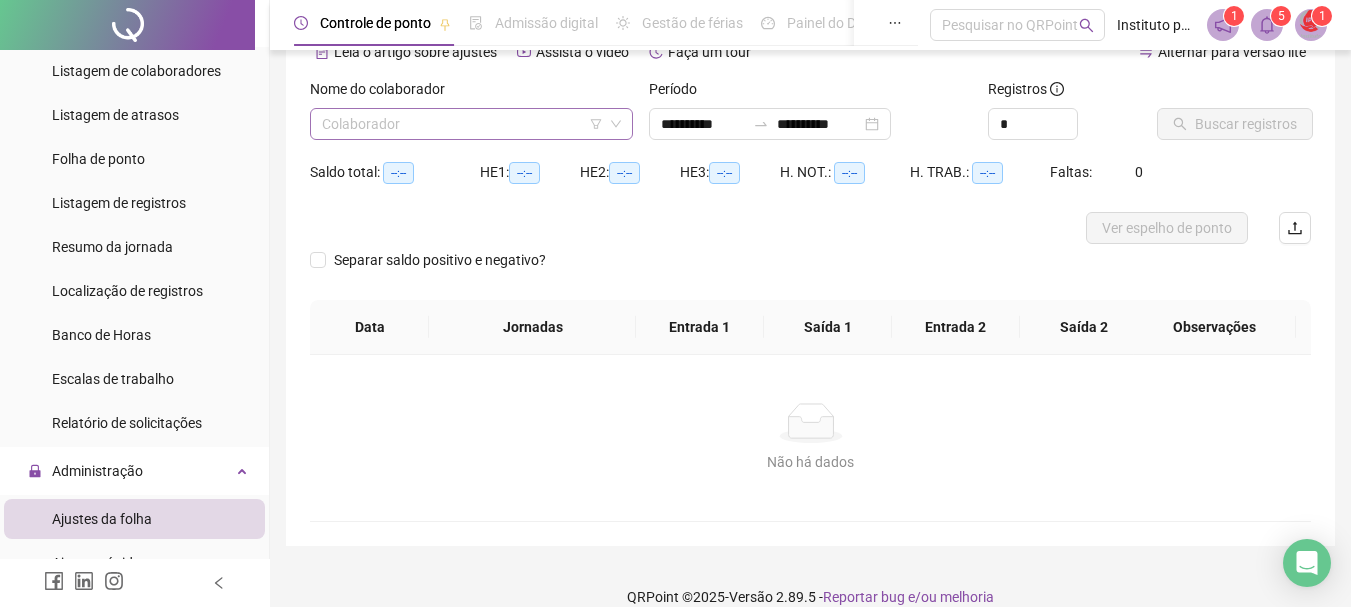 click at bounding box center (462, 124) 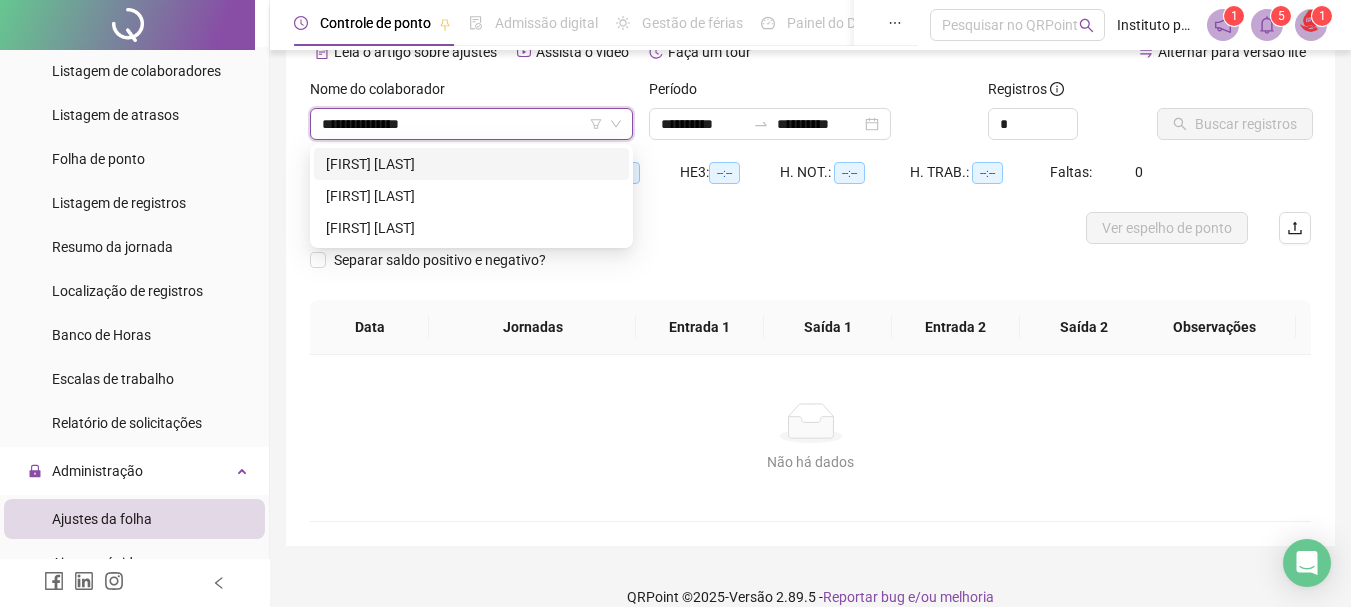 type on "**********" 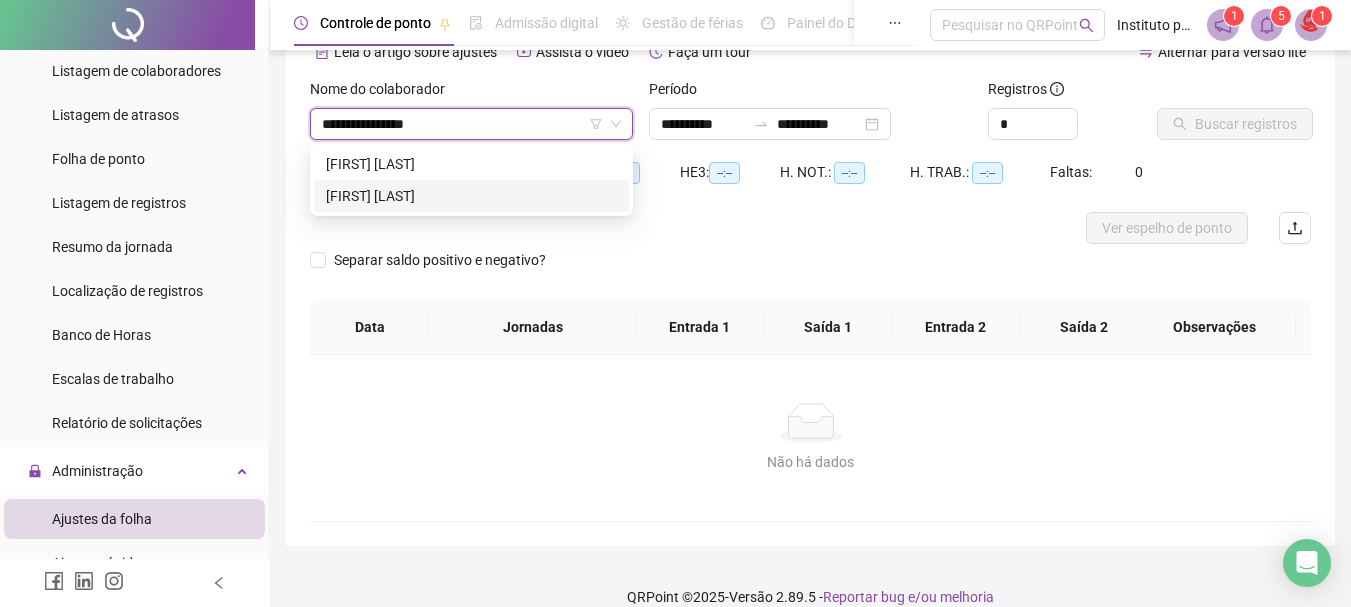 click on "[FIRST] [LAST]" at bounding box center (471, 196) 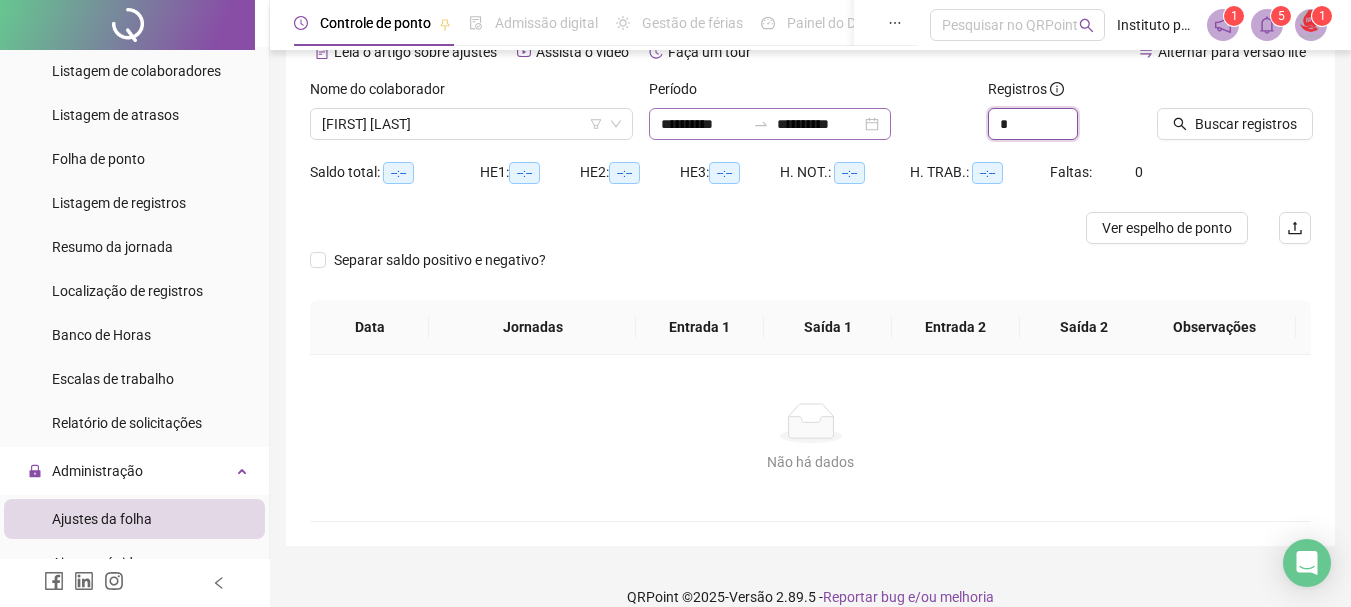 drag, startPoint x: 948, startPoint y: 123, endPoint x: 910, endPoint y: 116, distance: 38.63936 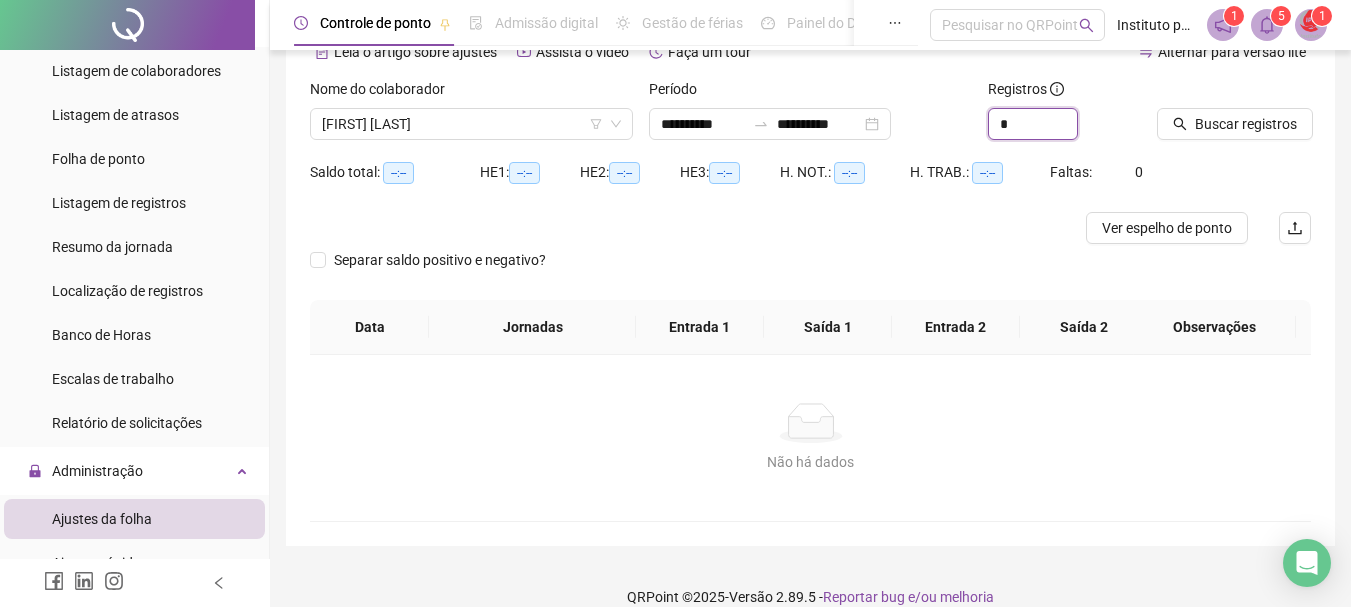 type on "*" 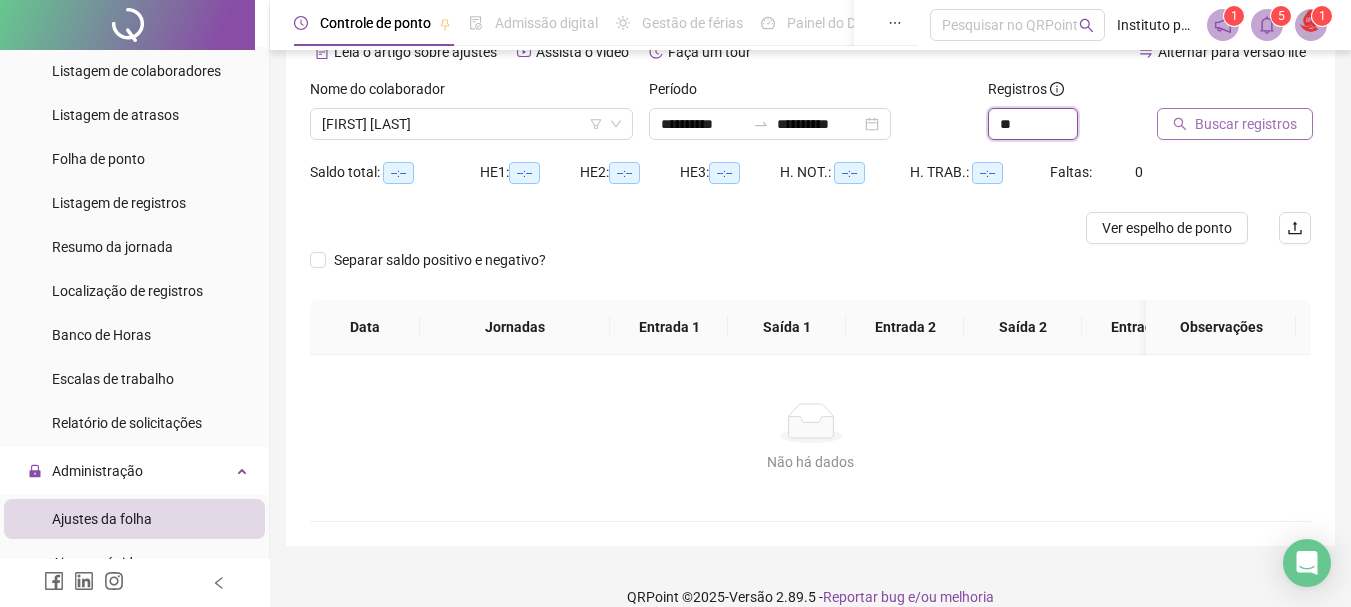 type on "**" 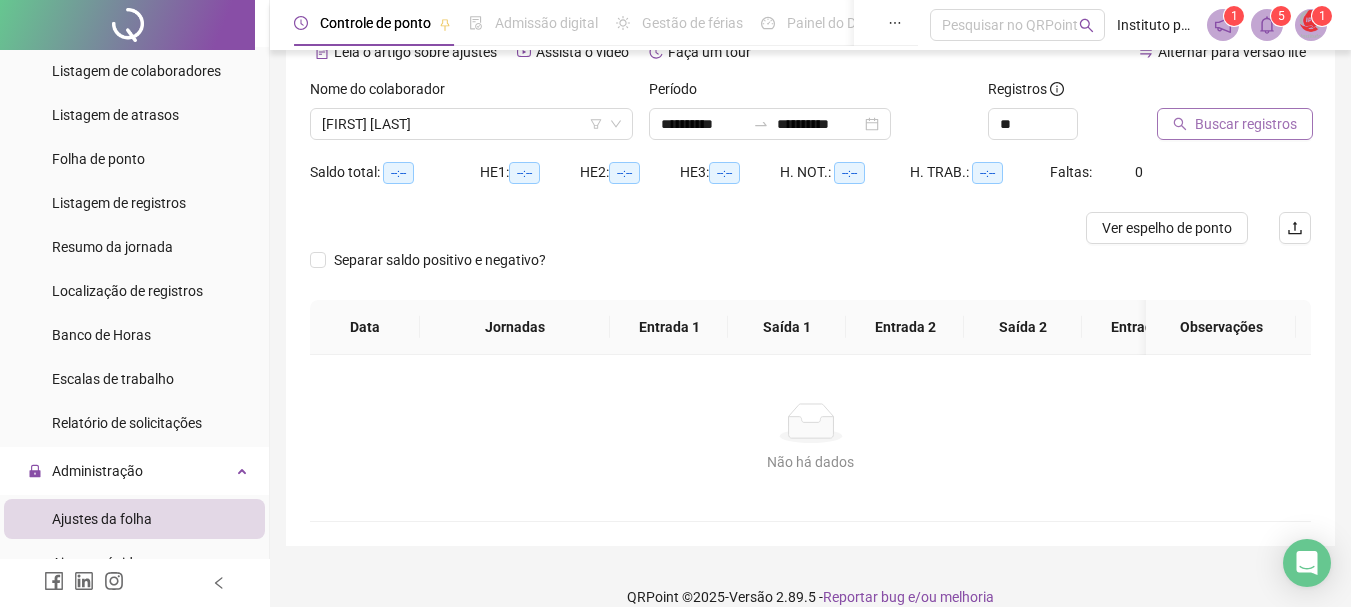 click on "Buscar registros" at bounding box center (1246, 124) 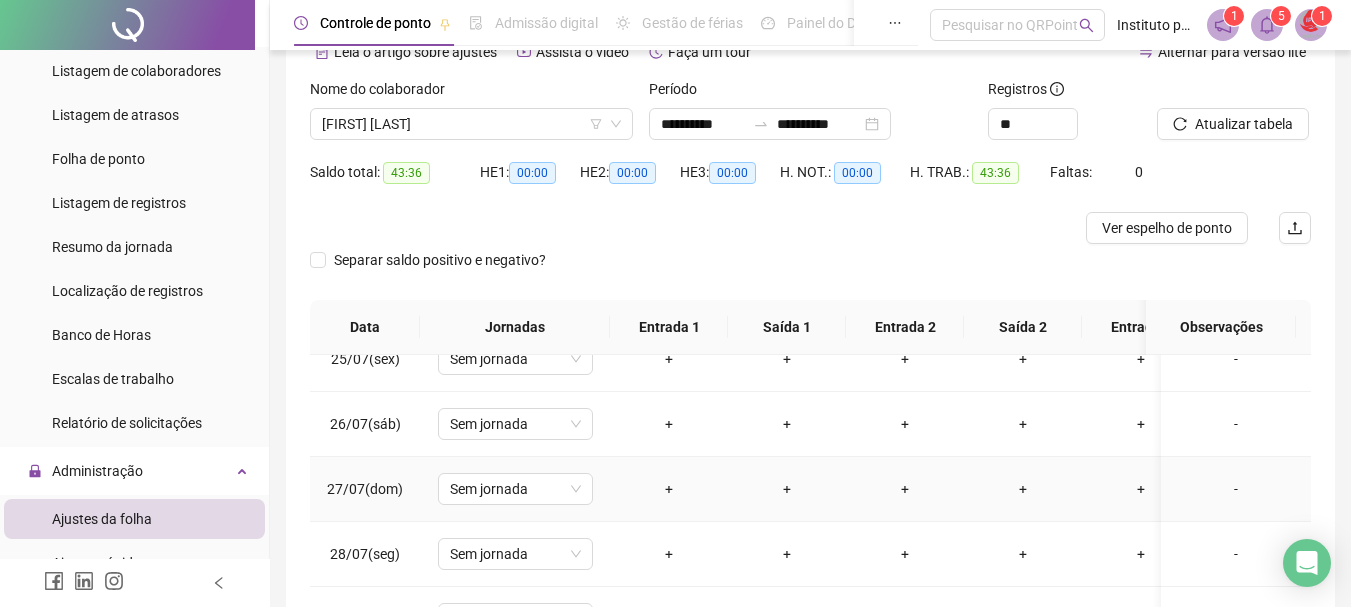 scroll, scrollTop: 1603, scrollLeft: 0, axis: vertical 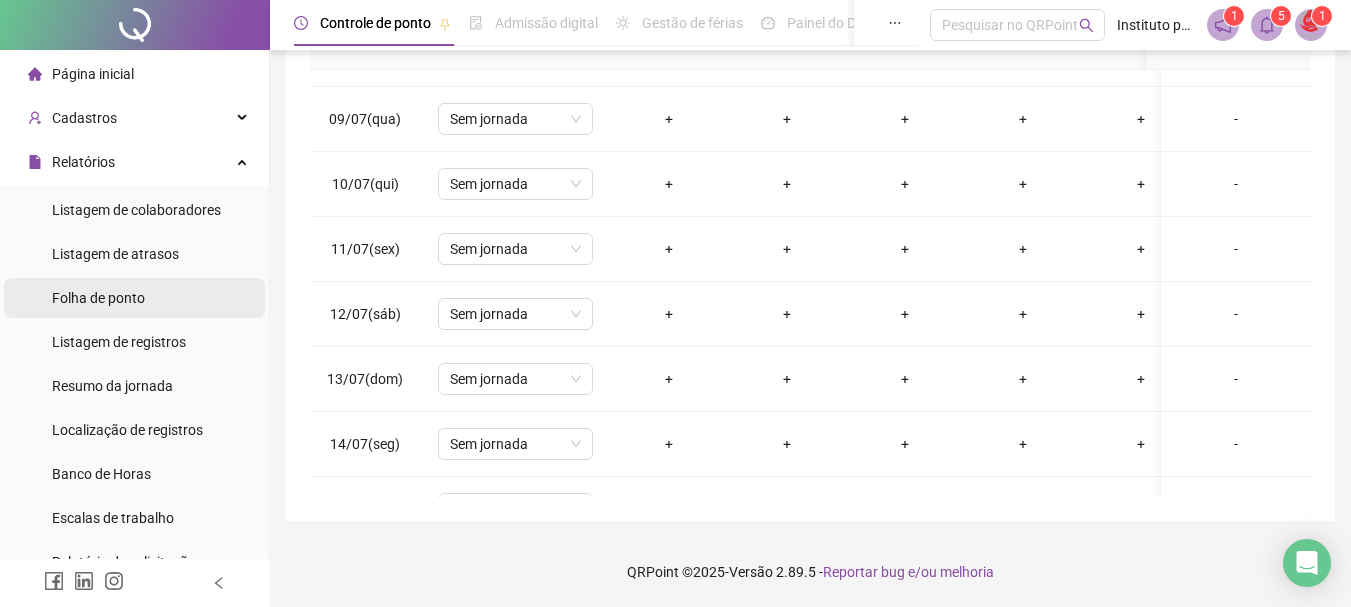 click on "Folha de ponto" at bounding box center (98, 298) 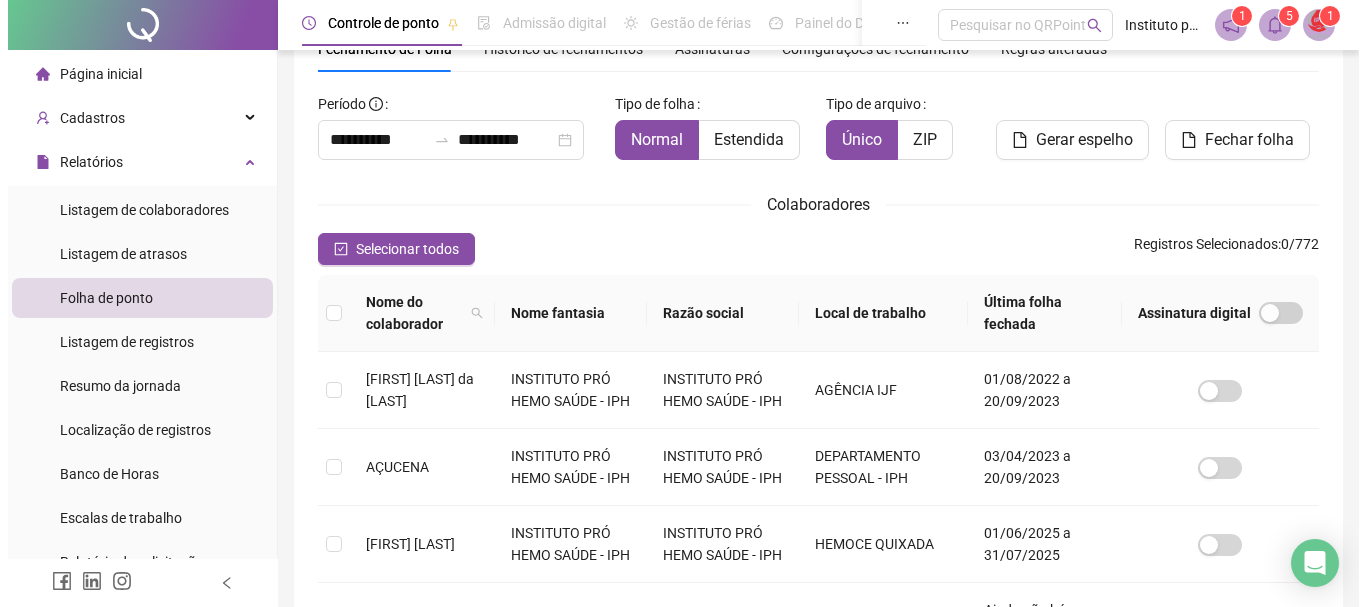 scroll, scrollTop: 106, scrollLeft: 0, axis: vertical 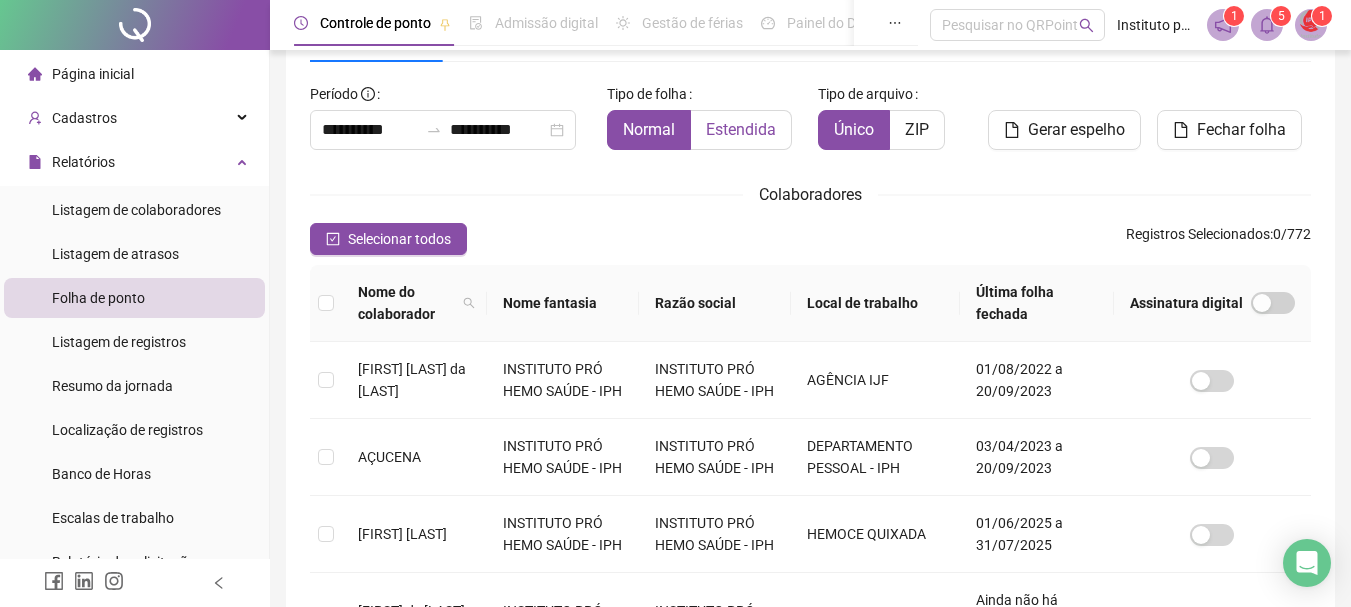 click on "Estendida" at bounding box center [741, 129] 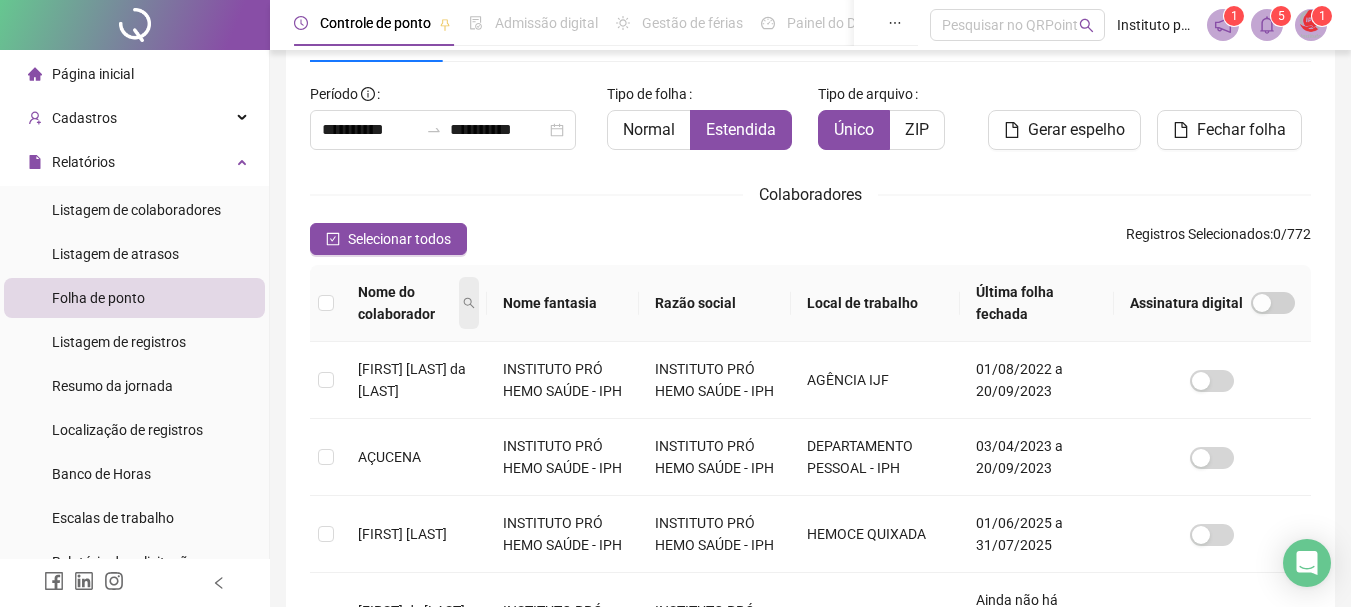 click 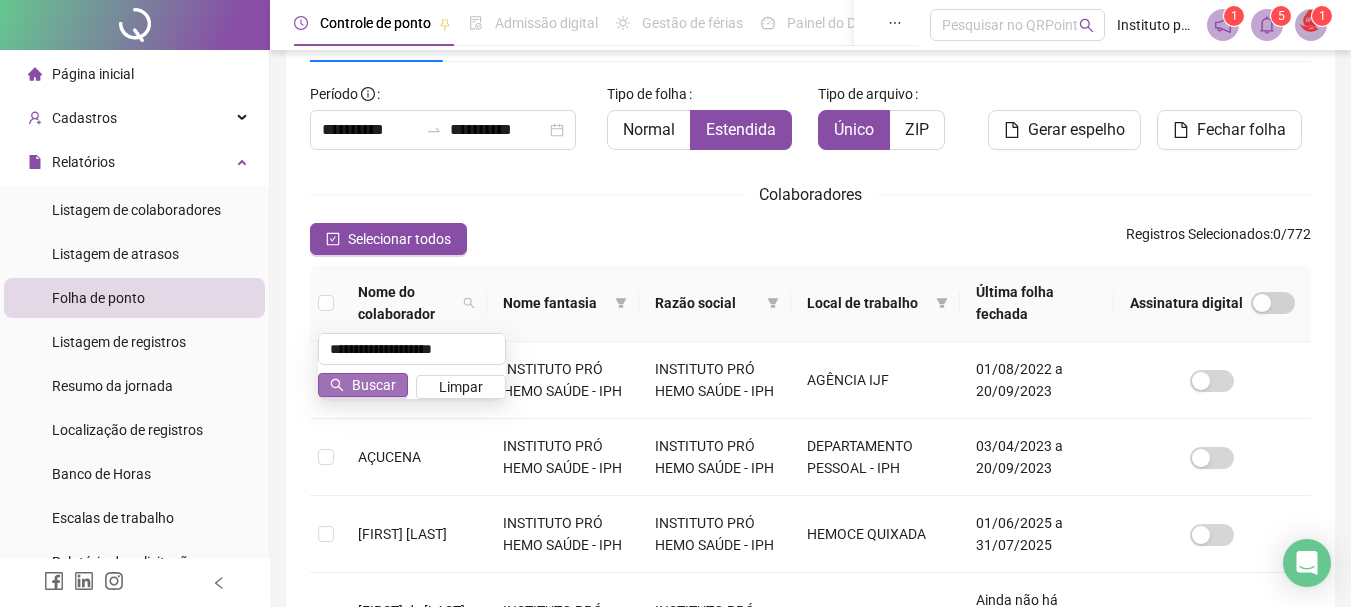 type on "**********" 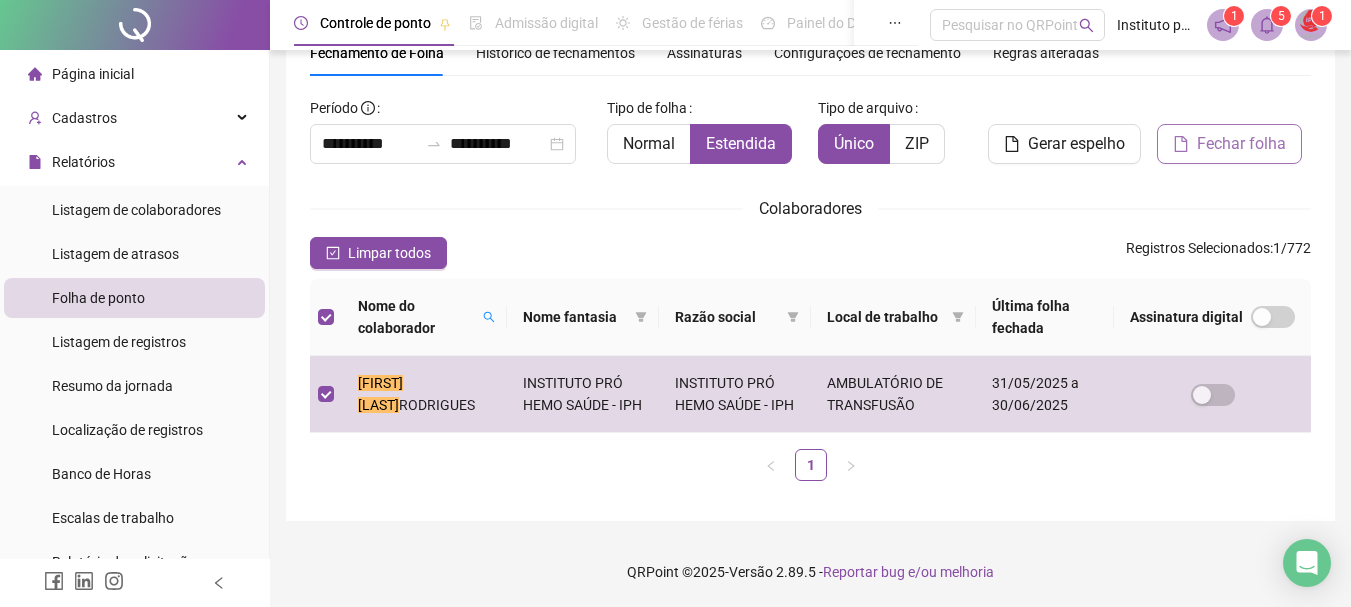 click on "Fechar folha" at bounding box center (1241, 144) 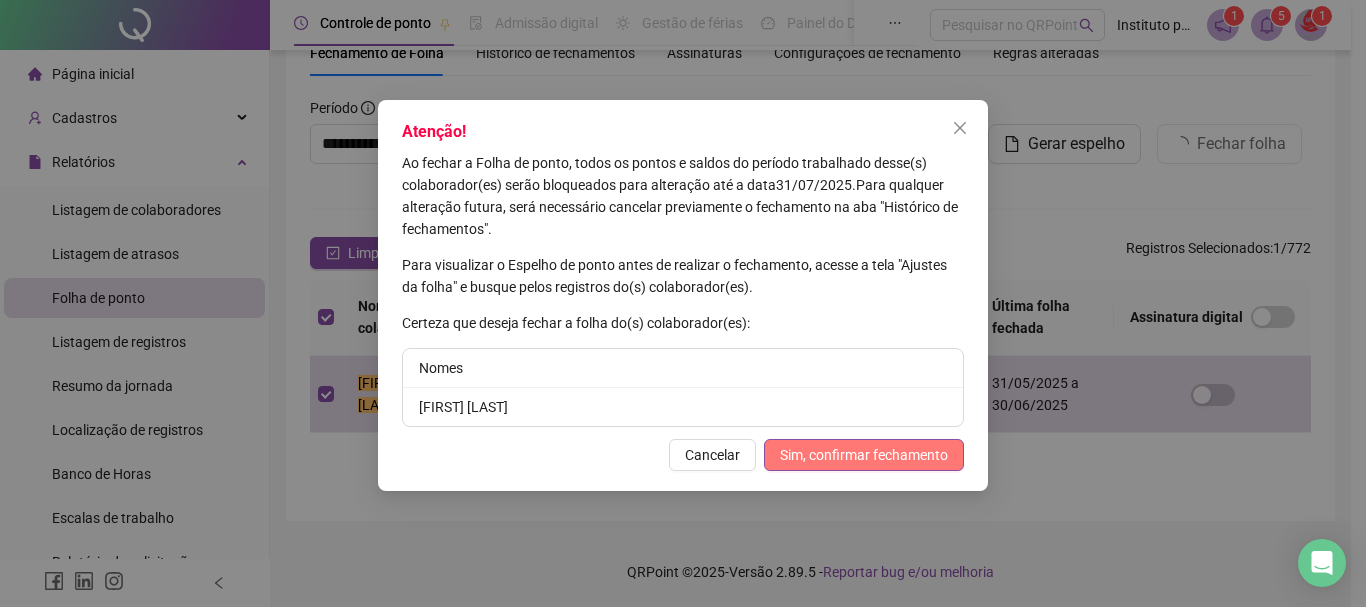 click on "Sim, confirmar fechamento" at bounding box center [864, 455] 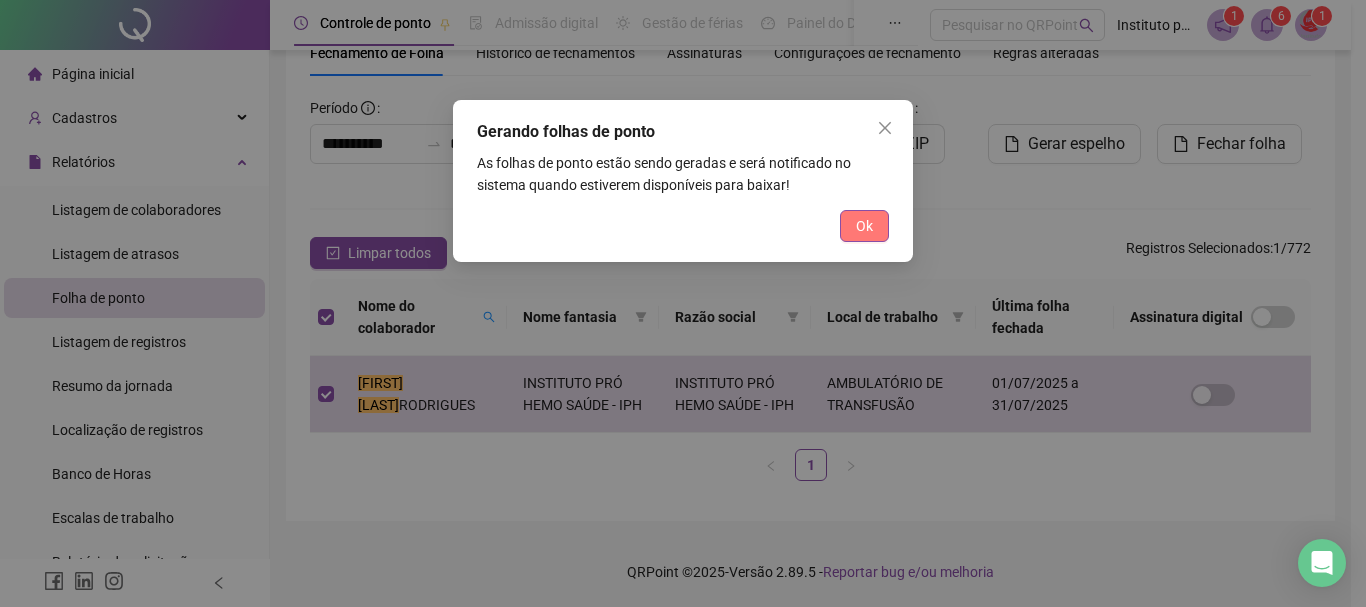 click on "Ok" at bounding box center [864, 226] 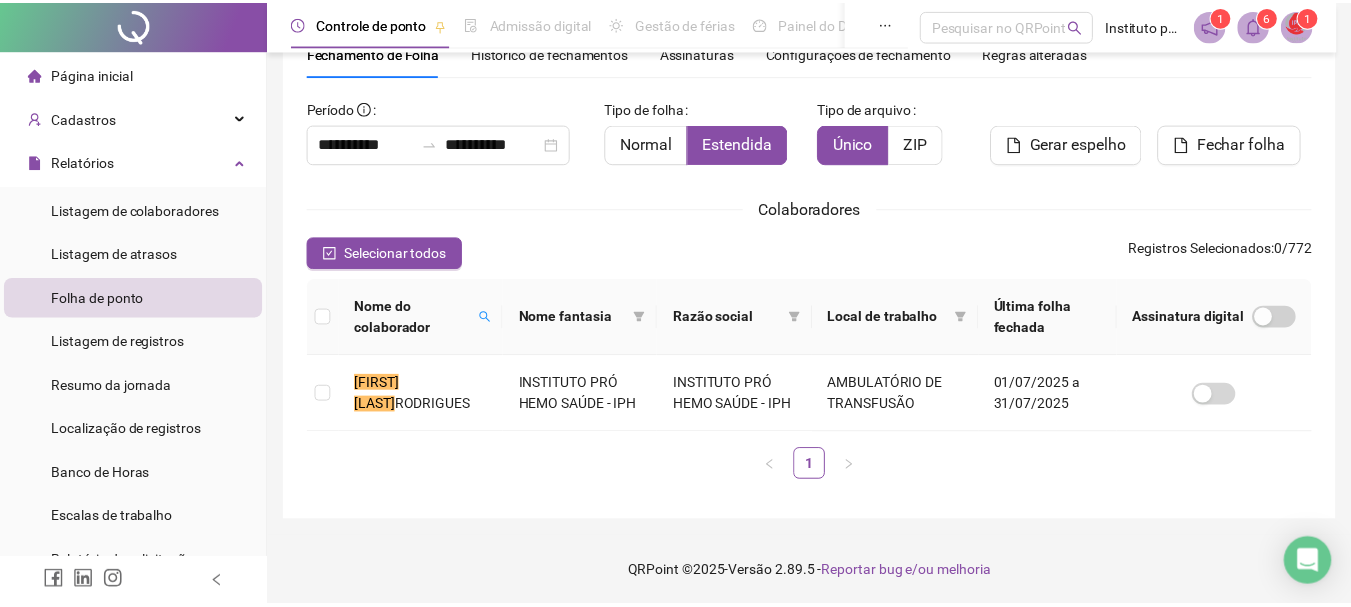 scroll, scrollTop: 92, scrollLeft: 0, axis: vertical 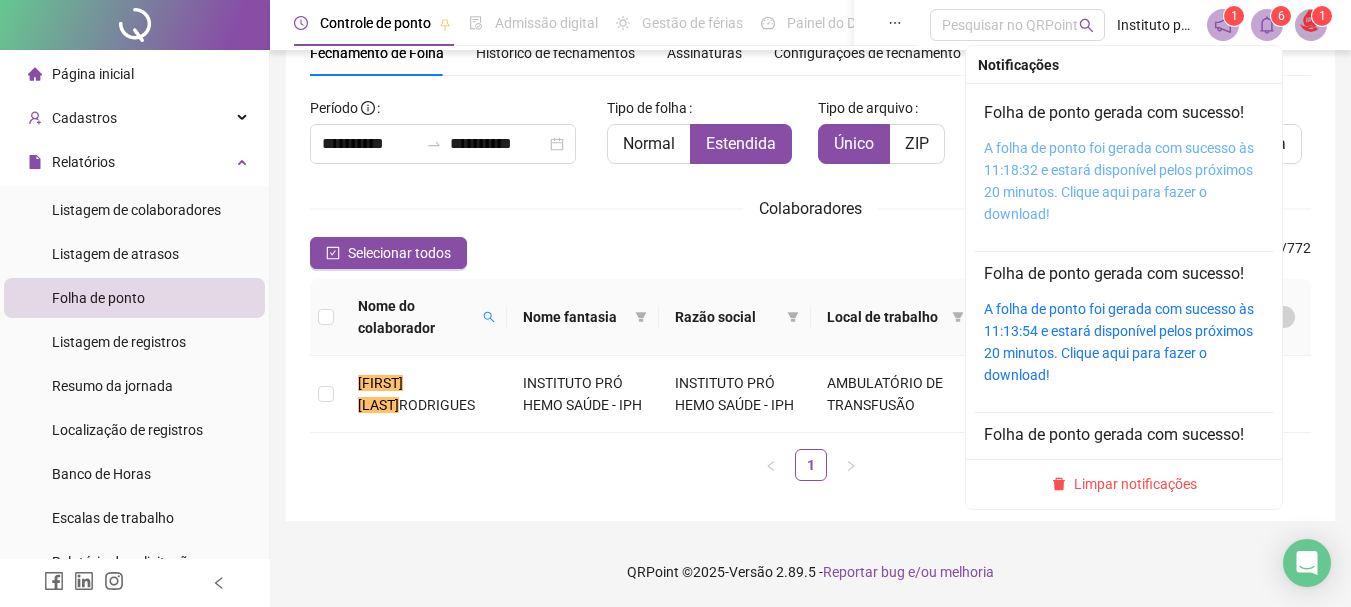 click on "A folha de ponto foi gerada com sucesso às 11:18:32 e estará disponível pelos próximos 20 minutos.
Clique aqui para fazer o download!" at bounding box center [1119, 181] 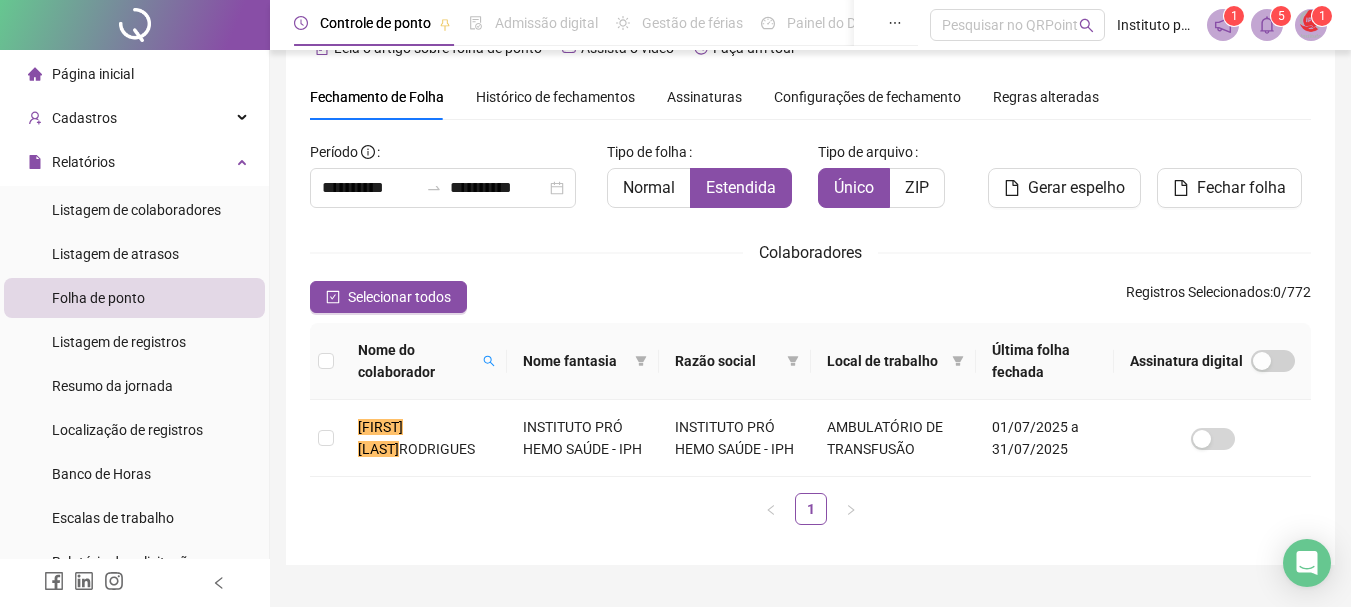 scroll, scrollTop: 0, scrollLeft: 0, axis: both 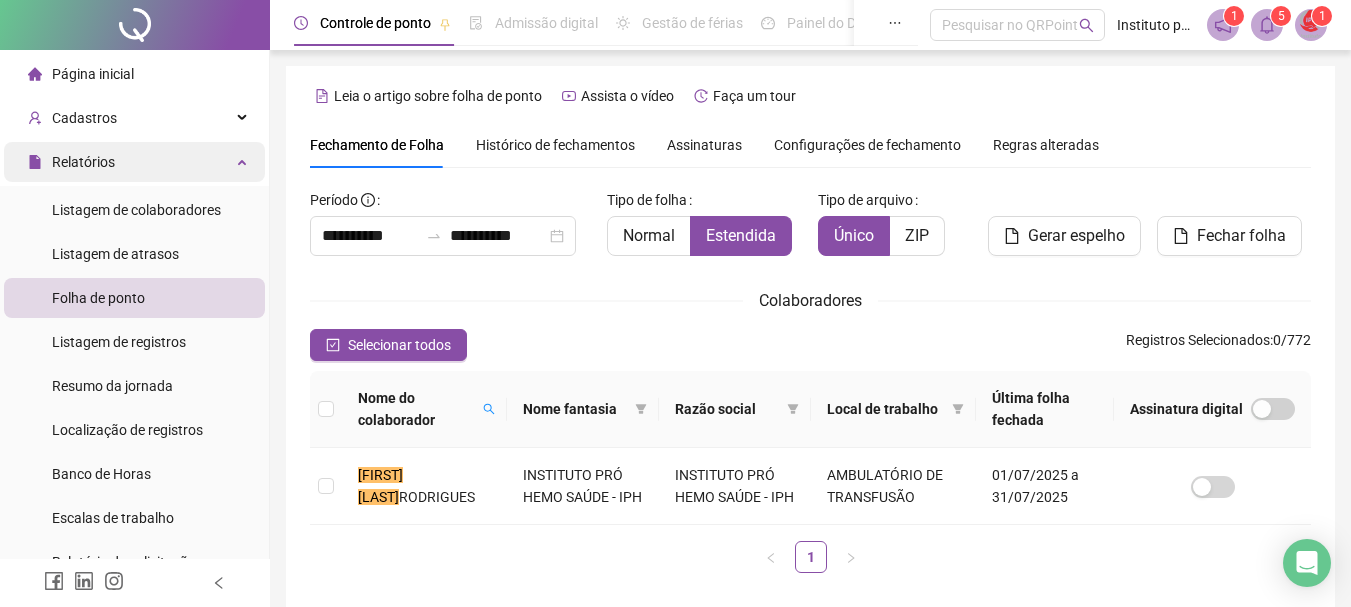 click on "Relatórios" at bounding box center [83, 162] 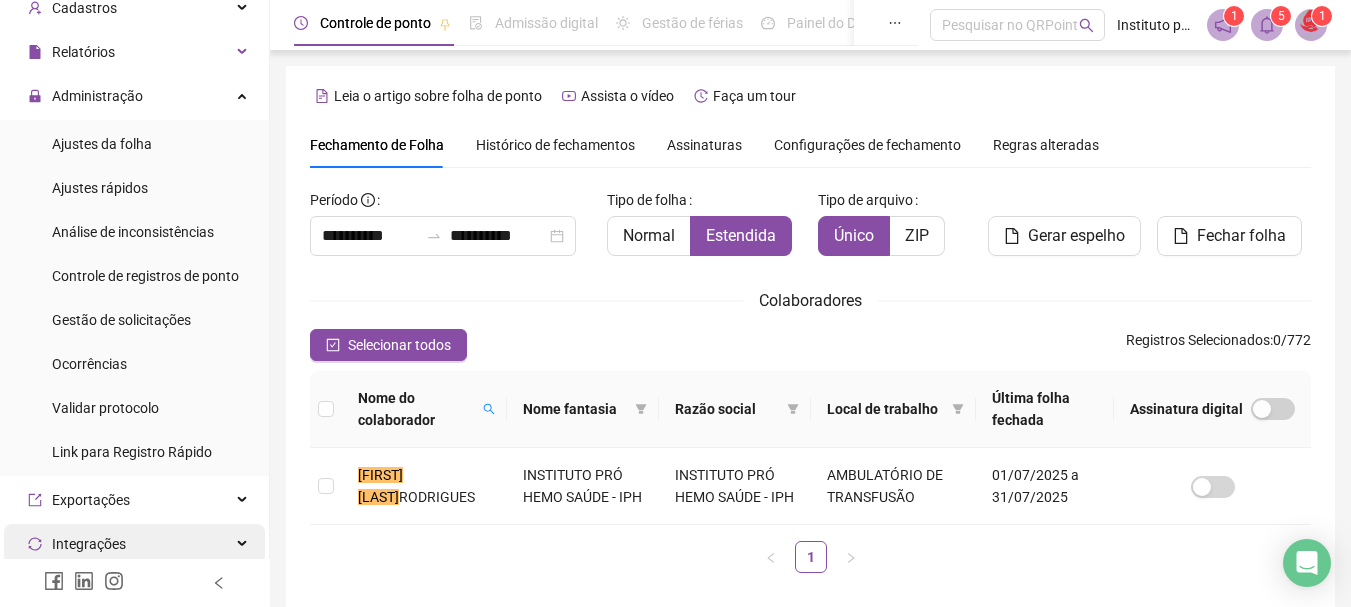 scroll, scrollTop: 300, scrollLeft: 0, axis: vertical 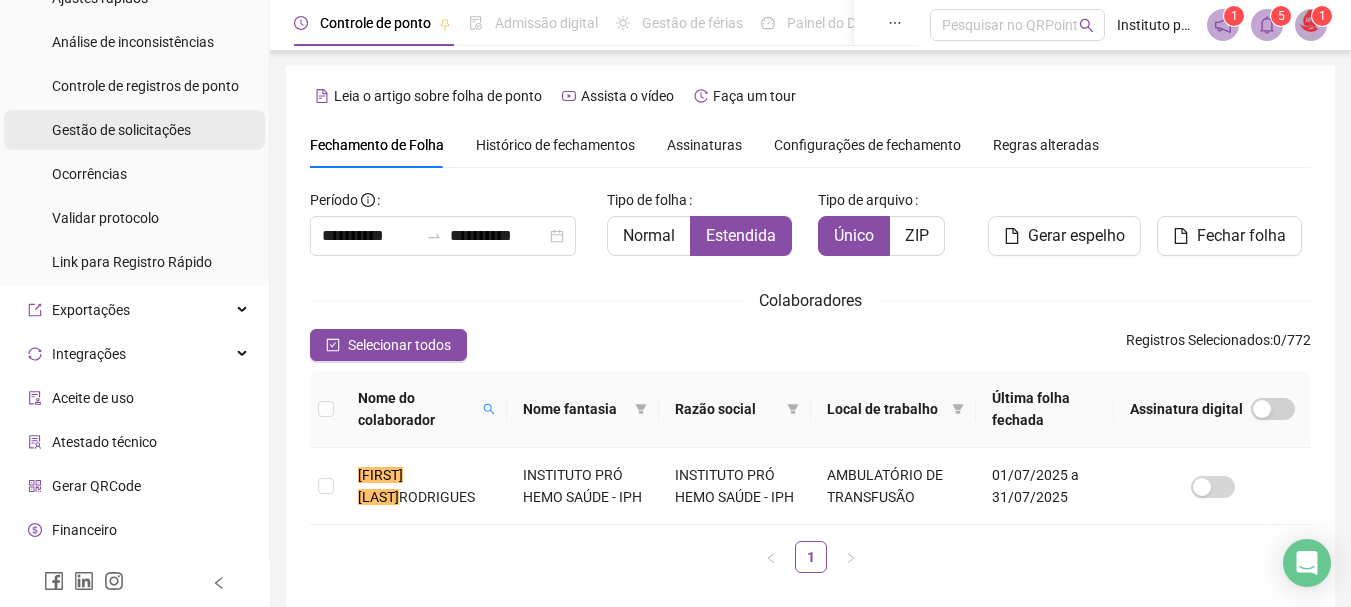 click on "Gestão de solicitações" at bounding box center (121, 130) 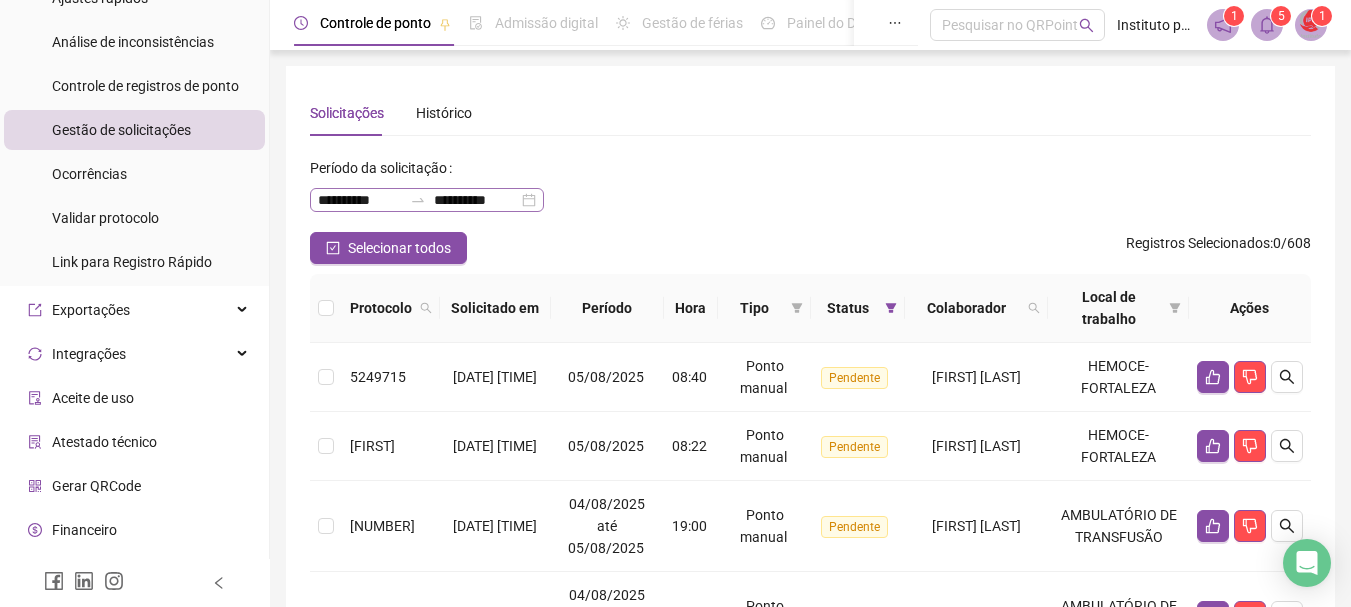 click on "**********" at bounding box center [427, 200] 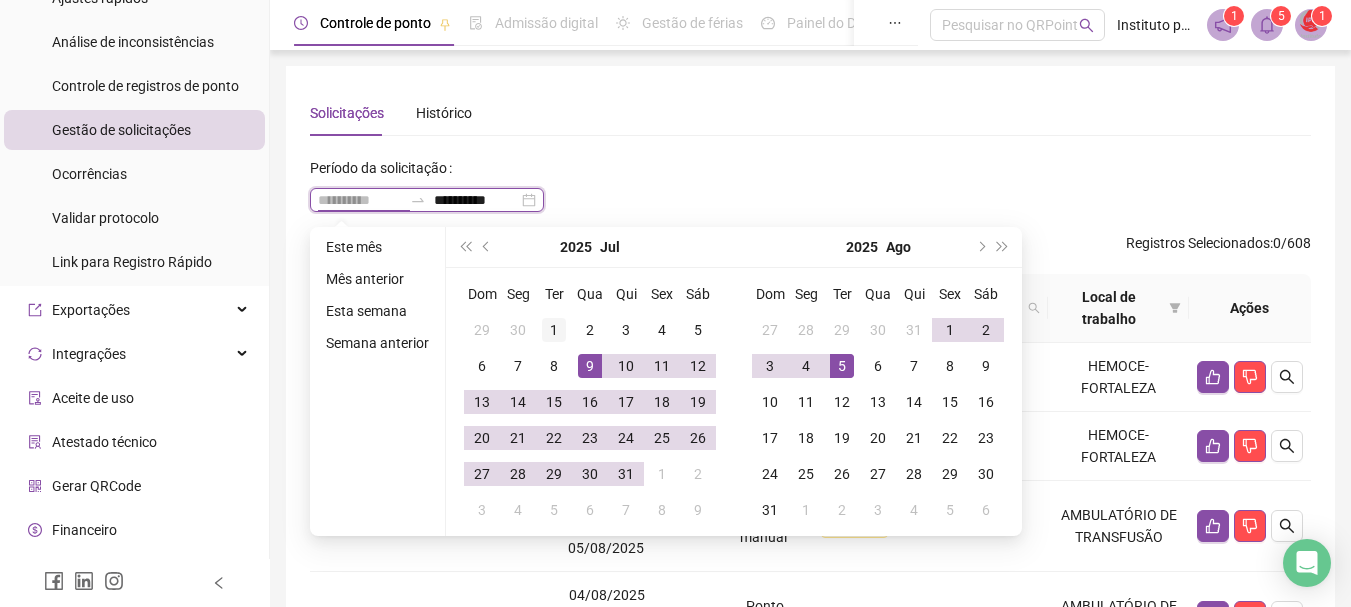 type on "**********" 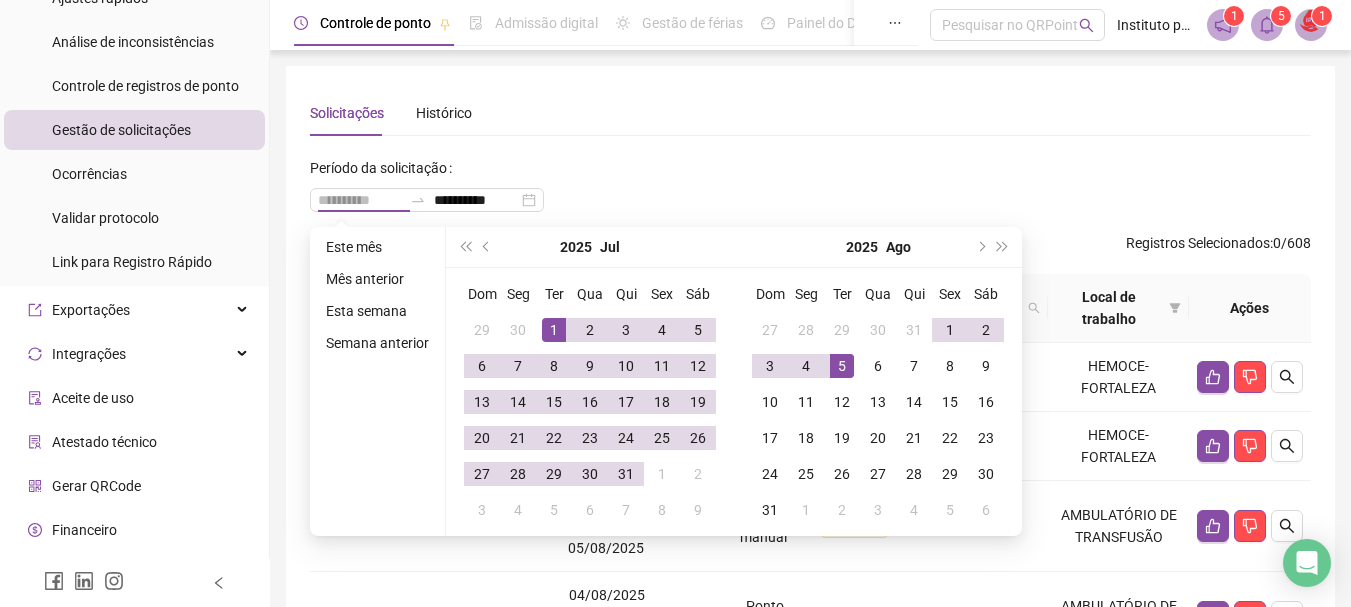 click on "1" at bounding box center [554, 330] 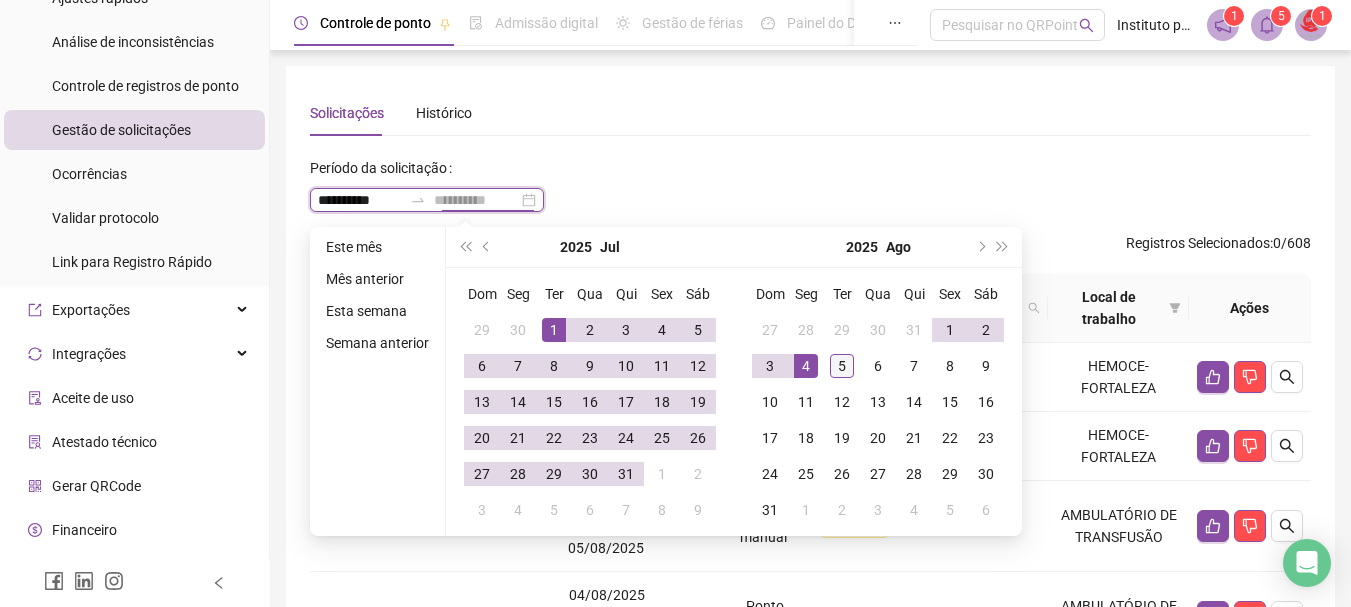type on "**********" 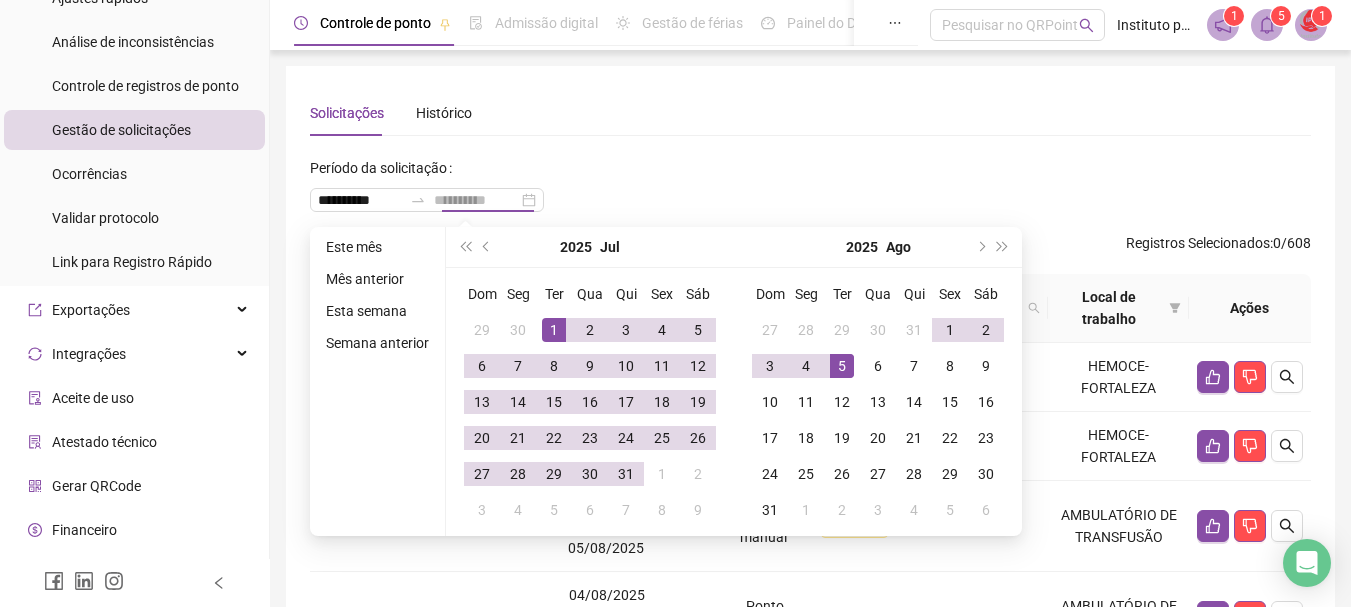 click on "5" at bounding box center [842, 366] 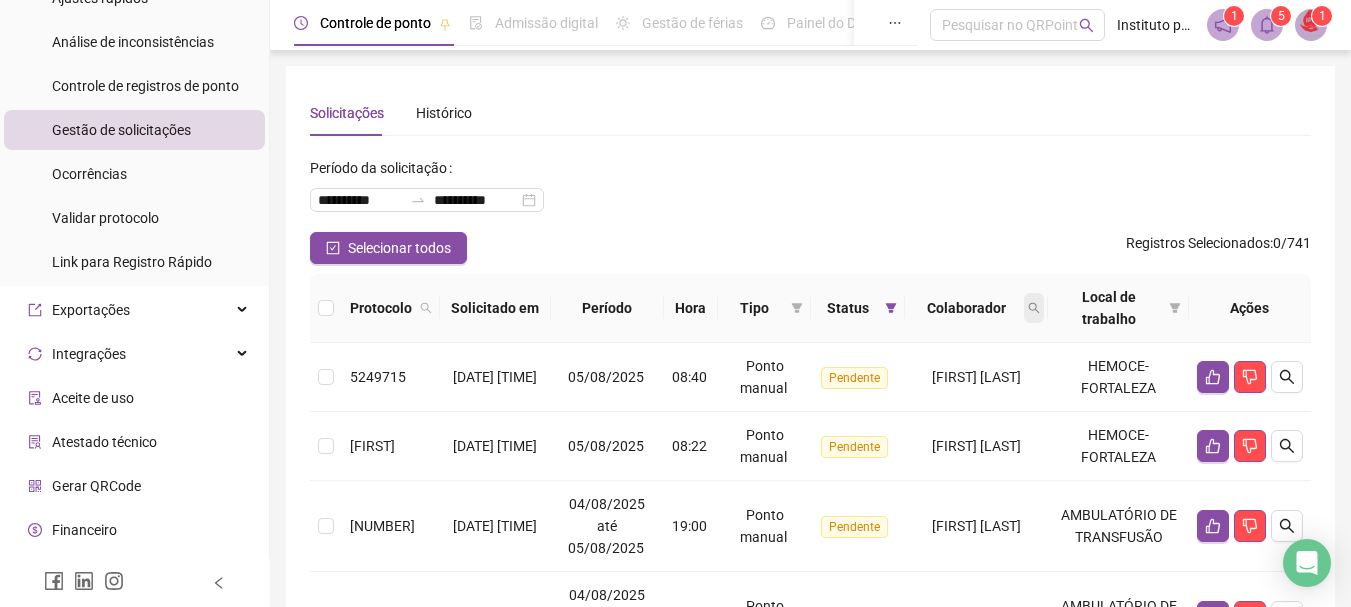 click 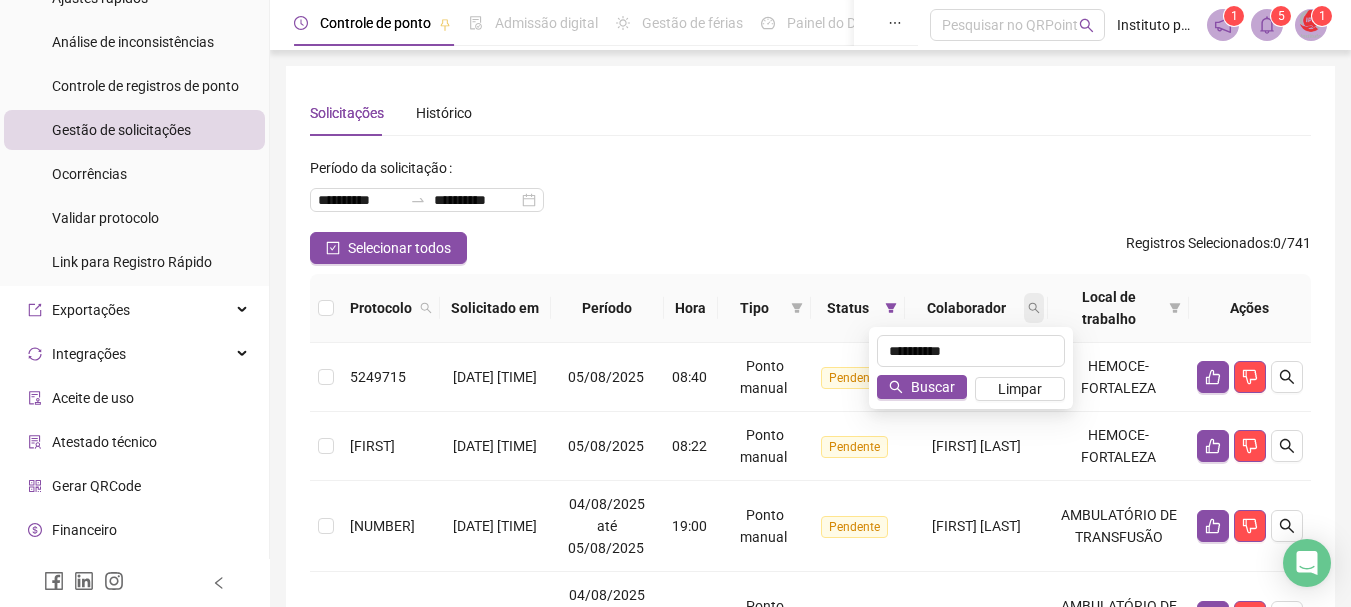 type on "**********" 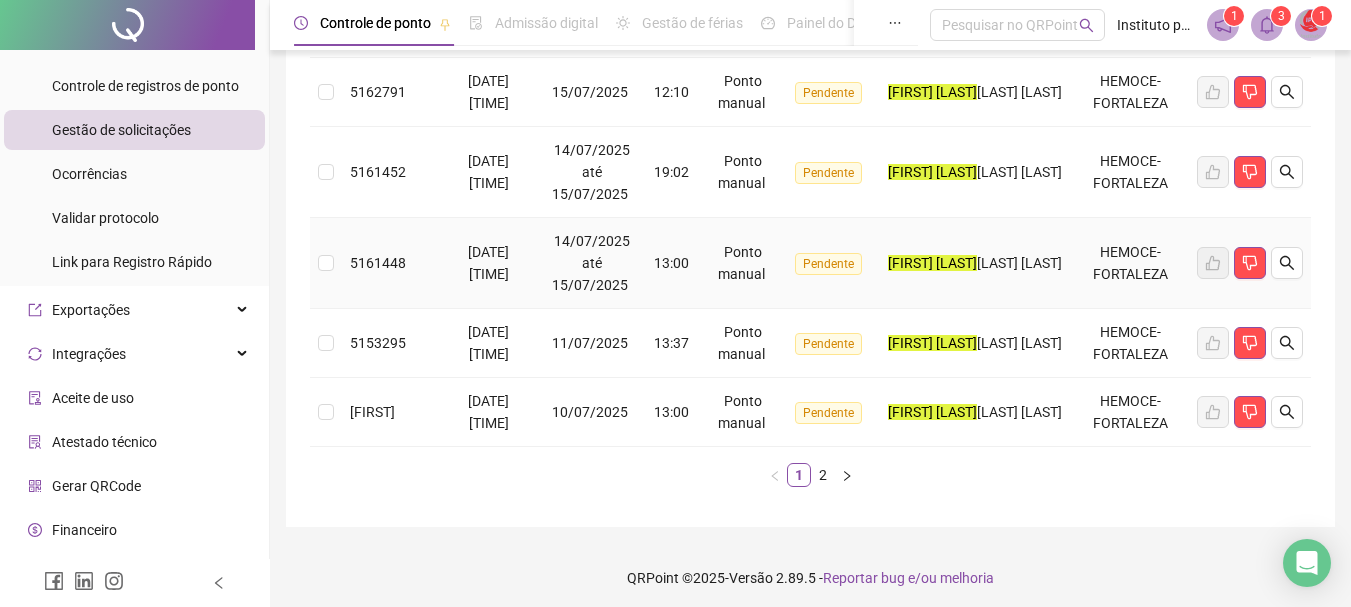 scroll, scrollTop: 840, scrollLeft: 0, axis: vertical 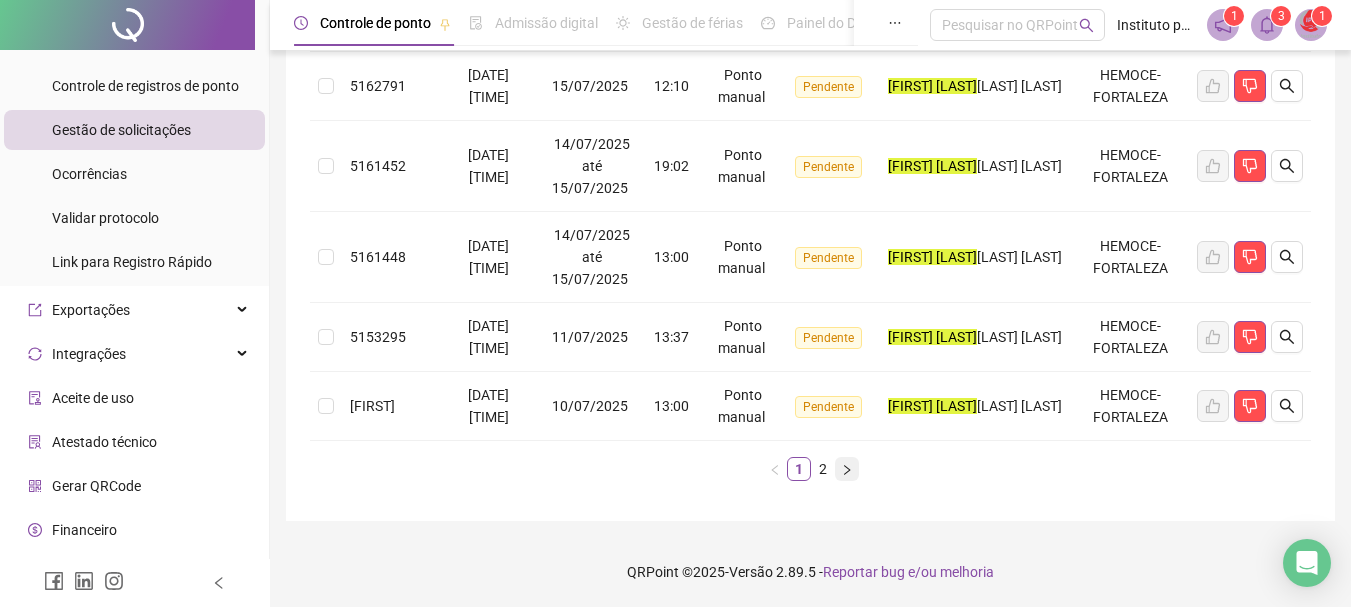 click 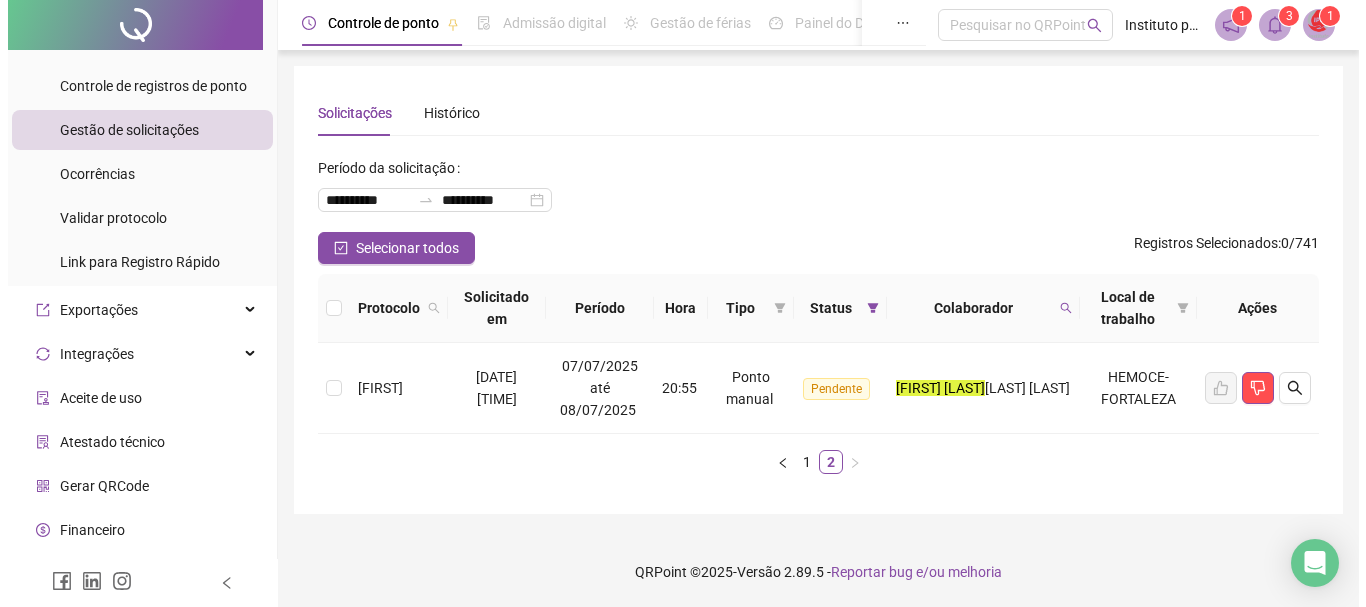 scroll, scrollTop: 0, scrollLeft: 0, axis: both 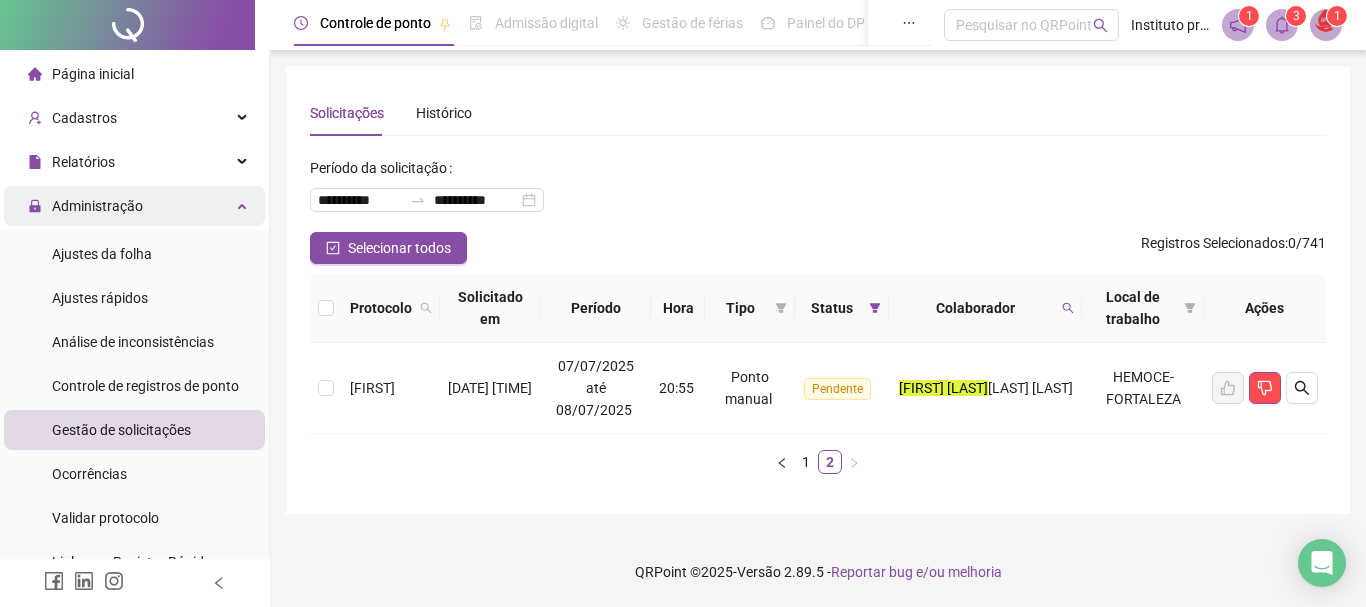 click on "Administração" at bounding box center (97, 206) 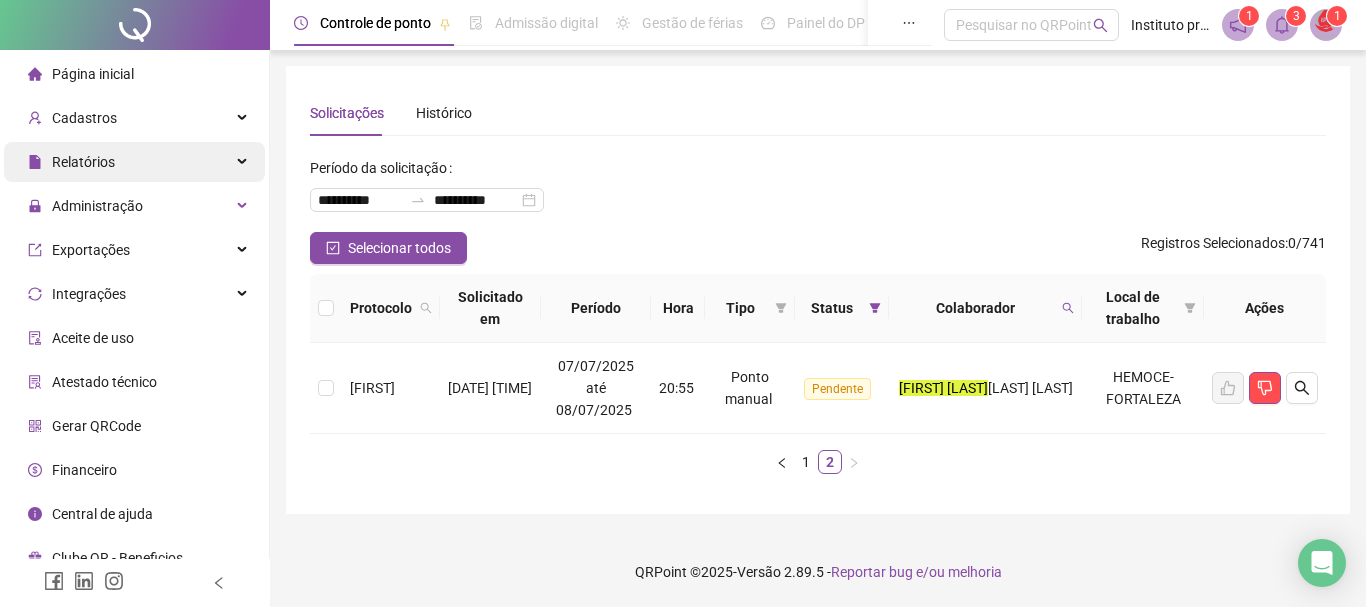 click on "Relatórios" at bounding box center [83, 162] 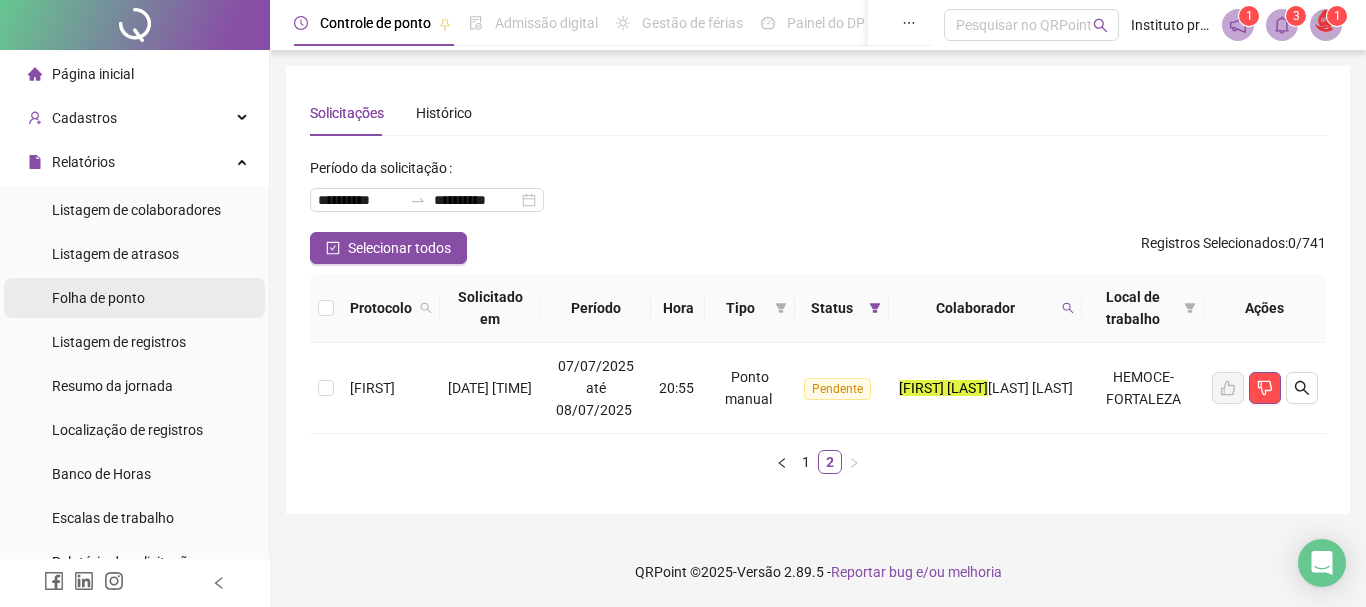 click on "Folha de ponto" at bounding box center (98, 298) 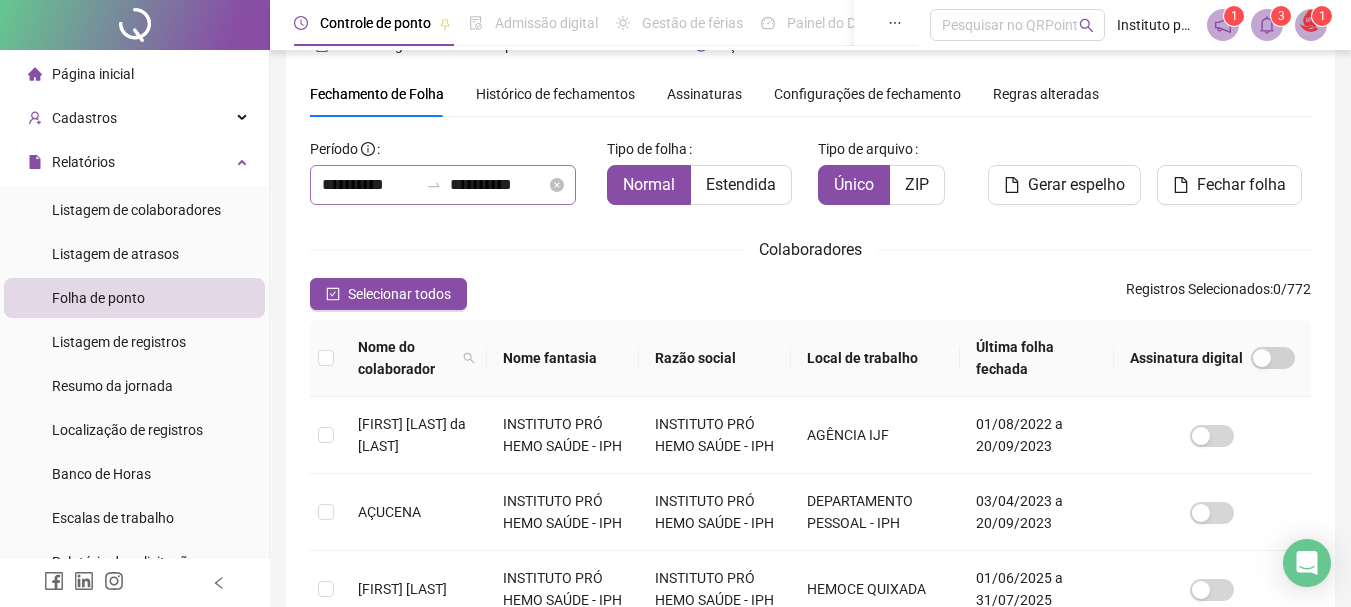 scroll, scrollTop: 0, scrollLeft: 0, axis: both 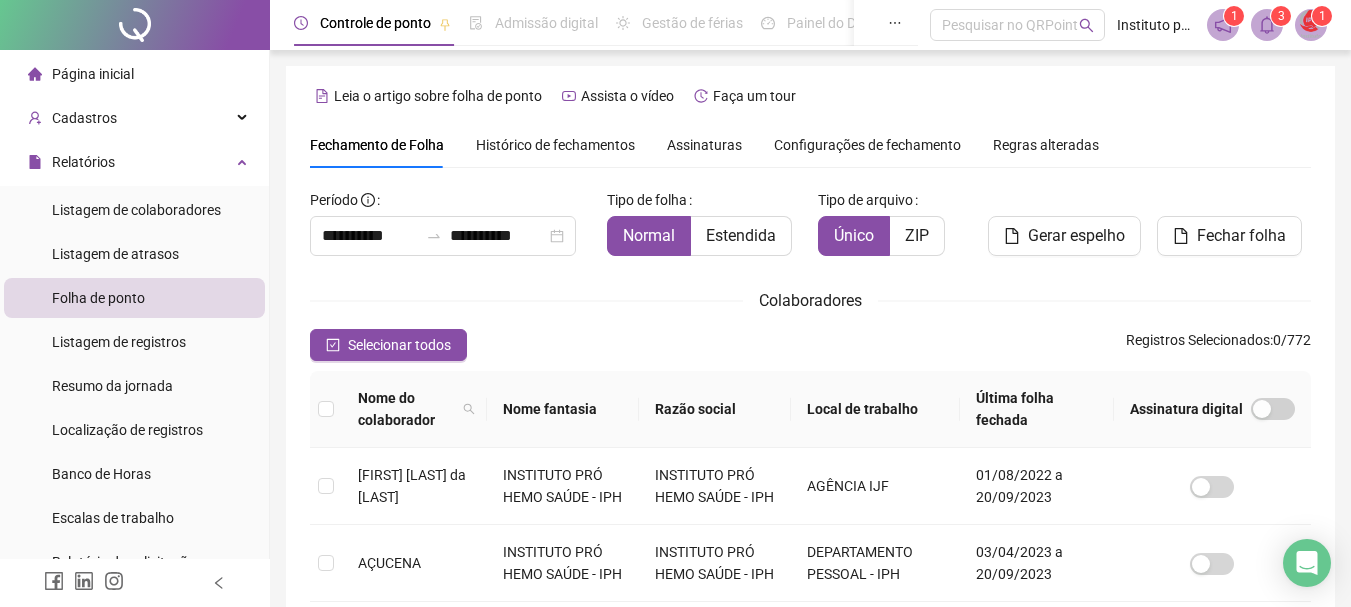 click on "Histórico de fechamentos" at bounding box center (555, 145) 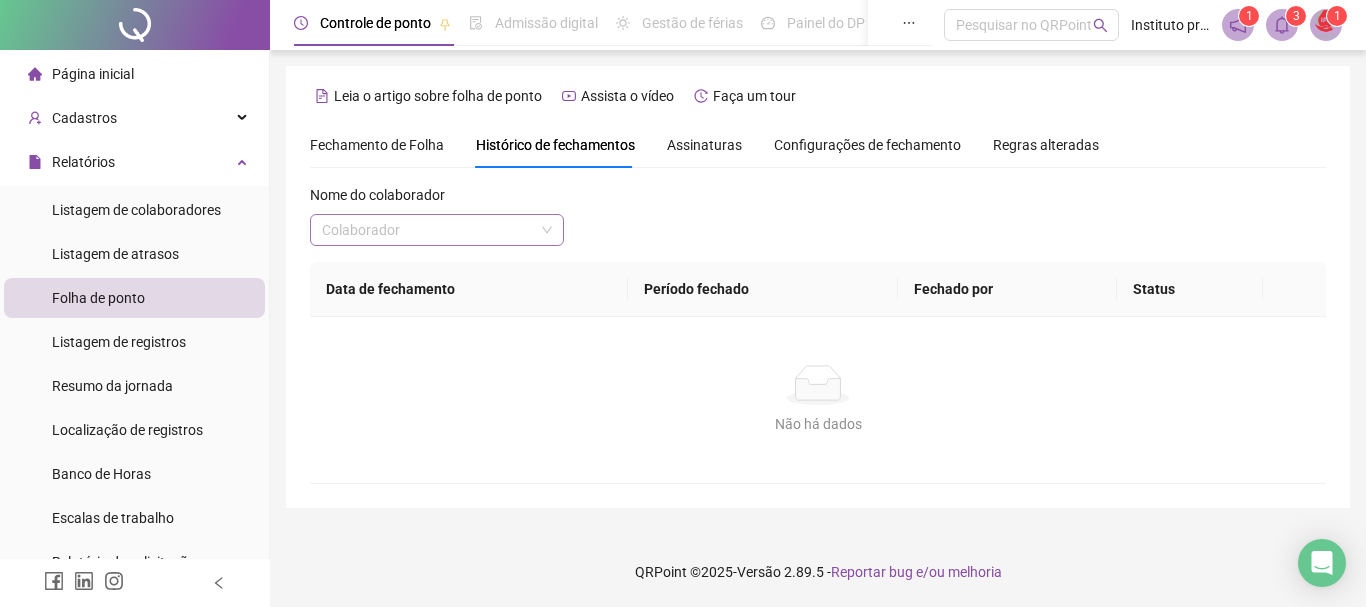 click at bounding box center (428, 230) 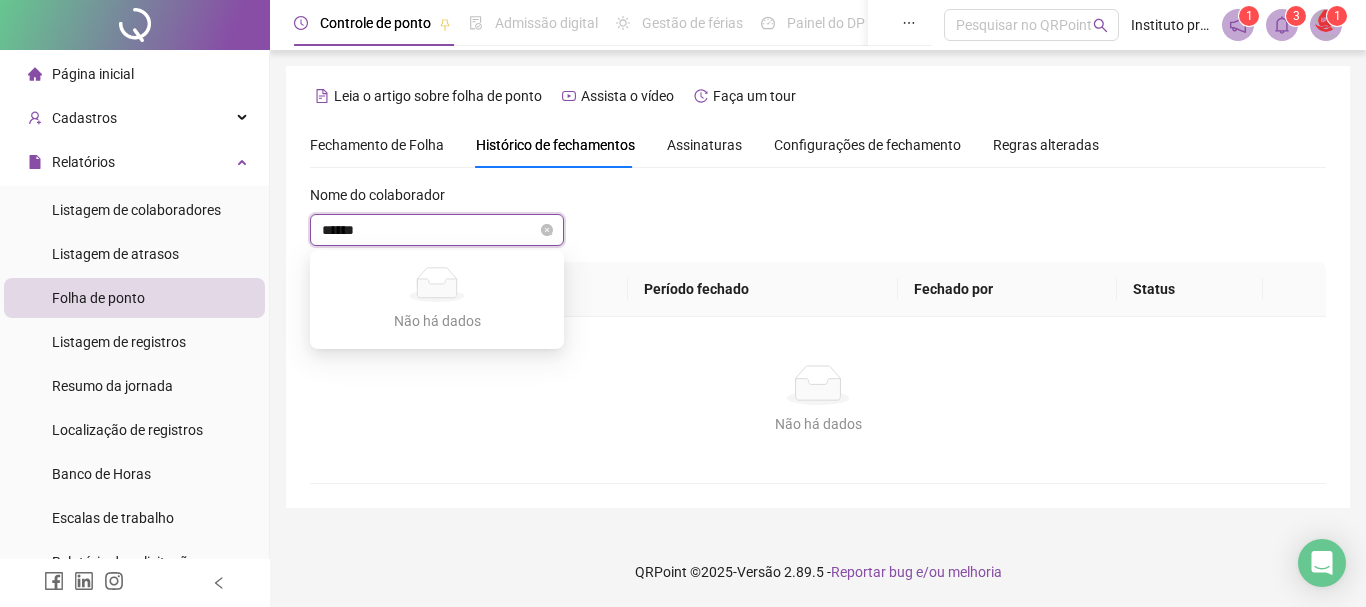 type on "*****" 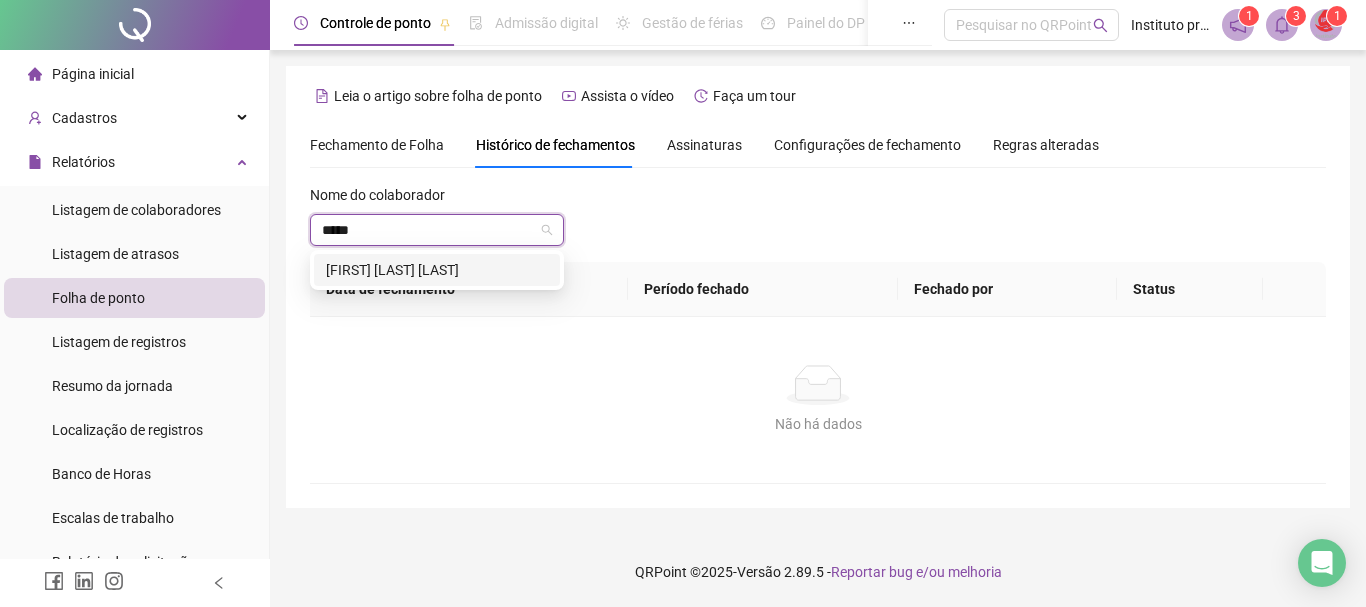 click on "[FIRST] [LAST] [LAST]" at bounding box center [437, 270] 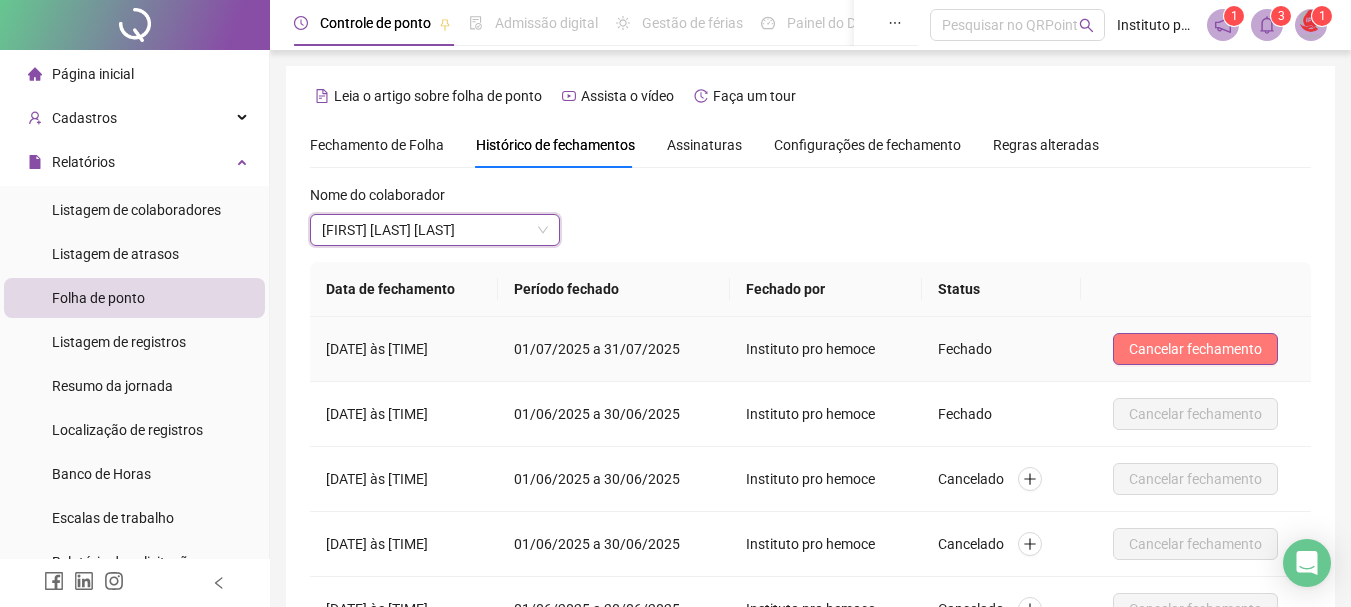 click on "Cancelar fechamento" at bounding box center [1195, 349] 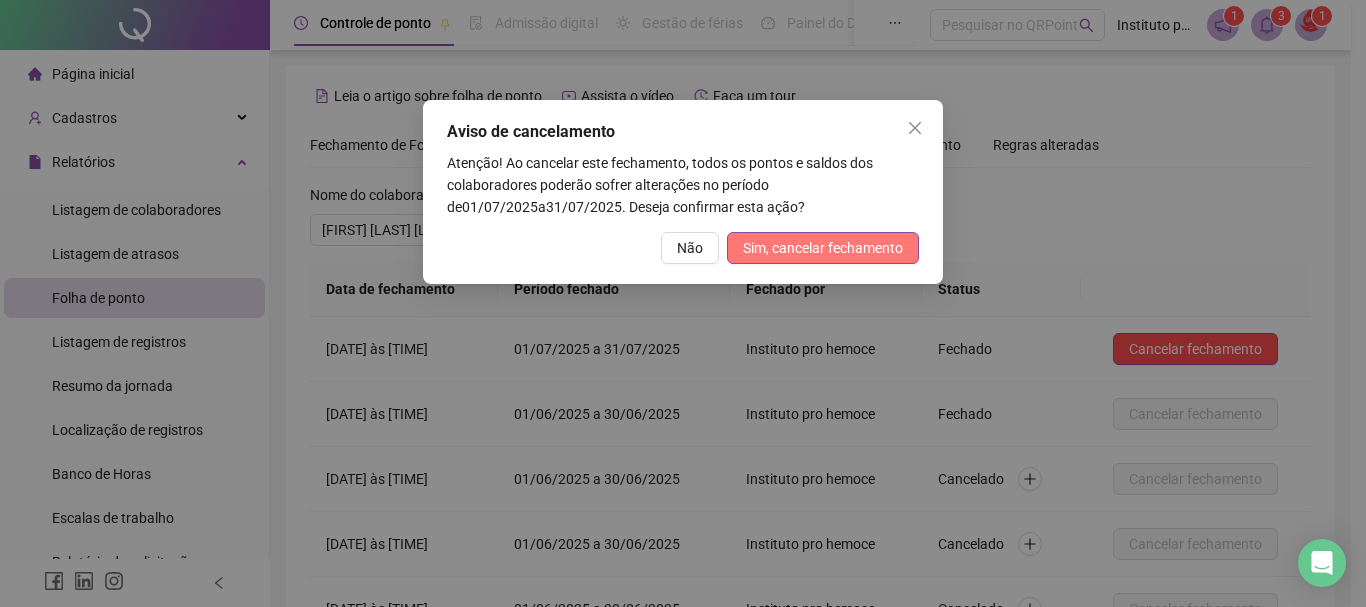 click on "Sim, cancelar fechamento" at bounding box center [823, 248] 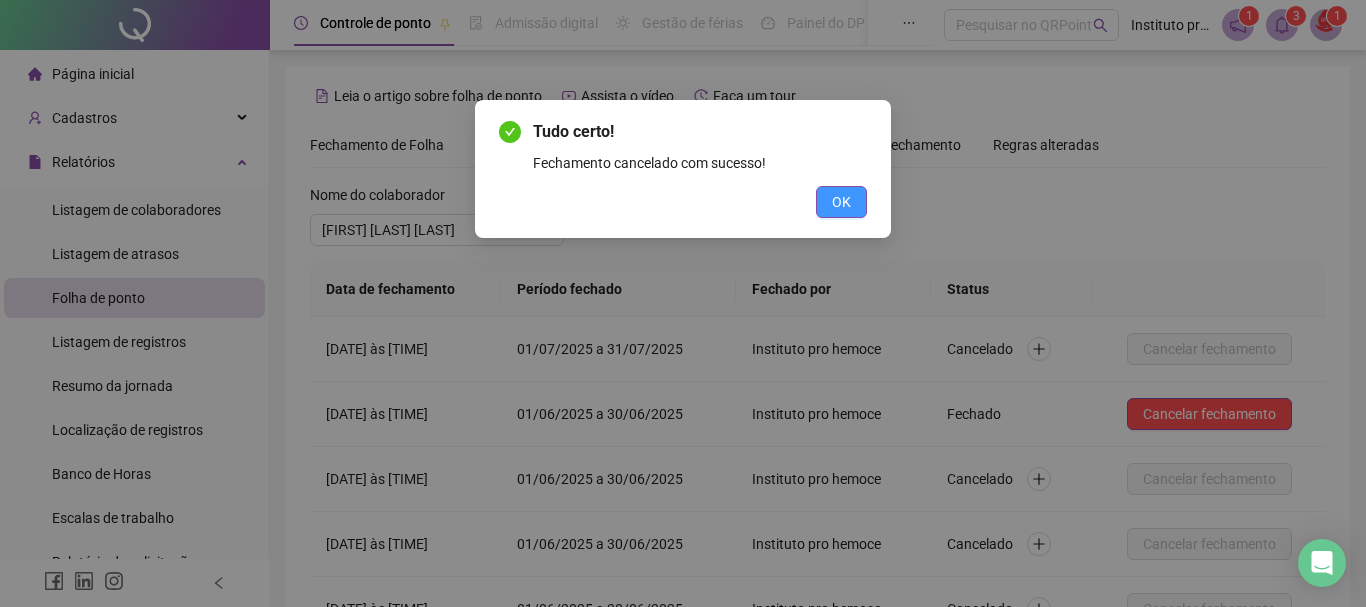 click on "OK" at bounding box center [841, 202] 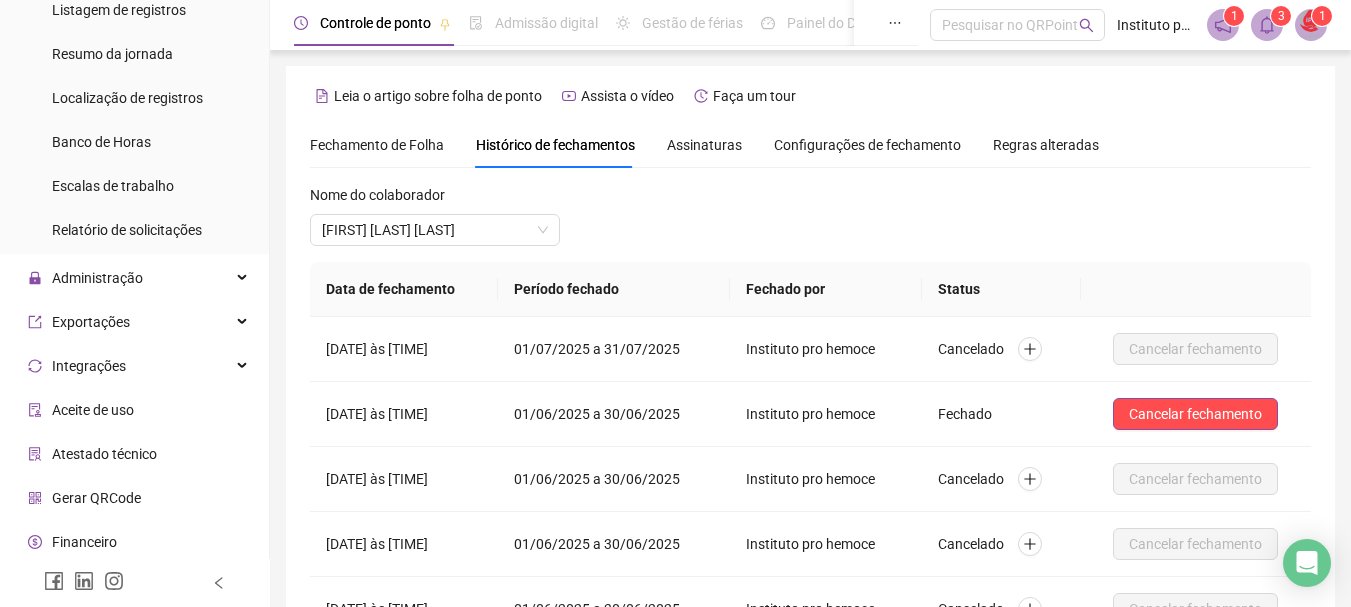 scroll, scrollTop: 379, scrollLeft: 0, axis: vertical 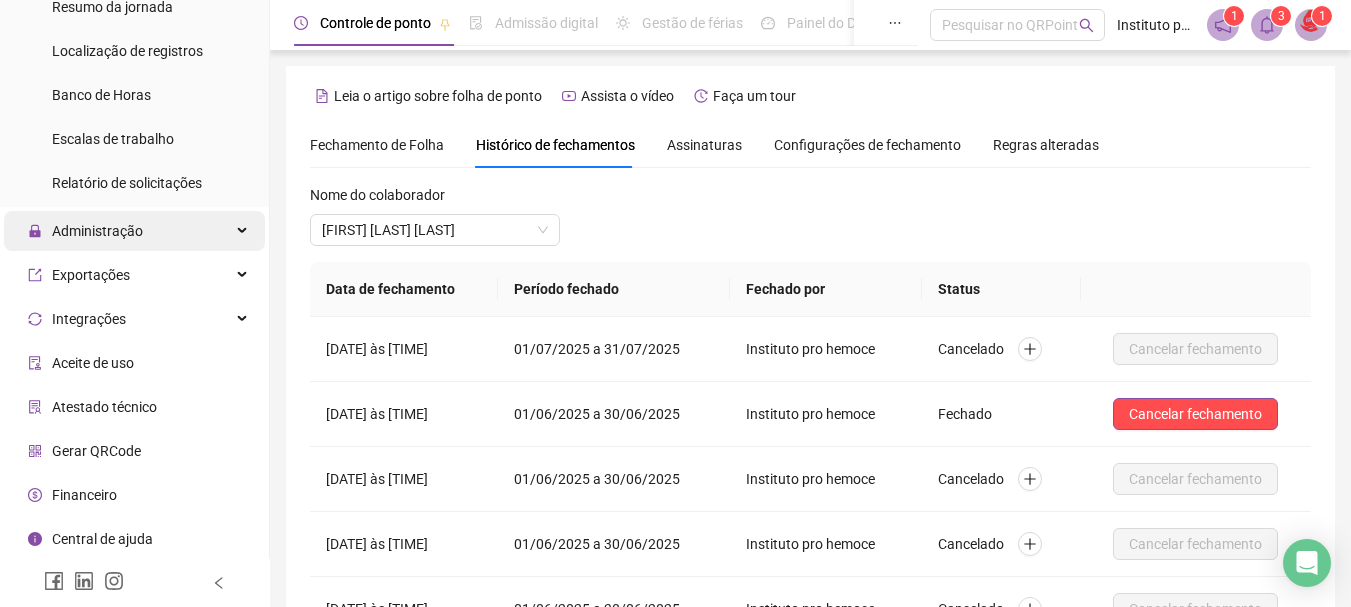 click on "Administração" at bounding box center [97, 231] 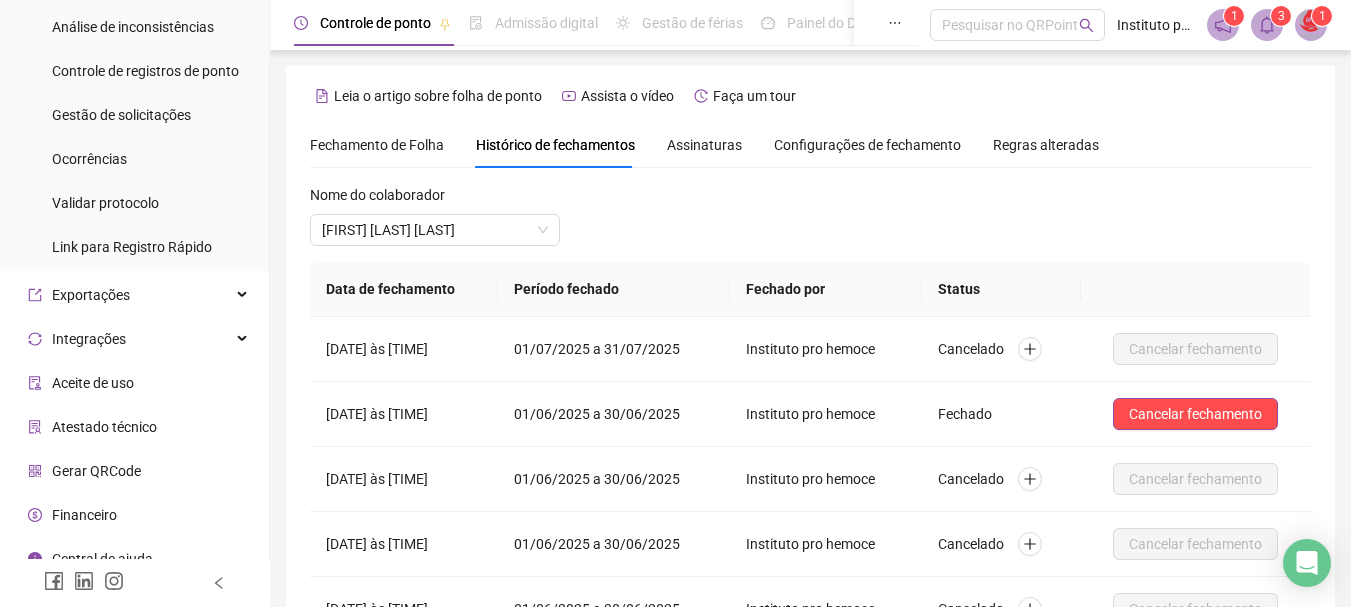 scroll, scrollTop: 739, scrollLeft: 0, axis: vertical 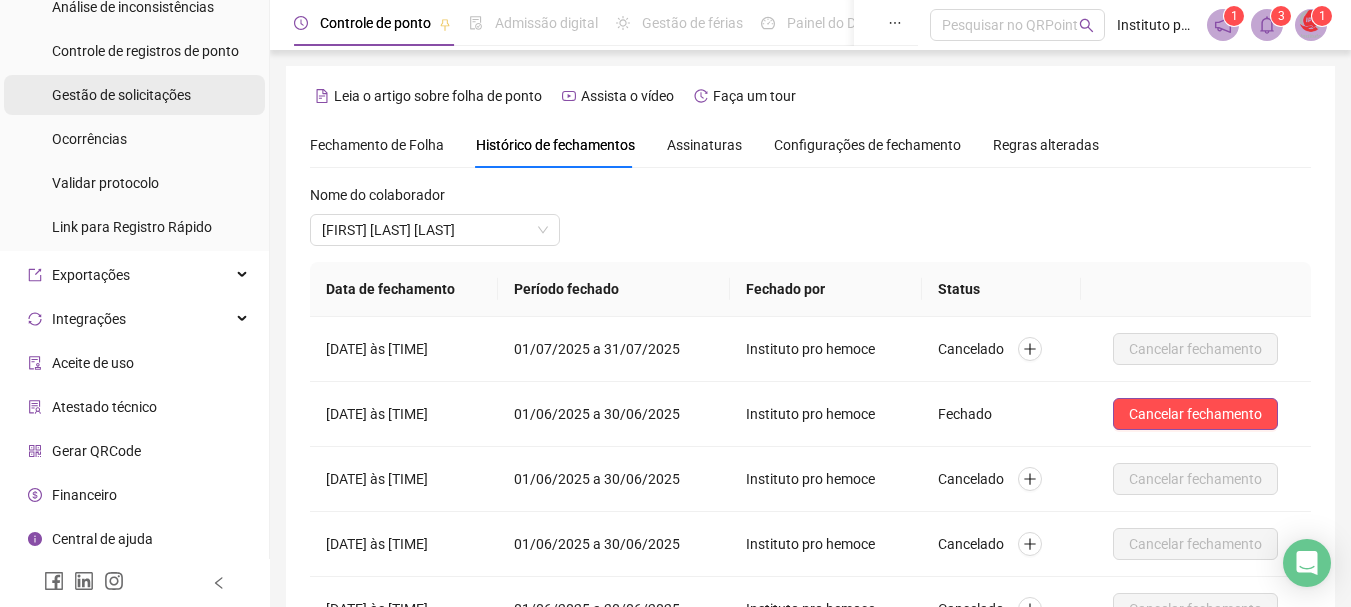 click on "Gestão de solicitações" at bounding box center [121, 95] 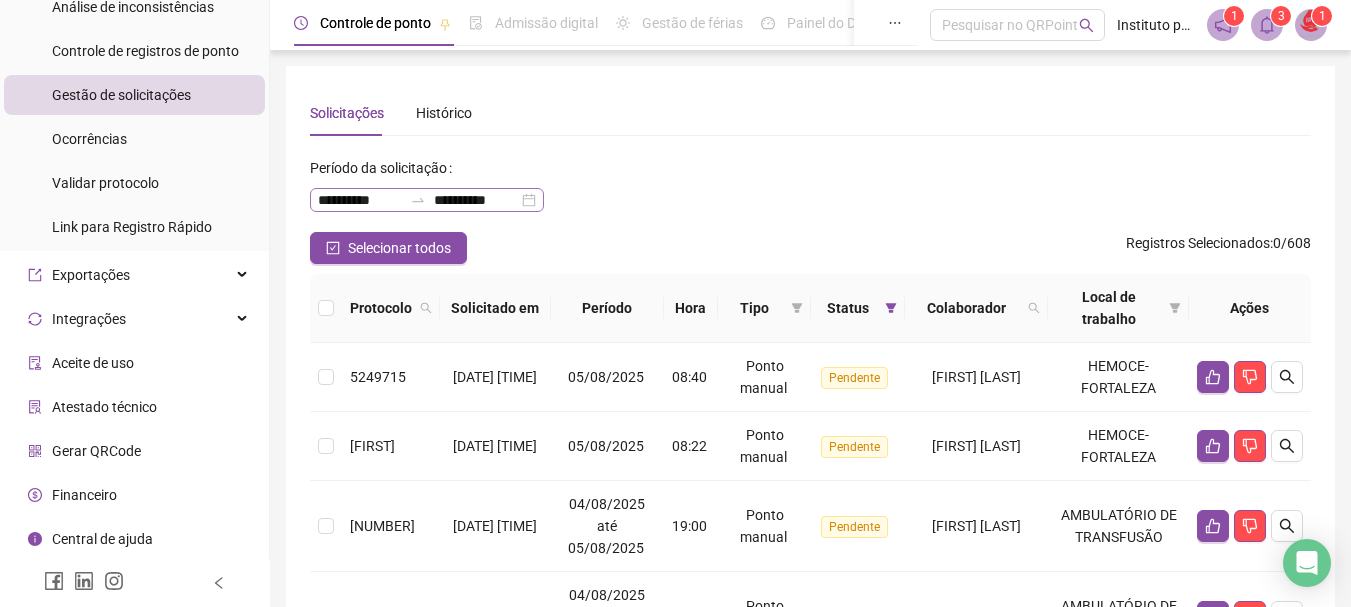 click on "**********" at bounding box center [427, 200] 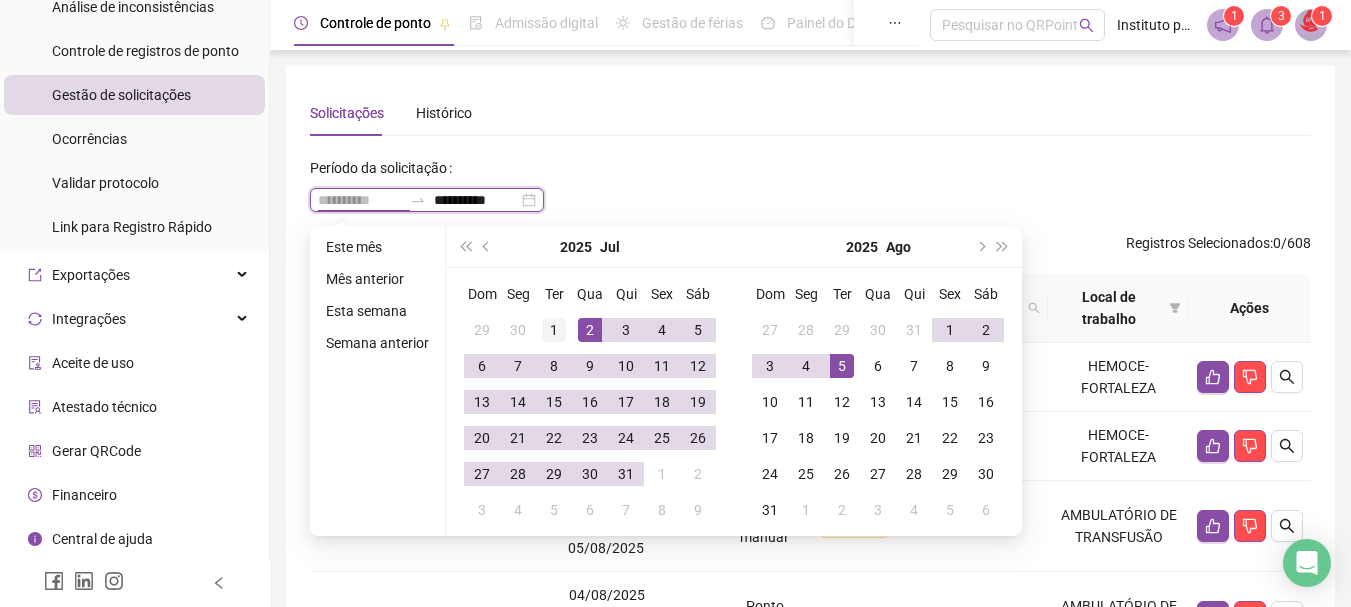 type on "**********" 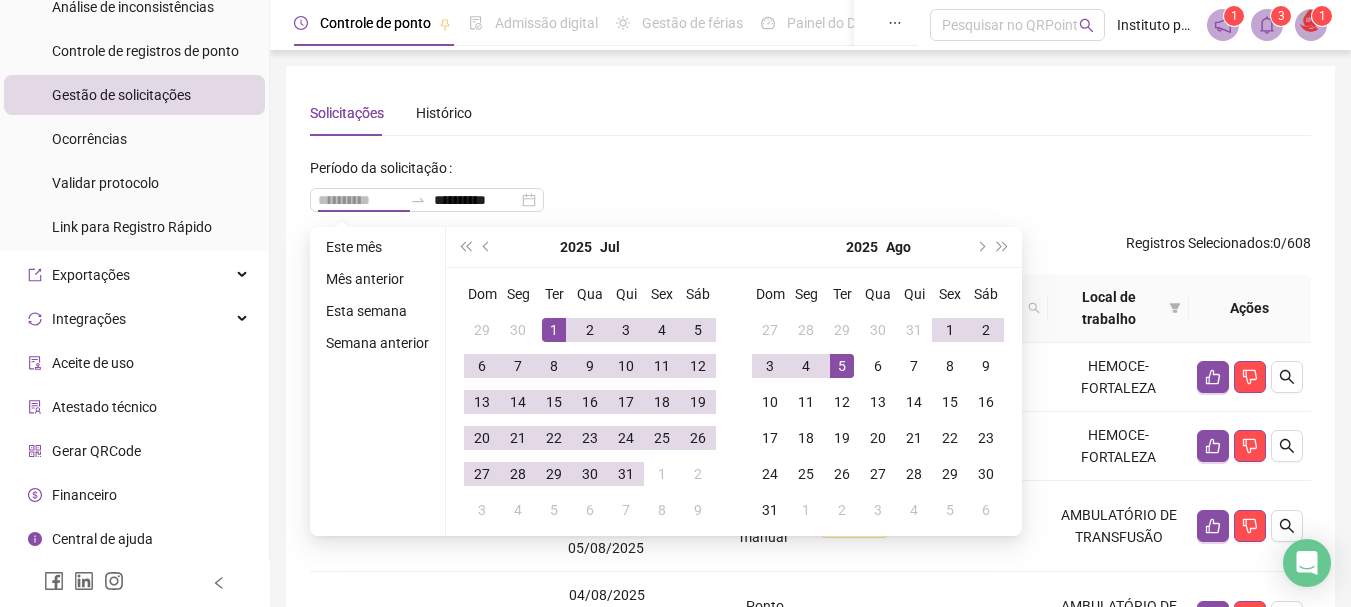 click on "1" at bounding box center [554, 330] 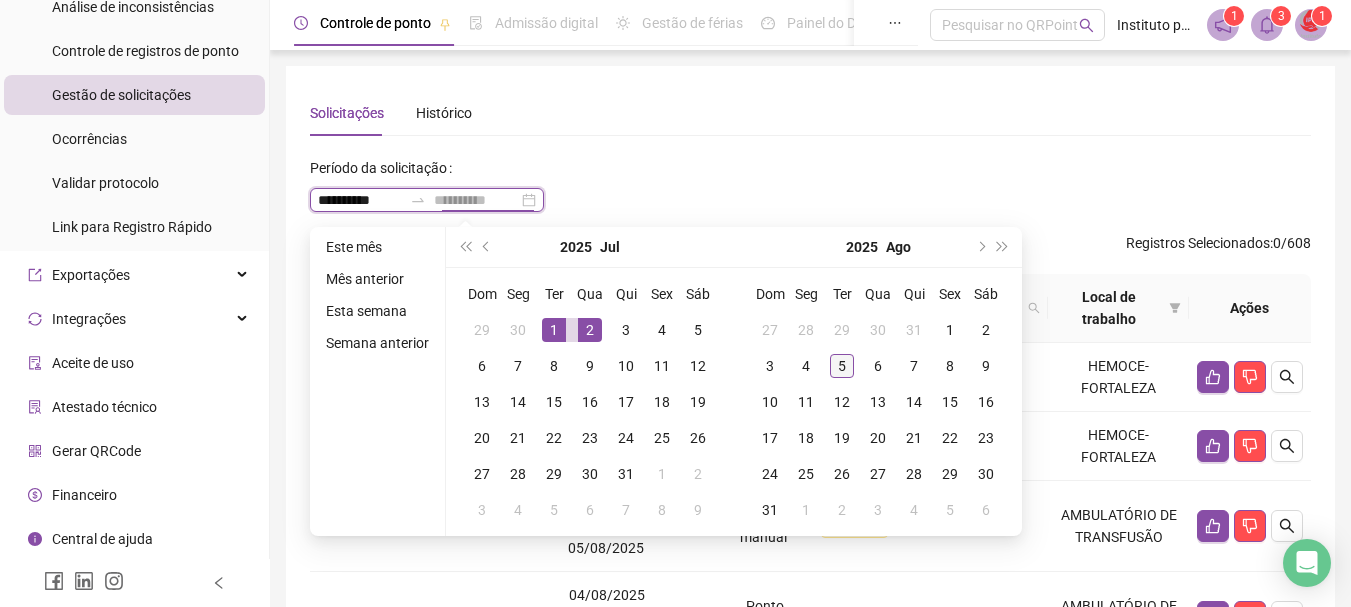type on "**********" 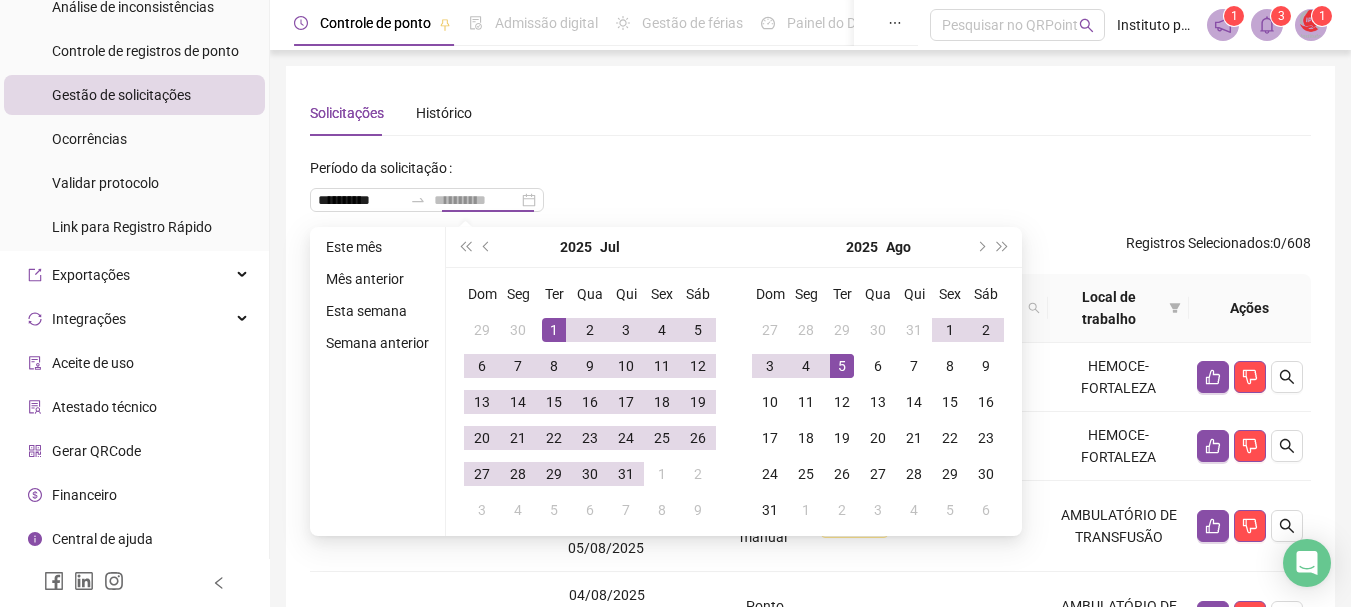 click on "5" at bounding box center [842, 366] 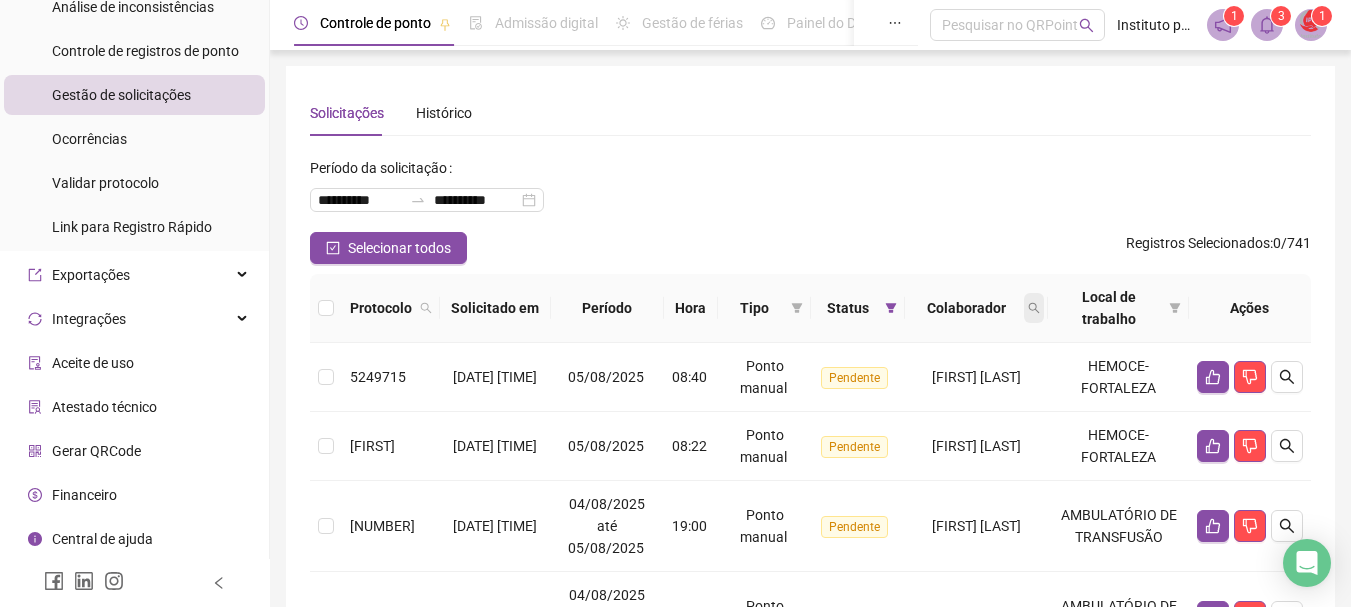click 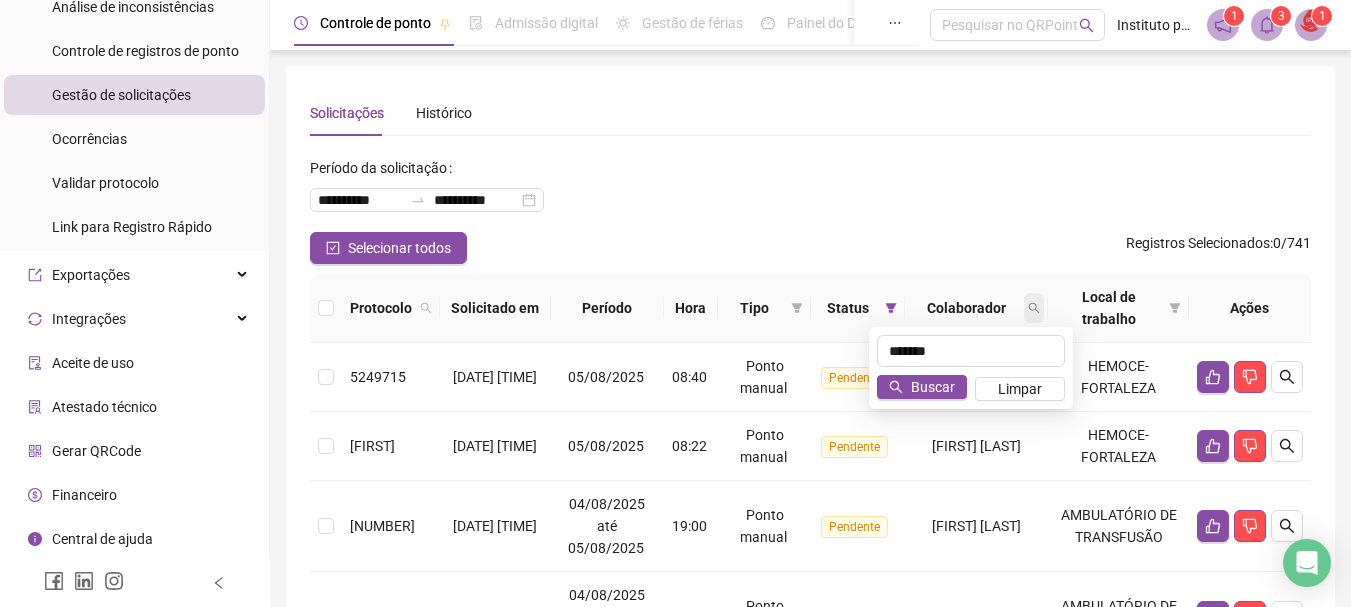 type on "*******" 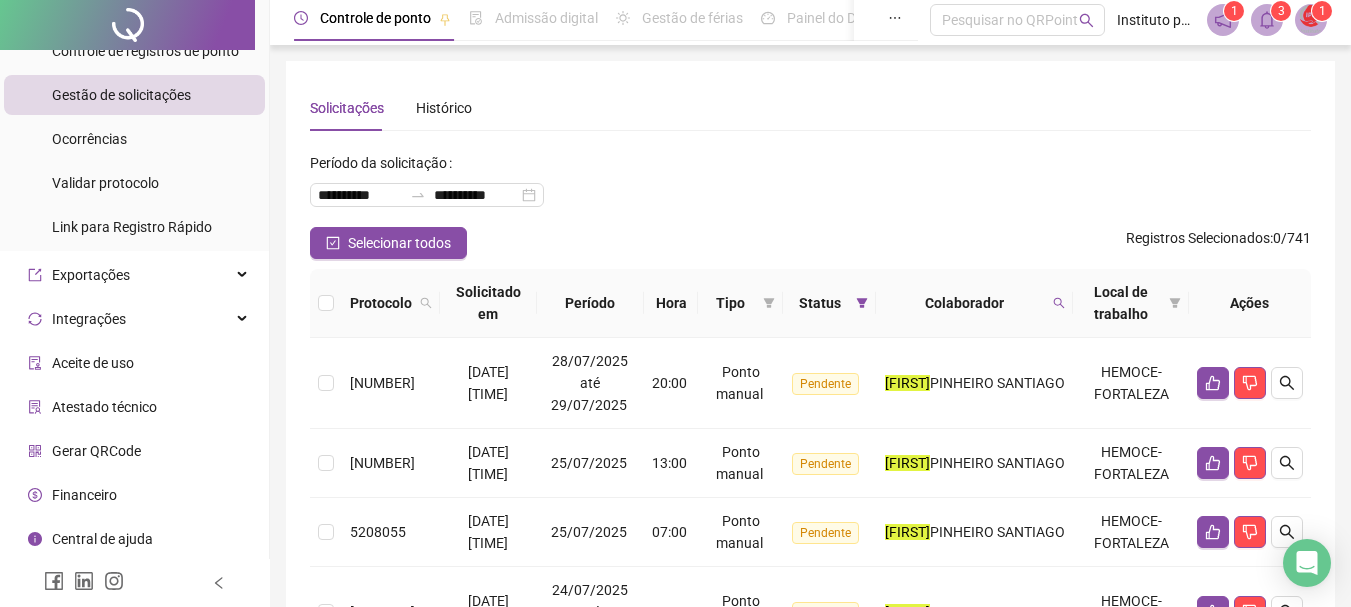 scroll, scrollTop: 0, scrollLeft: 0, axis: both 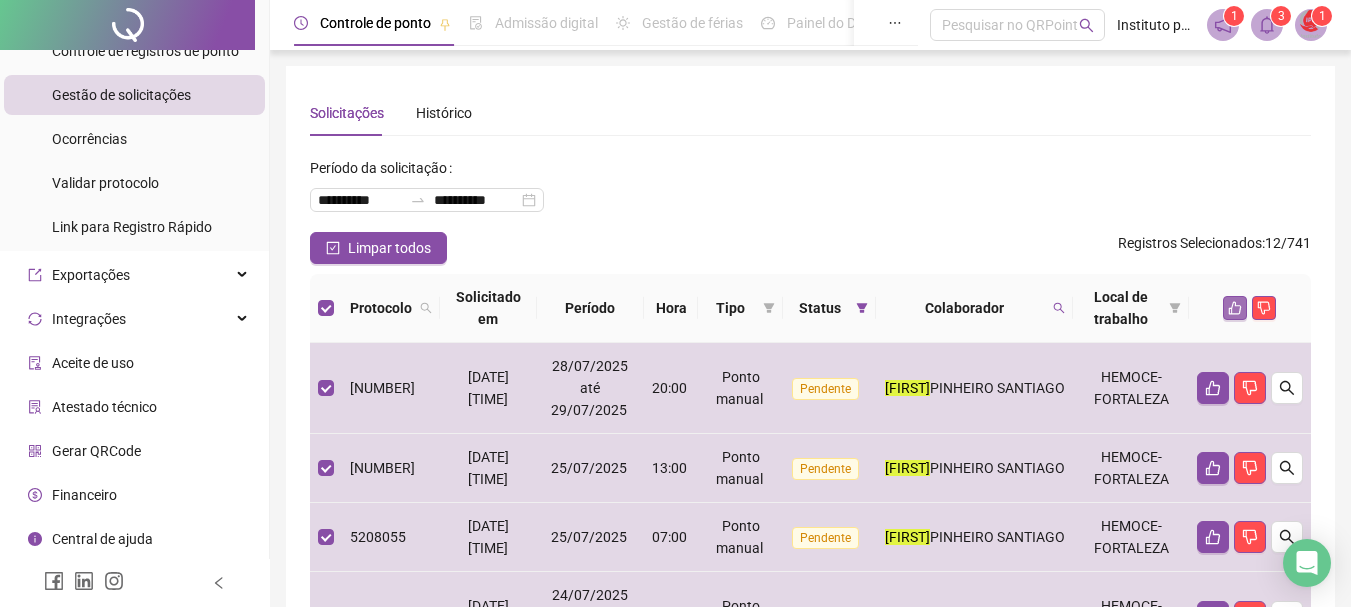 click 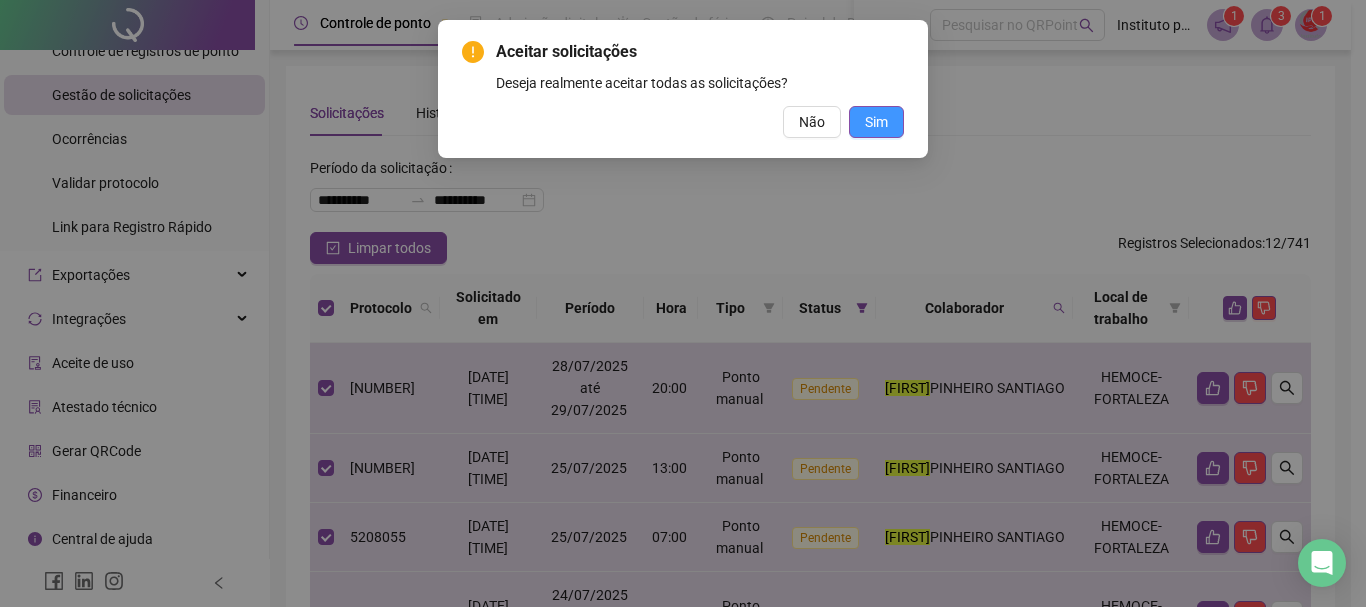 click on "Sim" at bounding box center (876, 122) 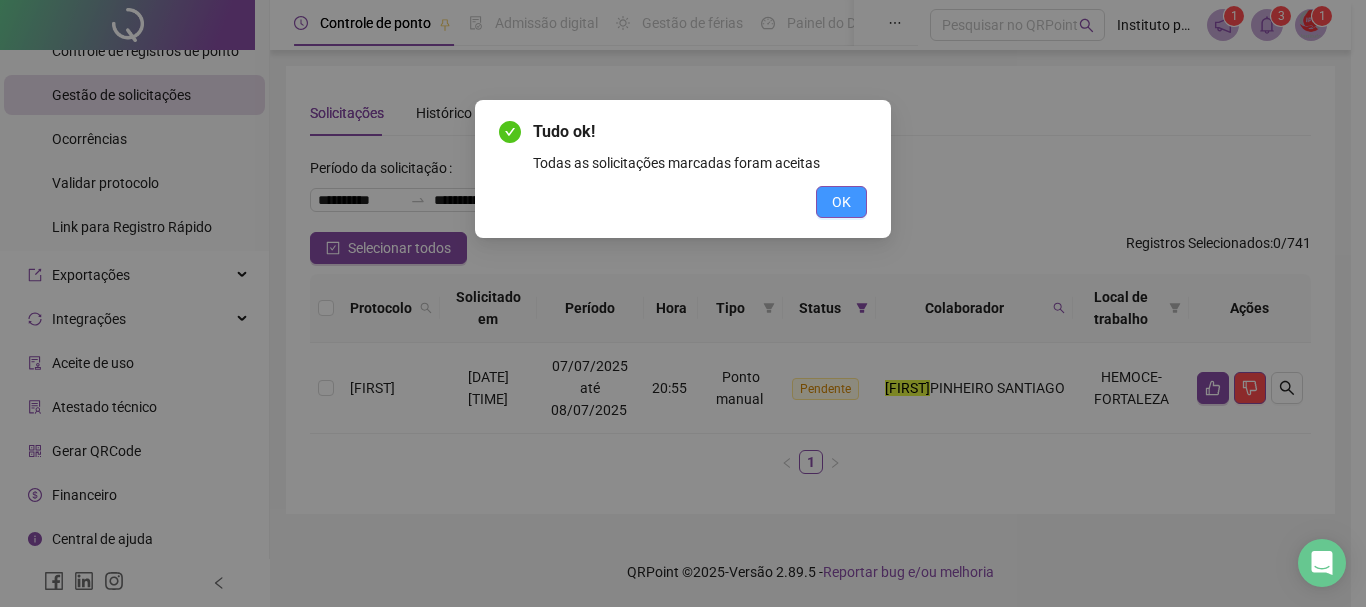 click on "OK" at bounding box center [841, 202] 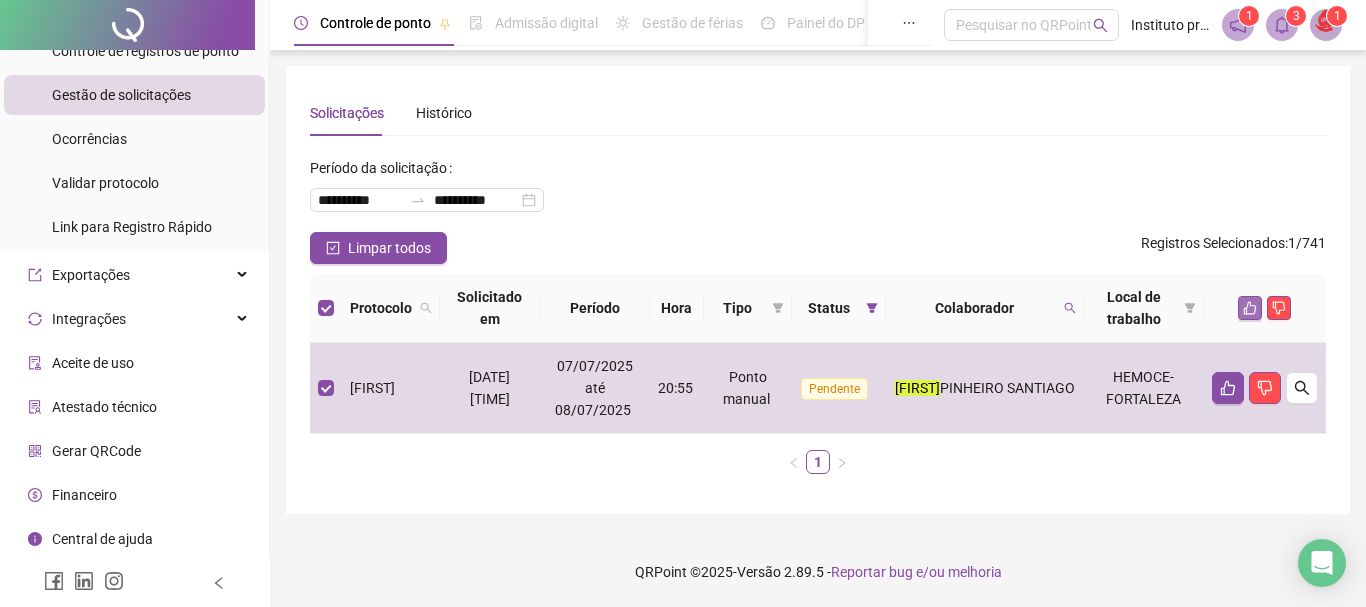 click at bounding box center (1250, 308) 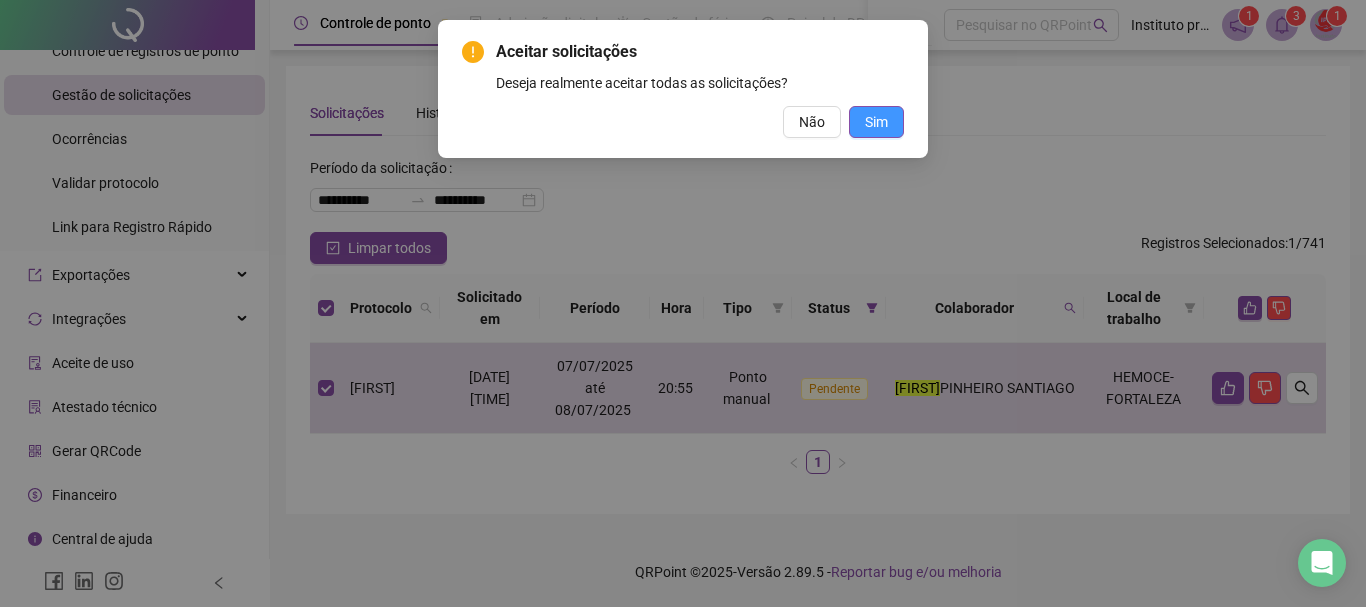 click on "Sim" at bounding box center [876, 122] 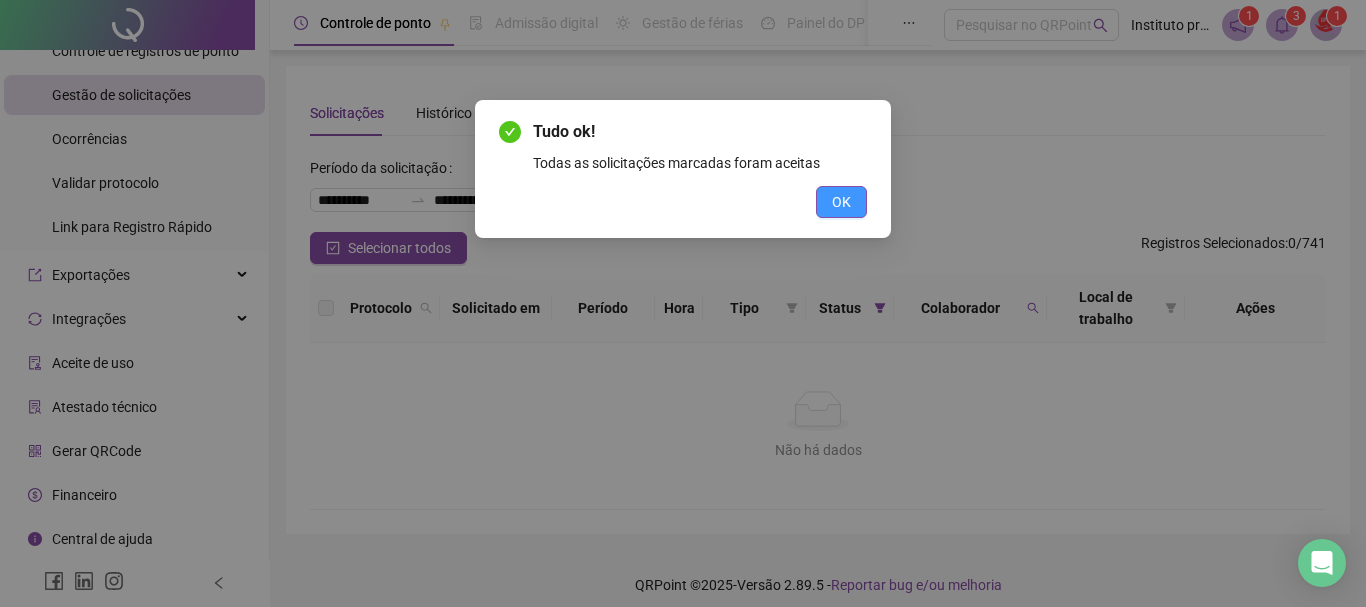 click on "OK" at bounding box center [841, 202] 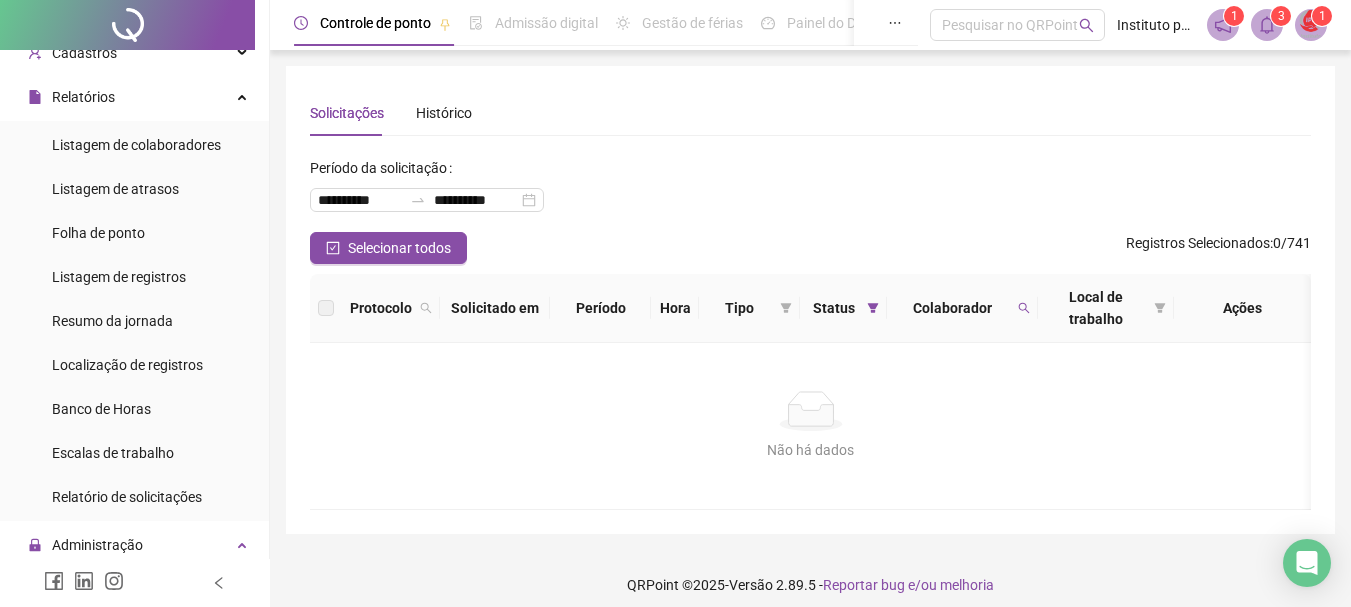 scroll, scrollTop: 39, scrollLeft: 0, axis: vertical 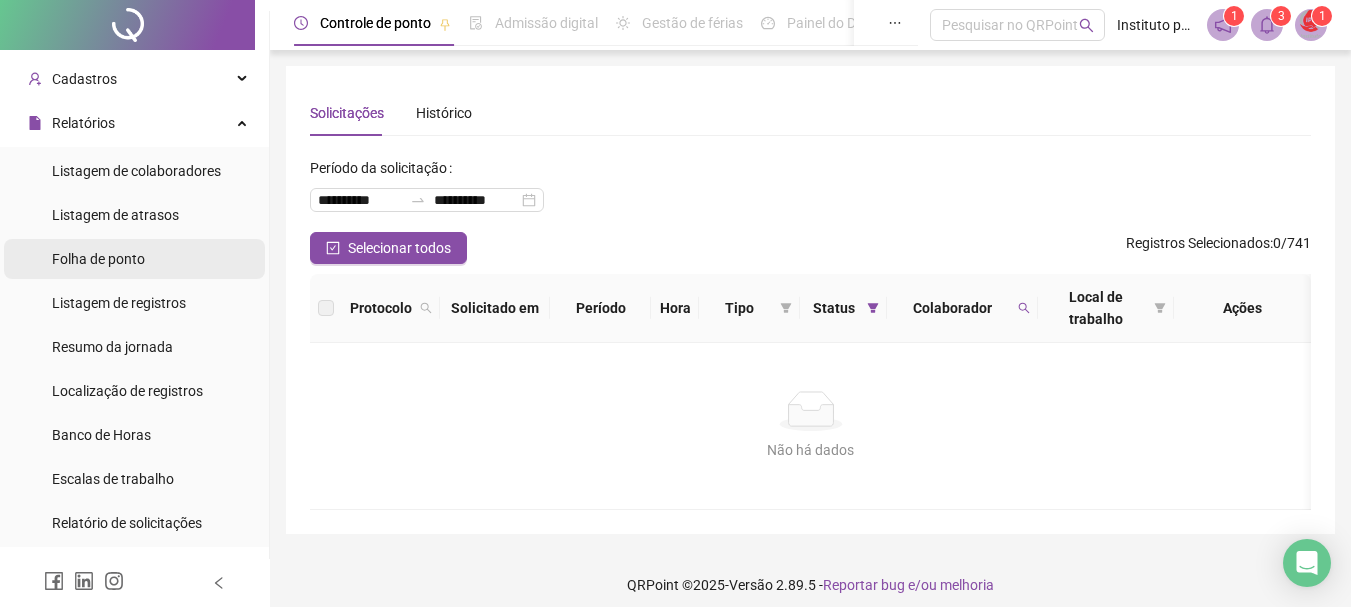 click on "Folha de ponto" at bounding box center (98, 259) 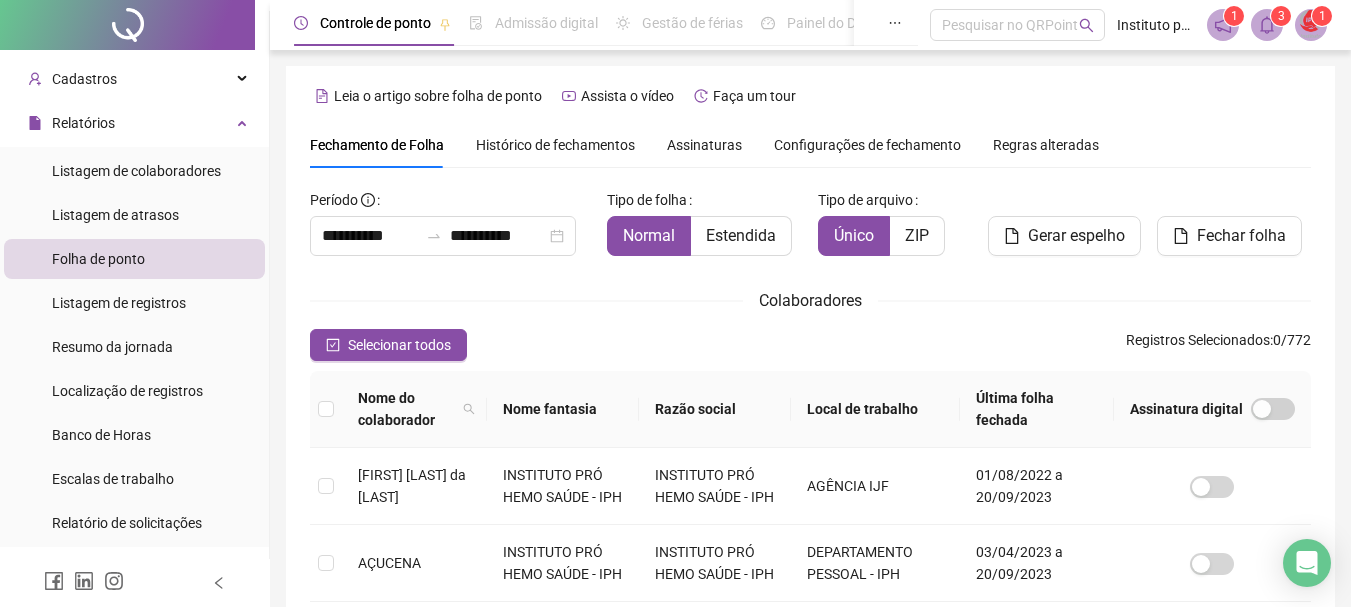 scroll, scrollTop: 106, scrollLeft: 0, axis: vertical 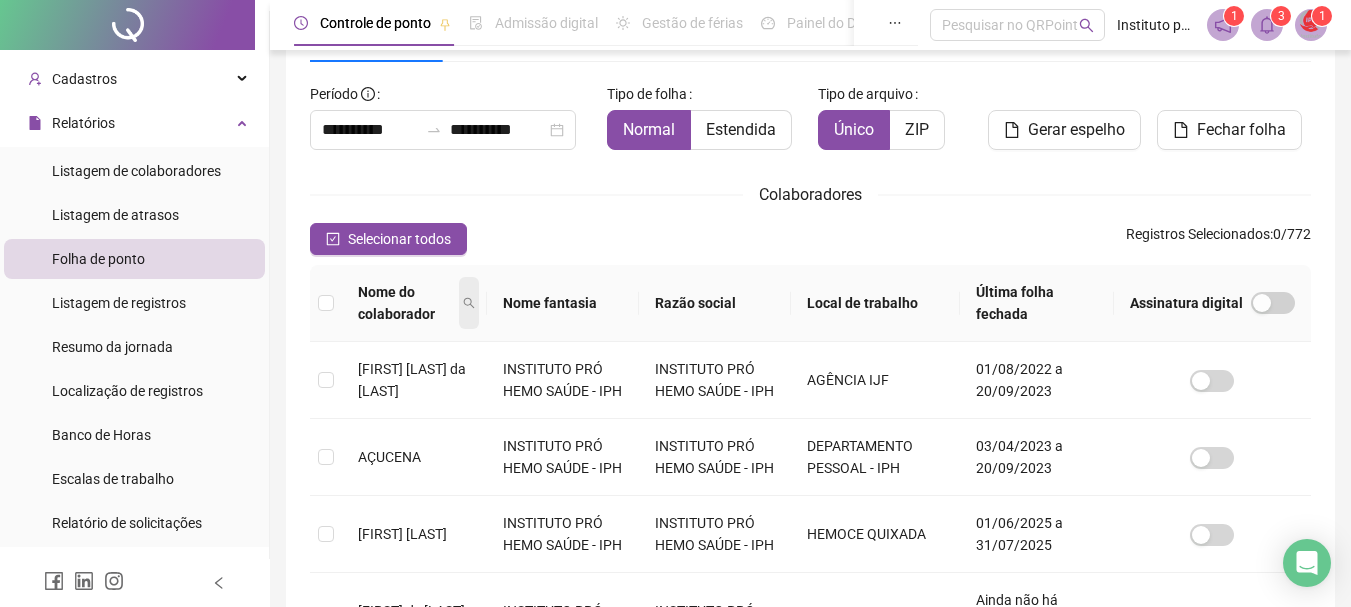 click 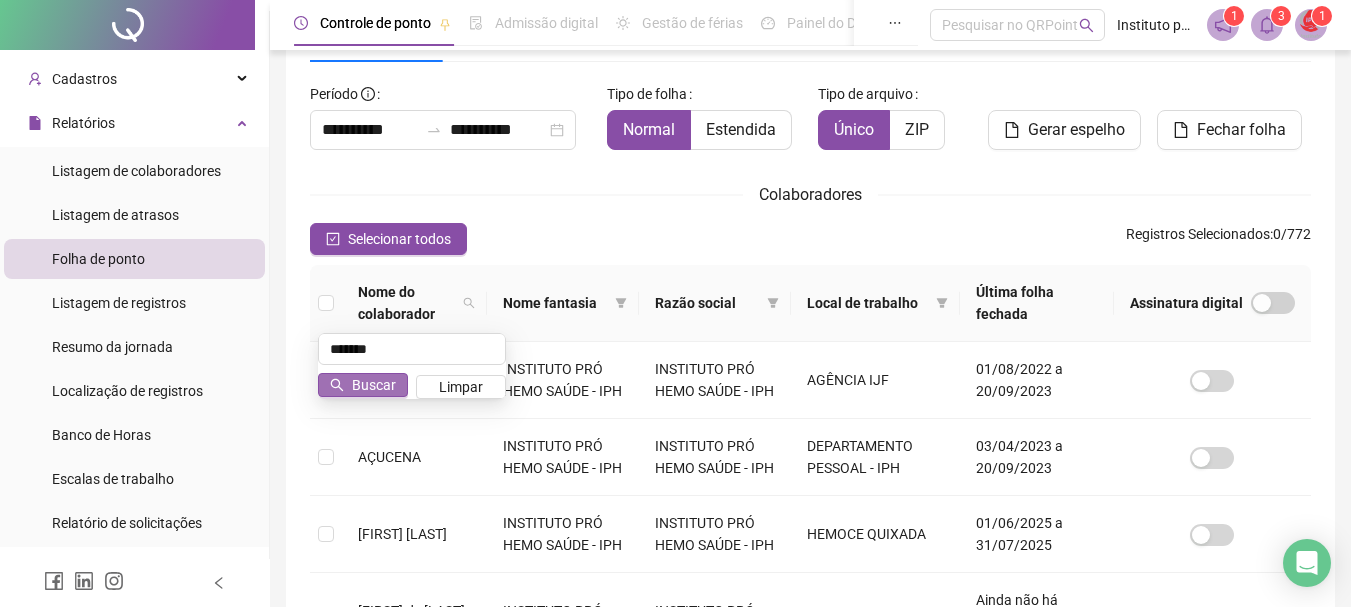 type on "*******" 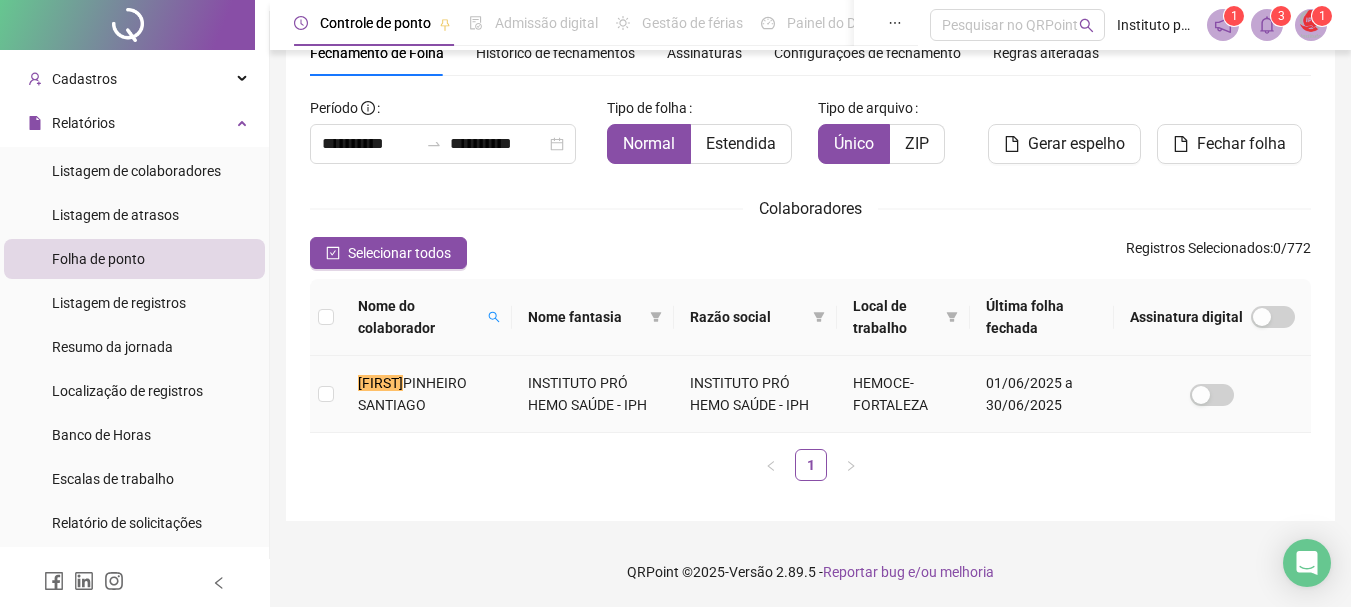 click at bounding box center (326, 394) 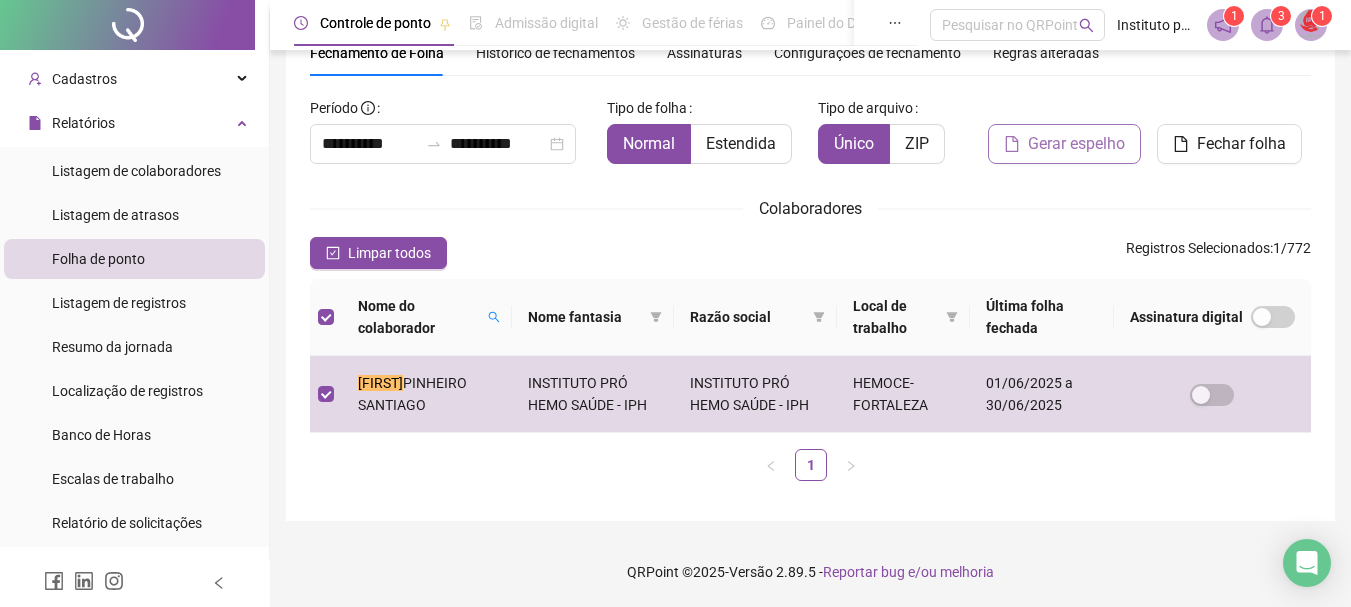 click on "Gerar espelho" at bounding box center [1076, 144] 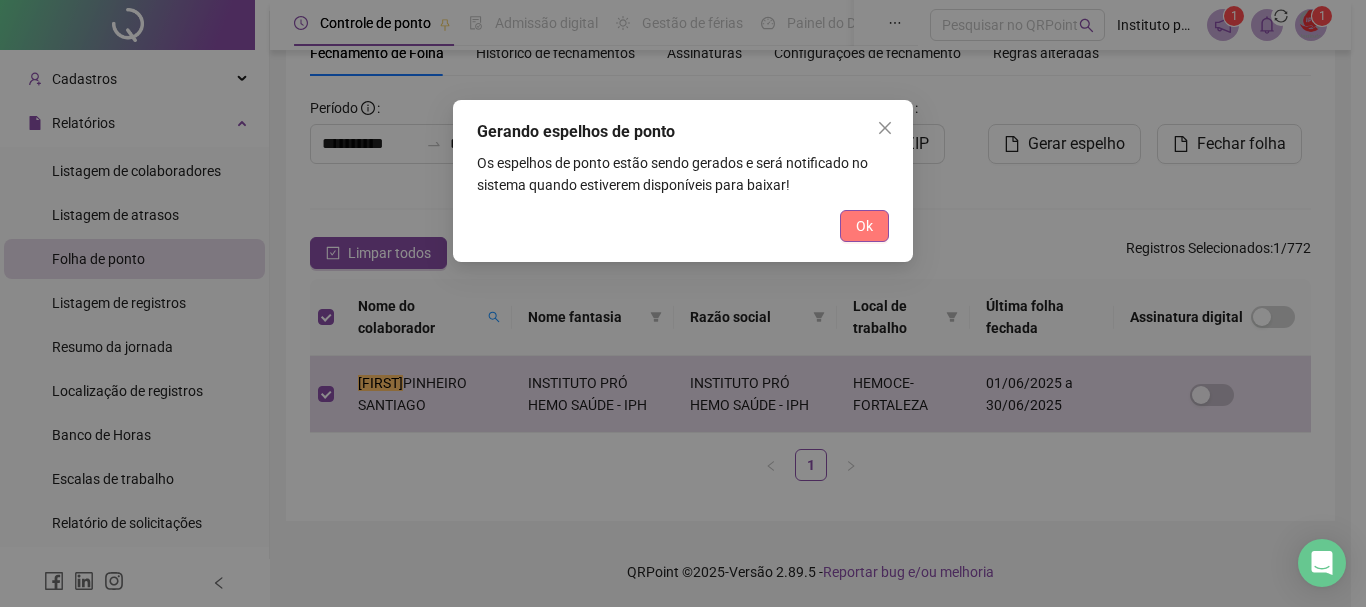 click on "Ok" at bounding box center (864, 226) 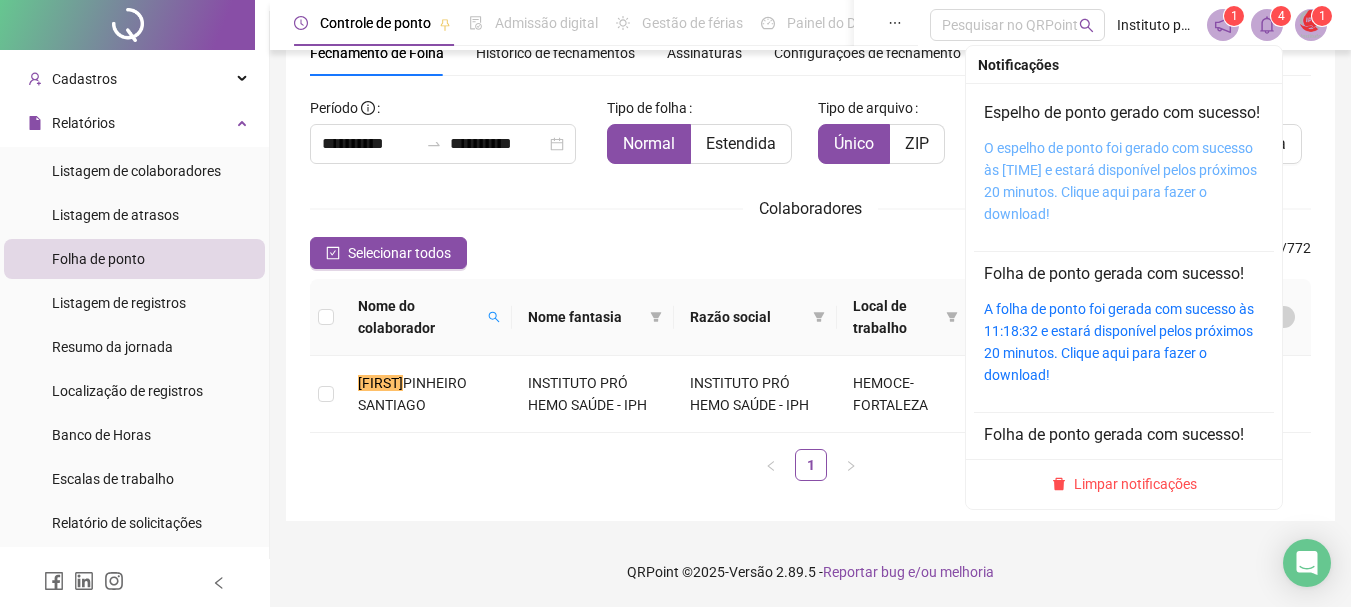 click on "O espelho de ponto foi gerado com sucesso às [TIME] e estará disponível pelos próximos 20 minutos.
Clique aqui para fazer o download!" at bounding box center (1120, 181) 